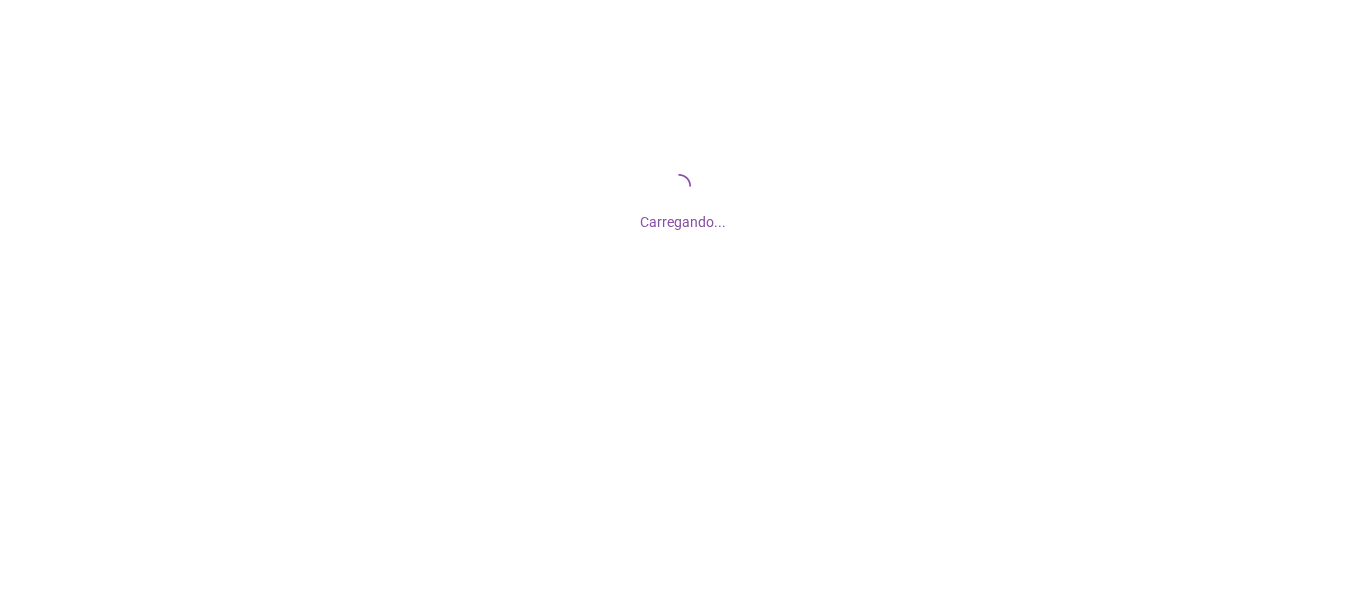 scroll, scrollTop: 0, scrollLeft: 0, axis: both 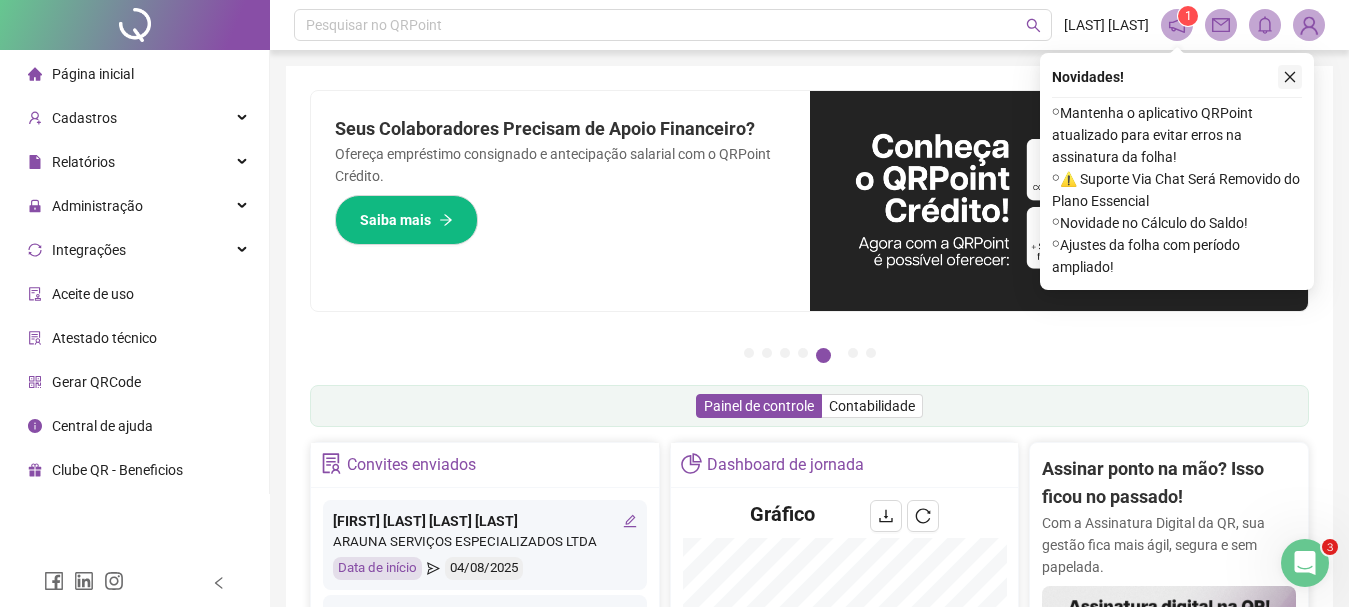 click 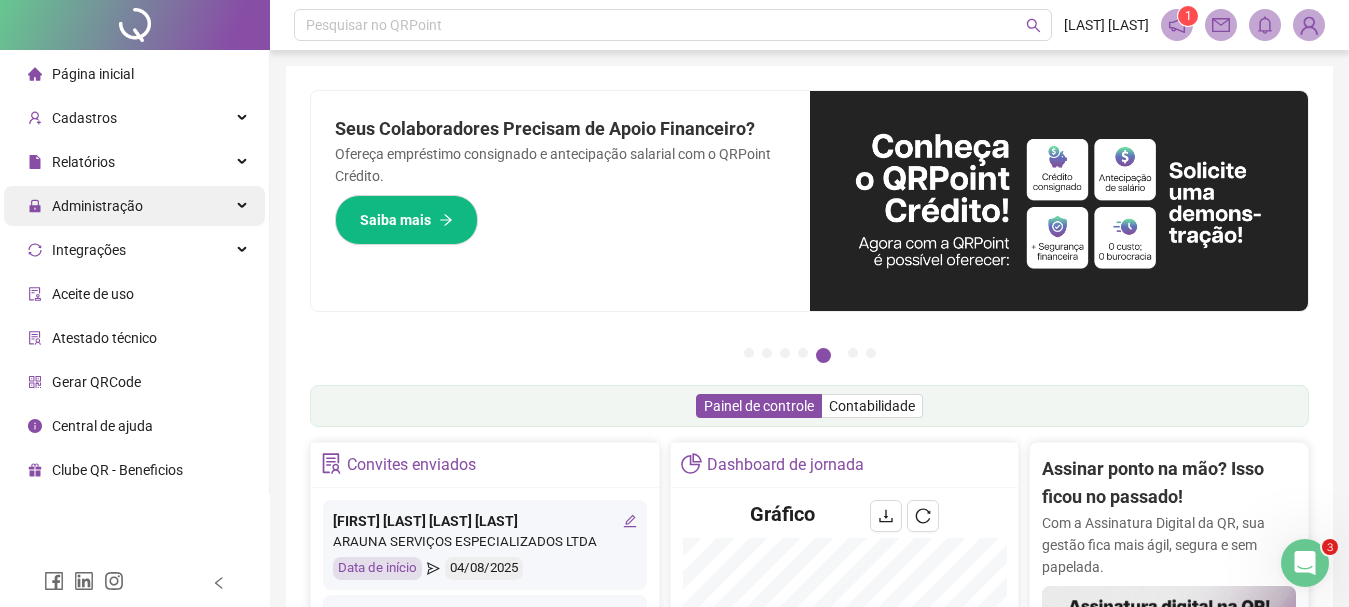 click on "Administração" at bounding box center [134, 206] 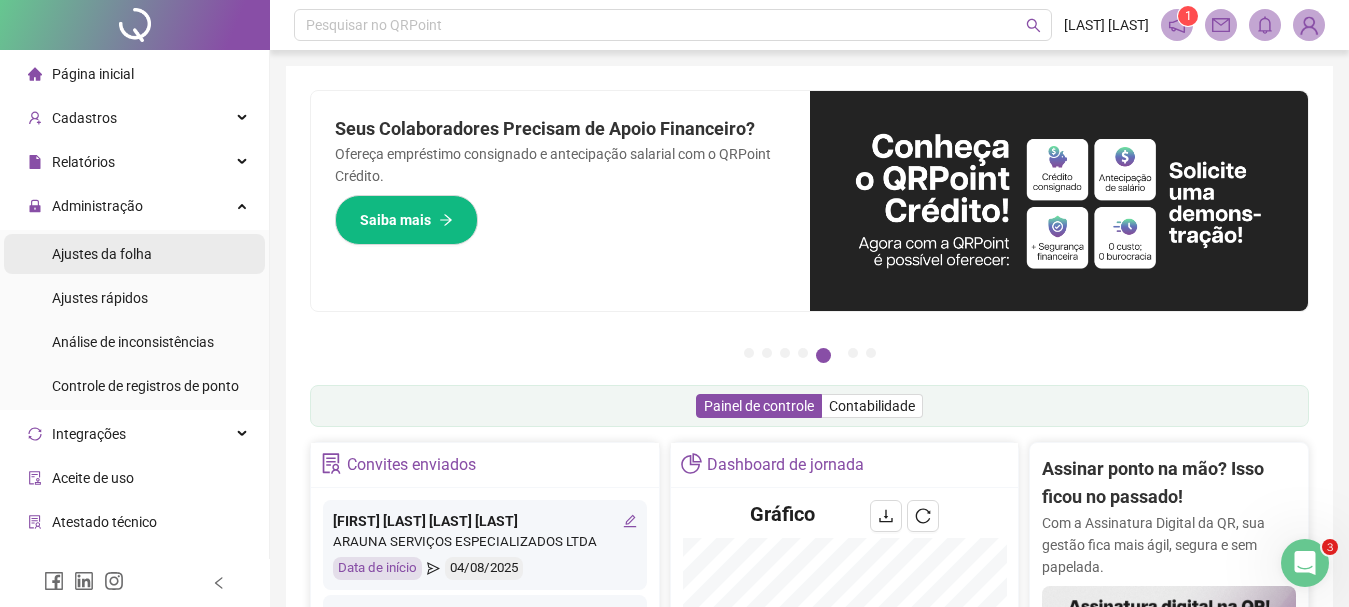 click on "Ajustes da folha" at bounding box center [102, 254] 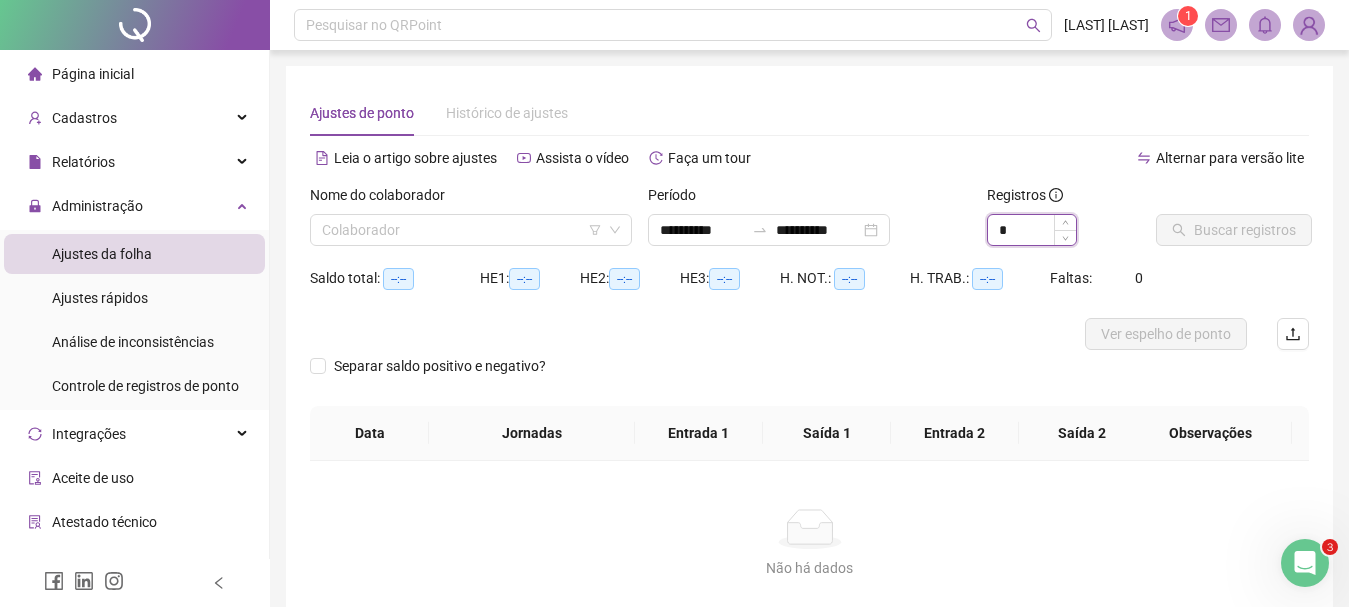 click on "*" at bounding box center (1032, 230) 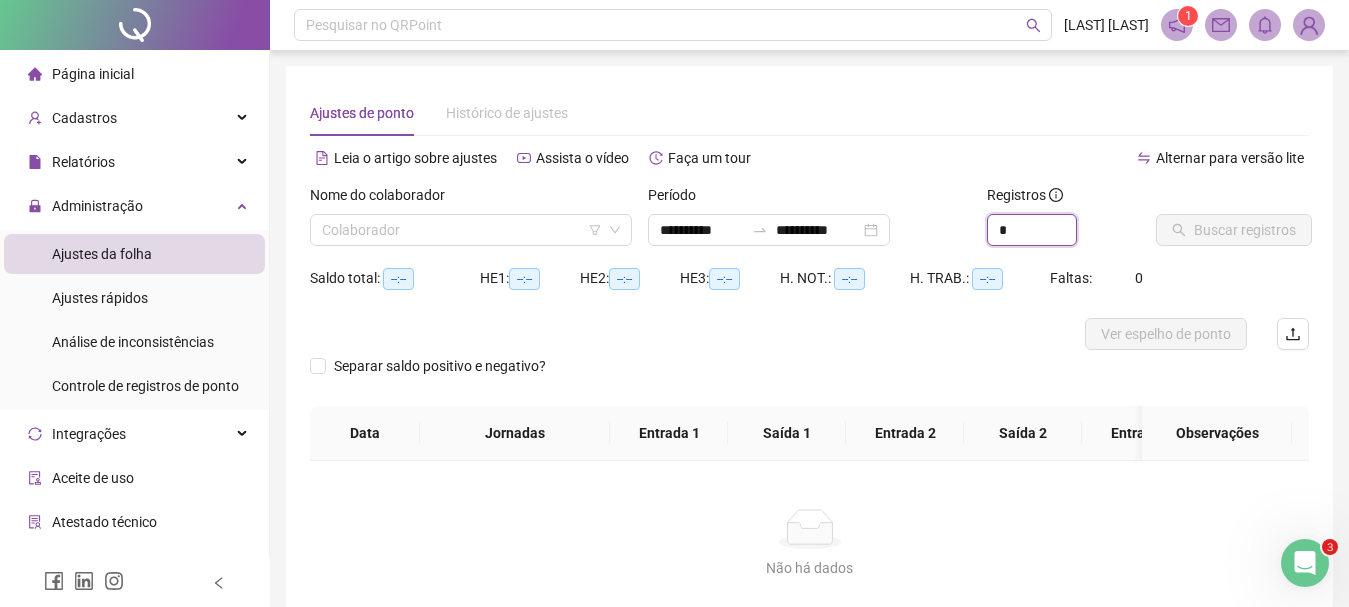 type on "*" 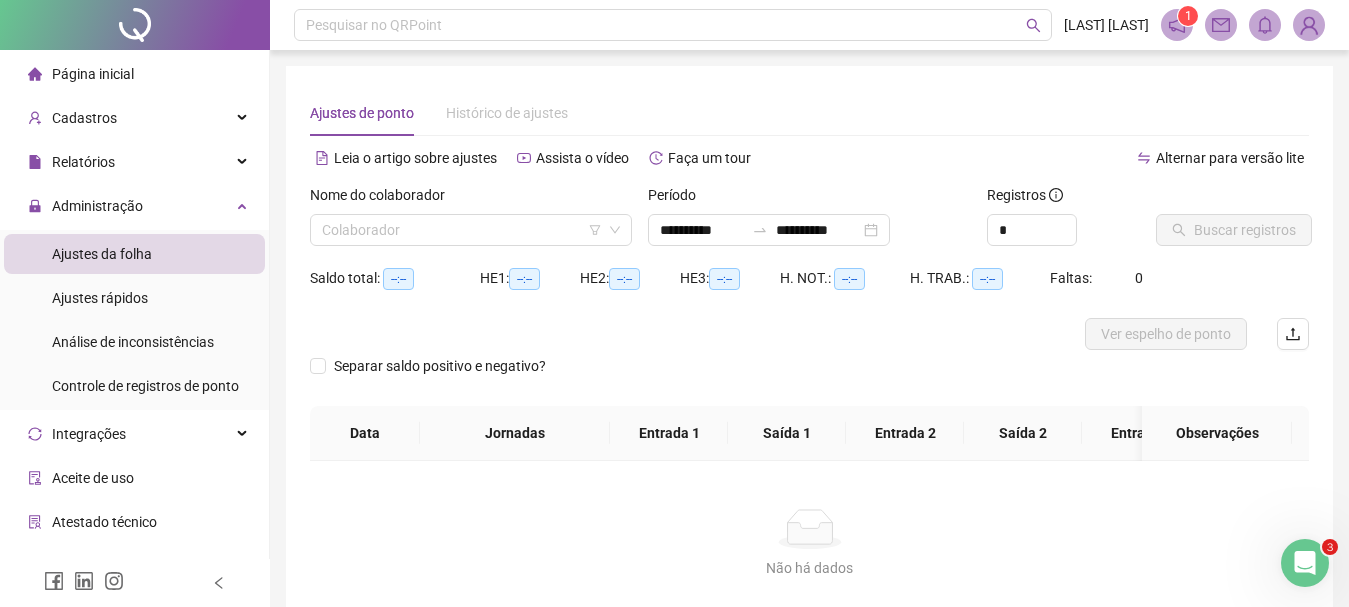drag, startPoint x: 1347, startPoint y: 153, endPoint x: 1359, endPoint y: 147, distance: 13.416408 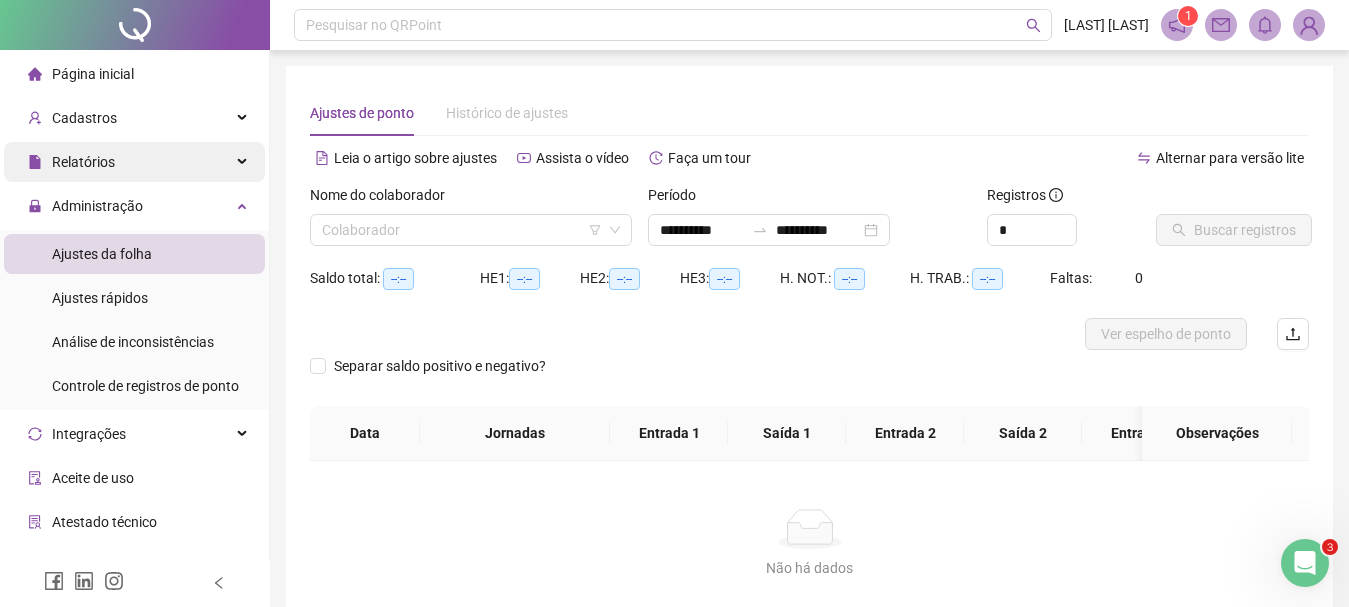 click on "Relatórios" at bounding box center (134, 162) 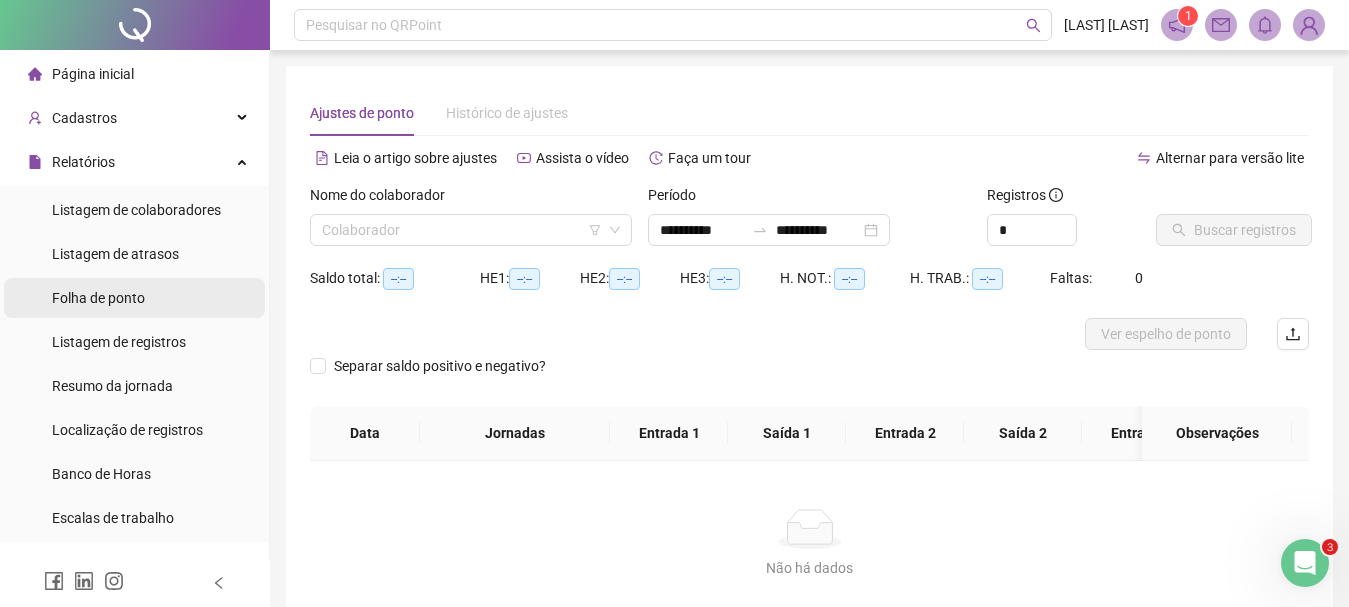 click on "Folha de ponto" at bounding box center (134, 298) 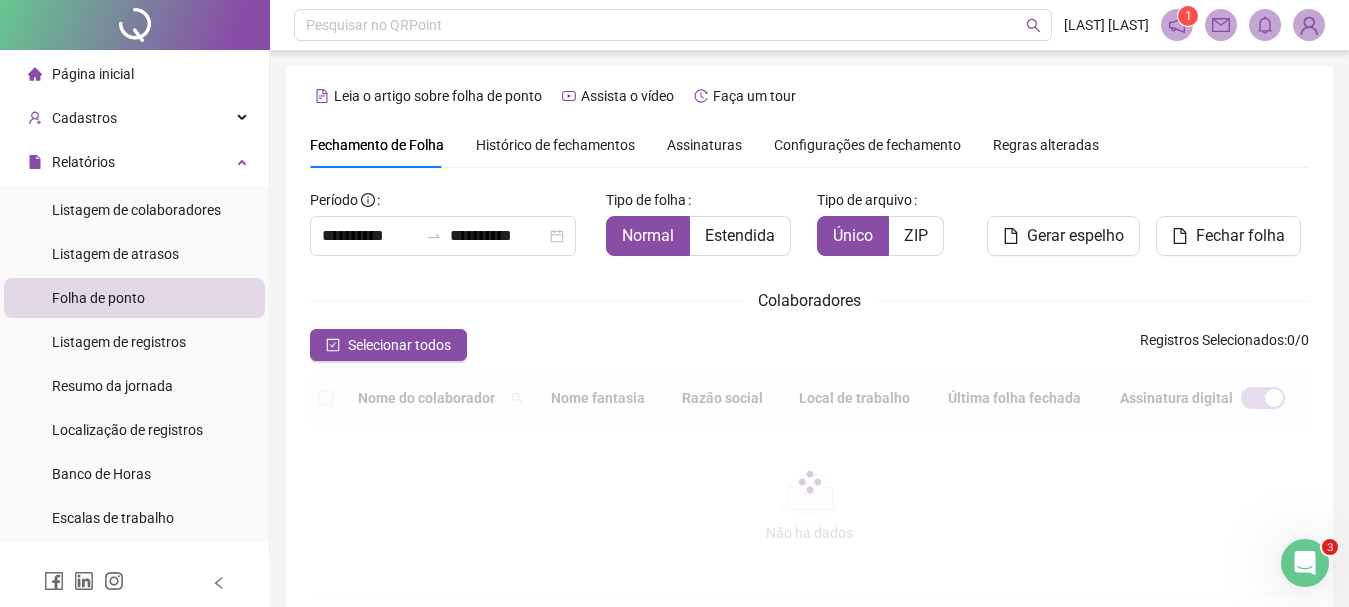 click on "Histórico de fechamentos" at bounding box center [555, 145] 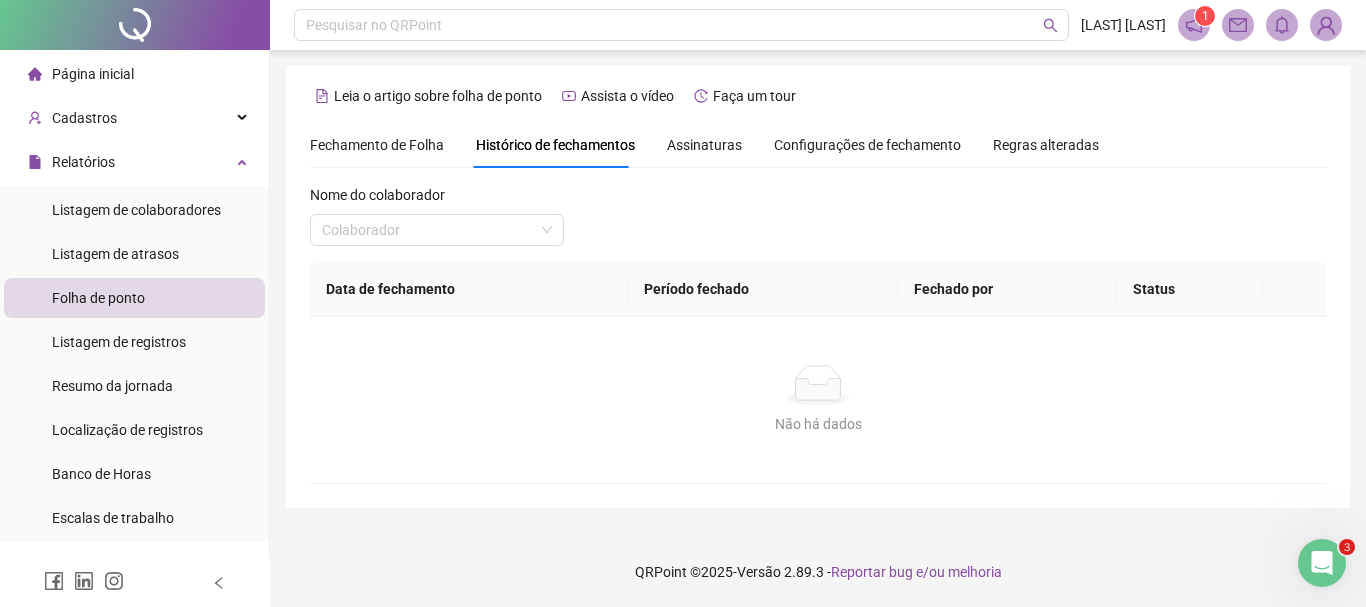 click on "Assinaturas" at bounding box center [704, 145] 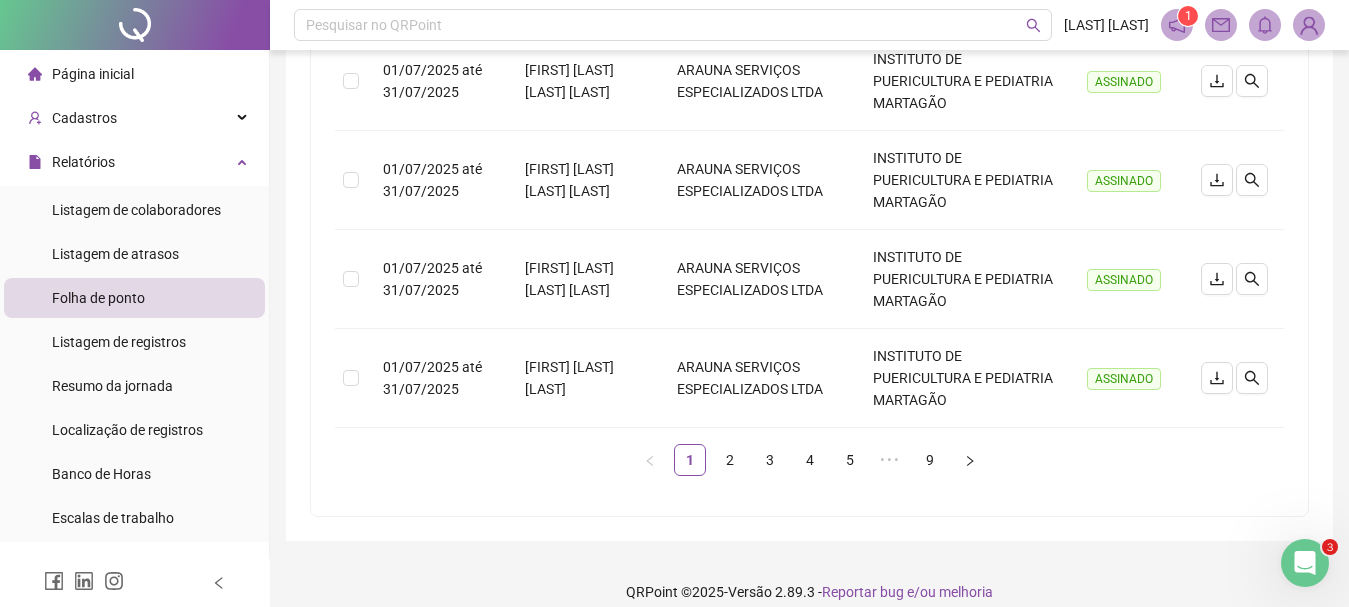 scroll, scrollTop: 993, scrollLeft: 0, axis: vertical 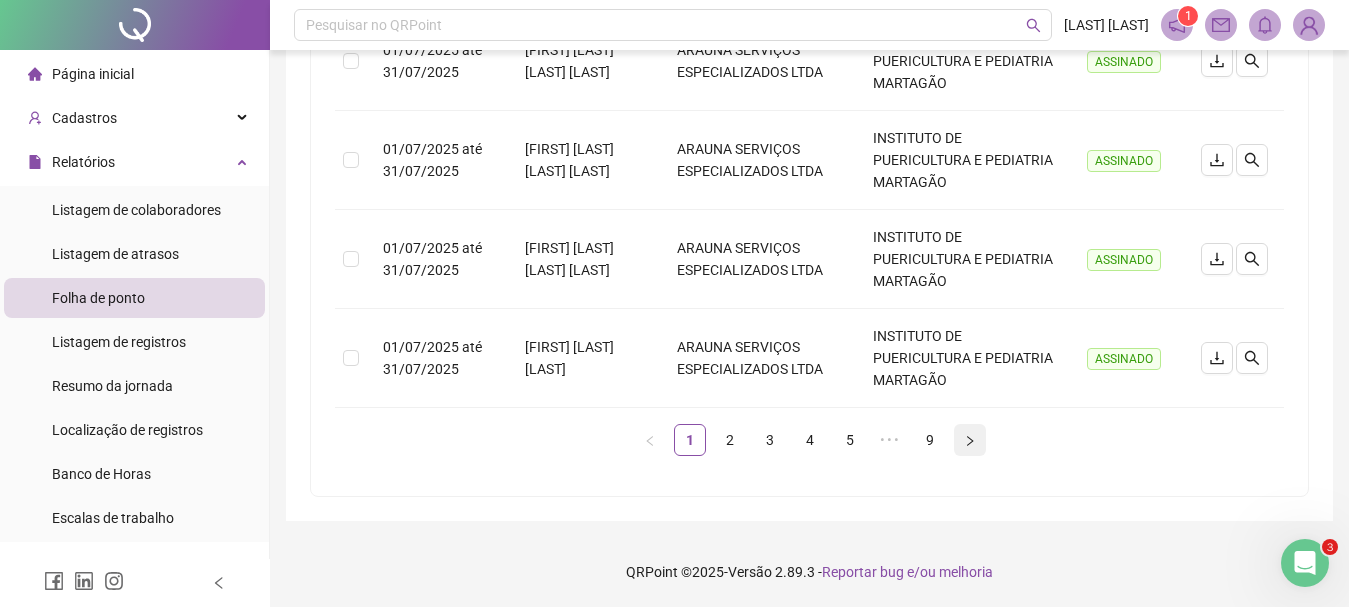 click at bounding box center (970, 440) 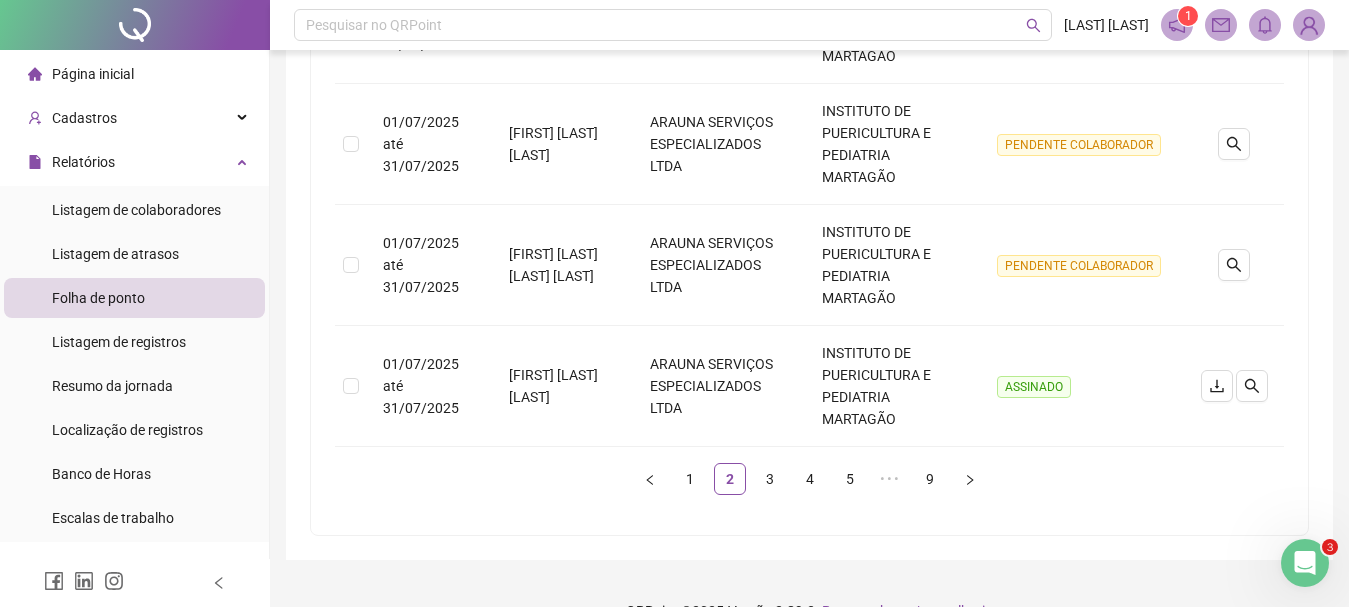 scroll, scrollTop: 1235, scrollLeft: 0, axis: vertical 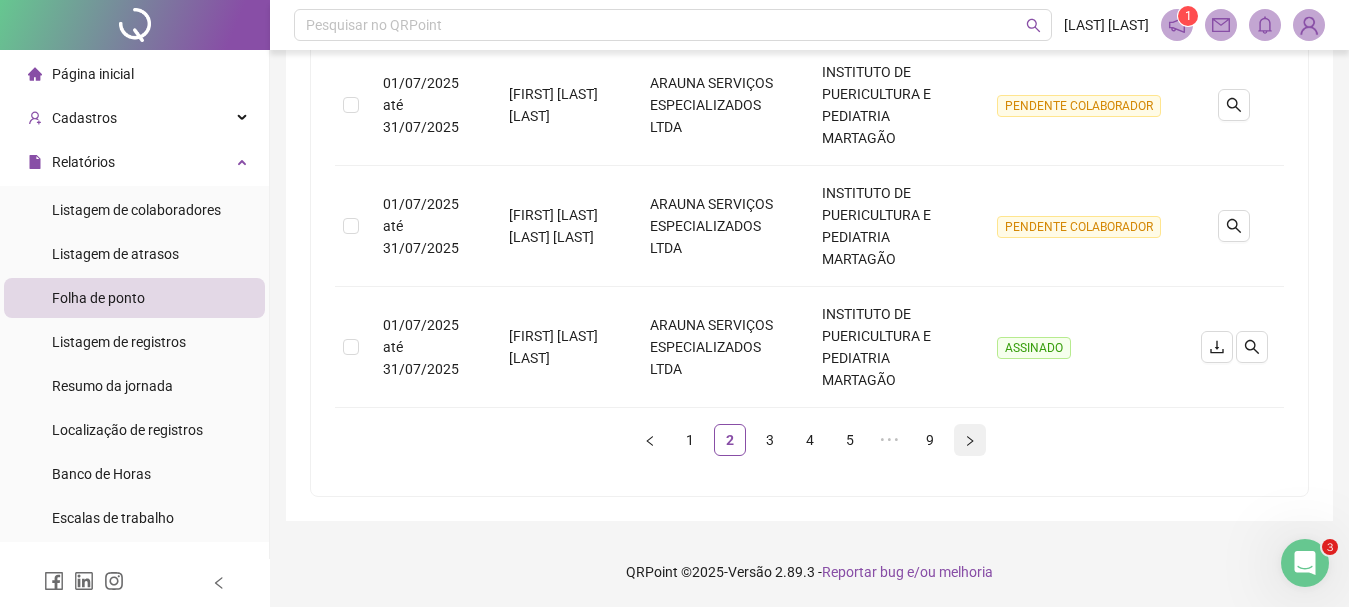 click at bounding box center [970, 440] 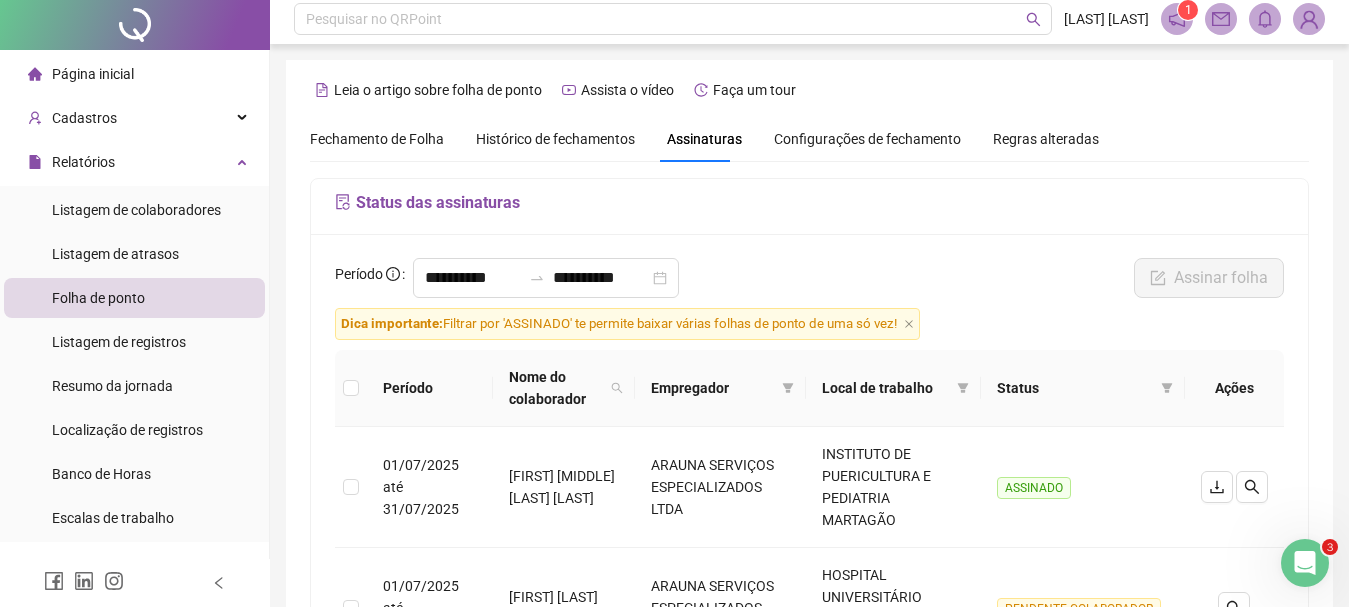 scroll, scrollTop: 0, scrollLeft: 0, axis: both 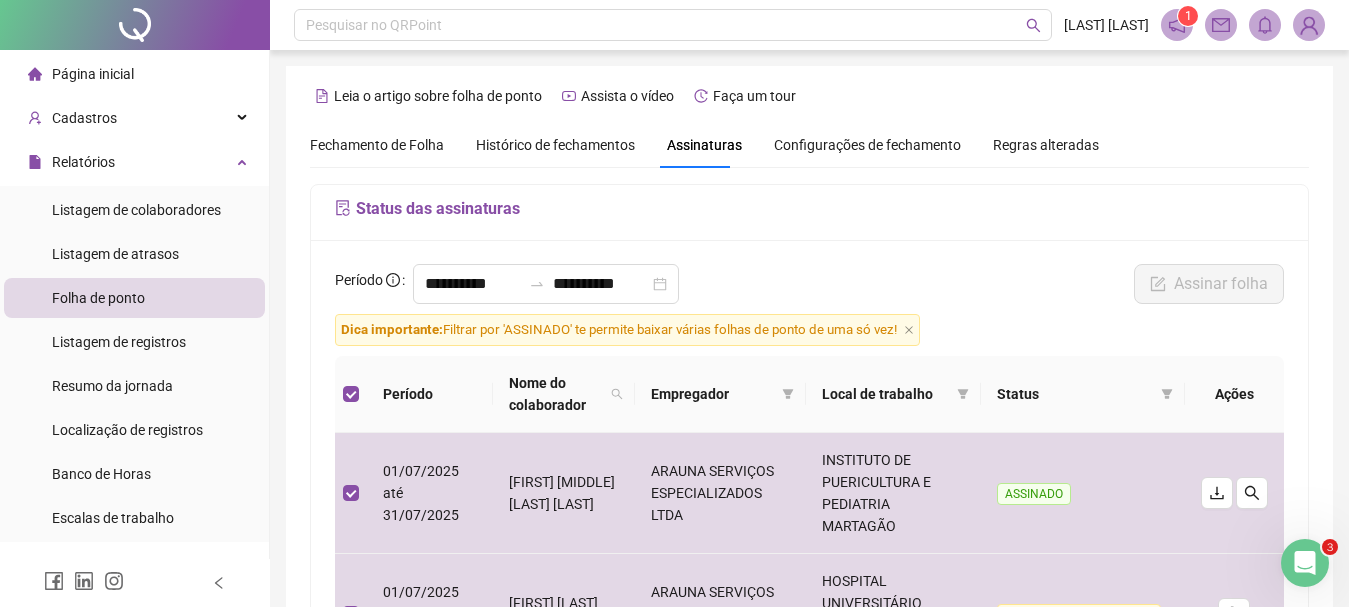 click on "Fechamento de Folha" at bounding box center [377, 145] 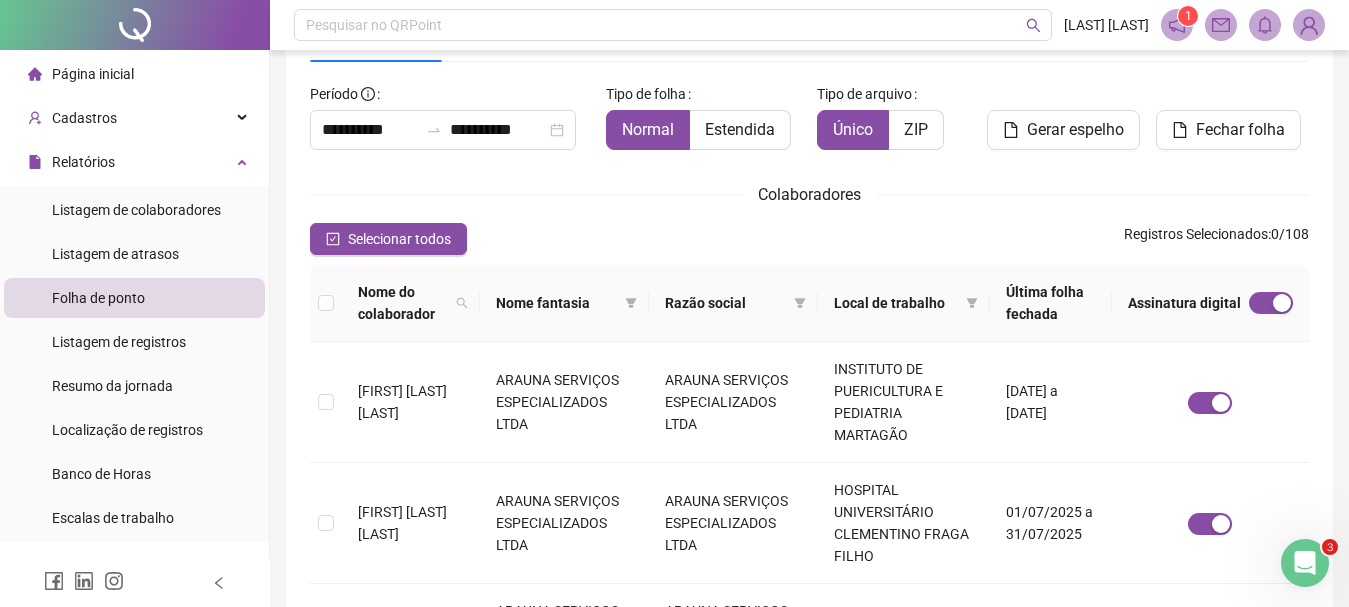 scroll, scrollTop: 0, scrollLeft: 0, axis: both 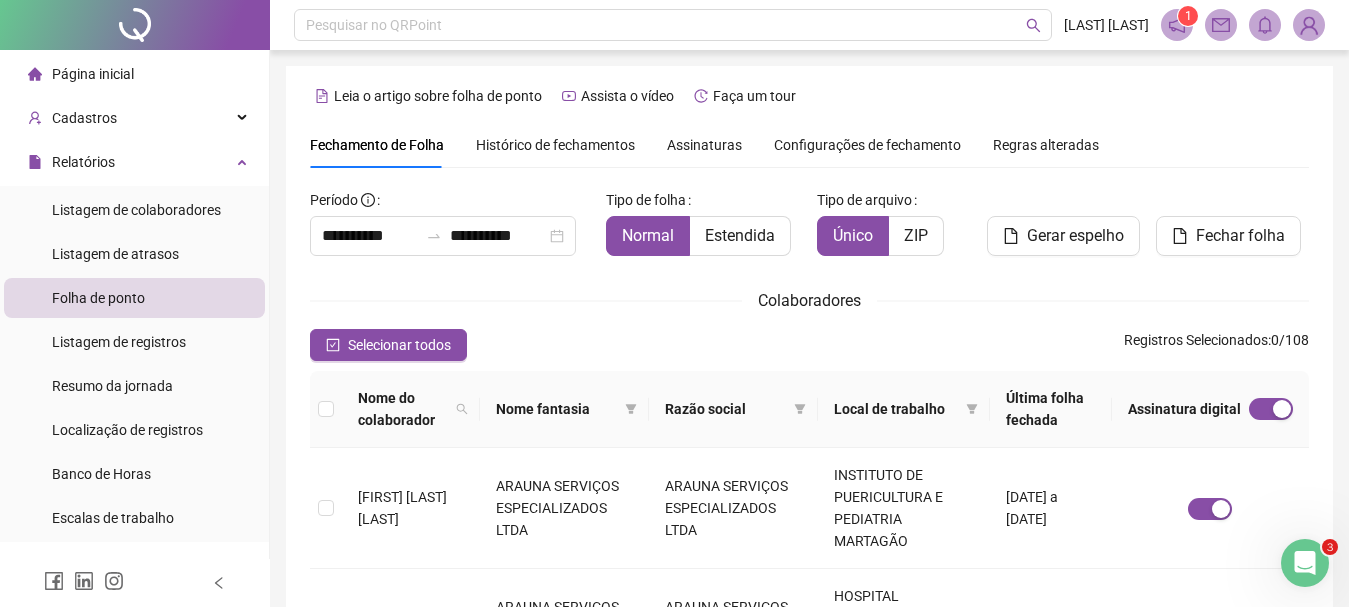 click on "Histórico de fechamentos" at bounding box center (555, 145) 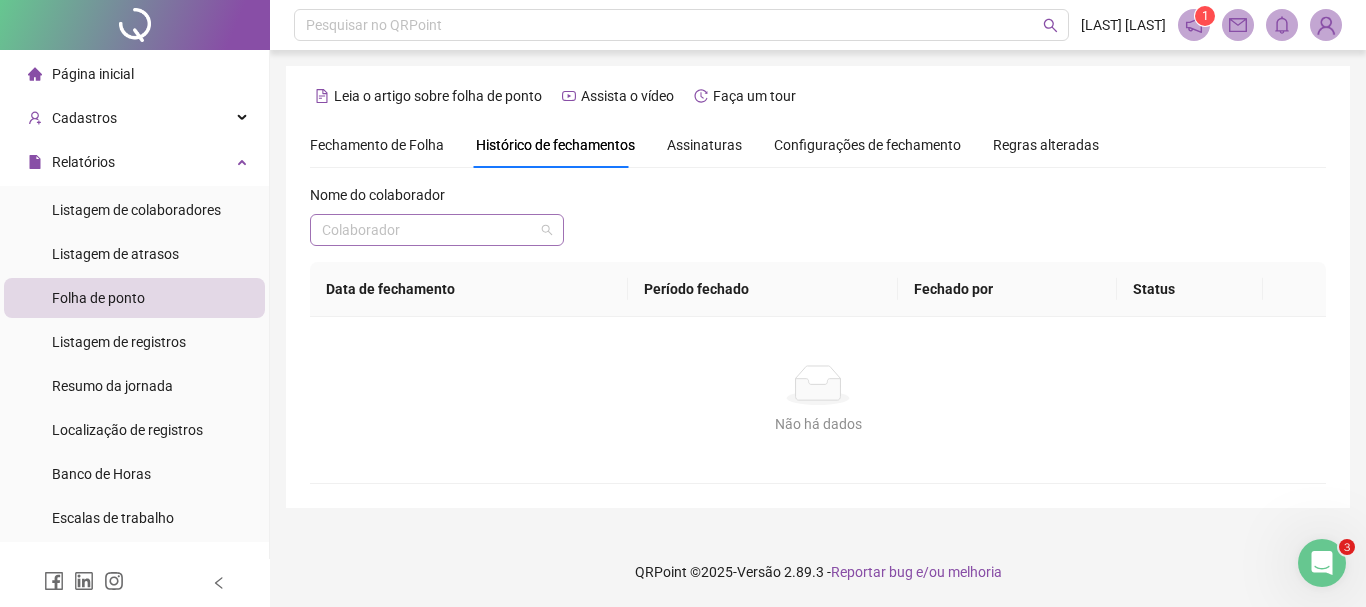 click at bounding box center (428, 230) 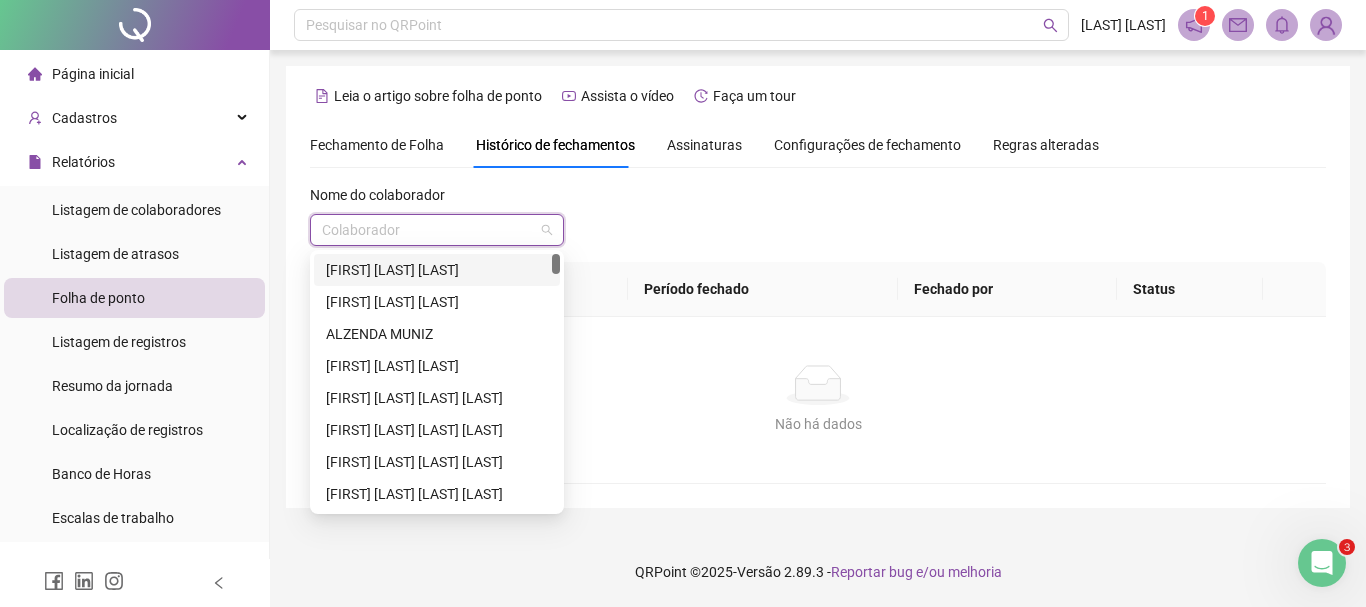 click on "[FIRST] [LAST] [LAST]" at bounding box center [437, 270] 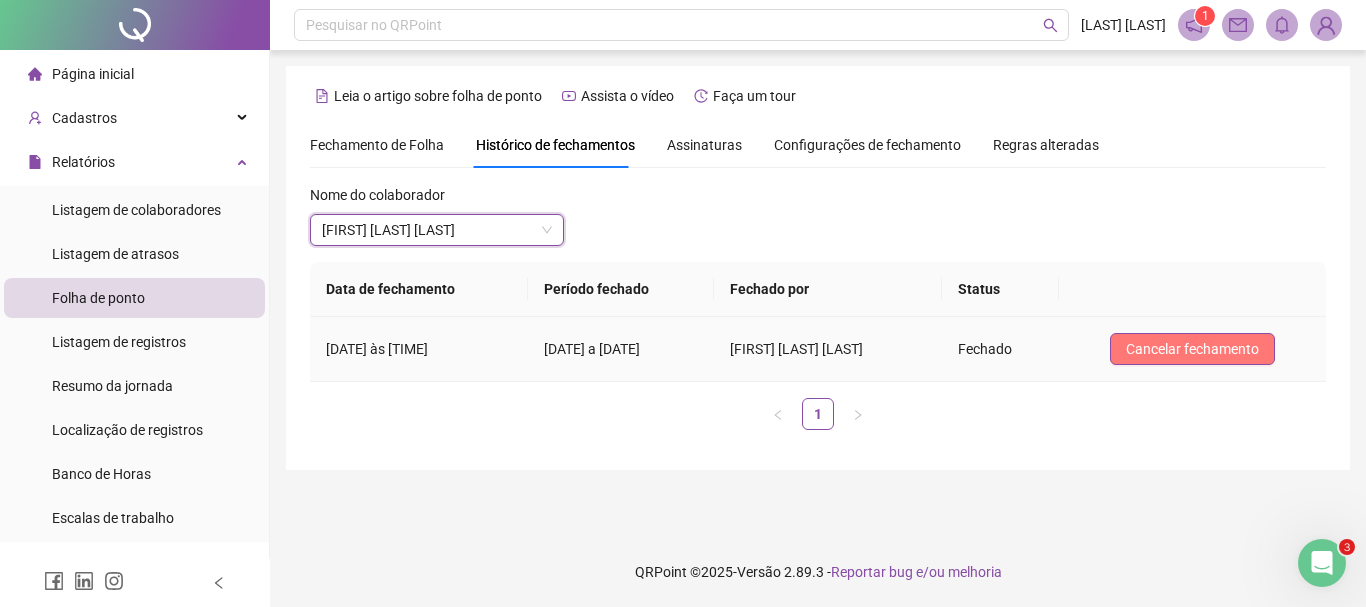 click on "Cancelar fechamento" at bounding box center (1192, 349) 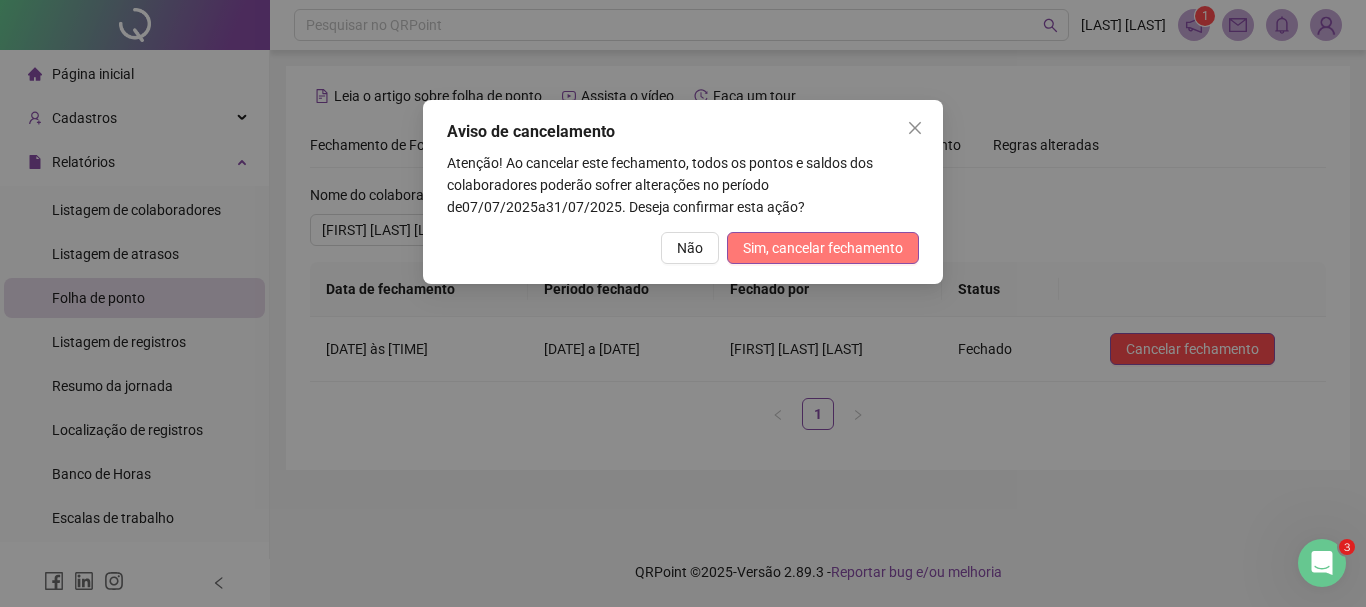 click on "Sim, cancelar fechamento" at bounding box center [823, 248] 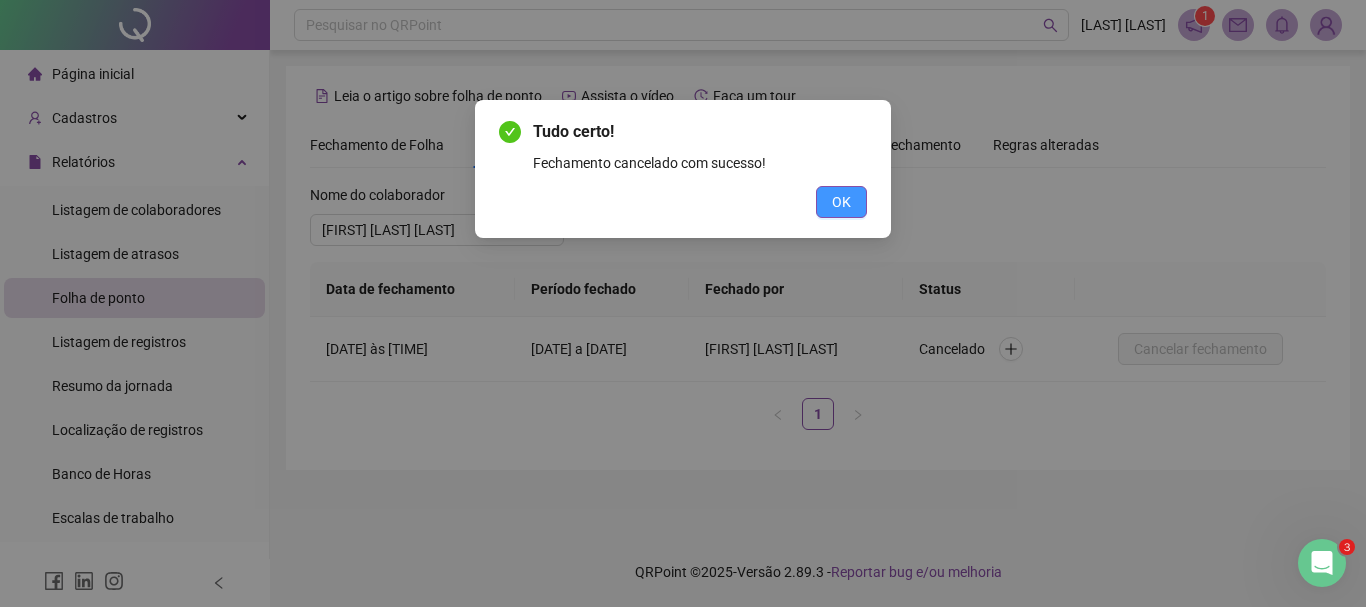 click on "OK" at bounding box center [841, 202] 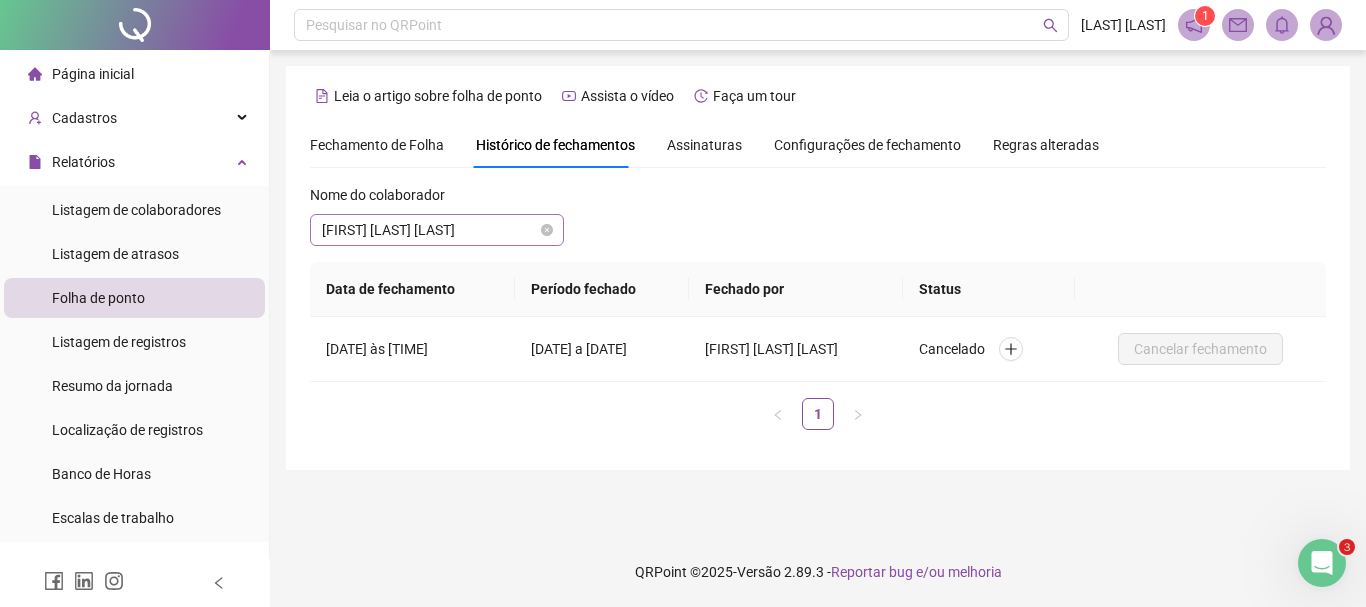 click on "[FIRST] [LAST] [LAST]" at bounding box center (437, 230) 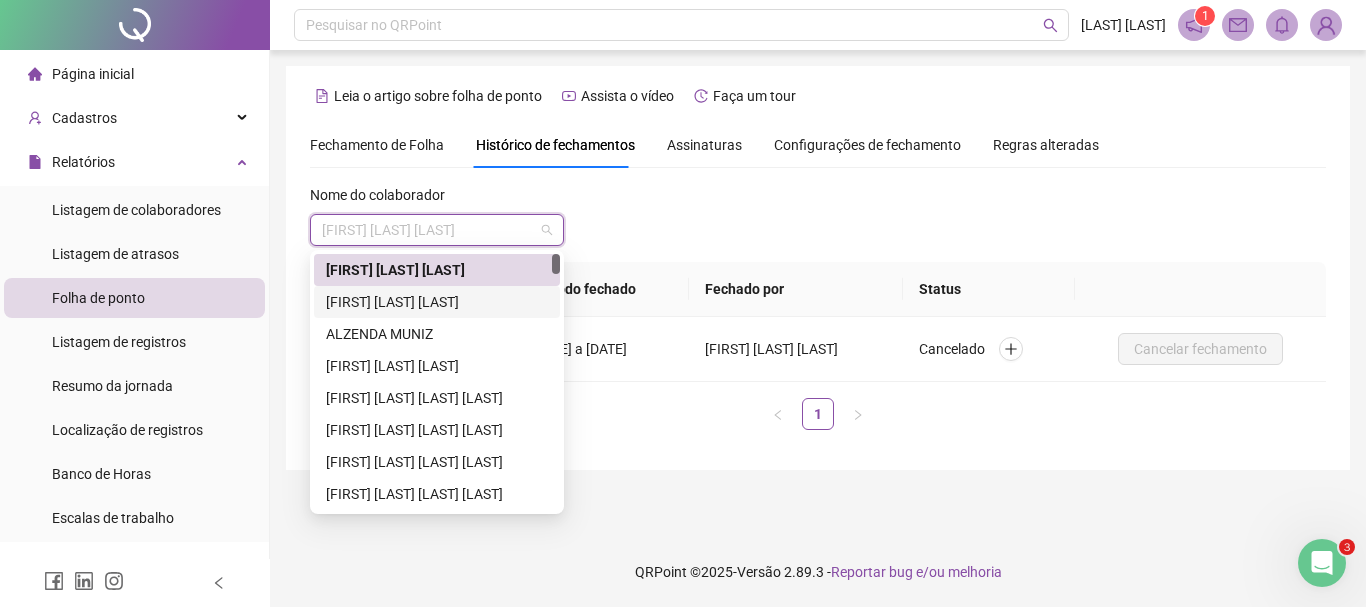 click on "[FIRST] [LAST] [LAST]" at bounding box center [437, 302] 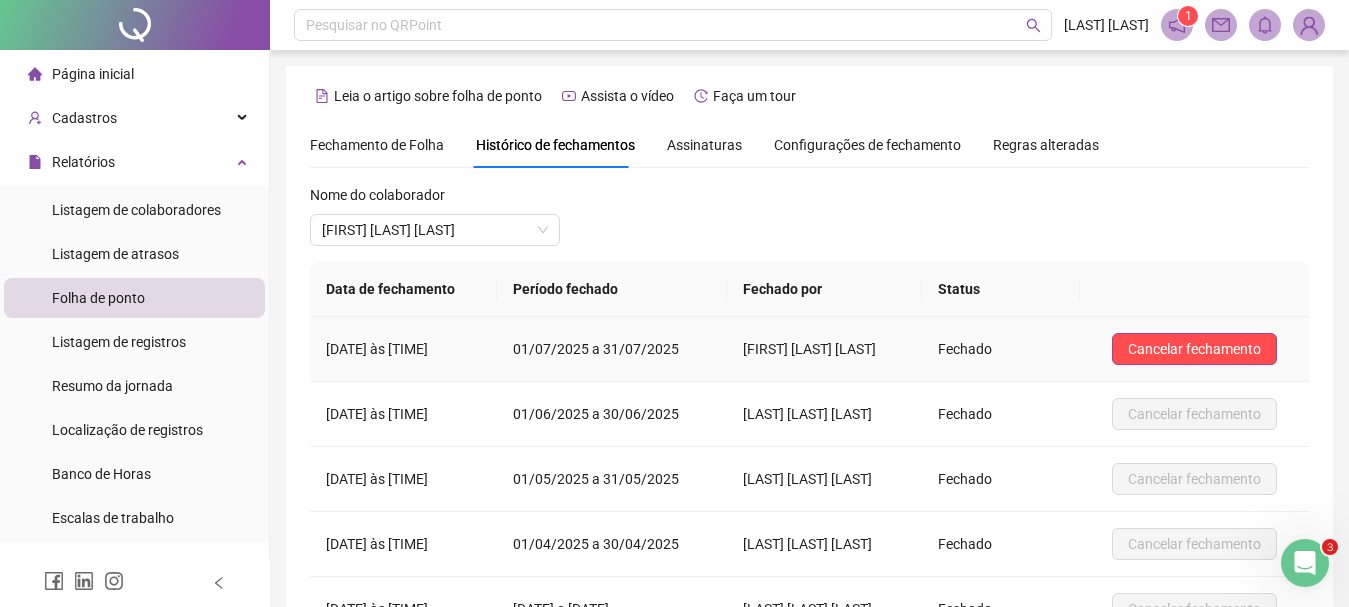 click on "Cancelar fechamento" at bounding box center [1194, 349] 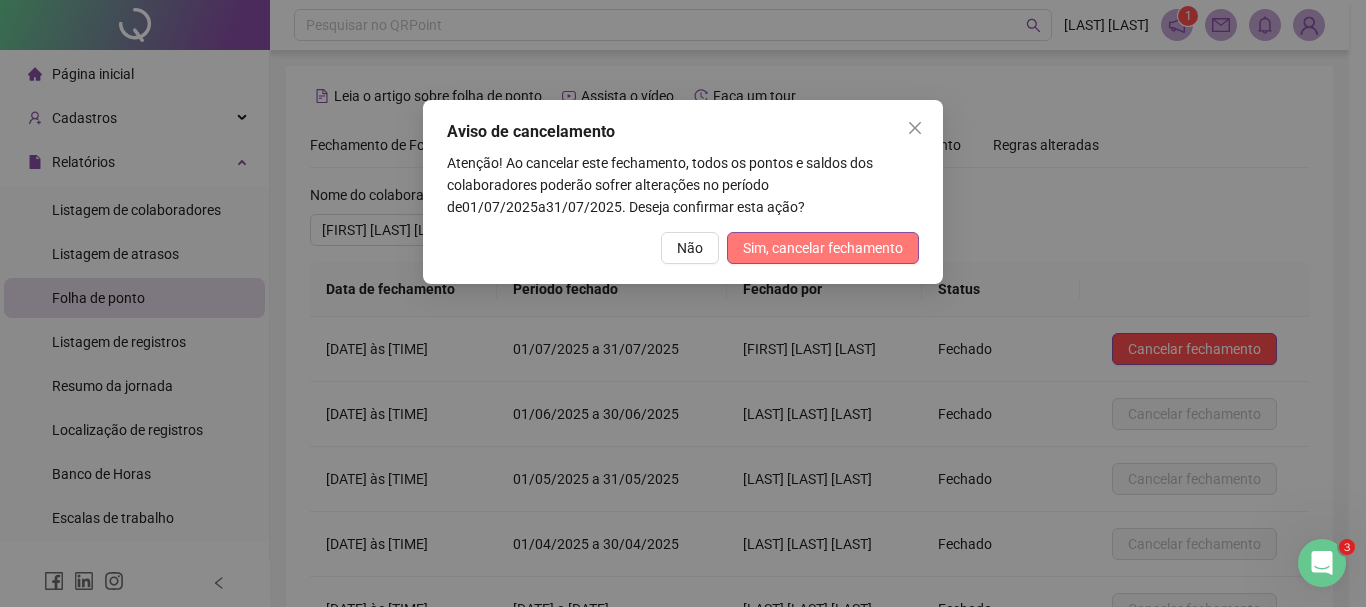 click on "Sim, cancelar fechamento" at bounding box center (823, 248) 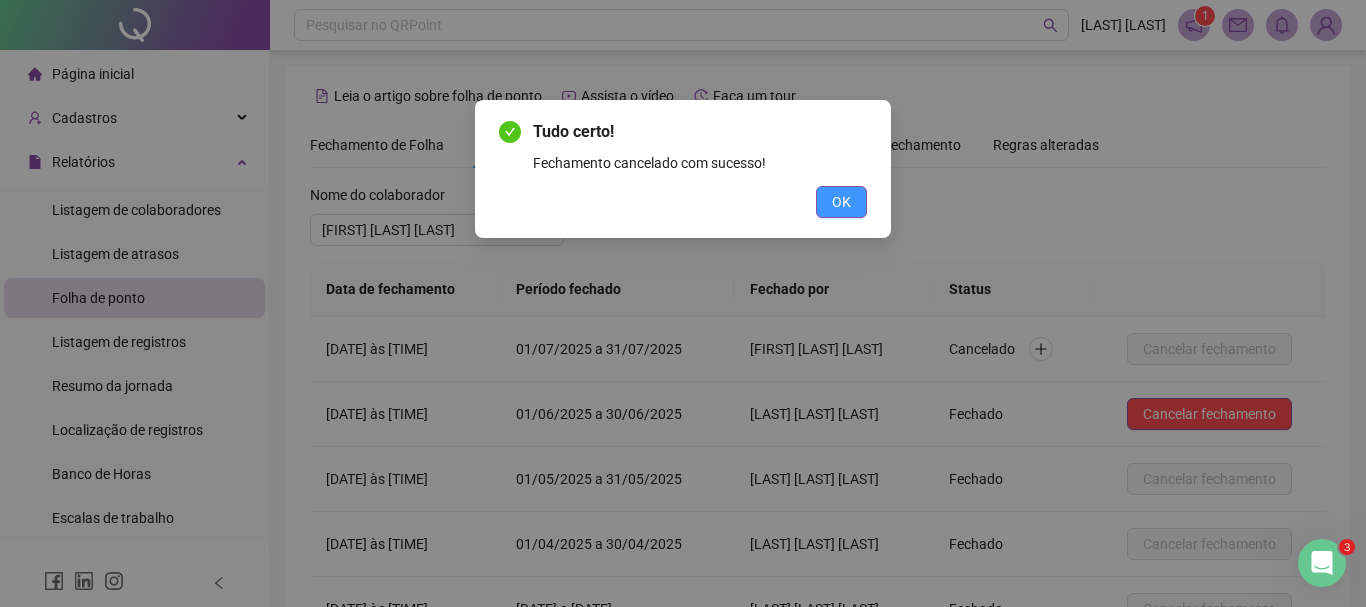 click on "OK" at bounding box center [841, 202] 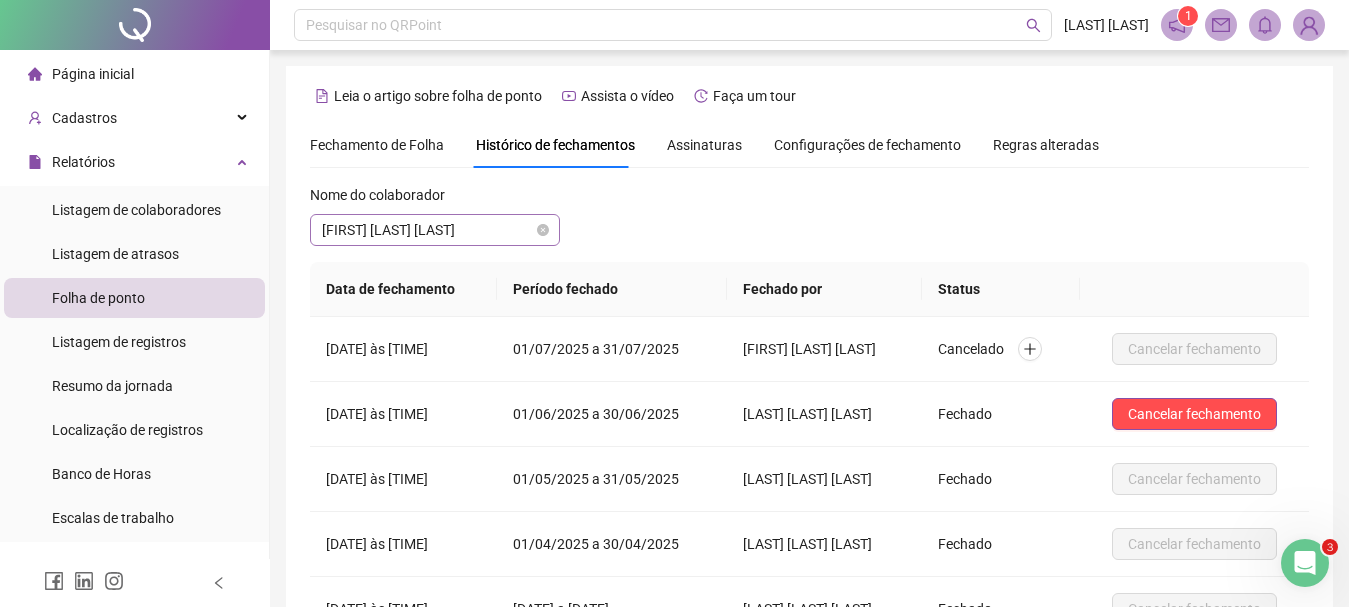 click on "[FIRST] [LAST] [LAST]" at bounding box center (435, 230) 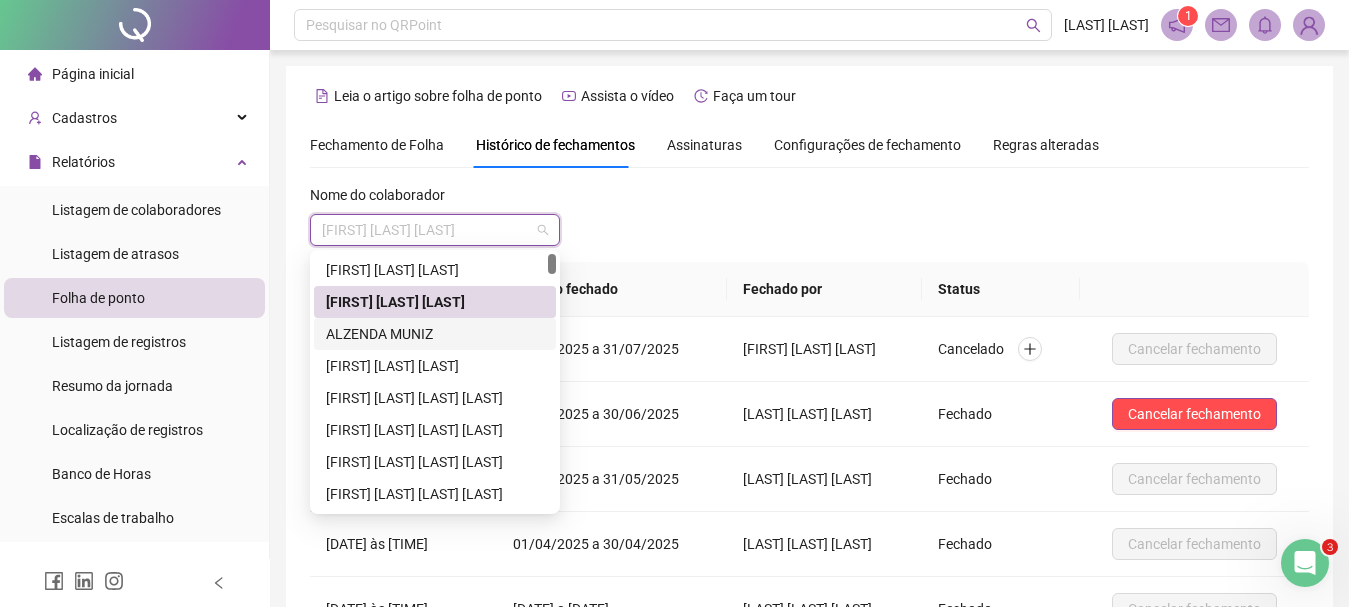 click on "ALZENDA MUNIZ" at bounding box center (435, 334) 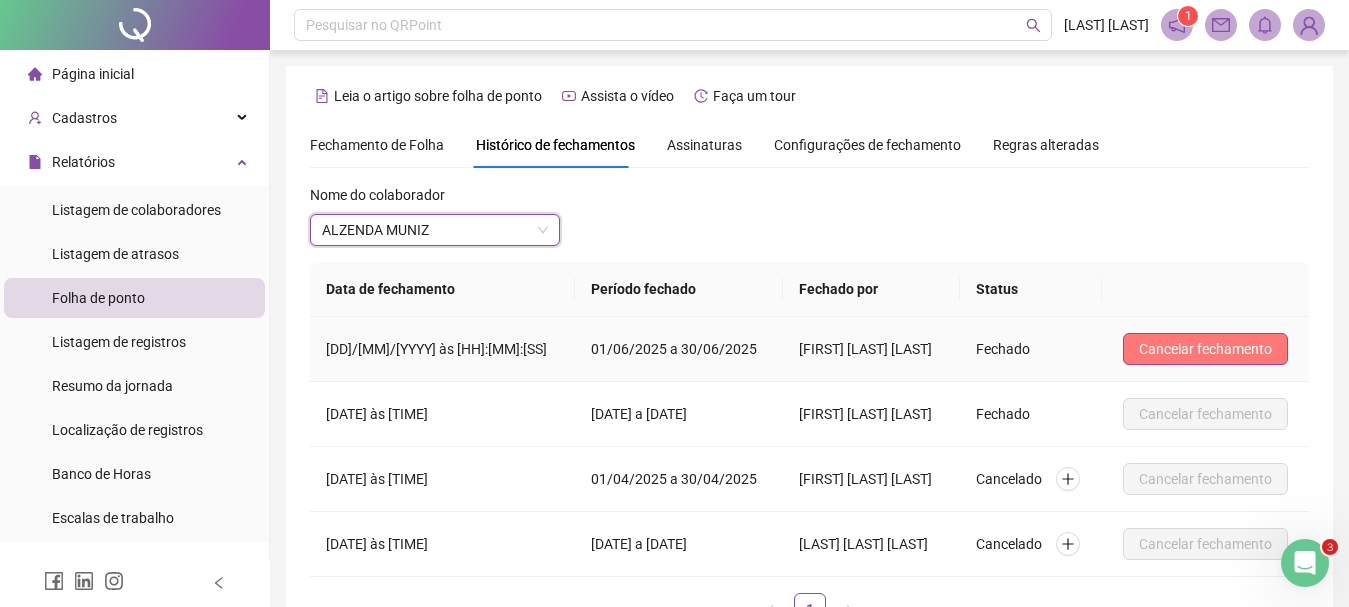 click on "Cancelar fechamento" at bounding box center [1205, 349] 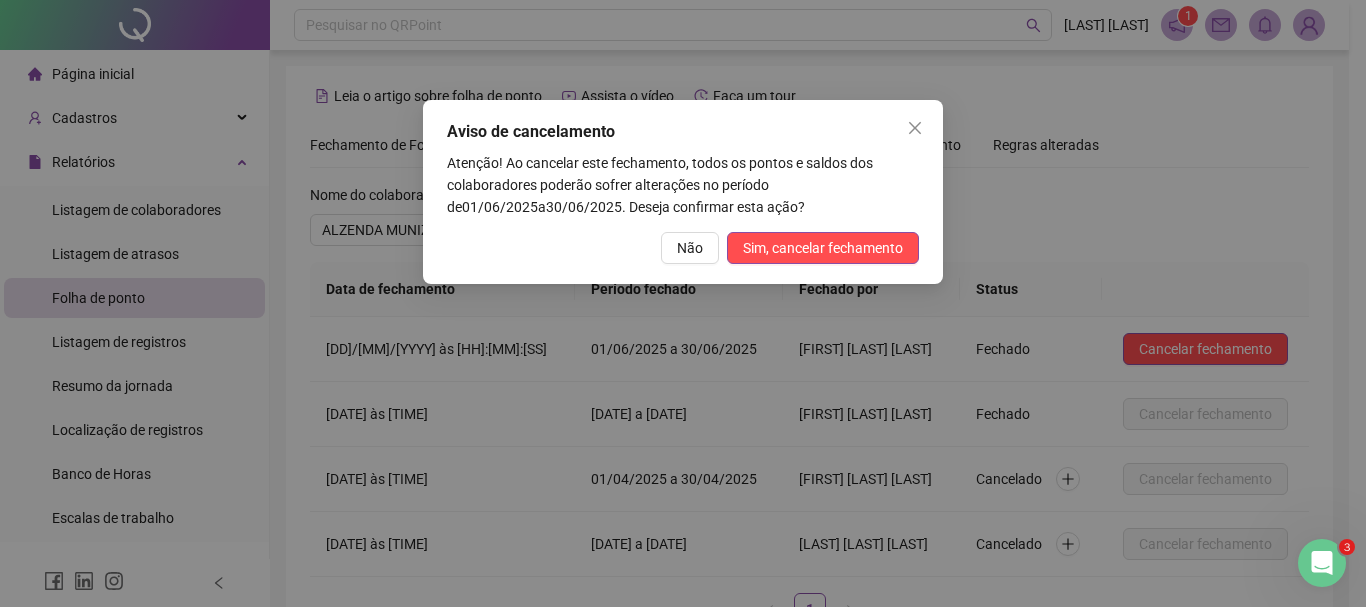 click on "Aviso de cancelamento Atenção!
Ao cancelar este fechamento, todos os pontos e saldos dos
colaboradores poderão sofrer alterações no período de  01/06/2025  a  30/06/2025 . Deseja confirmar esta ação? Não Sim, cancelar fechamento" at bounding box center (683, 192) 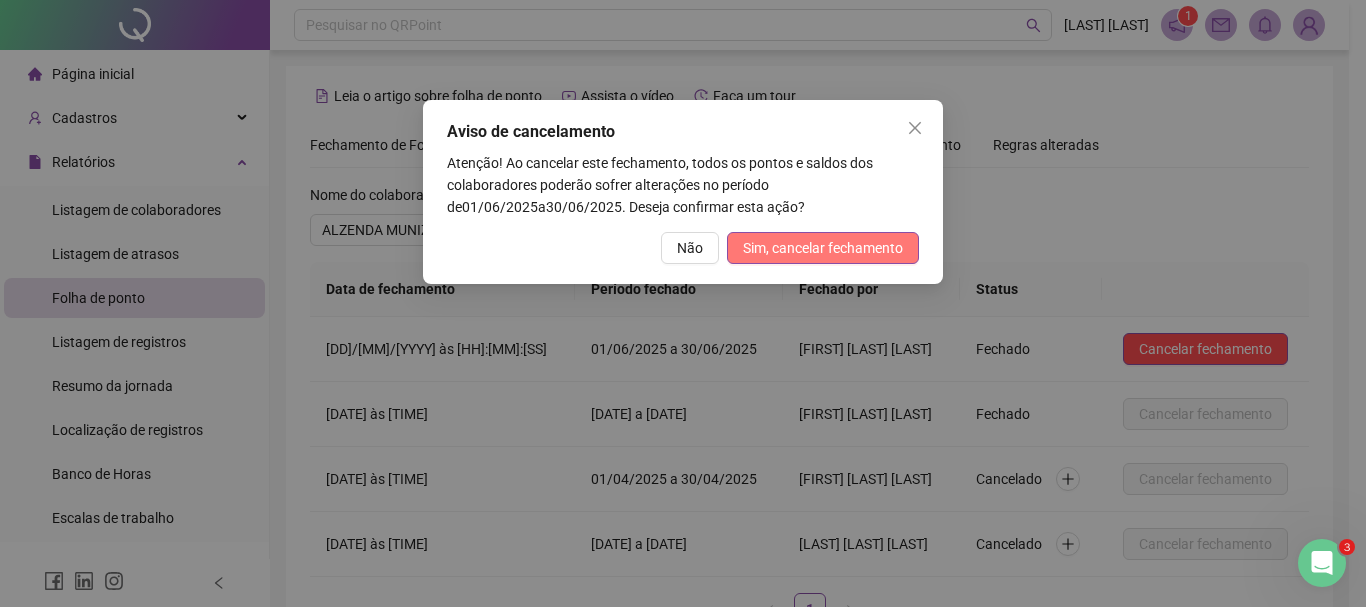 click on "Sim, cancelar fechamento" at bounding box center (823, 248) 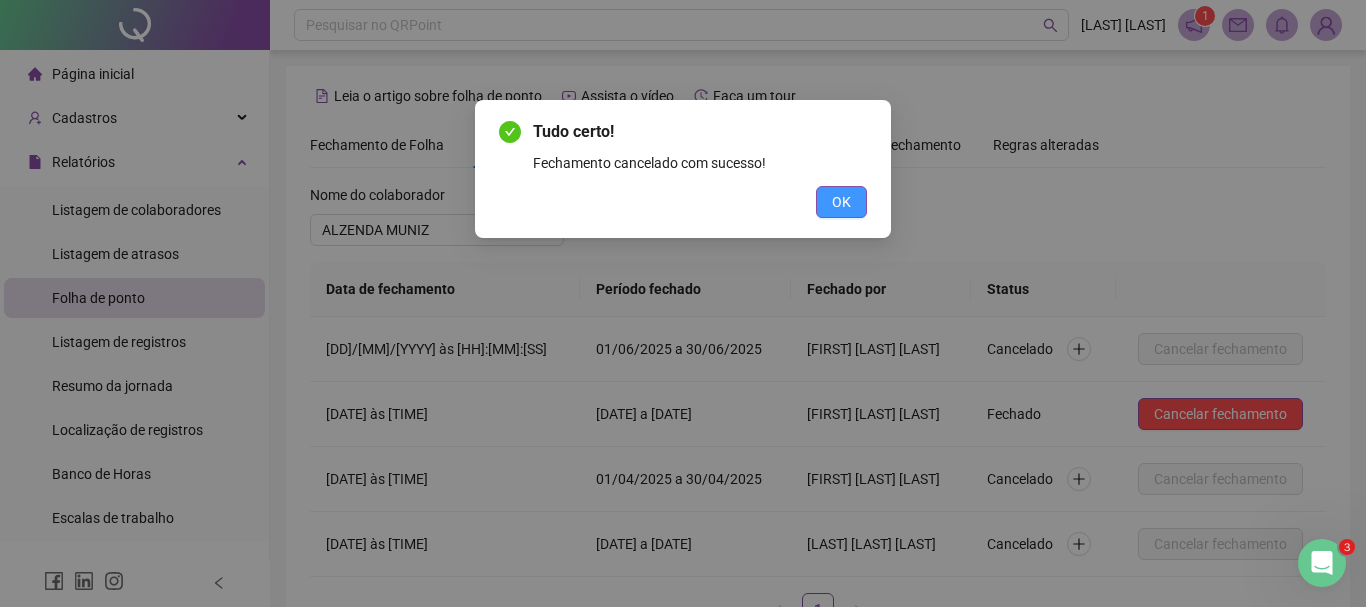 click on "OK" at bounding box center [841, 202] 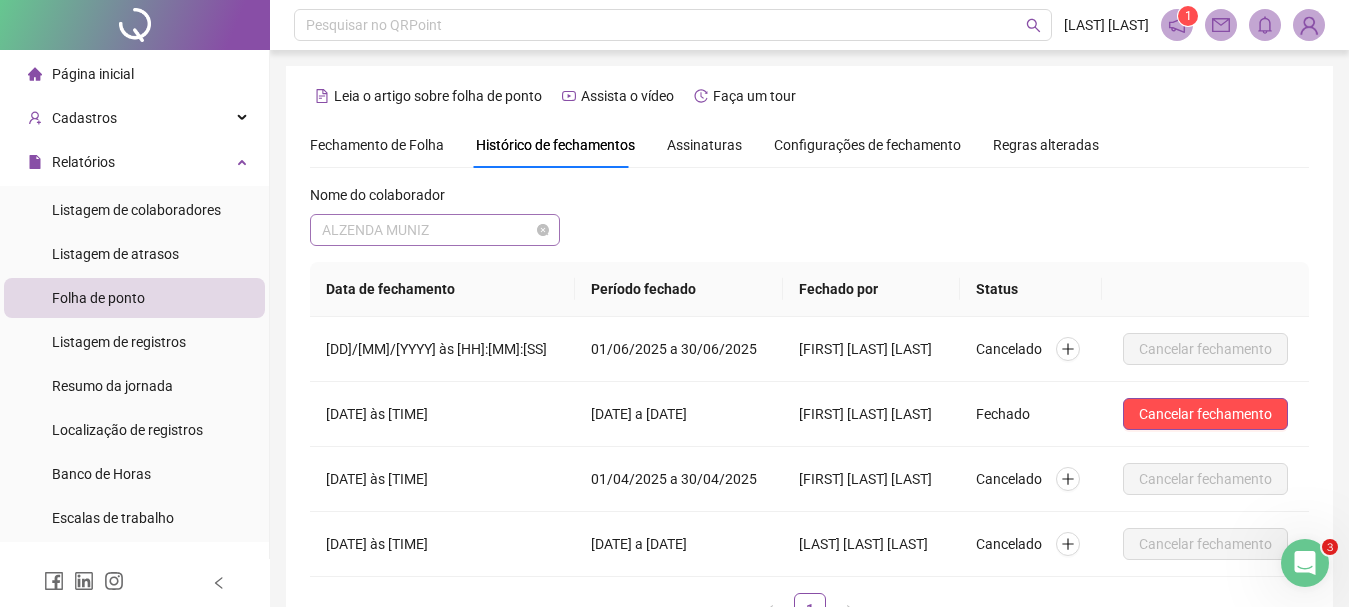 click on "ALZENDA MUNIZ" at bounding box center [435, 230] 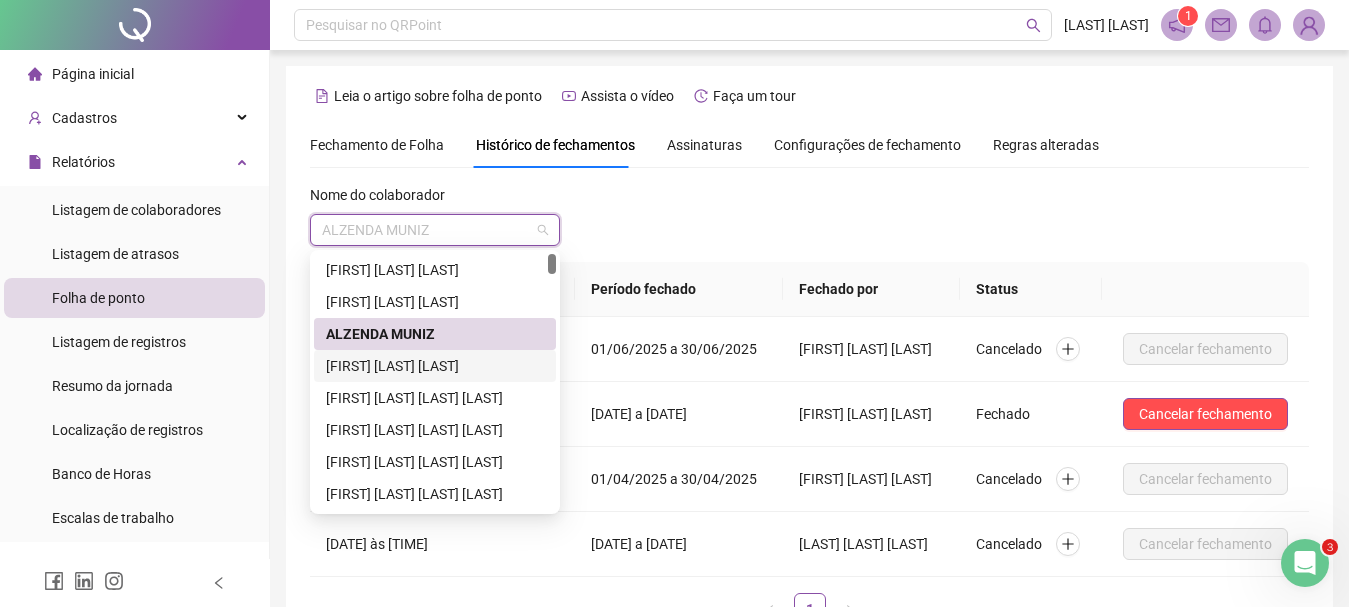 click on "[FIRST] [LAST] [LAST]" at bounding box center [435, 366] 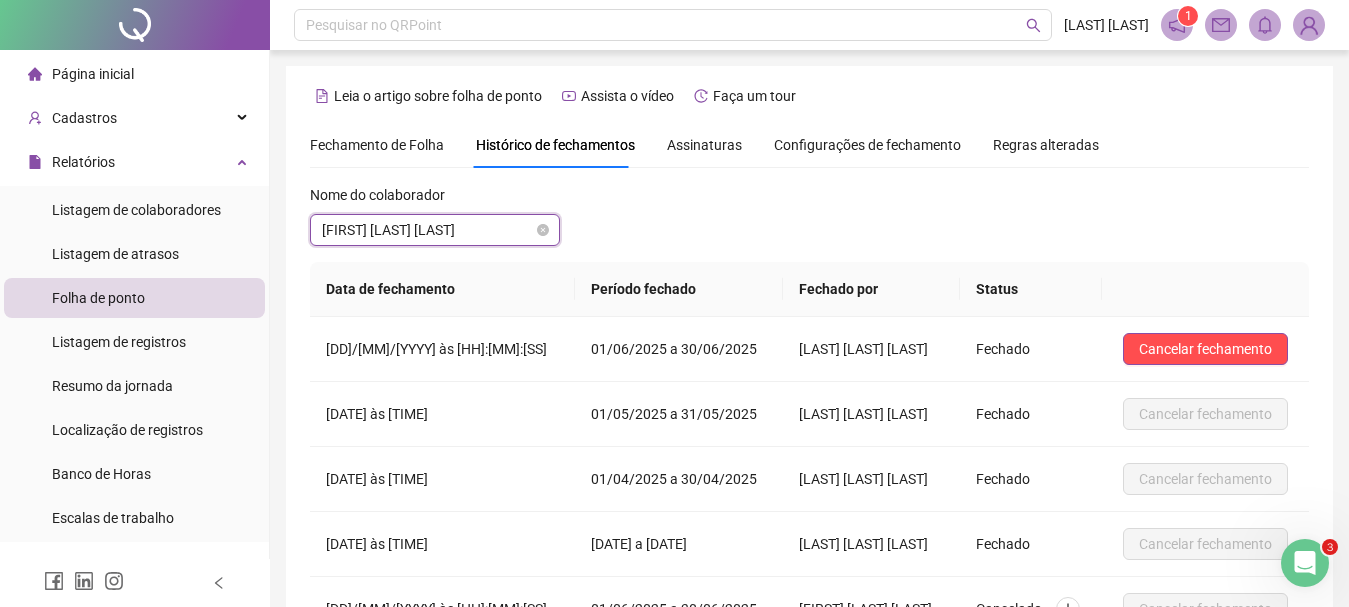 click on "[FIRST] [LAST] [LAST]" at bounding box center (435, 230) 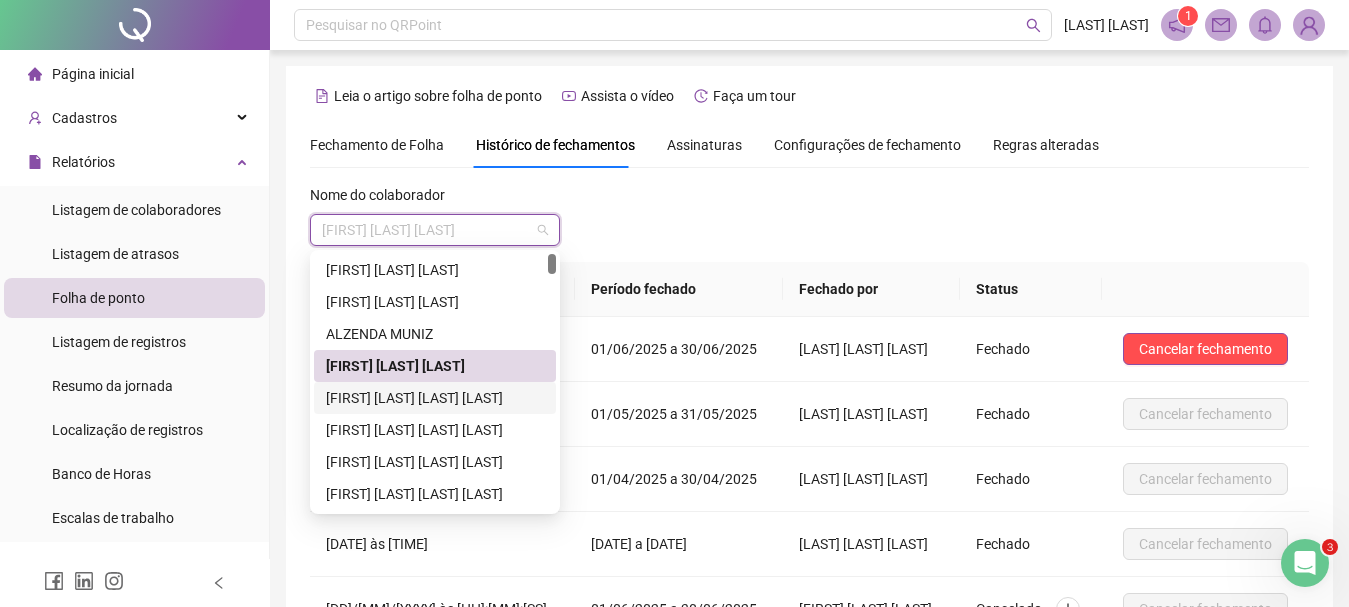 click on "[FIRST] [LAST] [LAST] [LAST]" at bounding box center [435, 398] 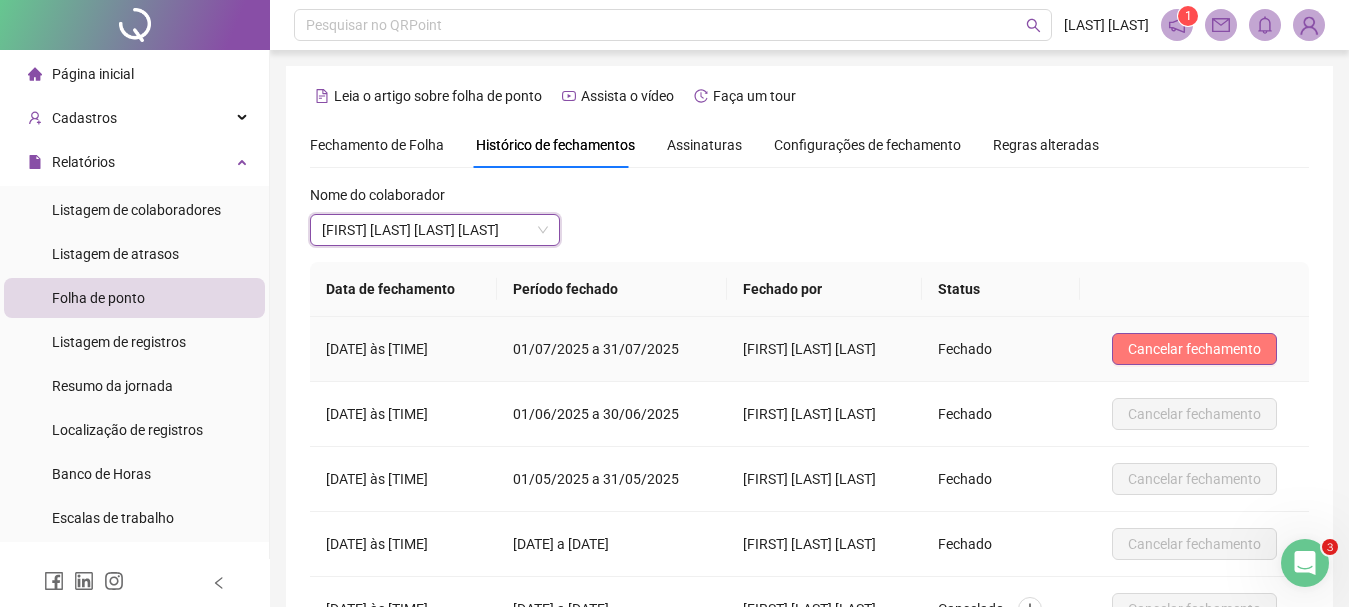 click on "Cancelar fechamento" at bounding box center [1194, 349] 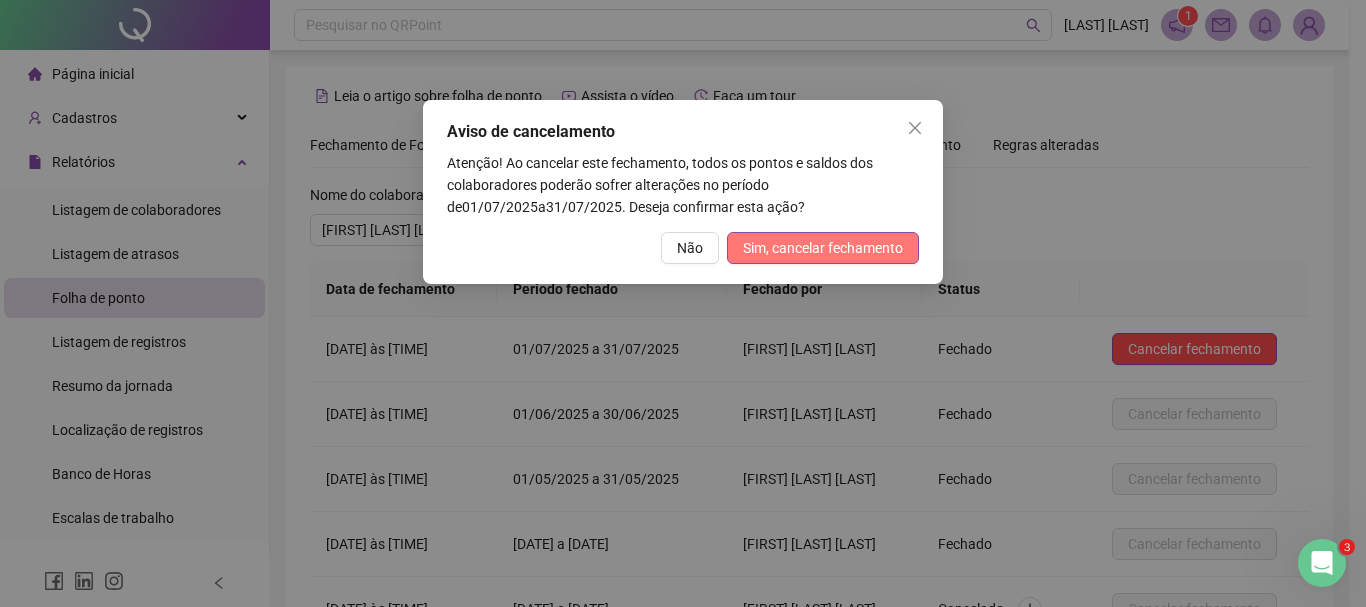 click on "Sim, cancelar fechamento" at bounding box center [823, 248] 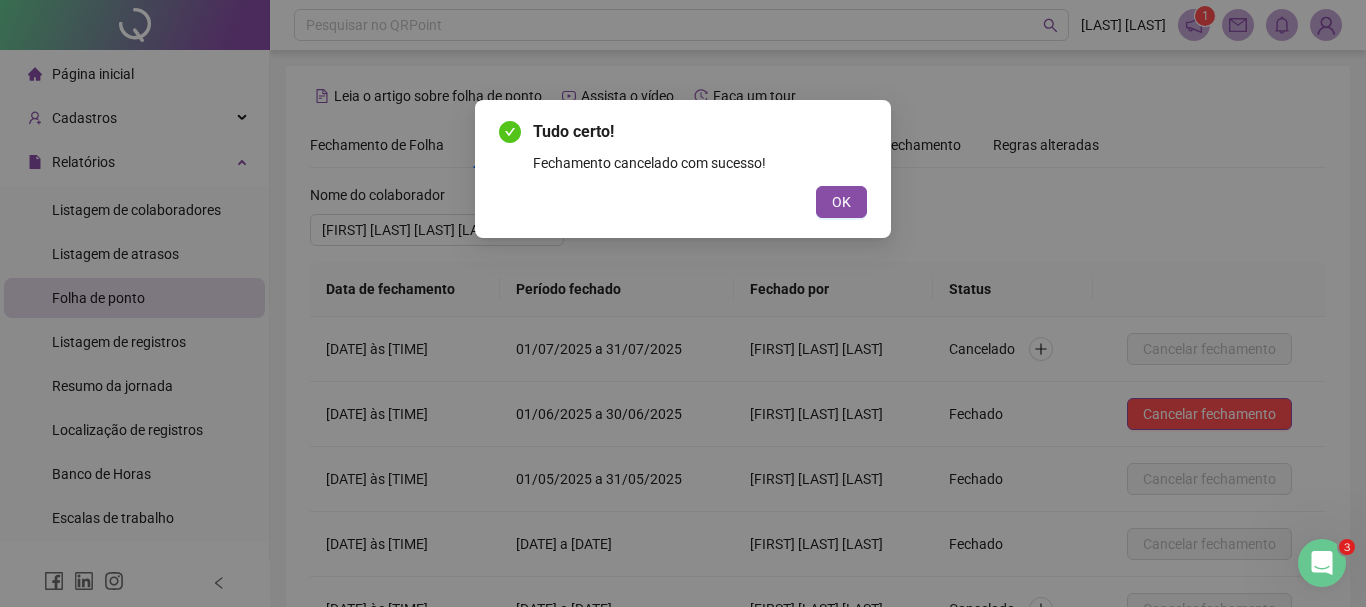click on "OK" at bounding box center (841, 202) 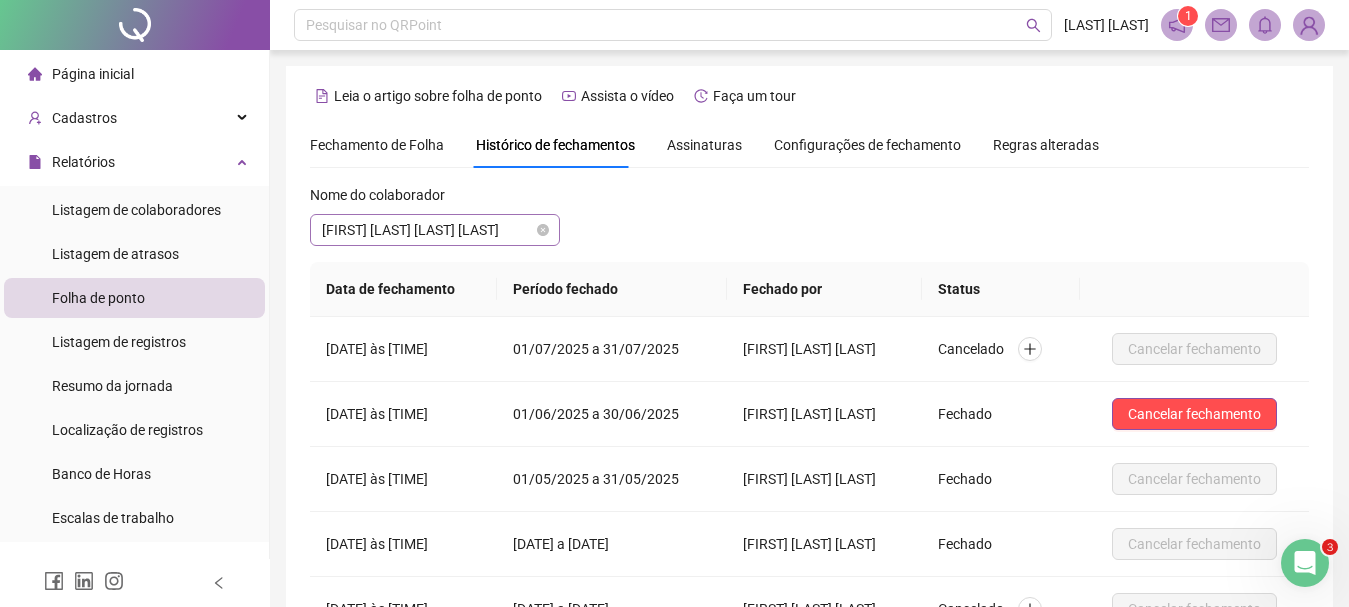 click on "[FIRST] [LAST] [LAST] [LAST]" at bounding box center (435, 230) 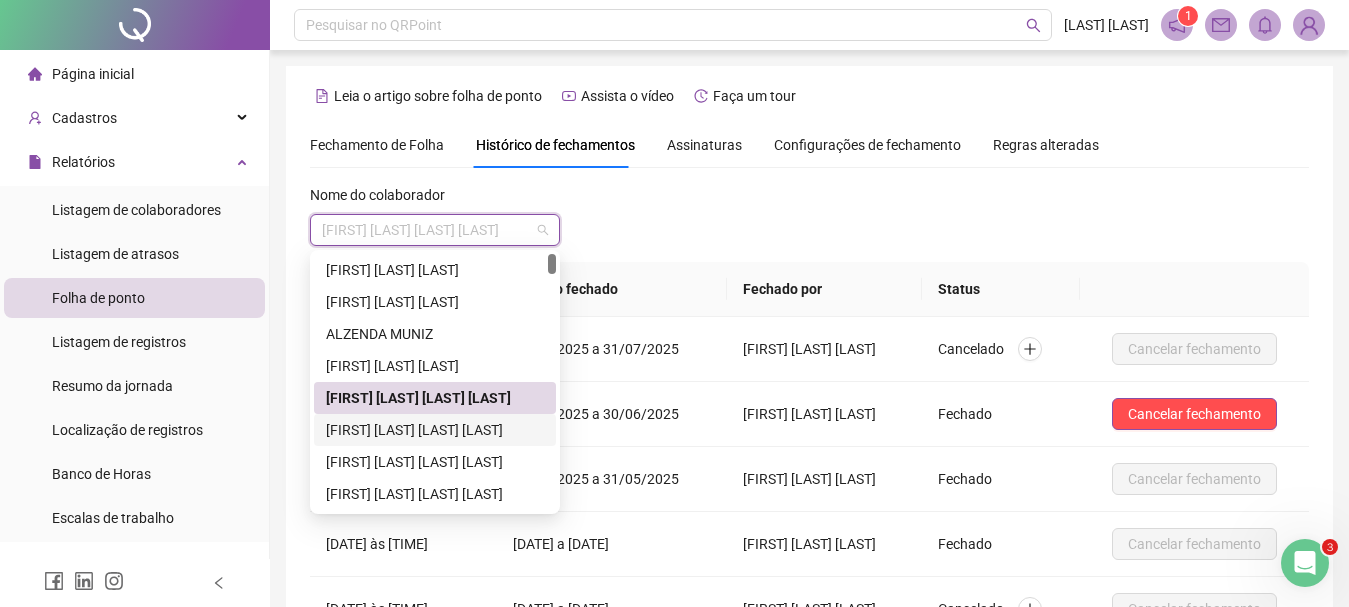 click on "[FIRST] [LAST] [LAST] [LAST]" at bounding box center [435, 430] 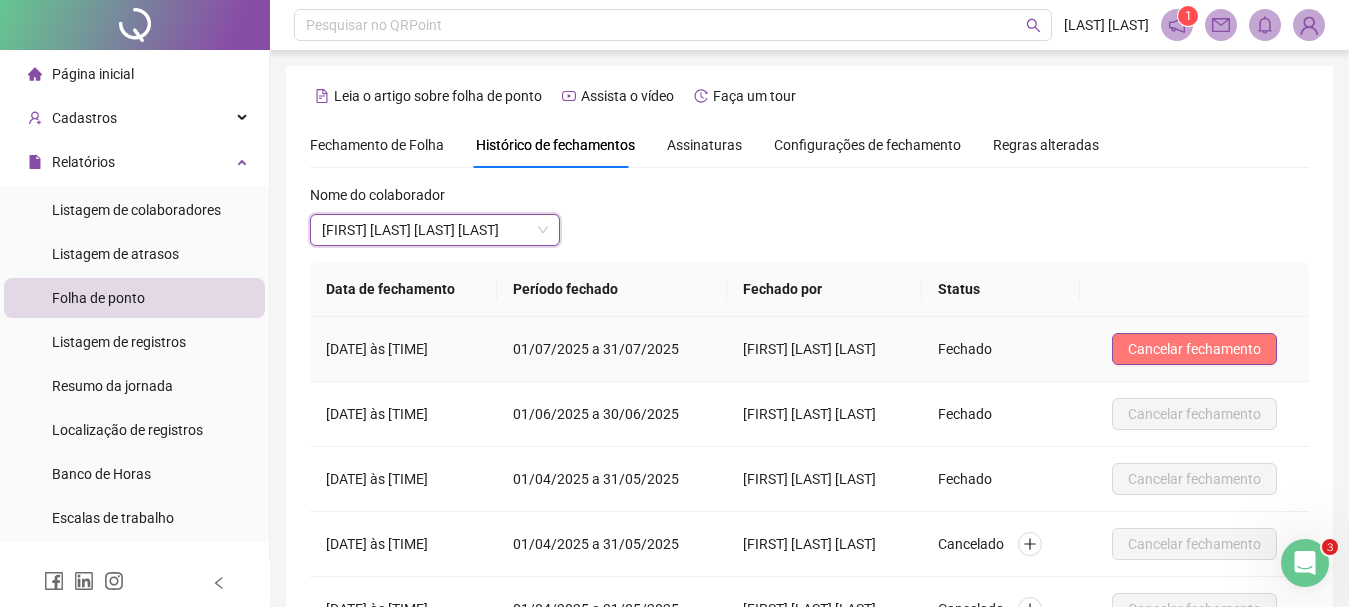 click on "Cancelar fechamento" at bounding box center (1194, 349) 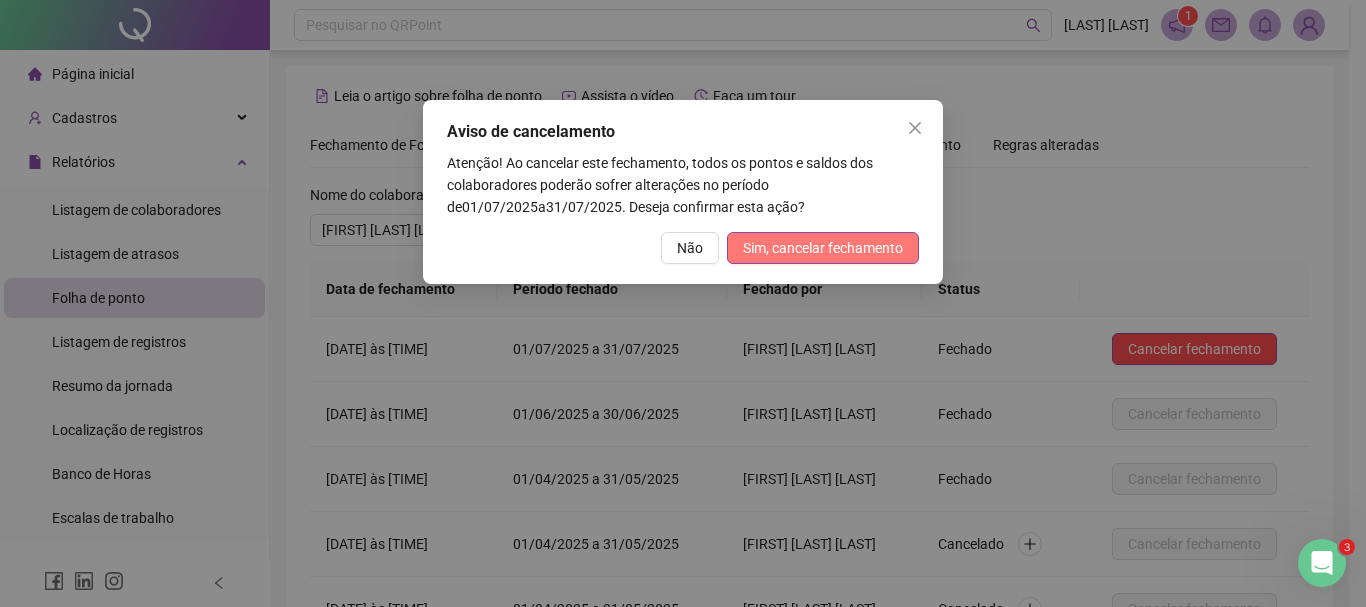 click on "Sim, cancelar fechamento" at bounding box center (823, 248) 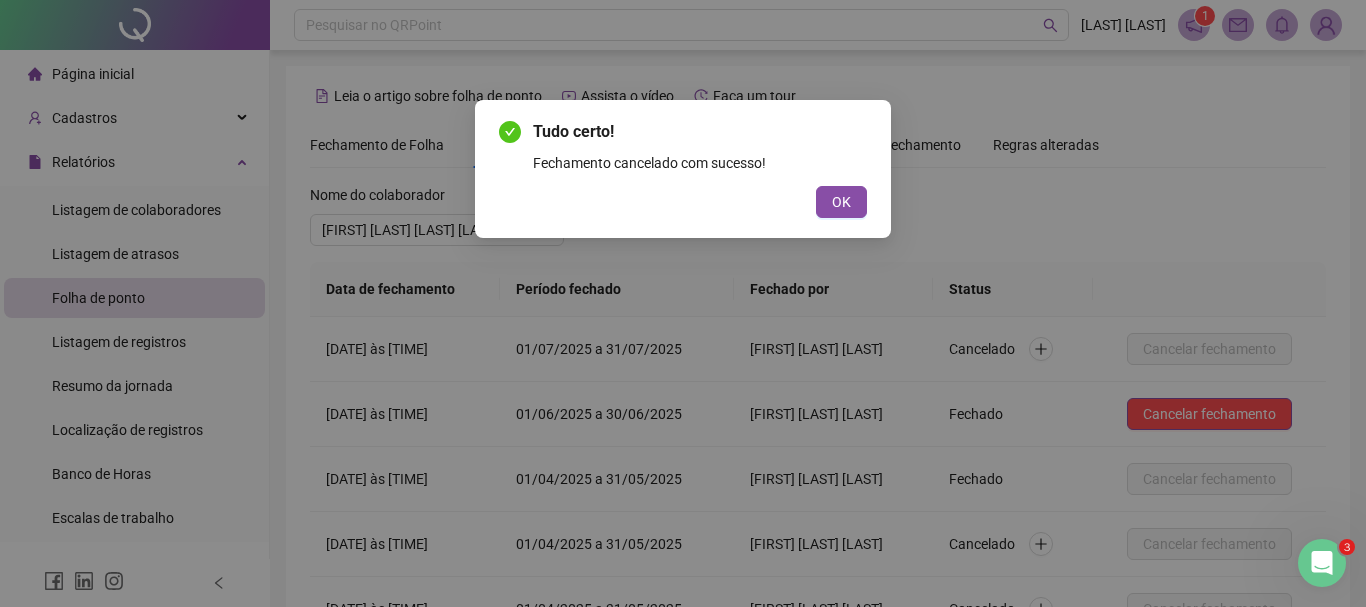click on "OK" at bounding box center (841, 202) 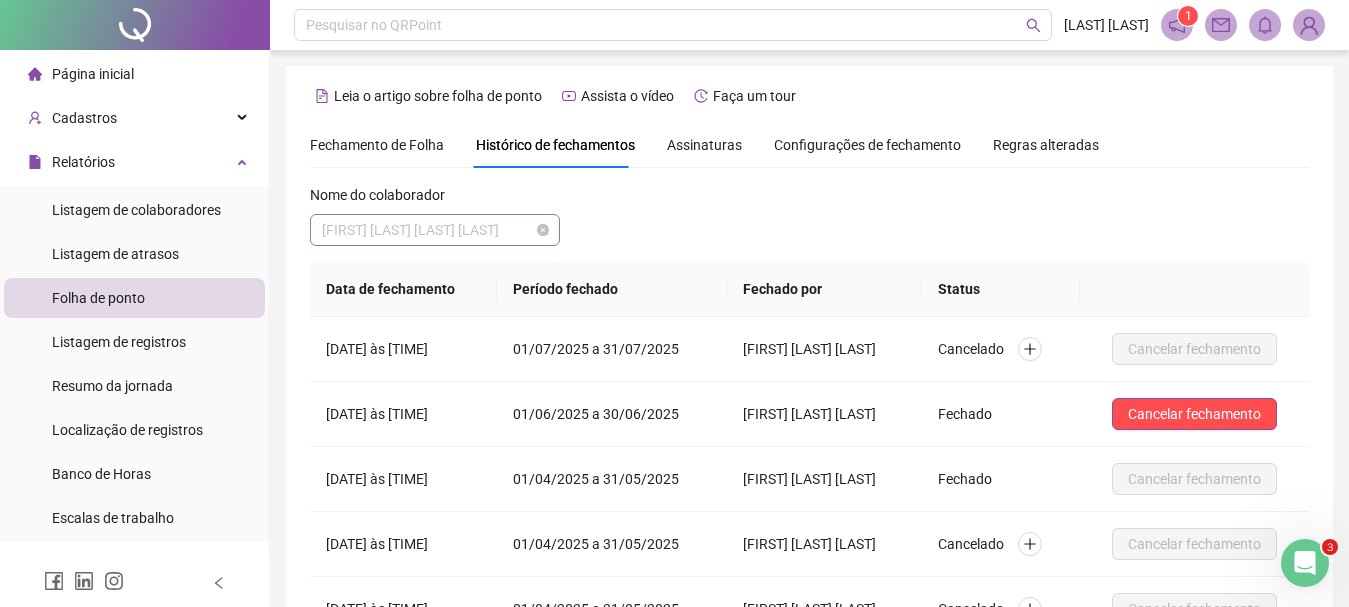 click on "[FIRST] [LAST] [LAST] [LAST]" at bounding box center [435, 230] 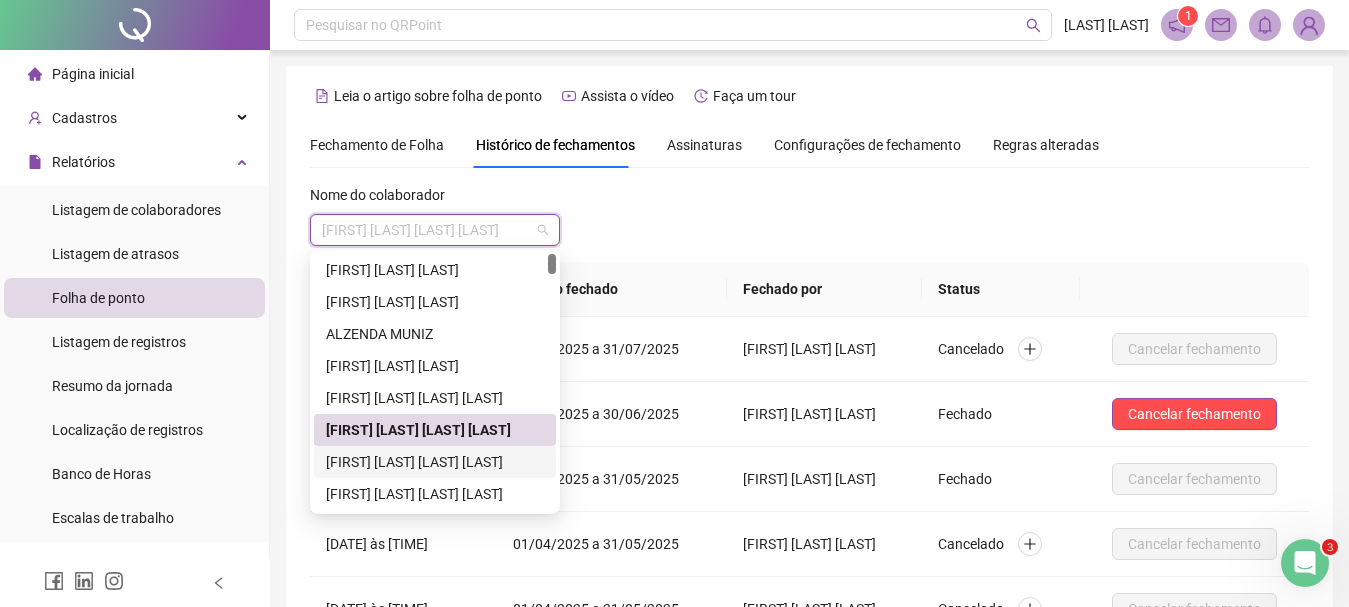 click on "[FIRST] [LAST] [LAST] [LAST]" at bounding box center [435, 462] 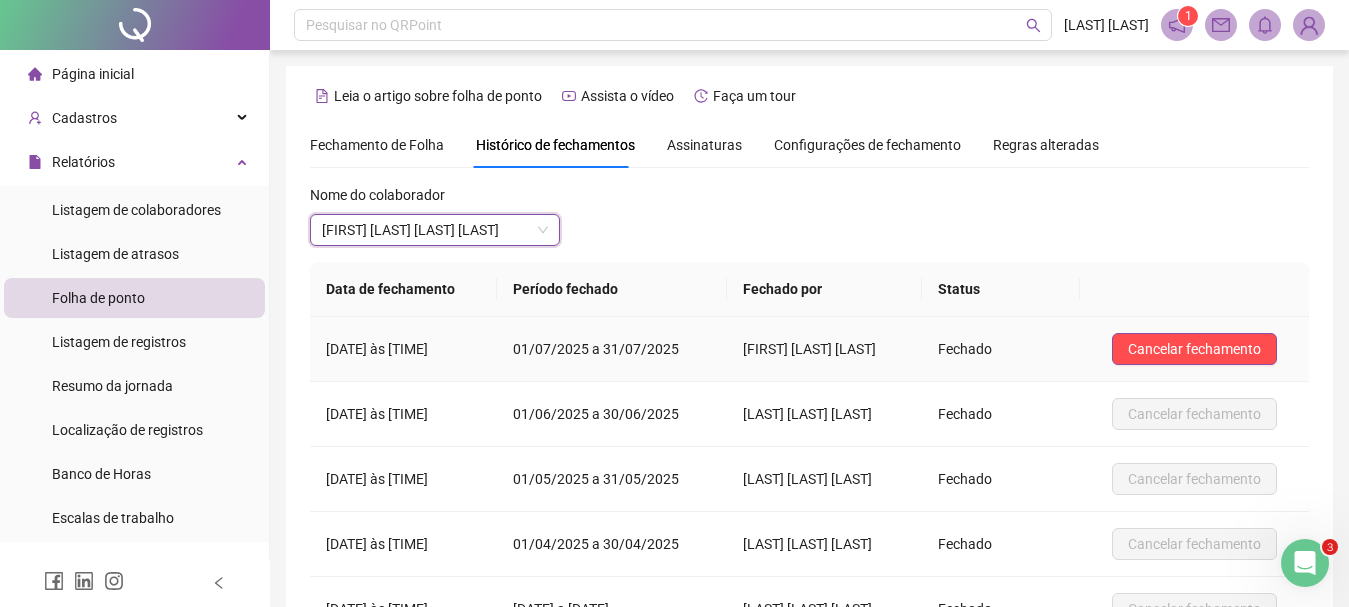 click on "Cancelar fechamento" at bounding box center (1194, 349) 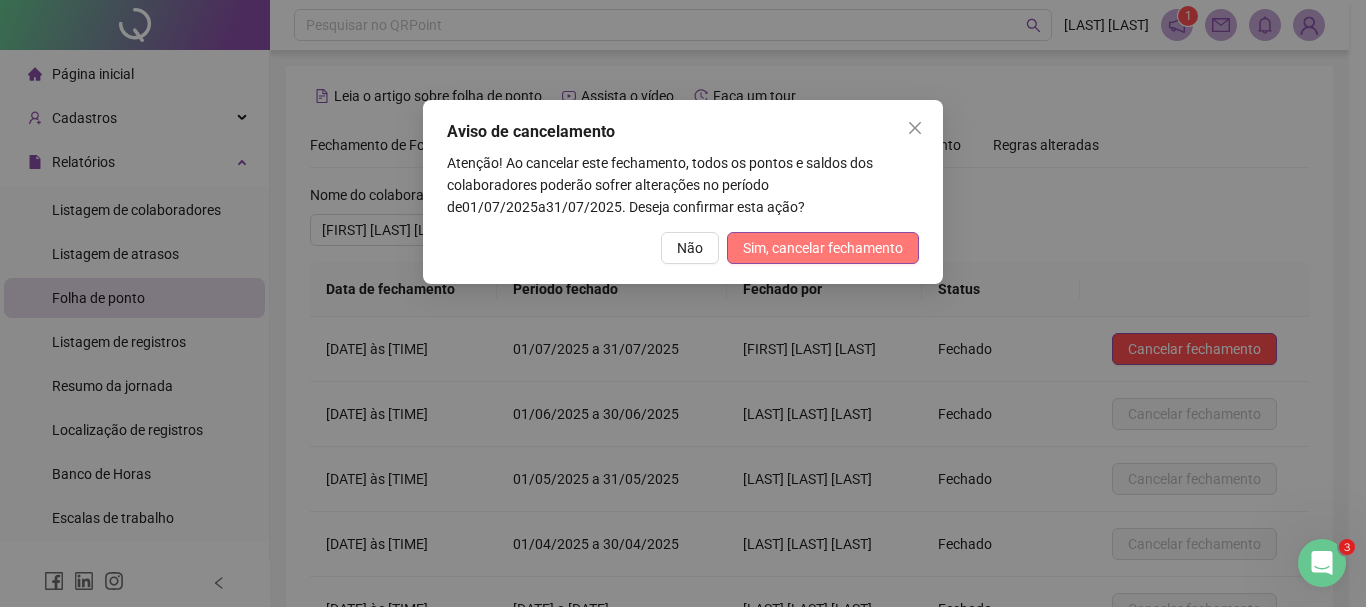 click on "Sim, cancelar fechamento" at bounding box center [823, 248] 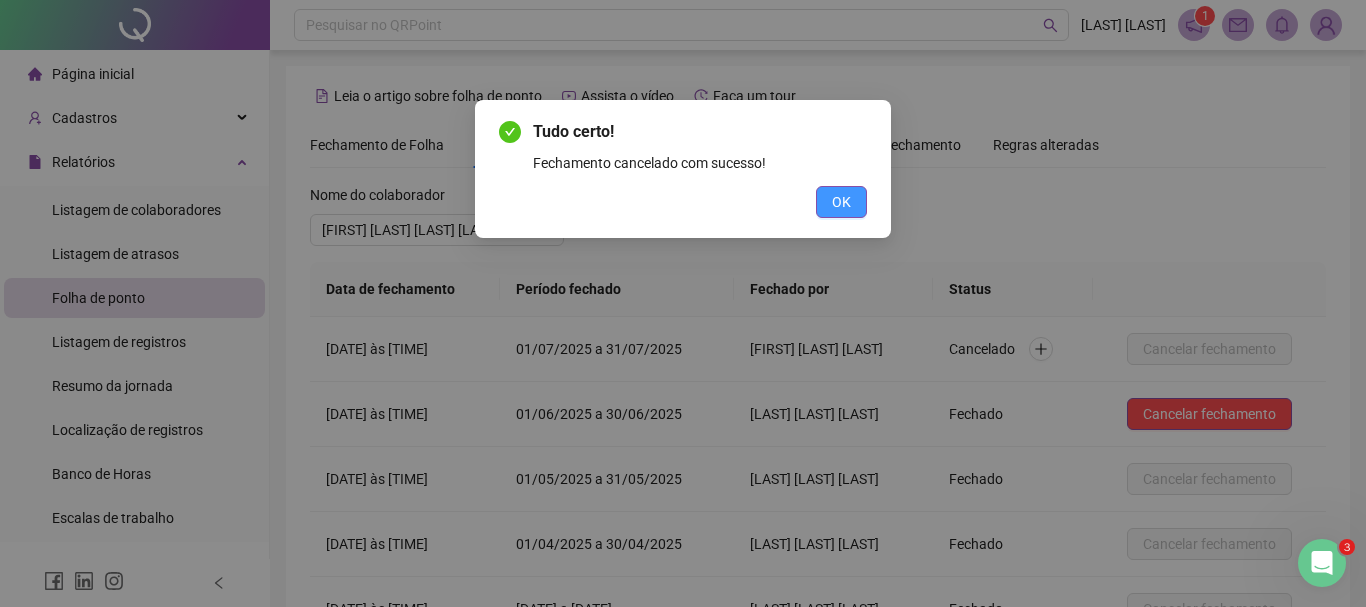 click on "OK" at bounding box center [841, 202] 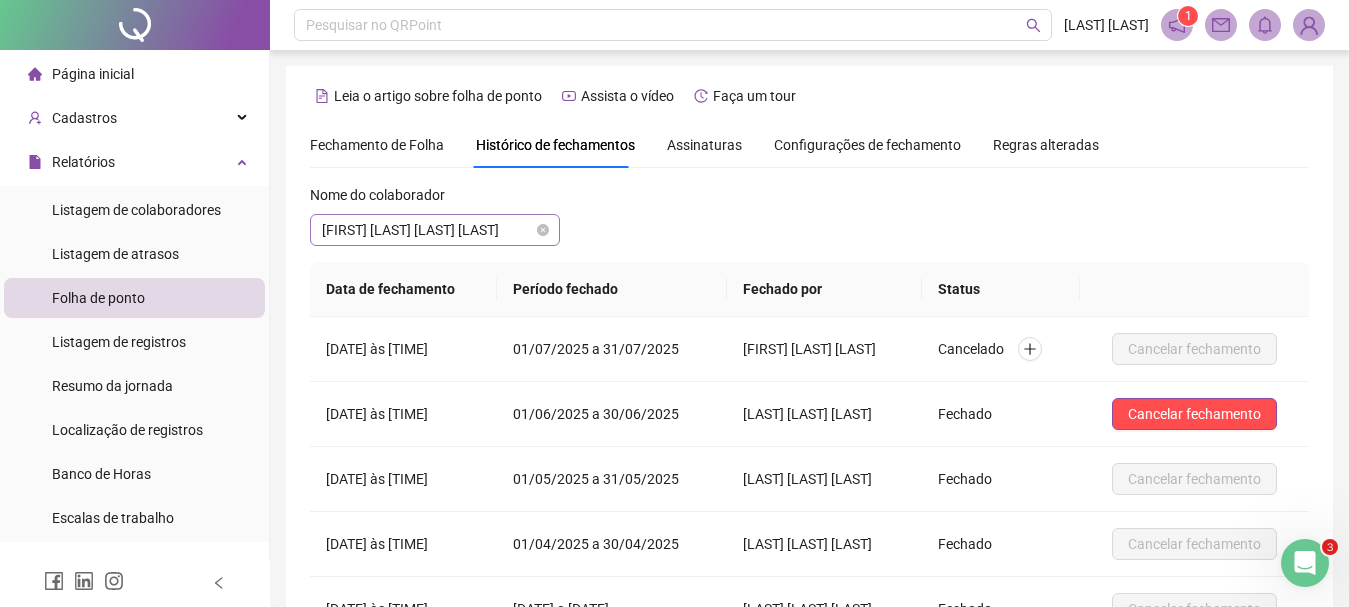 click on "[FIRST] [LAST] [LAST] [LAST]" at bounding box center [435, 230] 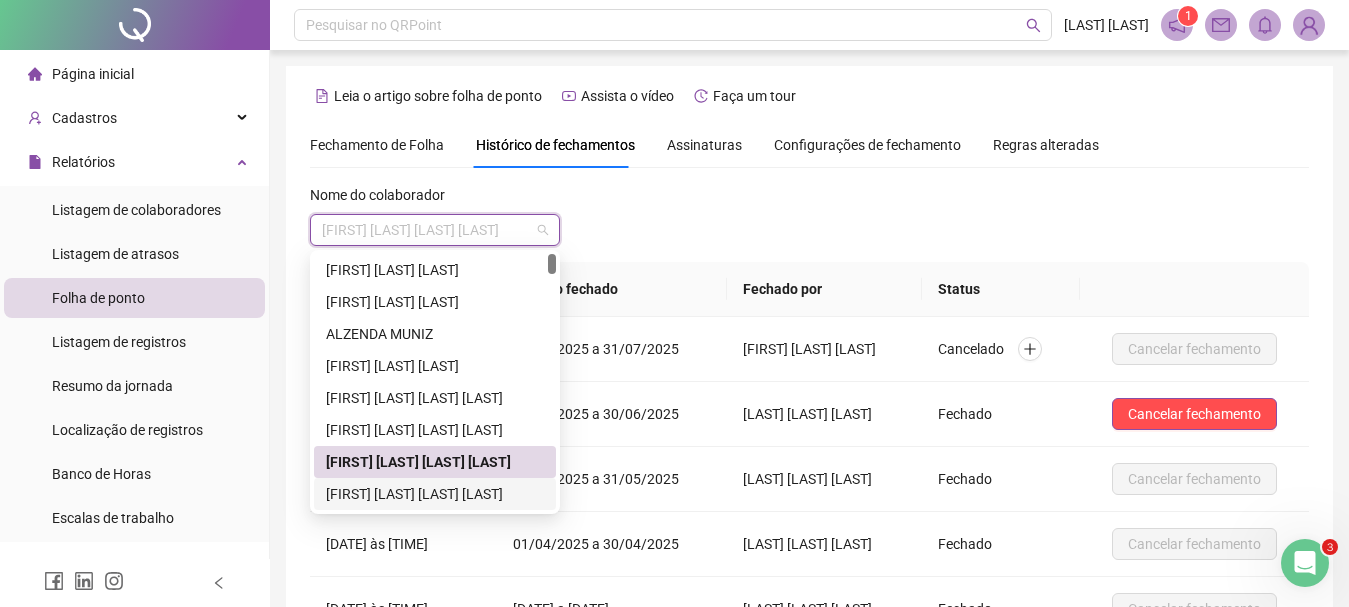 click on "[FIRST] [LAST] [LAST] [LAST]" at bounding box center (435, 494) 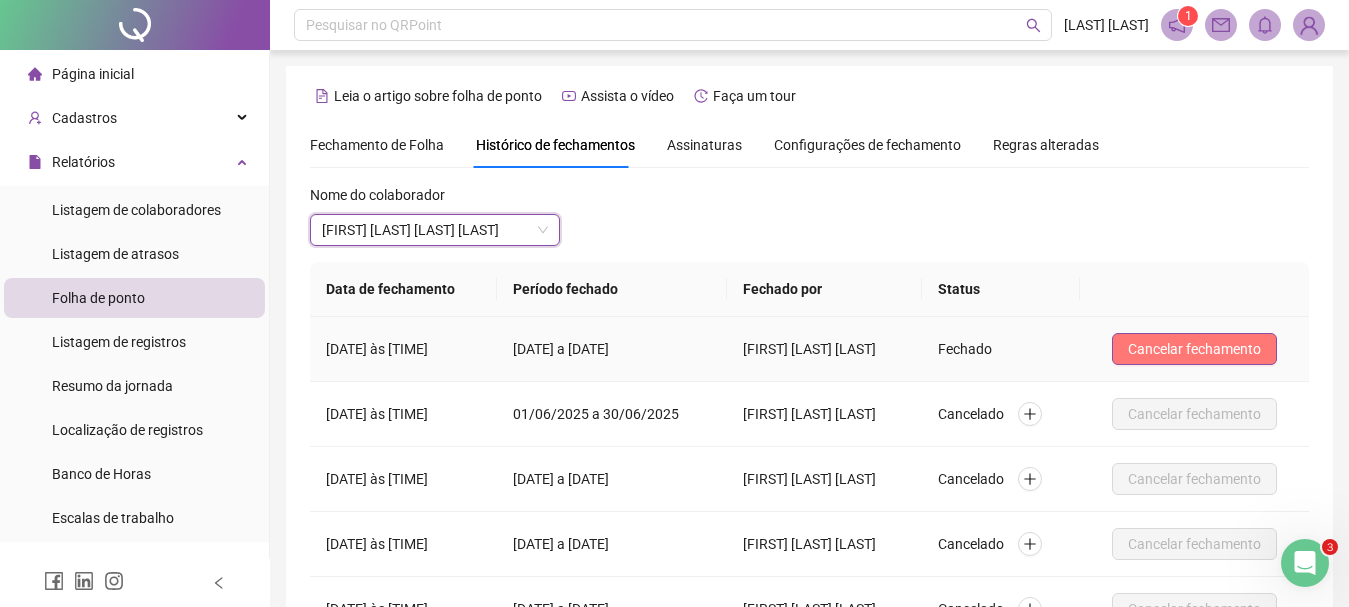 click on "Cancelar fechamento" at bounding box center [1194, 349] 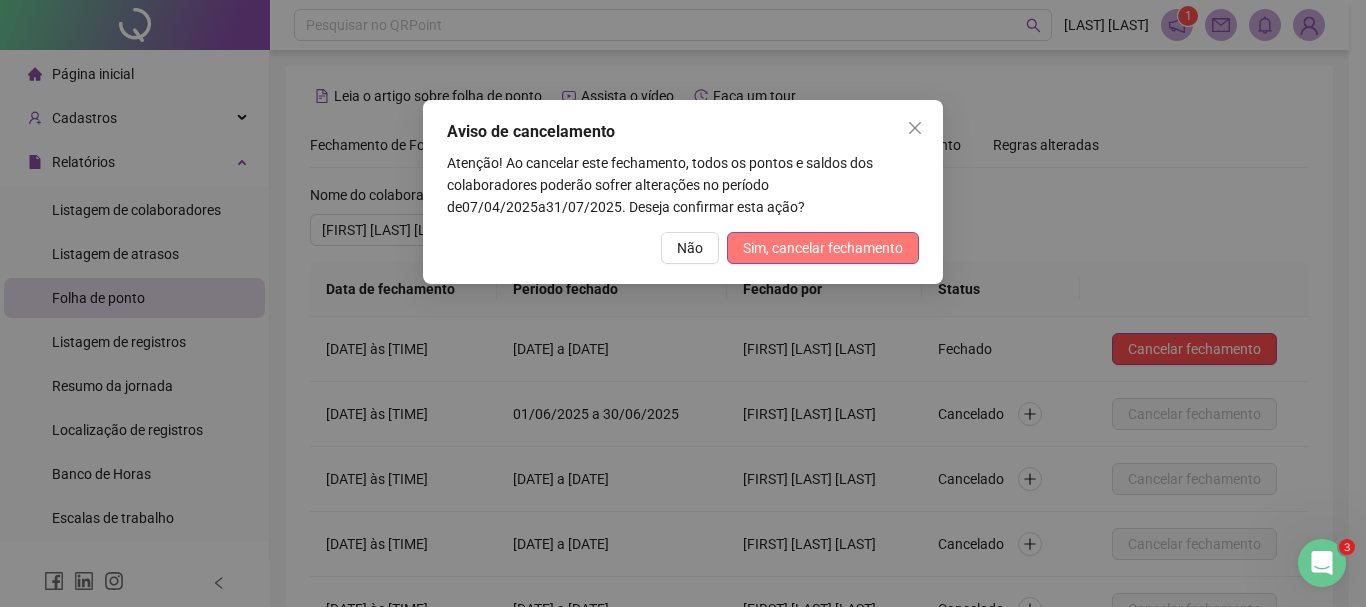click on "Sim, cancelar fechamento" at bounding box center [823, 248] 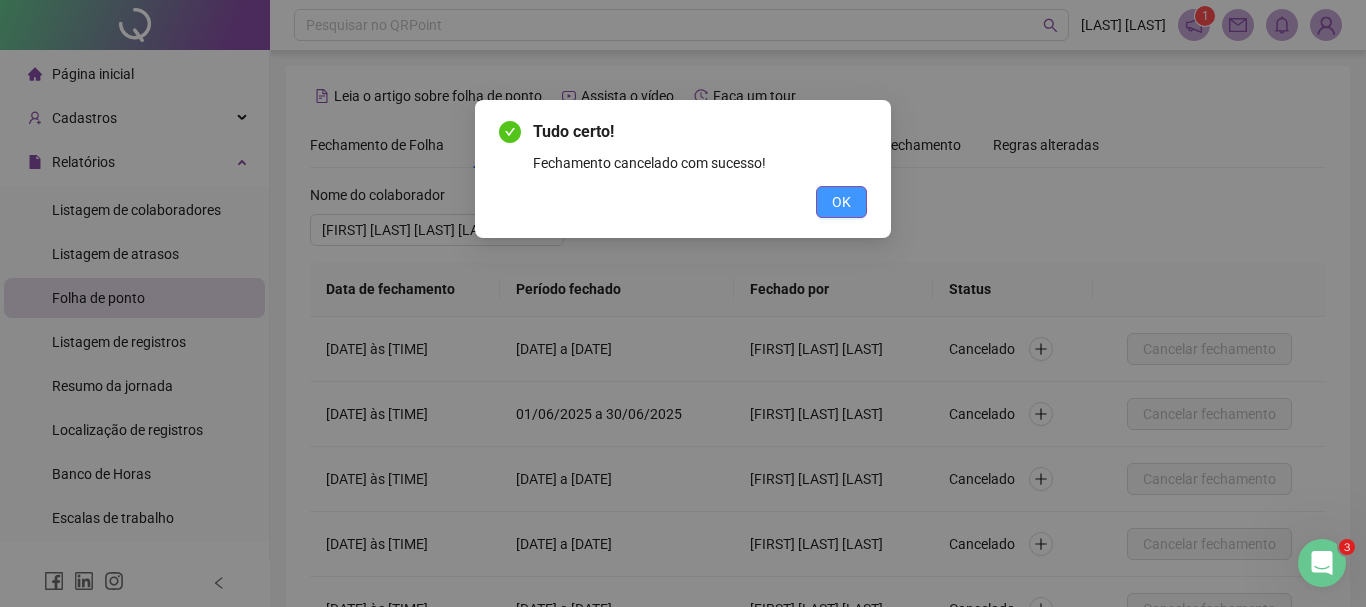 click on "OK" at bounding box center (841, 202) 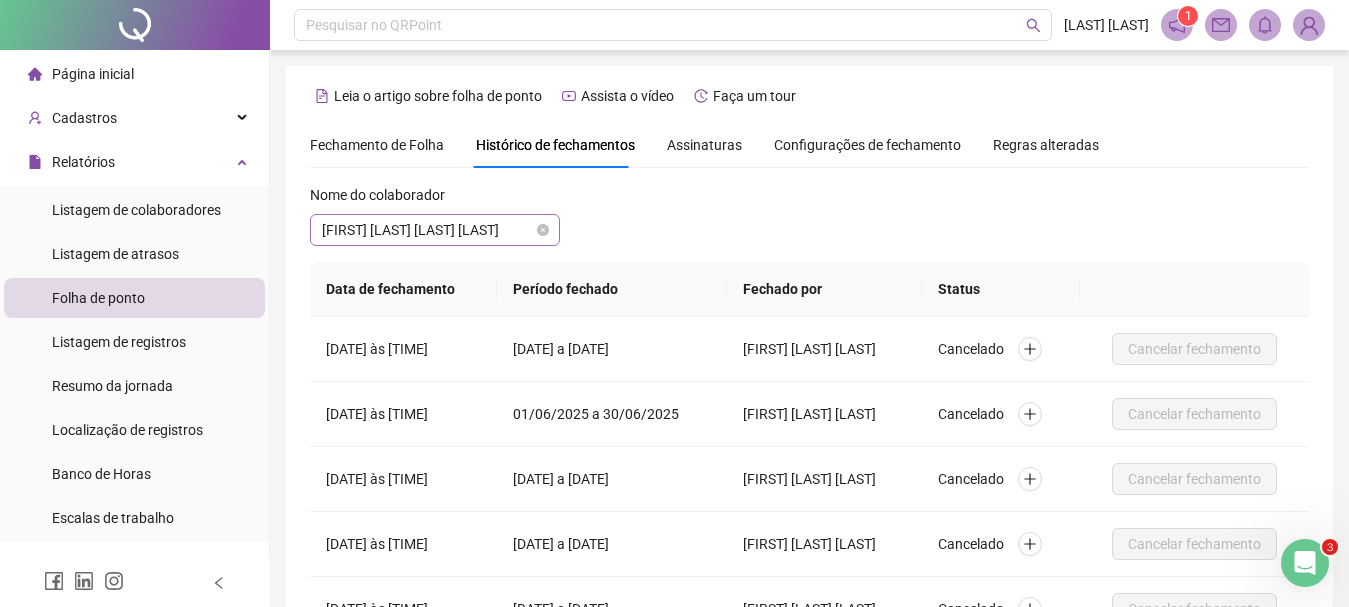 click on "[FIRST] [LAST] [LAST] [LAST]" at bounding box center [435, 230] 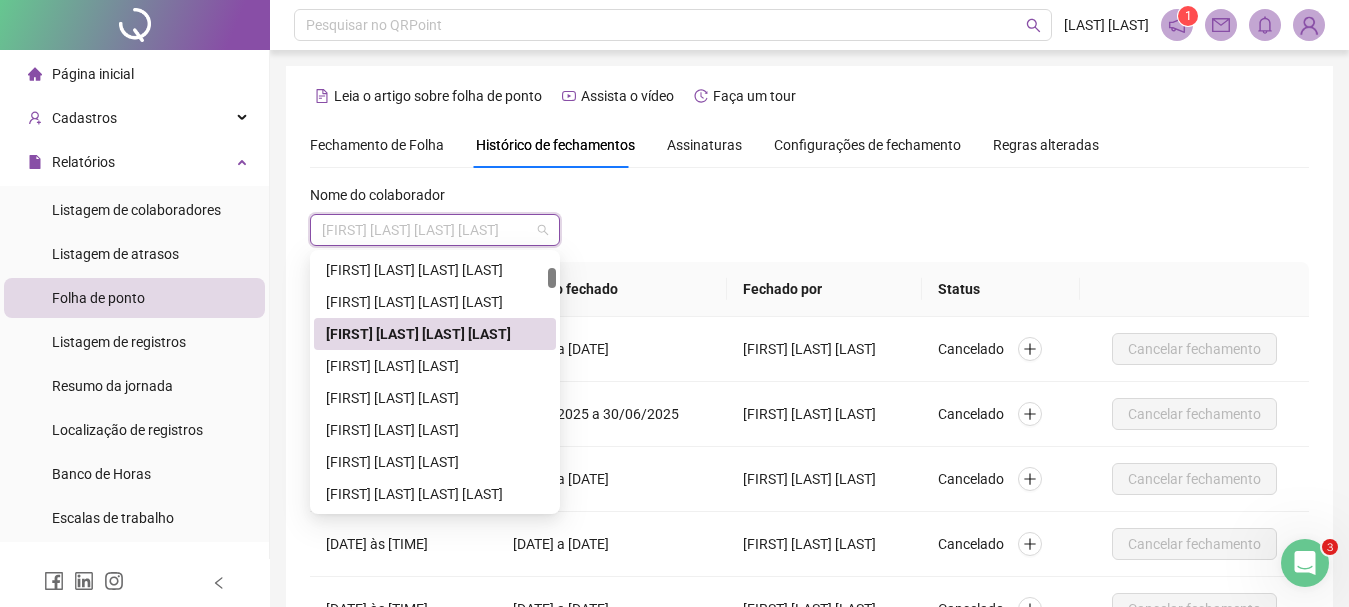 scroll, scrollTop: 192, scrollLeft: 0, axis: vertical 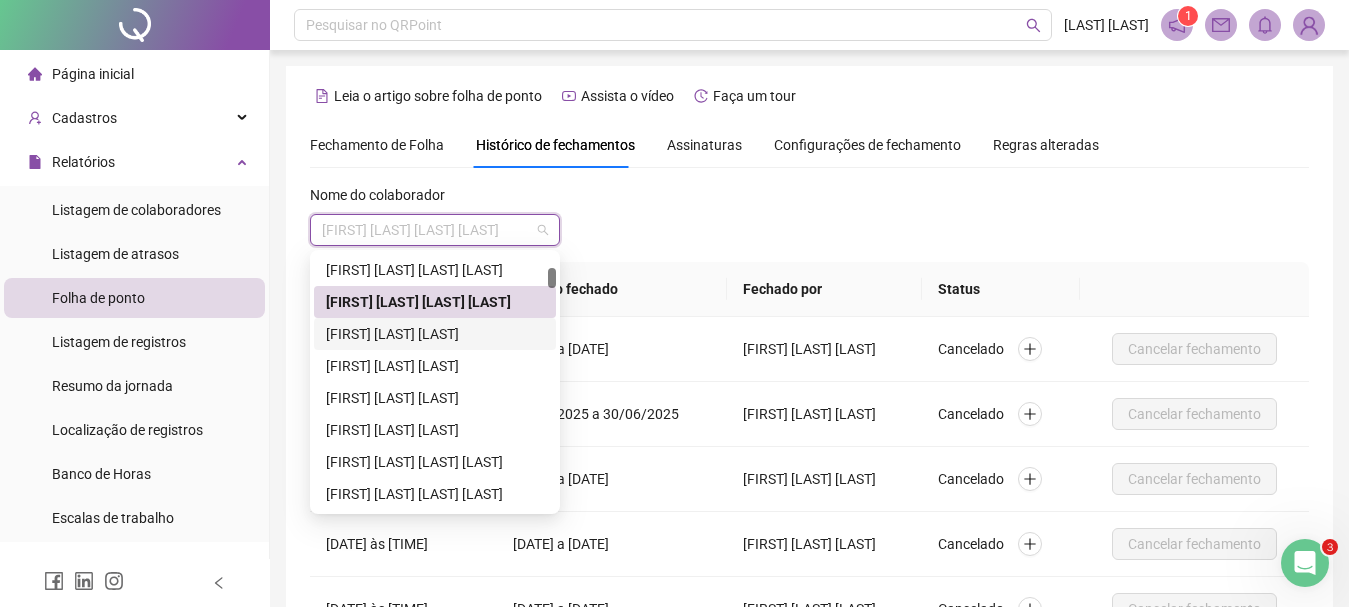 click on "[FIRST] [LAST] [LAST]" at bounding box center [435, 334] 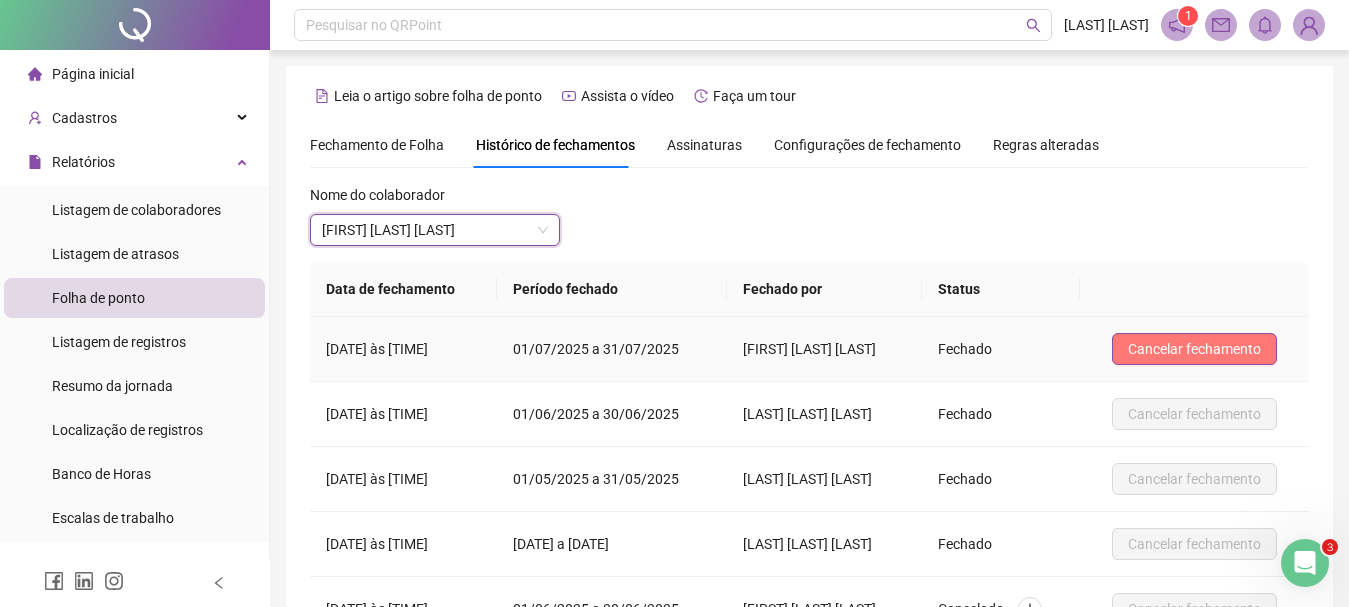 click on "Cancelar fechamento" at bounding box center [1194, 349] 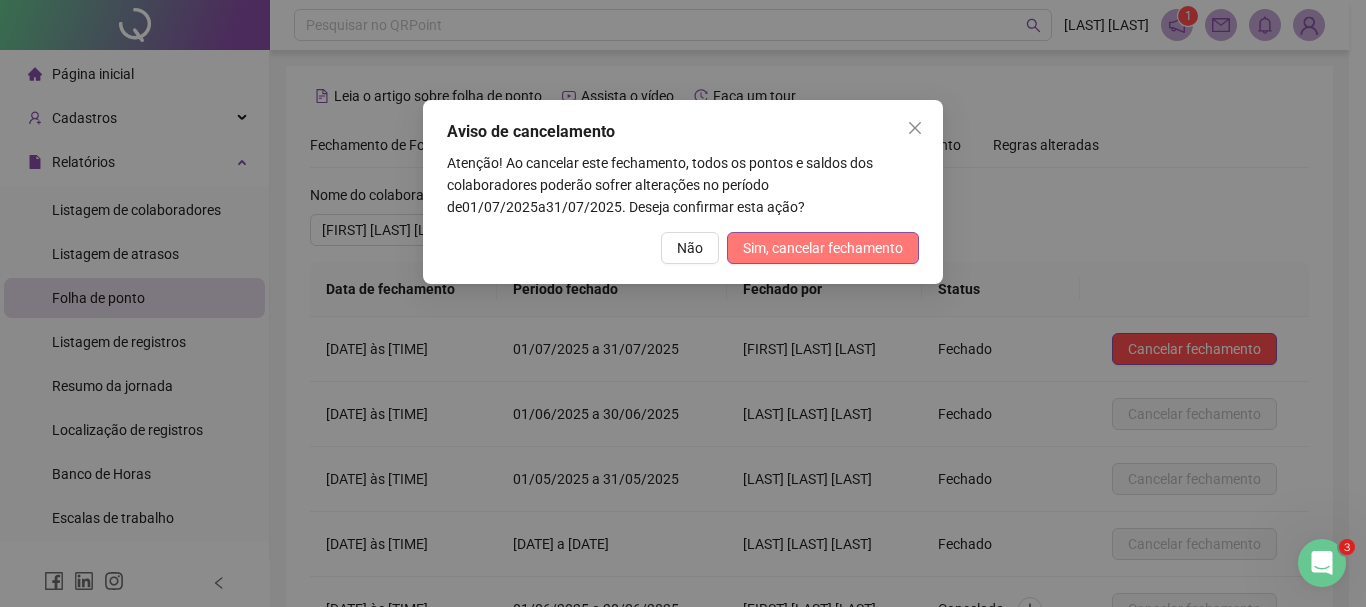 click on "Sim, cancelar fechamento" at bounding box center (823, 248) 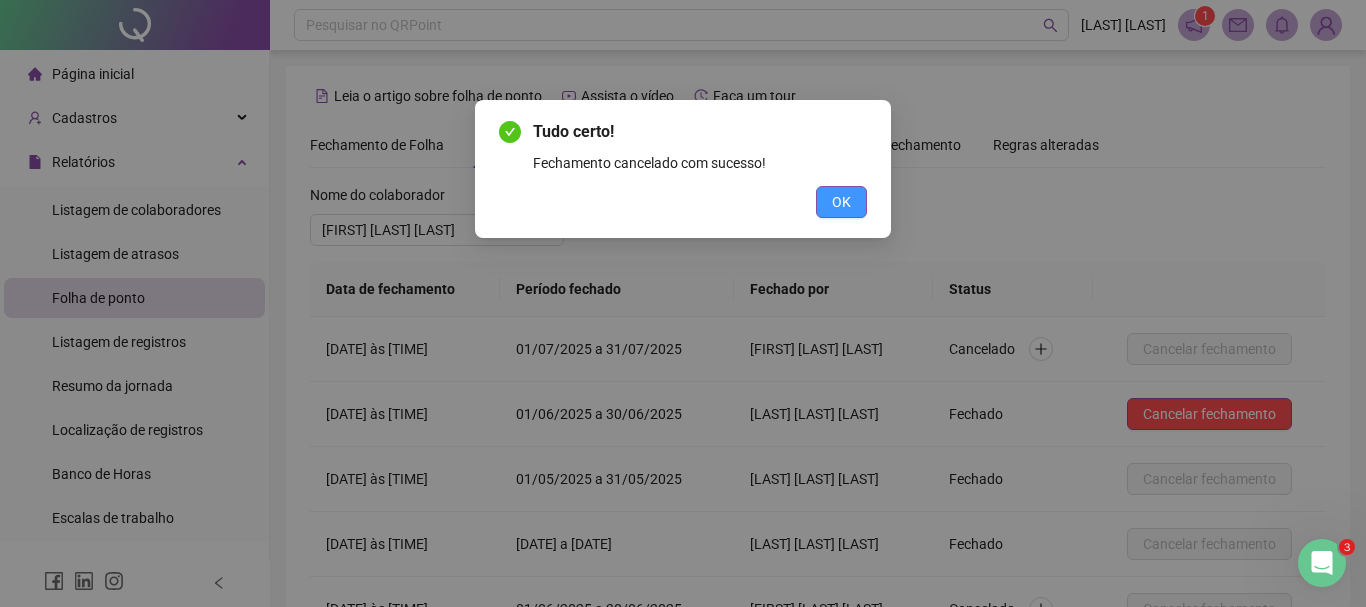 click on "OK" at bounding box center (841, 202) 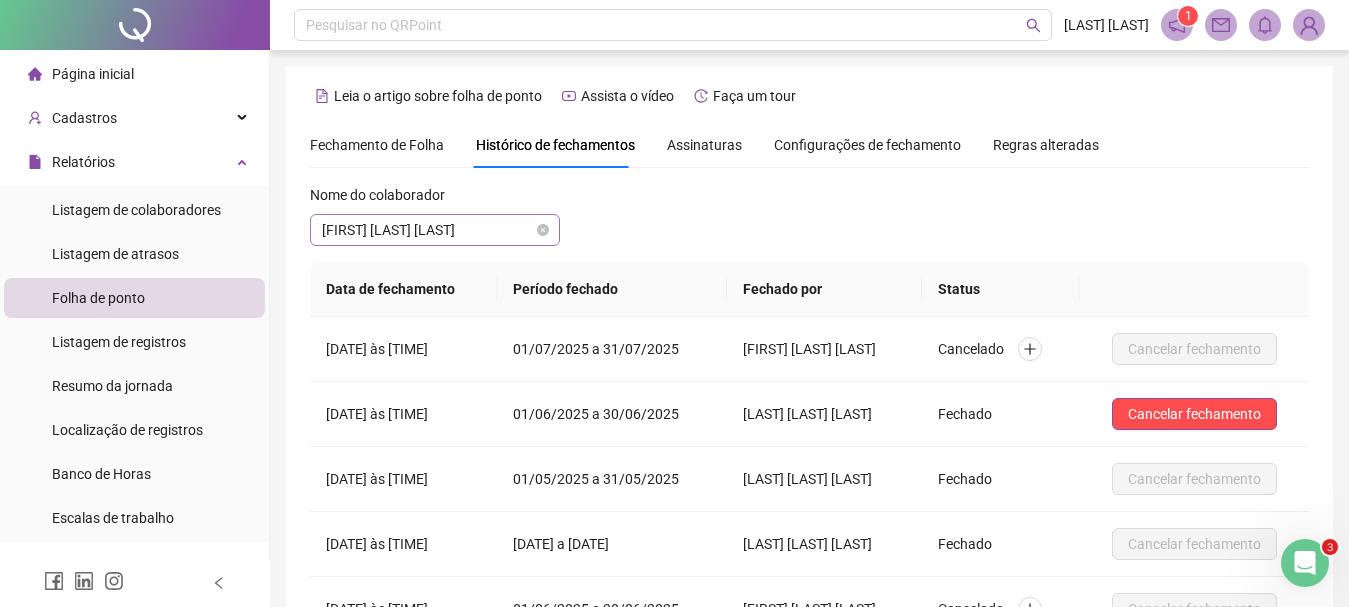 click on "[FIRST] [LAST] [LAST]" at bounding box center [435, 230] 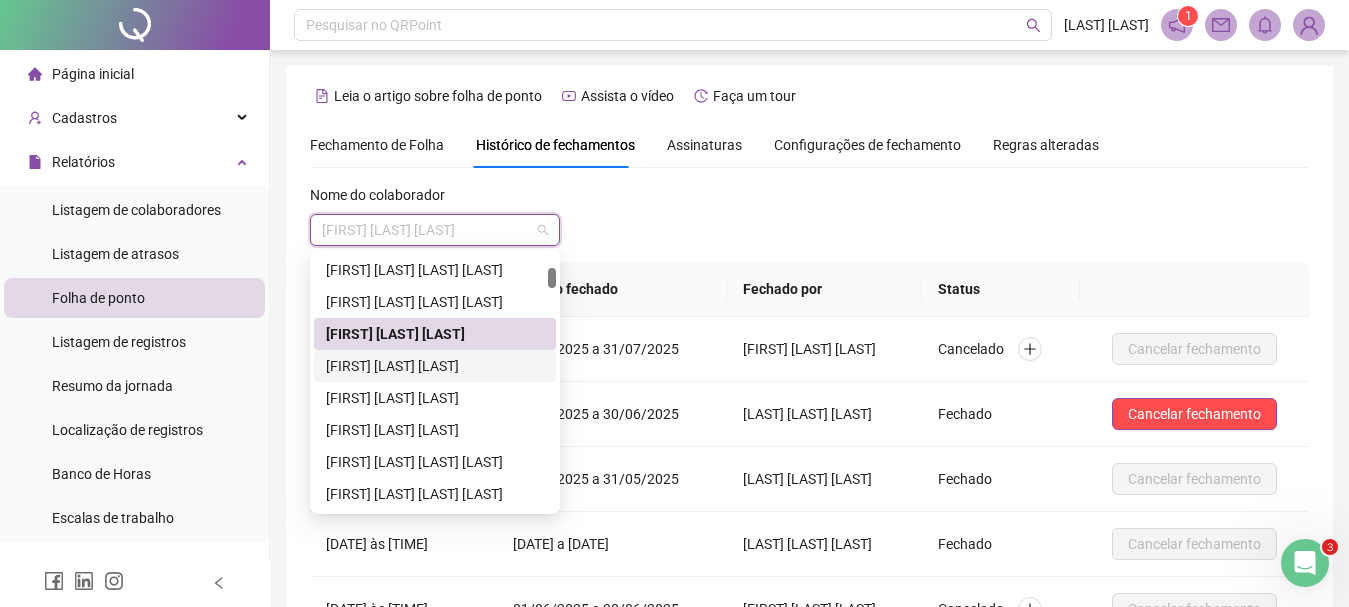 click on "[FIRST] [LAST] [LAST]" at bounding box center [435, 366] 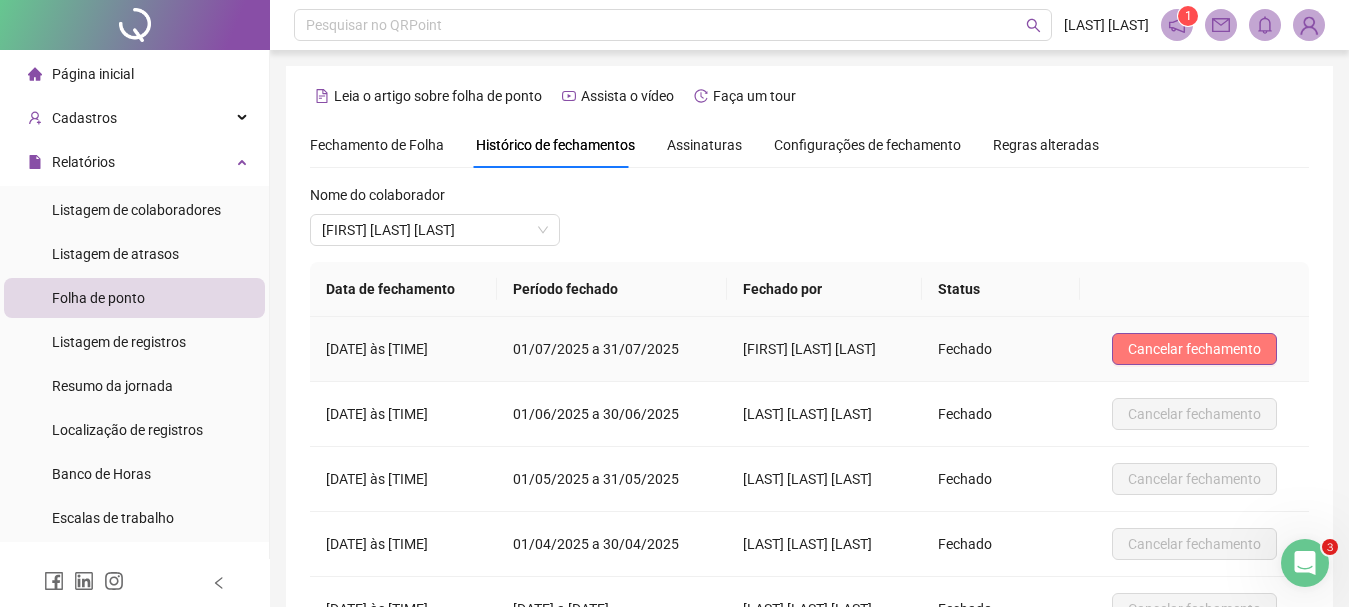 click on "Cancelar fechamento" at bounding box center (1194, 349) 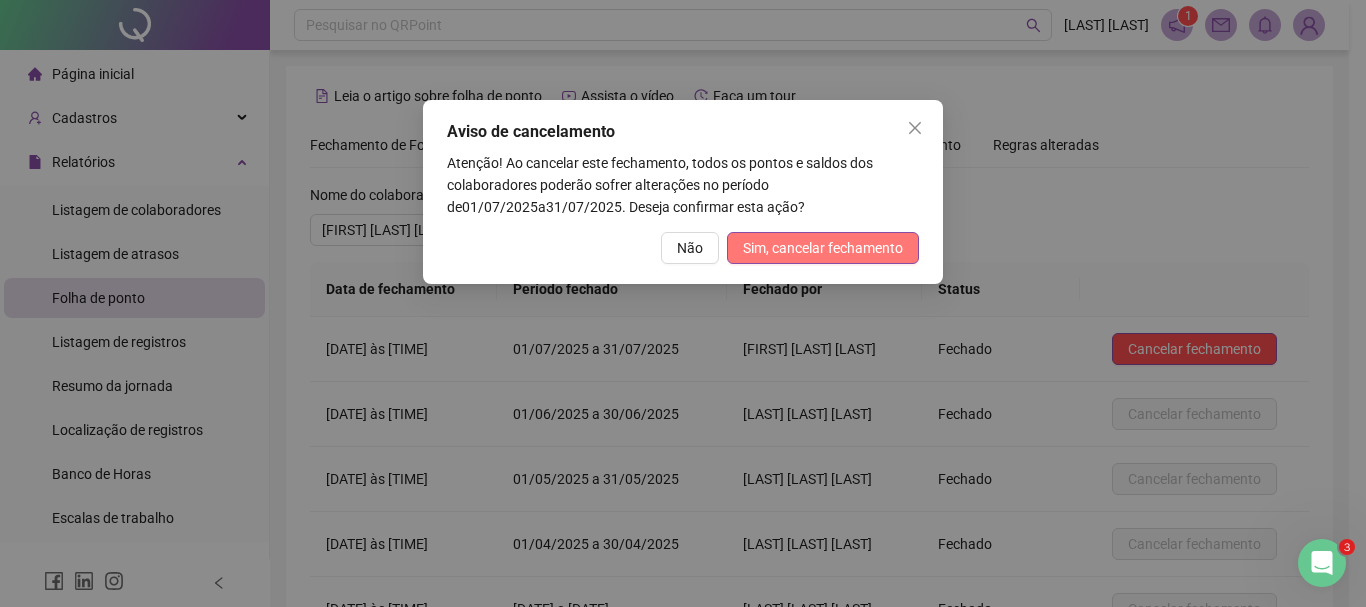 click on "Sim, cancelar fechamento" at bounding box center [823, 248] 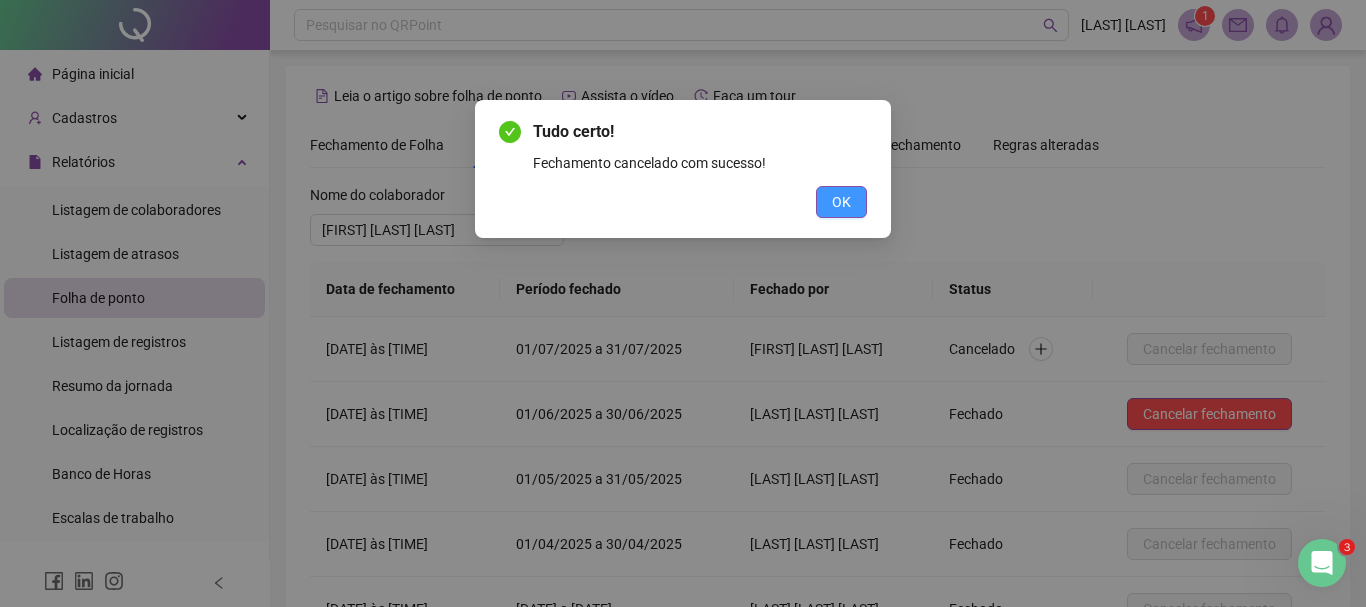 click on "OK" at bounding box center [841, 202] 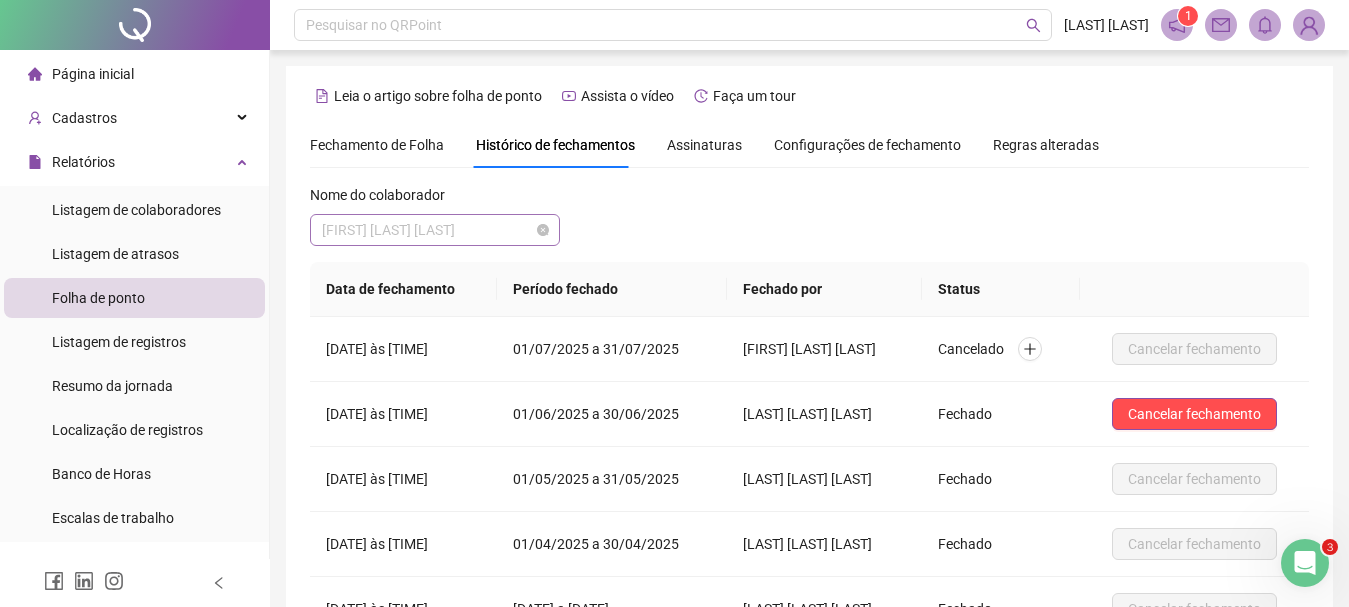click on "[FIRST] [LAST] [LAST]" at bounding box center (435, 230) 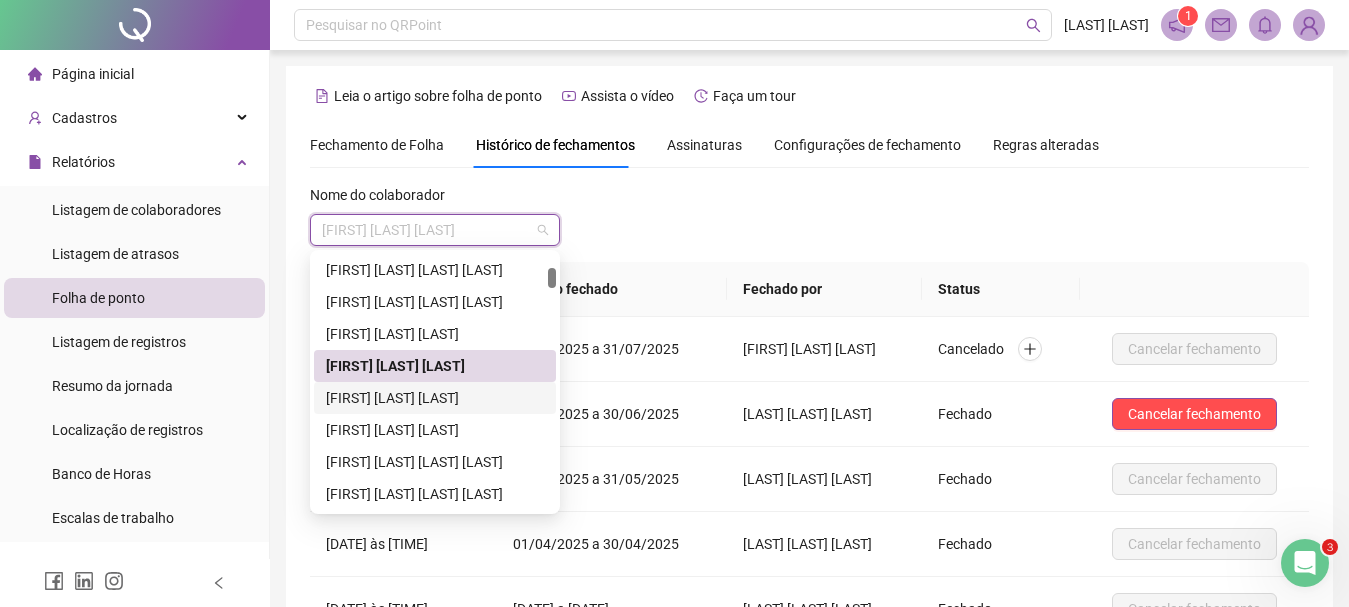 click on "[FIRST] [LAST] [LAST]" at bounding box center [435, 398] 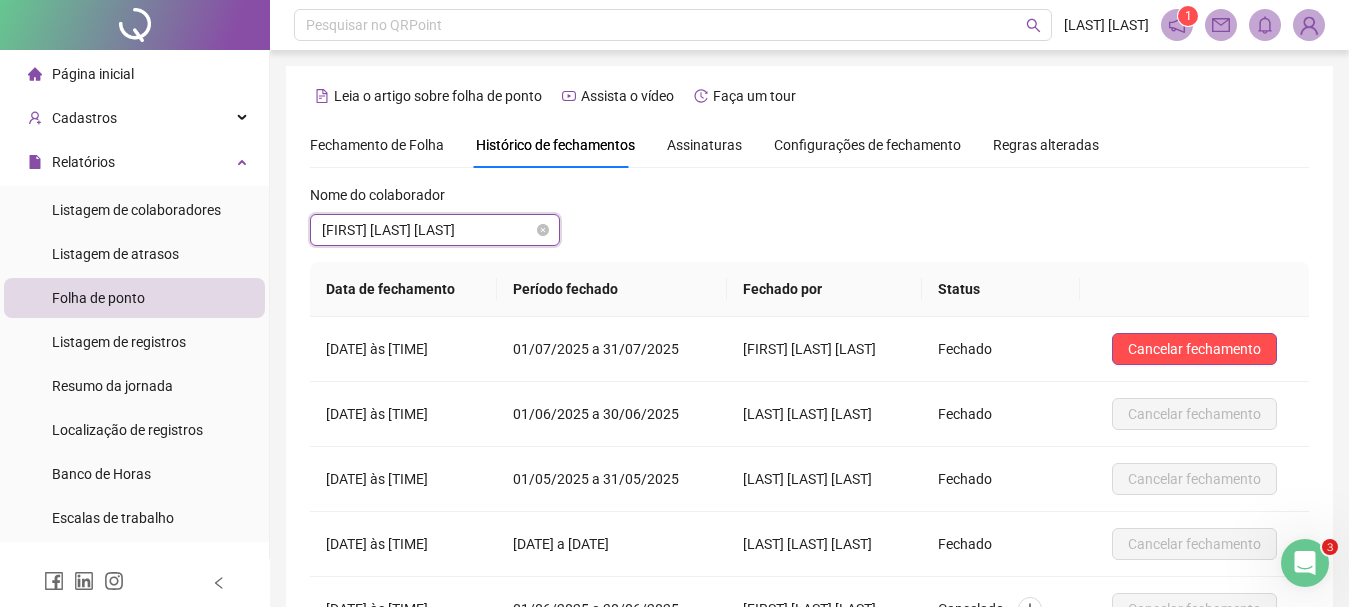 click on "[FIRST] [LAST] [LAST]" at bounding box center (435, 230) 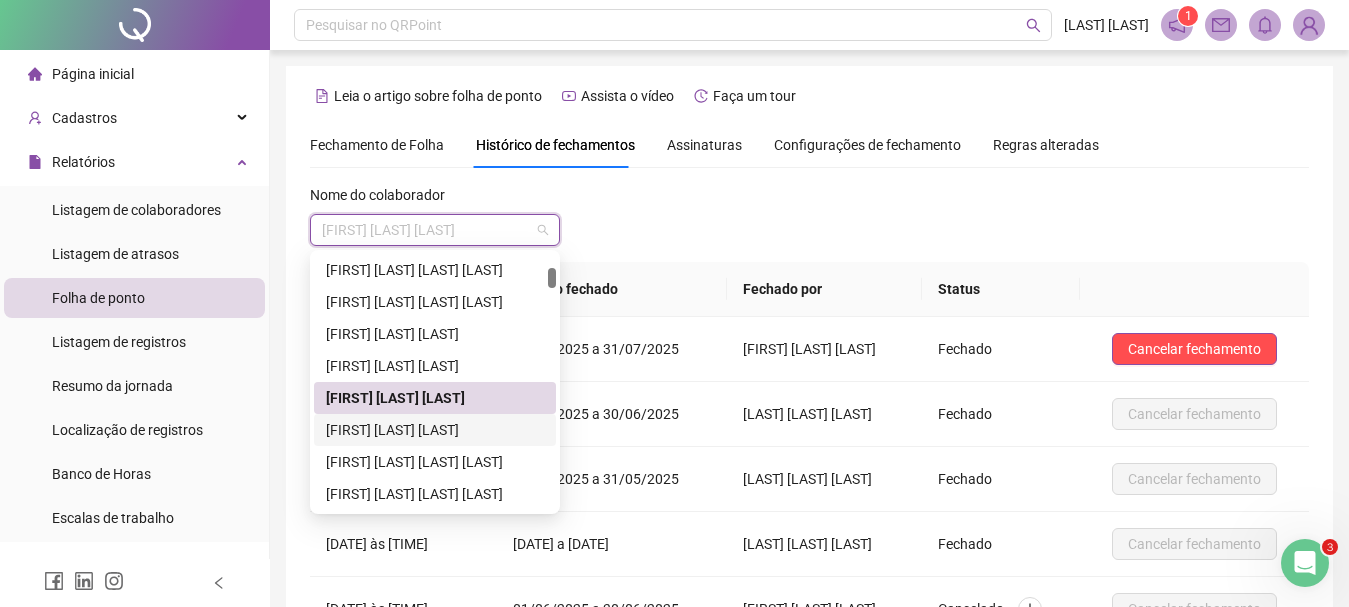 click on "[FIRST] [LAST] [LAST]" at bounding box center [435, 430] 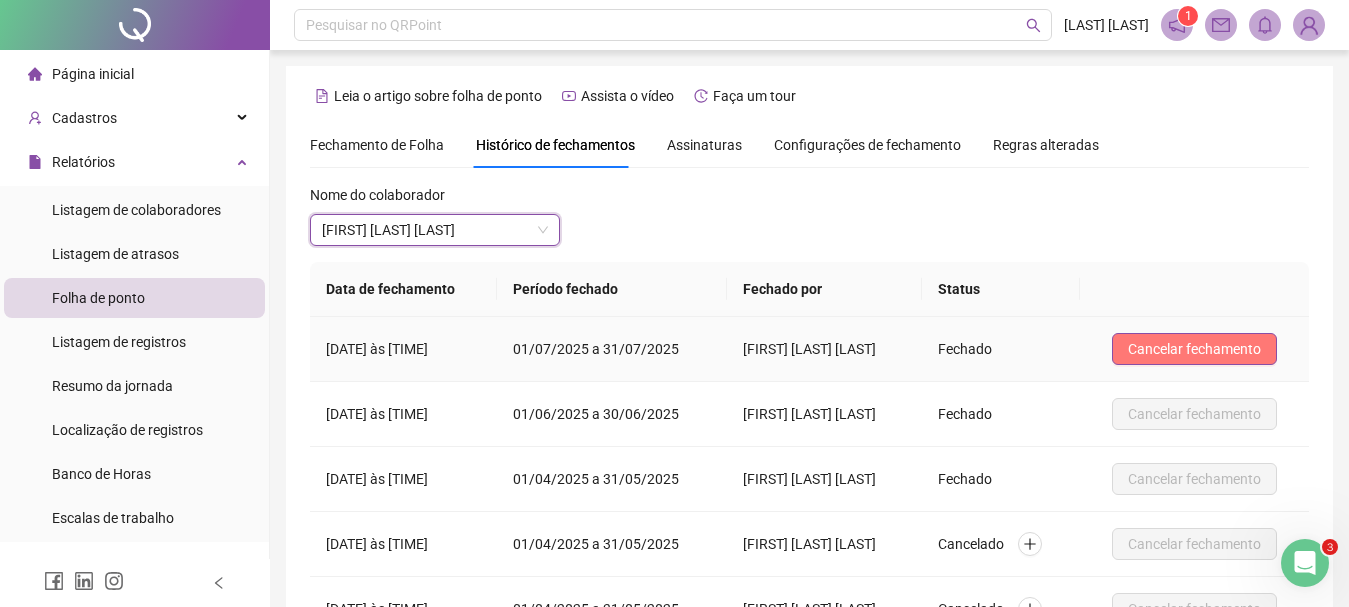 click on "Cancelar fechamento" at bounding box center [1194, 349] 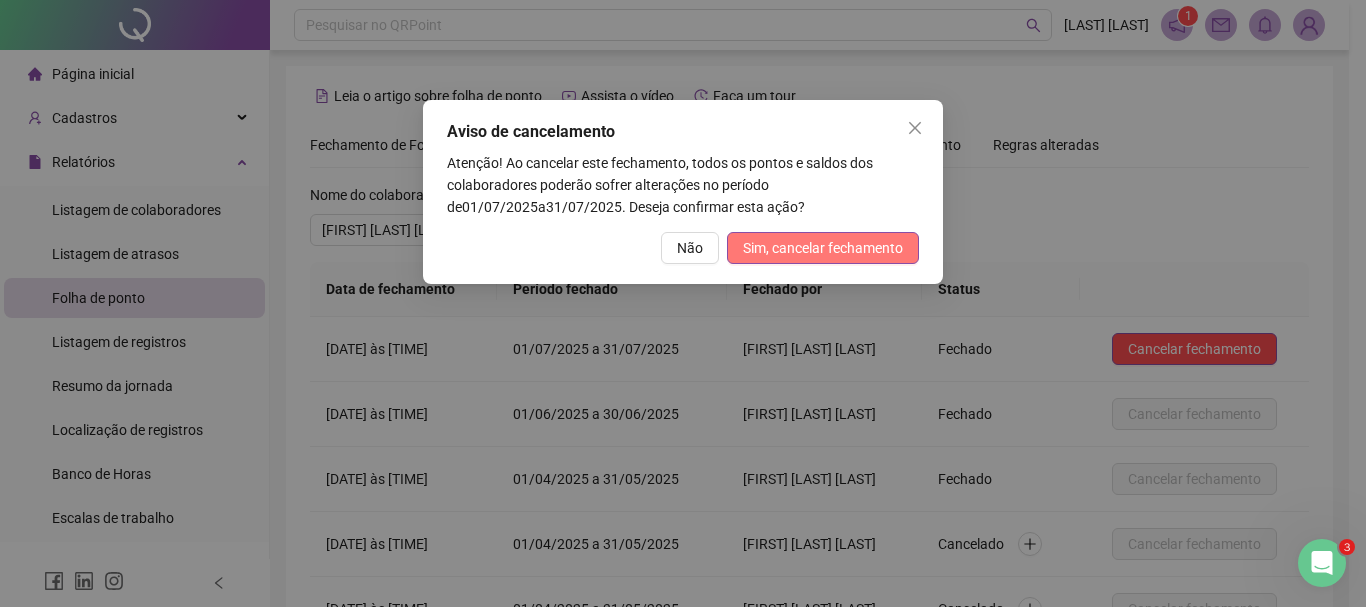 click on "Sim, cancelar fechamento" at bounding box center [823, 248] 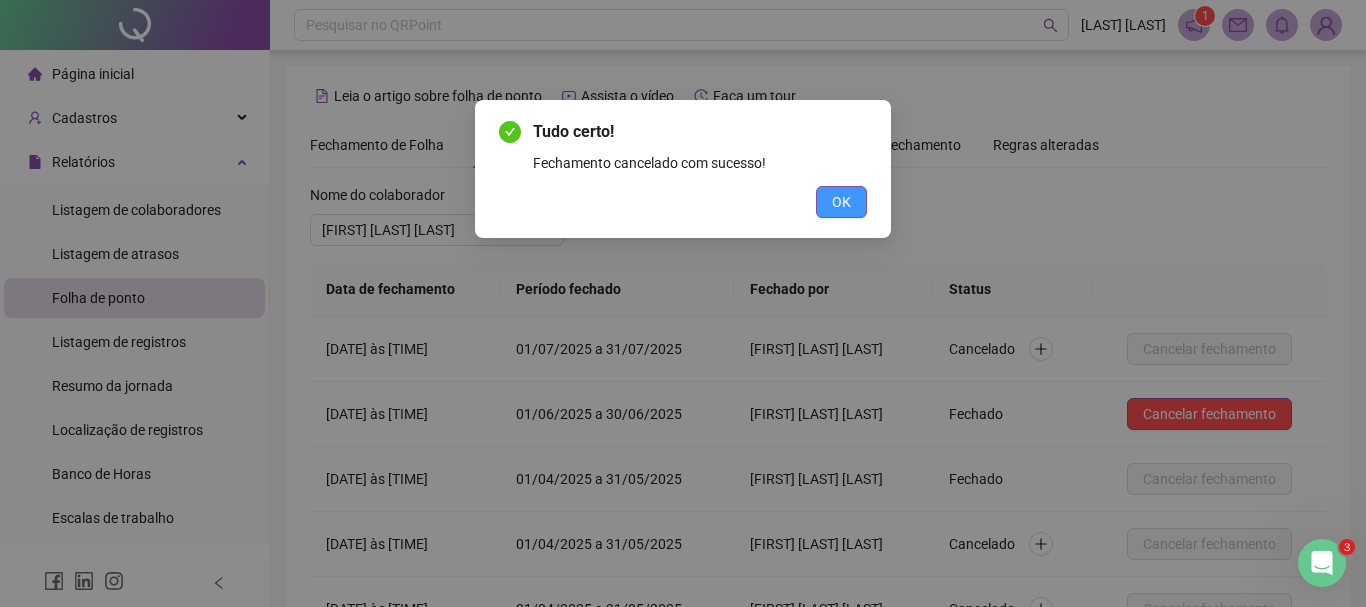 click on "OK" at bounding box center (841, 202) 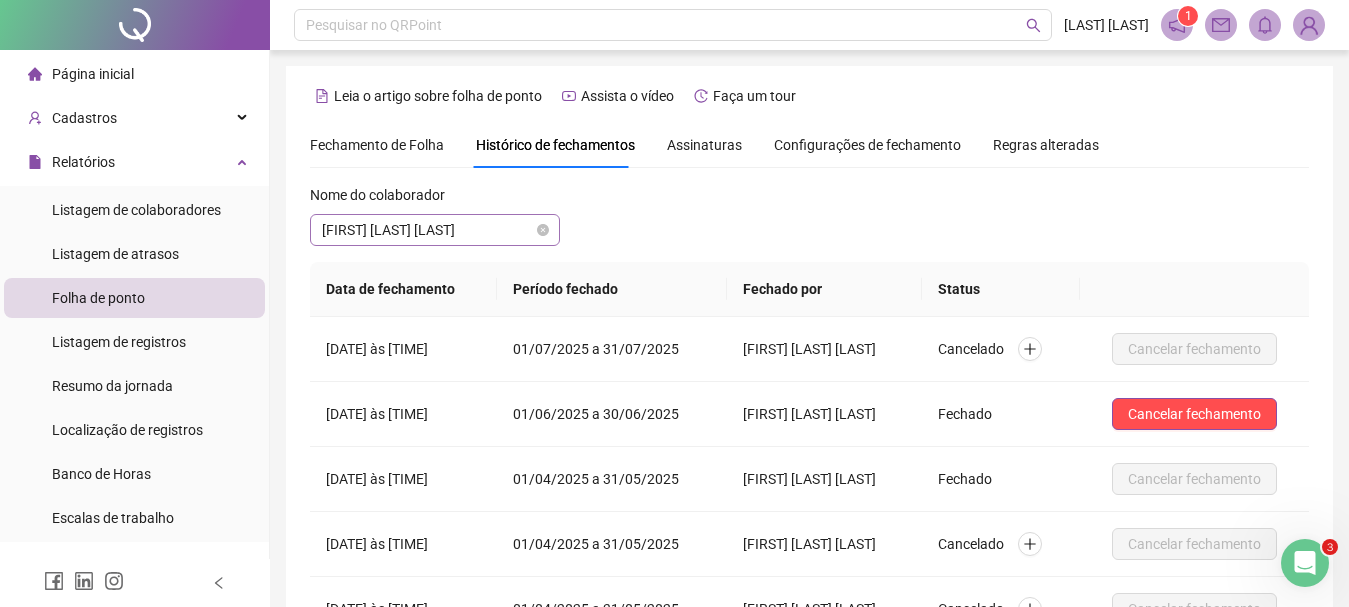 click on "[FIRST] [LAST] [LAST]" at bounding box center (435, 230) 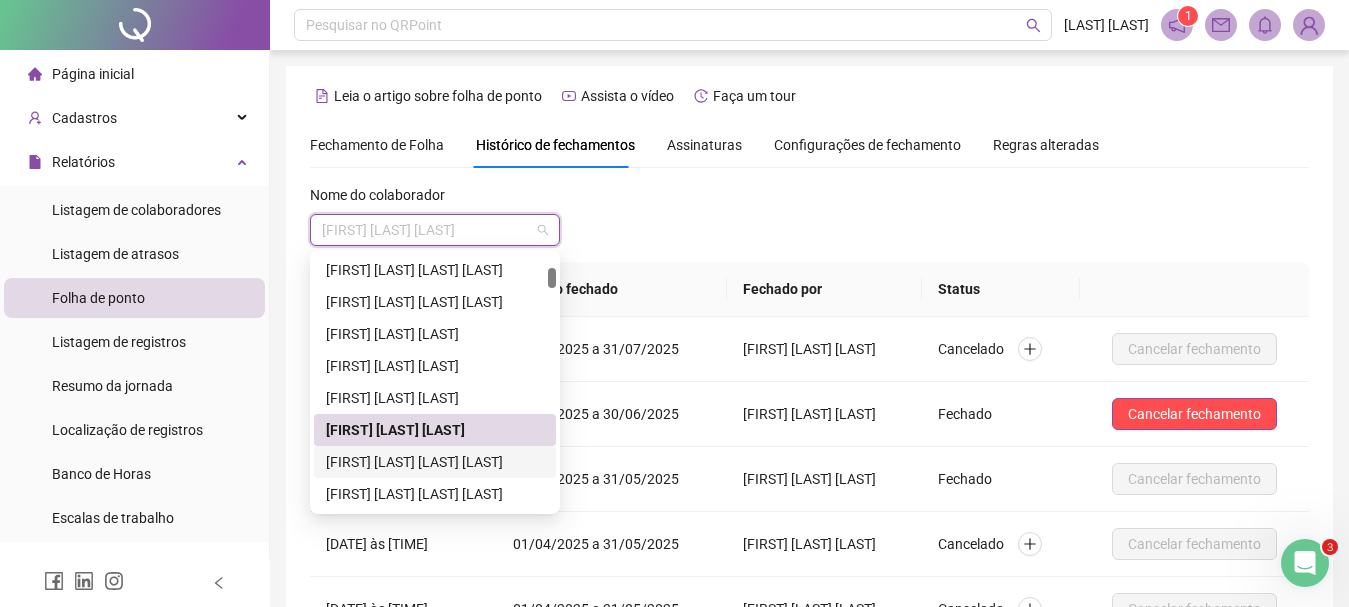 click on "[FIRST] [LAST] [LAST] [LAST]" at bounding box center (435, 462) 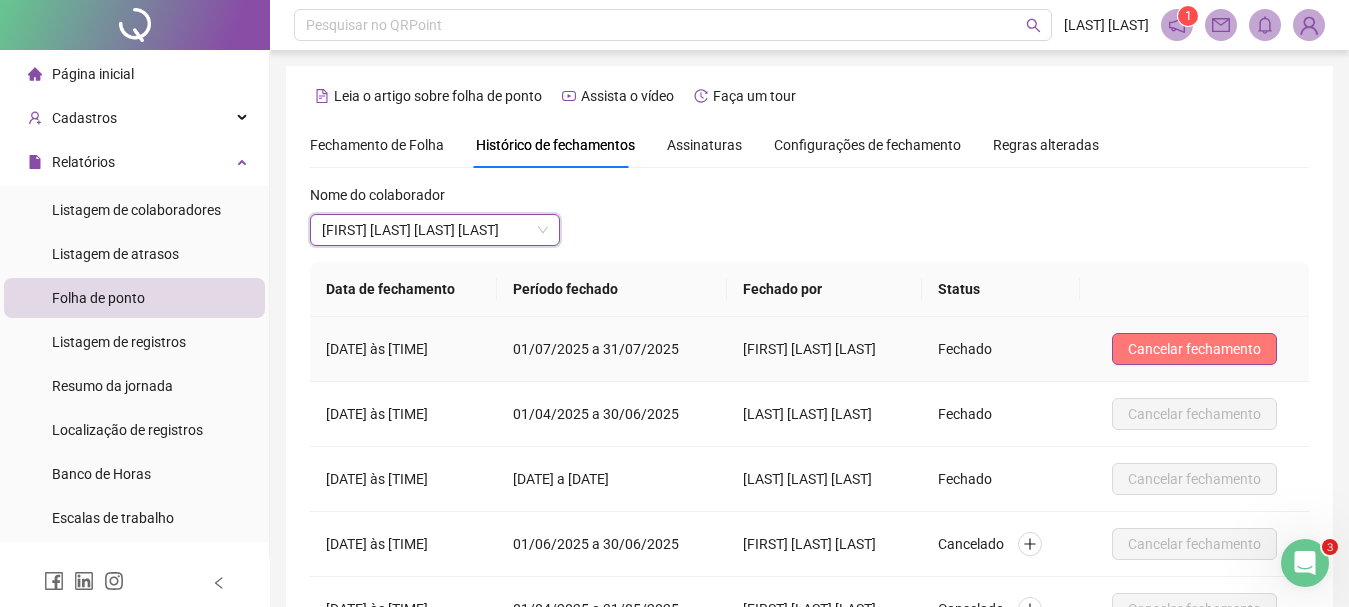 click on "Cancelar fechamento" at bounding box center (1194, 349) 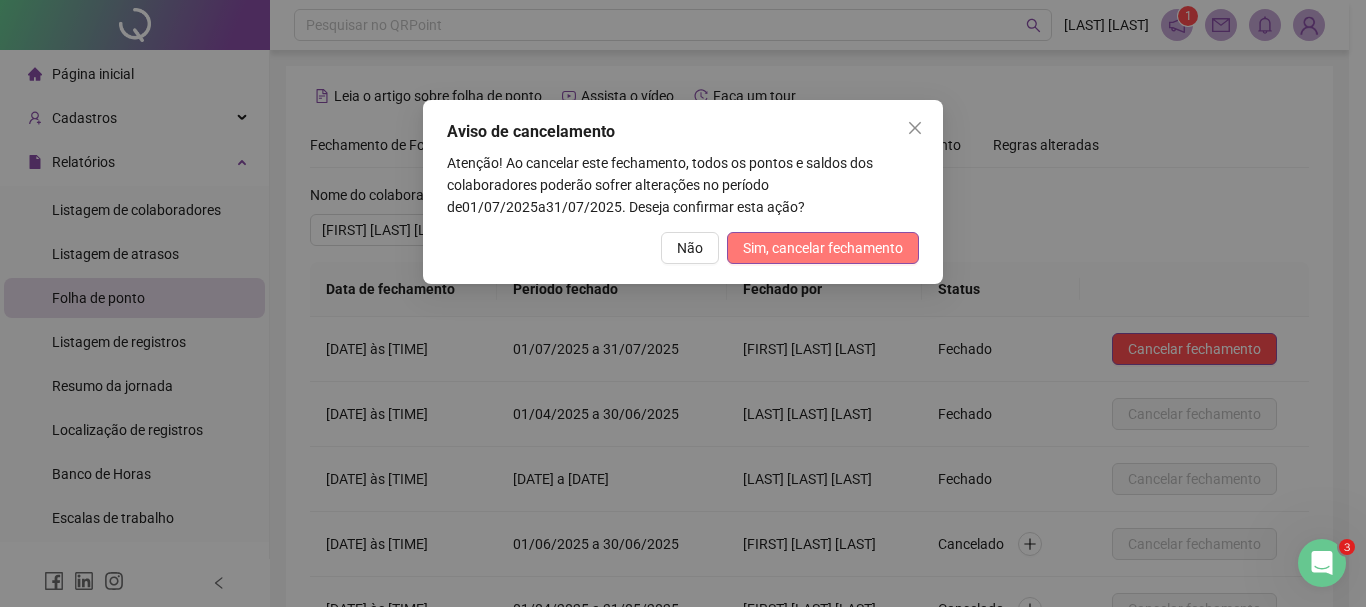 click on "Sim, cancelar fechamento" at bounding box center (823, 248) 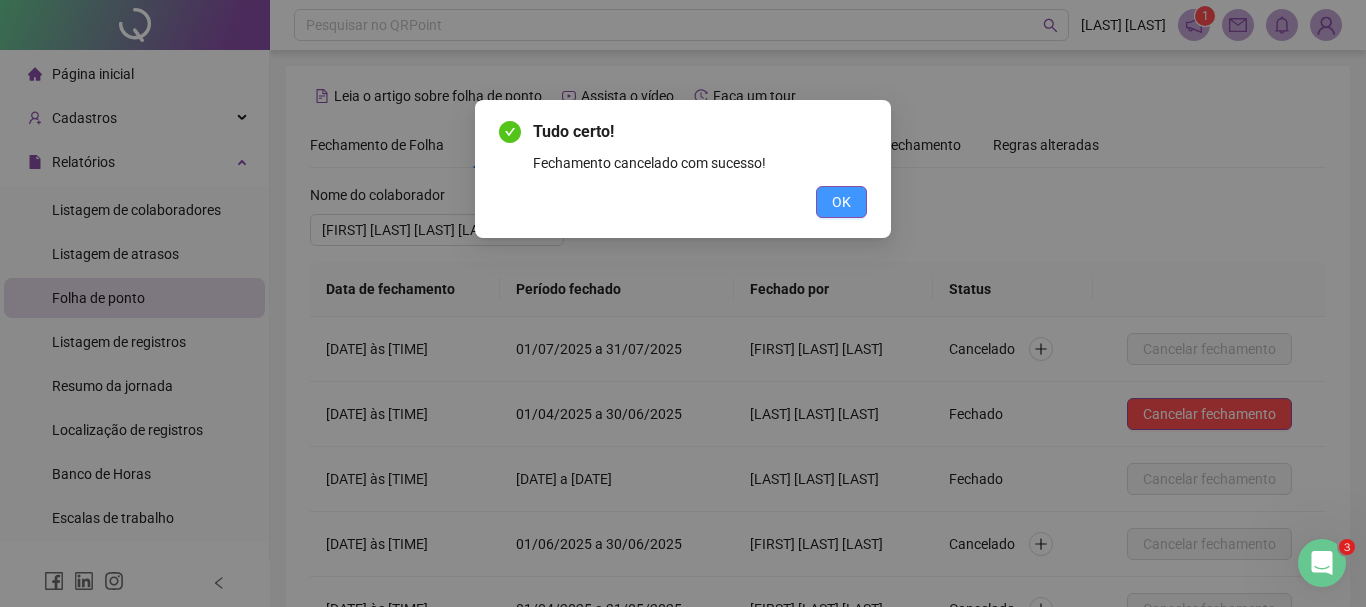 click on "OK" at bounding box center [841, 202] 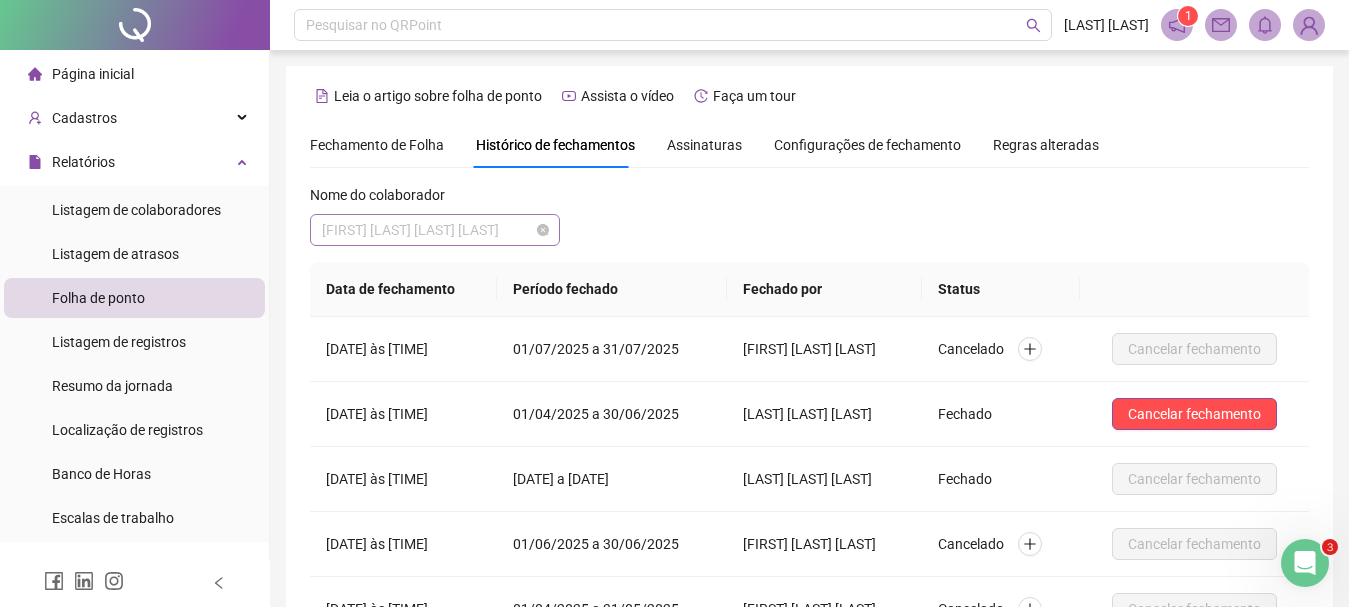 click on "[FIRST] [LAST] [LAST] [LAST]" at bounding box center [435, 230] 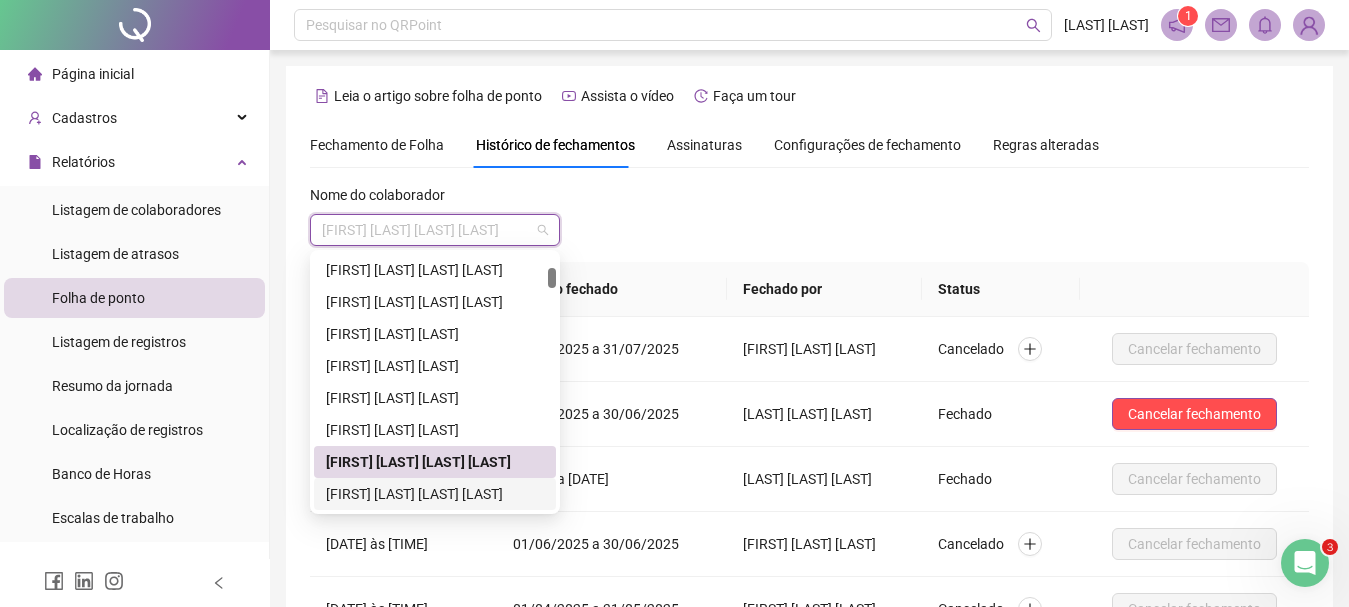 click on "[FIRST] [LAST] [LAST] [LAST]" at bounding box center (435, 494) 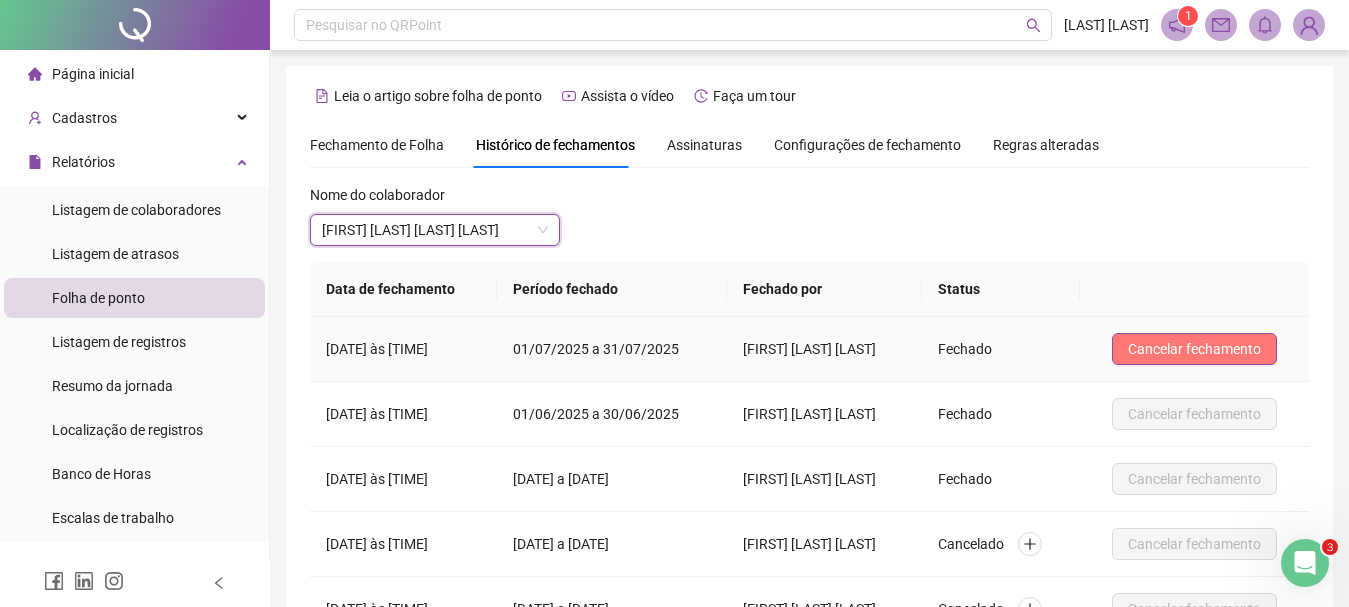 click on "Cancelar fechamento" at bounding box center [1194, 349] 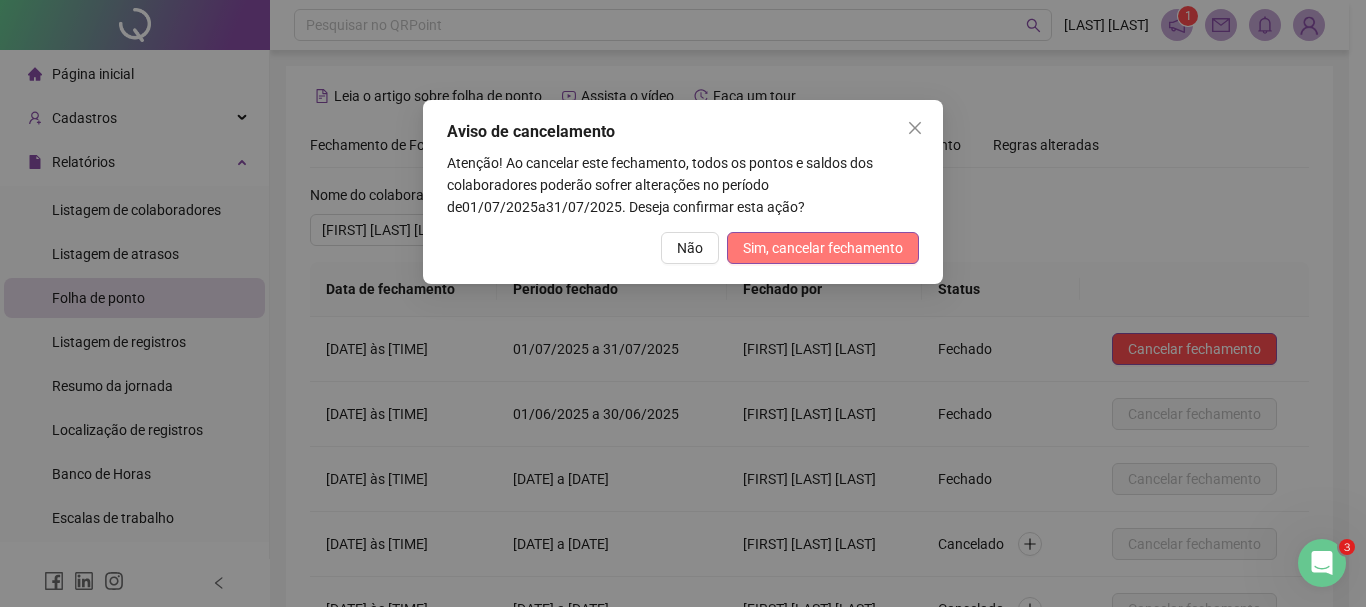 click on "Sim, cancelar fechamento" at bounding box center (823, 248) 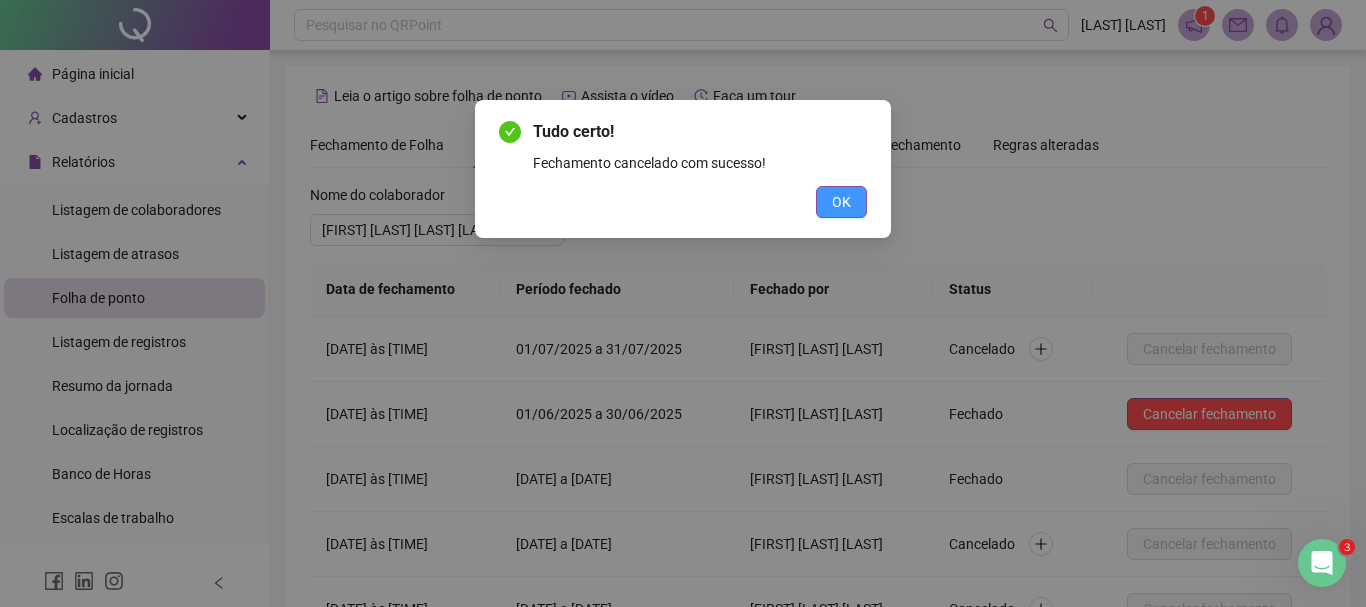 click on "OK" at bounding box center [841, 202] 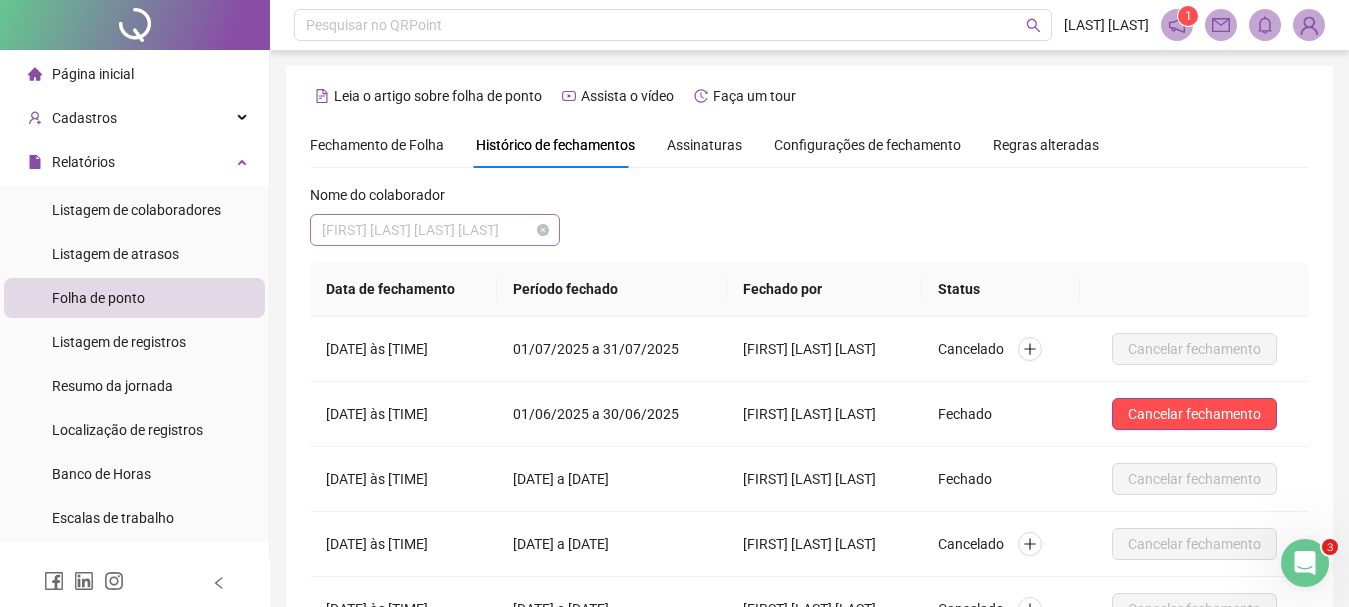 click on "[FIRST] [LAST] [LAST] [LAST]" at bounding box center (435, 230) 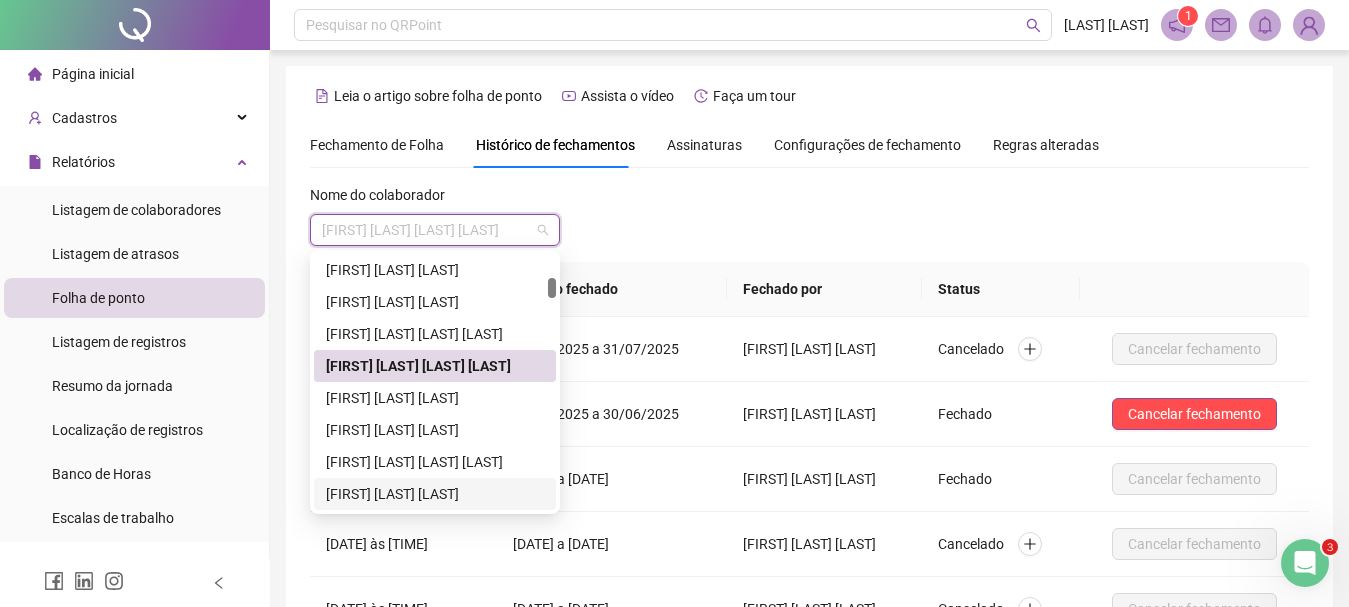 scroll, scrollTop: 352, scrollLeft: 0, axis: vertical 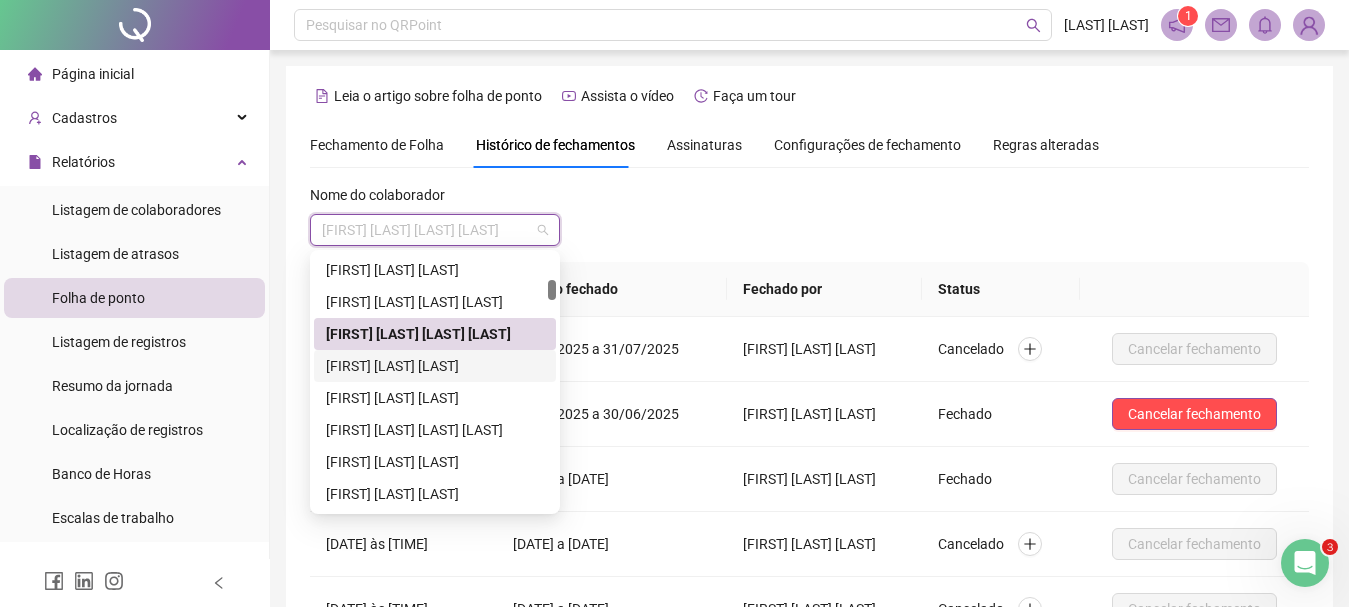 click on "[FIRST] [LAST] [LAST]" at bounding box center [435, 366] 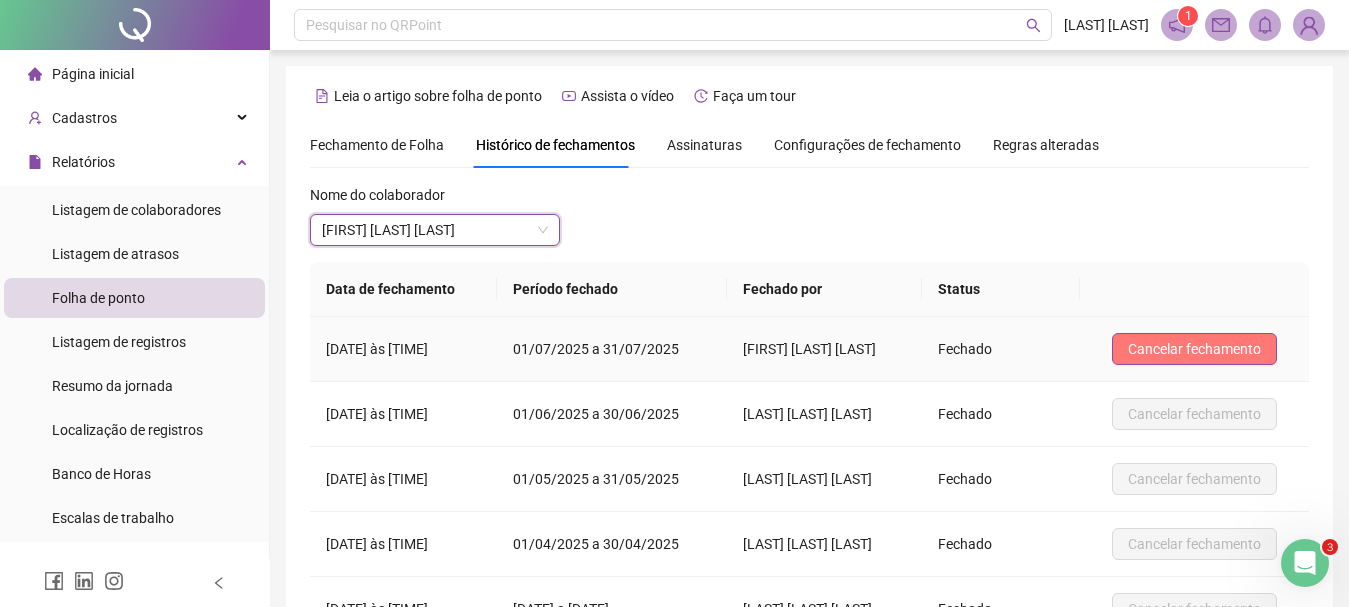 click on "Cancelar fechamento" at bounding box center (1194, 349) 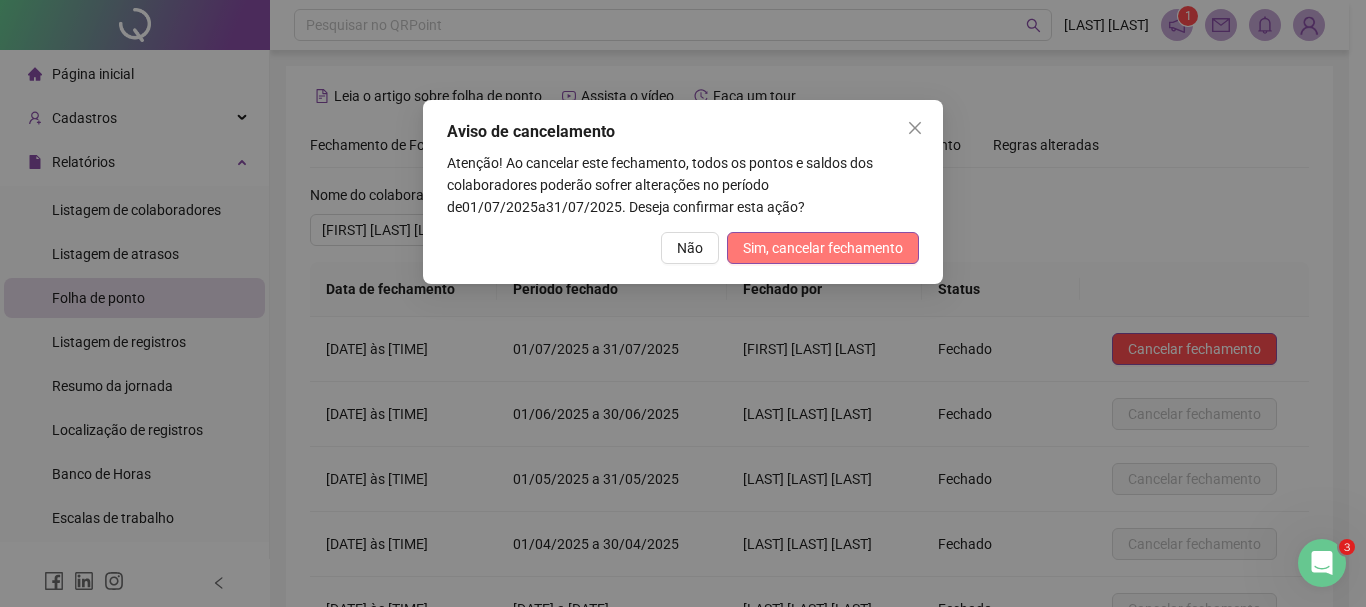 click on "Sim, cancelar fechamento" at bounding box center (823, 248) 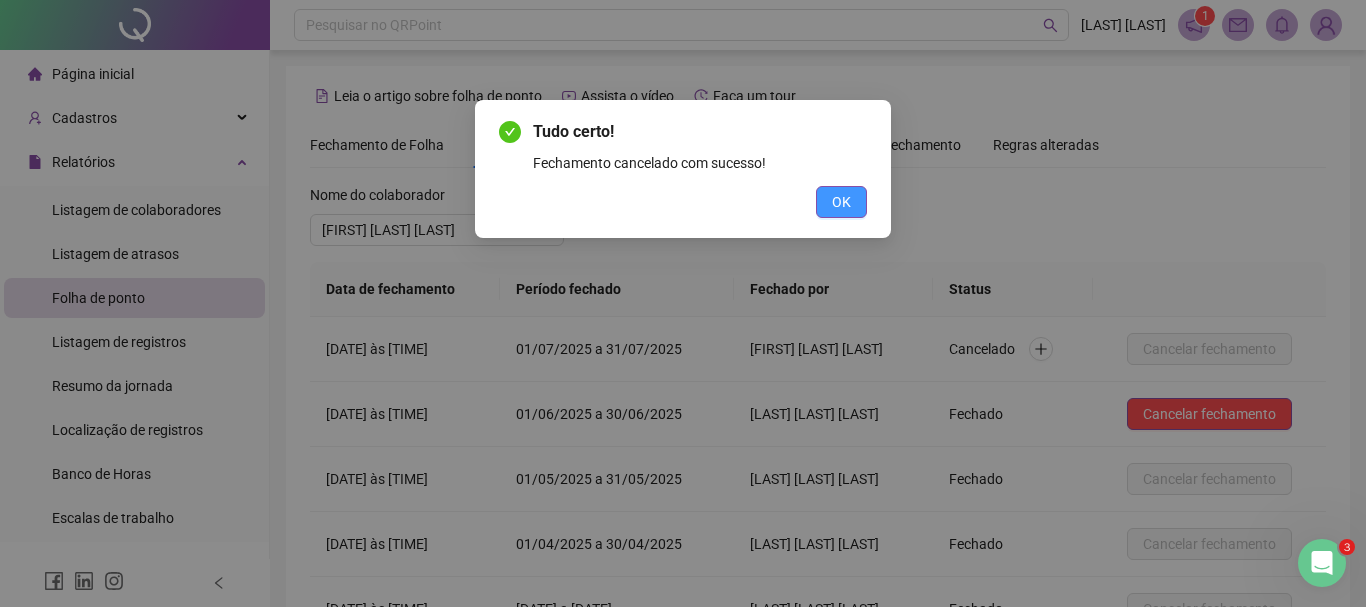 click on "OK" at bounding box center (841, 202) 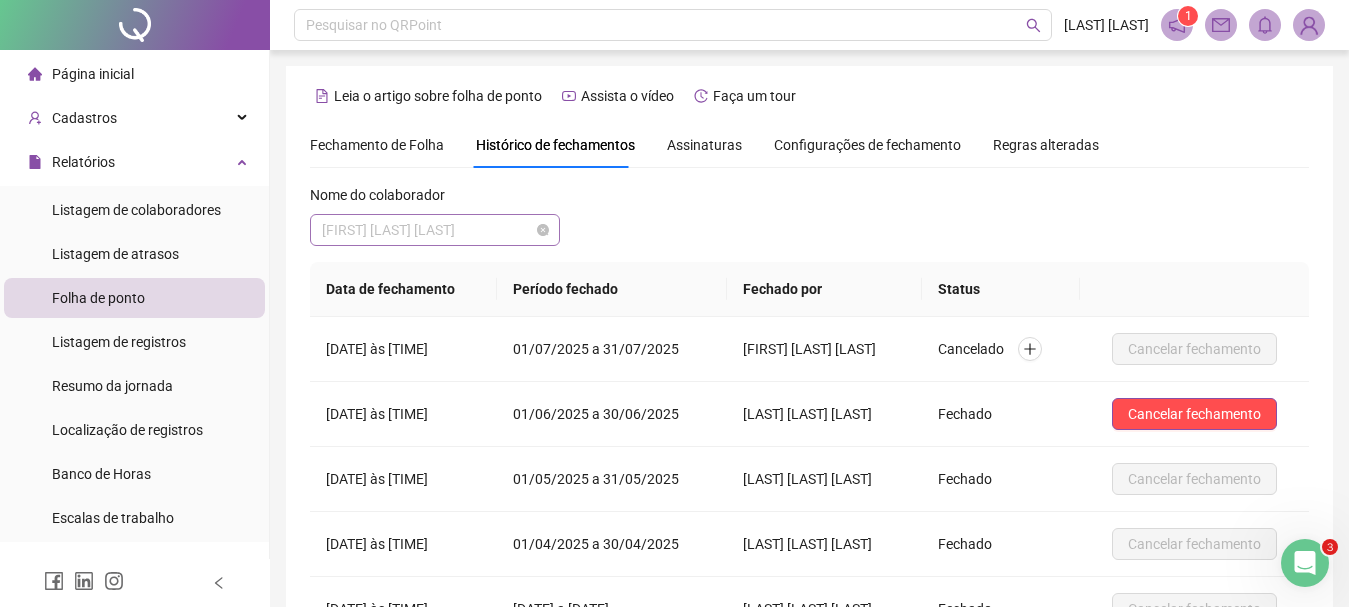 click on "[FIRST] [LAST] [LAST]" at bounding box center [435, 230] 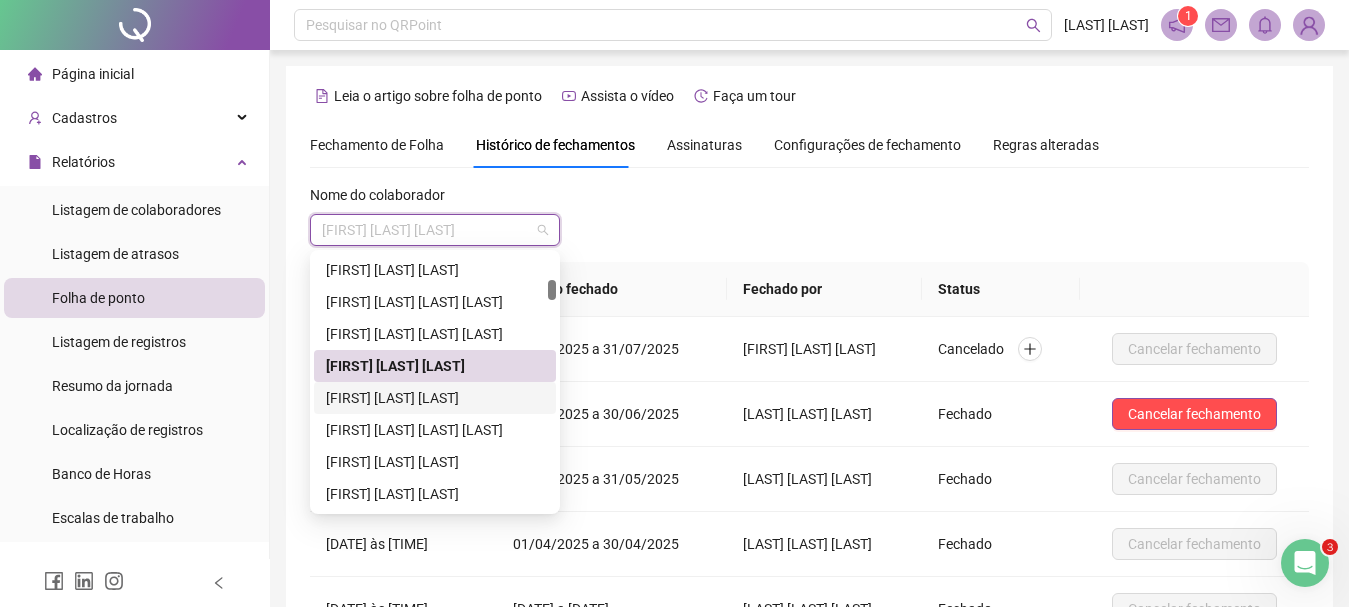 click on "[FIRST] [LAST] [LAST]" at bounding box center (435, 398) 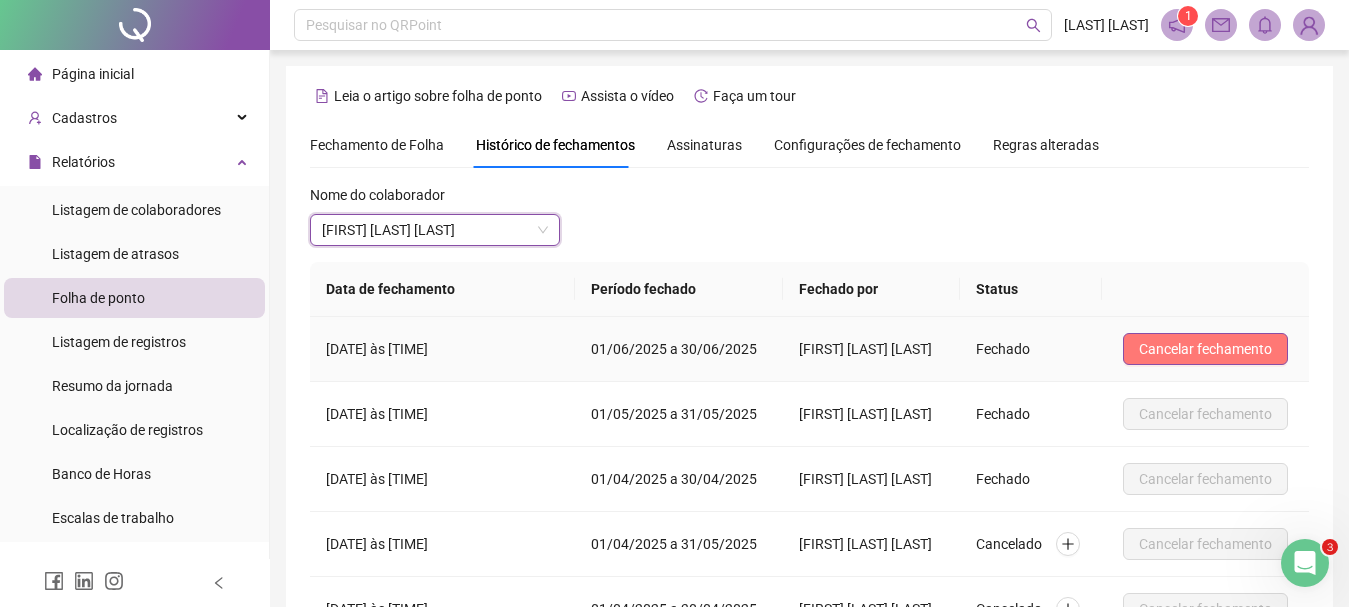 click on "Cancelar fechamento" at bounding box center (1205, 349) 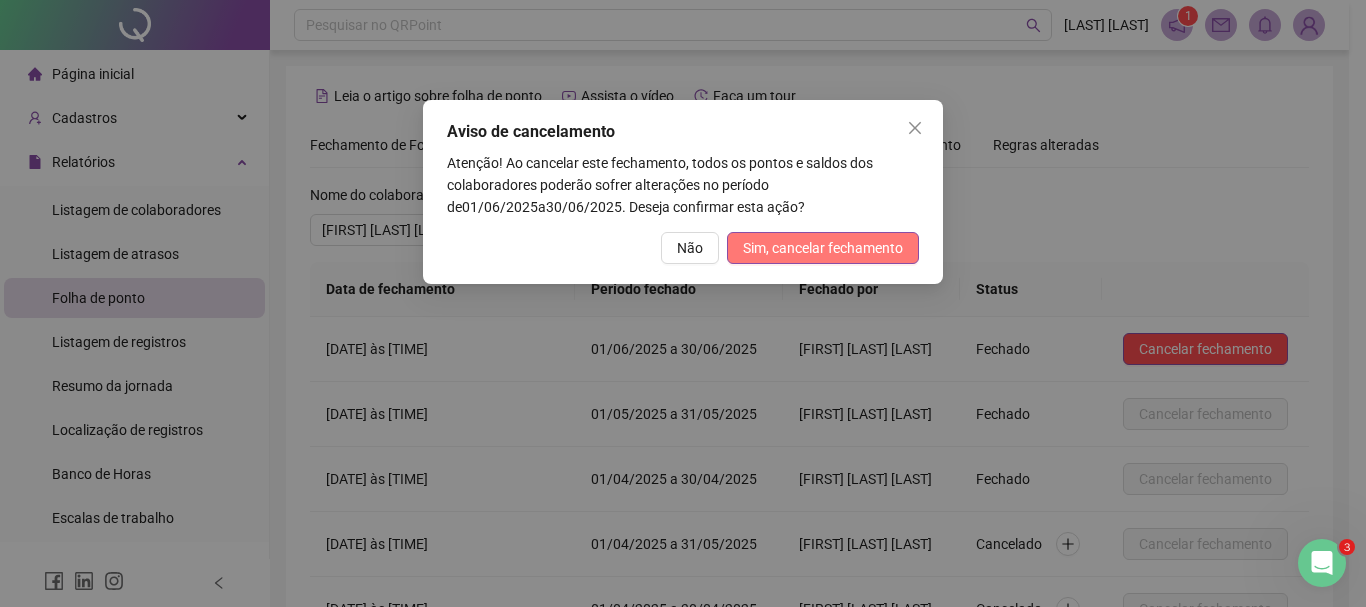 click on "Sim, cancelar fechamento" at bounding box center [823, 248] 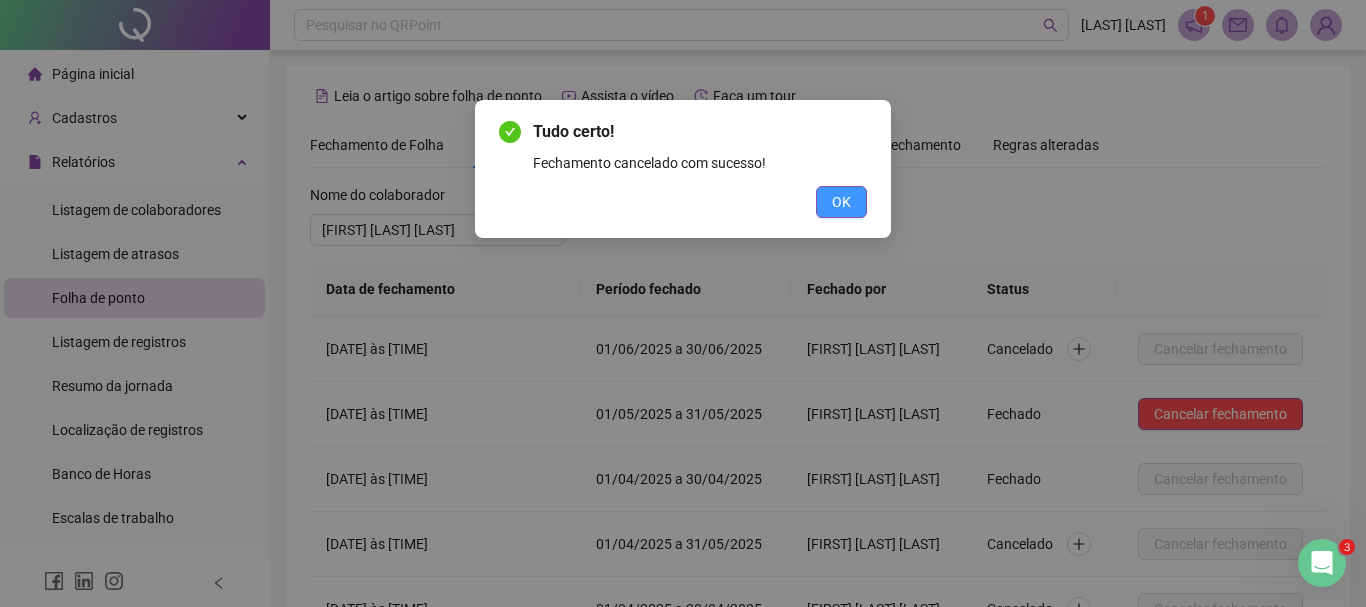 click on "OK" at bounding box center [841, 202] 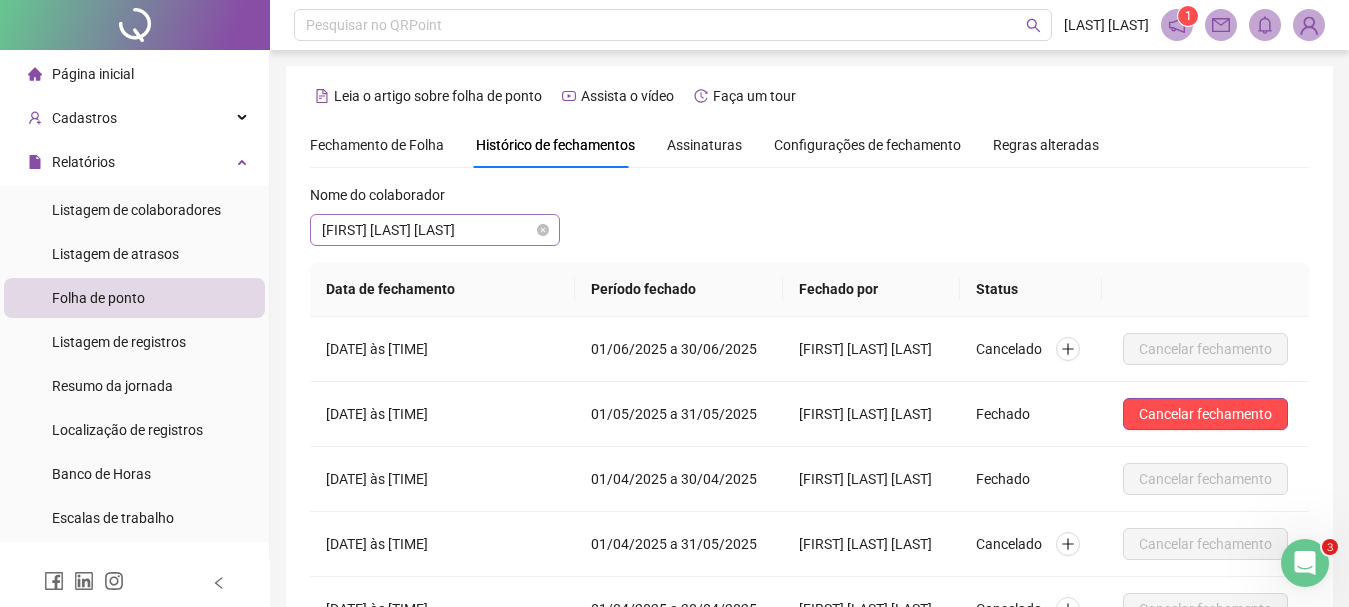 click on "[FIRST] [LAST] [LAST]" at bounding box center (435, 230) 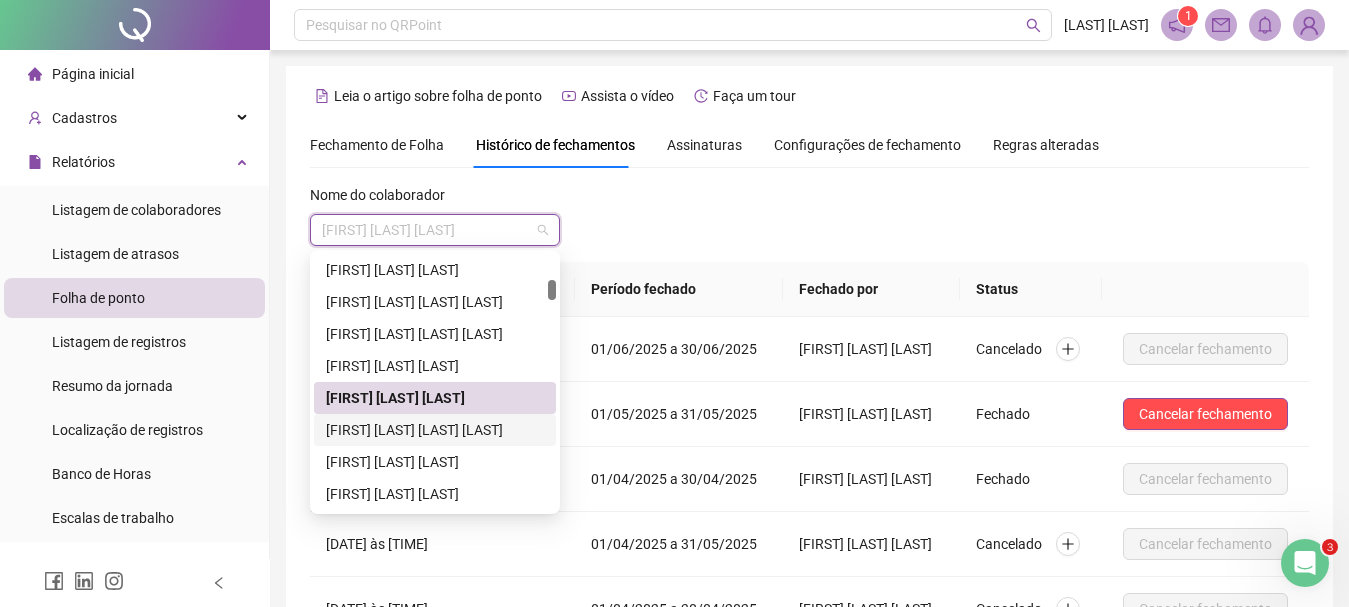 click on "[FIRST] [LAST] [LAST] [LAST]" at bounding box center [435, 430] 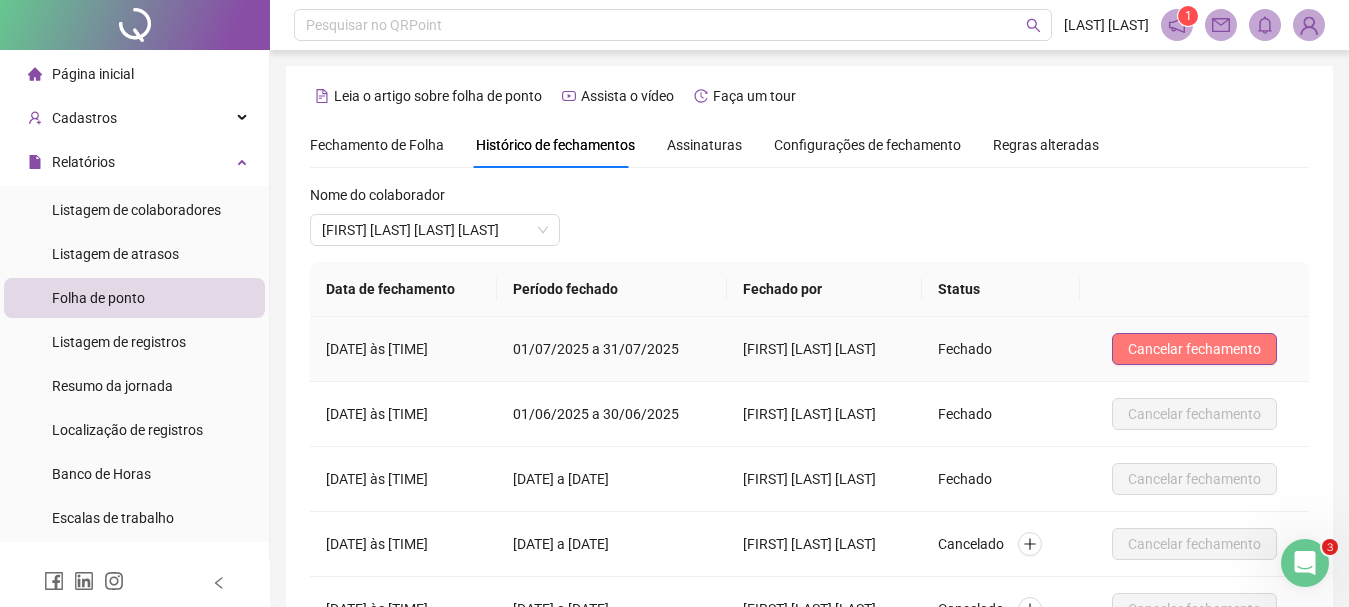 click on "Cancelar fechamento" at bounding box center (1194, 349) 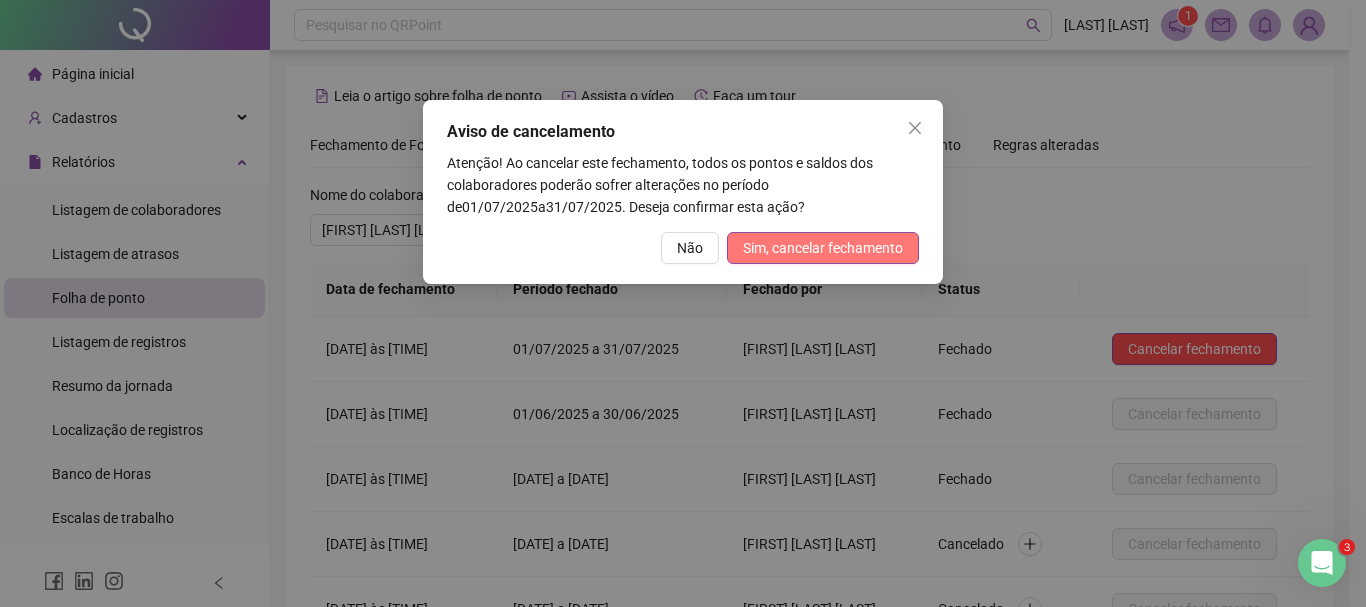 click on "Sim, cancelar fechamento" at bounding box center (823, 248) 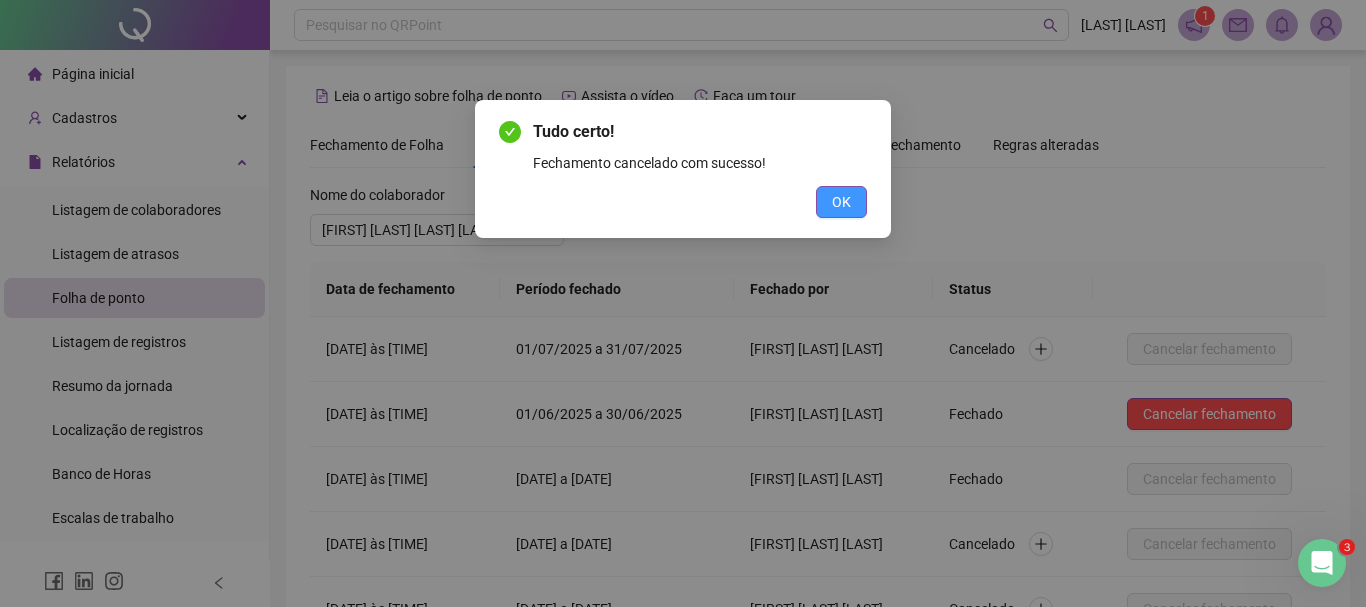 click on "OK" at bounding box center [841, 202] 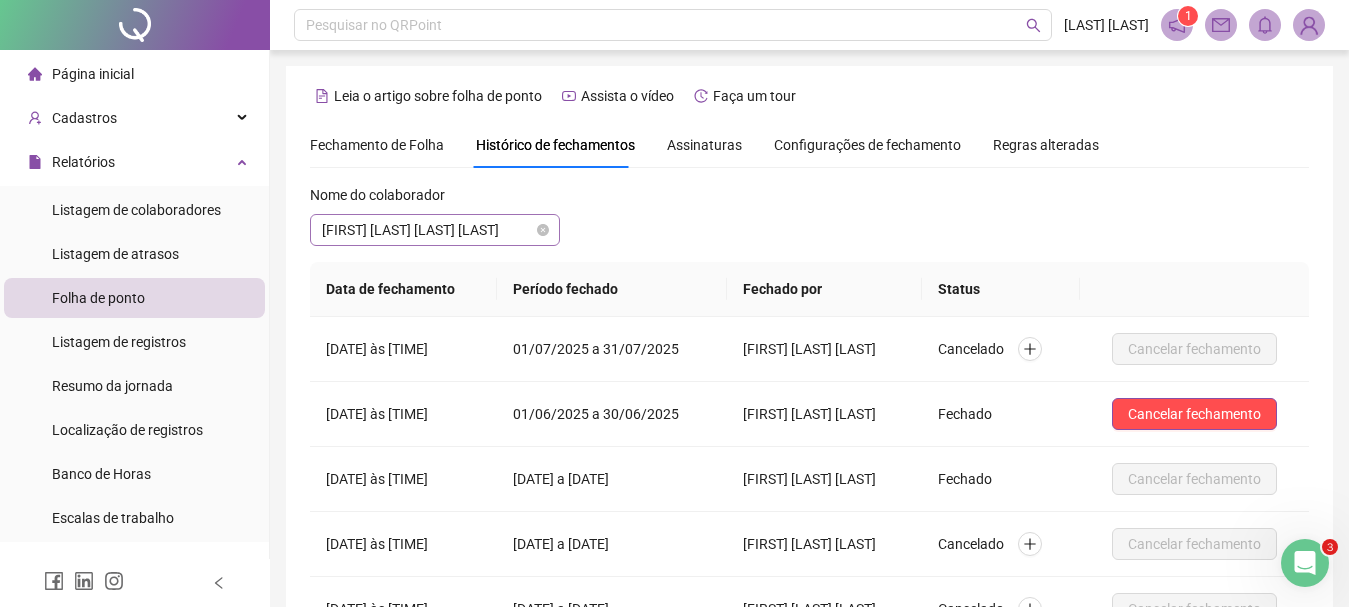 click on "[FIRST] [LAST] [LAST] [LAST]" at bounding box center [435, 230] 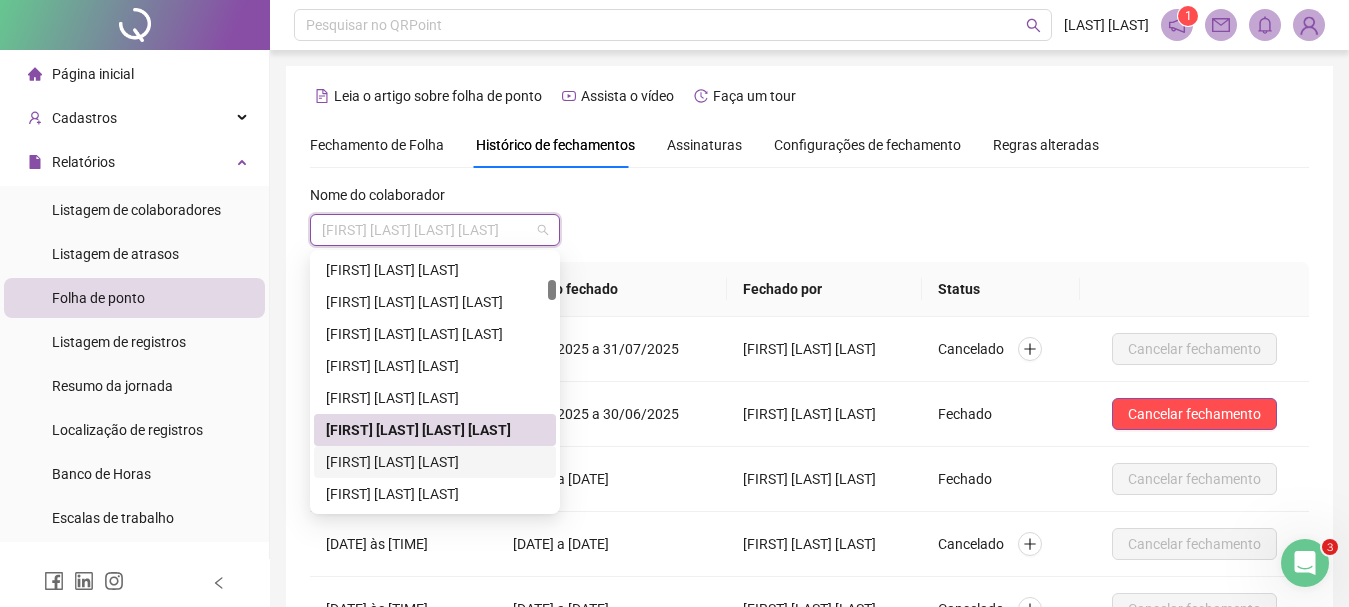 click on "[FIRST] [LAST] [LAST]" at bounding box center [435, 462] 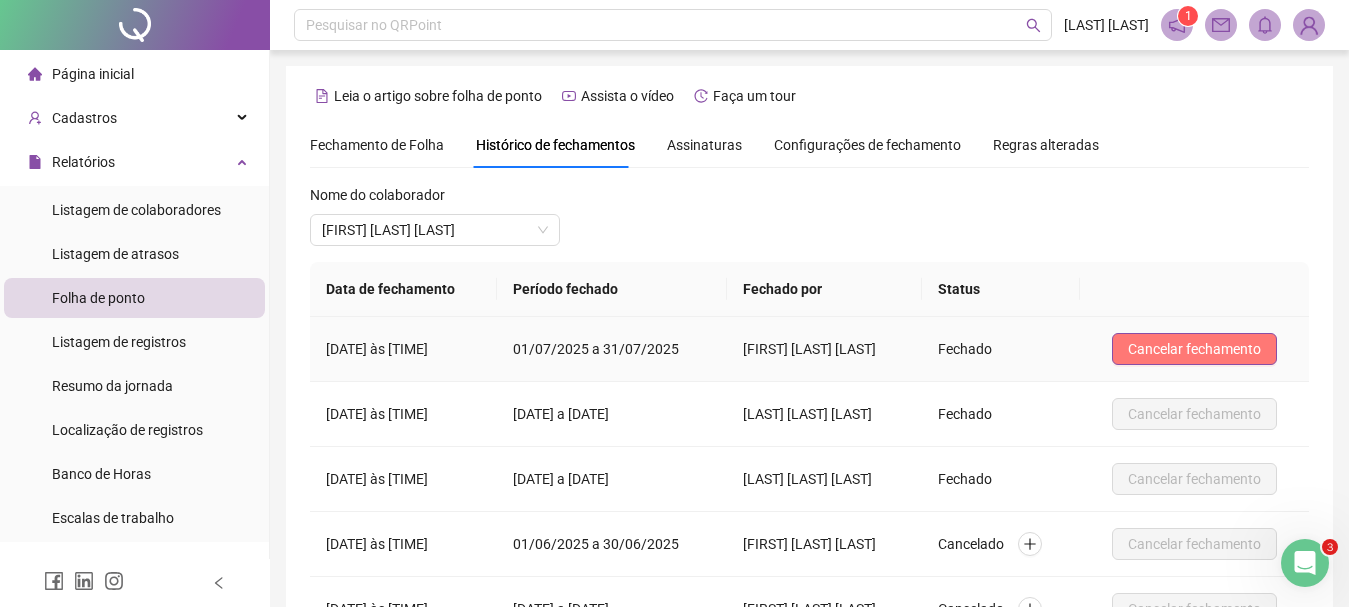click on "Cancelar fechamento" at bounding box center (1194, 349) 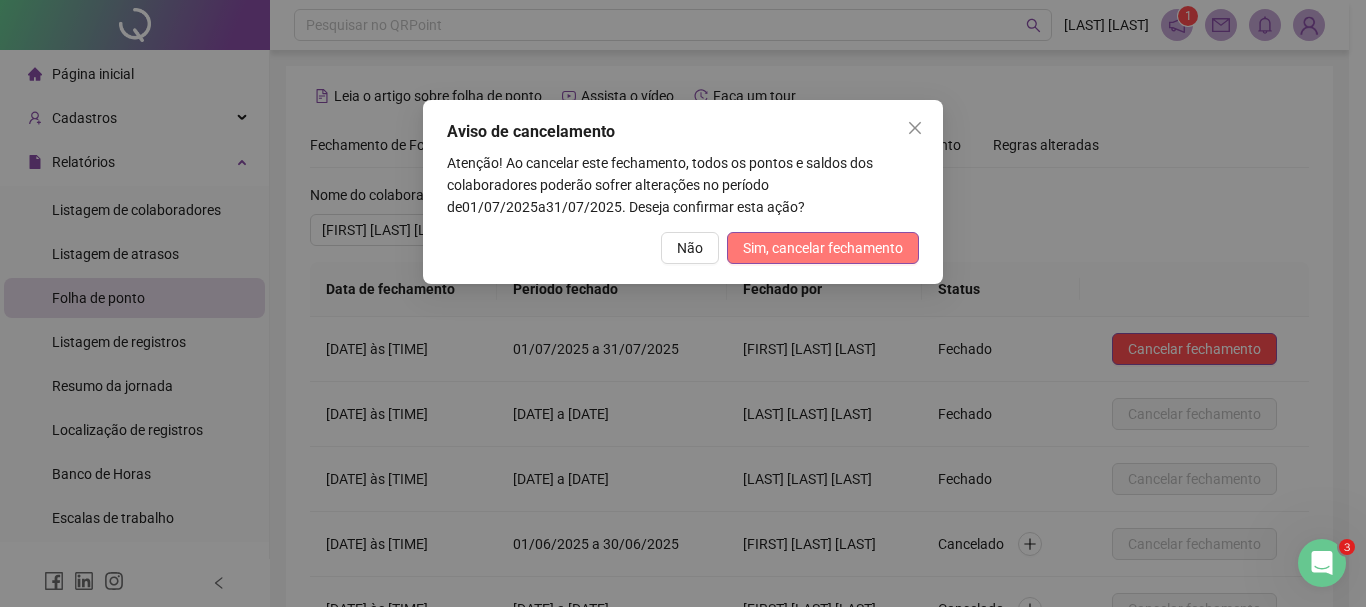 click on "Sim, cancelar fechamento" at bounding box center [823, 248] 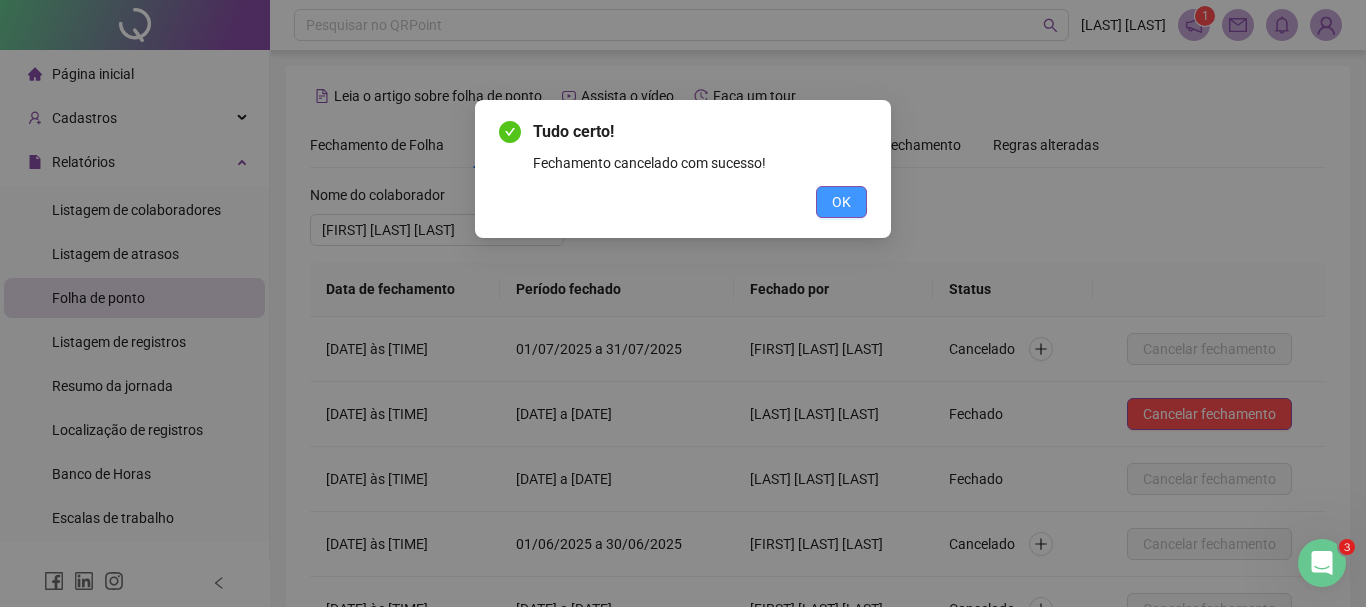 click on "OK" at bounding box center [841, 202] 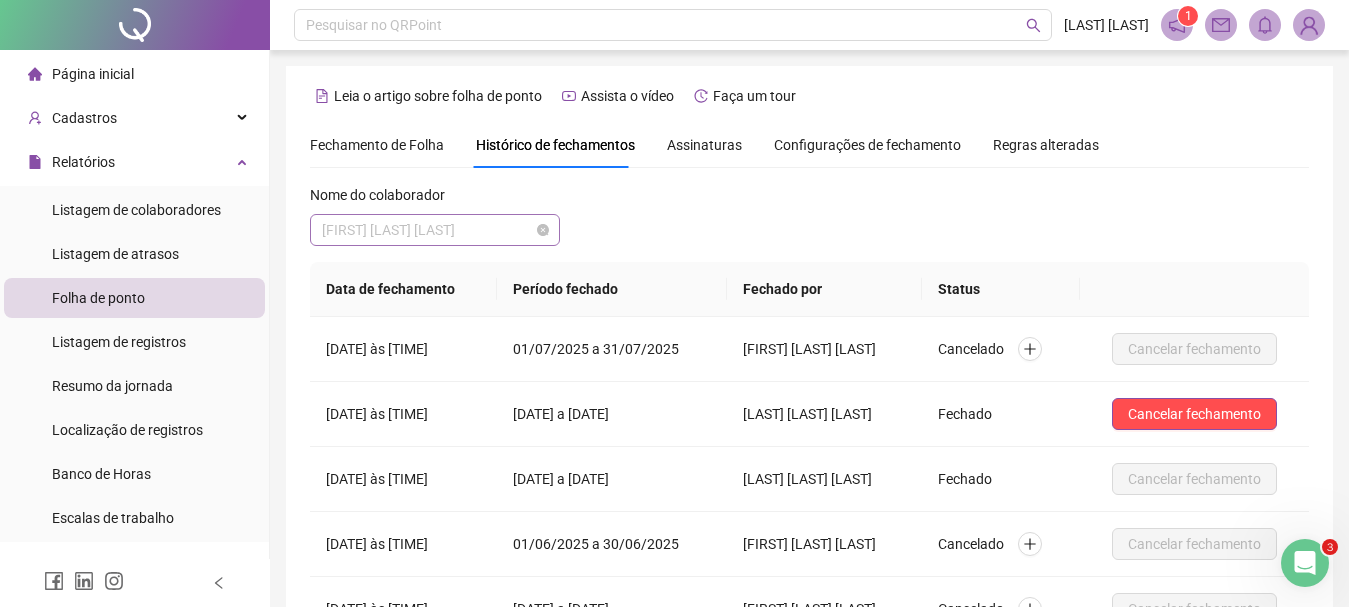 click on "[FIRST] [LAST] [LAST]" at bounding box center (435, 230) 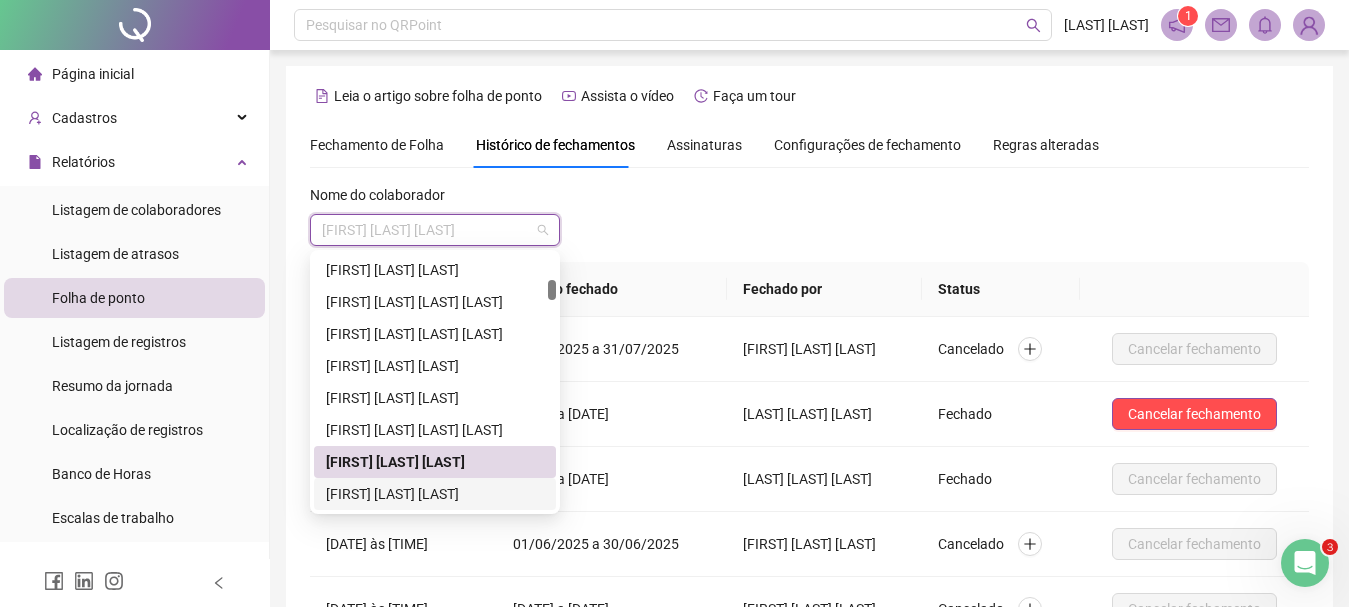 click on "[FIRST] [LAST] [LAST]" at bounding box center (435, 494) 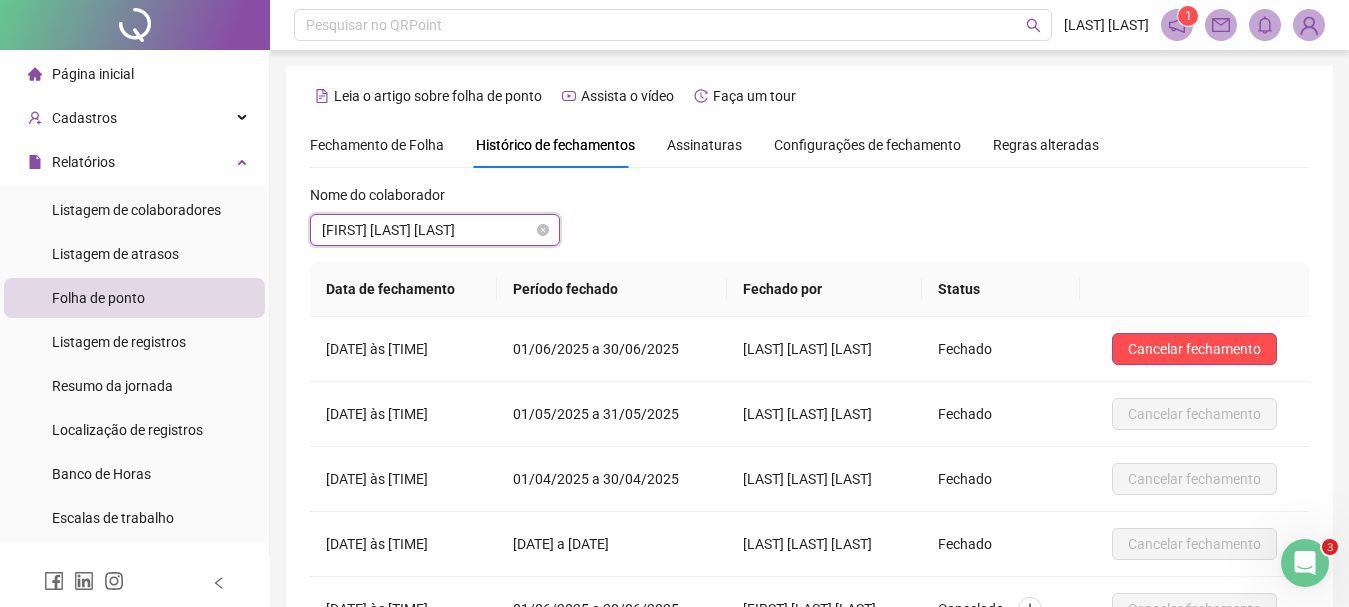 click on "[FIRST] [LAST] [LAST]" at bounding box center (435, 230) 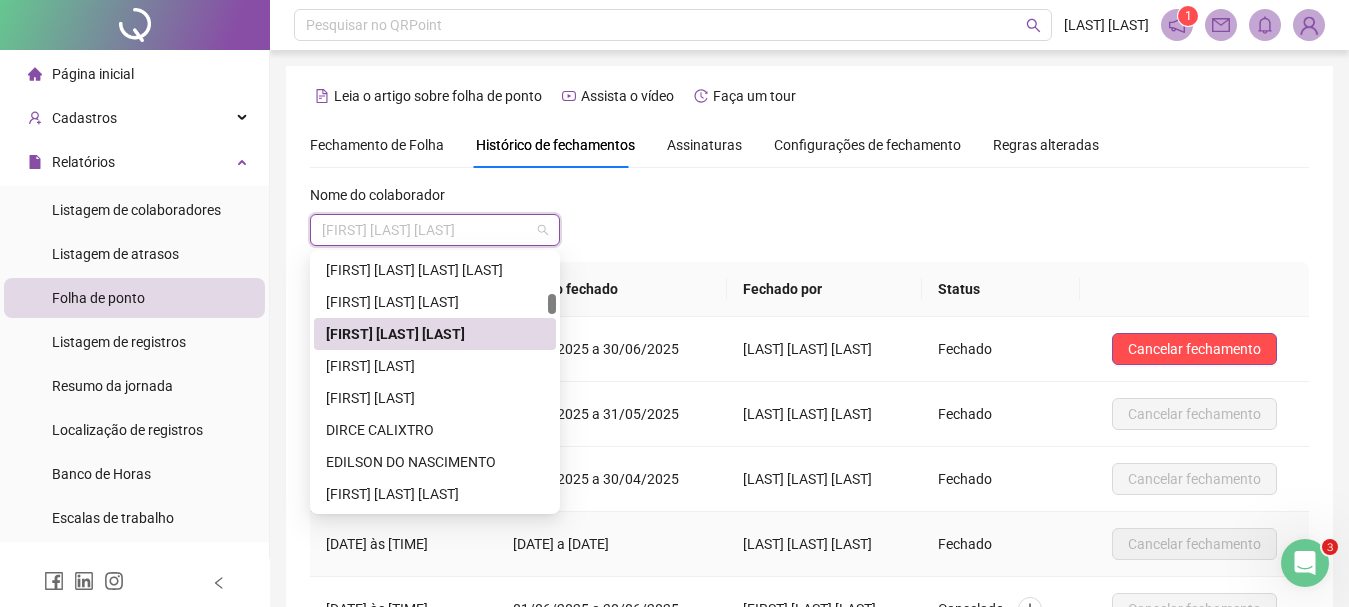 scroll, scrollTop: 544, scrollLeft: 0, axis: vertical 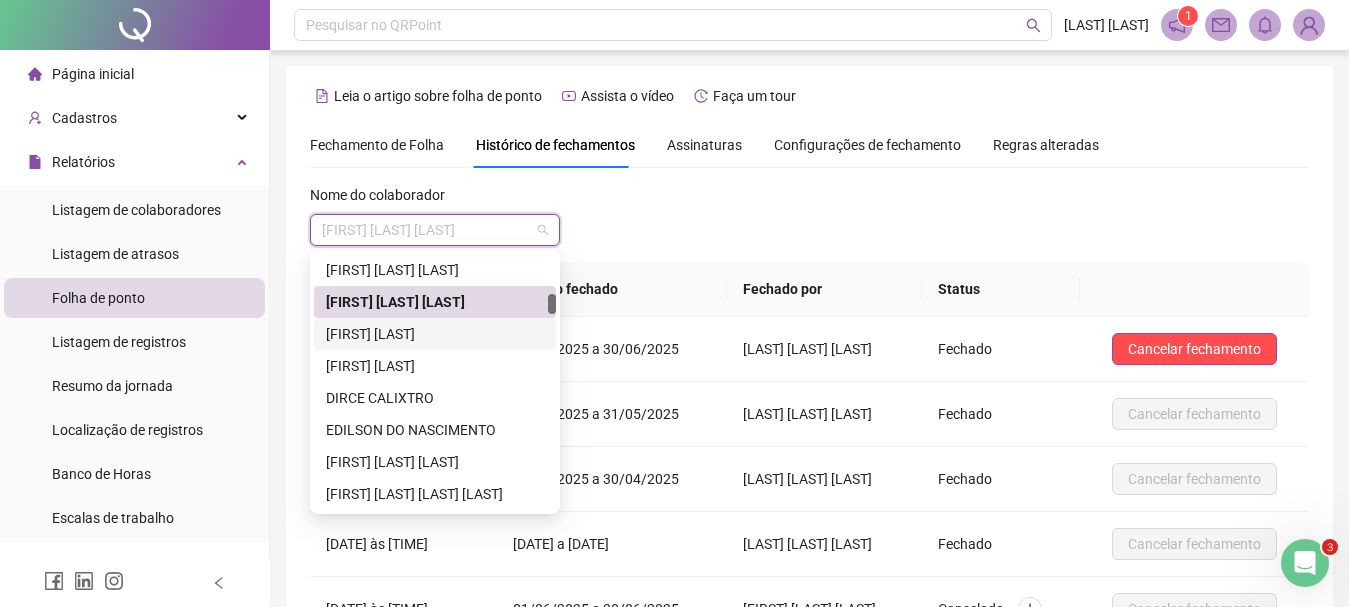 click on "[FIRST] [LAST]" at bounding box center (435, 334) 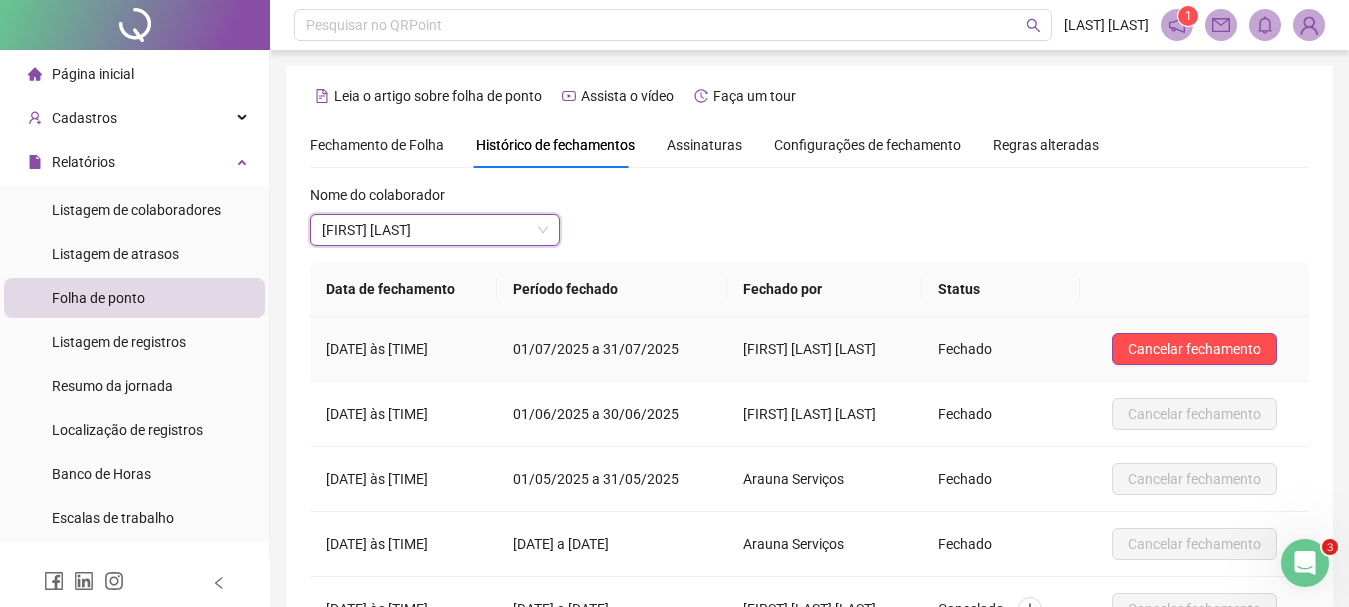 click on "Cancelar fechamento" at bounding box center (1194, 349) 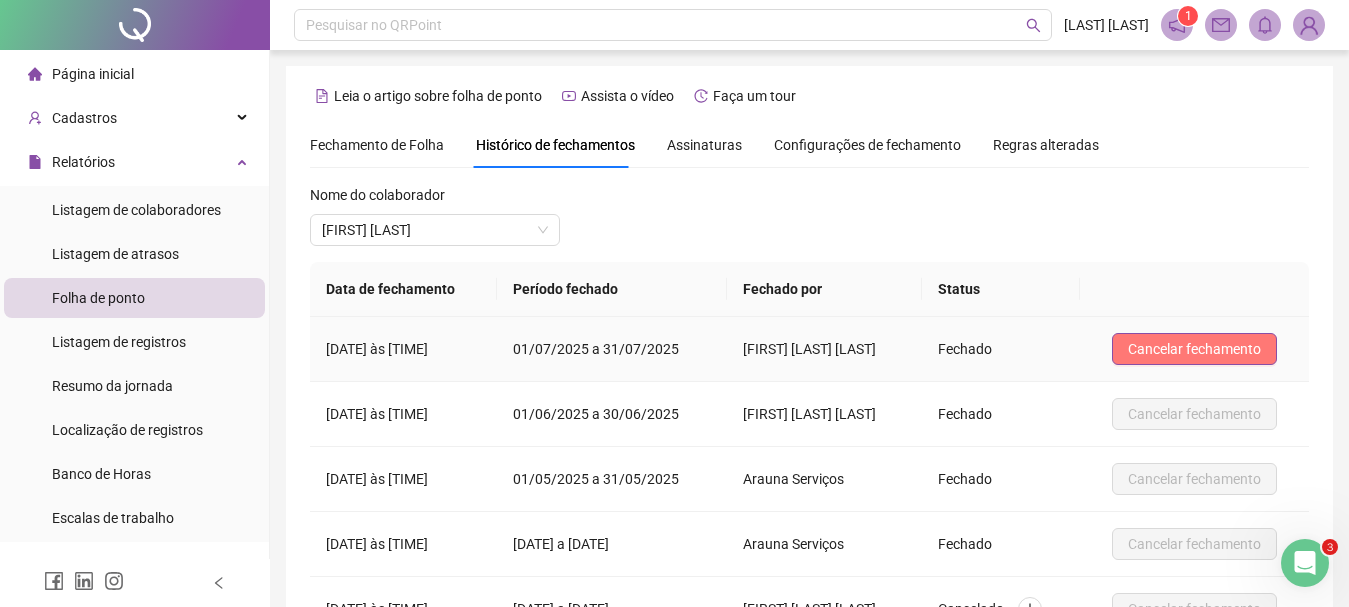 click on "Cancelar fechamento" at bounding box center (1194, 349) 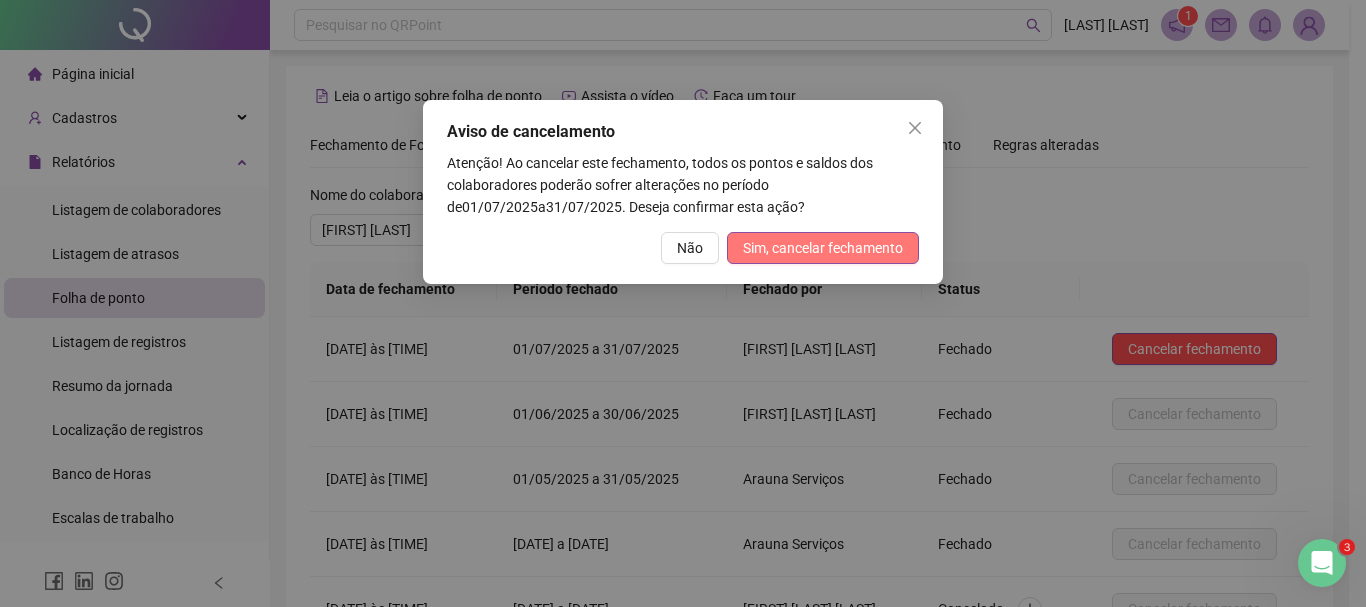 click on "Sim, cancelar fechamento" at bounding box center (823, 248) 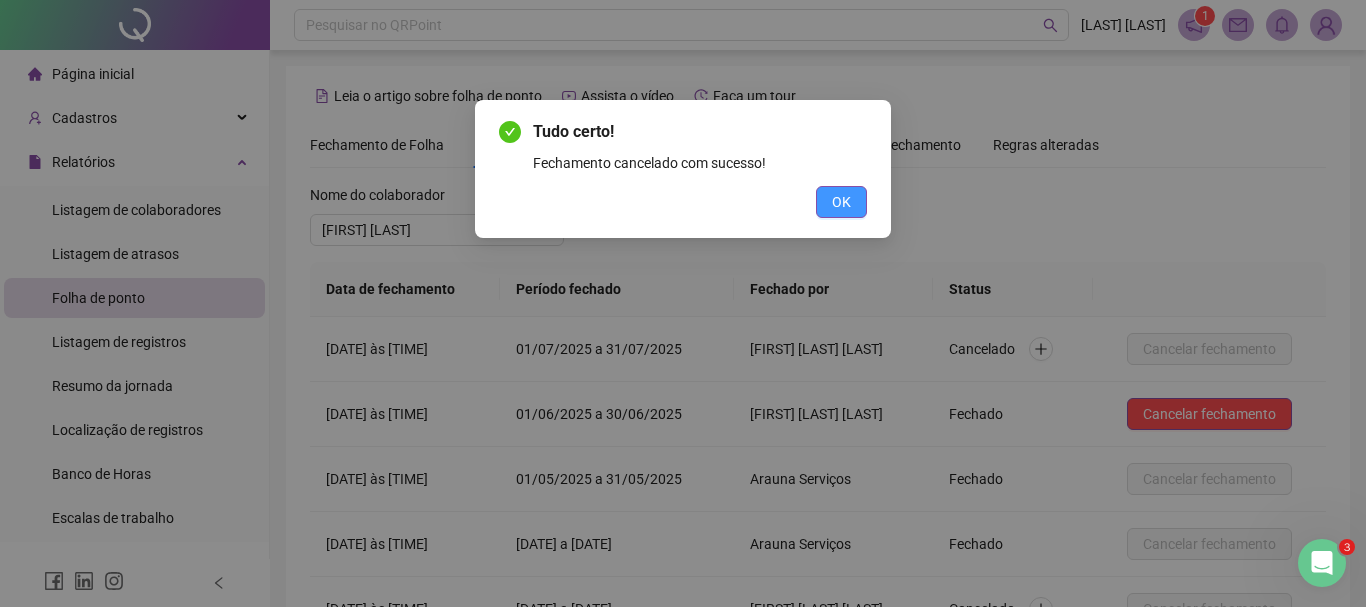 click on "OK" at bounding box center (841, 202) 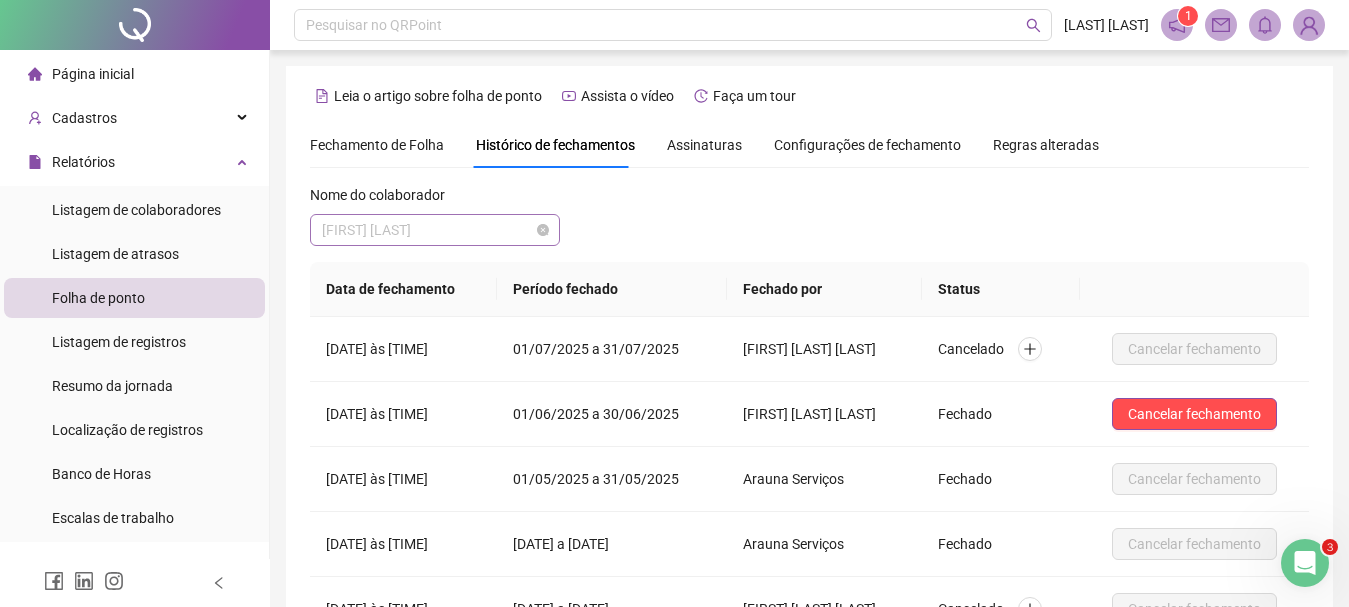click on "[FIRST] [LAST]" at bounding box center (435, 230) 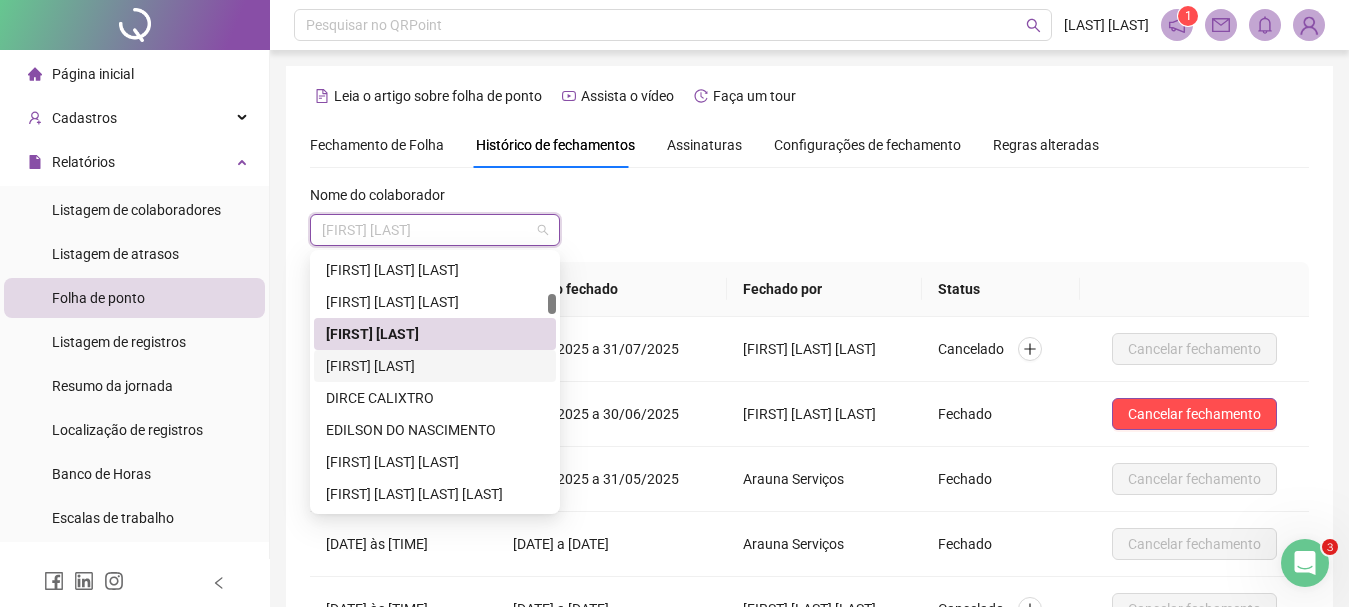 click on "[FIRST] [LAST]" at bounding box center (435, 366) 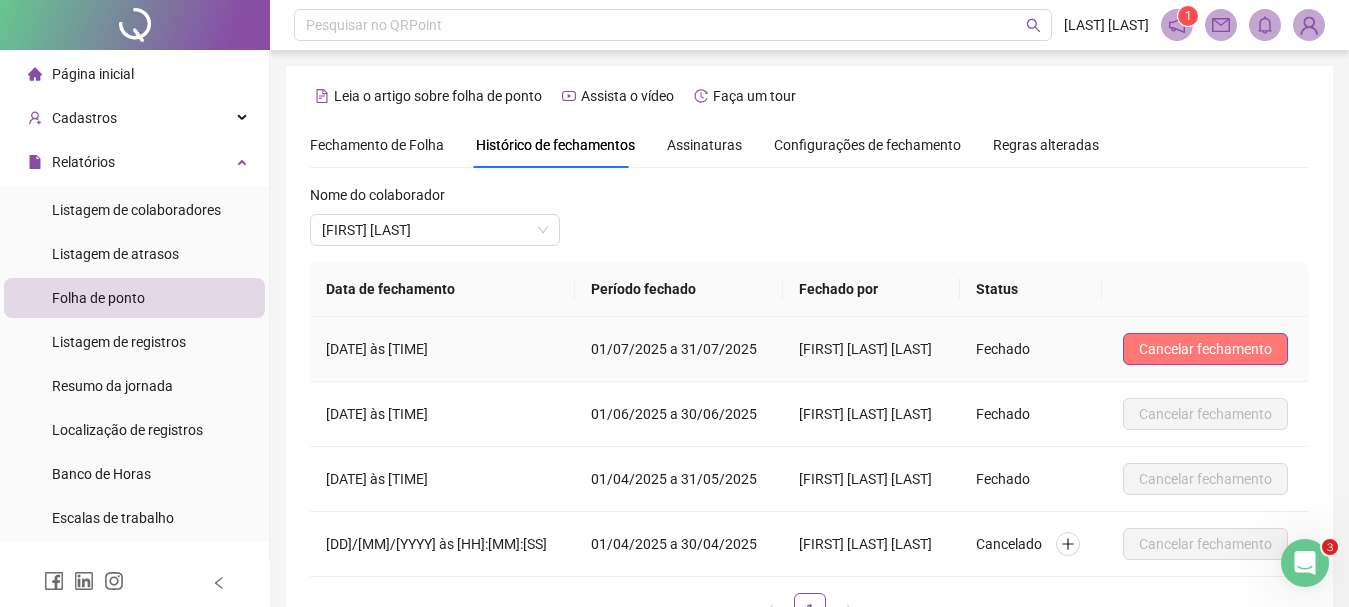 click on "Cancelar fechamento" at bounding box center (1205, 349) 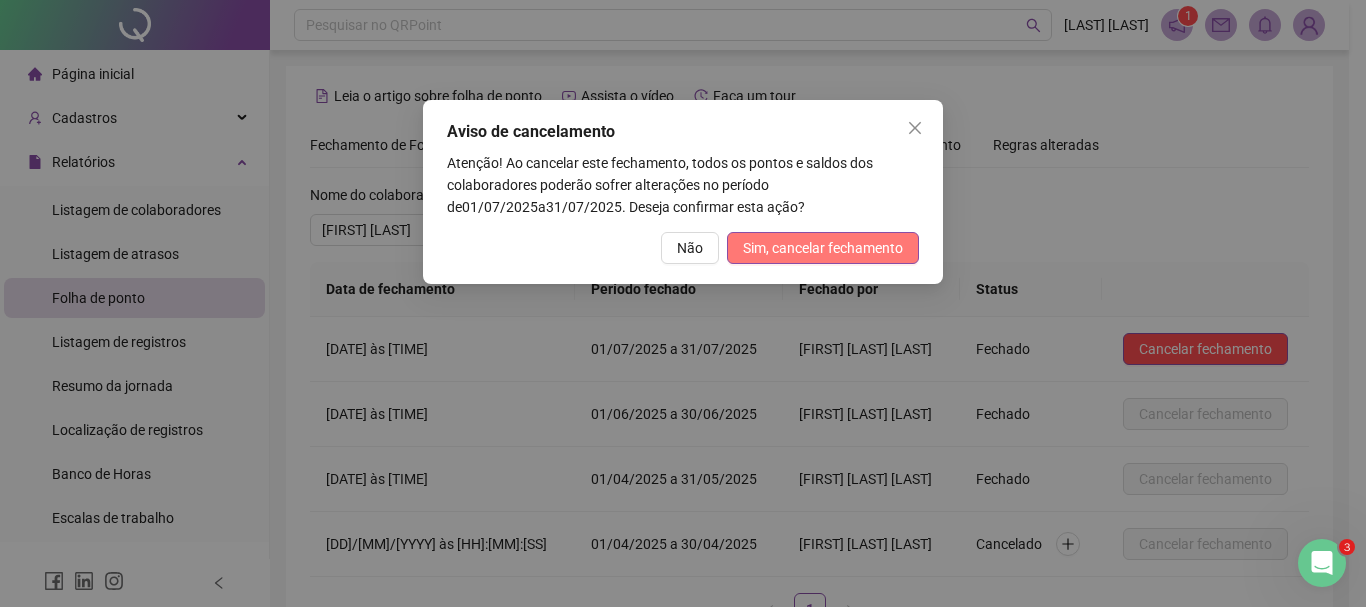 click on "Sim, cancelar fechamento" at bounding box center [823, 248] 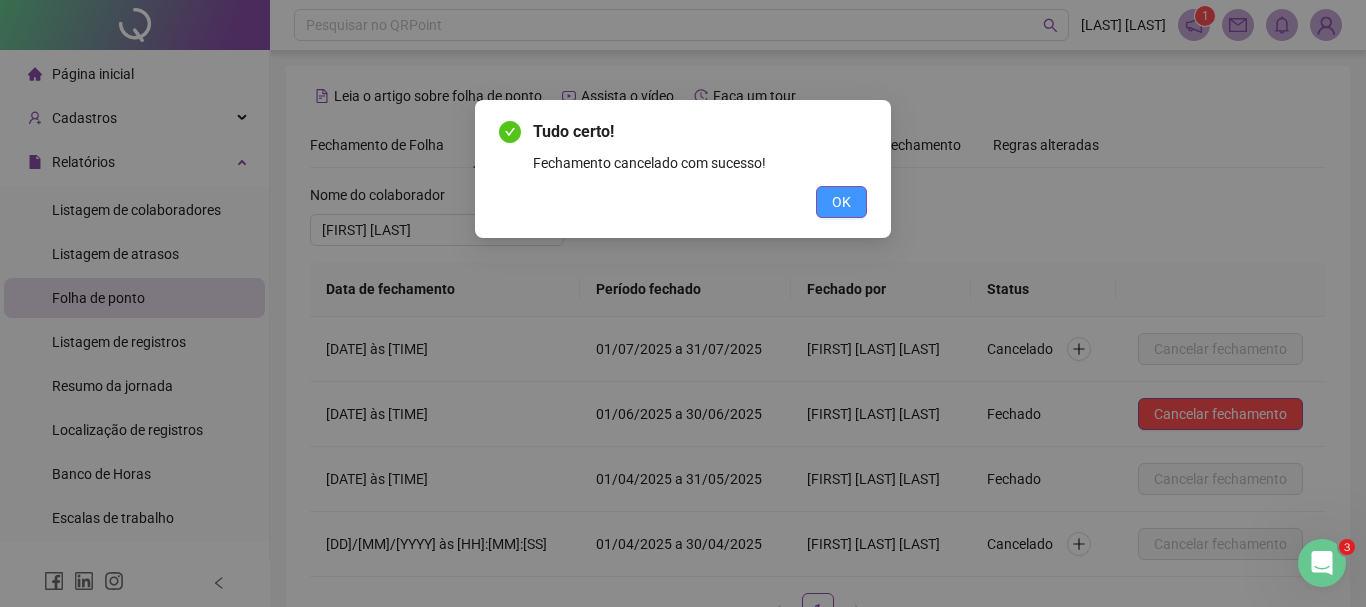 click on "OK" at bounding box center (841, 202) 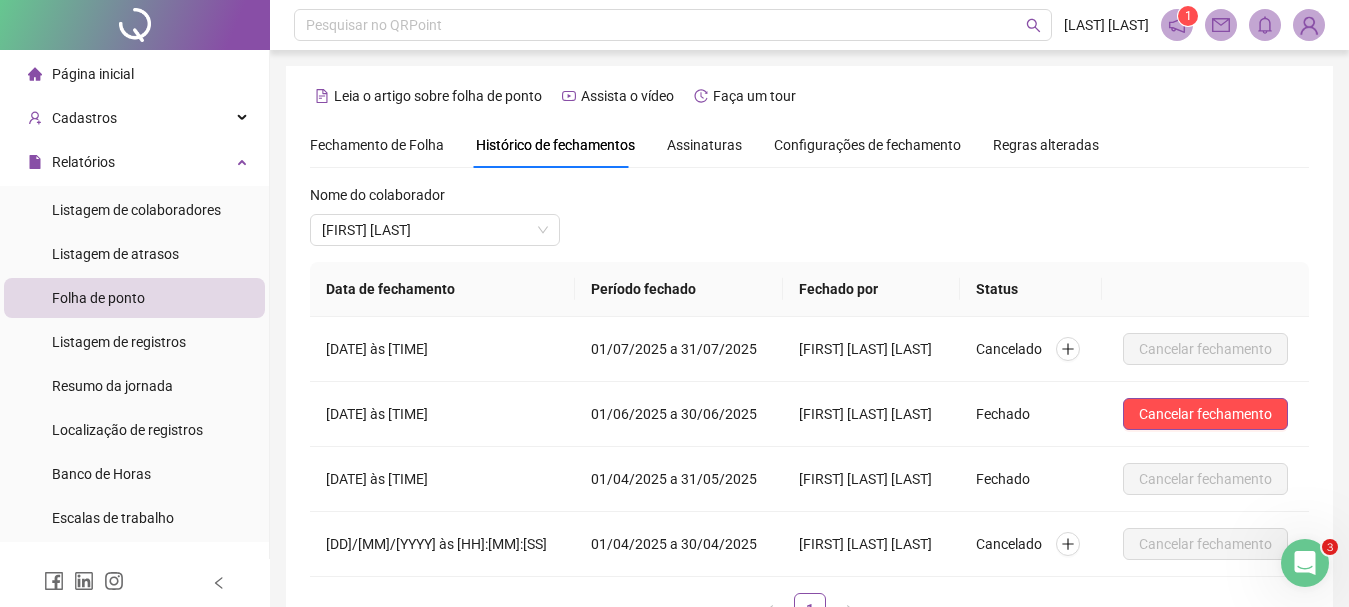 click on "Fechamento de Folha" at bounding box center [377, 145] 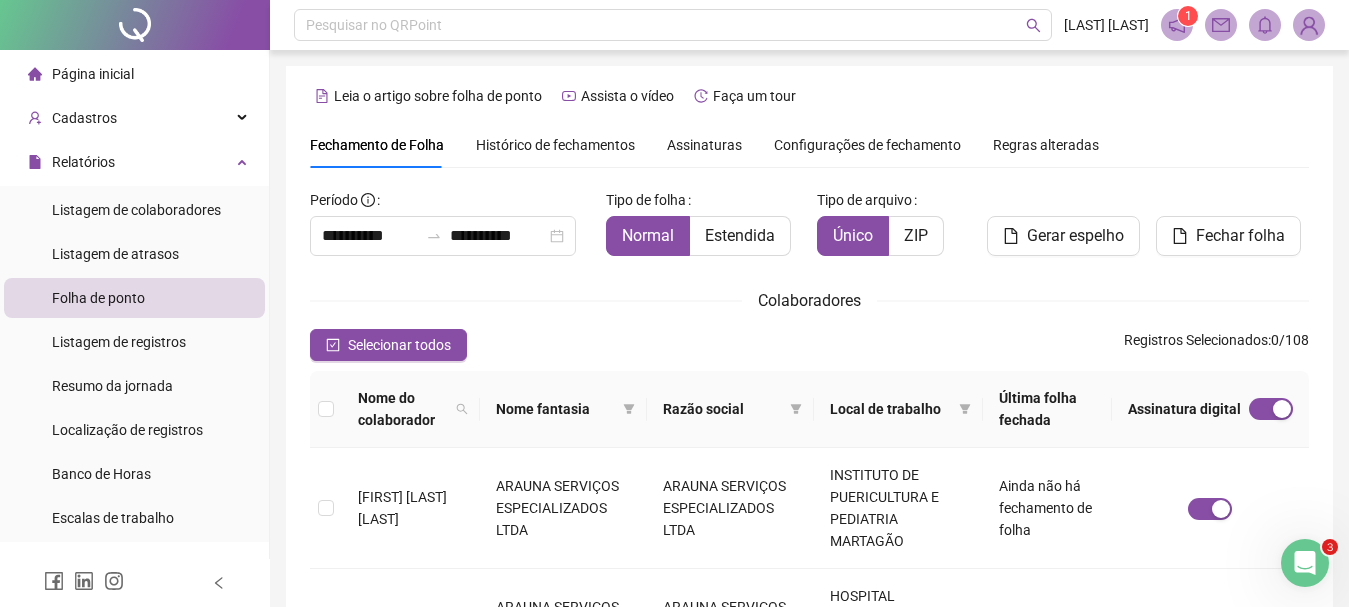 scroll, scrollTop: 106, scrollLeft: 0, axis: vertical 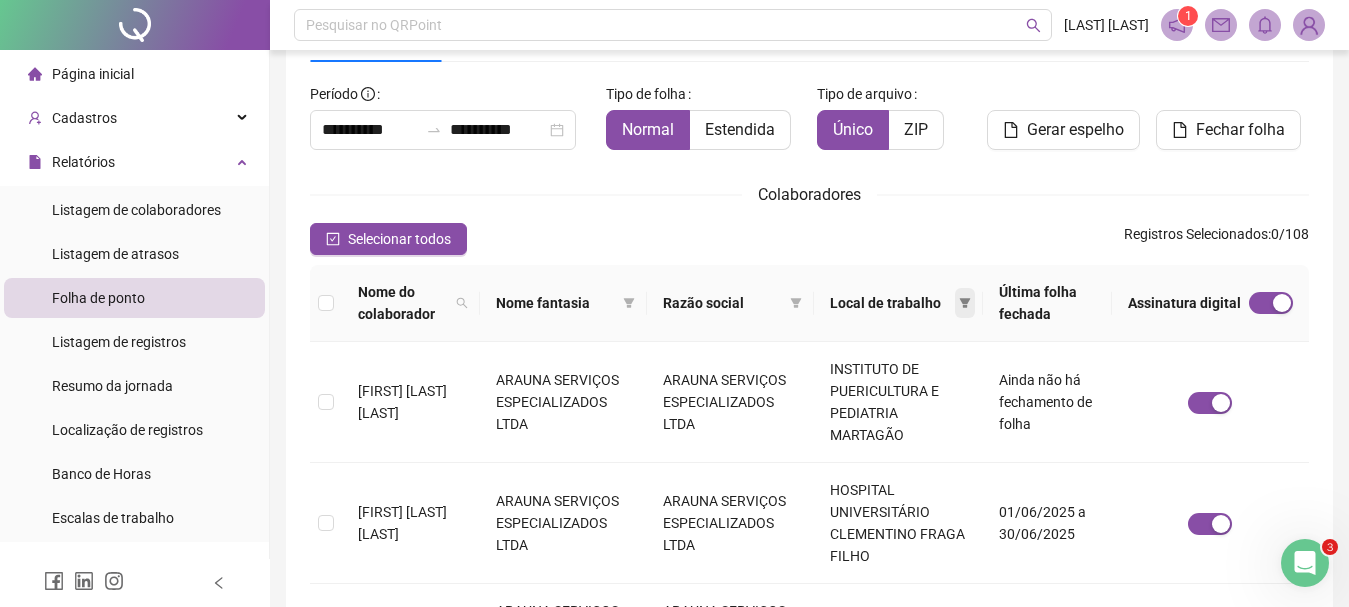 click 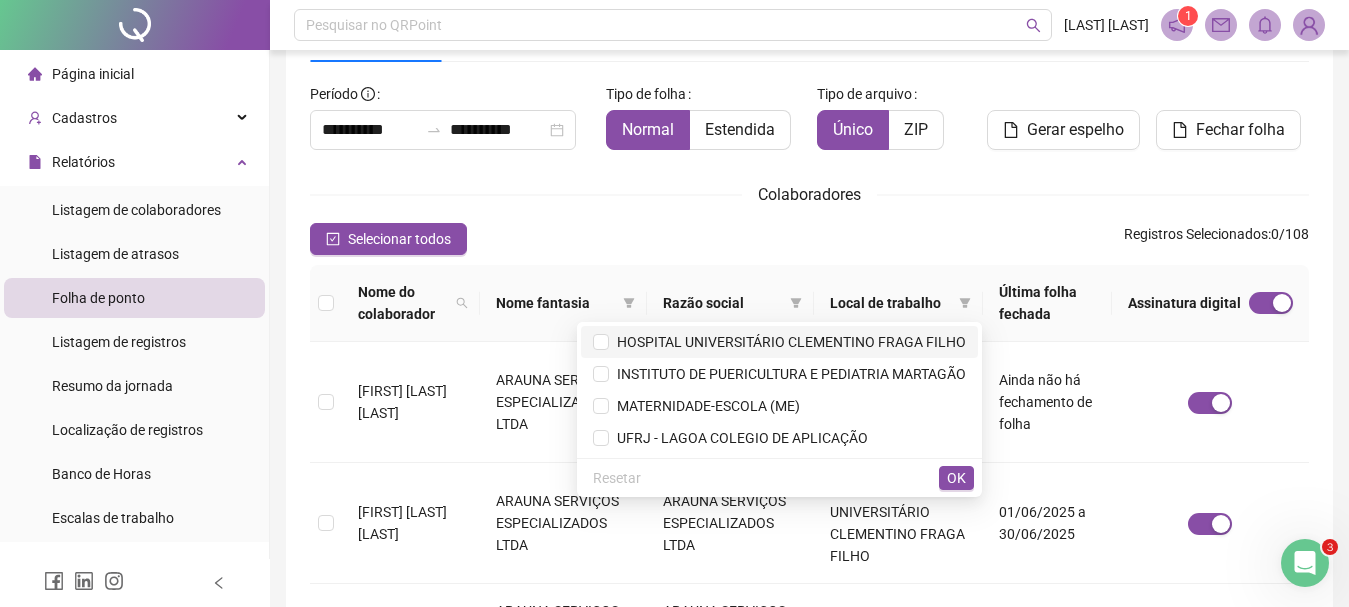 click on "HOSPITAL UNIVERSITÁRIO CLEMENTINO FRAGA FILHO" at bounding box center [787, 342] 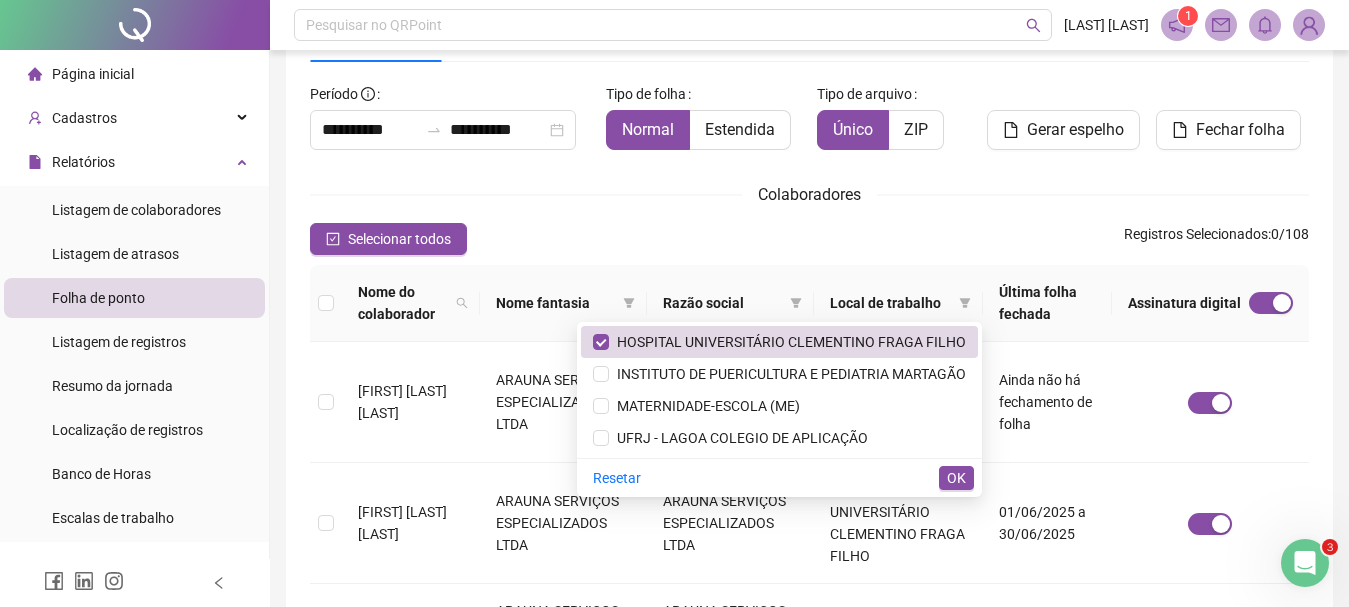 click on "OK" at bounding box center [956, 478] 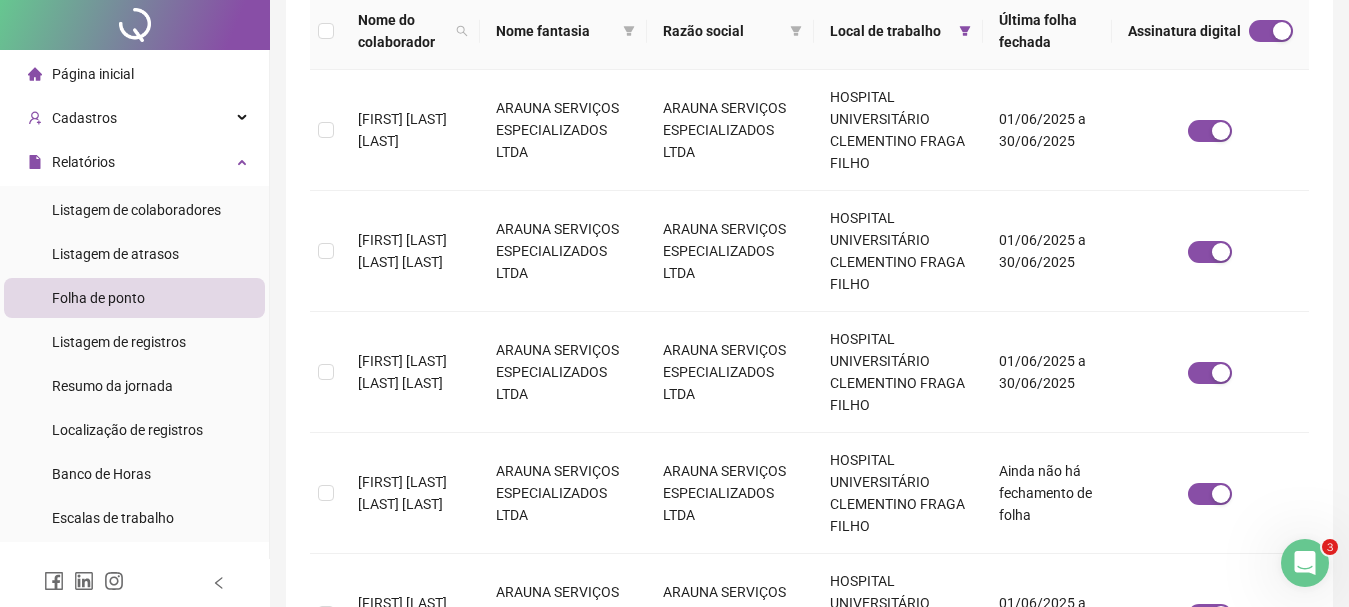 scroll, scrollTop: 0, scrollLeft: 0, axis: both 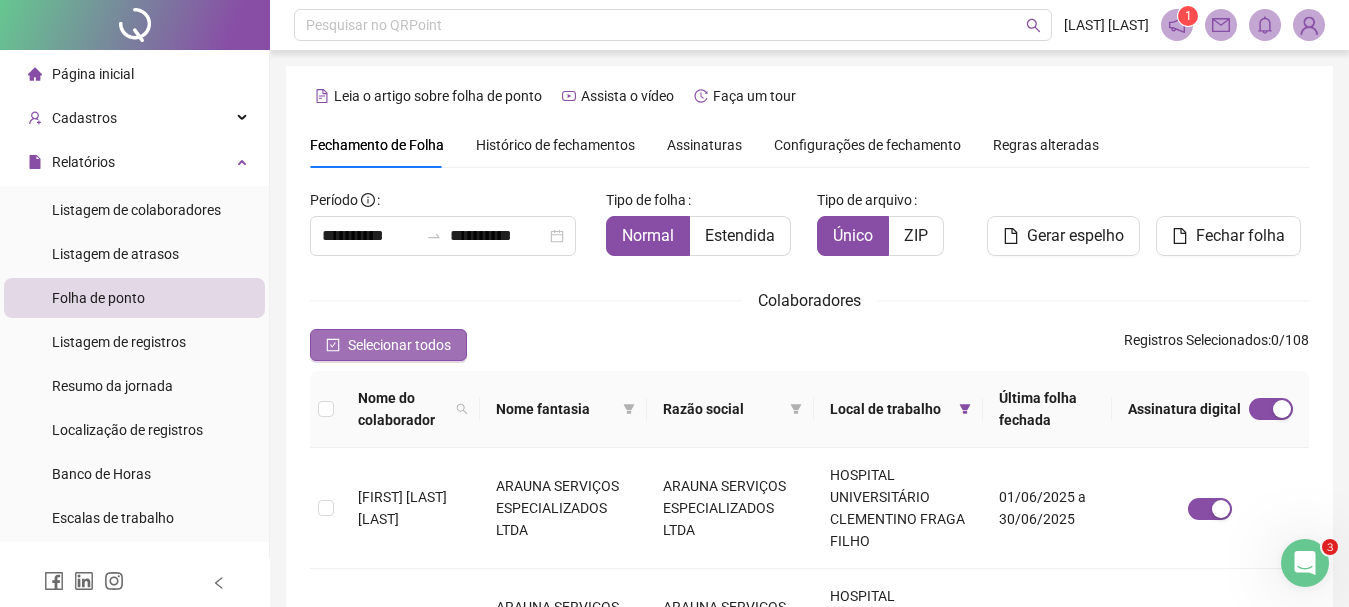 click 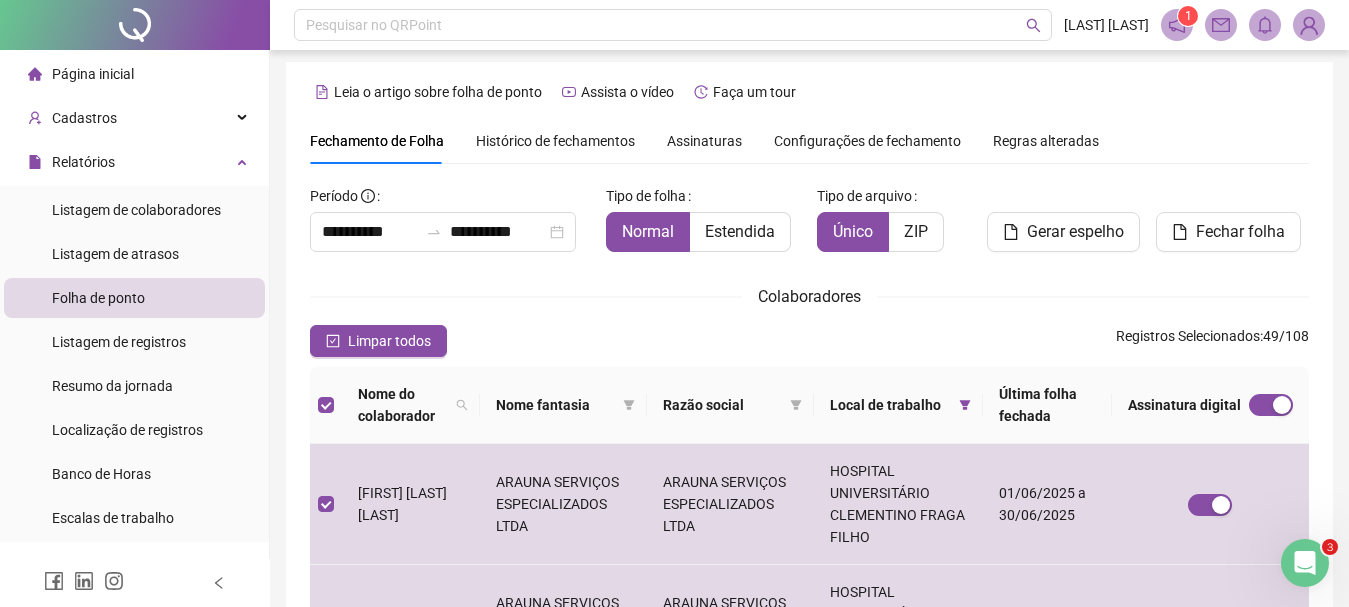 scroll, scrollTop: 0, scrollLeft: 0, axis: both 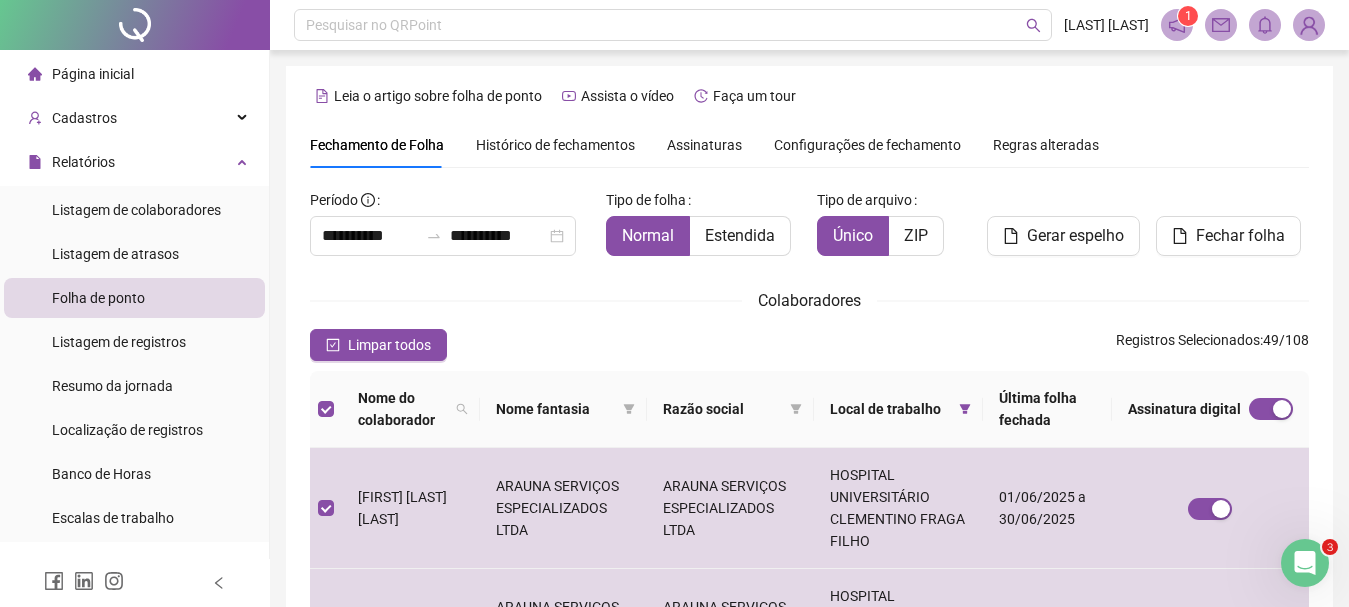 click on "Histórico de fechamentos" at bounding box center (555, 145) 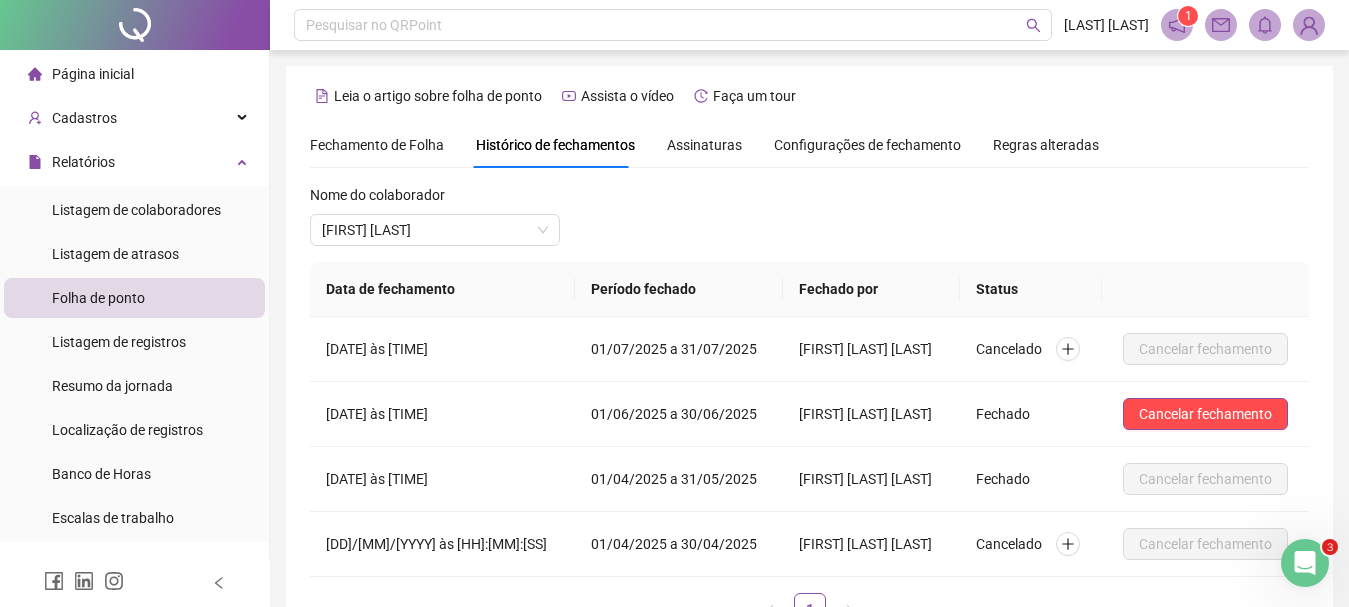 scroll, scrollTop: 106, scrollLeft: 0, axis: vertical 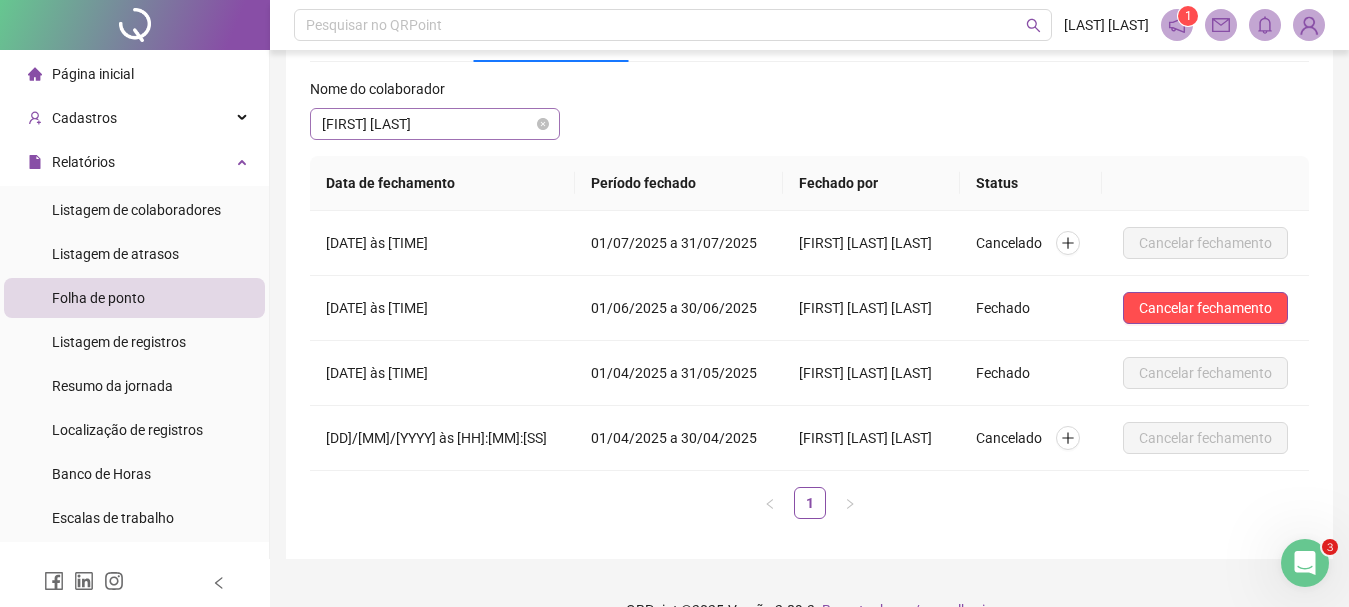 click on "[FIRST] [LAST]" at bounding box center [435, 124] 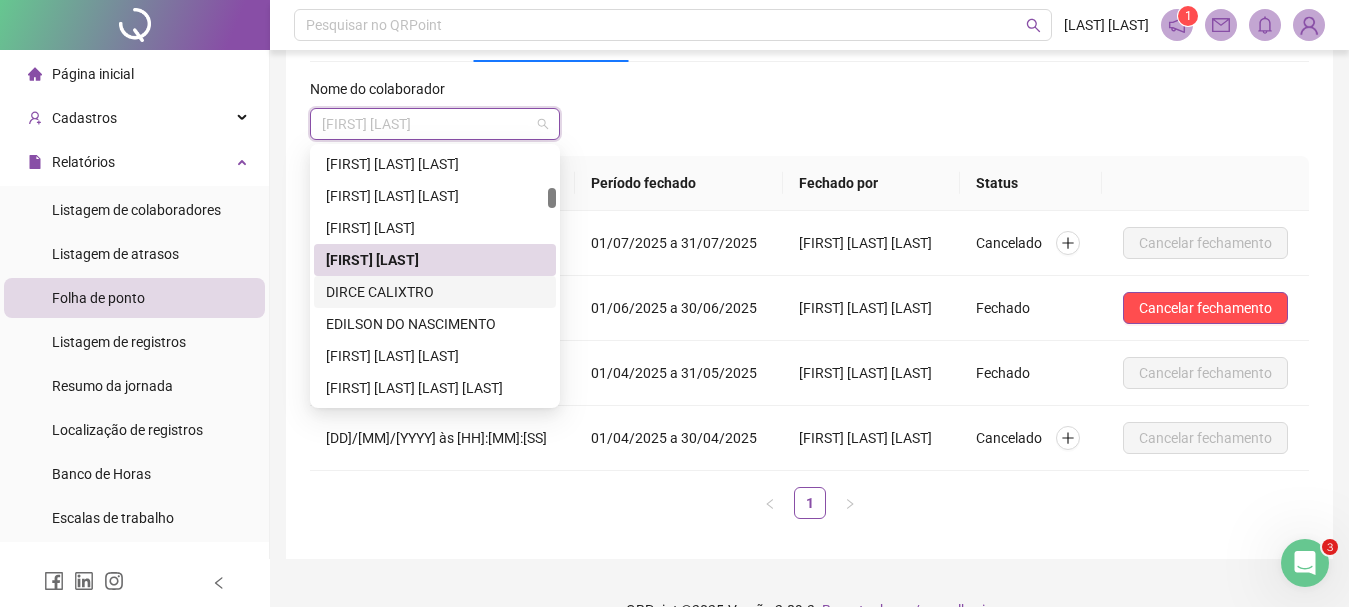 click on "DIRCE CALIXTRO" at bounding box center [435, 292] 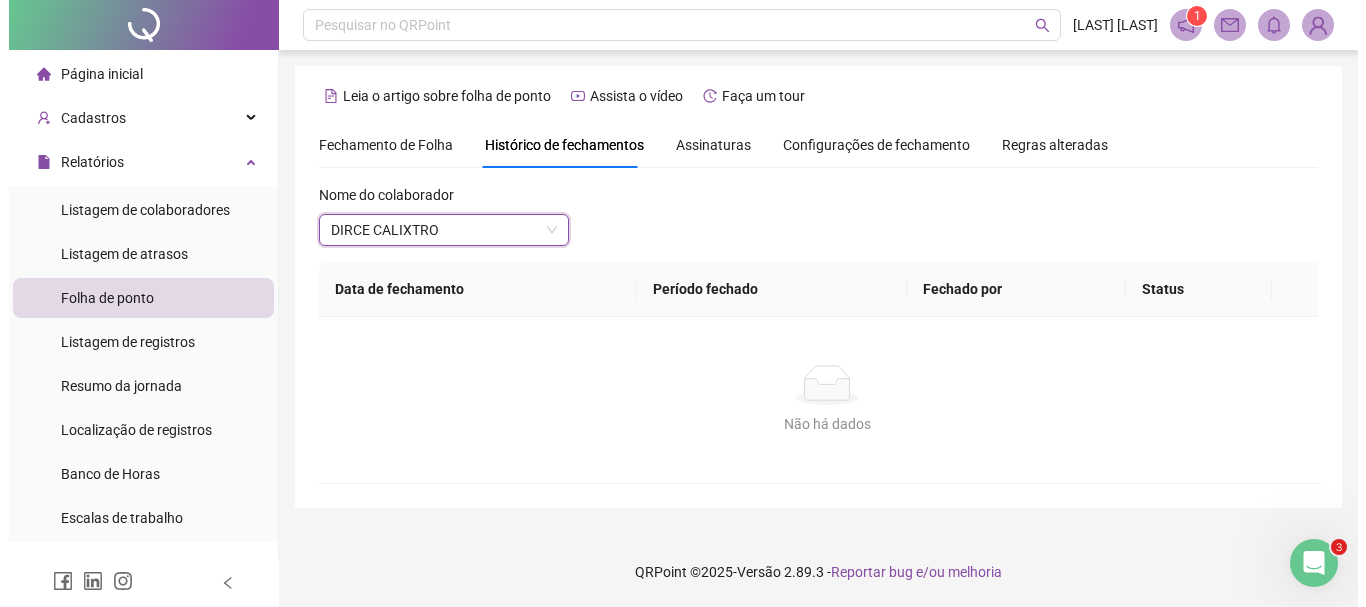 scroll, scrollTop: 0, scrollLeft: 0, axis: both 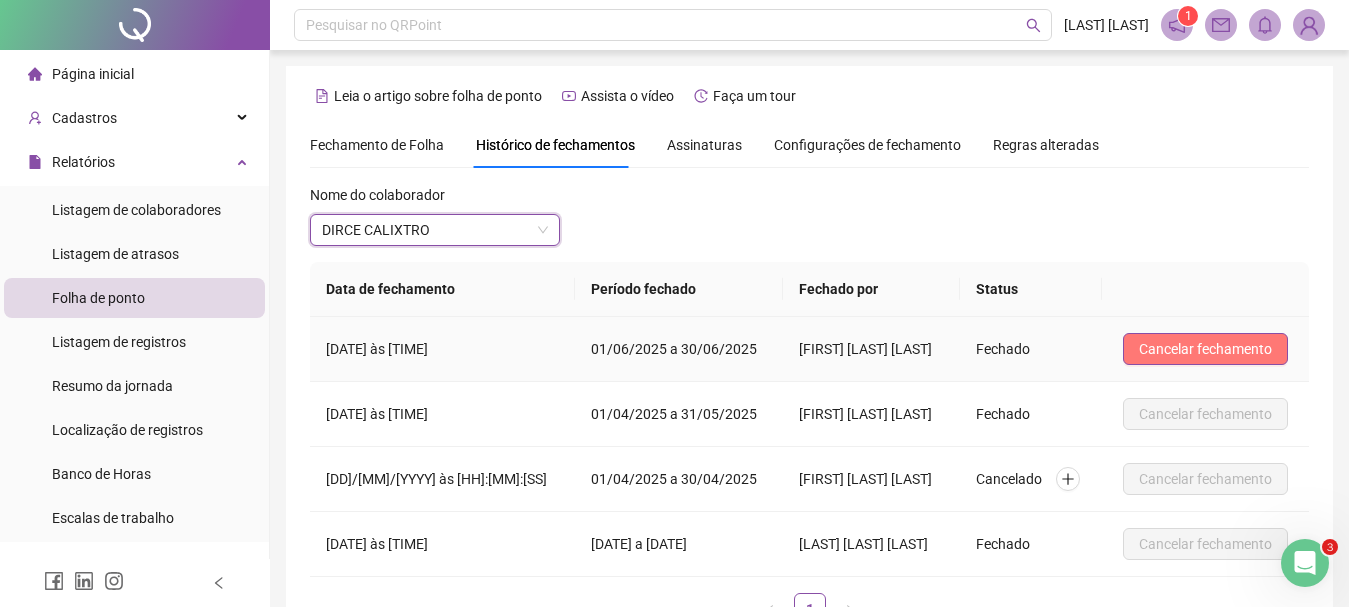 click on "Cancelar fechamento" at bounding box center [1205, 349] 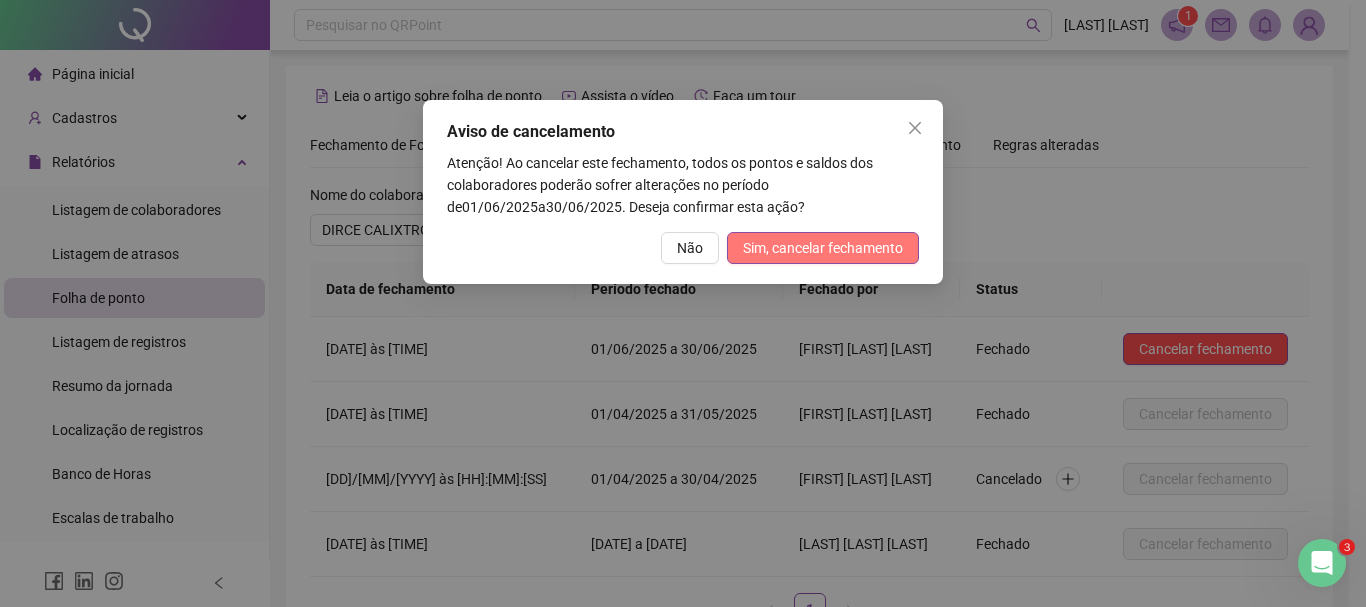 click on "Sim, cancelar fechamento" at bounding box center (823, 248) 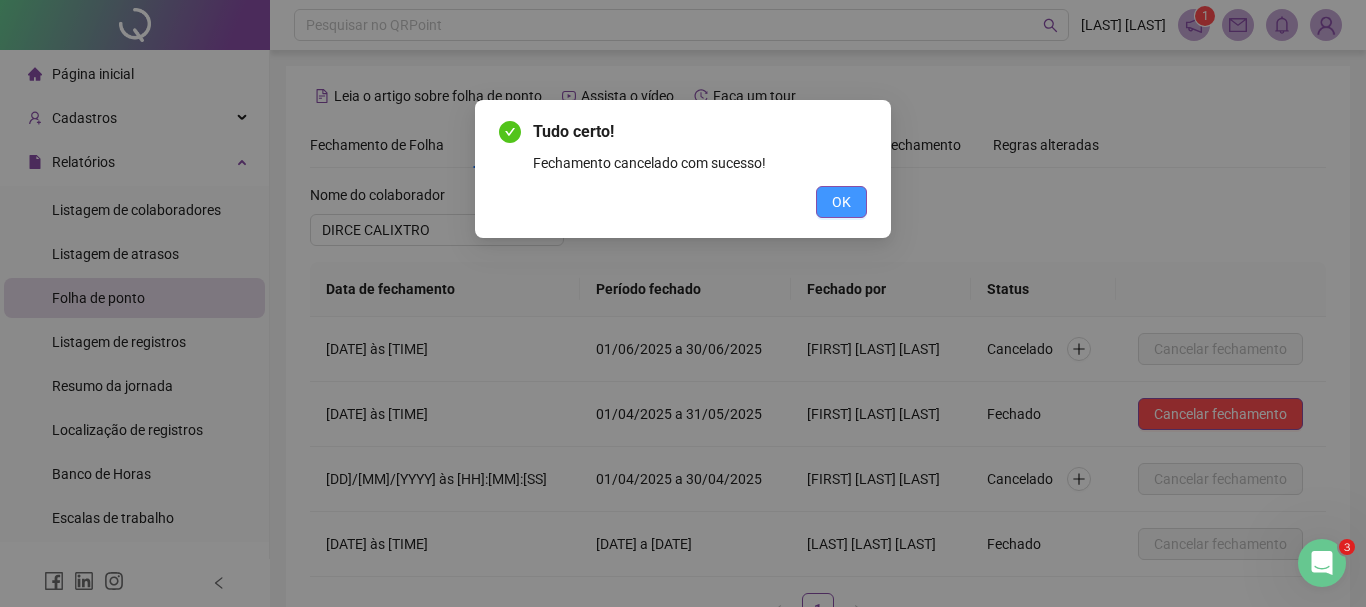 click on "OK" at bounding box center (841, 202) 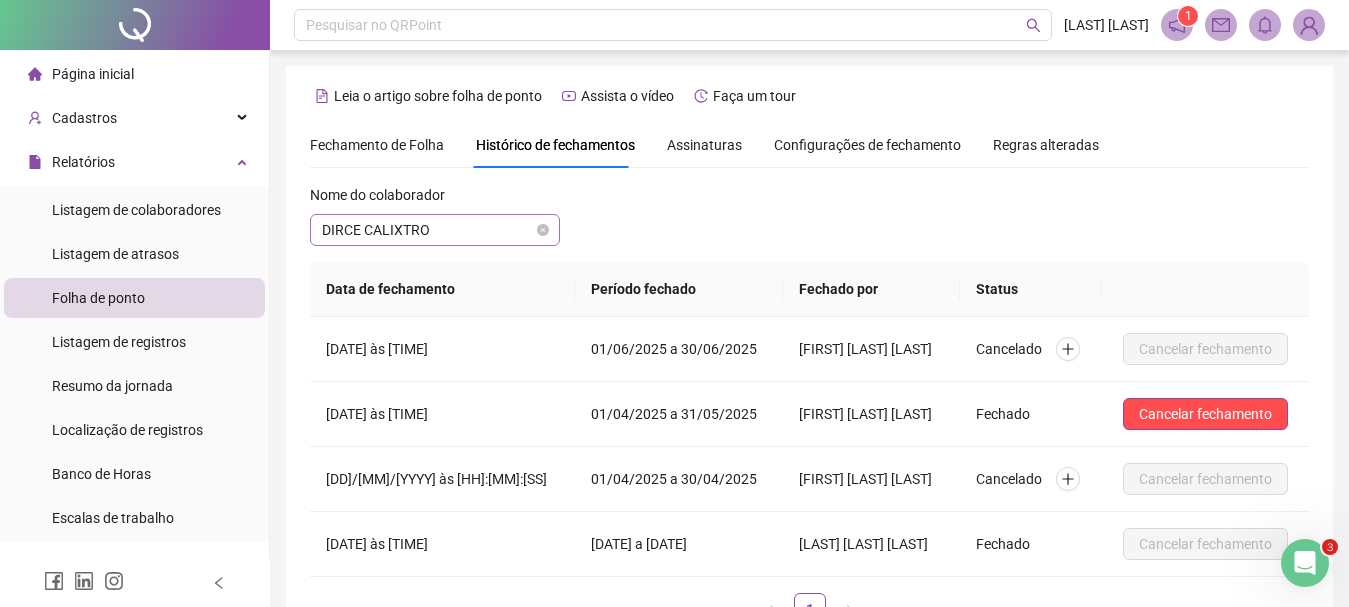 click on "DIRCE CALIXTRO" at bounding box center (435, 230) 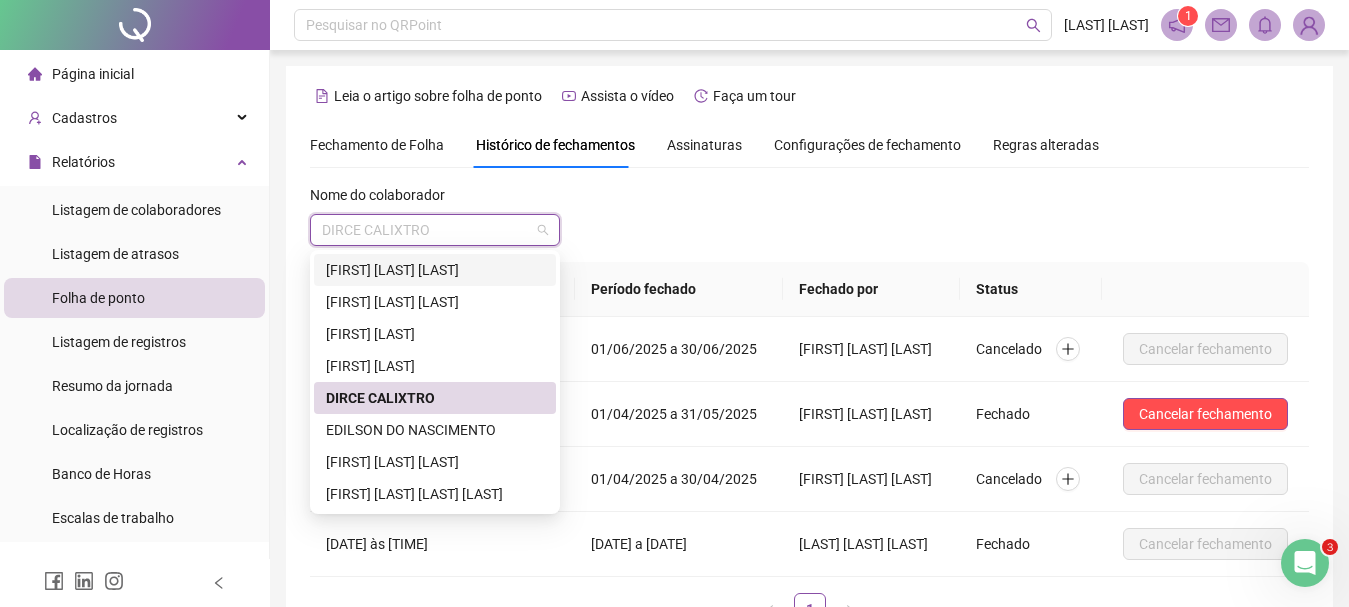 click on "Nome do colaborador [LAST] [LAST]" at bounding box center [809, 223] 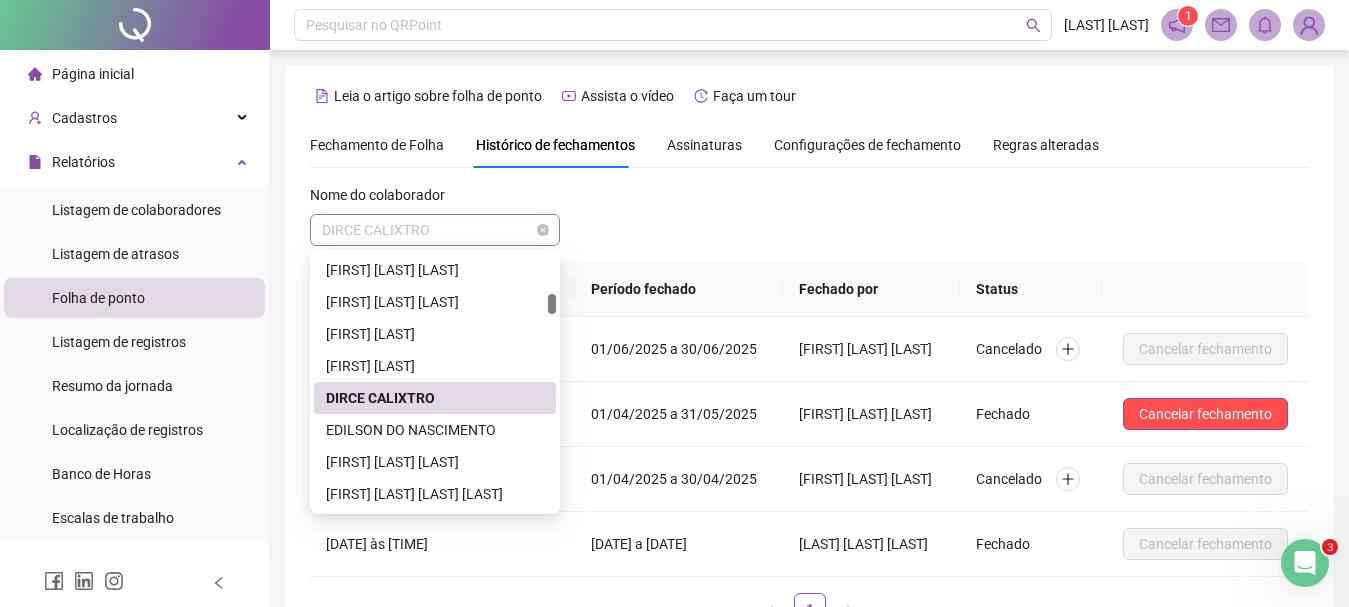 click on "DIRCE CALIXTRO" at bounding box center [435, 230] 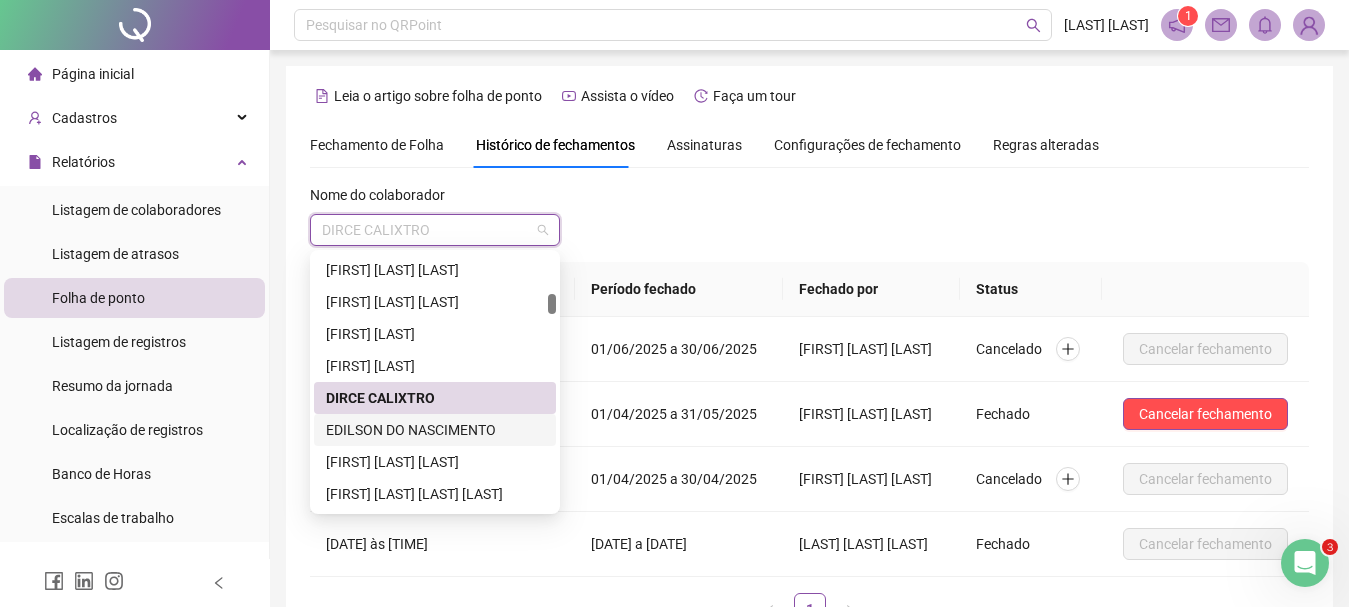 click on "EDILSON DO NASCIMENTO" at bounding box center [435, 430] 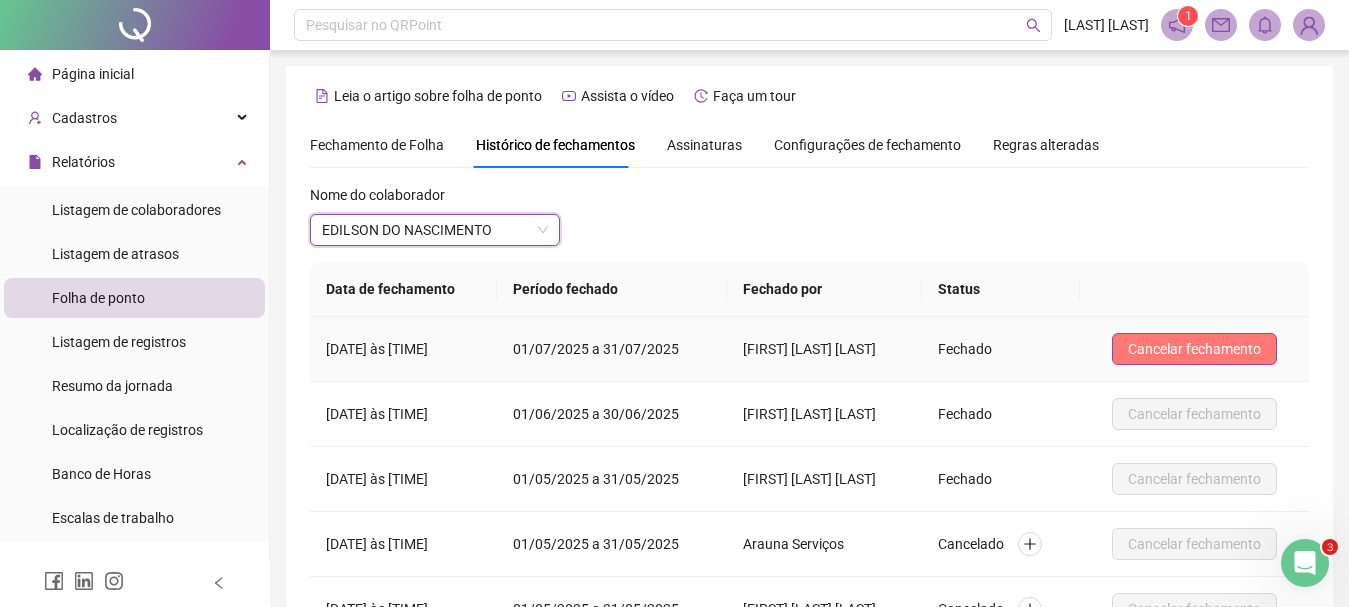 click on "Cancelar fechamento" at bounding box center [1194, 349] 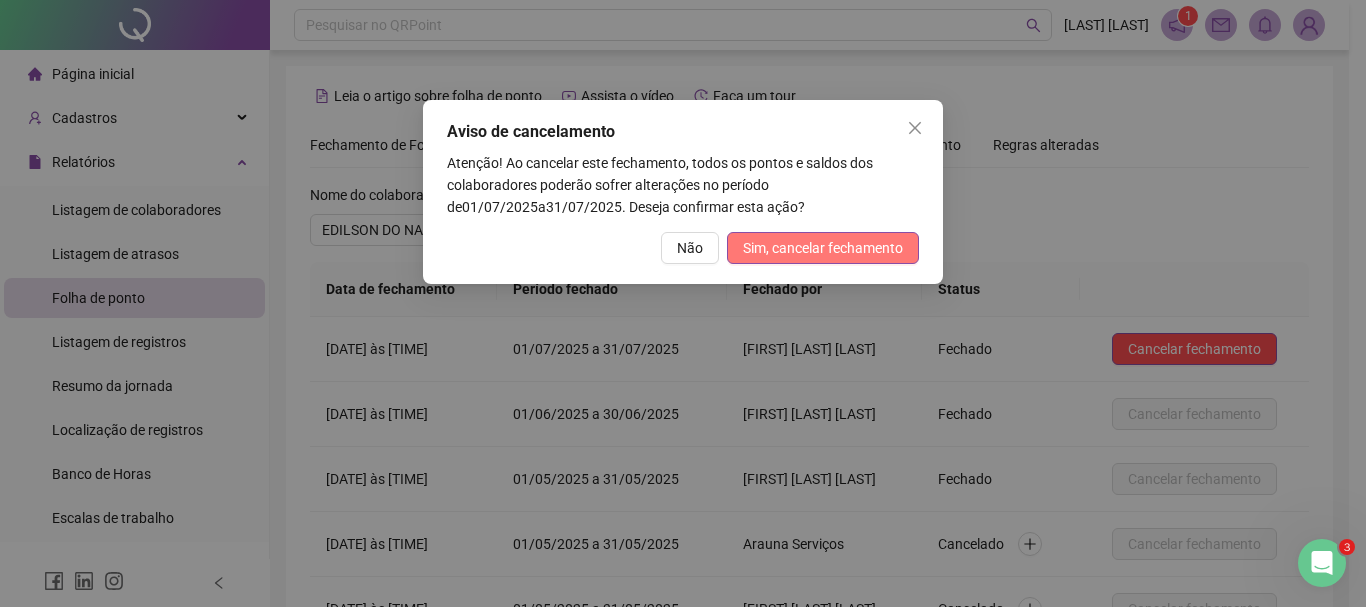 click on "Sim, cancelar fechamento" at bounding box center [823, 248] 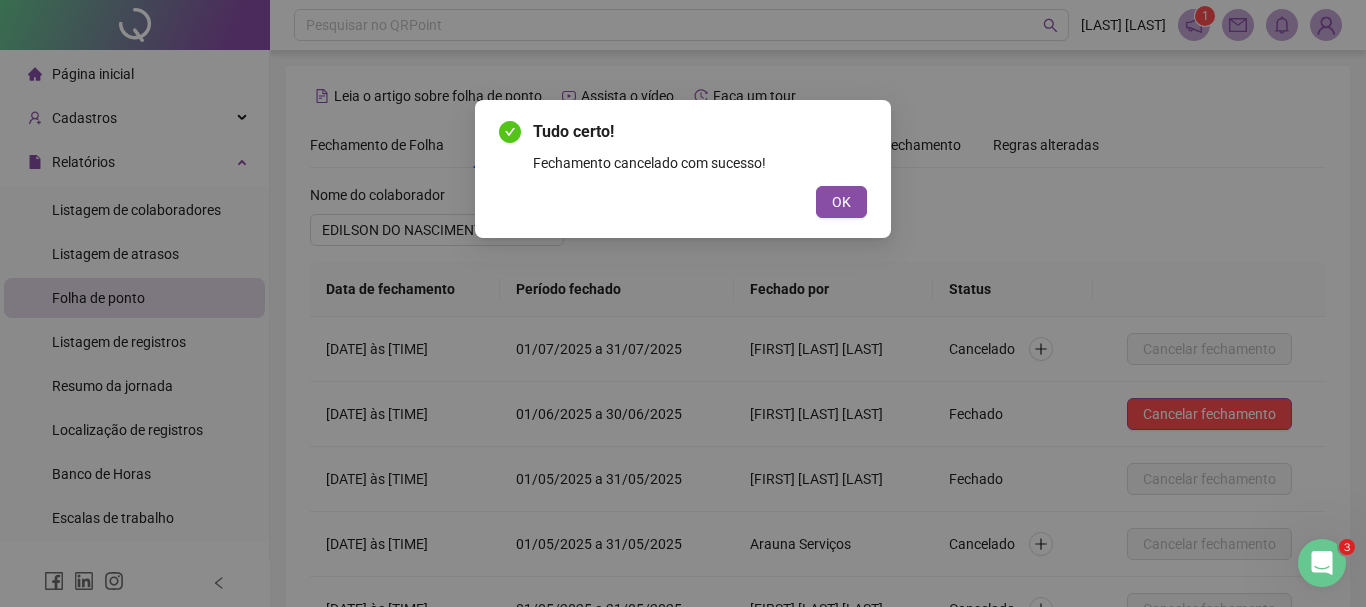 click on "Tudo certo! Fechamento cancelado com sucesso! OK" at bounding box center [683, 303] 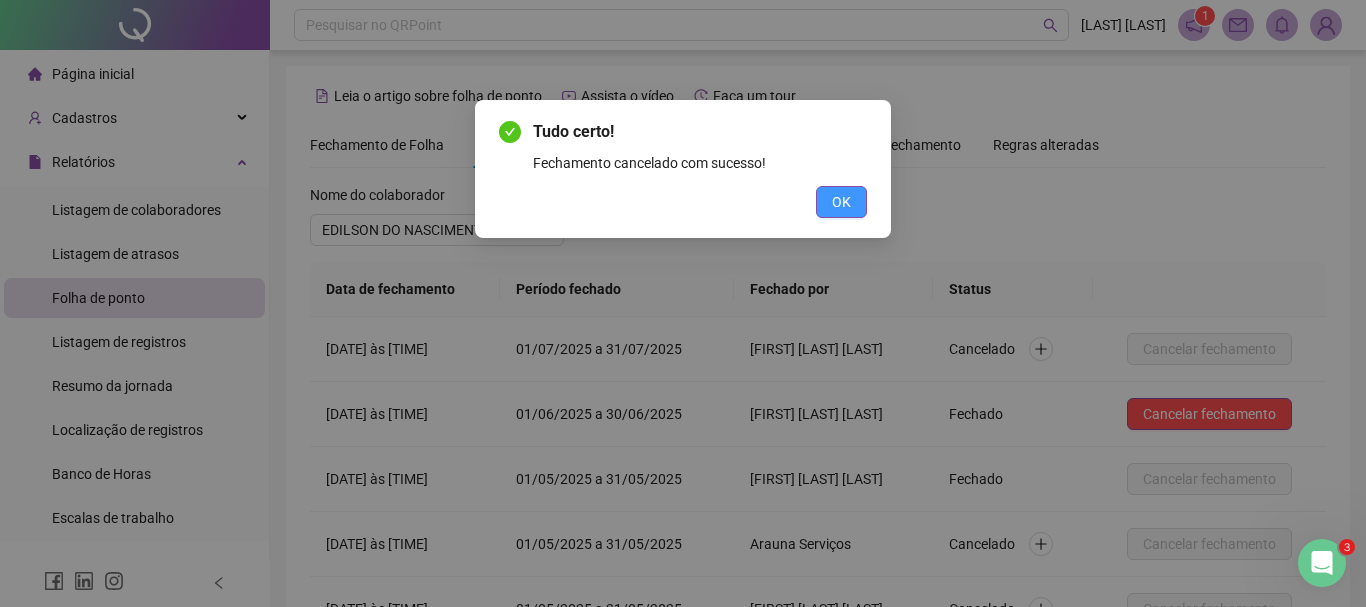 click on "OK" at bounding box center [841, 202] 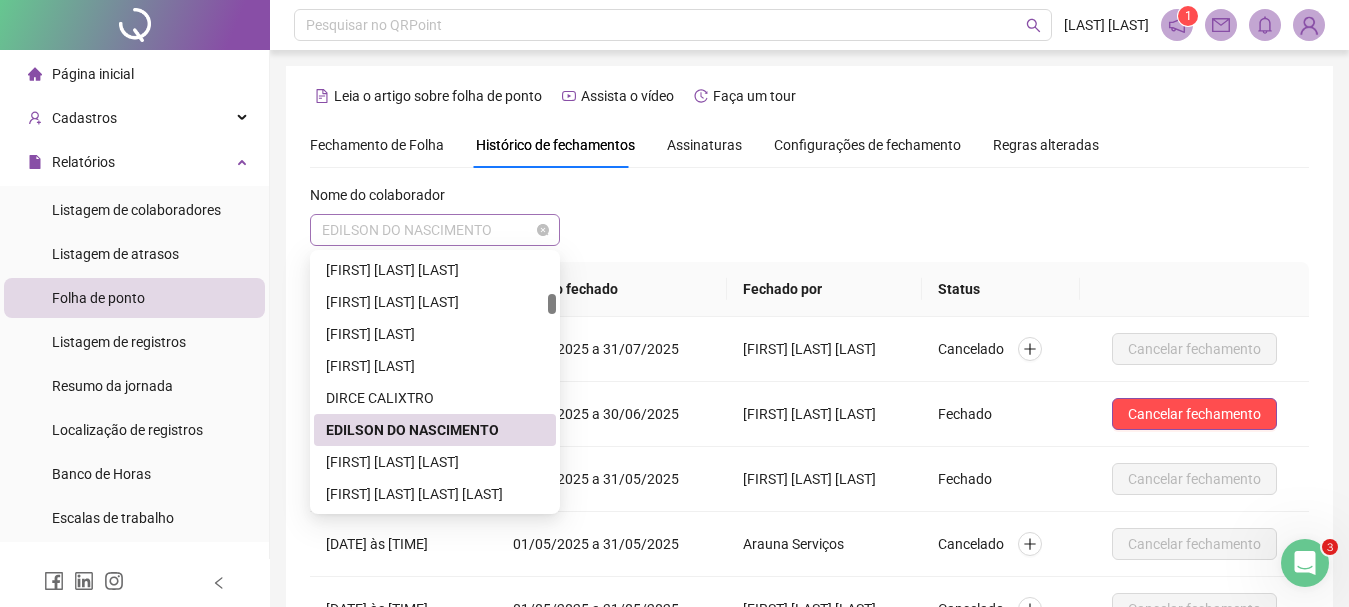 click on "EDILSON DO NASCIMENTO" at bounding box center (435, 230) 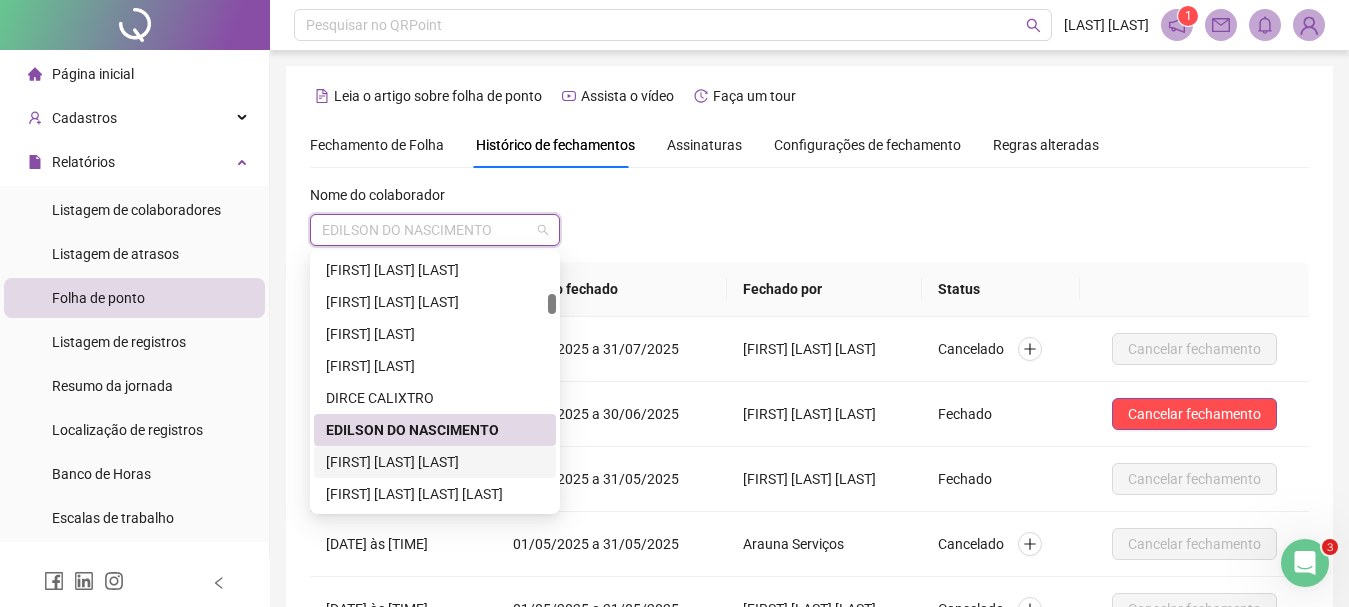 click on "[FIRST] [LAST] [LAST]" at bounding box center (435, 462) 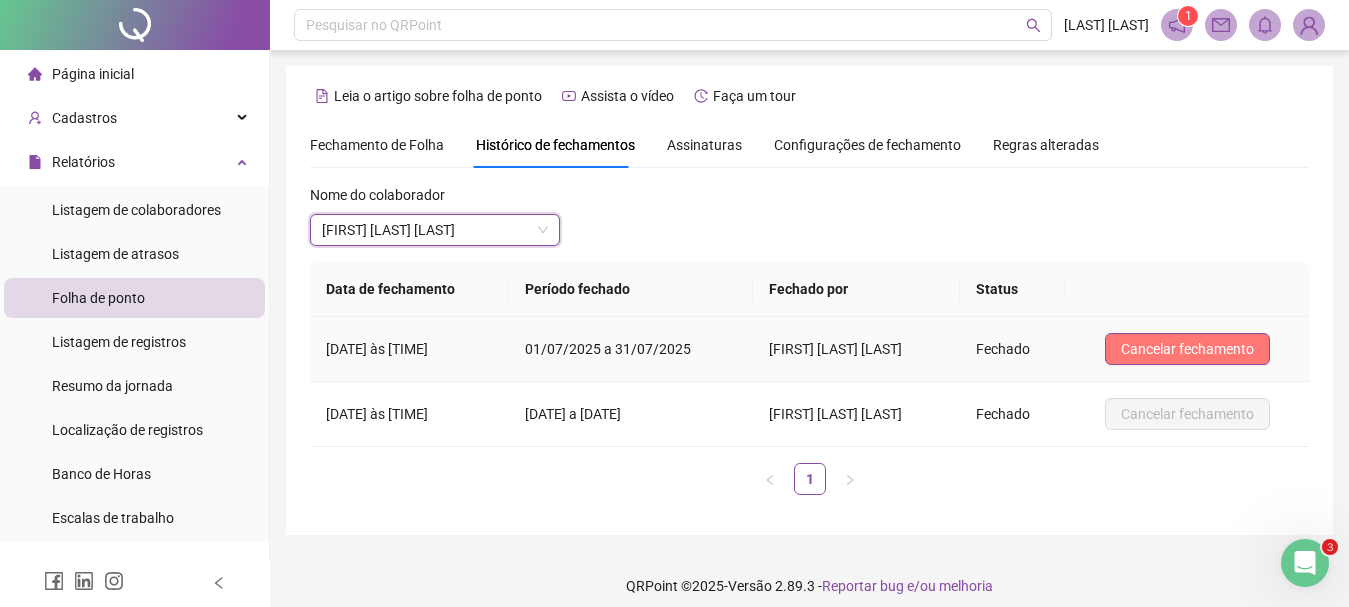 click on "Cancelar fechamento" at bounding box center (1187, 349) 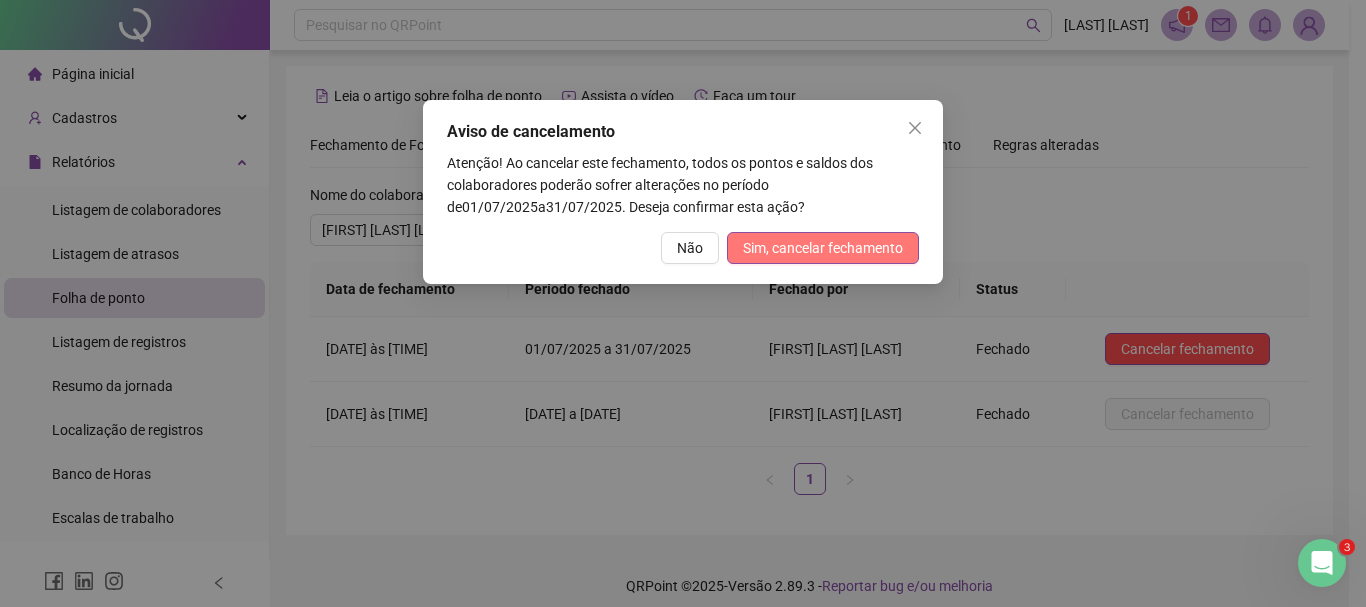 click on "Sim, cancelar fechamento" at bounding box center [823, 248] 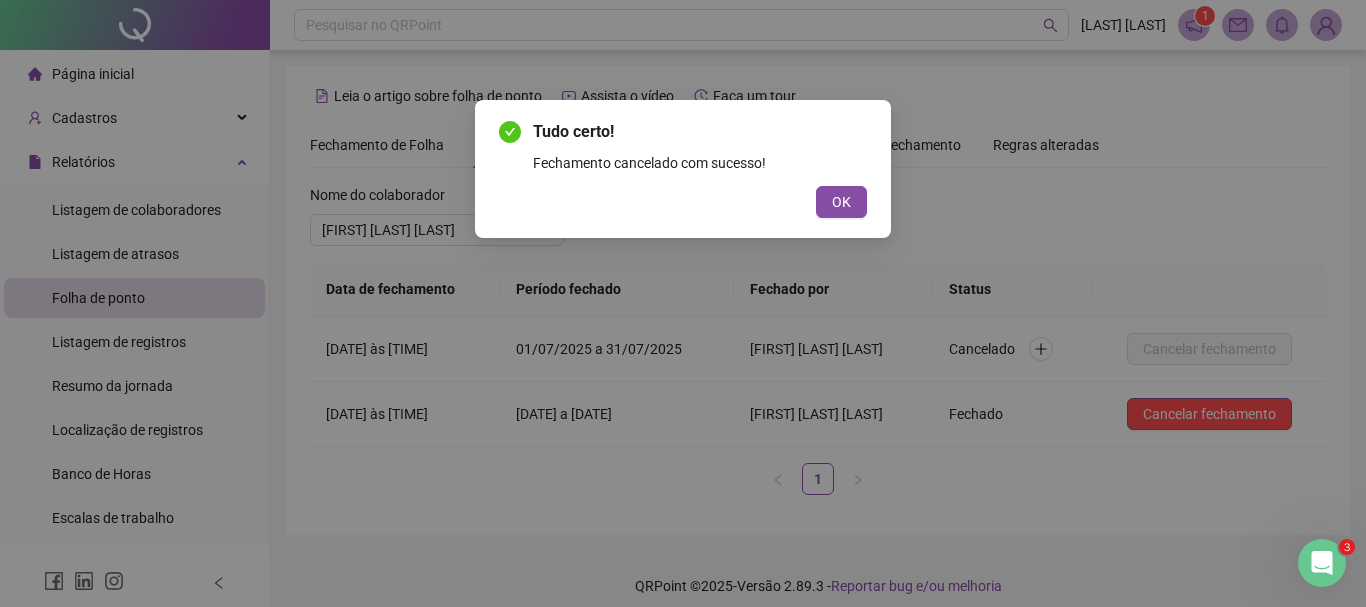 click on "OK" at bounding box center [841, 202] 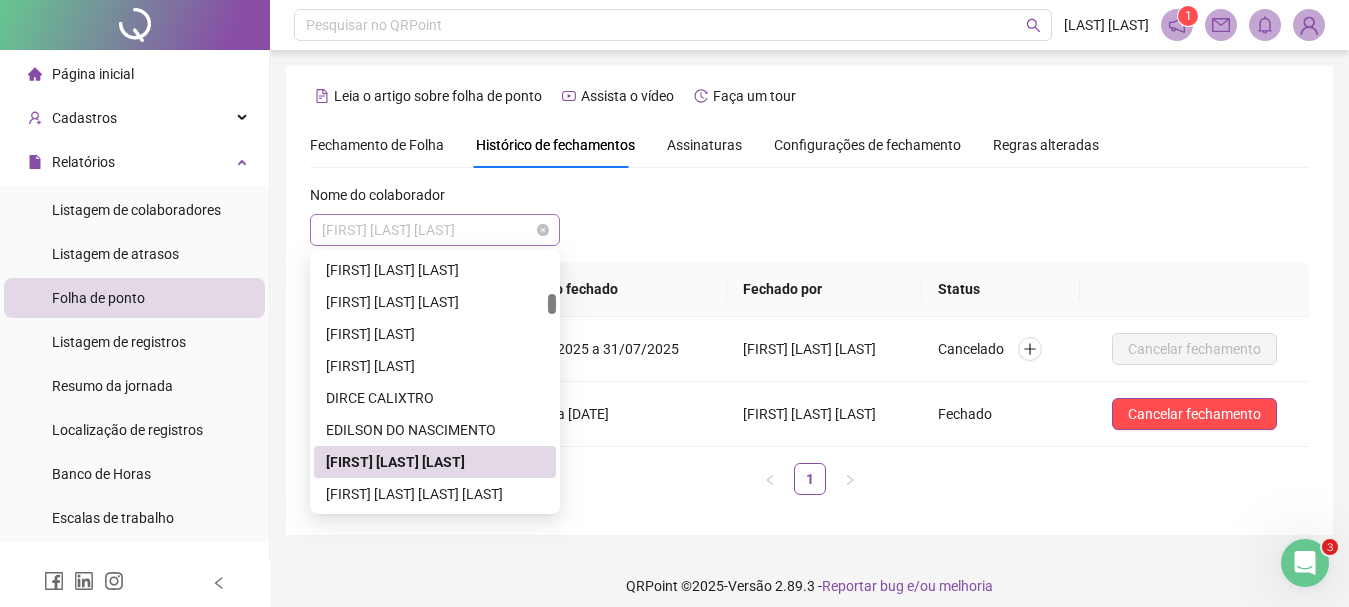 click on "[FIRST] [LAST] [LAST]" at bounding box center (435, 230) 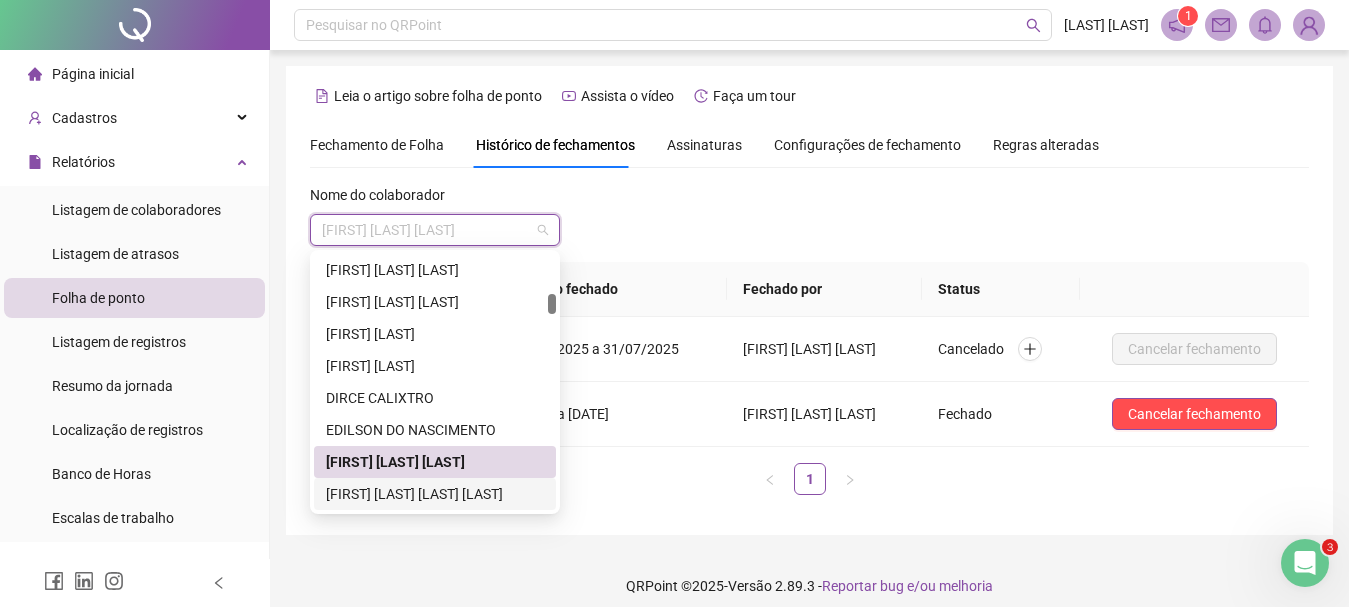 click on "[FIRST] [LAST] [LAST] [LAST]" at bounding box center (435, 494) 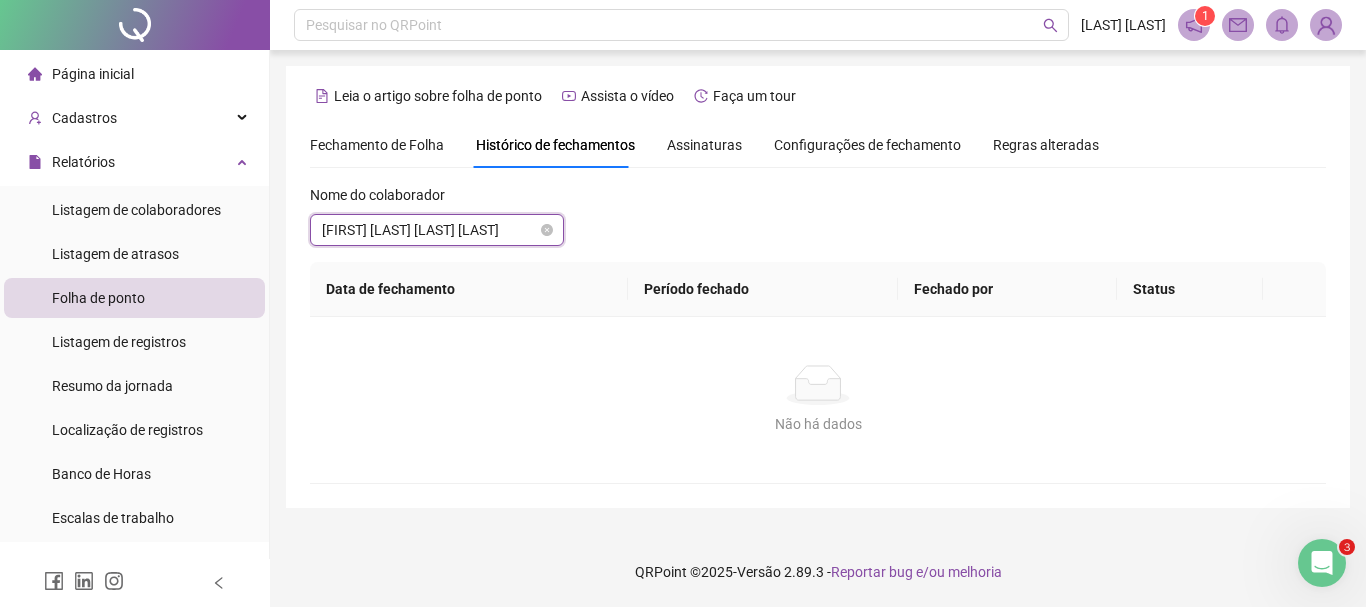 click on "[FIRST] [LAST] [LAST] [LAST]" at bounding box center (437, 230) 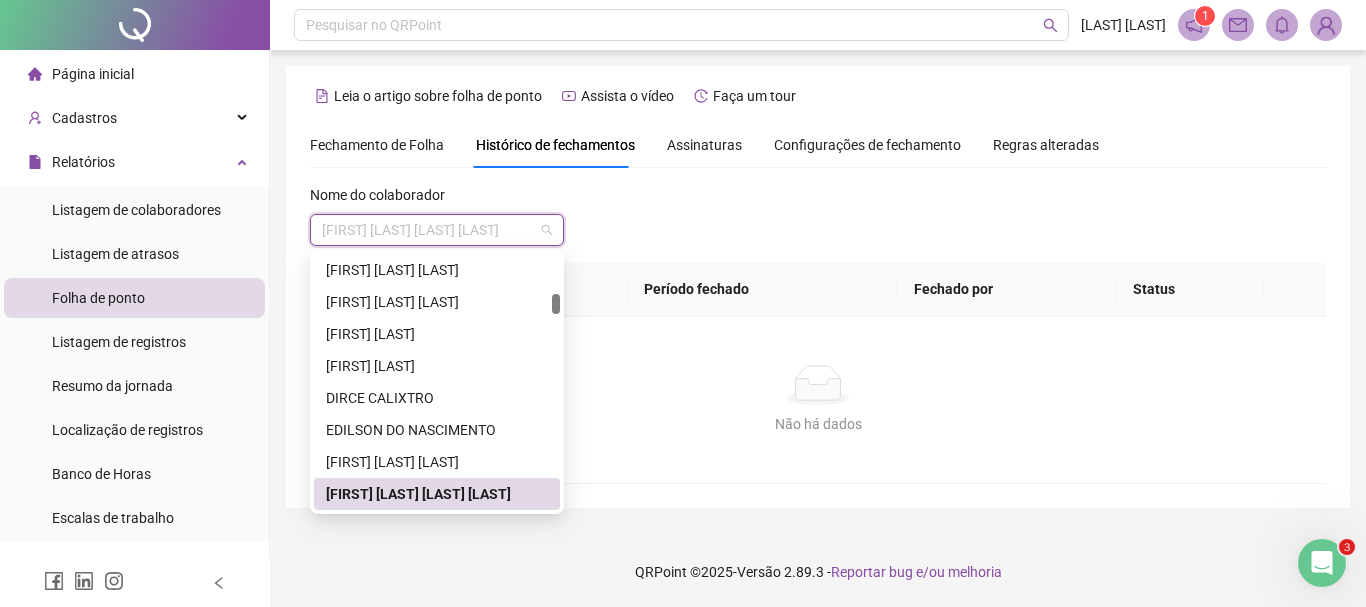 click on "[FIRST] [LAST] [LAST] [LAST]" at bounding box center (437, 494) 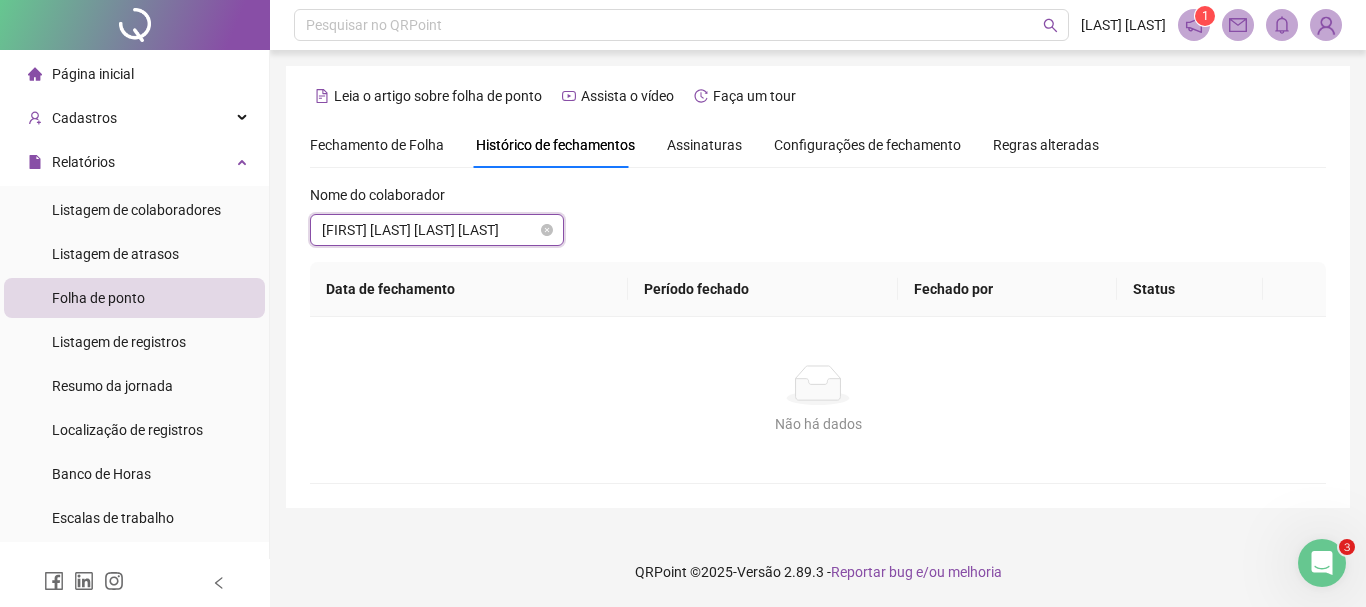 click on "[FIRST] [LAST] [LAST] [LAST]" at bounding box center (437, 230) 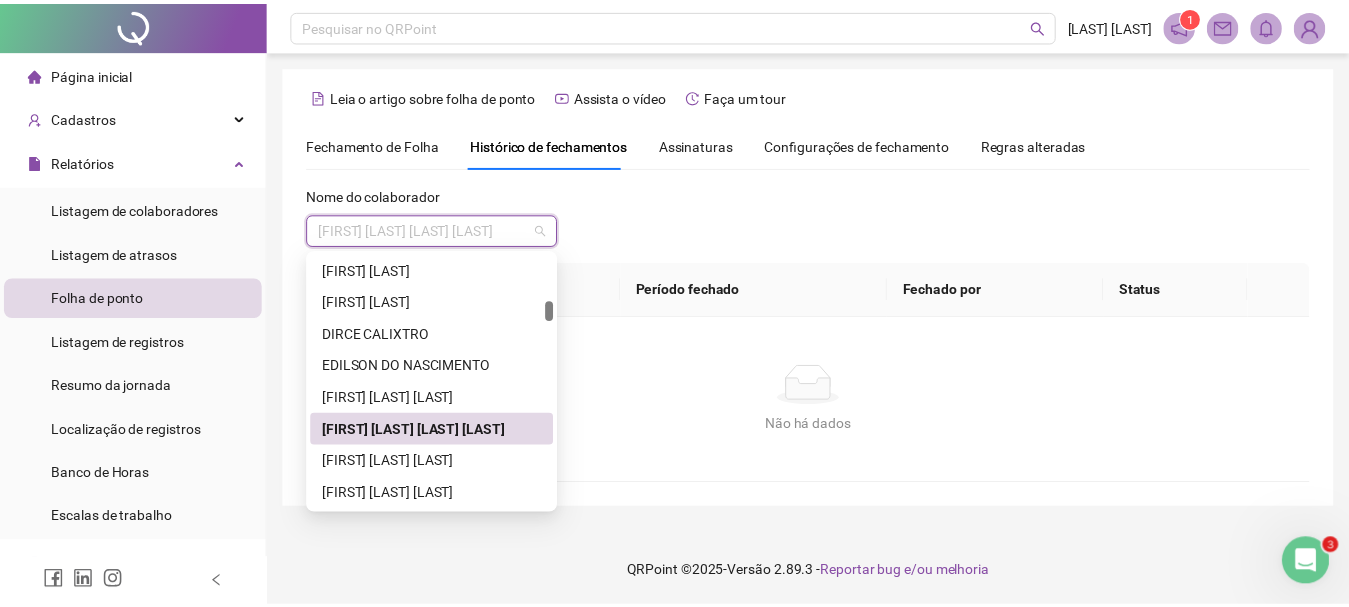 scroll, scrollTop: 640, scrollLeft: 0, axis: vertical 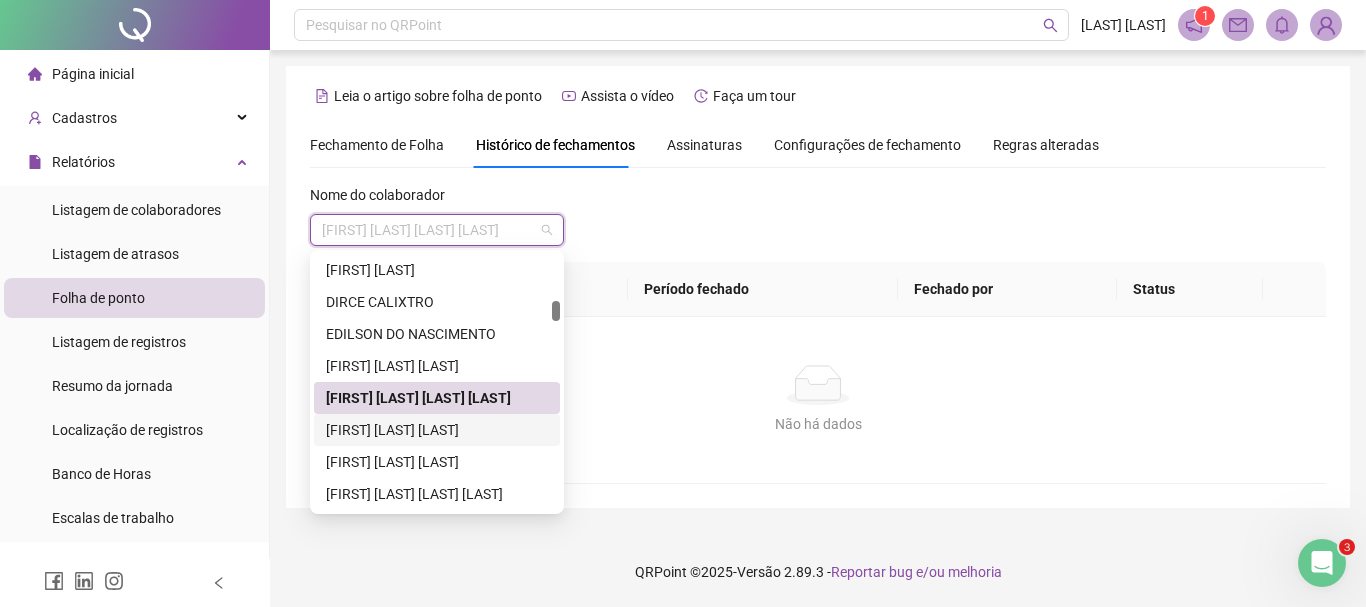 click on "[FIRST] [LAST] [LAST]" at bounding box center [437, 430] 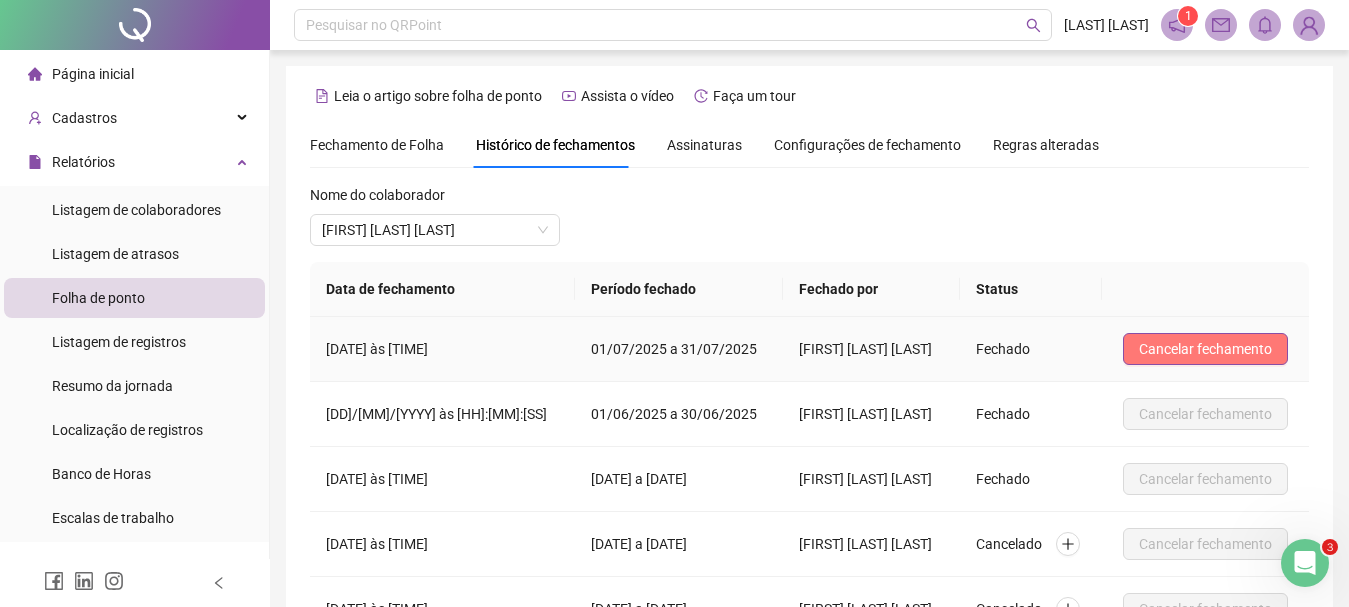 click on "Cancelar fechamento" at bounding box center (1205, 349) 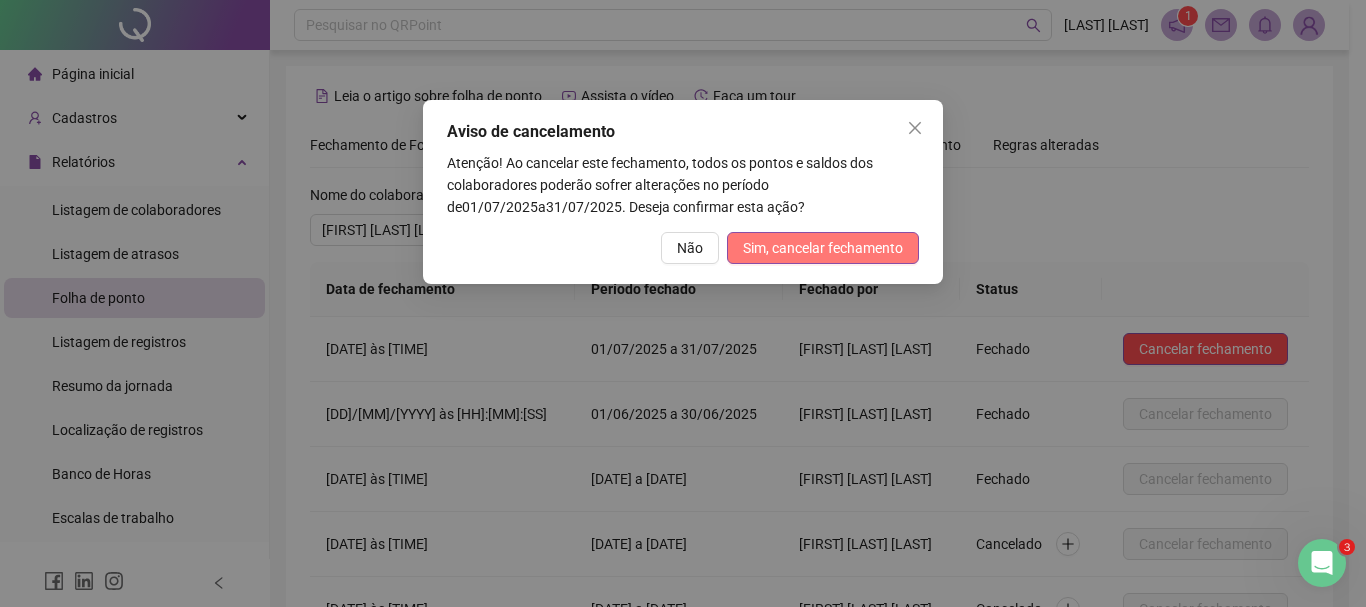click on "Sim, cancelar fechamento" at bounding box center [823, 248] 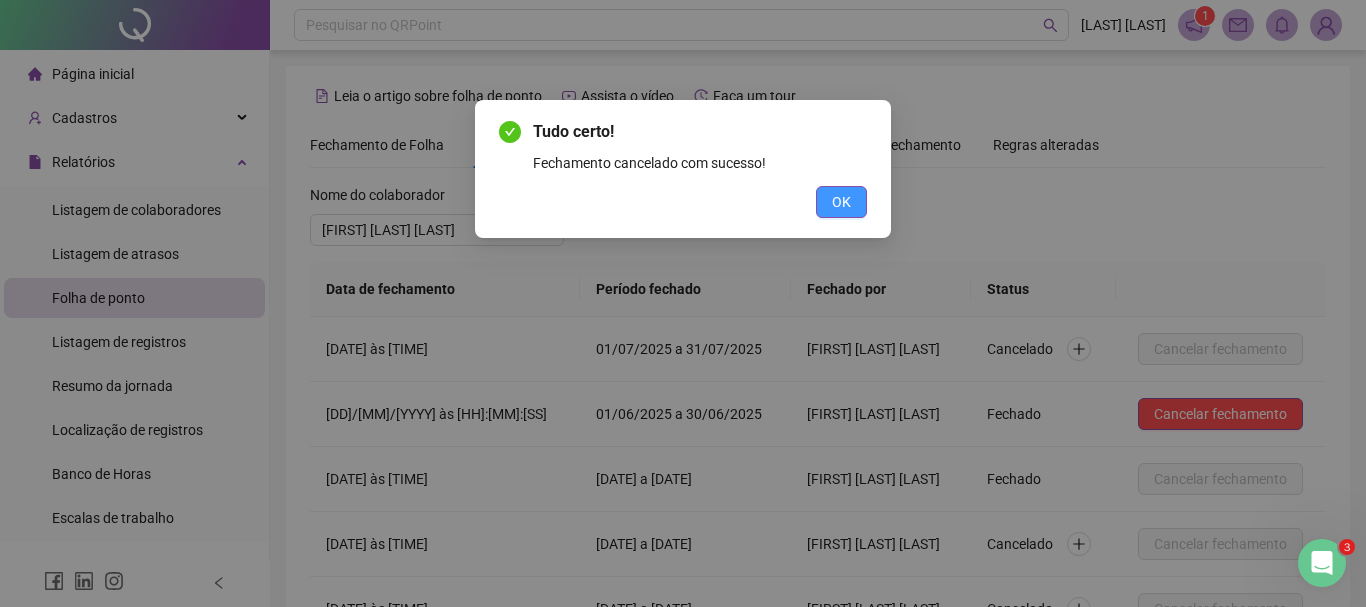 click on "OK" at bounding box center [841, 202] 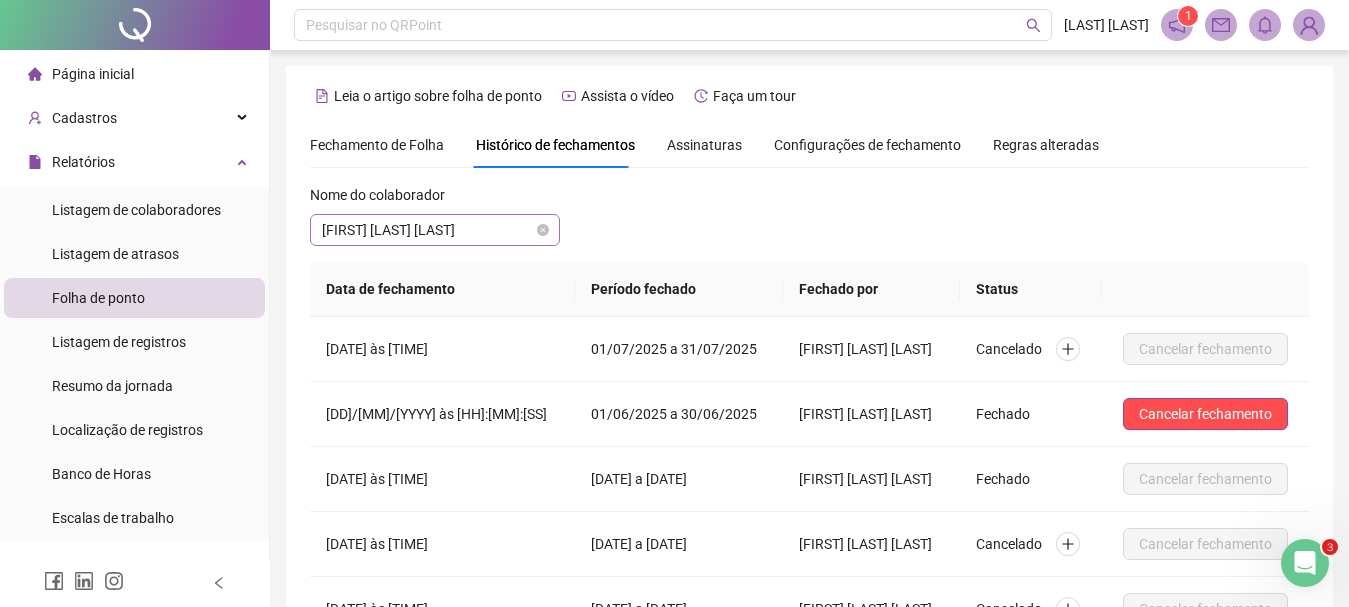 click on "[FIRST] [LAST] [LAST]" at bounding box center (435, 230) 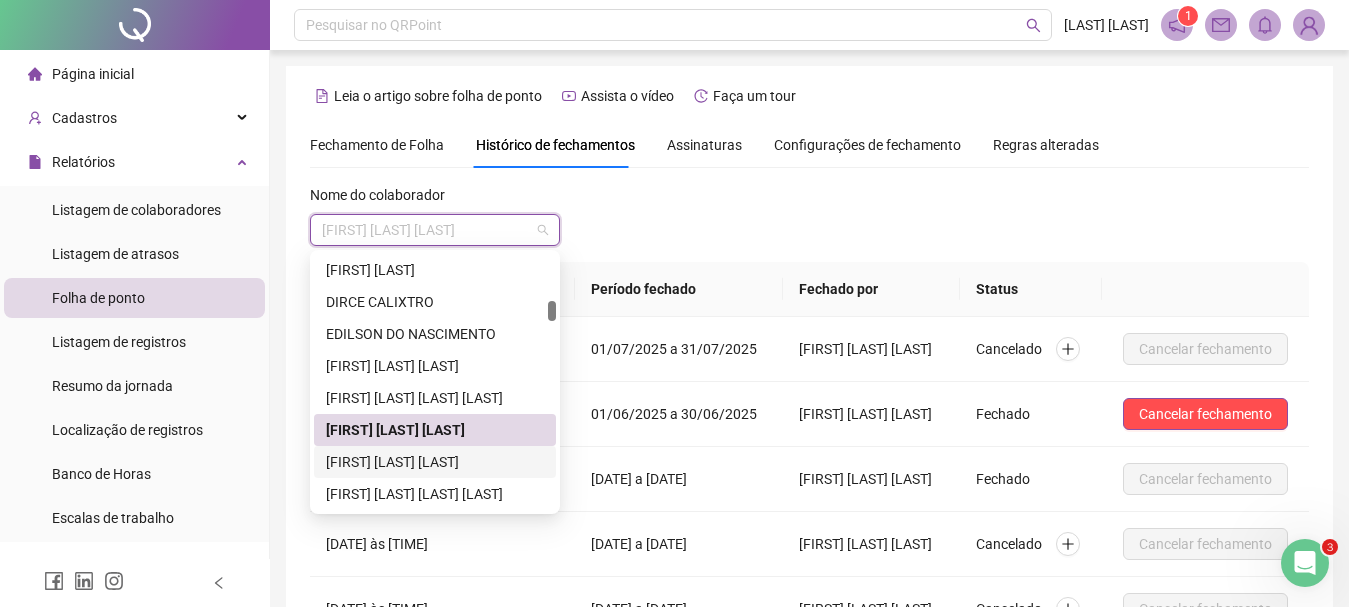 click on "[FIRST] [LAST] [LAST]" at bounding box center [435, 462] 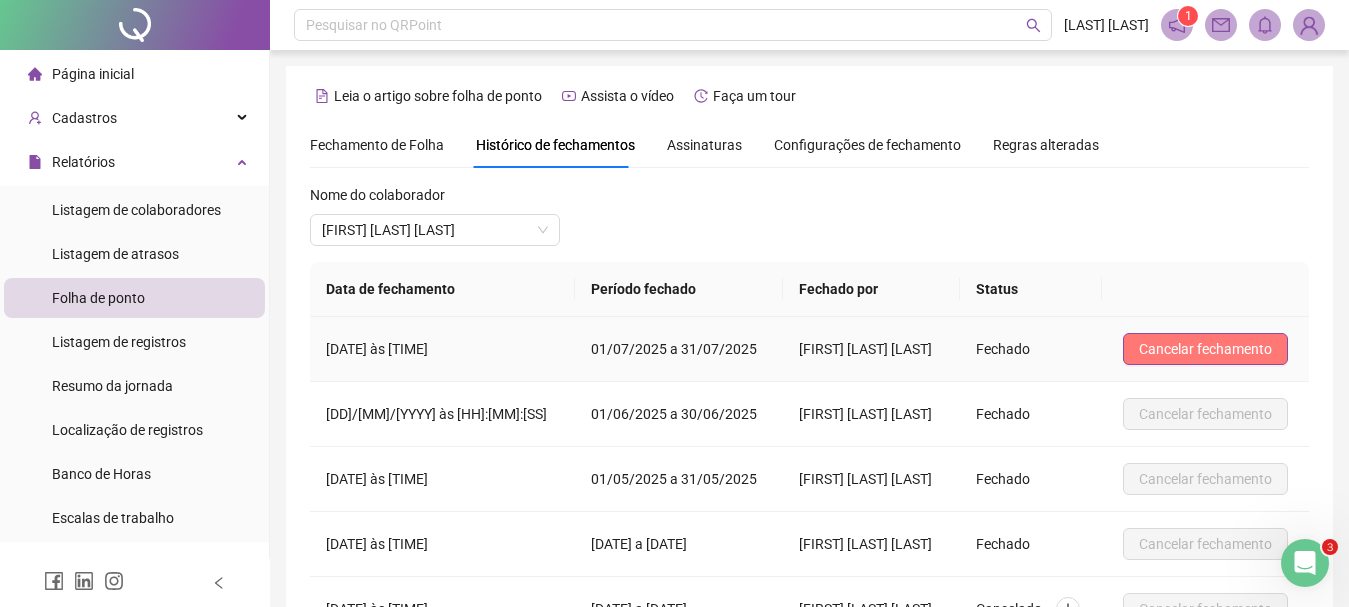 click on "Cancelar fechamento" at bounding box center (1205, 349) 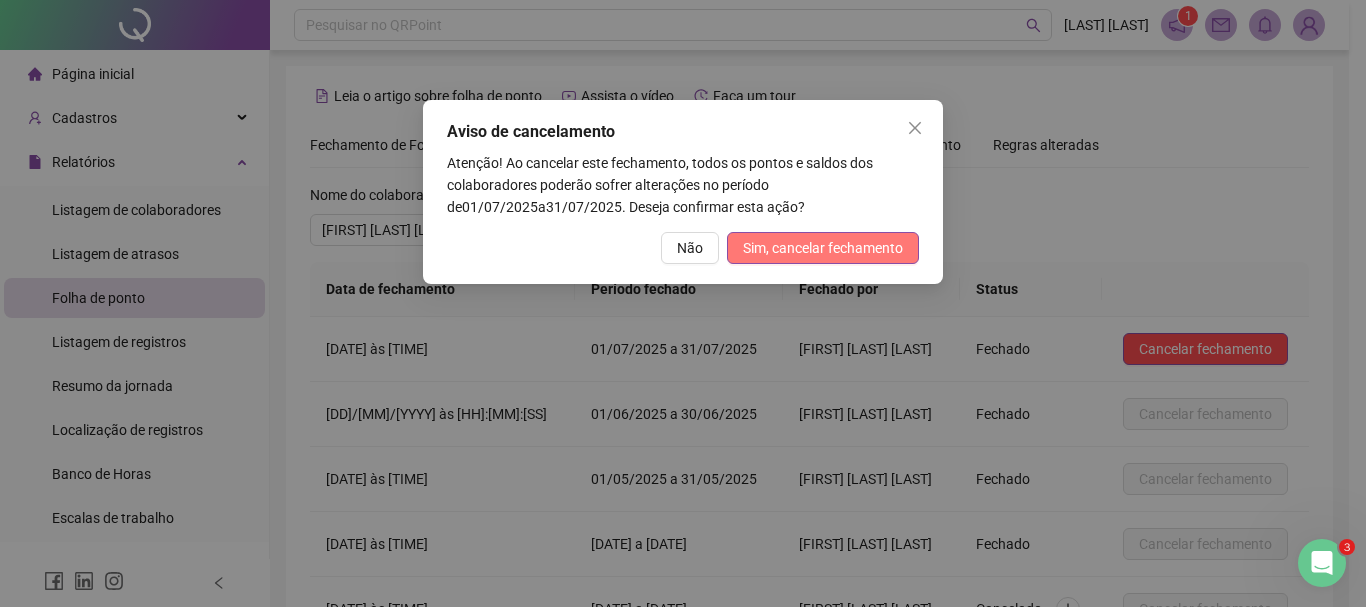 click on "Sim, cancelar fechamento" at bounding box center (823, 248) 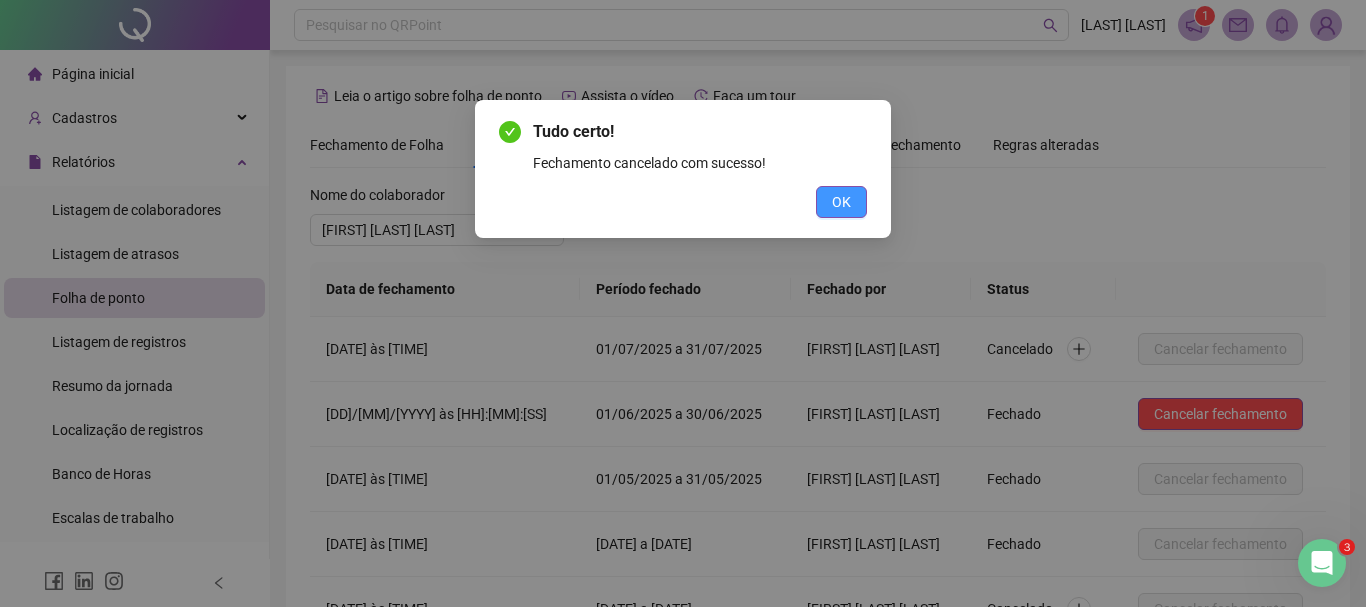 click on "OK" at bounding box center [841, 202] 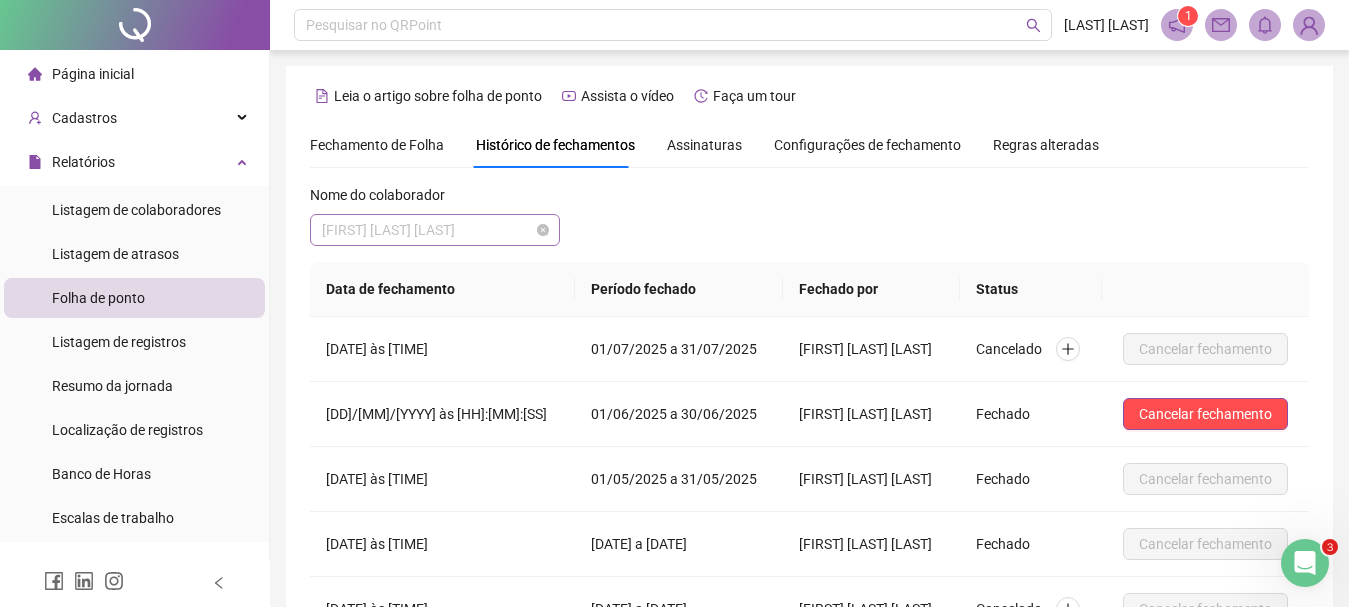 click on "[FIRST] [LAST] [LAST]" at bounding box center [435, 230] 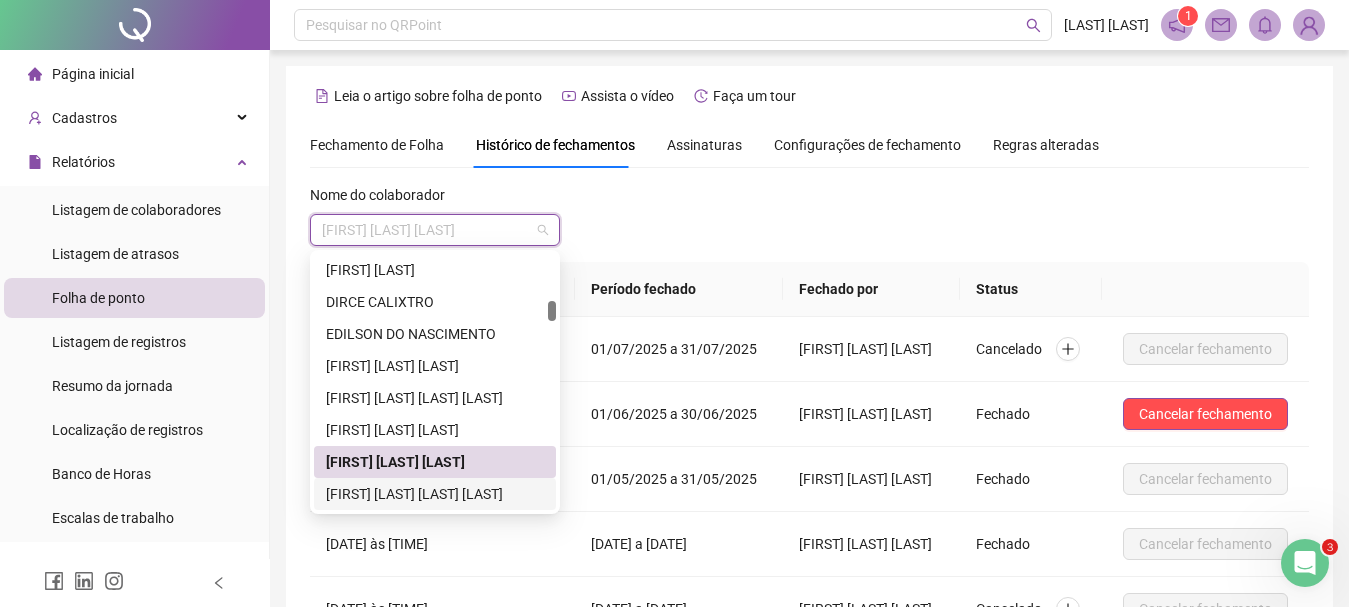 click on "[FIRST] [LAST] [LAST] [LAST]" at bounding box center [435, 494] 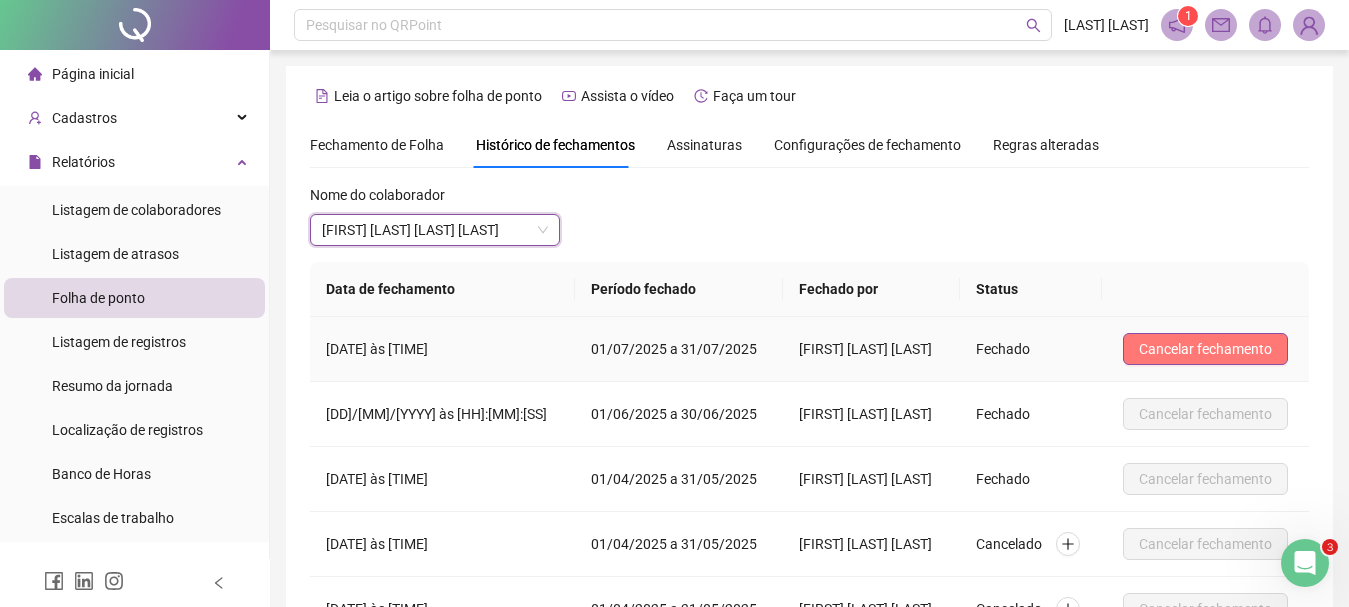 click on "Cancelar fechamento" at bounding box center (1205, 349) 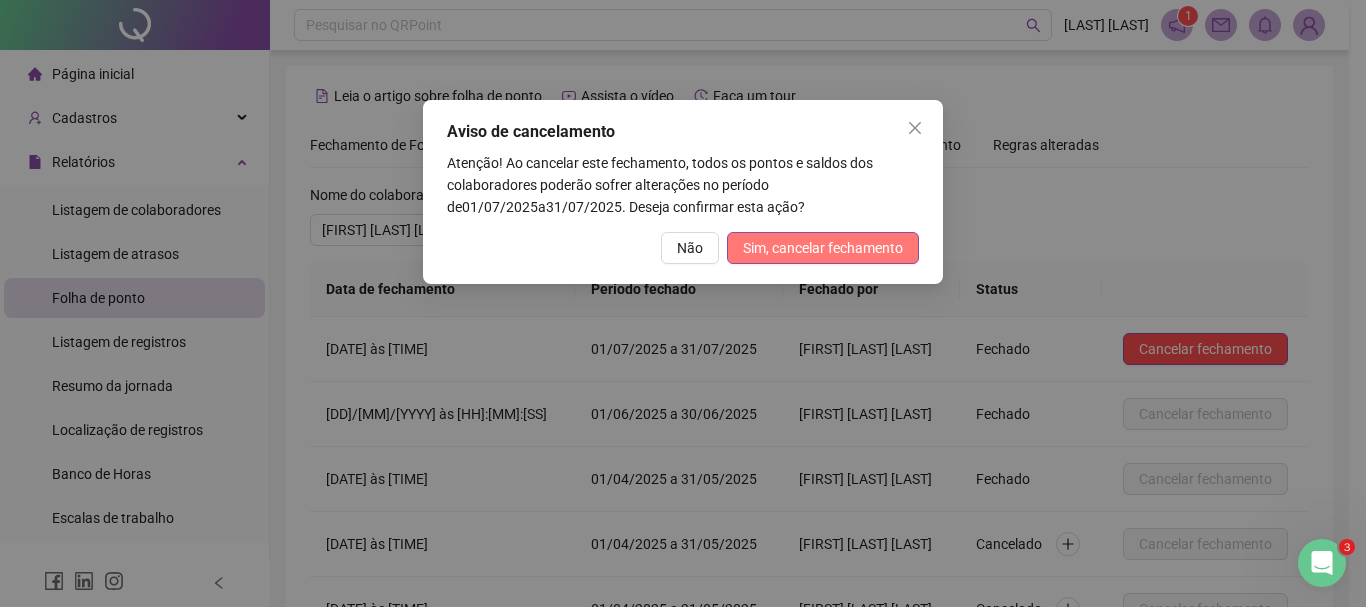 click on "Sim, cancelar fechamento" at bounding box center (823, 248) 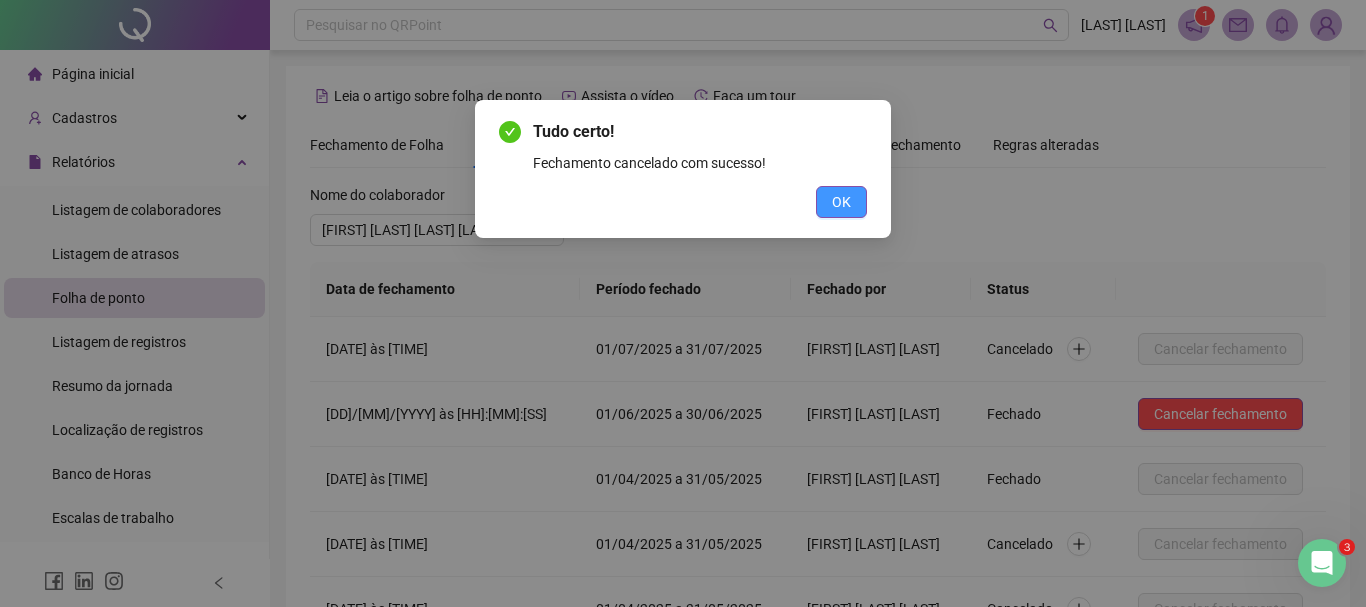 click on "OK" at bounding box center [841, 202] 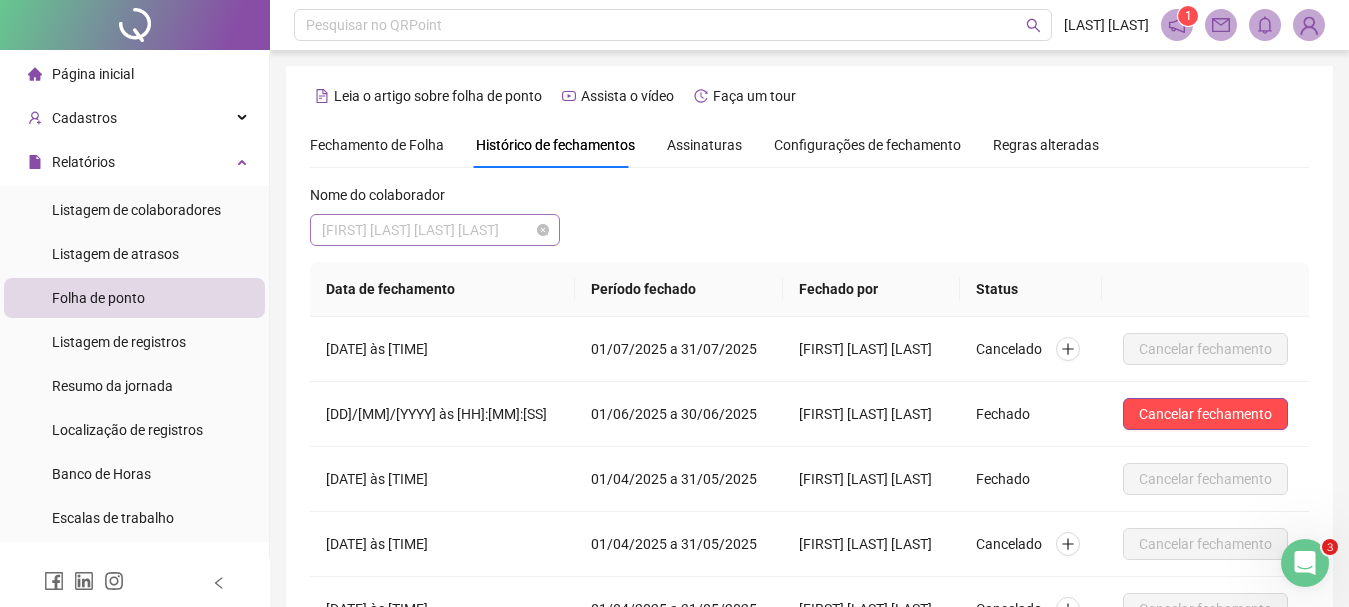 click on "[FIRST] [LAST] [LAST] [LAST]" at bounding box center (435, 230) 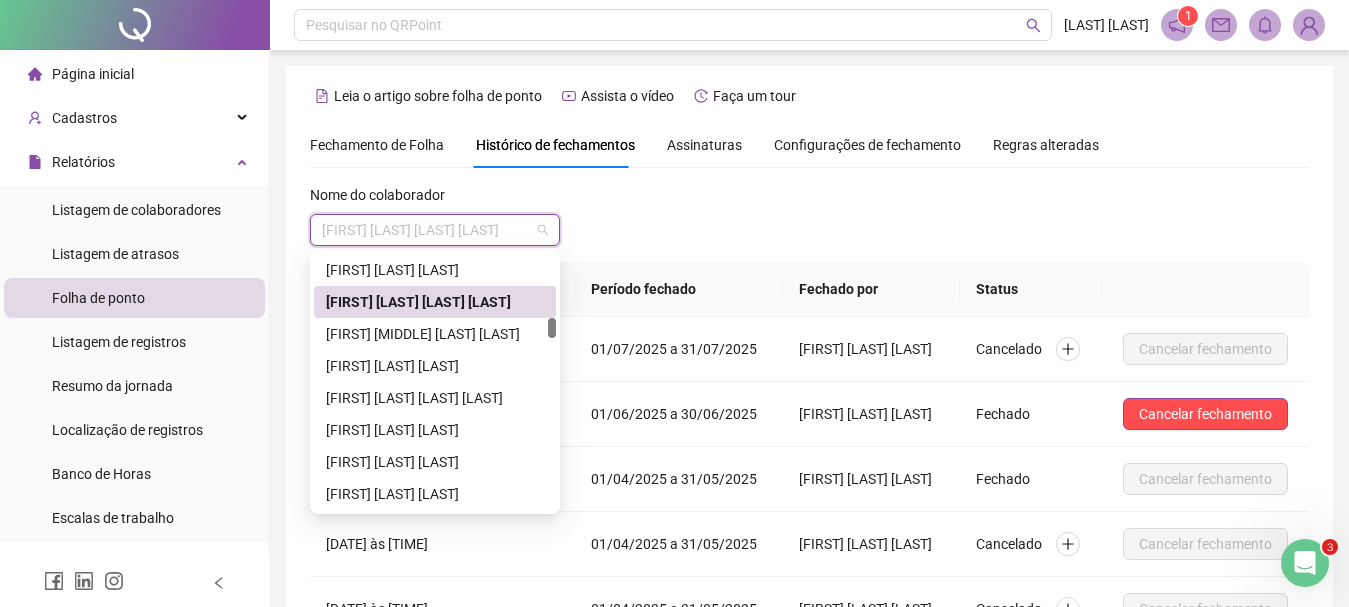 scroll, scrollTop: 864, scrollLeft: 0, axis: vertical 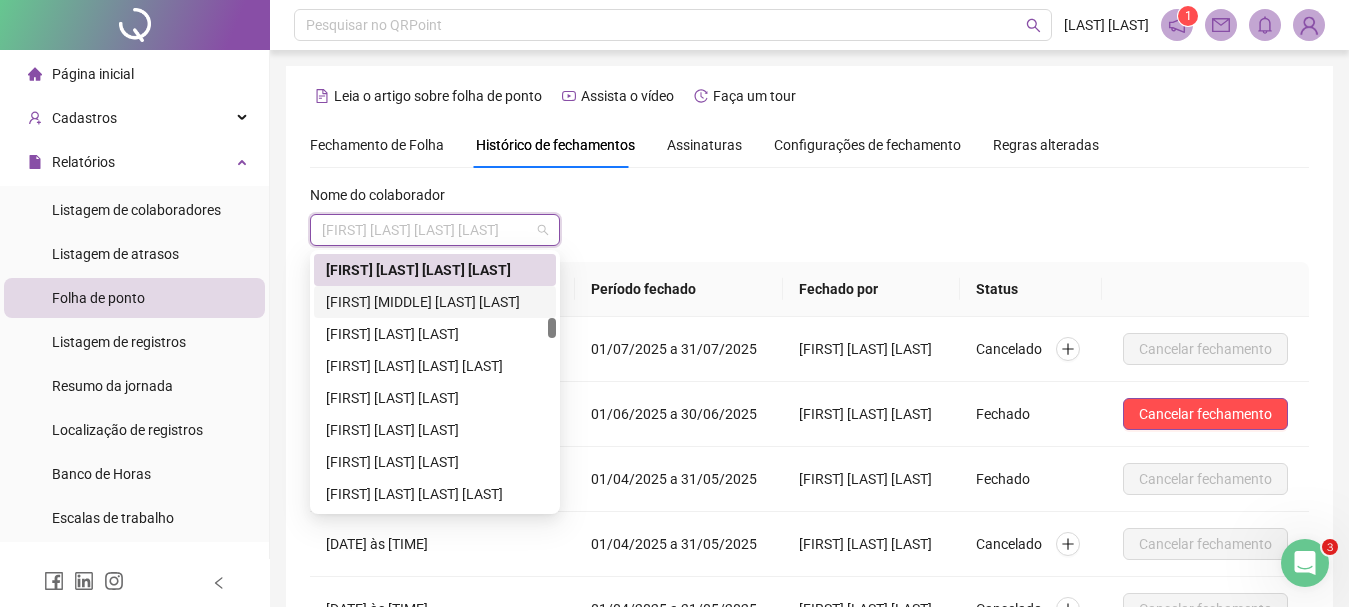 click on "[FIRST] [MIDDLE] [LAST] [LAST]" at bounding box center (435, 302) 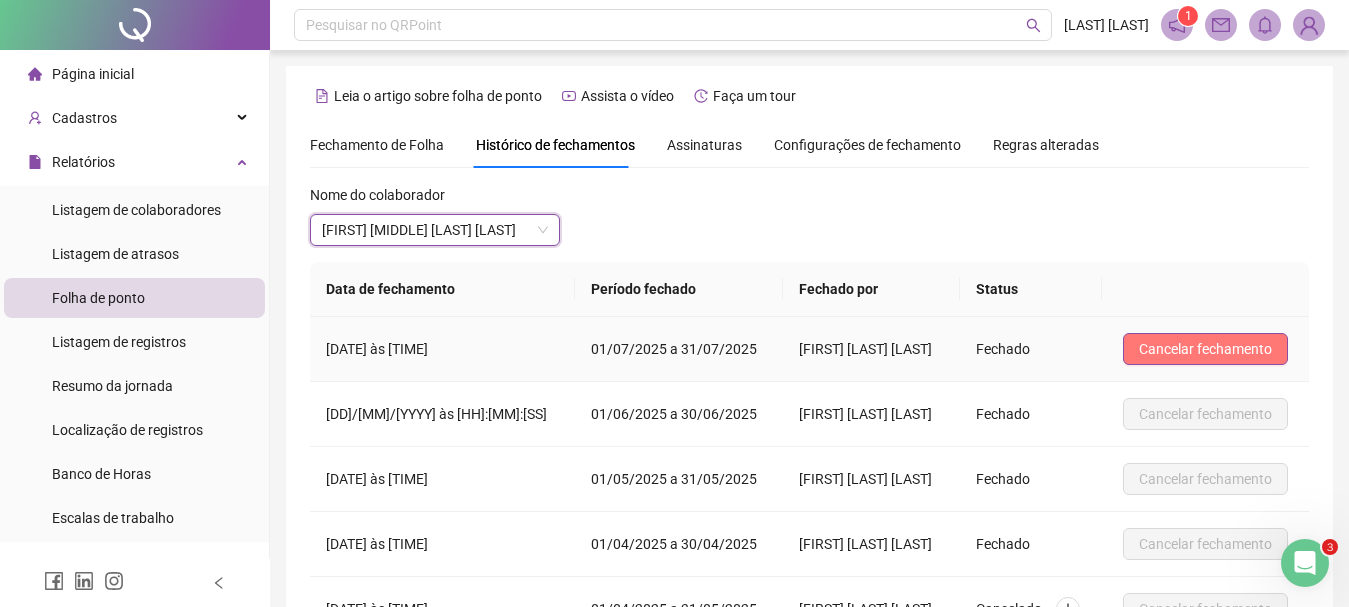 click on "Cancelar fechamento" at bounding box center (1205, 349) 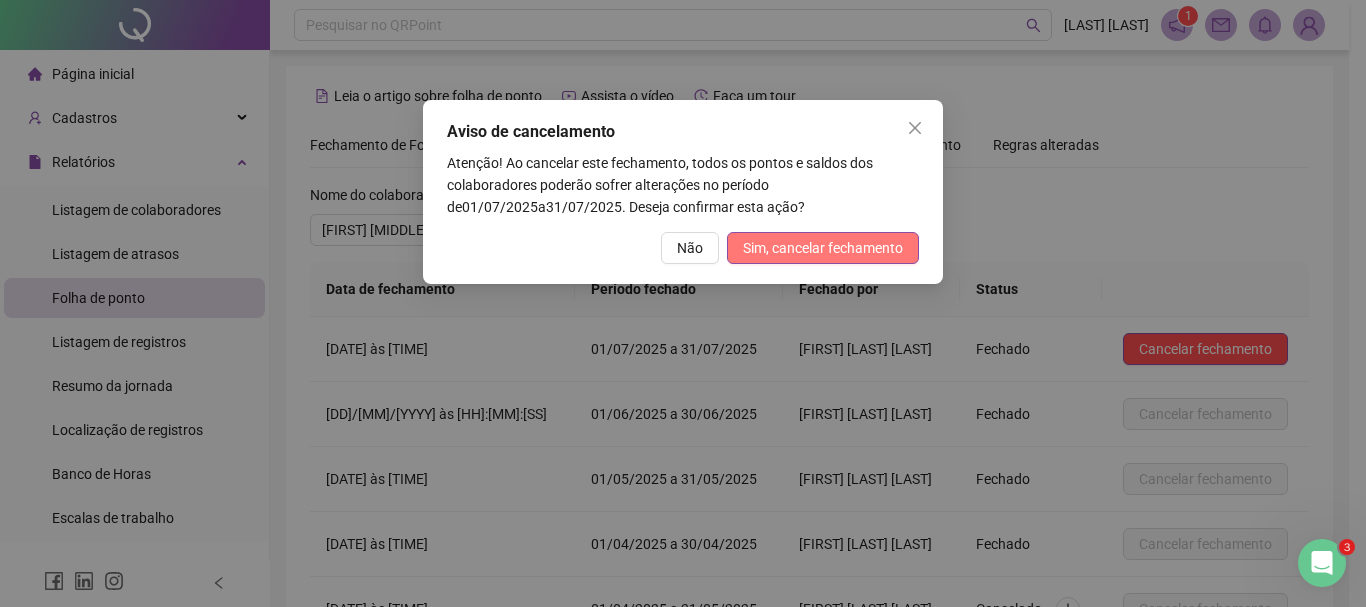 click on "Sim, cancelar fechamento" at bounding box center (823, 248) 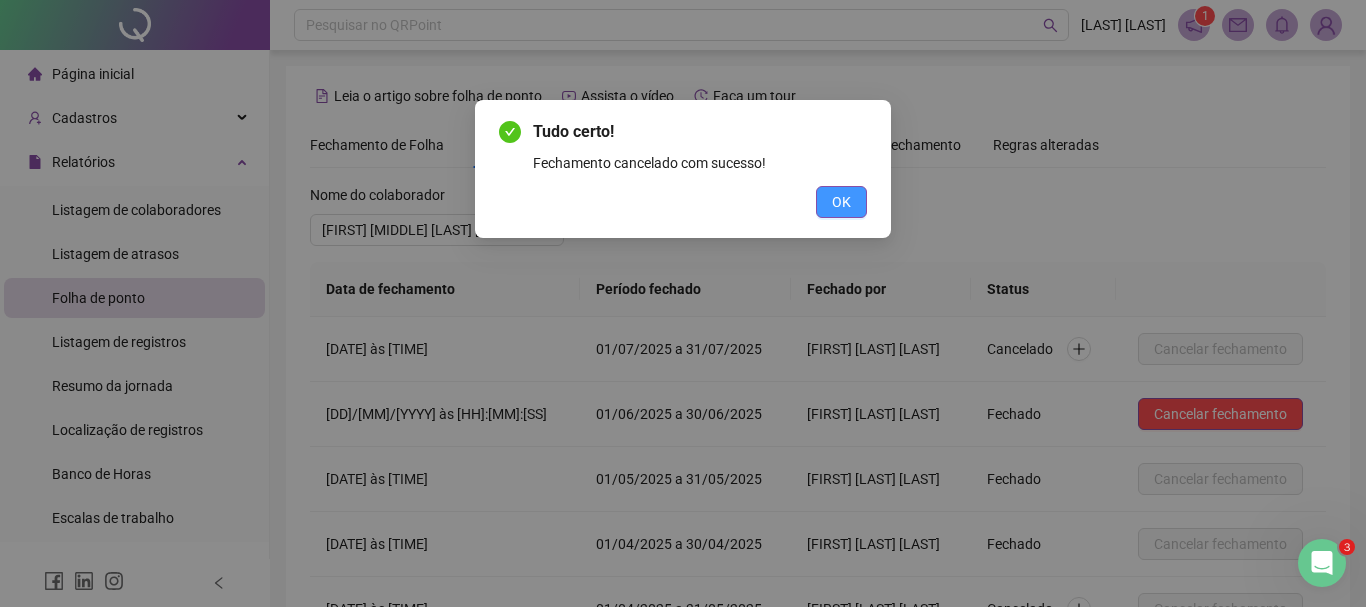 click on "OK" at bounding box center [841, 202] 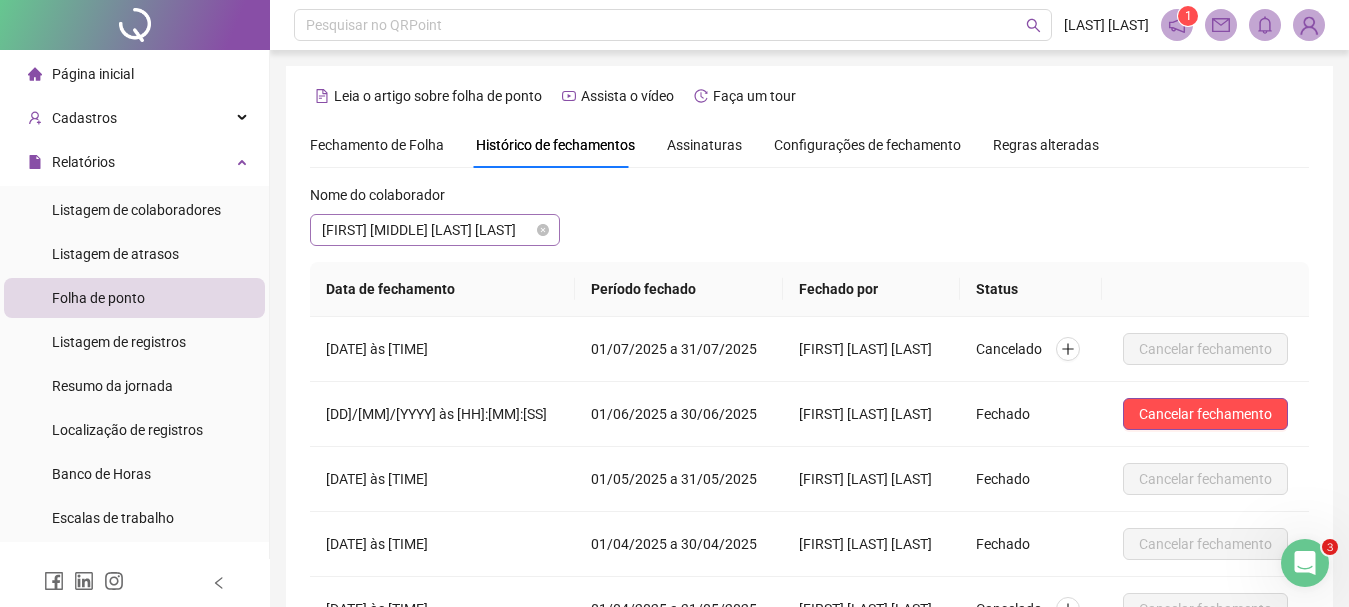 click on "[FIRST] [MIDDLE] [LAST] [LAST]" at bounding box center (435, 230) 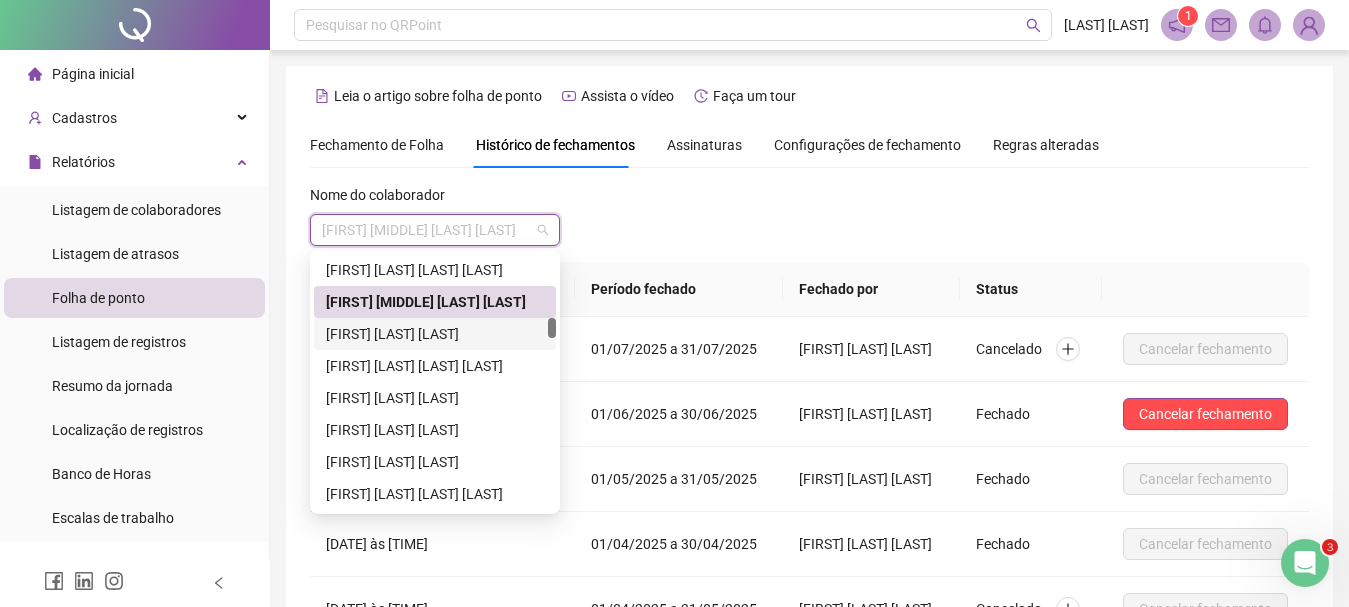click on "[FIRST] [LAST] [LAST]" at bounding box center [435, 334] 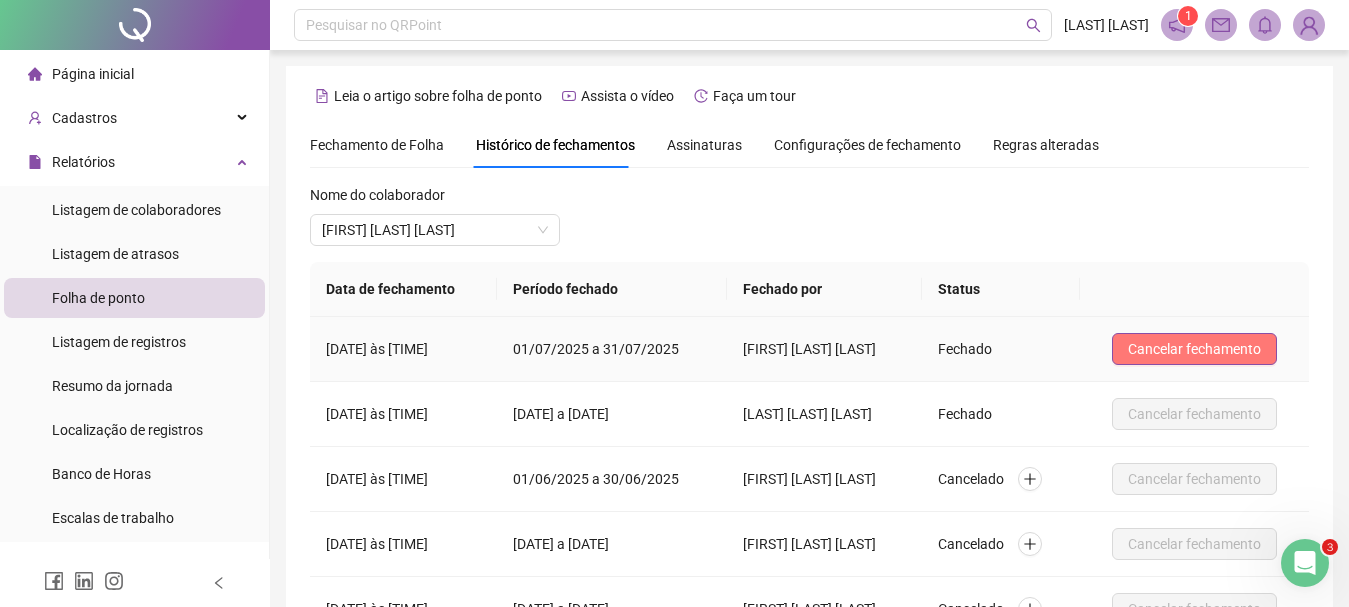 click on "Cancelar fechamento" at bounding box center [1194, 349] 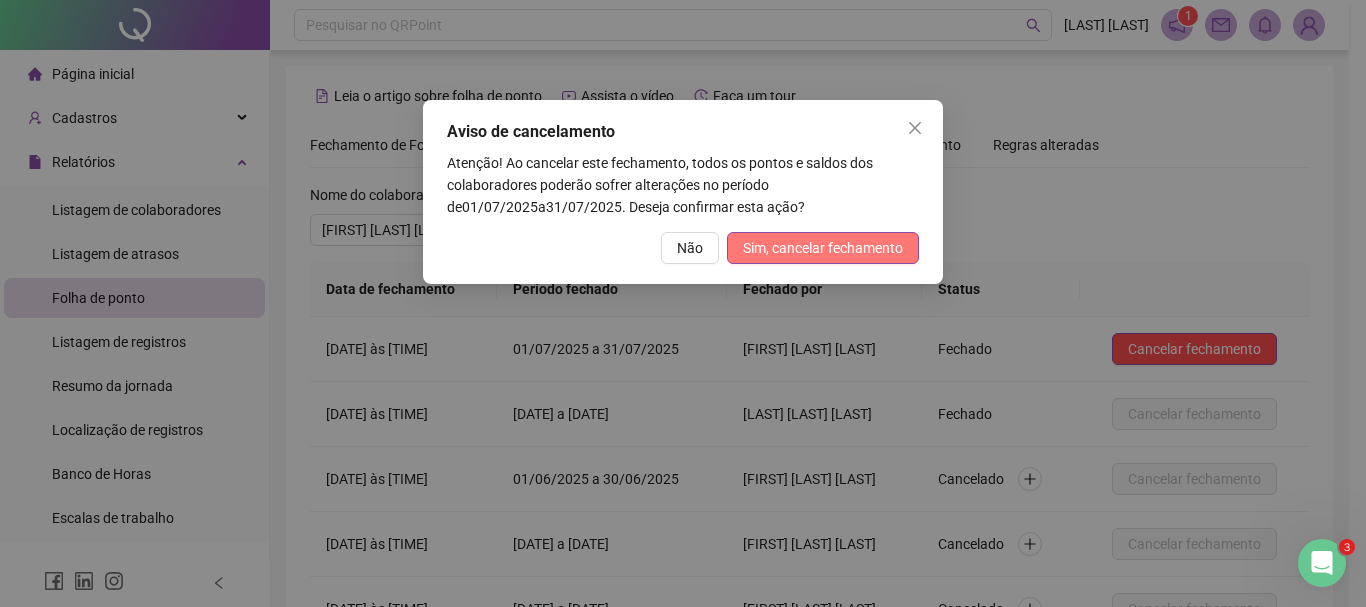 click on "Sim, cancelar fechamento" at bounding box center (823, 248) 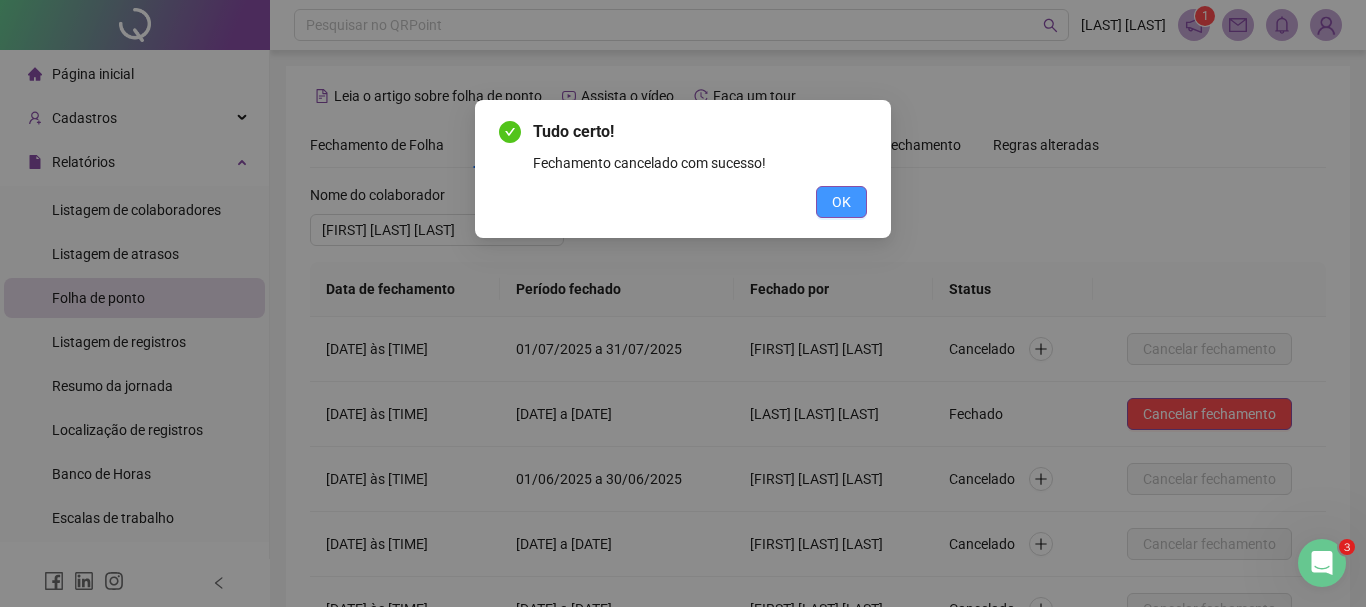 click on "OK" at bounding box center (841, 202) 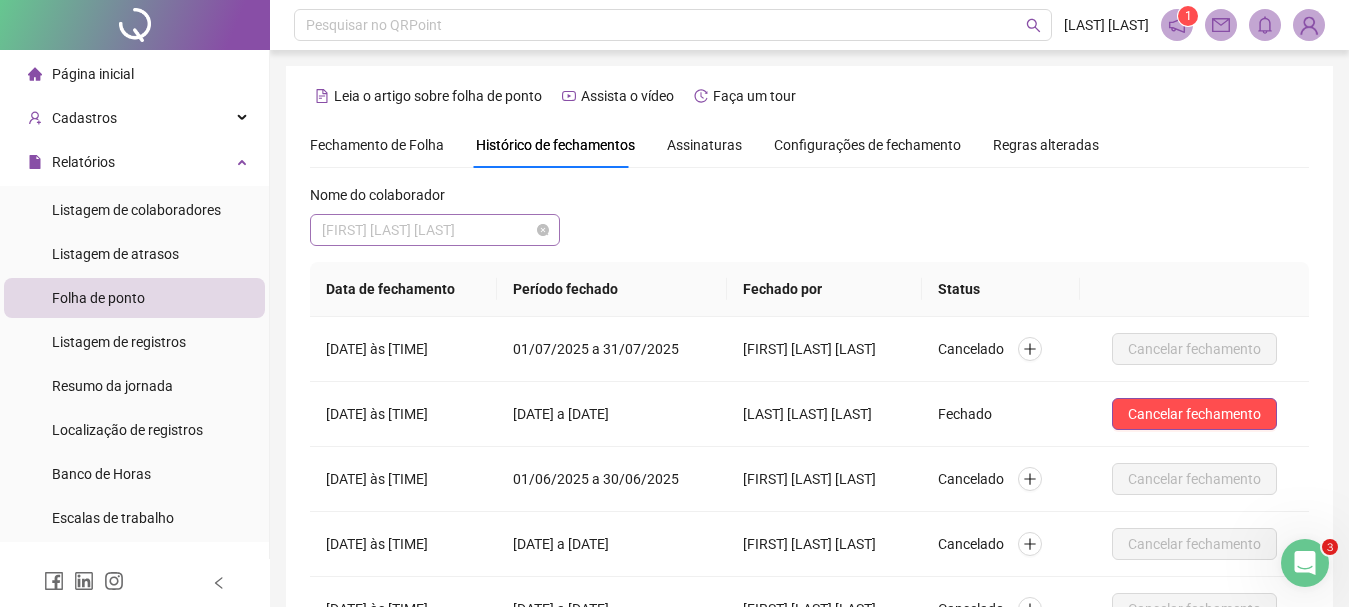click on "[FIRST] [LAST] [LAST]" at bounding box center (435, 230) 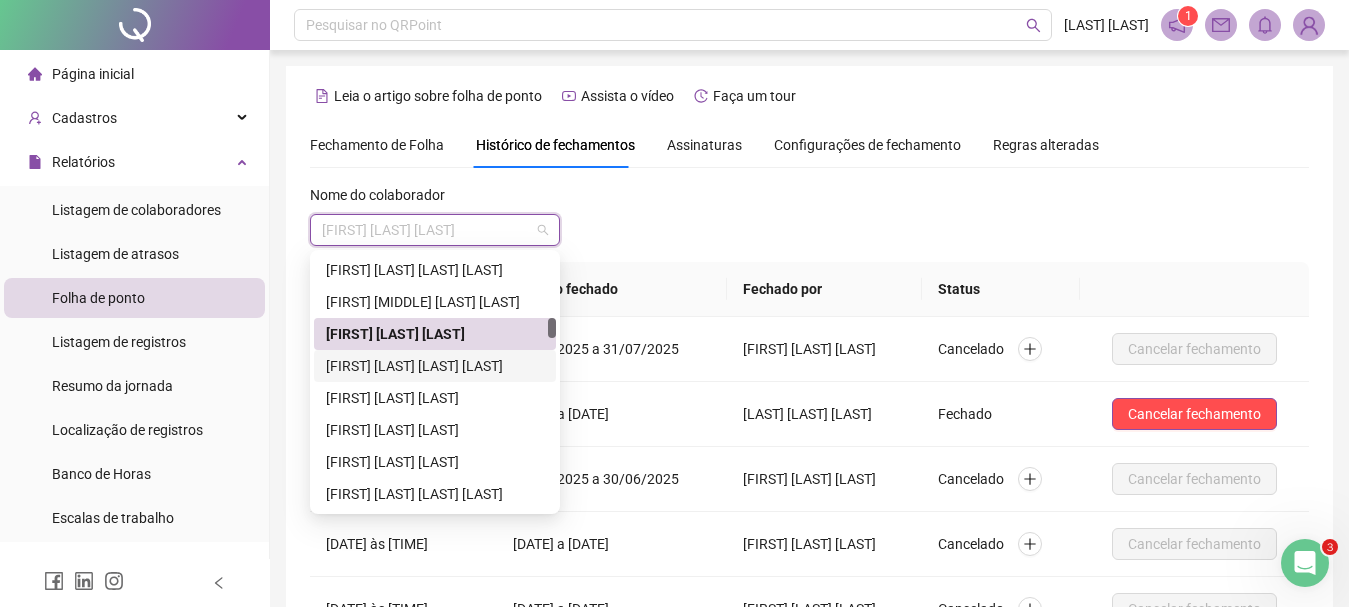 click on "[FIRST] [LAST] [LAST] [LAST]" at bounding box center [435, 366] 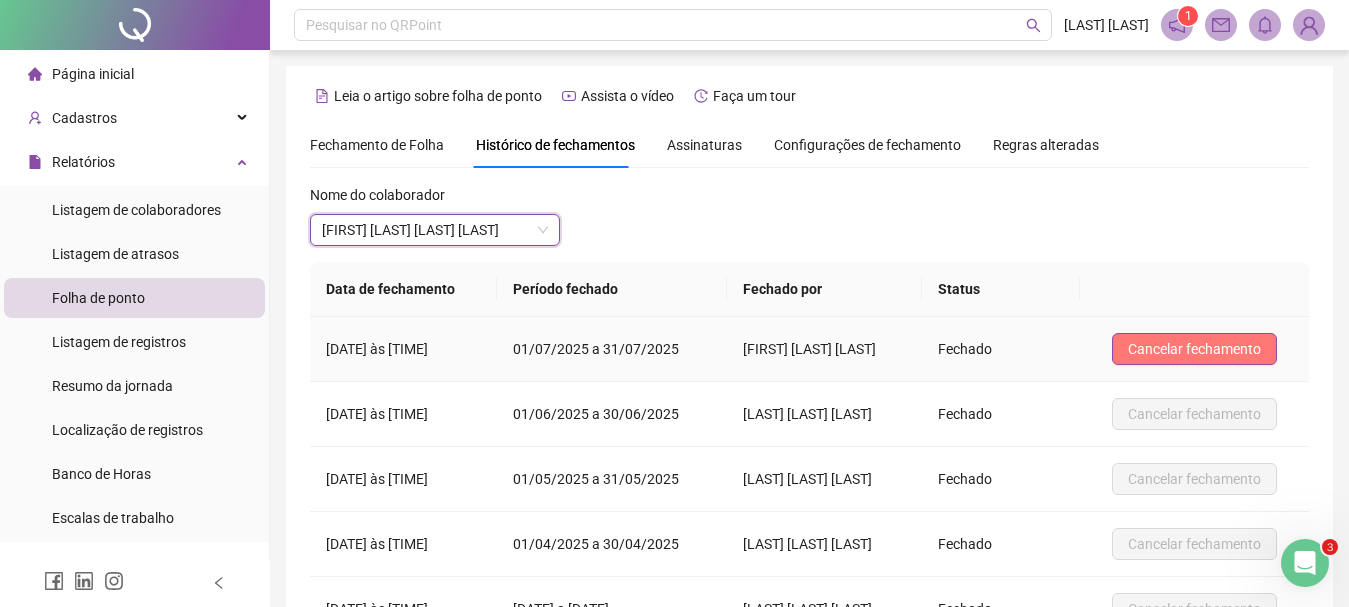 click on "Cancelar fechamento" at bounding box center [1194, 349] 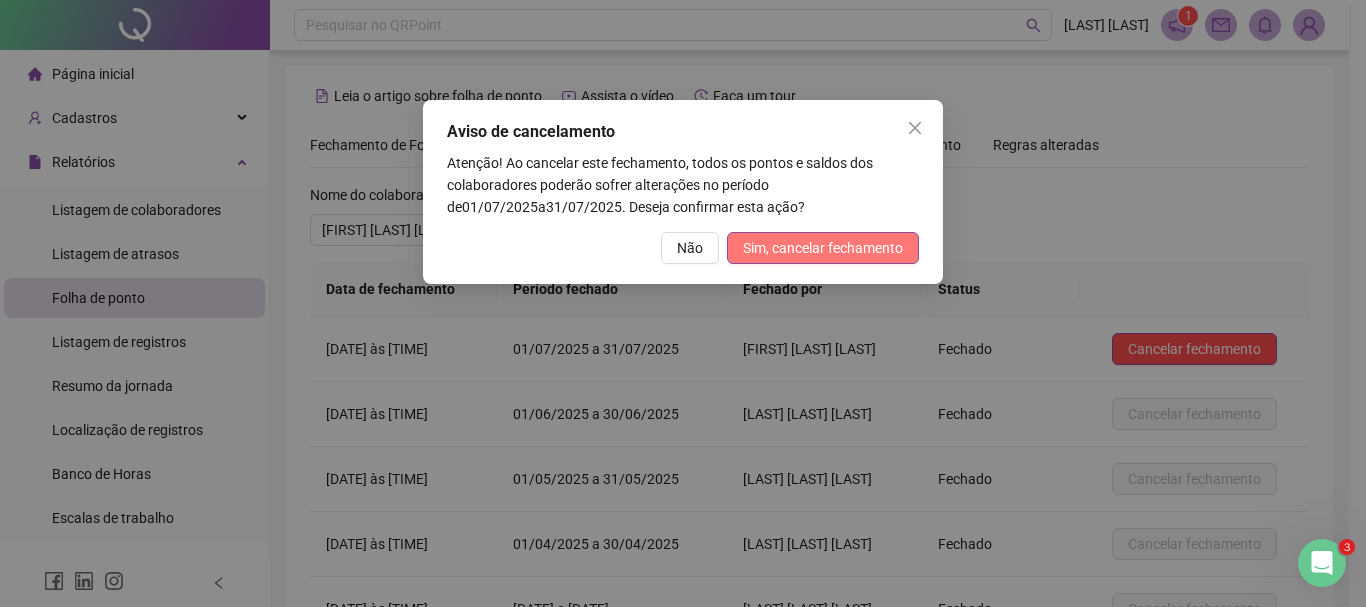 click on "Sim, cancelar fechamento" at bounding box center (823, 248) 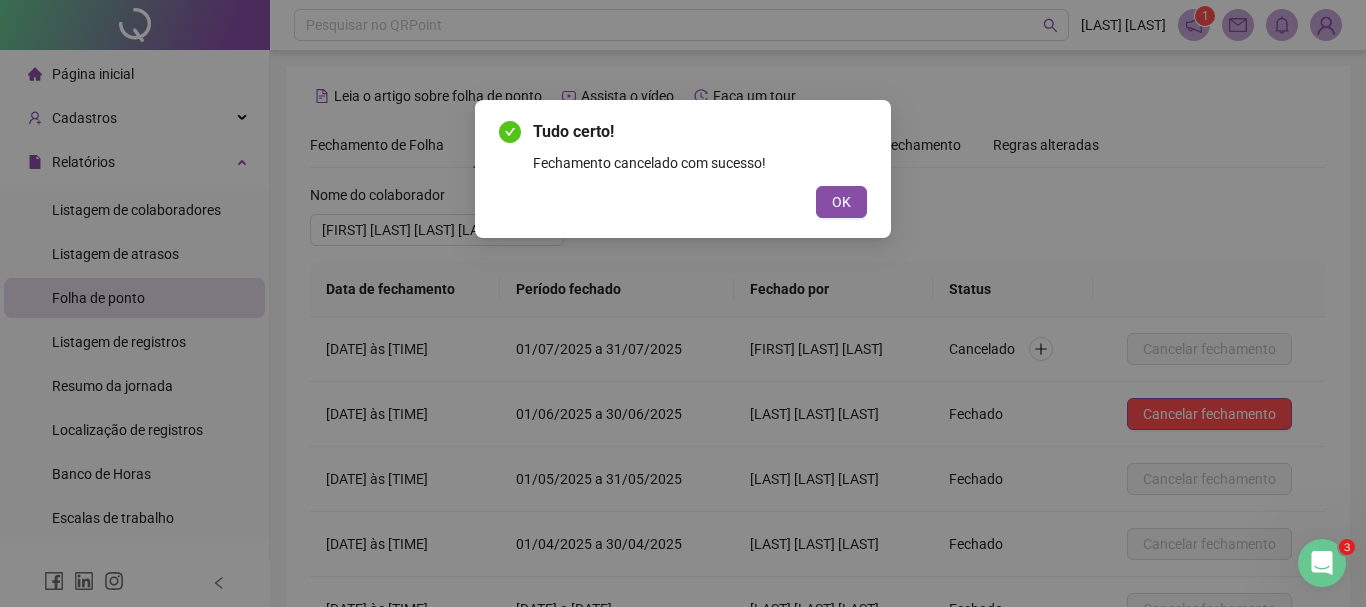click on "OK" at bounding box center [841, 202] 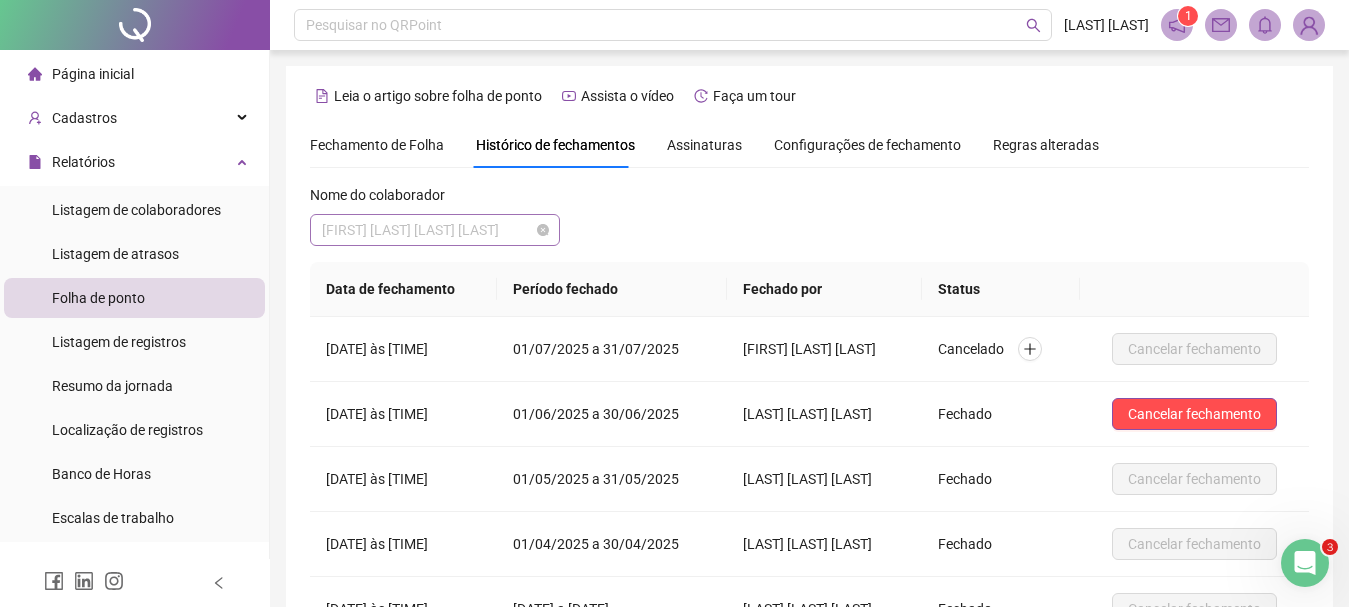 click on "[FIRST] [LAST] [LAST] [LAST]" at bounding box center (435, 230) 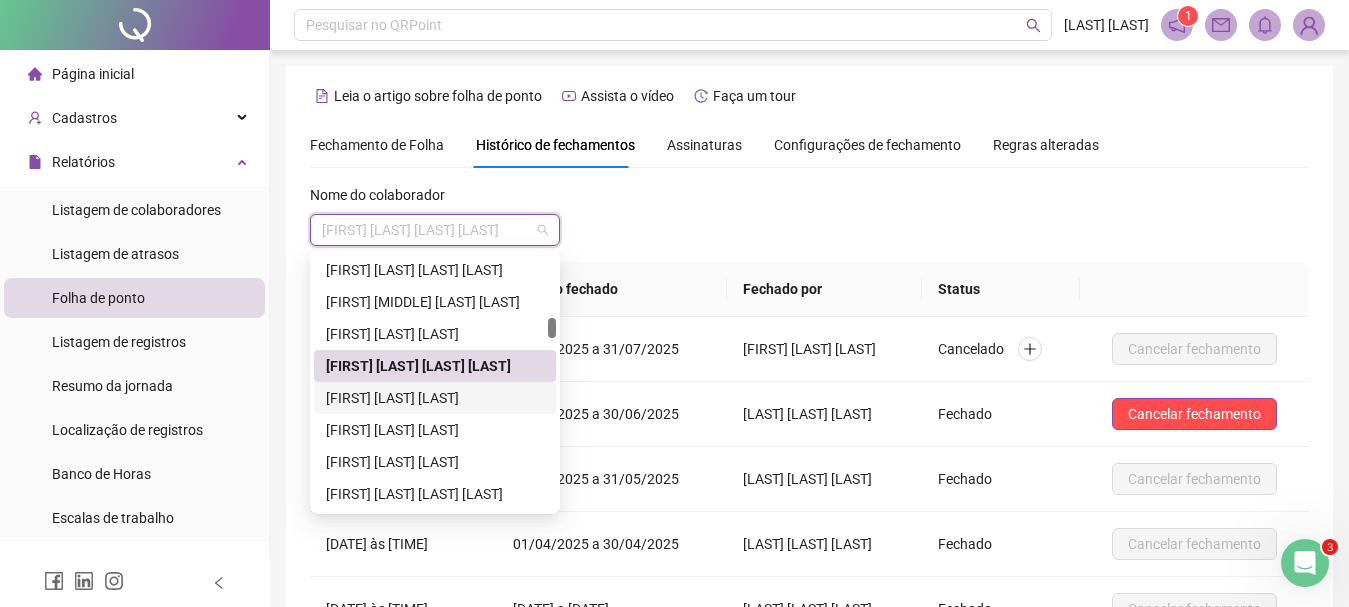 click on "[FIRST] [LAST] [LAST]" at bounding box center [435, 398] 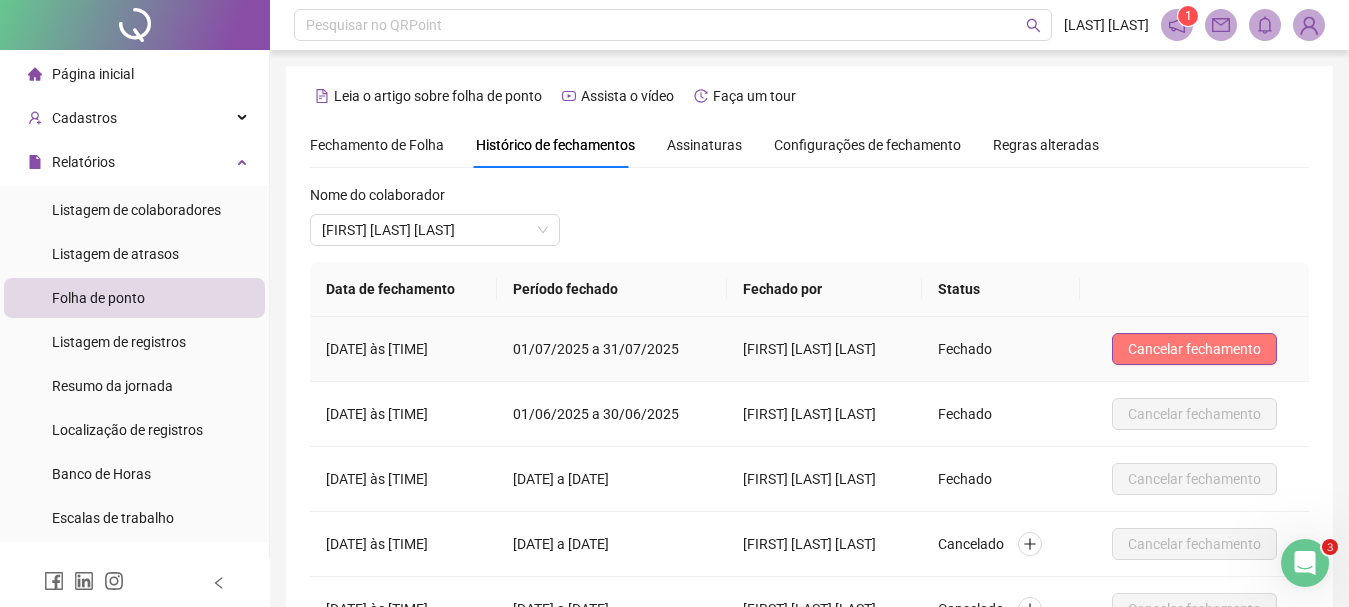 click on "Cancelar fechamento" at bounding box center (1194, 349) 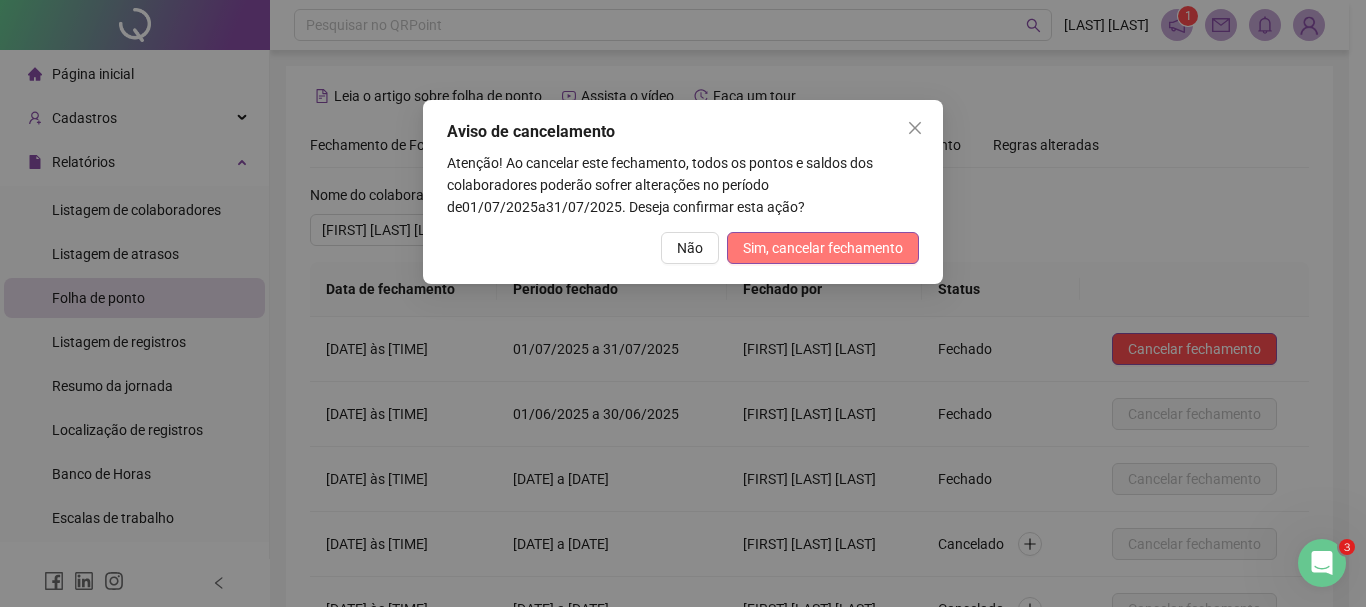 click on "Sim, cancelar fechamento" at bounding box center [823, 248] 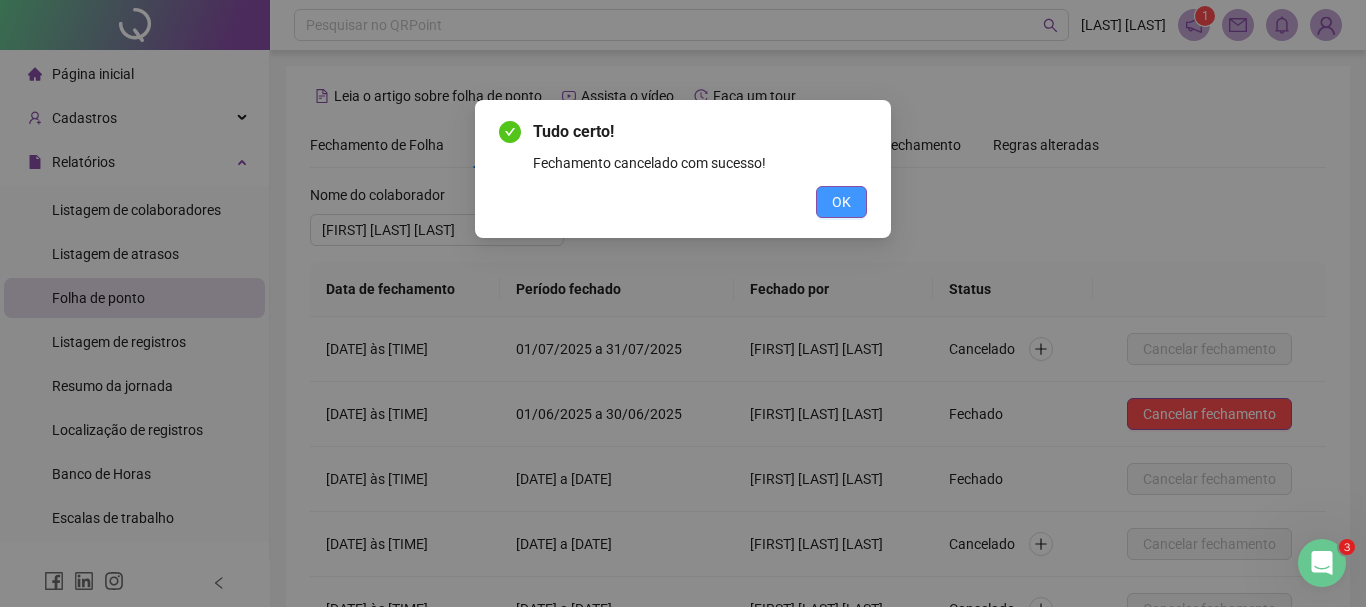 click on "OK" at bounding box center (841, 202) 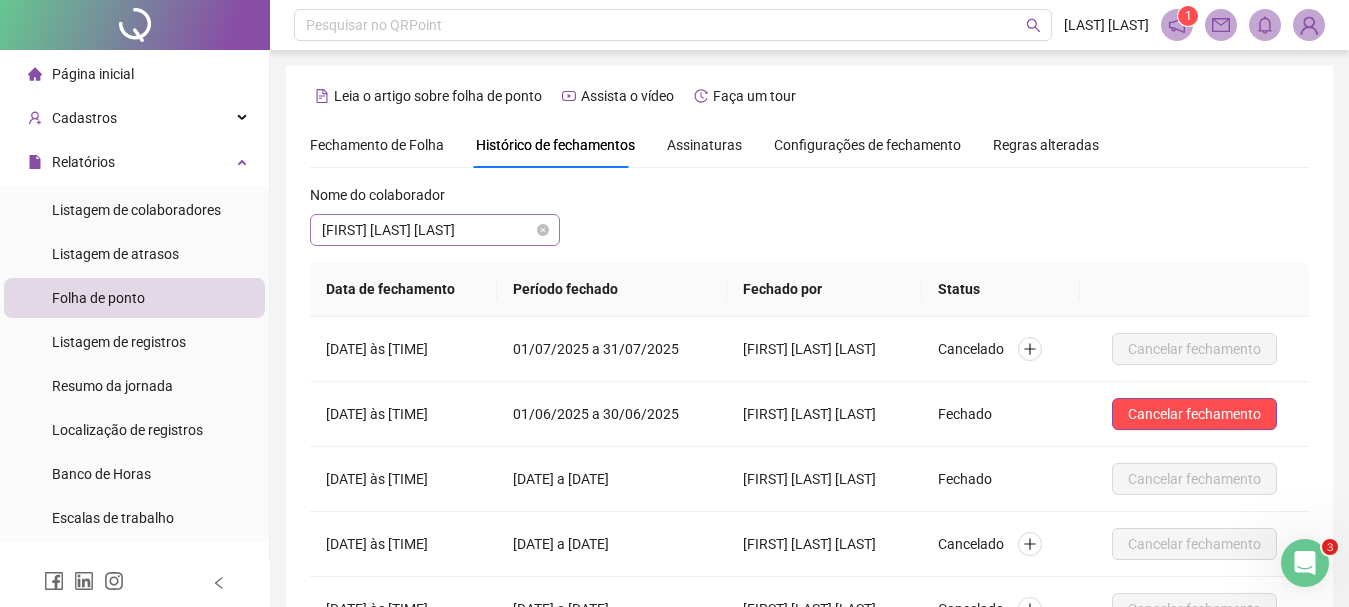 click on "[FIRST] [LAST] [LAST]" at bounding box center [435, 230] 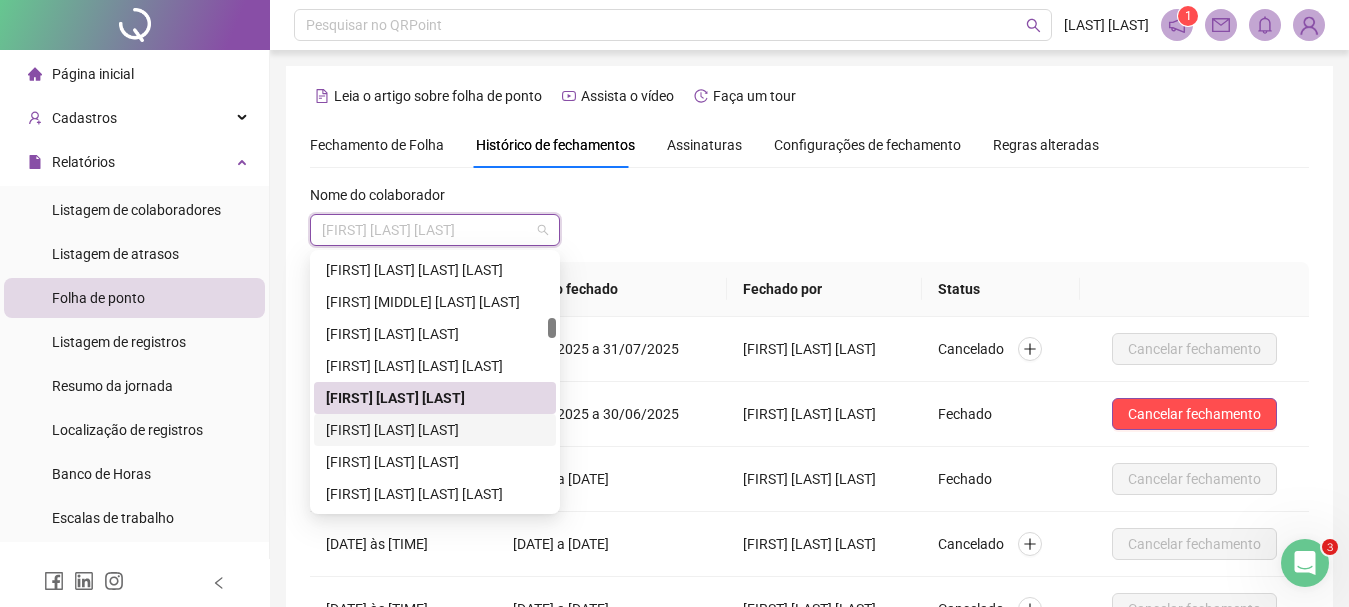 click on "[FIRST] [LAST] [LAST]" at bounding box center [435, 430] 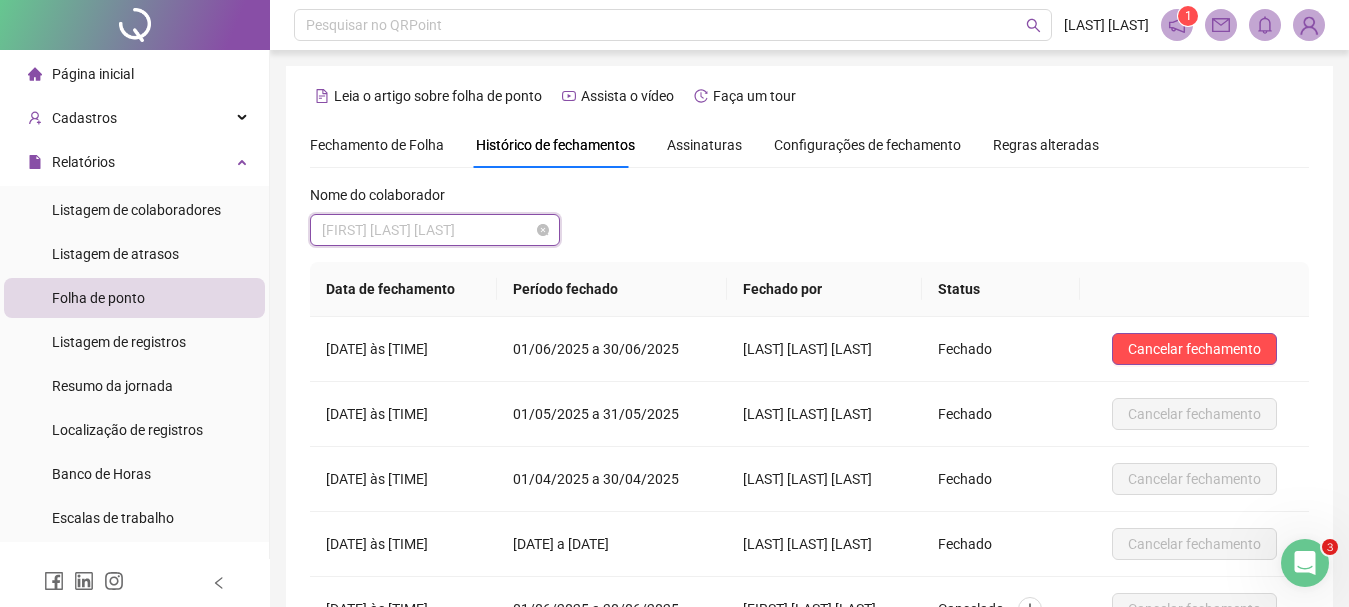 click on "[FIRST] [LAST] [LAST]" at bounding box center [435, 230] 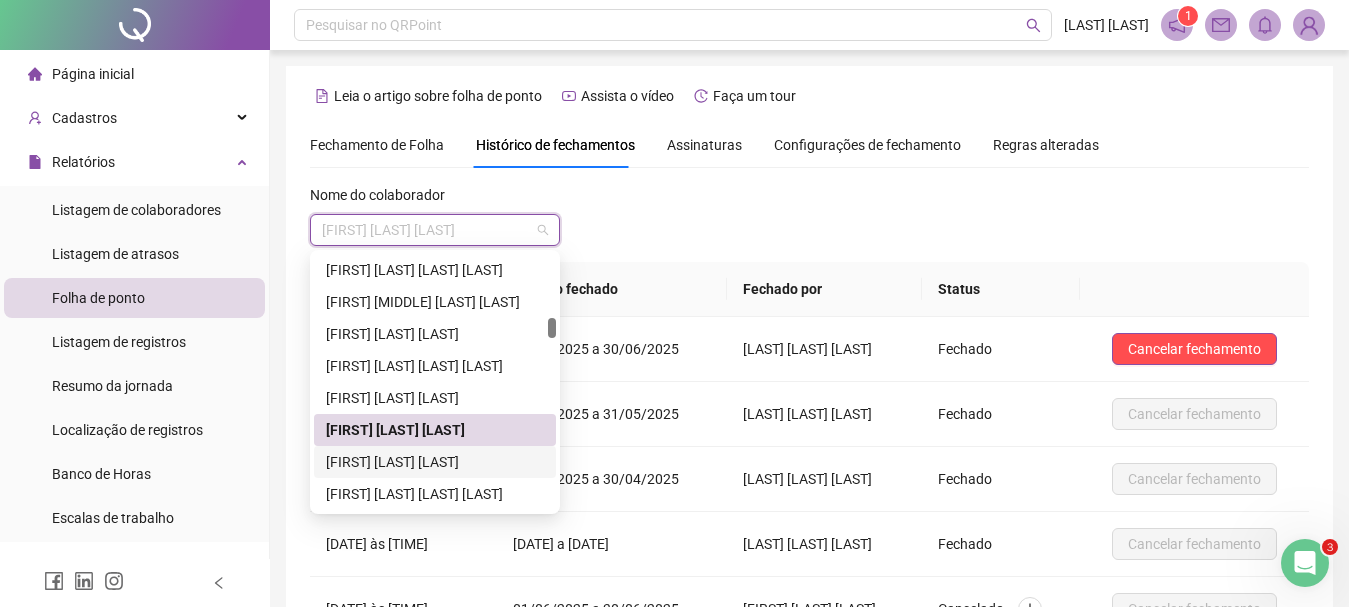 click on "[FIRST] [LAST] [LAST]" at bounding box center (435, 462) 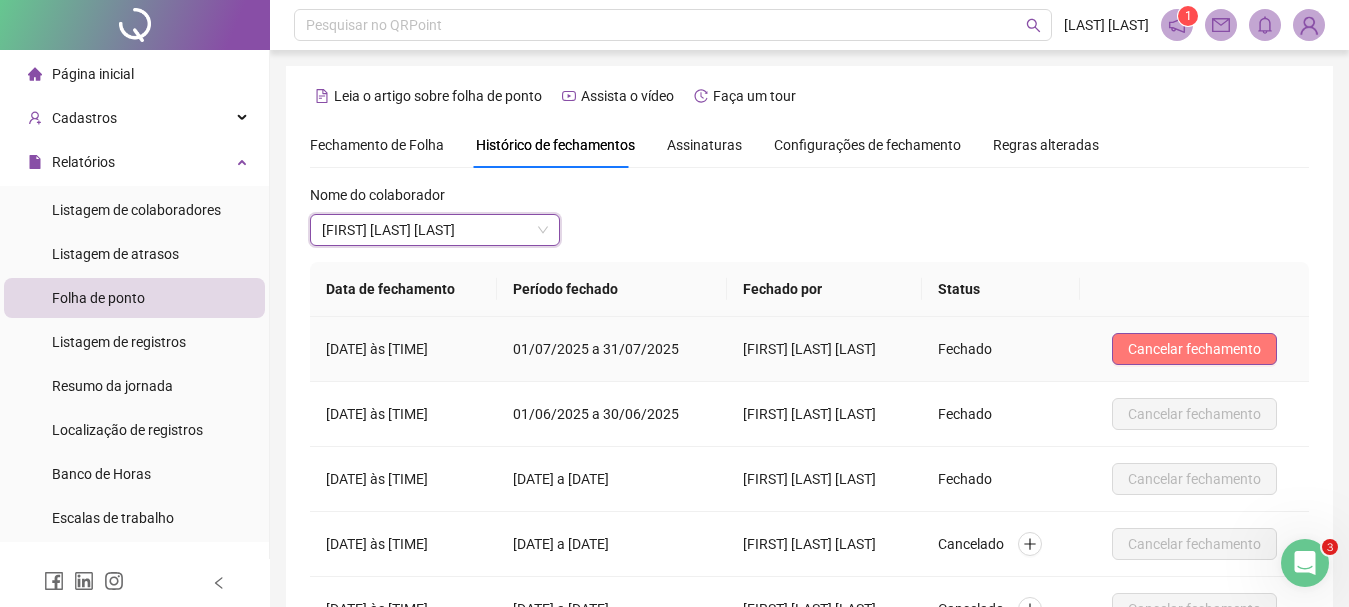 click on "Cancelar fechamento" at bounding box center (1194, 349) 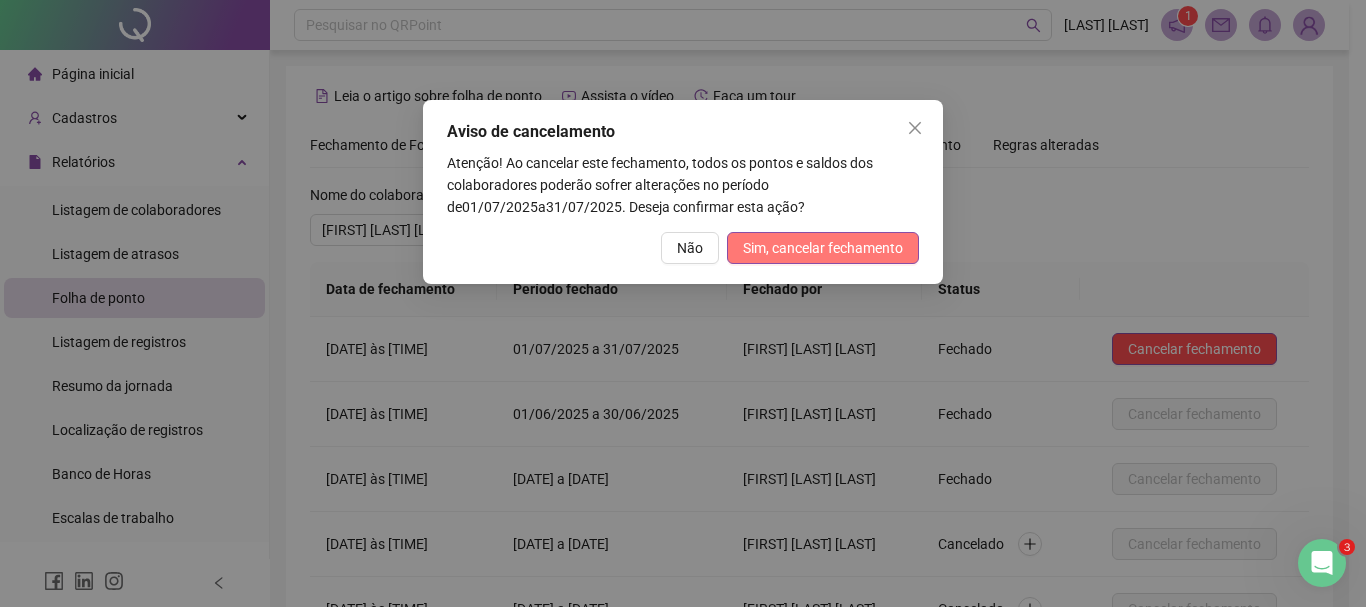 click on "Sim, cancelar fechamento" at bounding box center (823, 248) 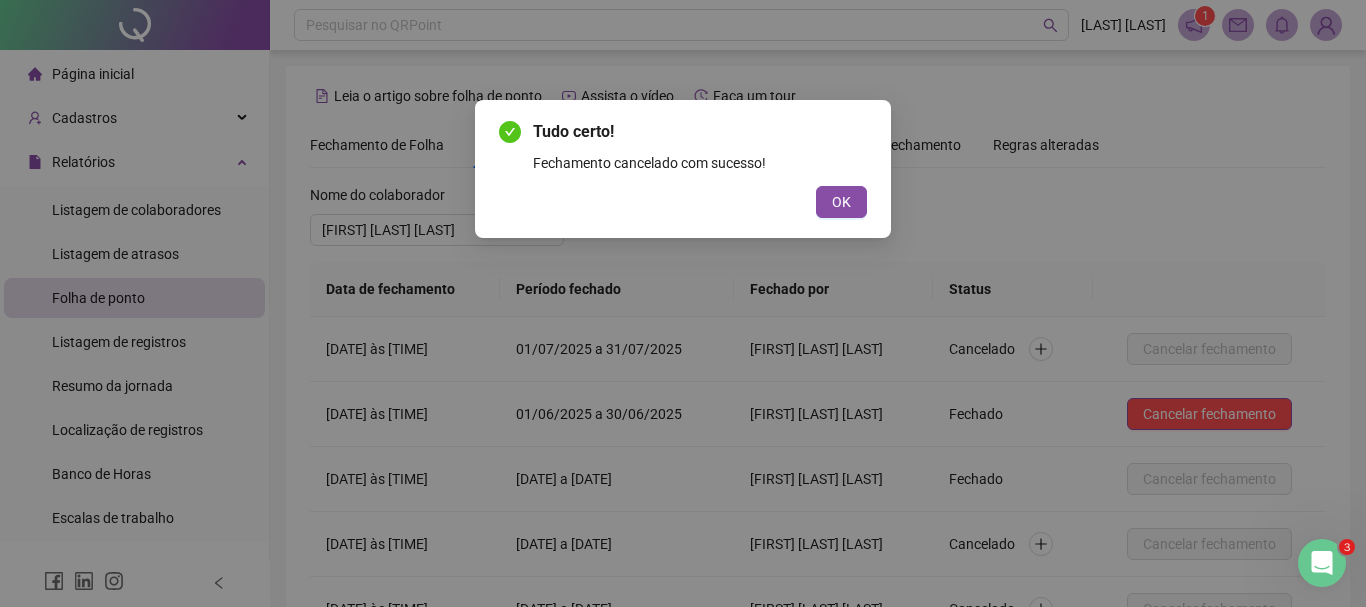 click on "OK" at bounding box center (841, 202) 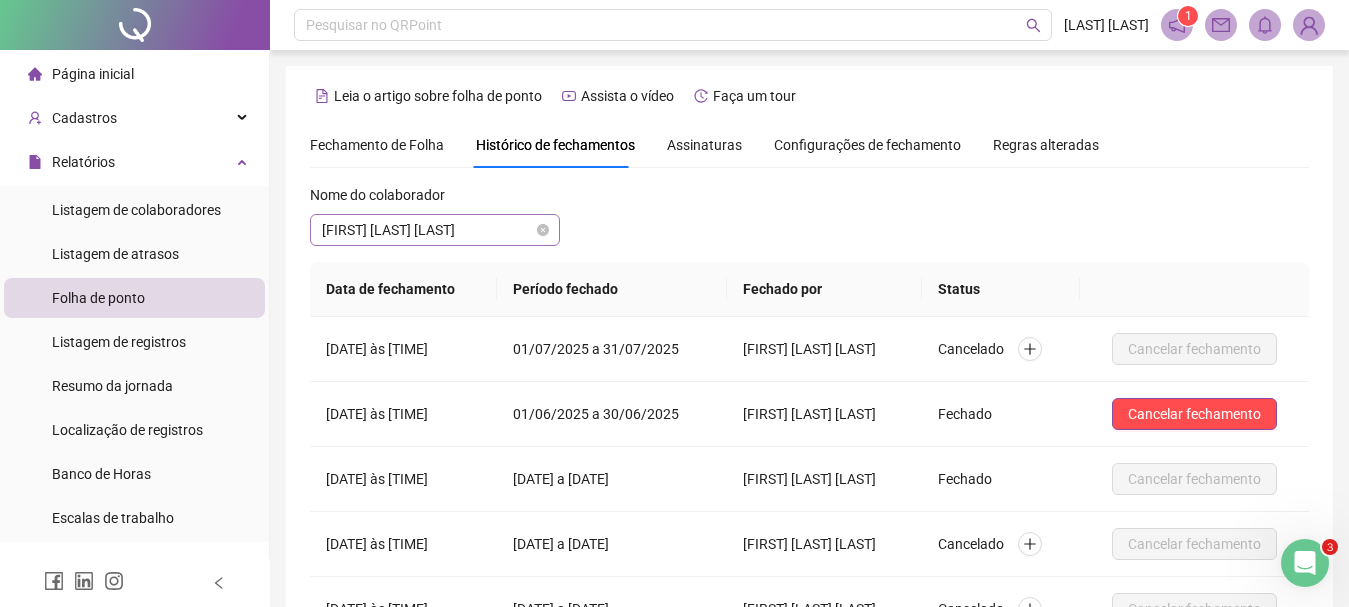click on "[FIRST] [LAST] [LAST]" at bounding box center (435, 230) 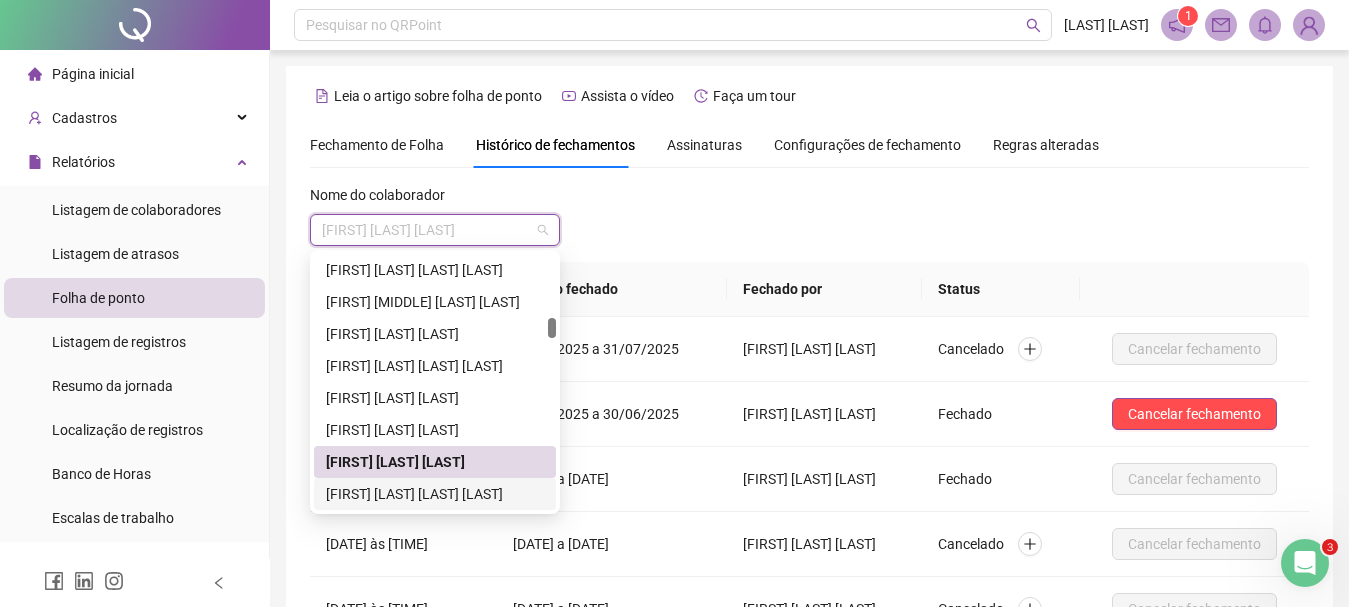 click on "[FIRST] [LAST] [LAST] [LAST]" at bounding box center [435, 494] 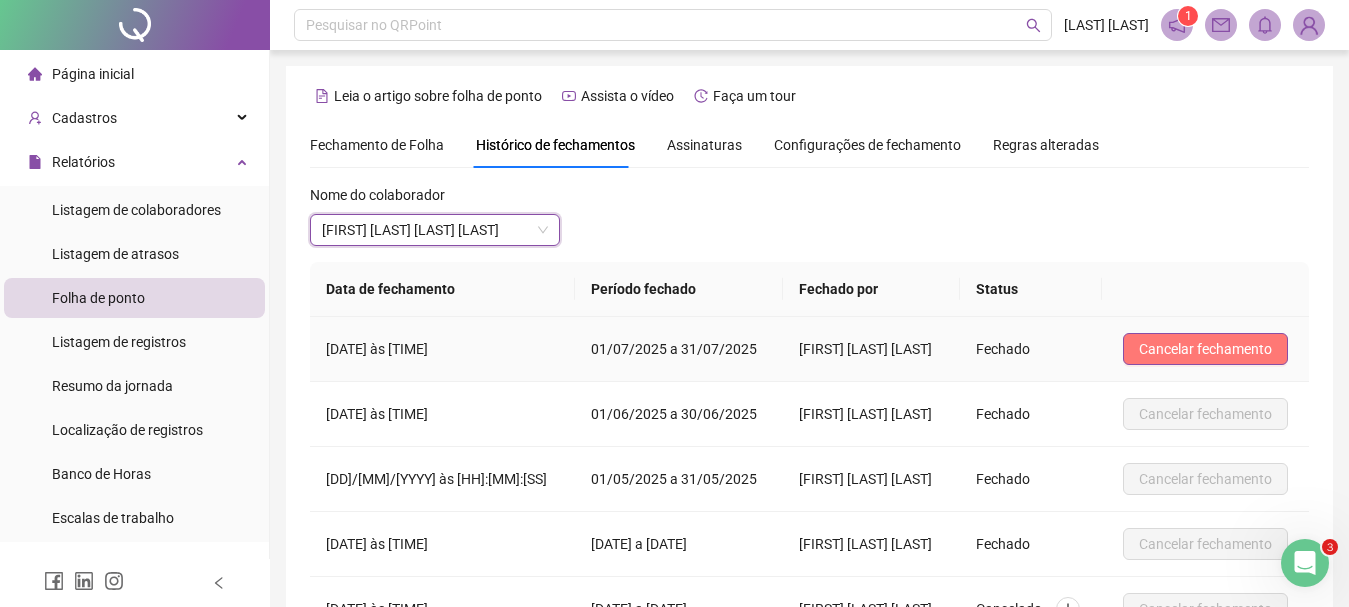 click on "Cancelar fechamento" at bounding box center [1205, 349] 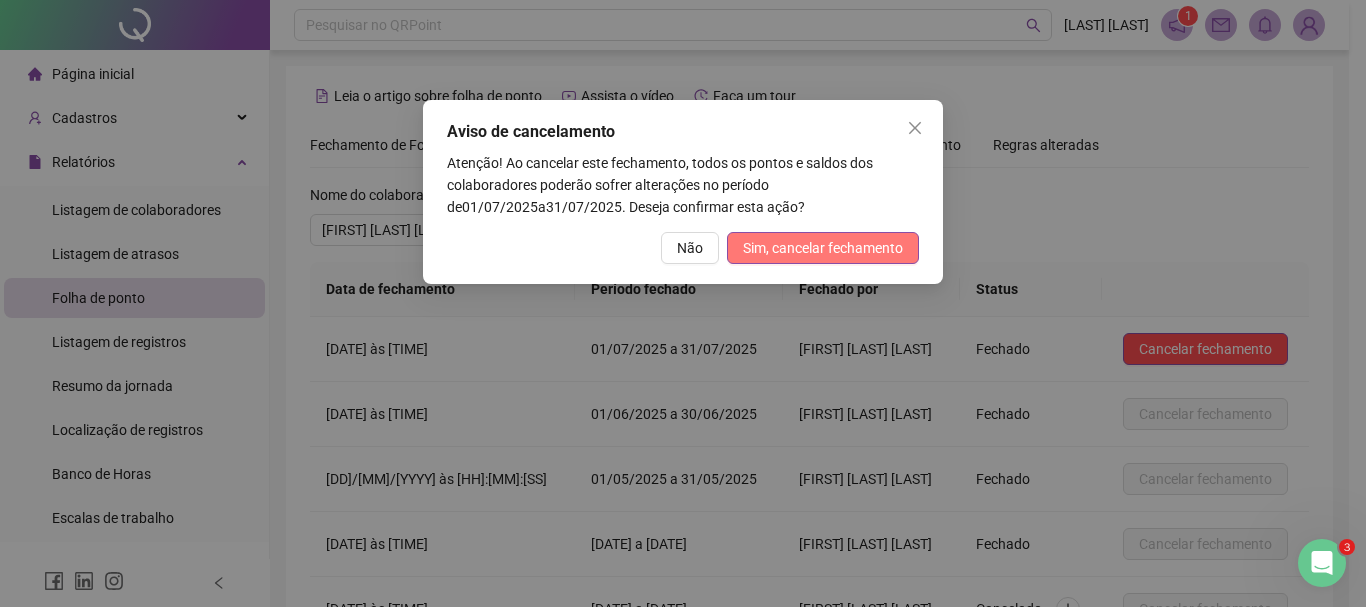 click on "Sim, cancelar fechamento" at bounding box center (823, 248) 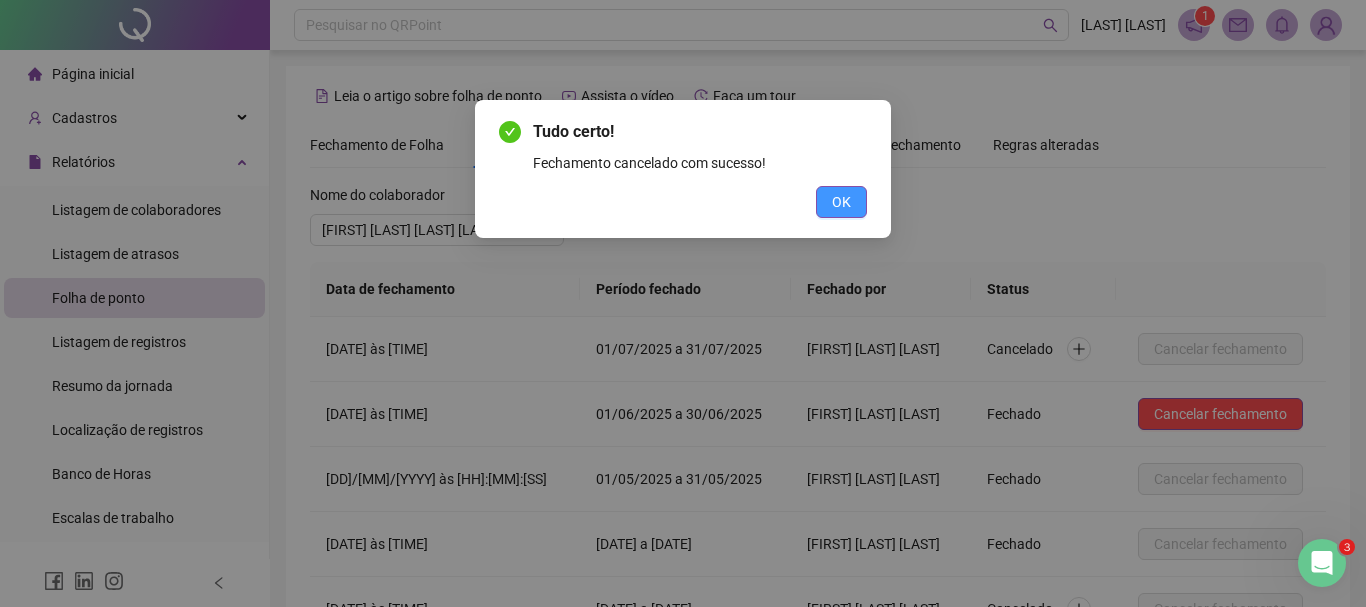 click on "OK" at bounding box center (841, 202) 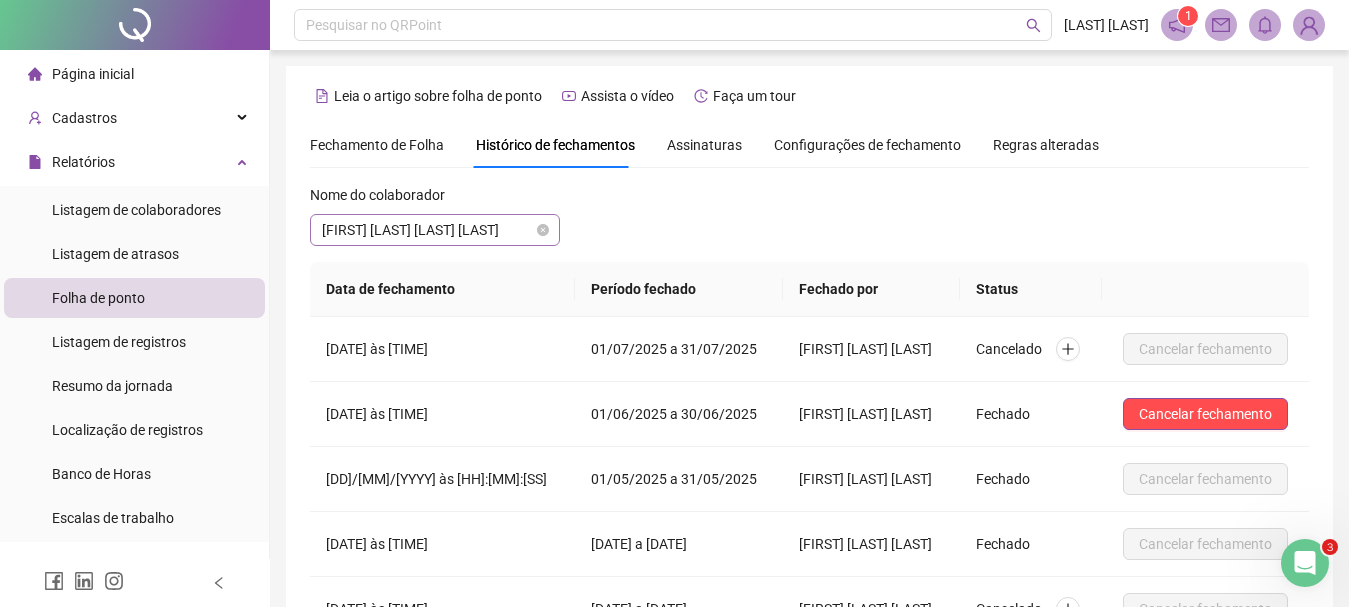 click on "[FIRST] [LAST] [LAST] [LAST]" at bounding box center (435, 230) 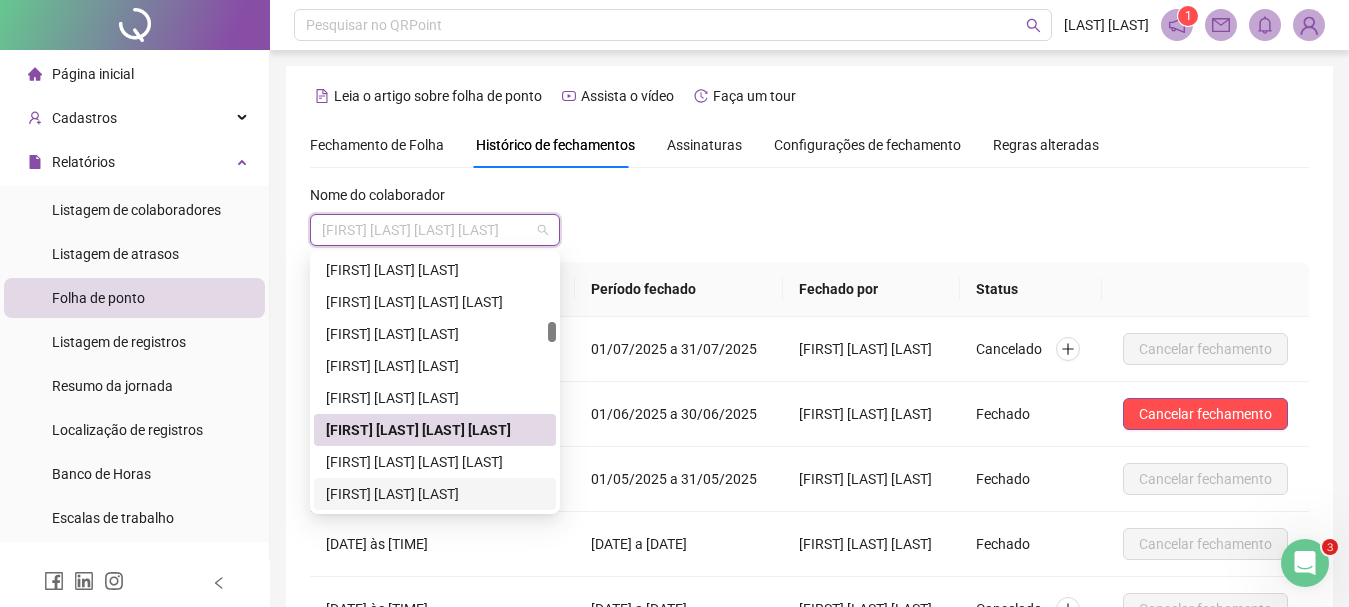 scroll, scrollTop: 960, scrollLeft: 0, axis: vertical 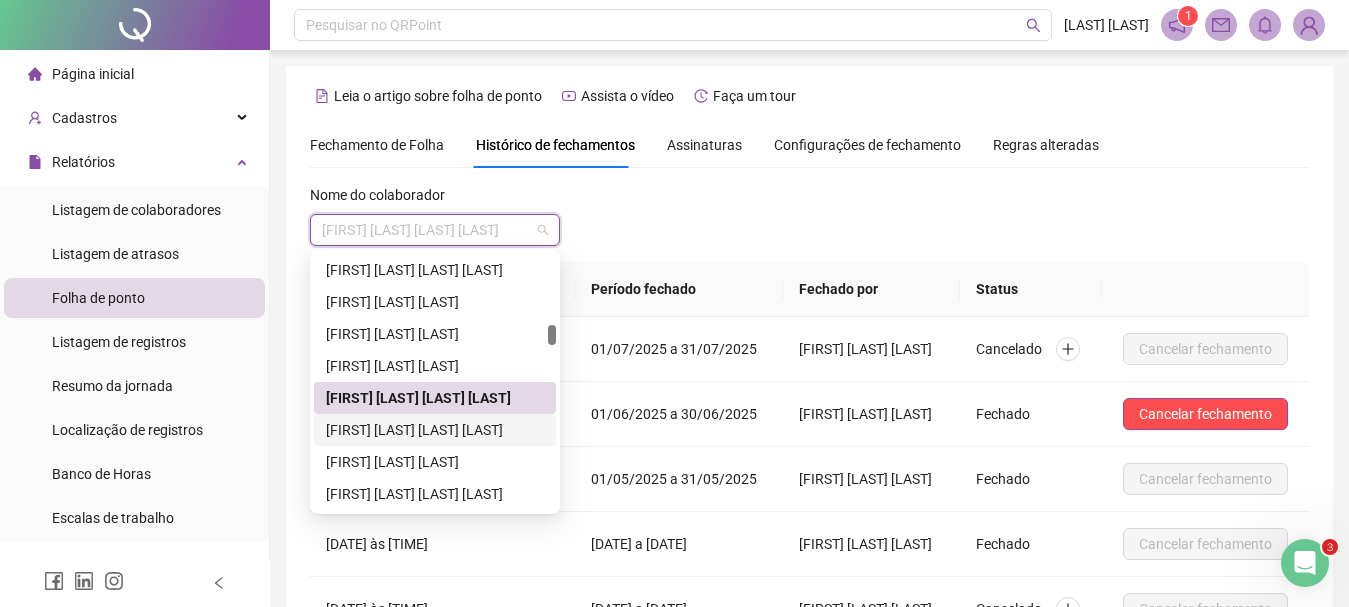 click on "[FIRST] [LAST] [LAST] [LAST]" at bounding box center (435, 430) 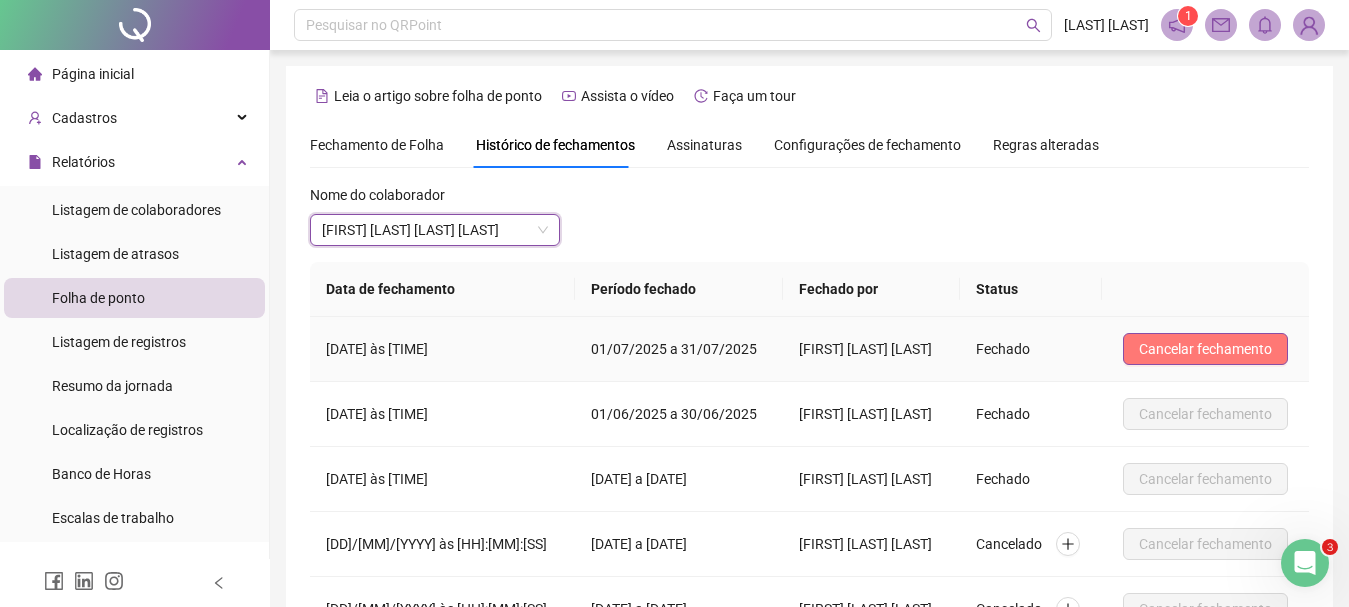 click on "Cancelar fechamento" at bounding box center [1205, 349] 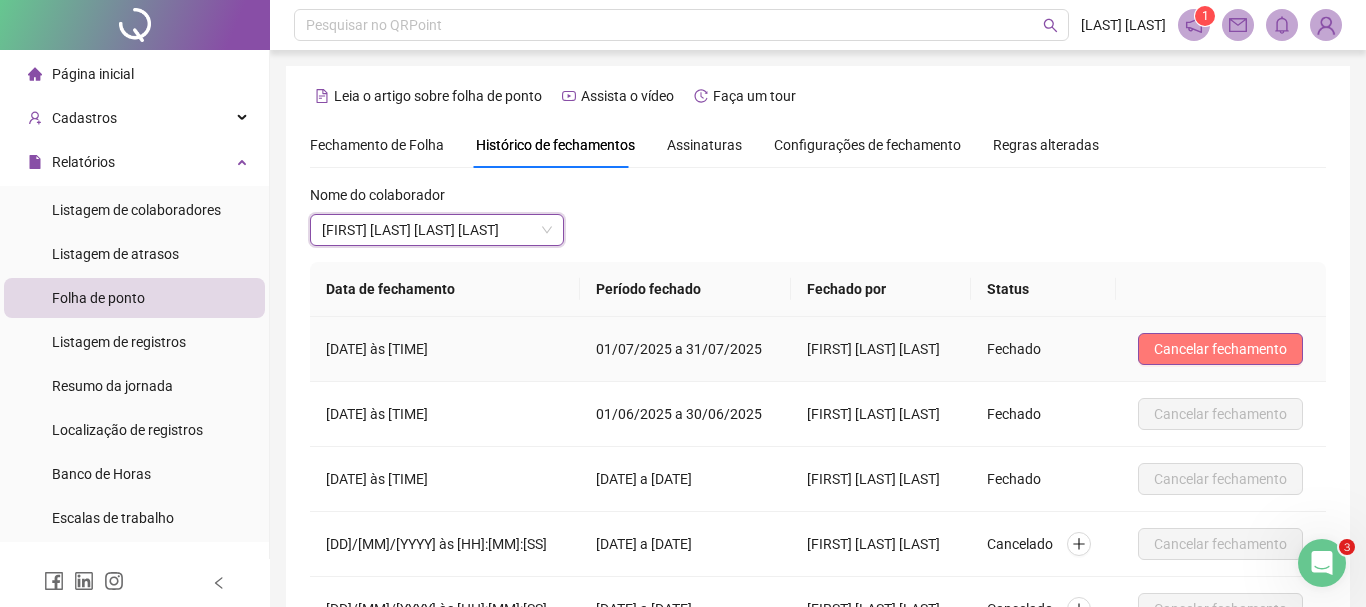 click on "Aviso de cancelamento Atenção!
Ao cancelar este fechamento, todos os pontos e saldos dos
colaboradores poderão sofrer alterações no período de  01/07/2025  a  31/07/2025 . Deseja confirmar esta ação? Não Sim, cancelar fechamento" at bounding box center [0, 0] 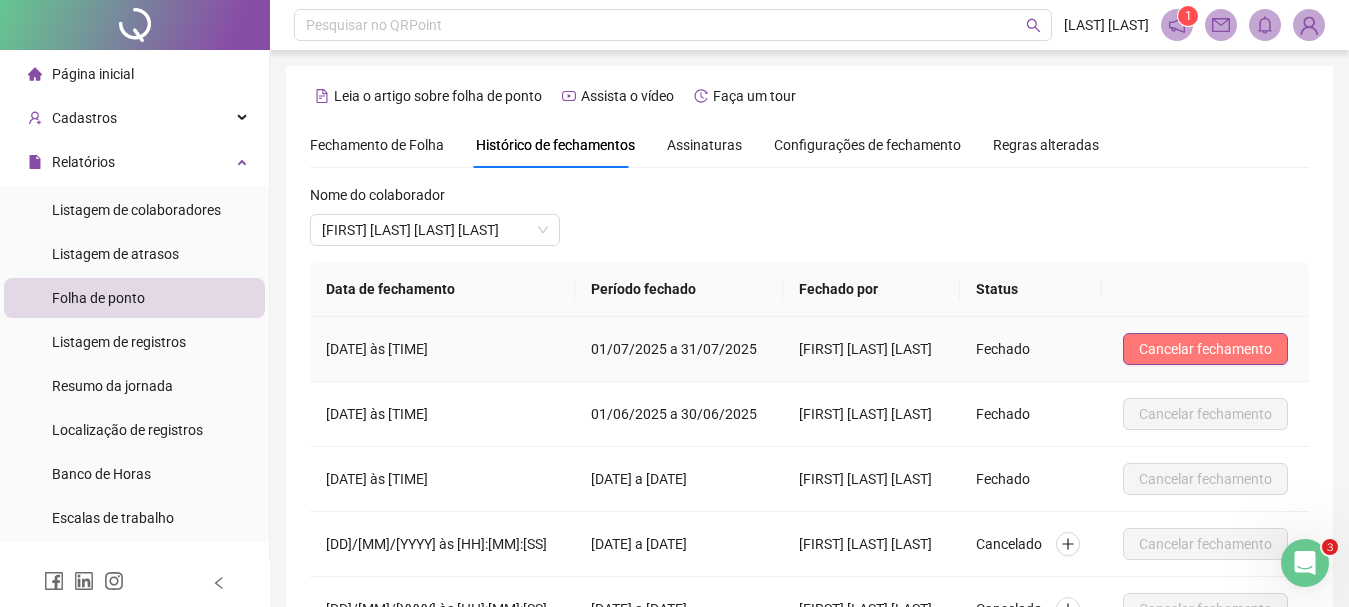 click on "Cancelar fechamento" at bounding box center (1205, 349) 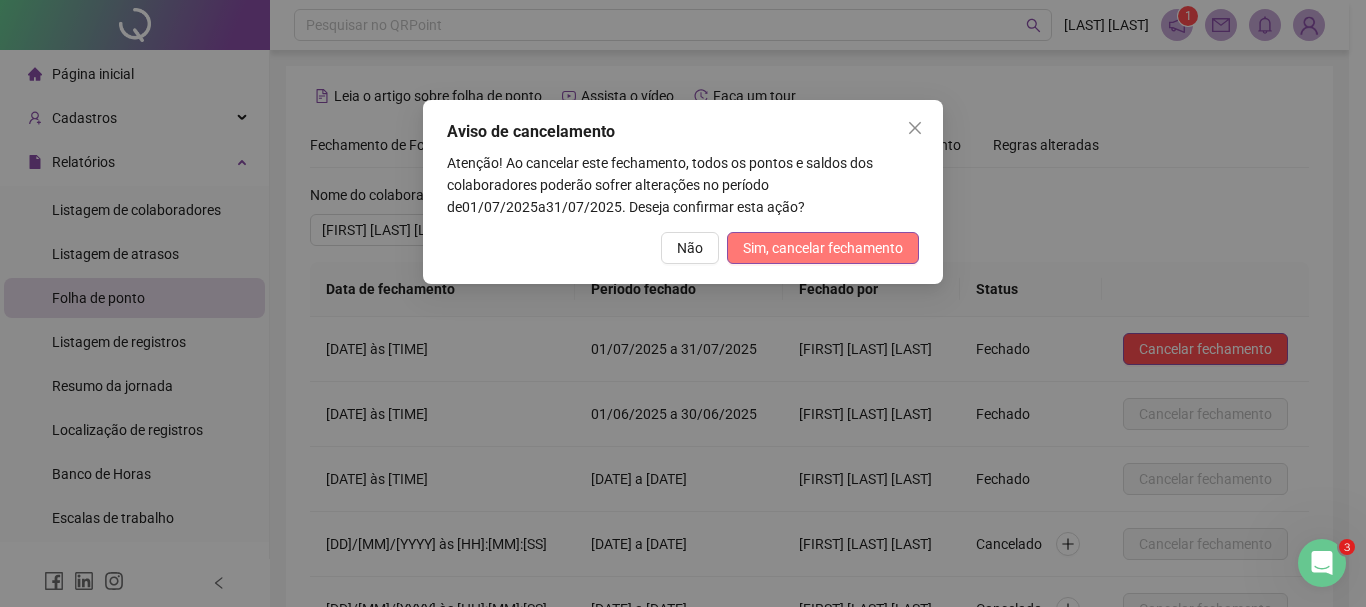 click on "Sim, cancelar fechamento" at bounding box center (823, 248) 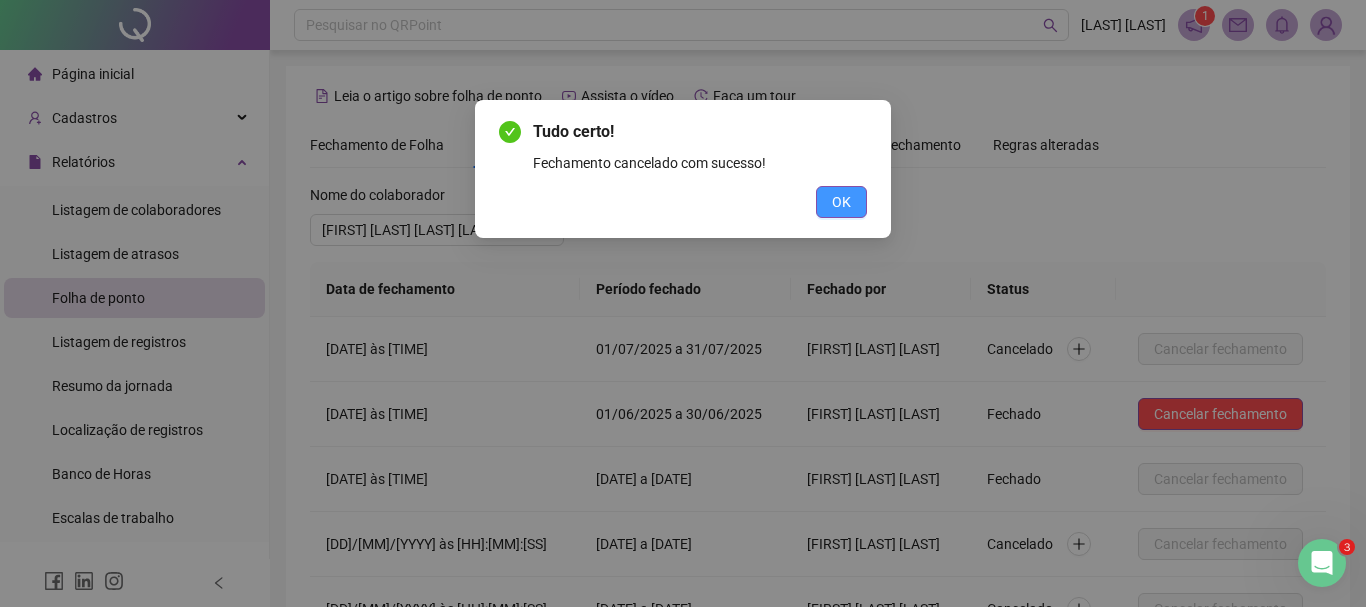click on "OK" at bounding box center [841, 202] 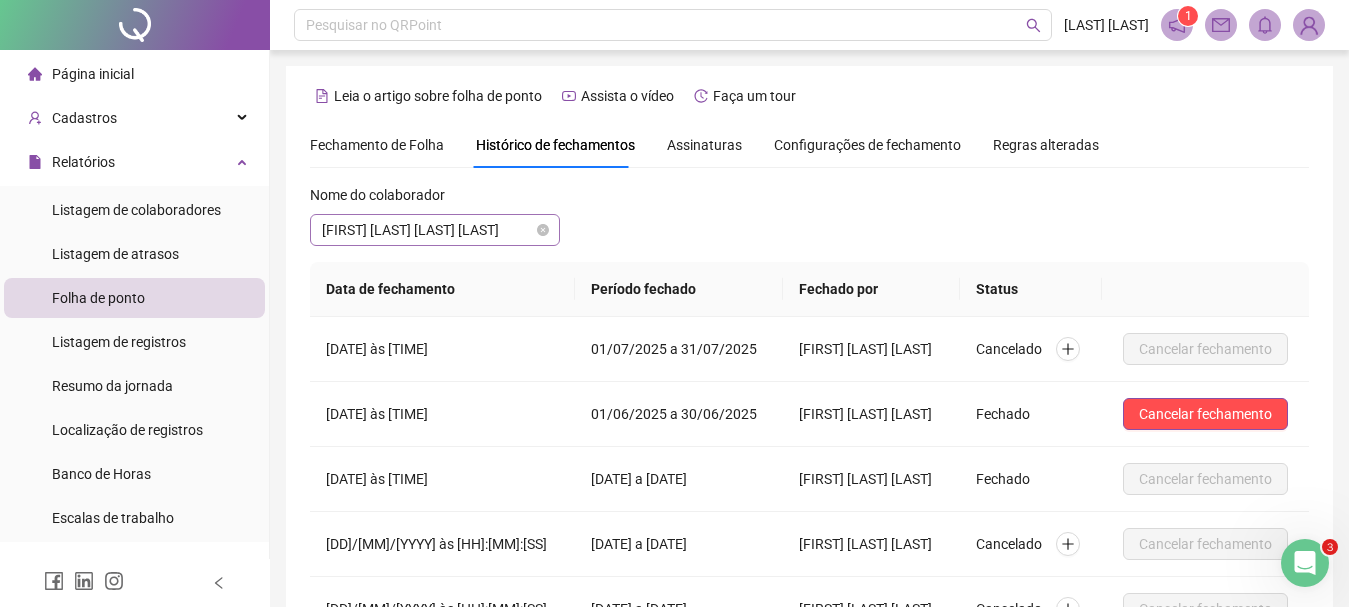 click on "[FIRST] [LAST] [LAST] [LAST]" at bounding box center (435, 230) 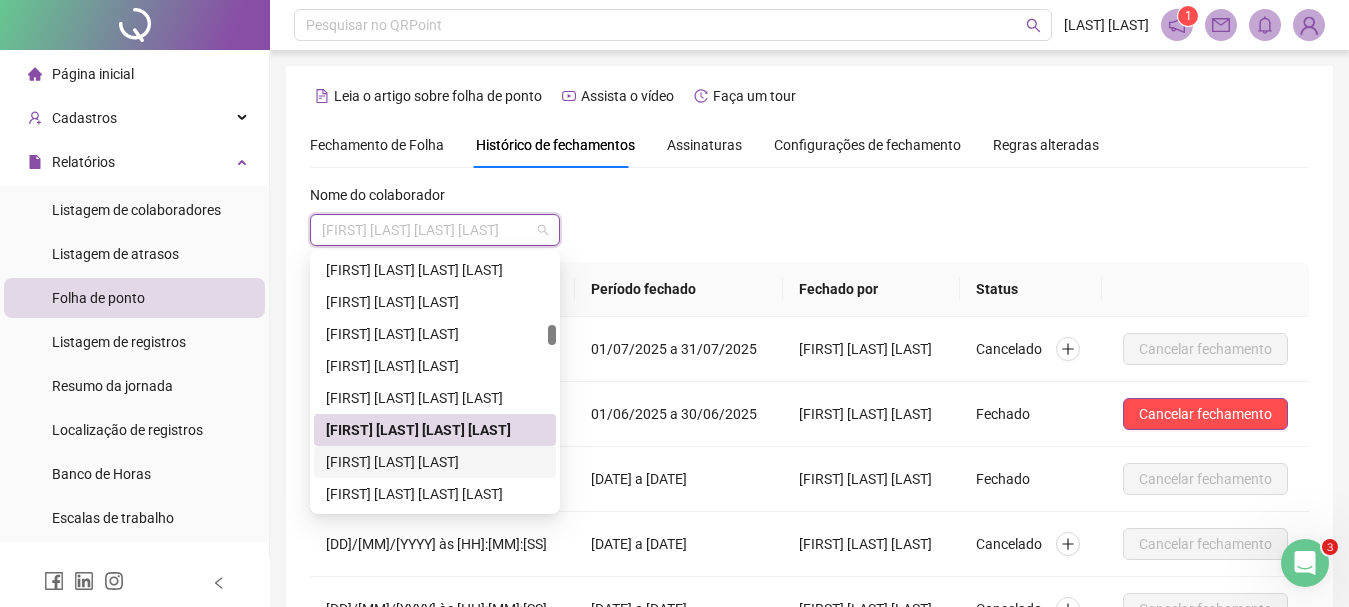 click on "[FIRST] [LAST] [LAST]" at bounding box center (435, 462) 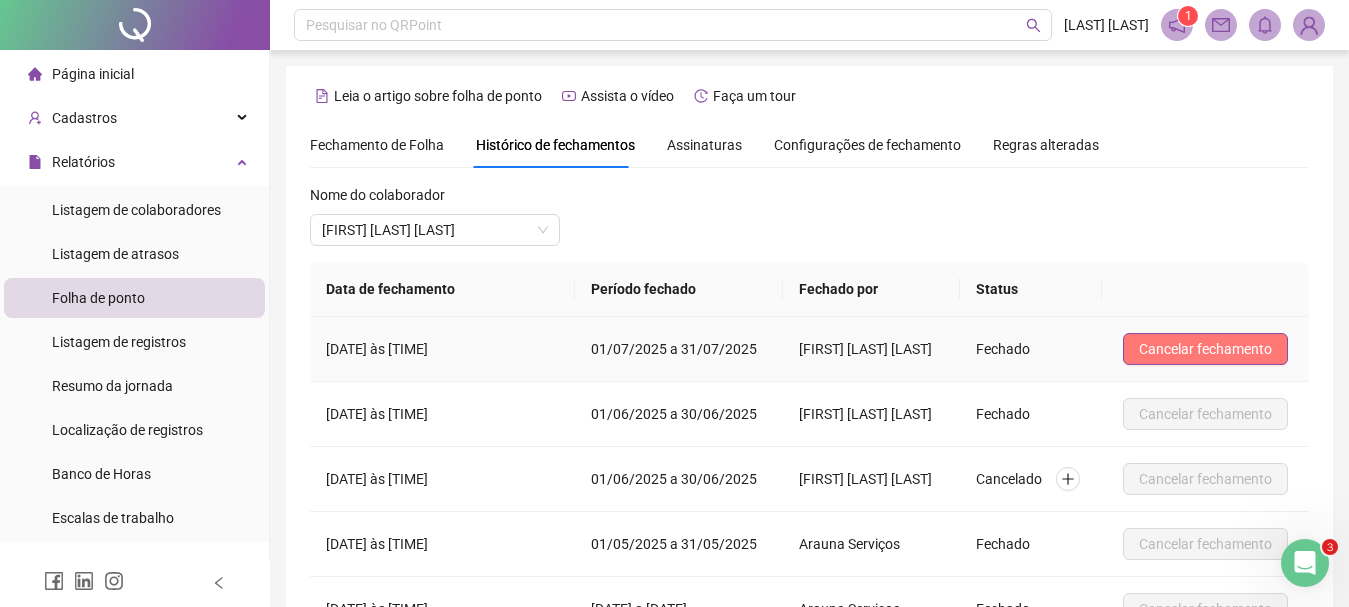 click on "Cancelar fechamento" at bounding box center (1205, 349) 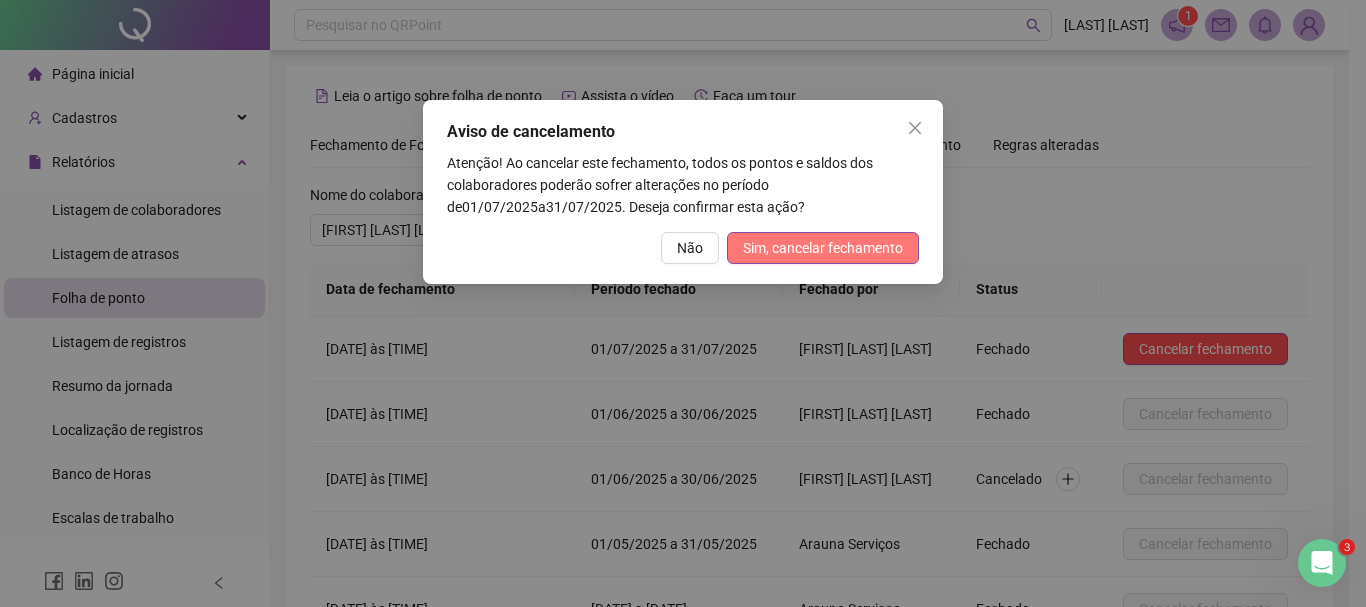 click on "Sim, cancelar fechamento" at bounding box center (823, 248) 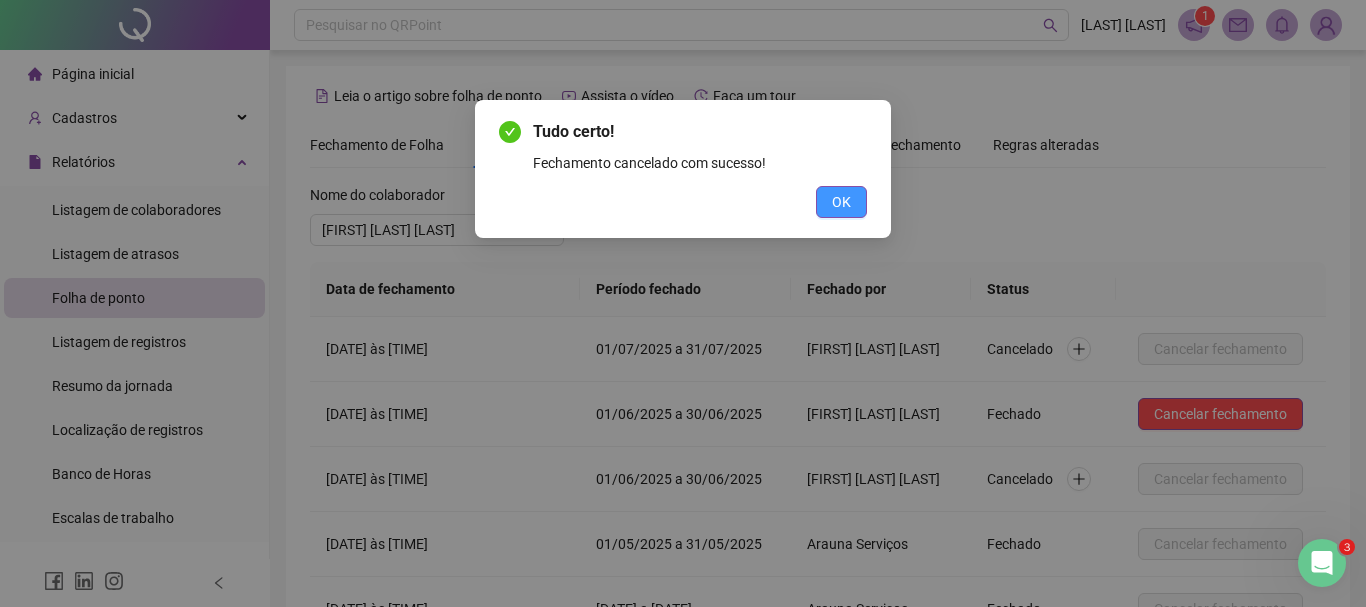 click on "OK" at bounding box center [841, 202] 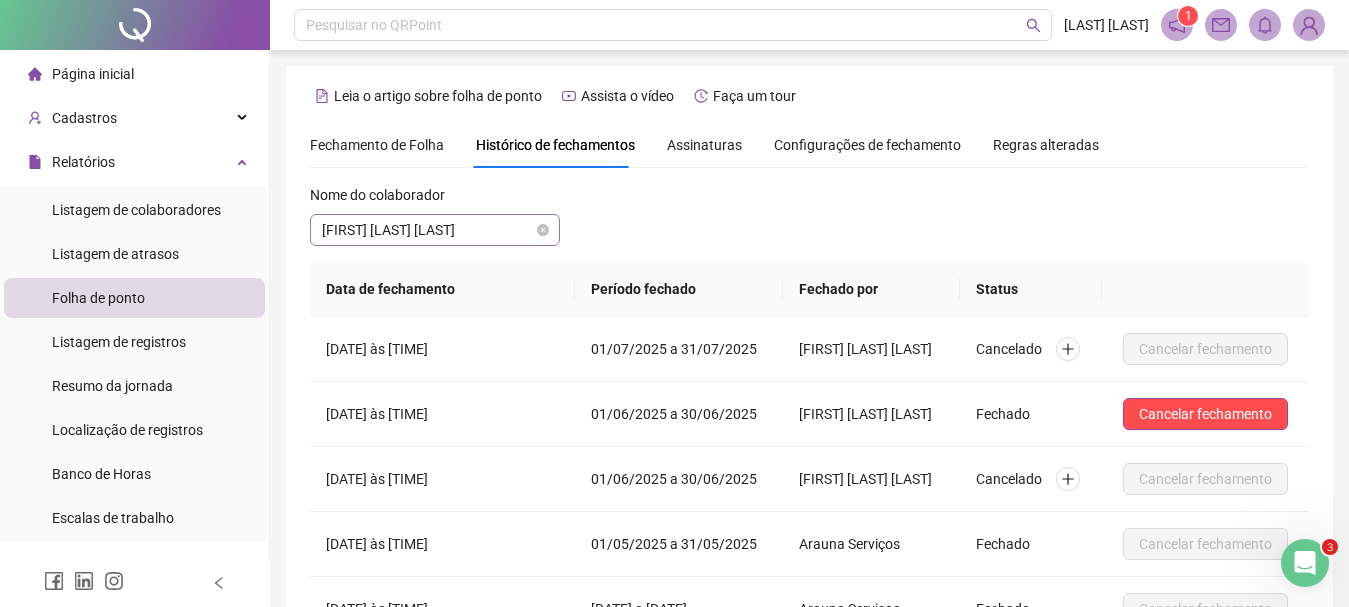 click on "[FIRST] [LAST] [LAST]" at bounding box center [435, 230] 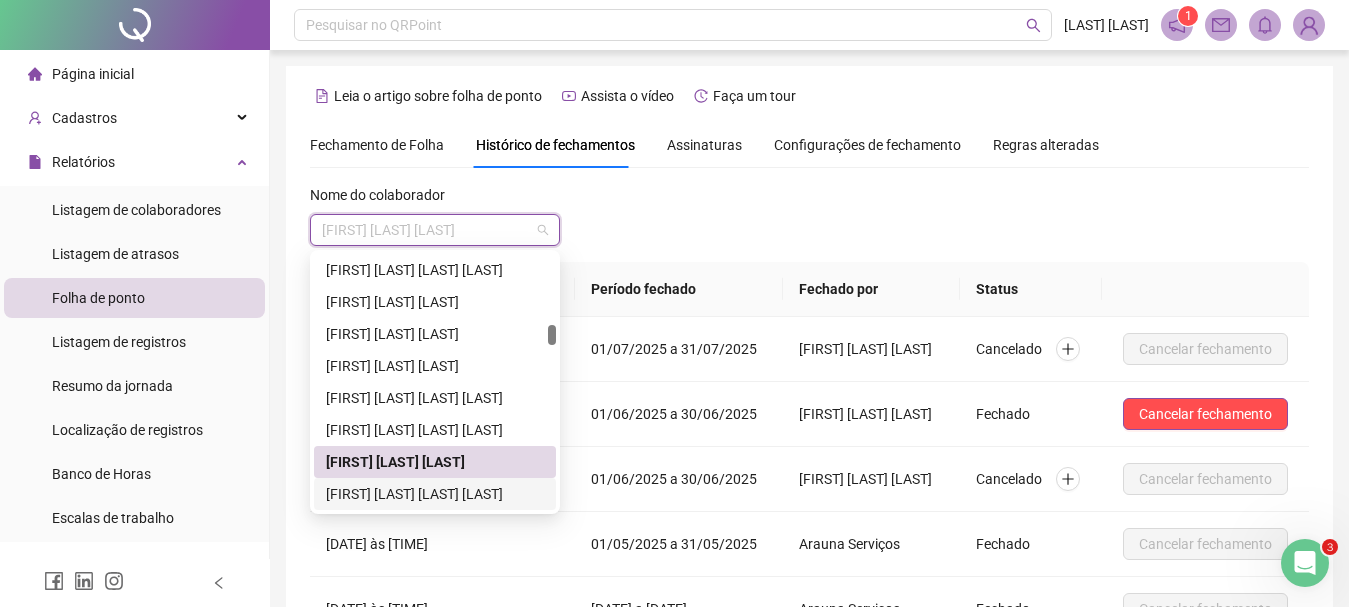 click on "[FIRST] [LAST] [LAST] [LAST]" at bounding box center [435, 494] 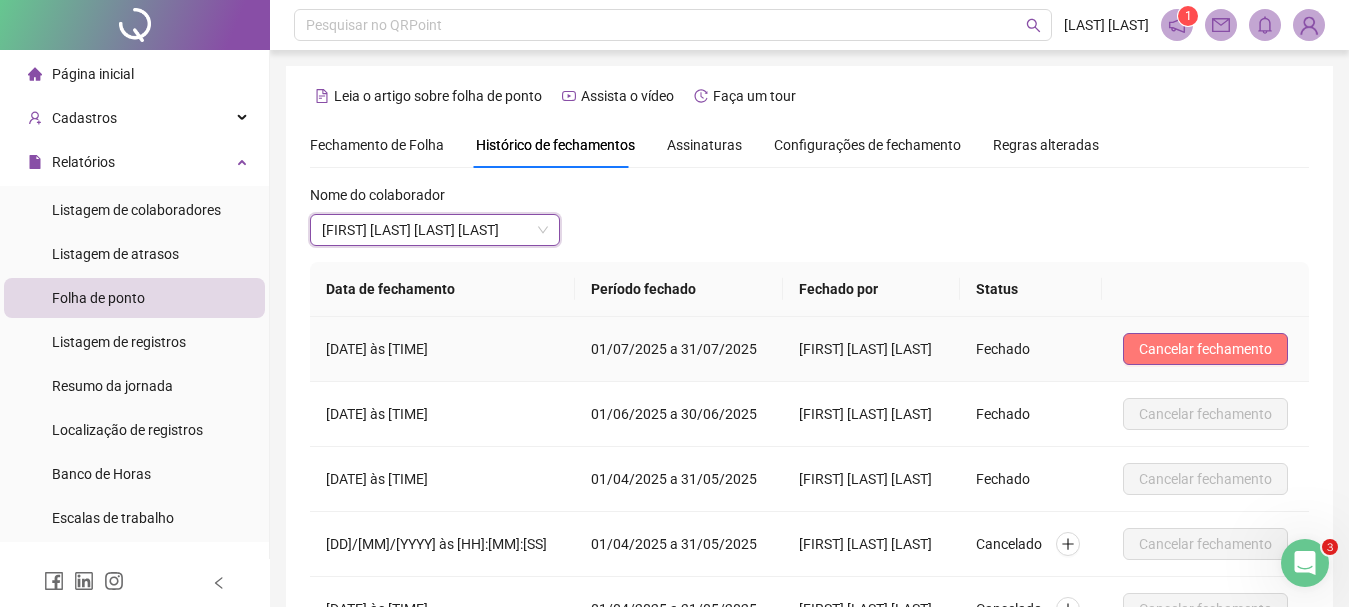 click on "Cancelar fechamento" at bounding box center [1205, 349] 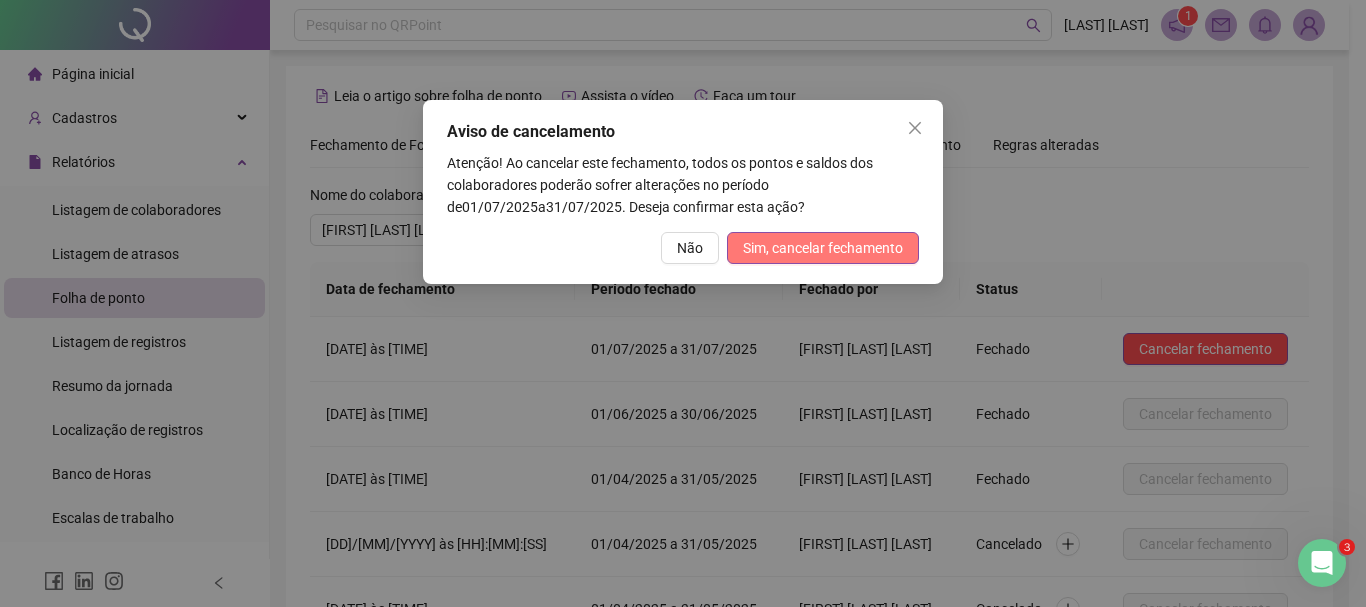 click on "Sim, cancelar fechamento" at bounding box center [823, 248] 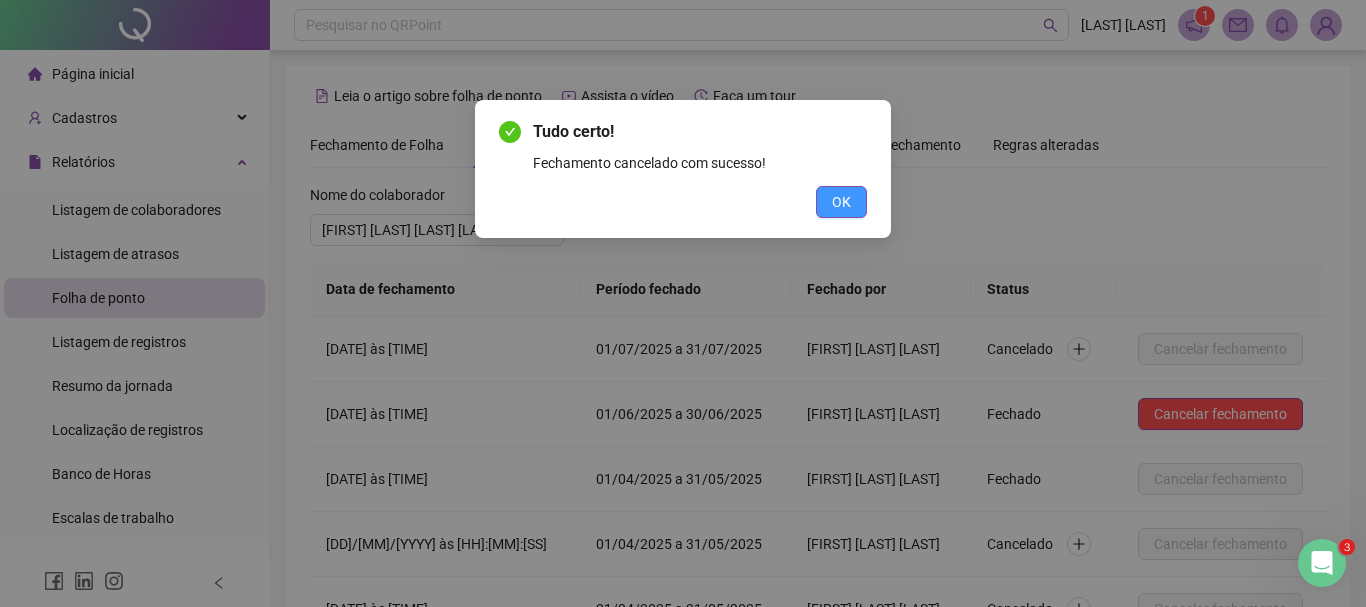click on "OK" at bounding box center [841, 202] 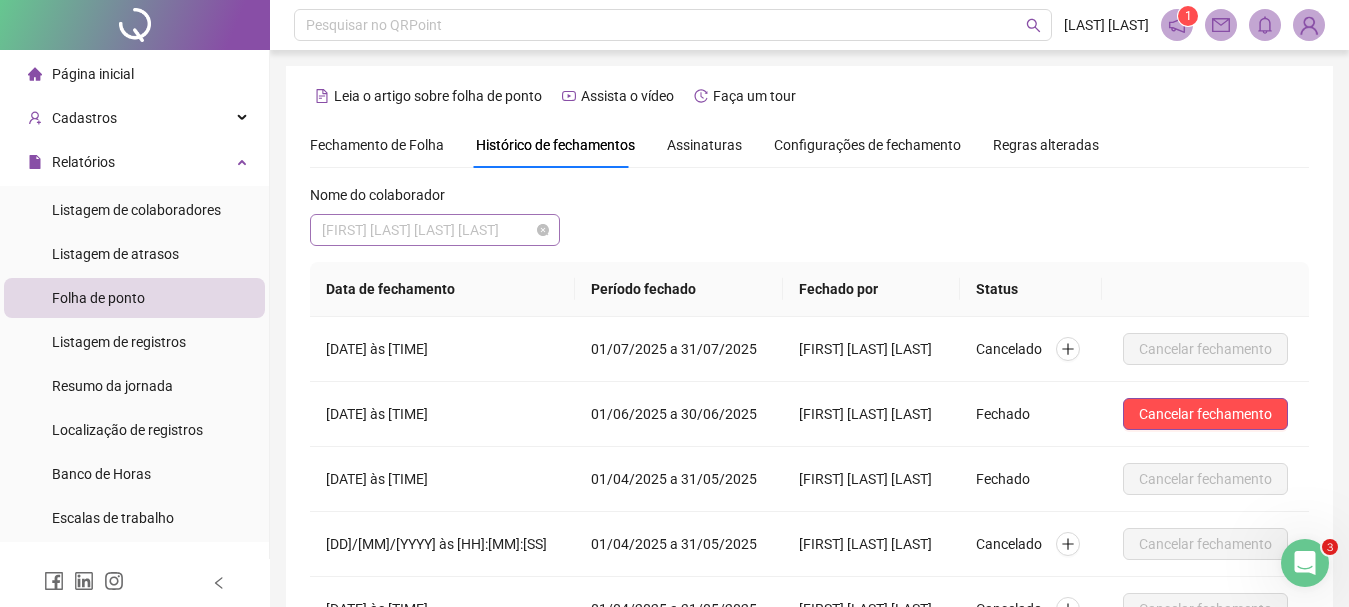 click on "[FIRST] [LAST] [LAST] [LAST]" at bounding box center [435, 230] 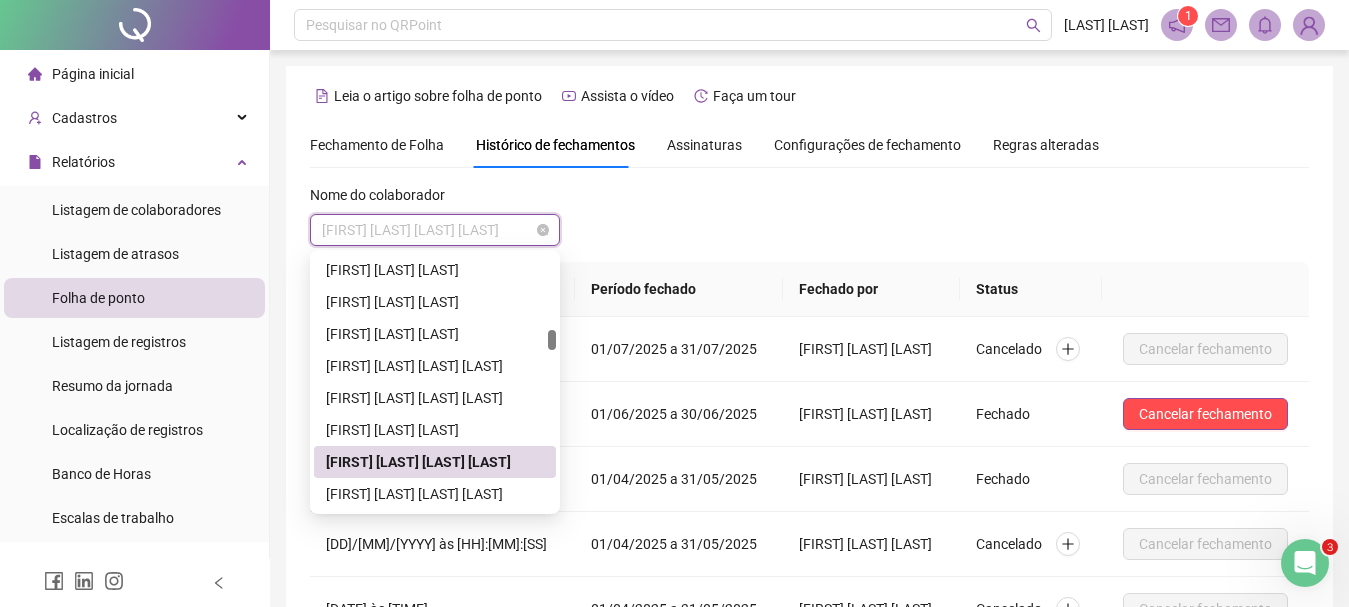 scroll, scrollTop: 1024, scrollLeft: 0, axis: vertical 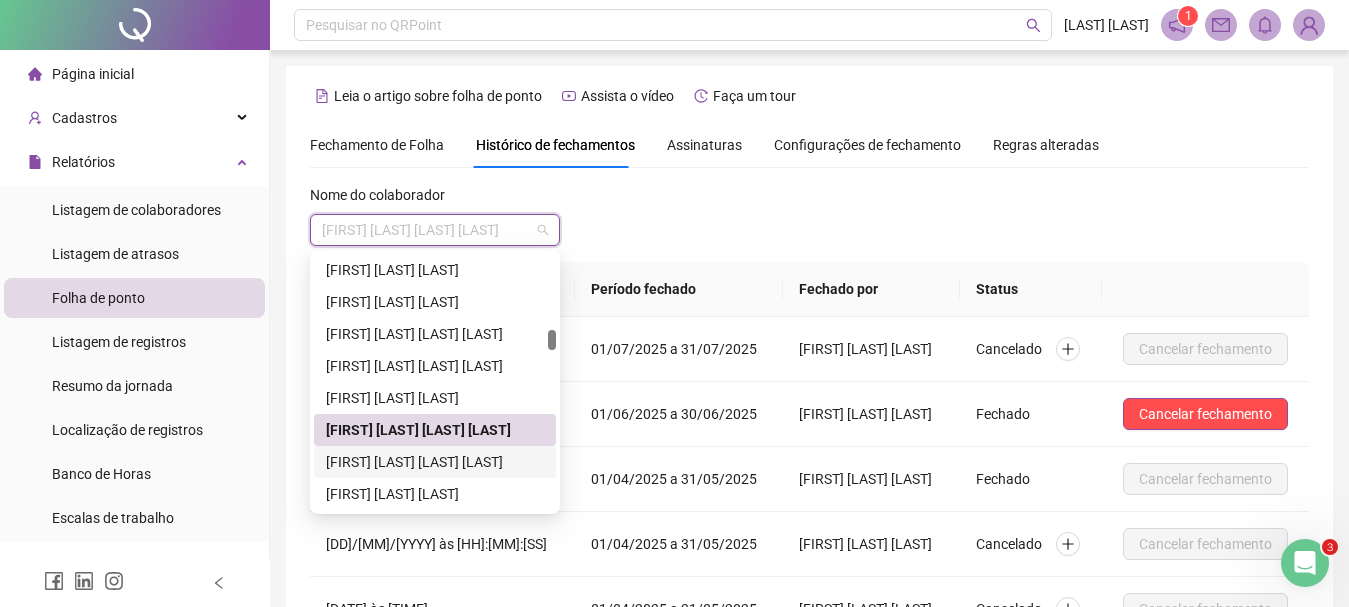 click on "[FIRST] [LAST] [LAST] [LAST]" at bounding box center (435, 462) 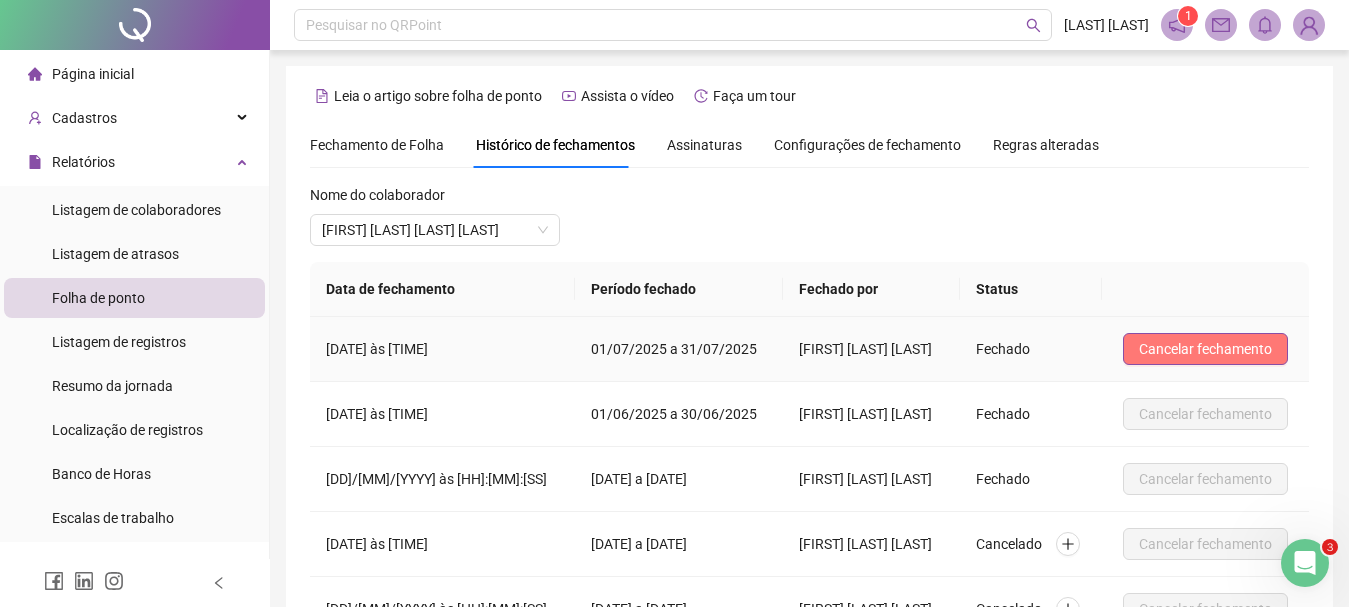 click on "Cancelar fechamento" at bounding box center (1205, 349) 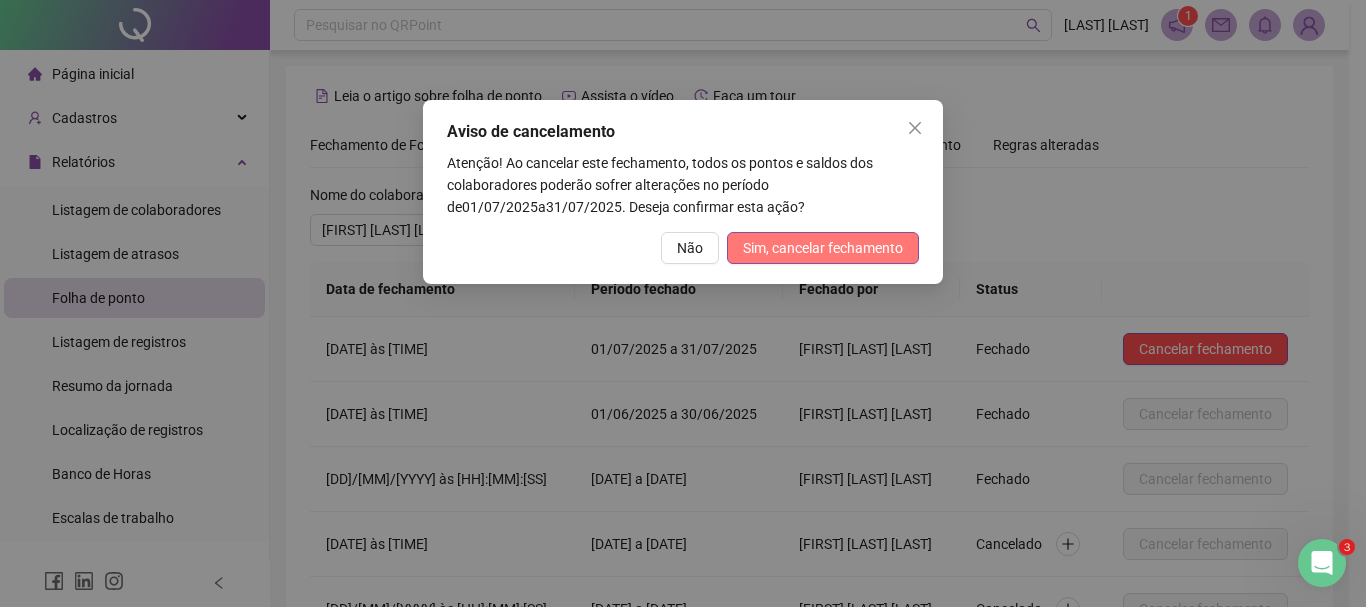 click on "Sim, cancelar fechamento" at bounding box center (823, 248) 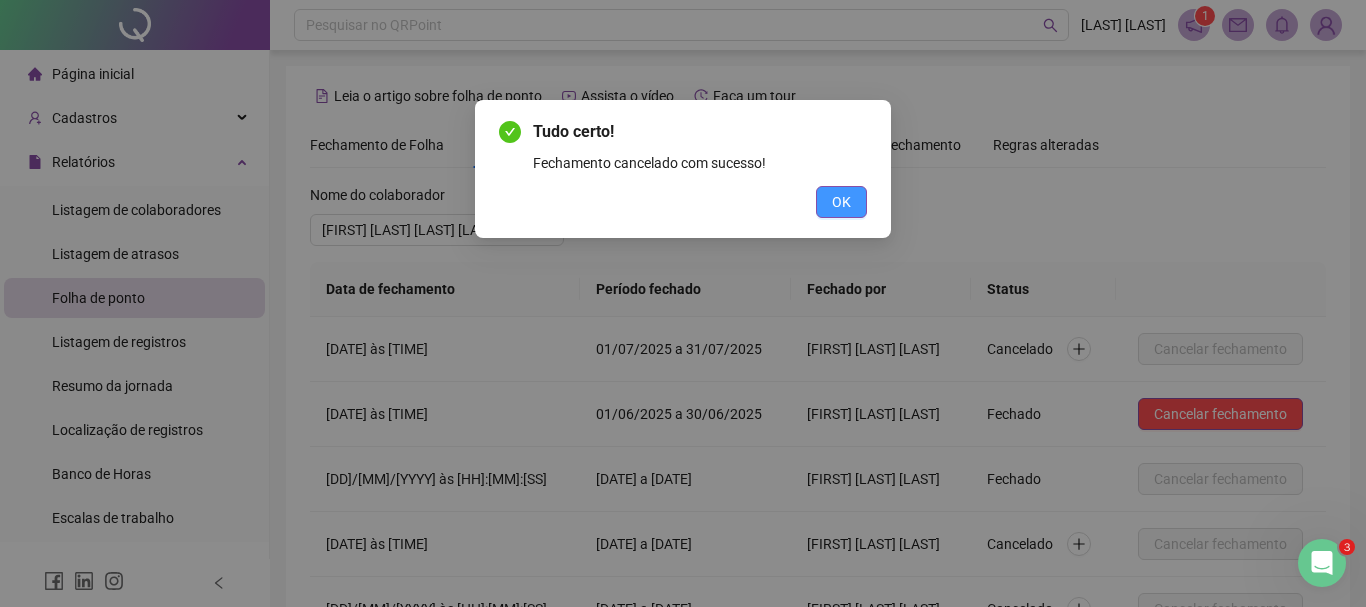 click on "OK" at bounding box center (841, 202) 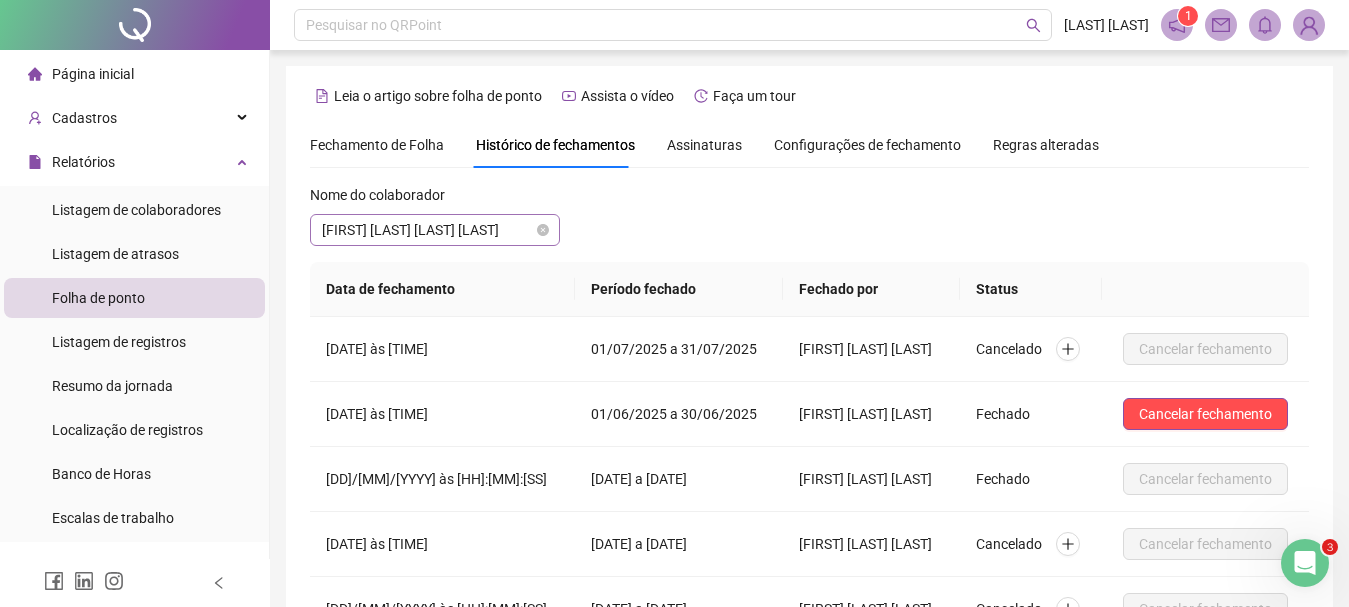 click on "[FIRST] [LAST] [LAST] [LAST]" at bounding box center [435, 230] 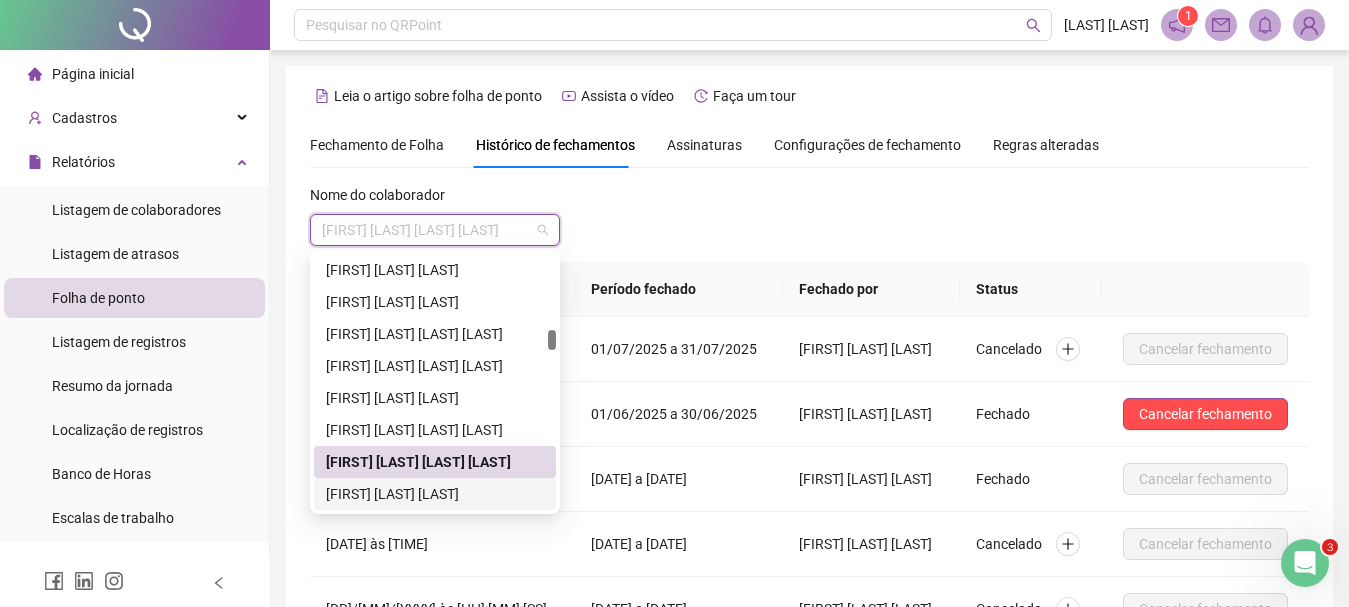 click on "[FIRST] [LAST] [LAST]" at bounding box center [435, 494] 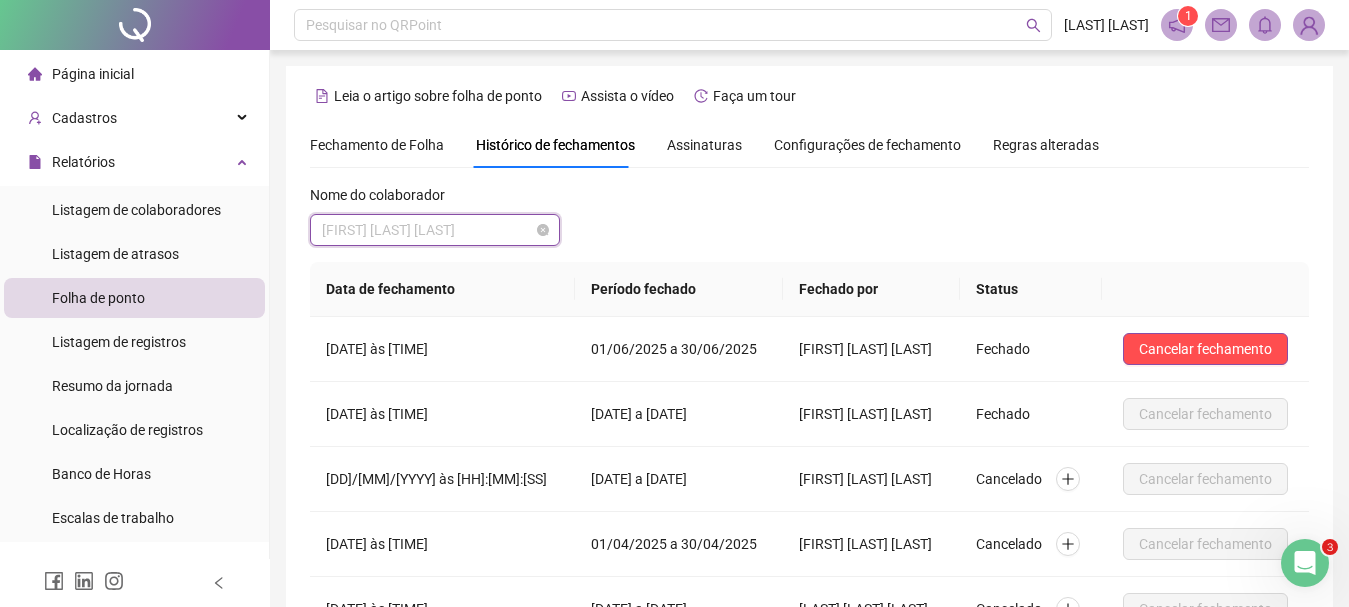 click on "[FIRST] [LAST] [LAST]" at bounding box center [435, 230] 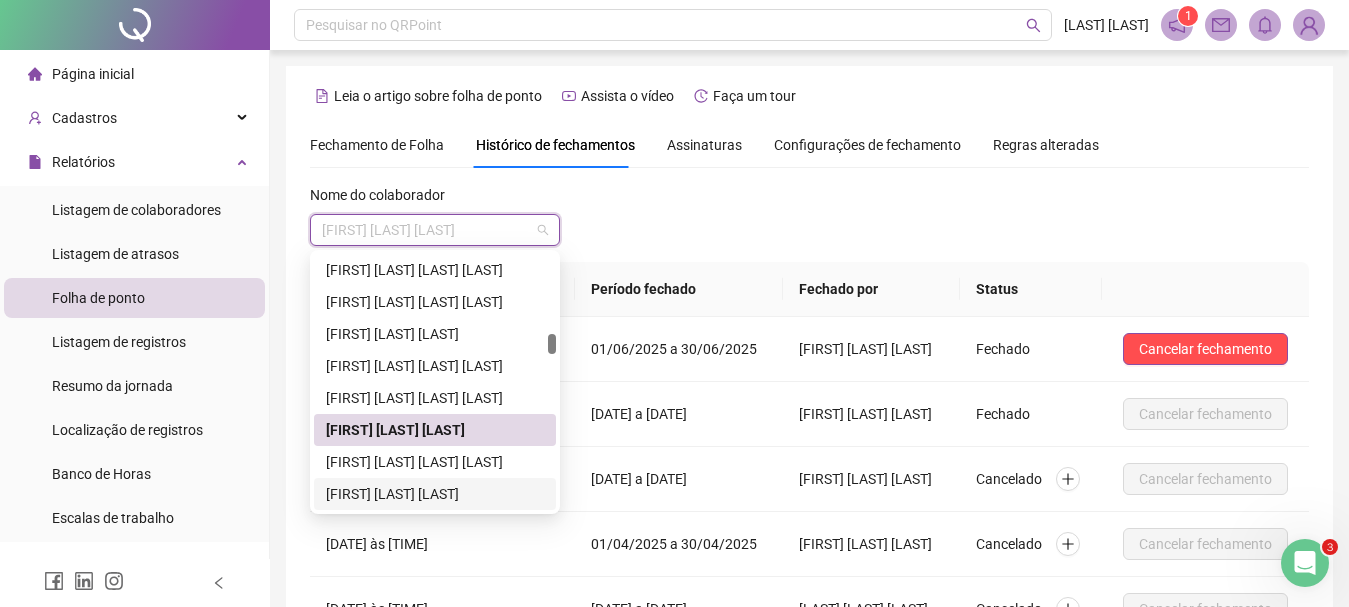 scroll, scrollTop: 1120, scrollLeft: 0, axis: vertical 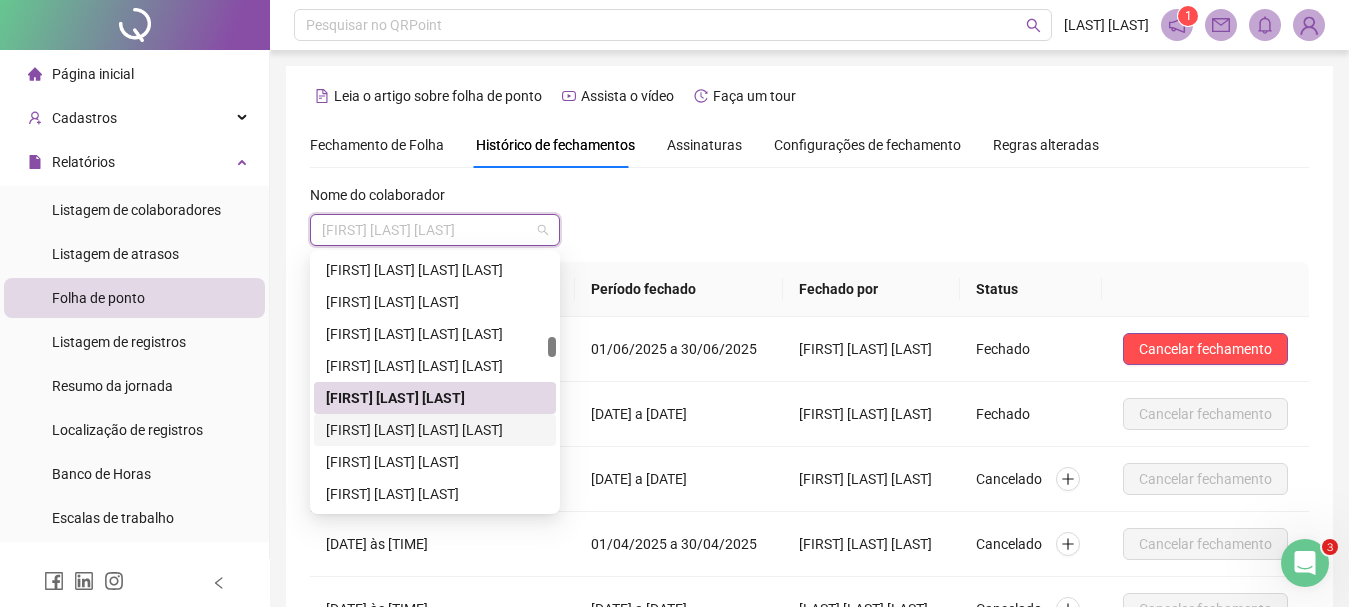 click on "[FIRST] [LAST] [LAST] [LAST]" at bounding box center (435, 430) 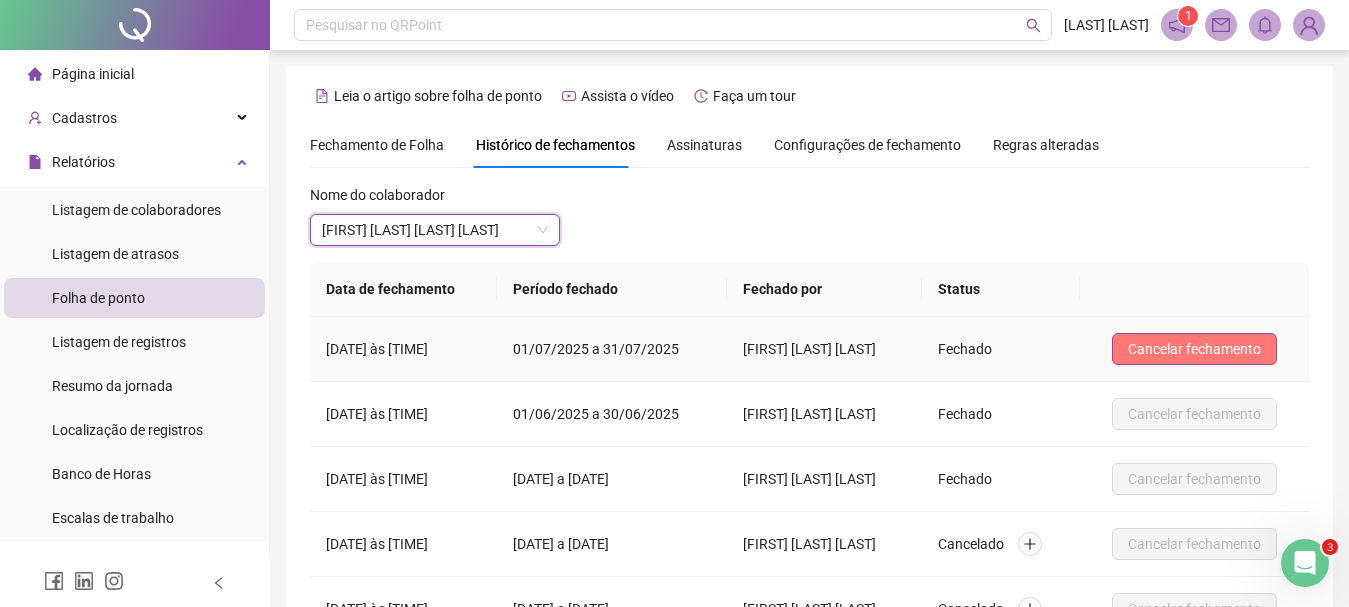 click on "Cancelar fechamento" at bounding box center (1194, 349) 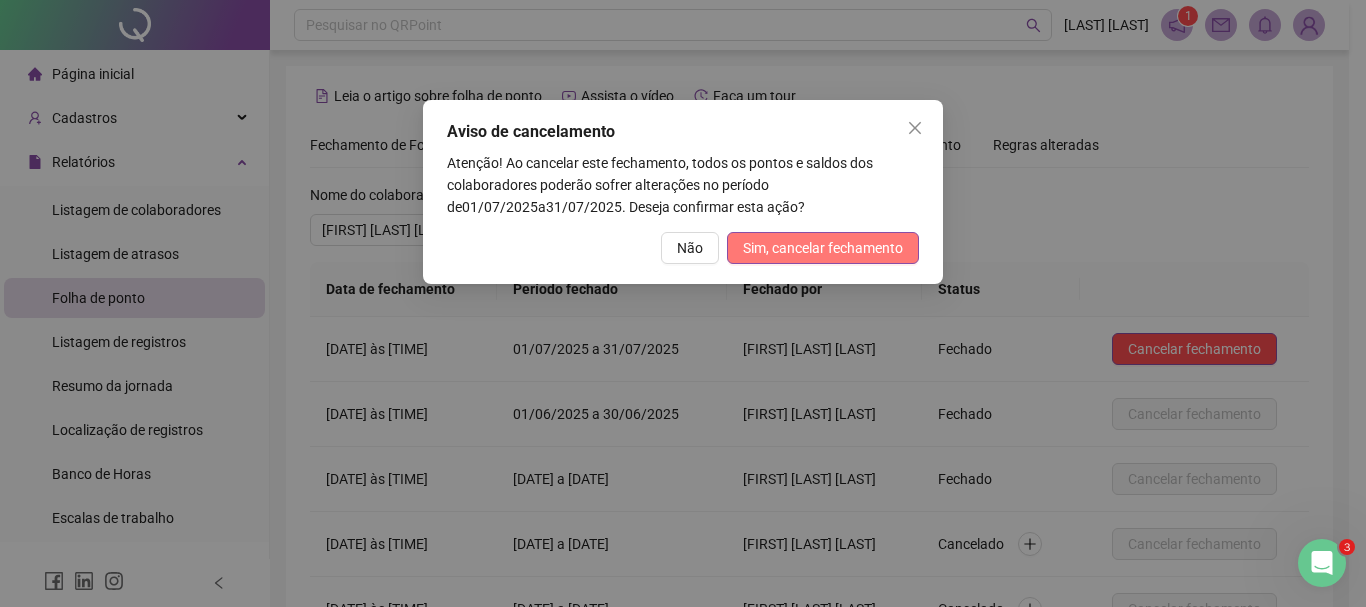 click on "Sim, cancelar fechamento" at bounding box center [823, 248] 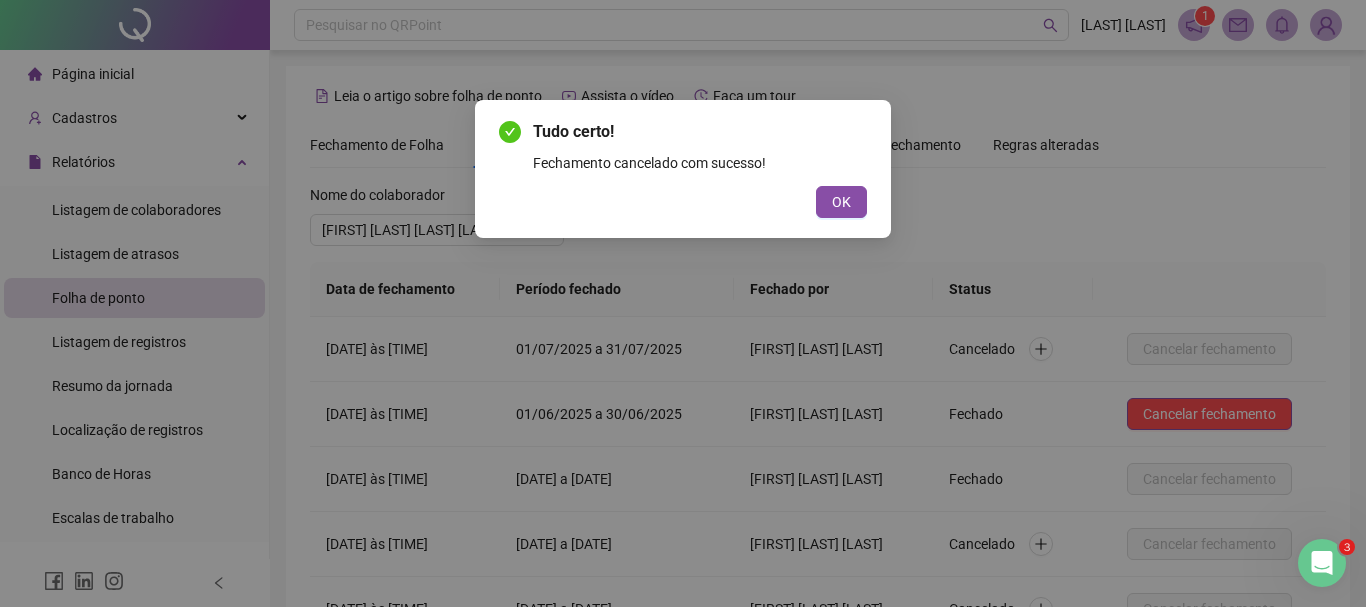 click on "OK" at bounding box center [841, 202] 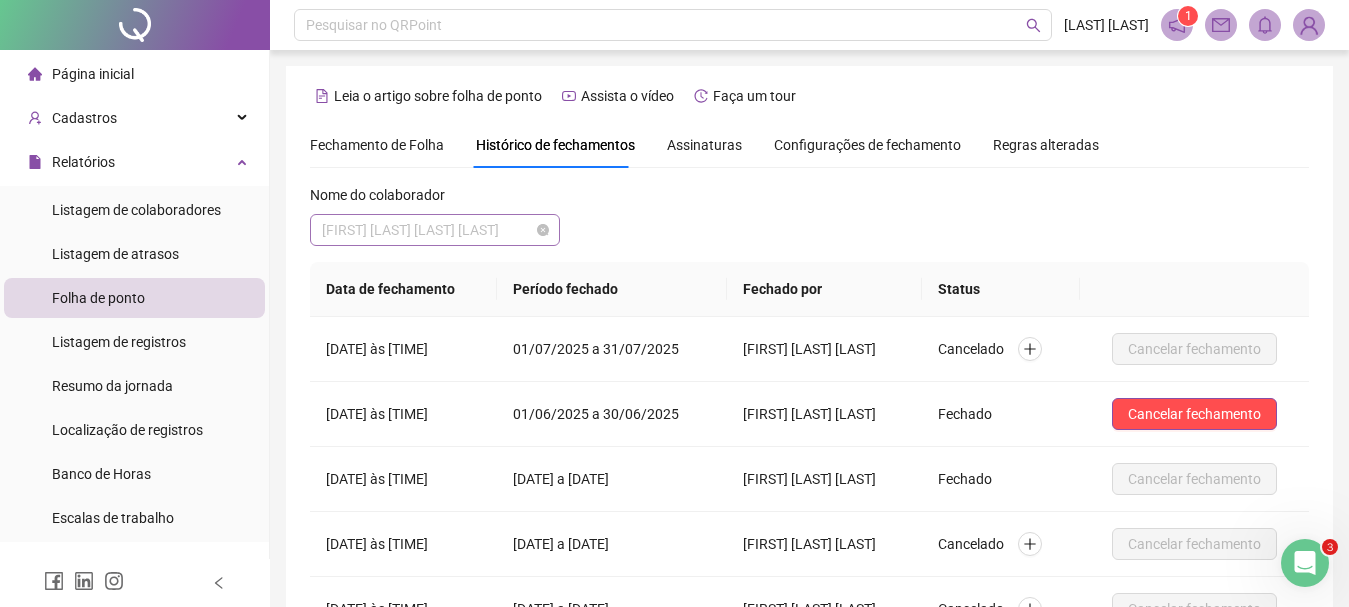 click on "[FIRST] [LAST] [LAST] [LAST]" at bounding box center (435, 230) 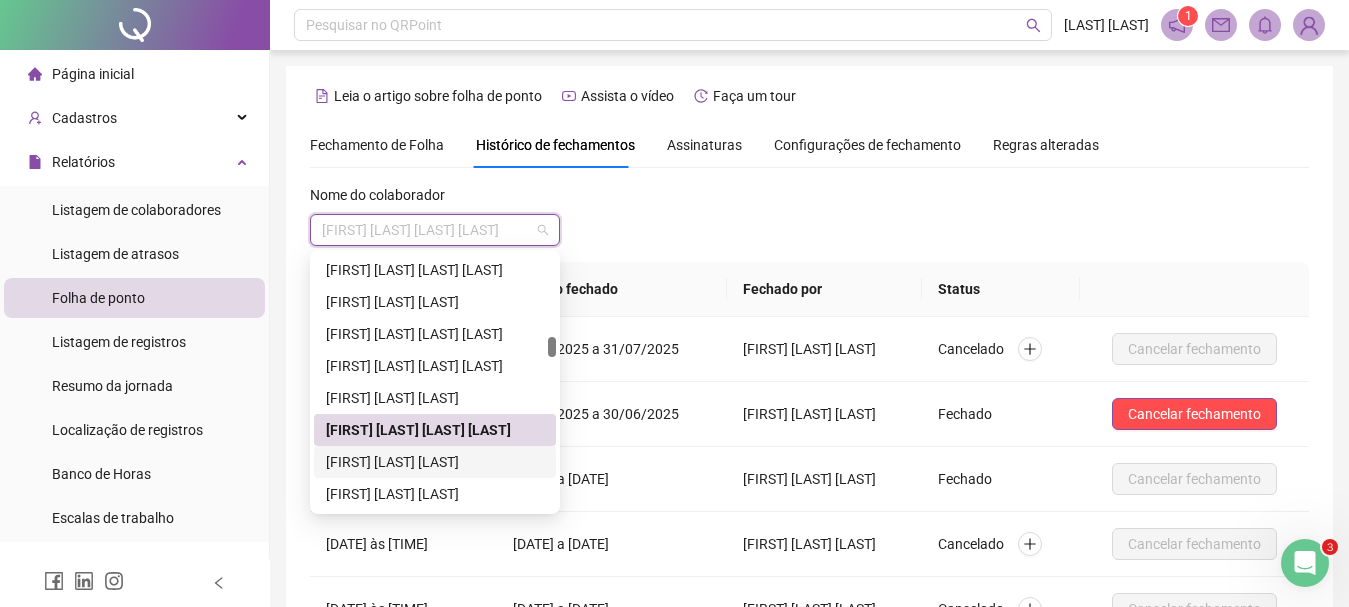 click on "[FIRST] [LAST] [LAST]" at bounding box center [435, 462] 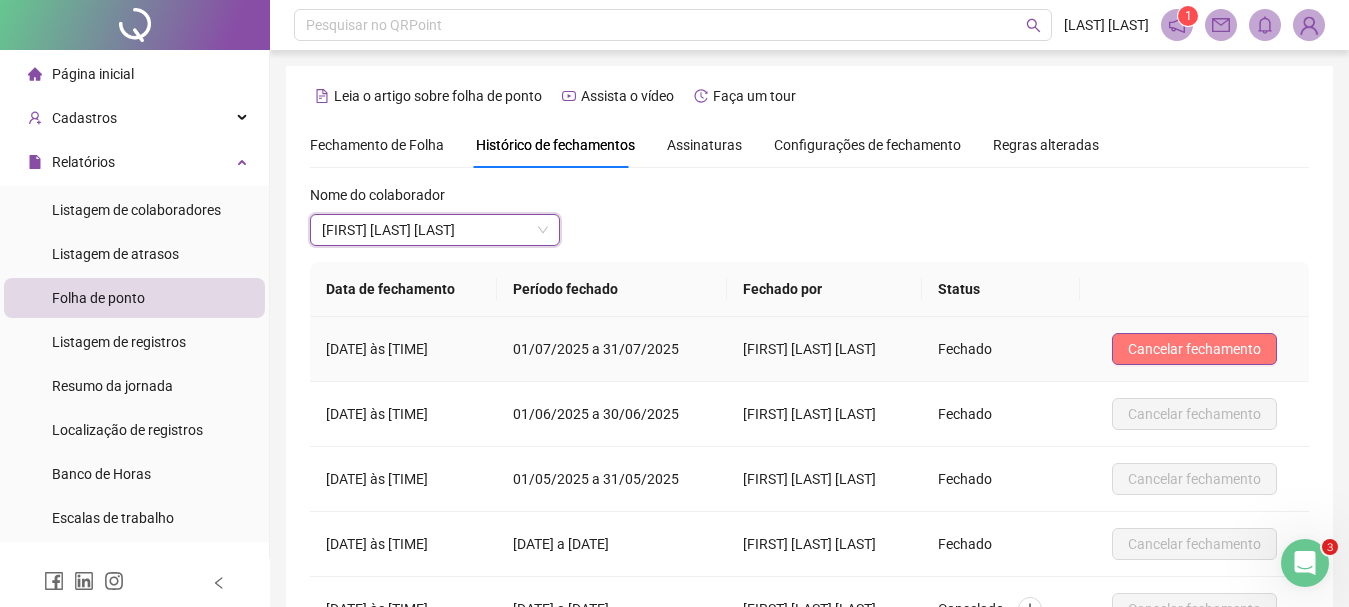 click on "Cancelar fechamento" at bounding box center (1194, 349) 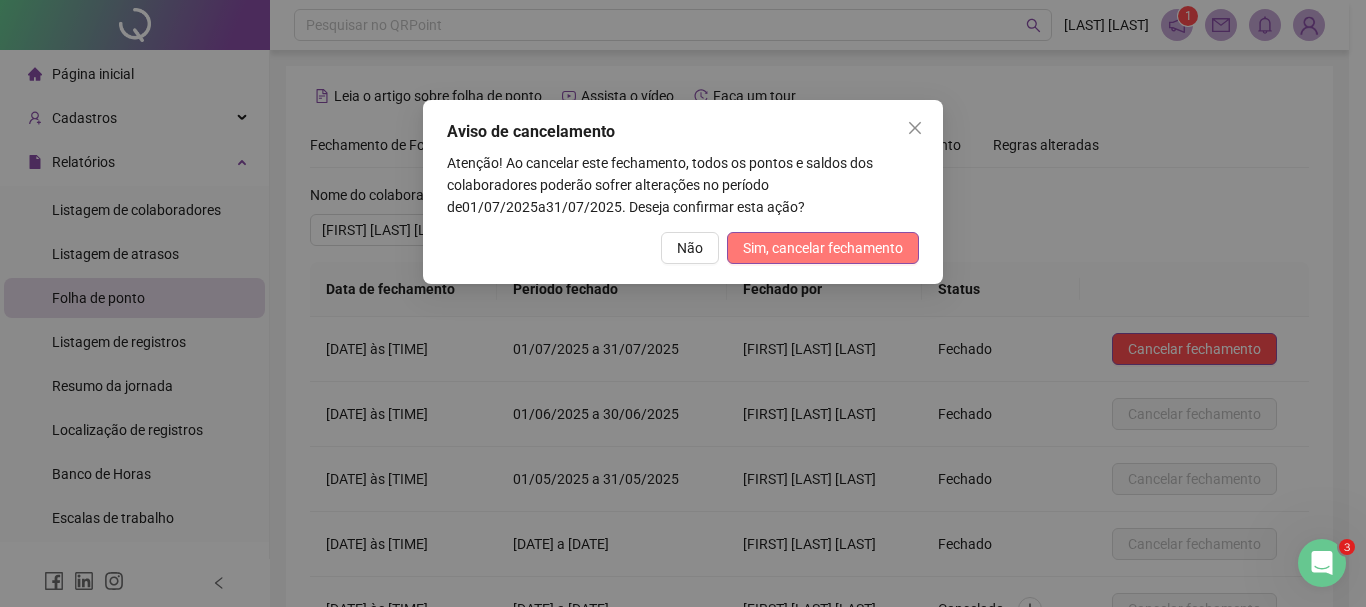 click on "Sim, cancelar fechamento" at bounding box center (823, 248) 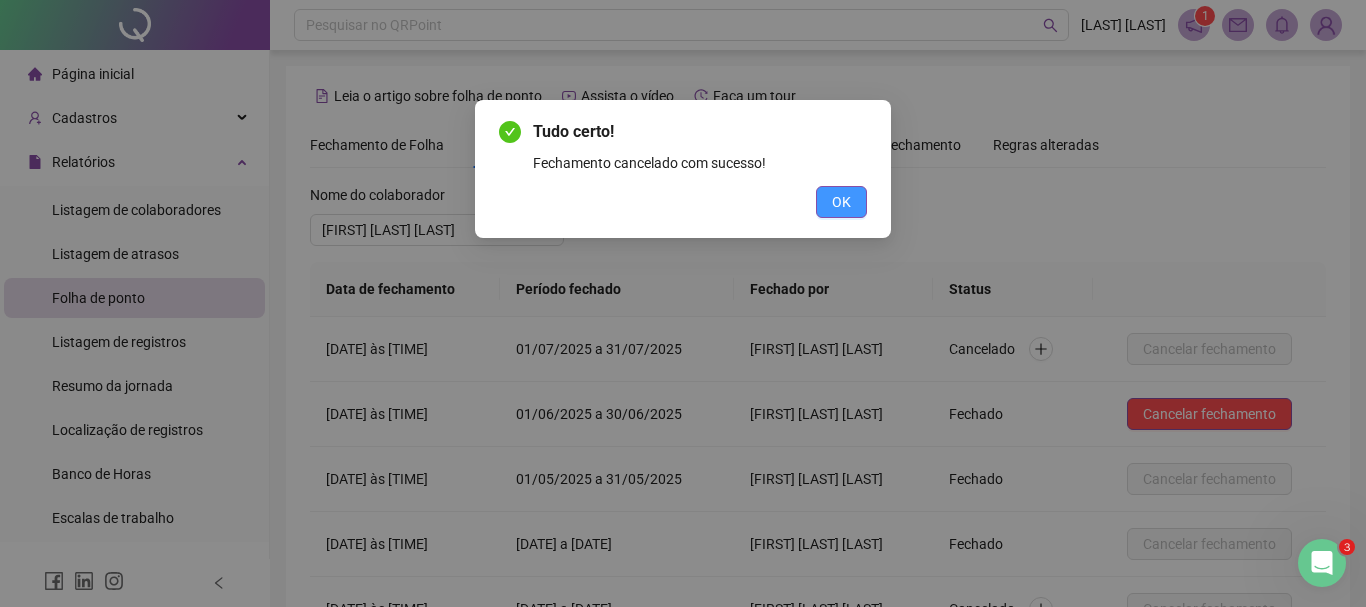 click on "OK" at bounding box center [841, 202] 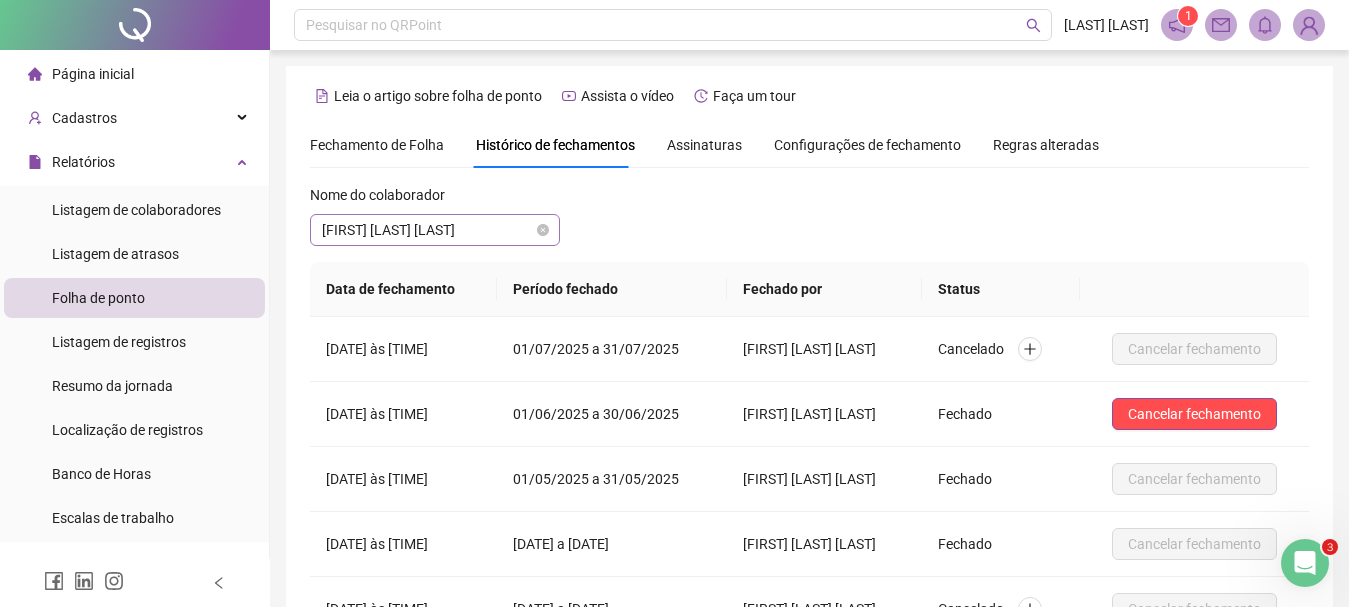 click on "[FIRST] [LAST] [LAST]" at bounding box center [435, 230] 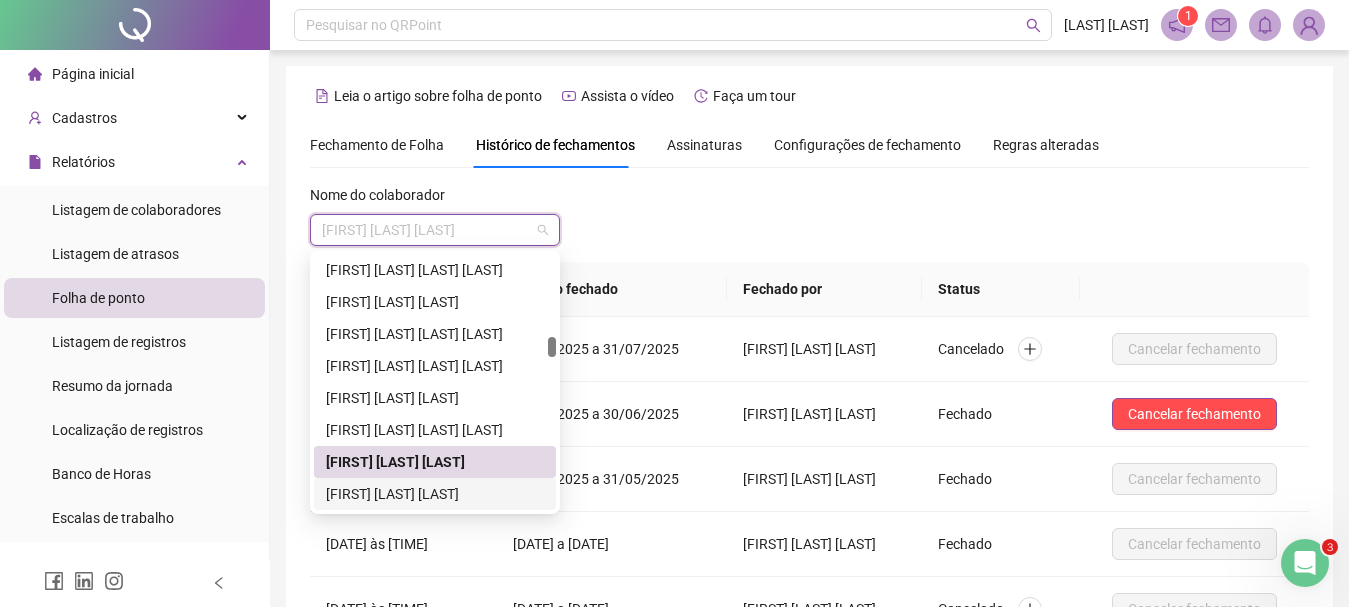 click on "[FIRST] [LAST] [LAST]" at bounding box center (435, 494) 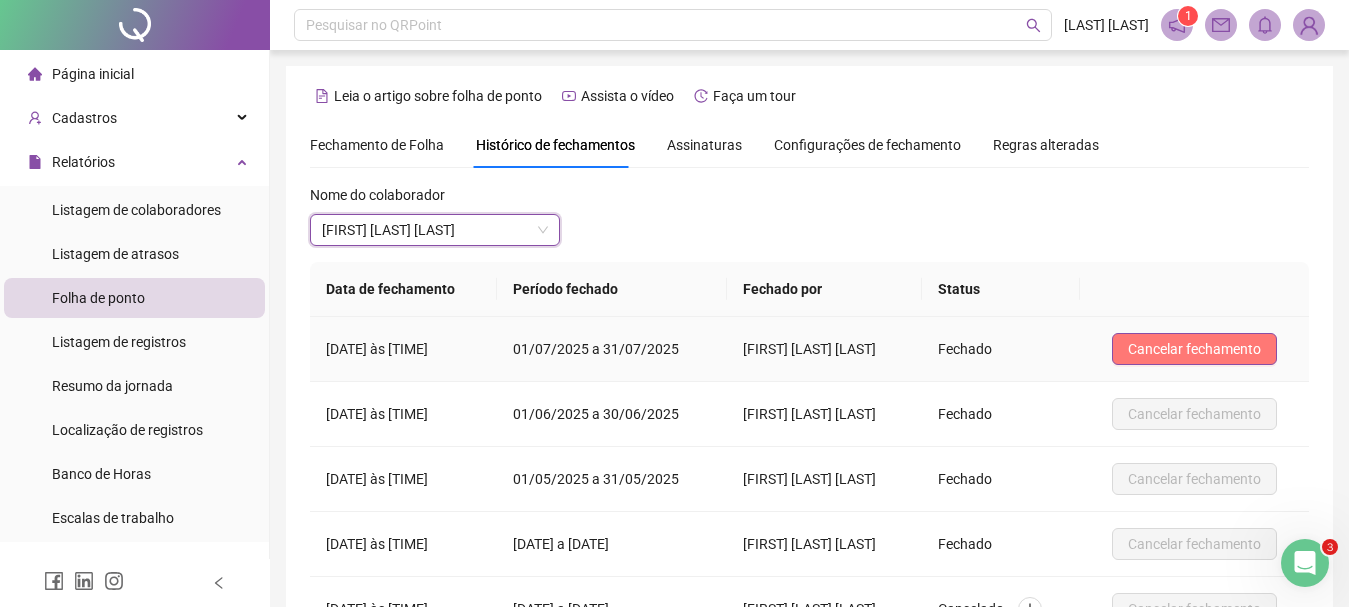 click on "Cancelar fechamento" at bounding box center [1194, 349] 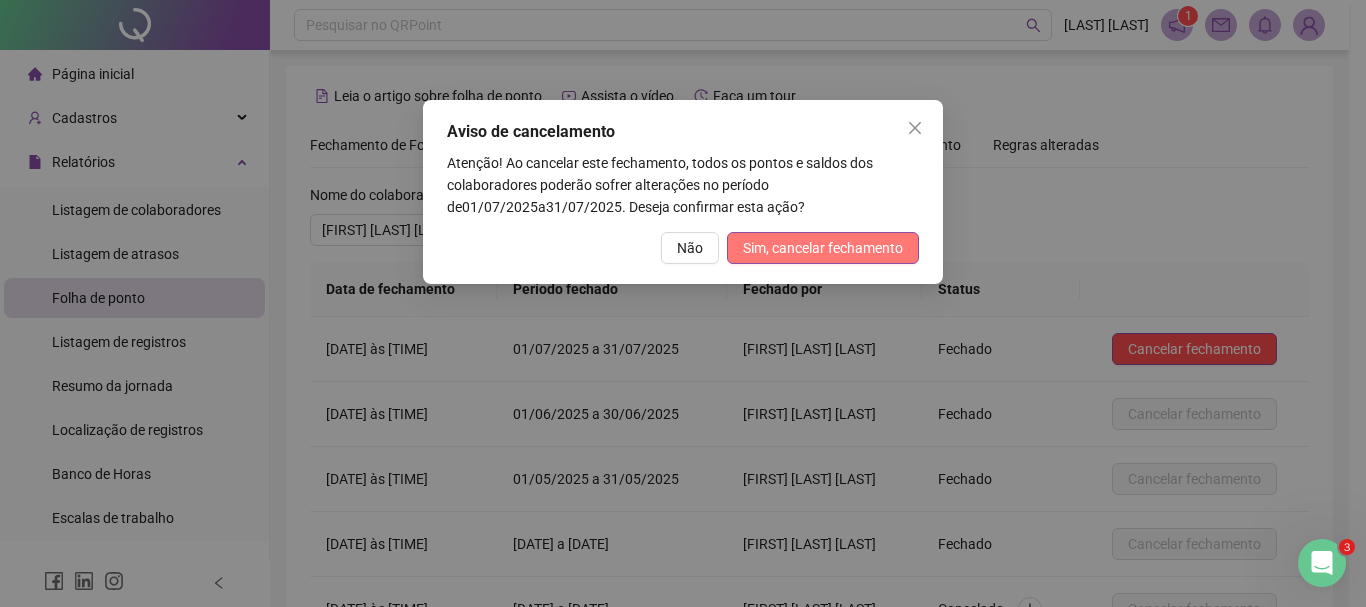 click on "Sim, cancelar fechamento" at bounding box center (823, 248) 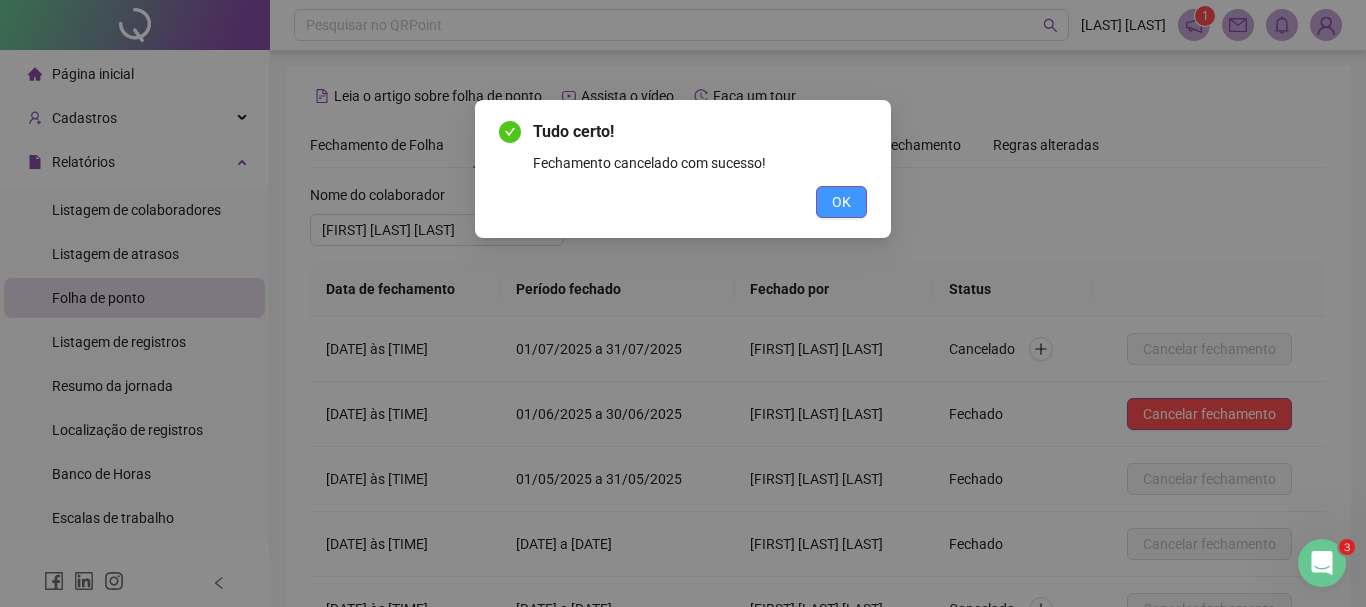 click on "OK" at bounding box center (841, 202) 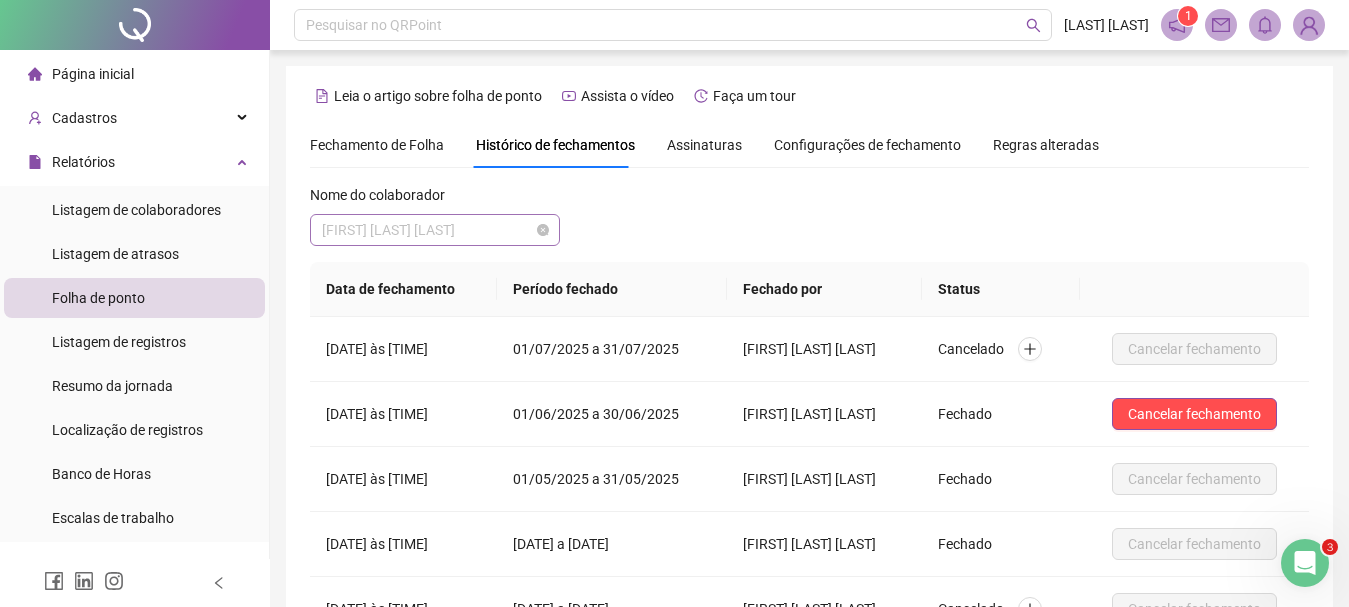 click on "[FIRST] [LAST] [LAST]" at bounding box center (435, 230) 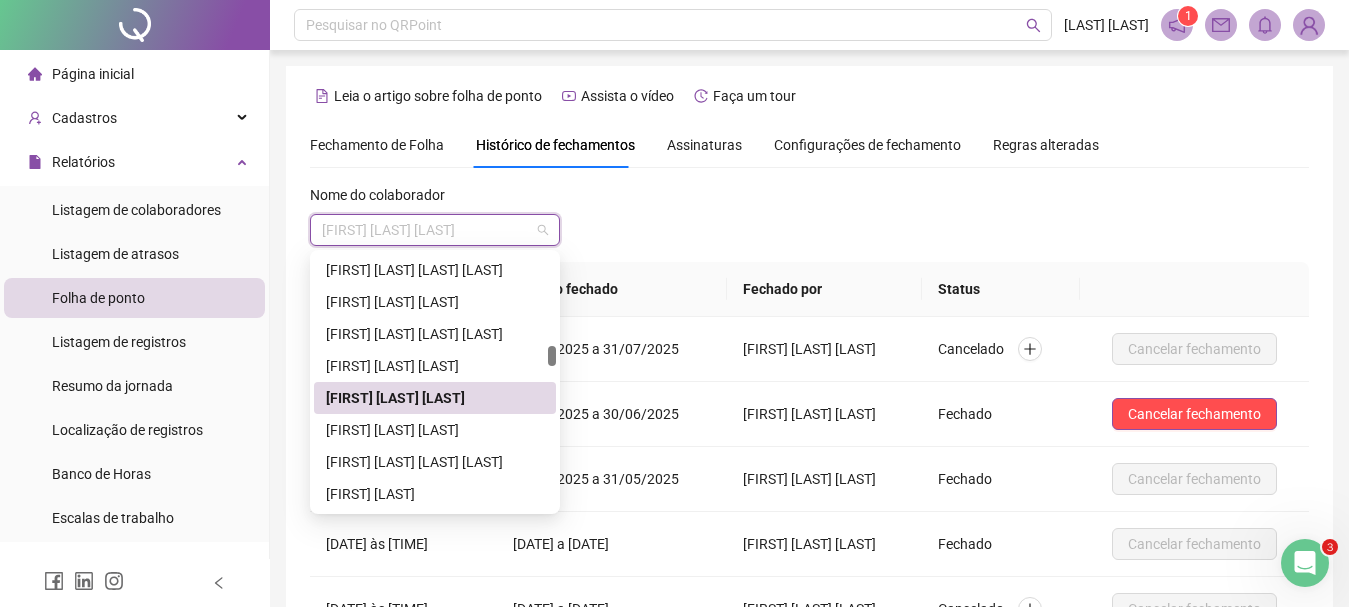 scroll, scrollTop: 1248, scrollLeft: 0, axis: vertical 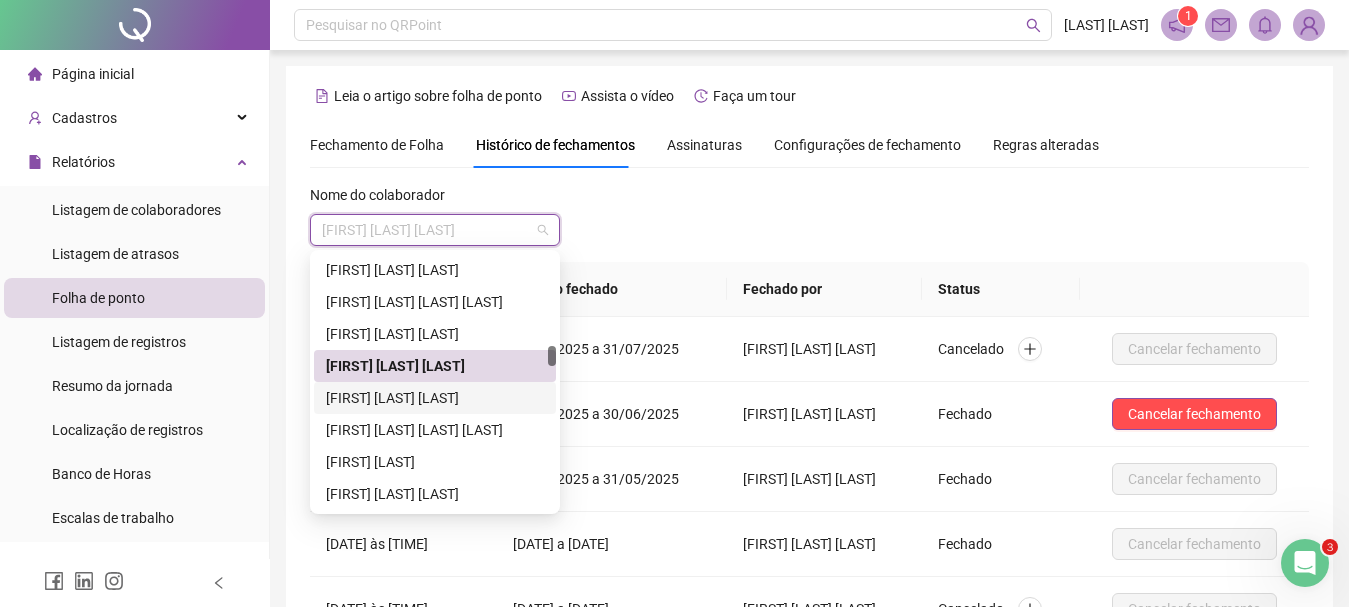 click on "[FIRST] [LAST] [LAST]" at bounding box center (435, 398) 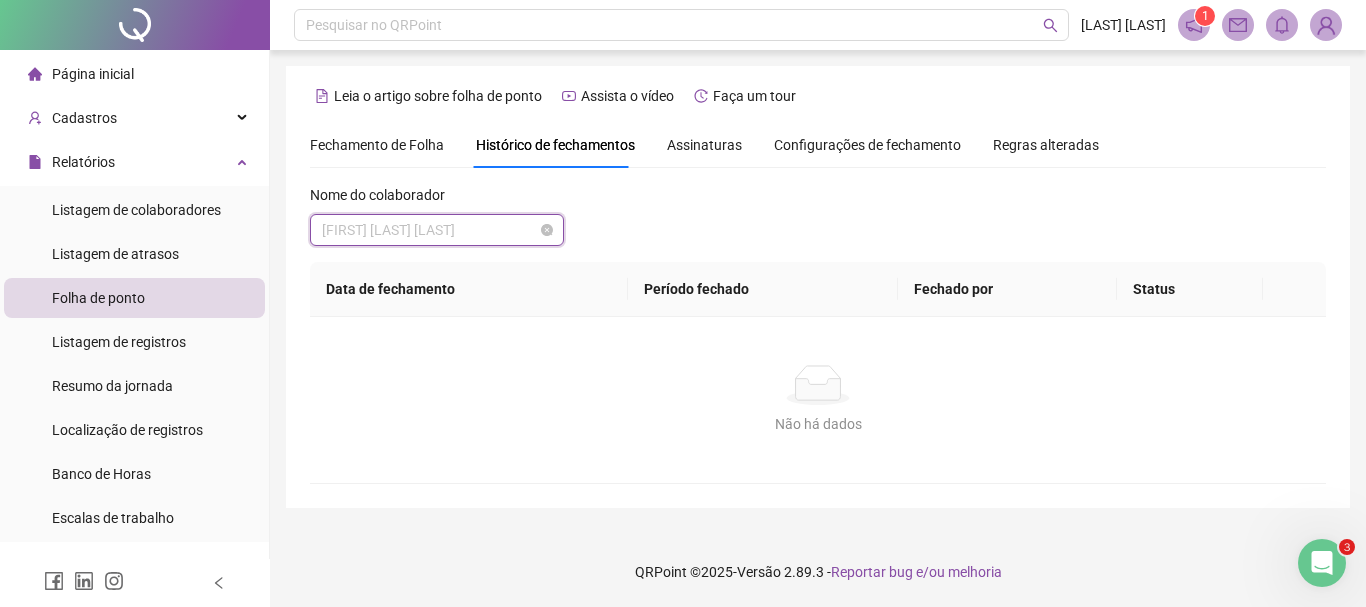 click on "[FIRST] [LAST] [LAST]" at bounding box center [437, 230] 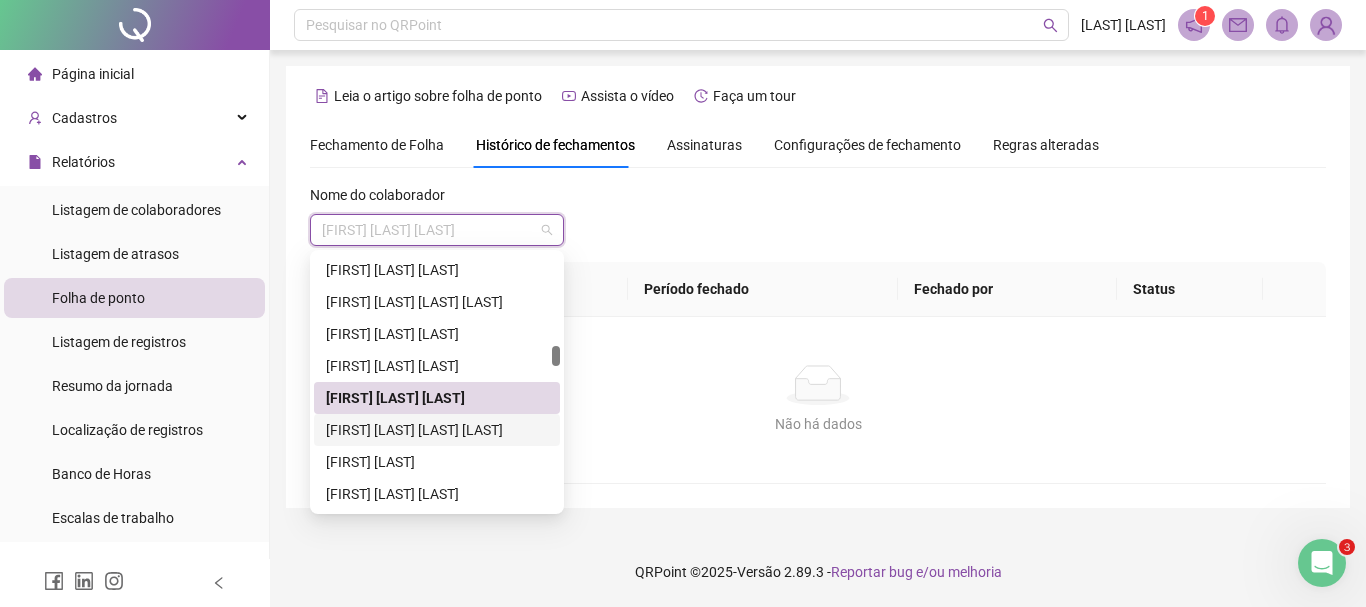 click on "[FIRST] [LAST] [LAST] [LAST]" at bounding box center [437, 430] 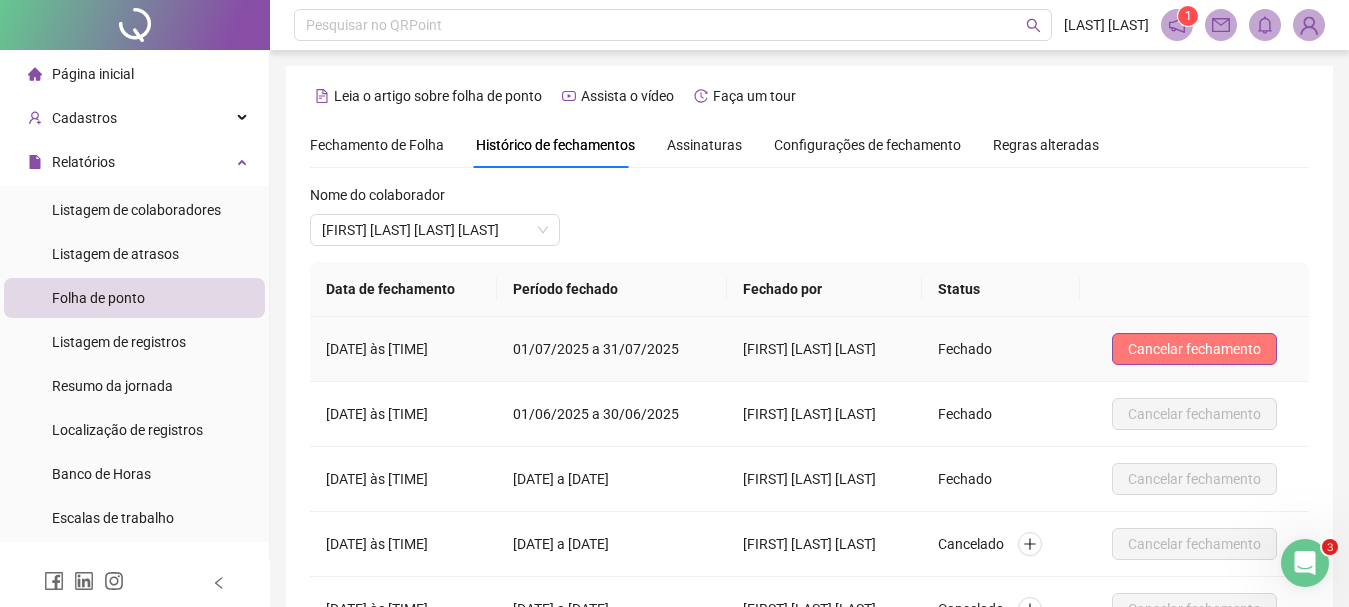 click on "Cancelar fechamento" at bounding box center [1194, 349] 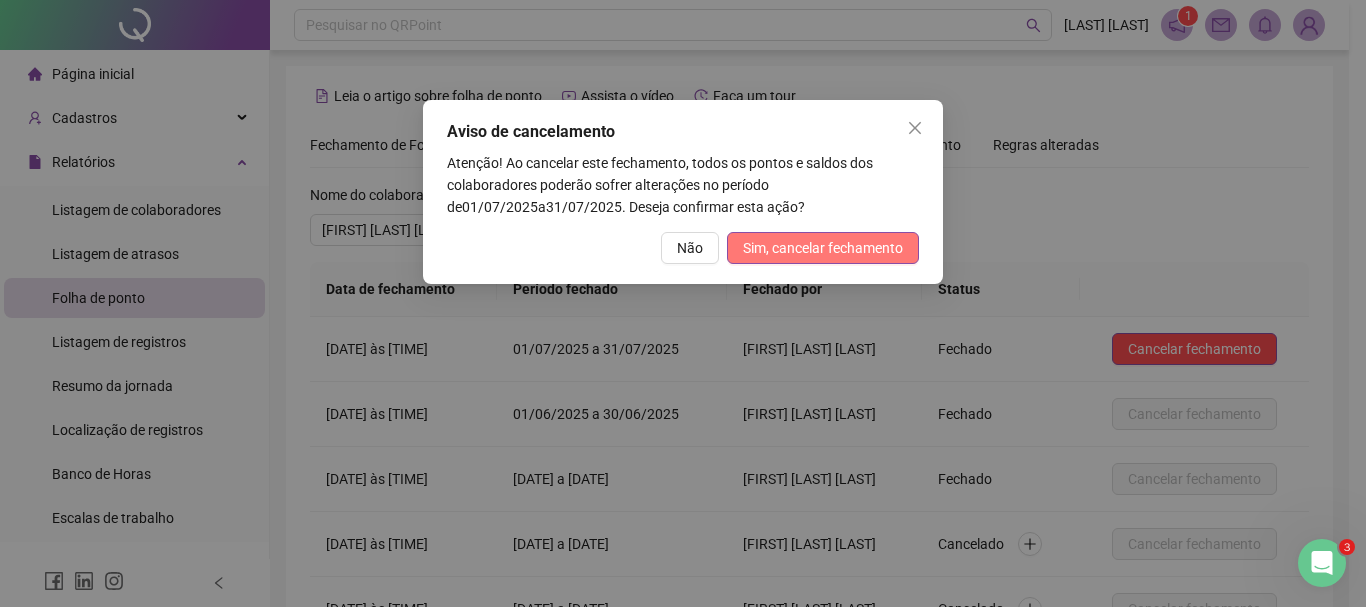 click on "Sim, cancelar fechamento" at bounding box center (823, 248) 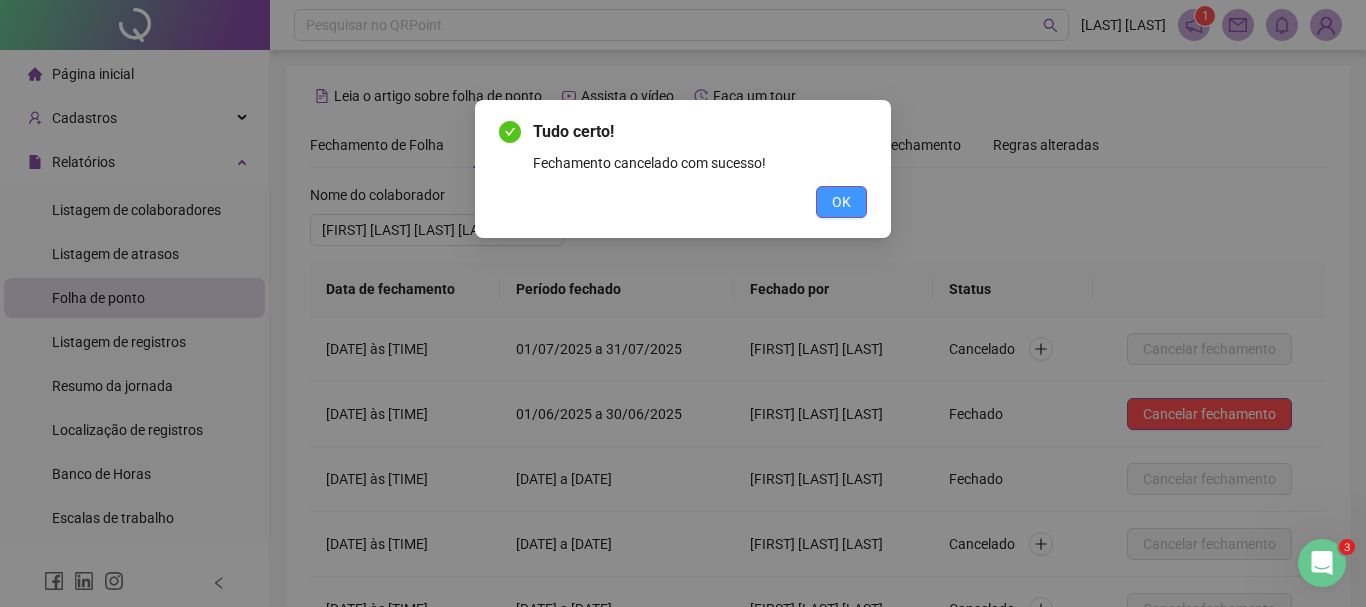 click on "OK" at bounding box center [841, 202] 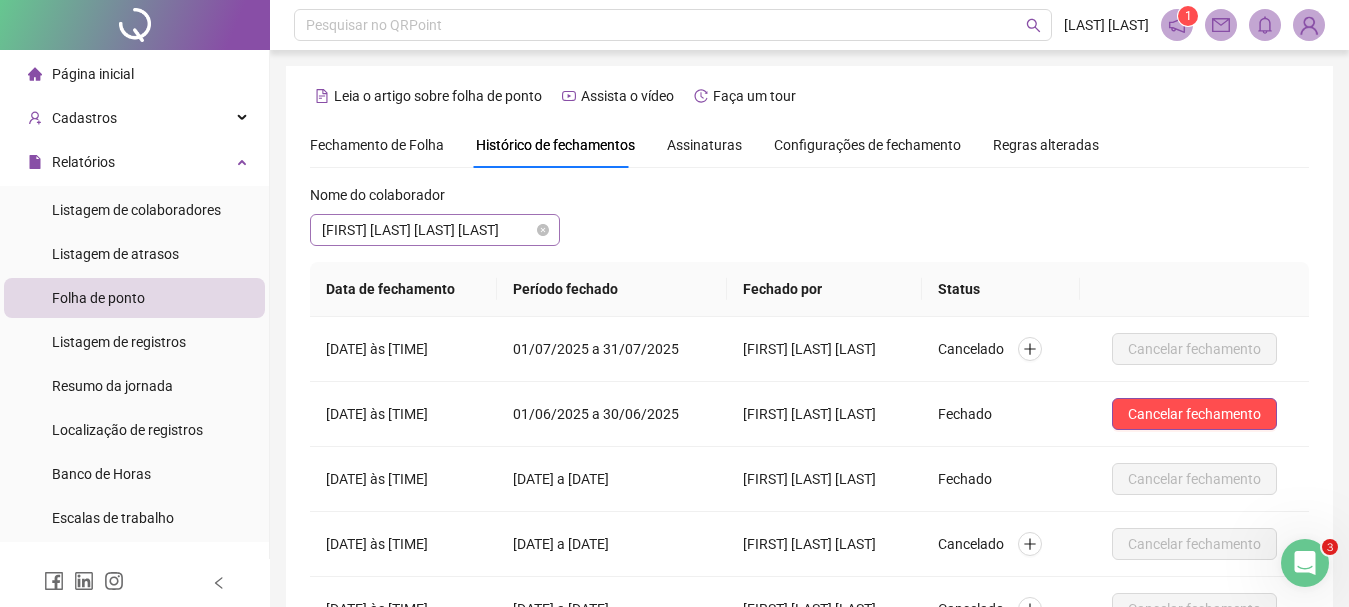click on "[FIRST] [LAST] [LAST] [LAST]" at bounding box center [435, 230] 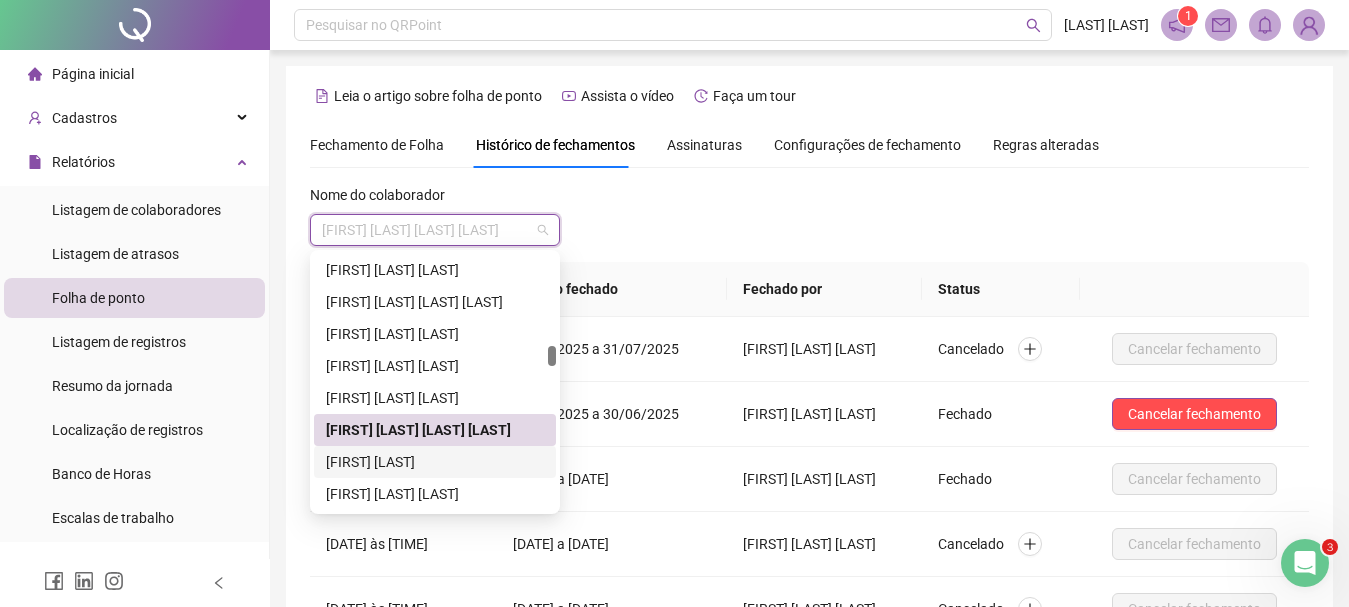 click on "[FIRST] [LAST]" at bounding box center (435, 462) 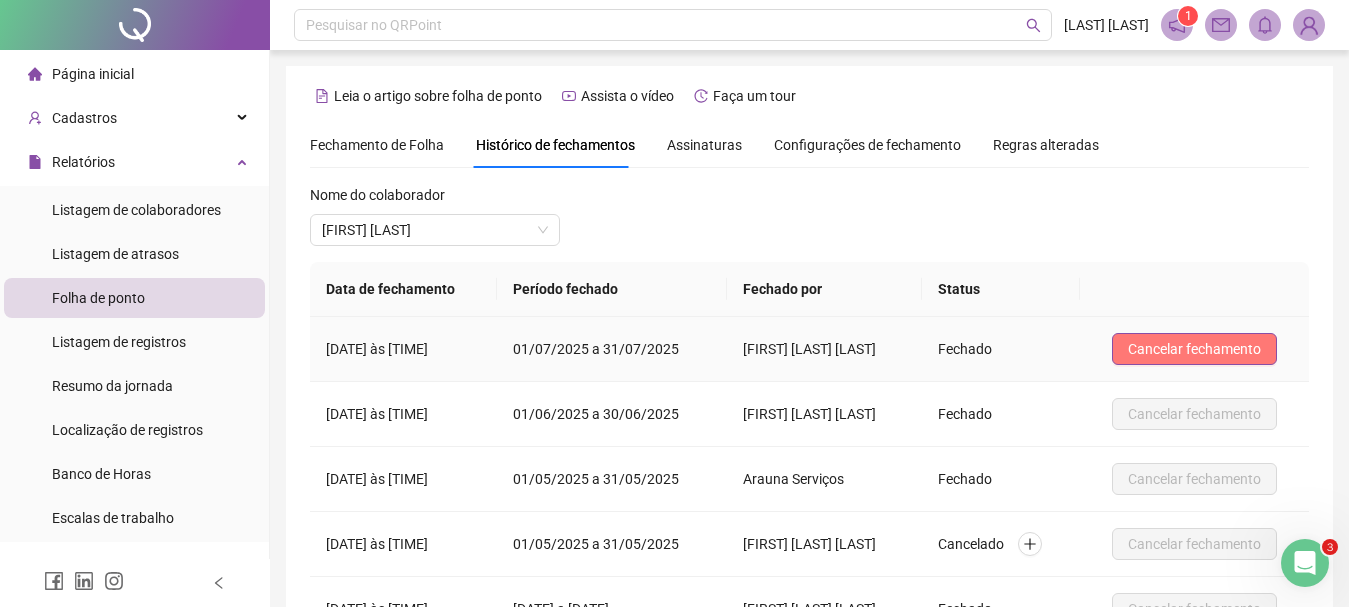 click on "Cancelar fechamento" at bounding box center (1194, 349) 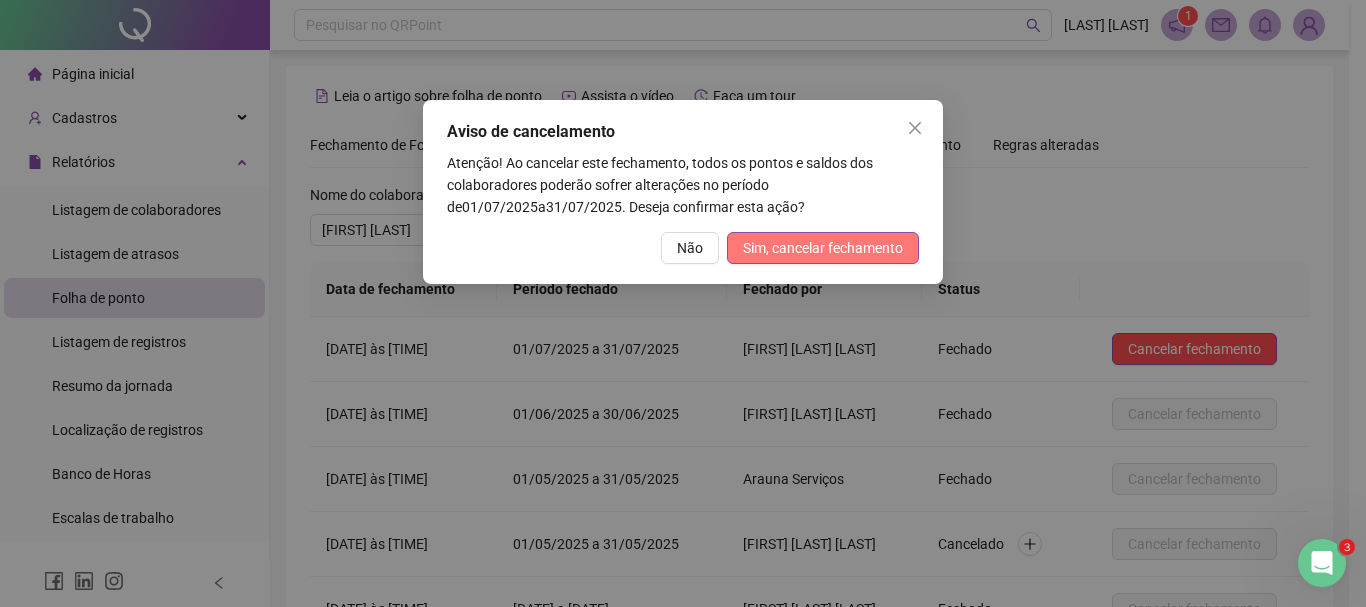 click on "Sim, cancelar fechamento" at bounding box center [823, 248] 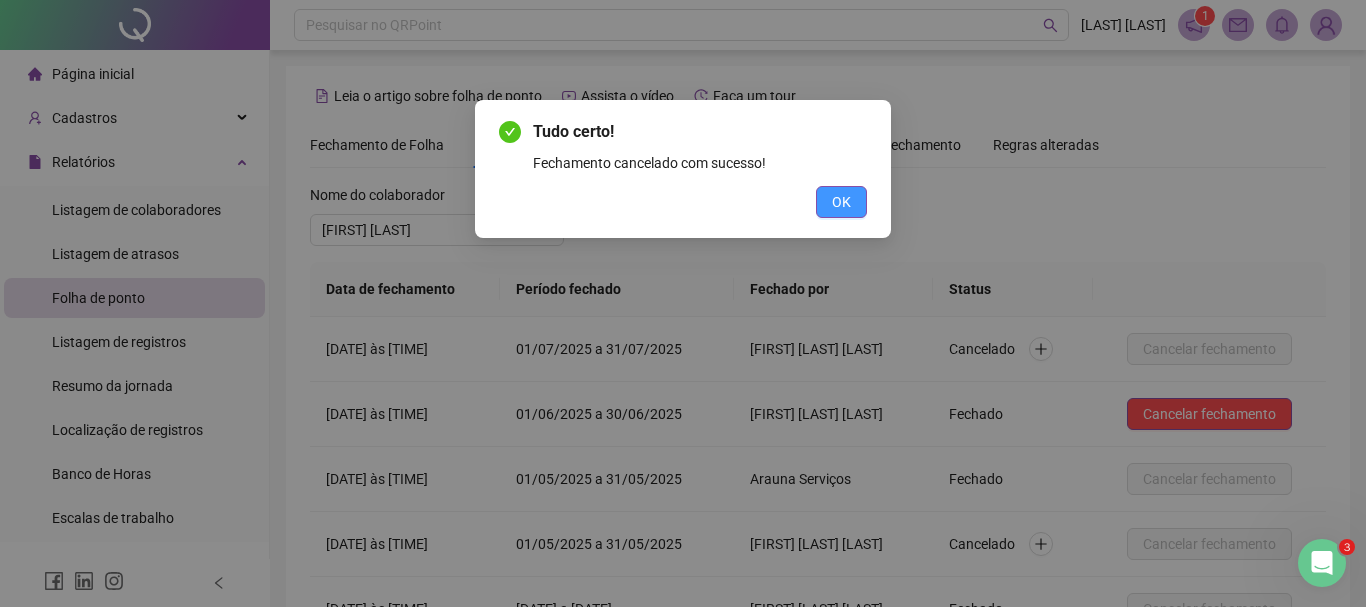click on "OK" at bounding box center [841, 202] 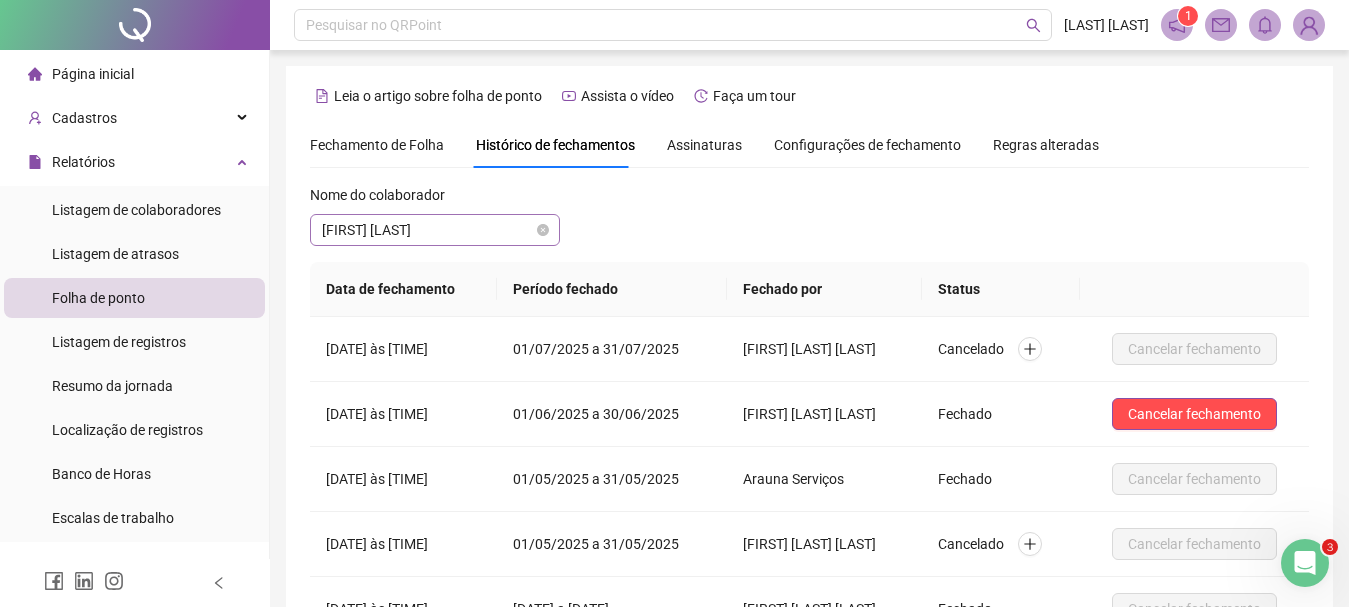 click on "[FIRST] [LAST]" at bounding box center [435, 230] 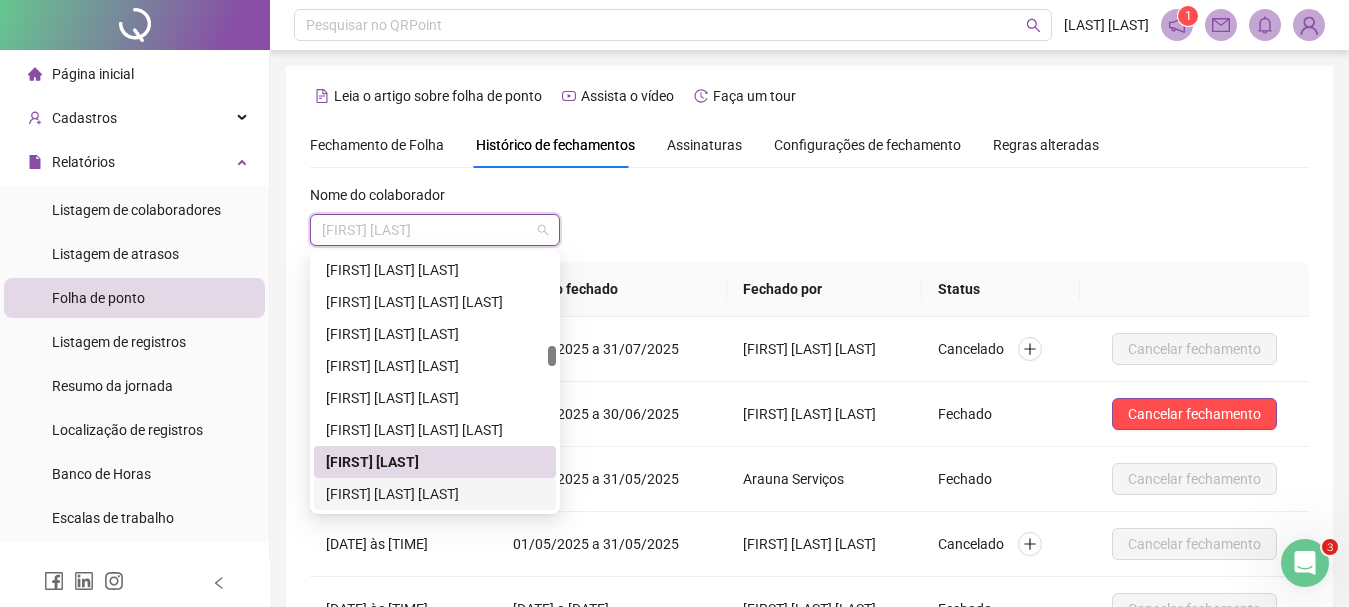 click on "[FIRST] [LAST] [LAST]" at bounding box center (435, 494) 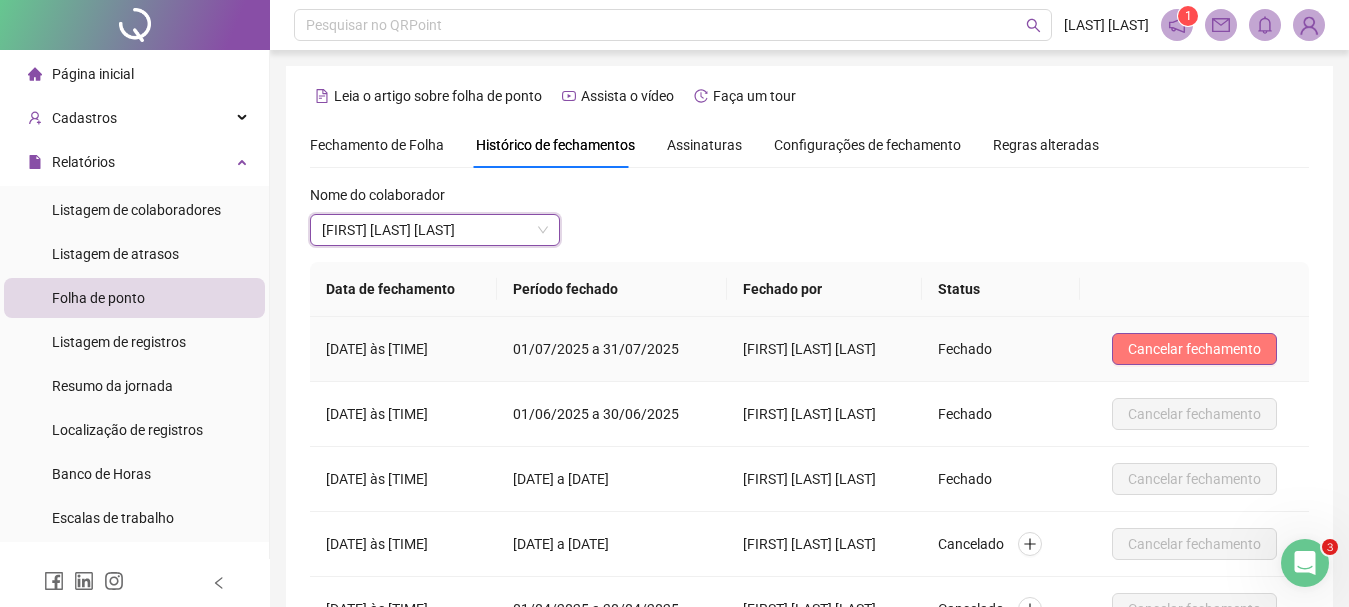 click on "Cancelar fechamento" at bounding box center (1194, 349) 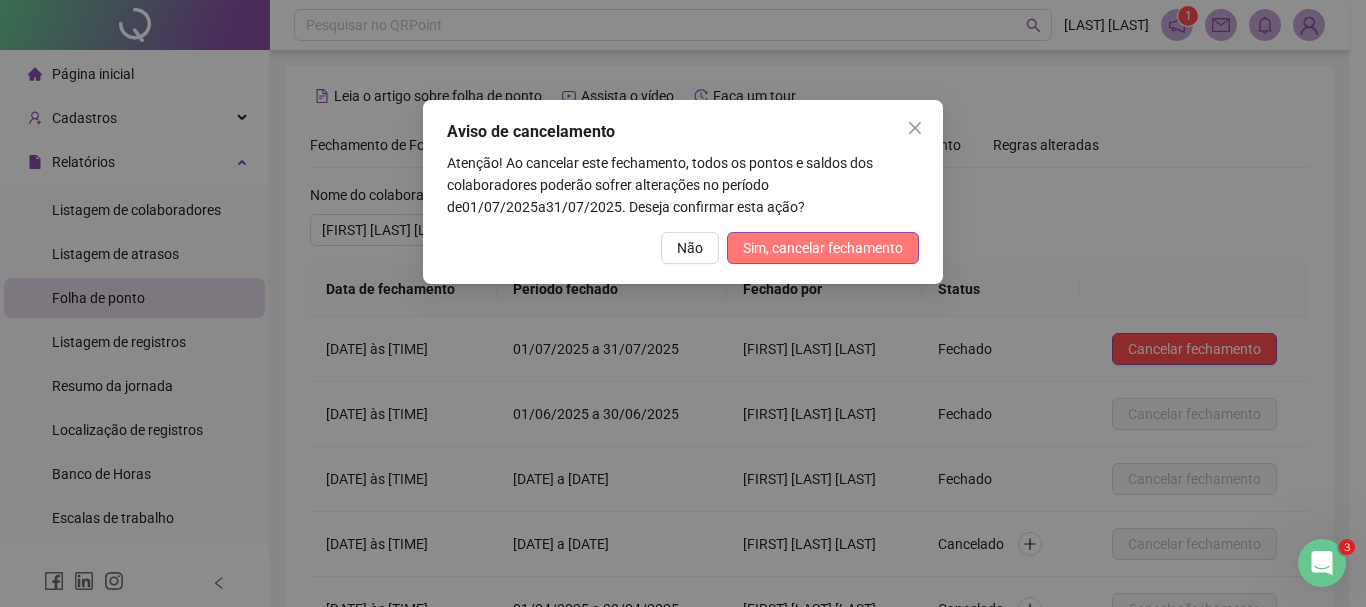 click on "Sim, cancelar fechamento" at bounding box center [823, 248] 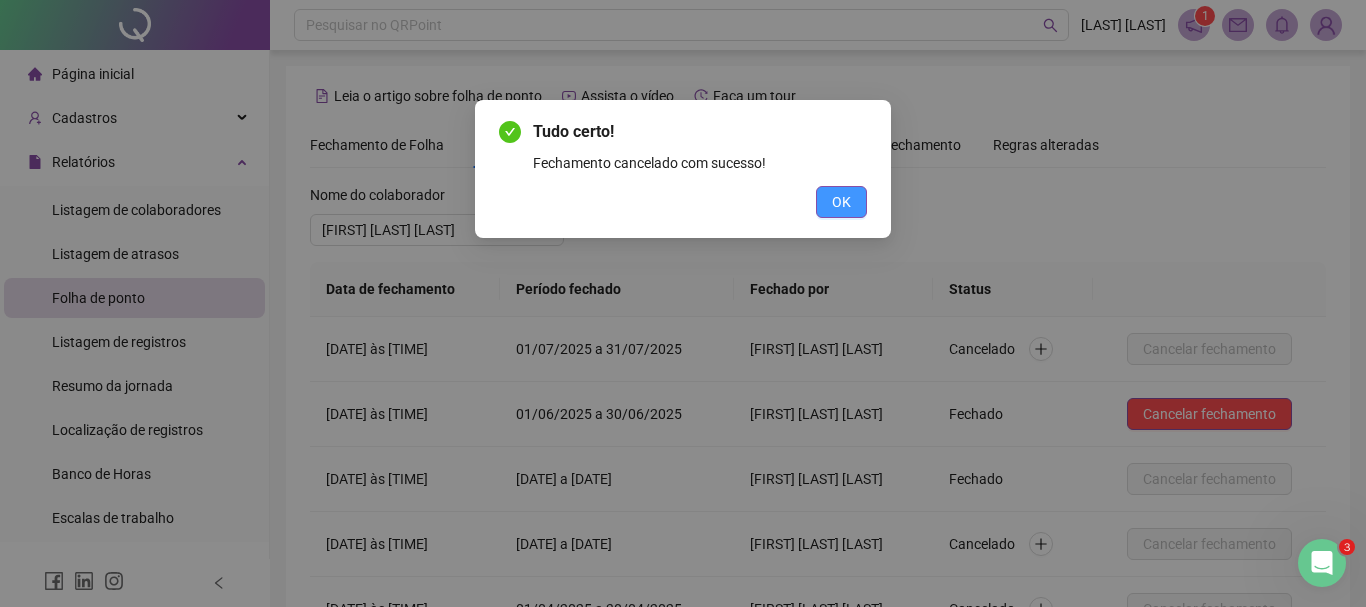 click on "OK" at bounding box center [841, 202] 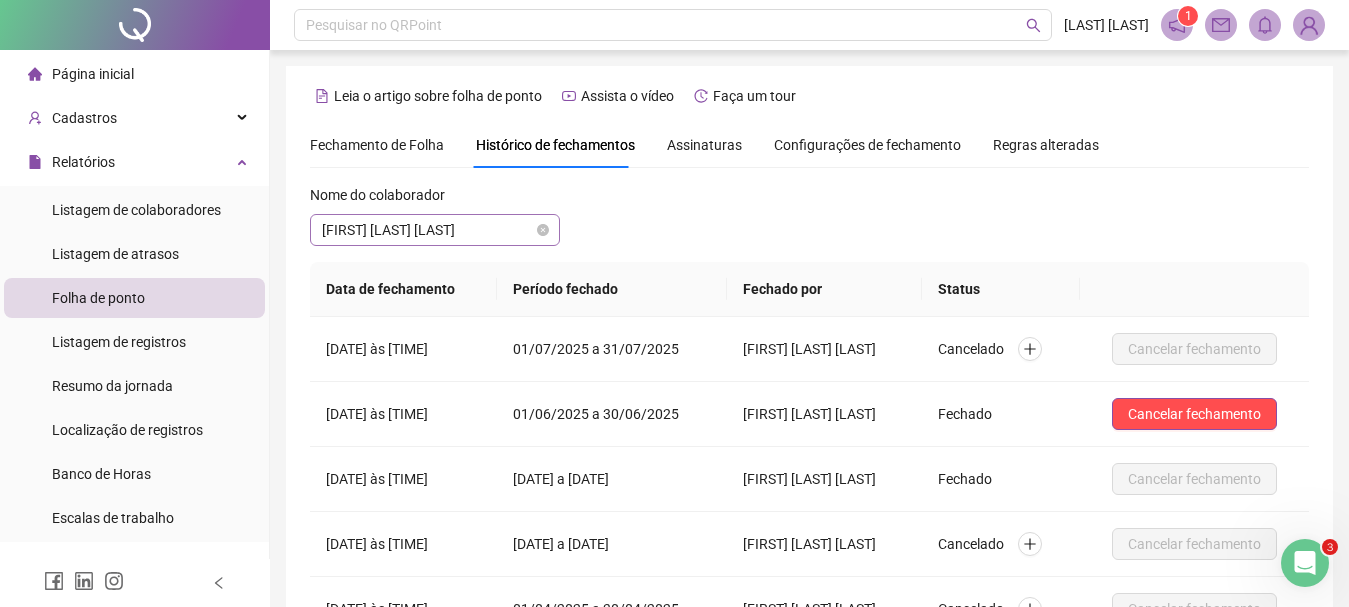 click on "[FIRST] [LAST] [LAST]" at bounding box center (435, 230) 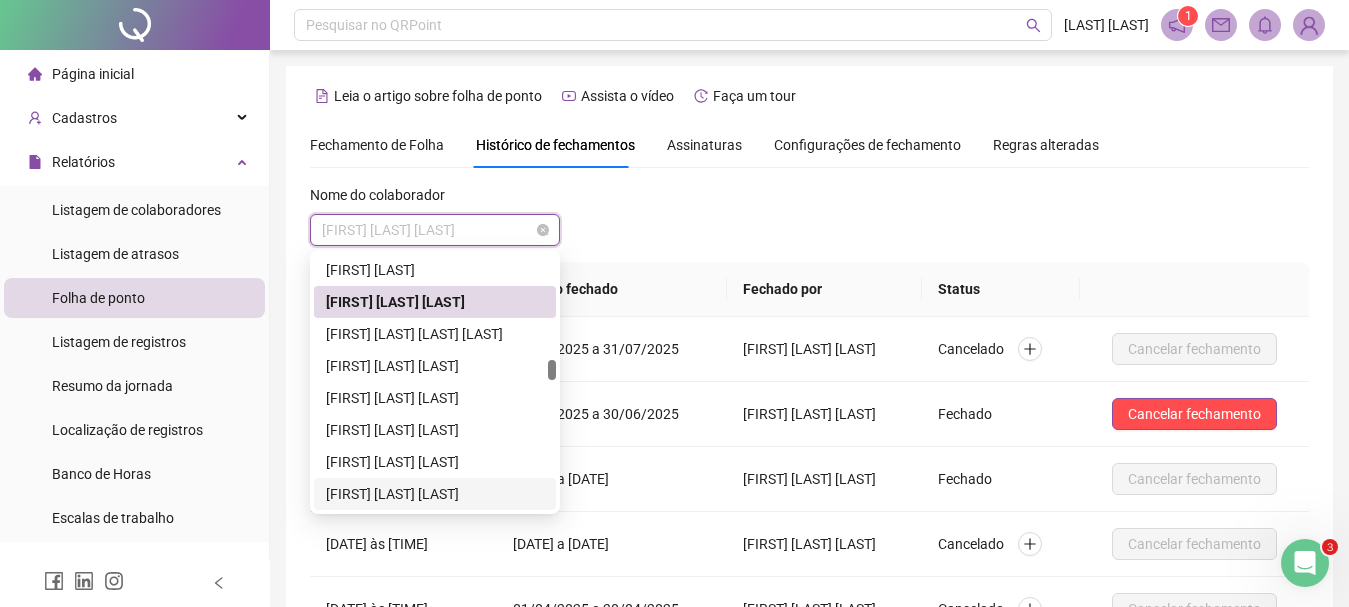 scroll, scrollTop: 1472, scrollLeft: 0, axis: vertical 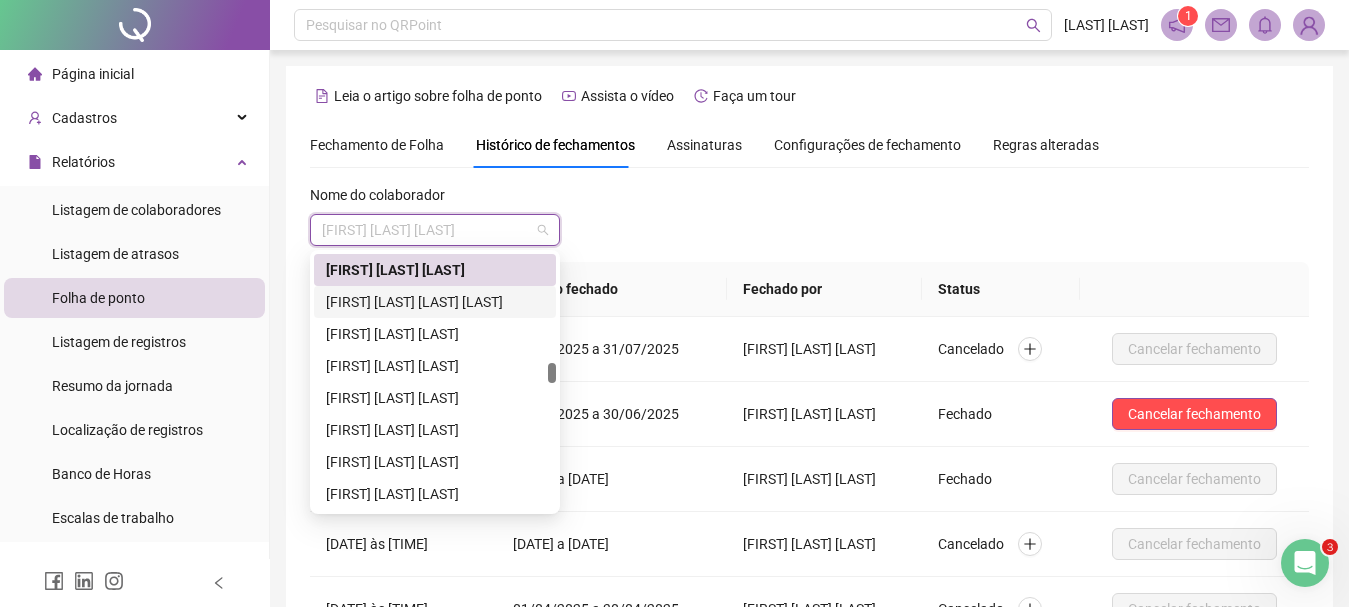 click on "[FIRST] [LAST] [LAST] [LAST]" at bounding box center [435, 302] 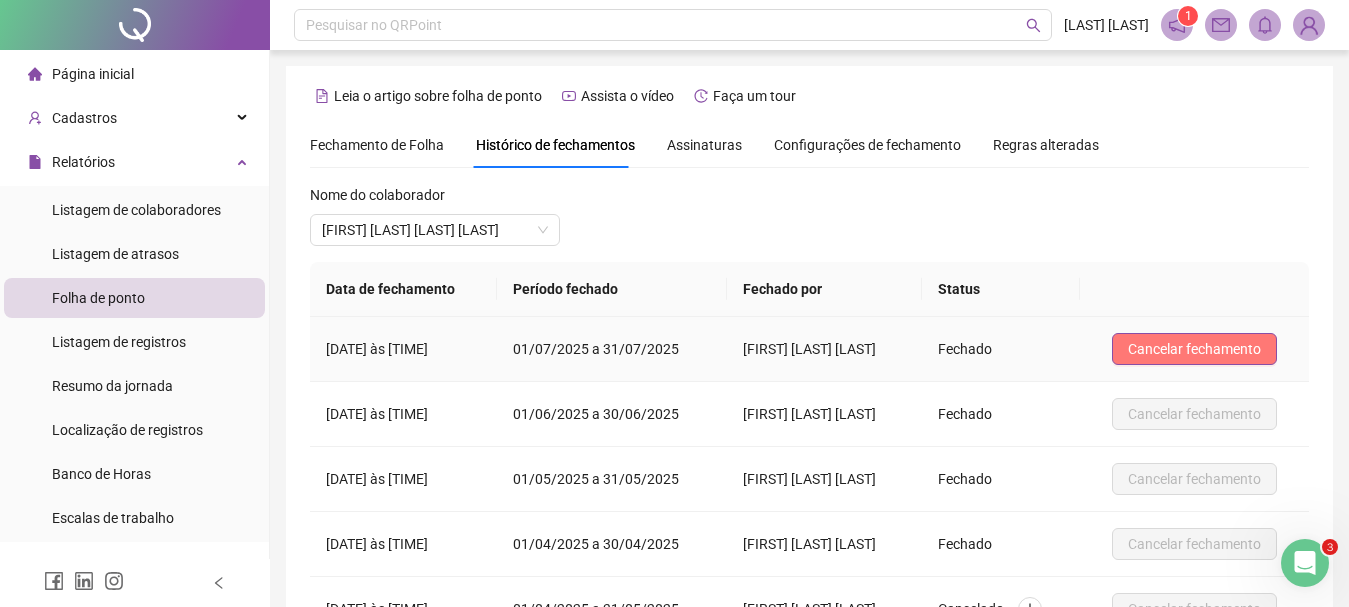 click on "Cancelar fechamento" at bounding box center (1194, 349) 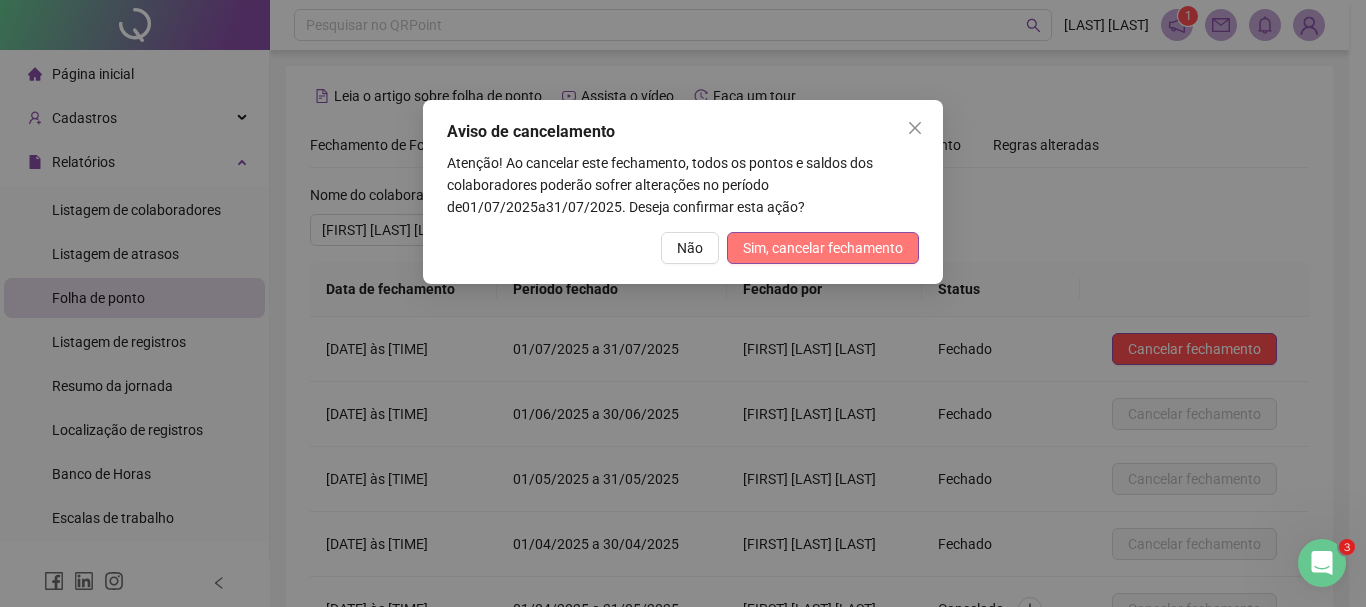 click on "Sim, cancelar fechamento" at bounding box center [823, 248] 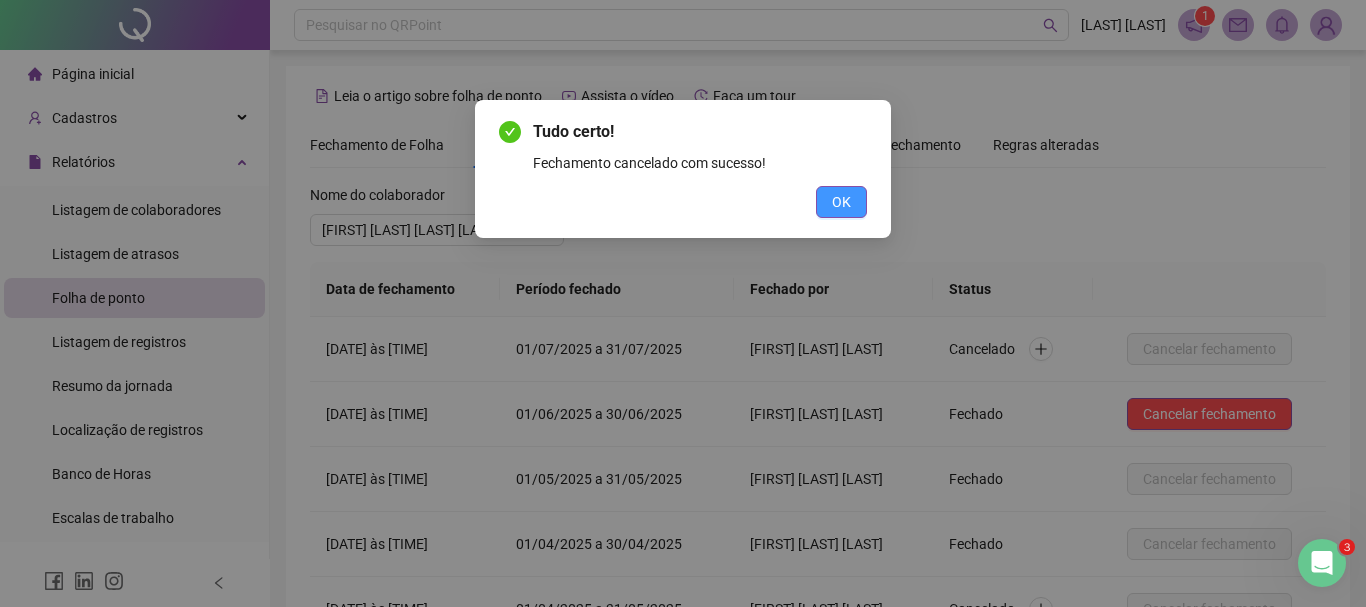 click on "OK" at bounding box center (841, 202) 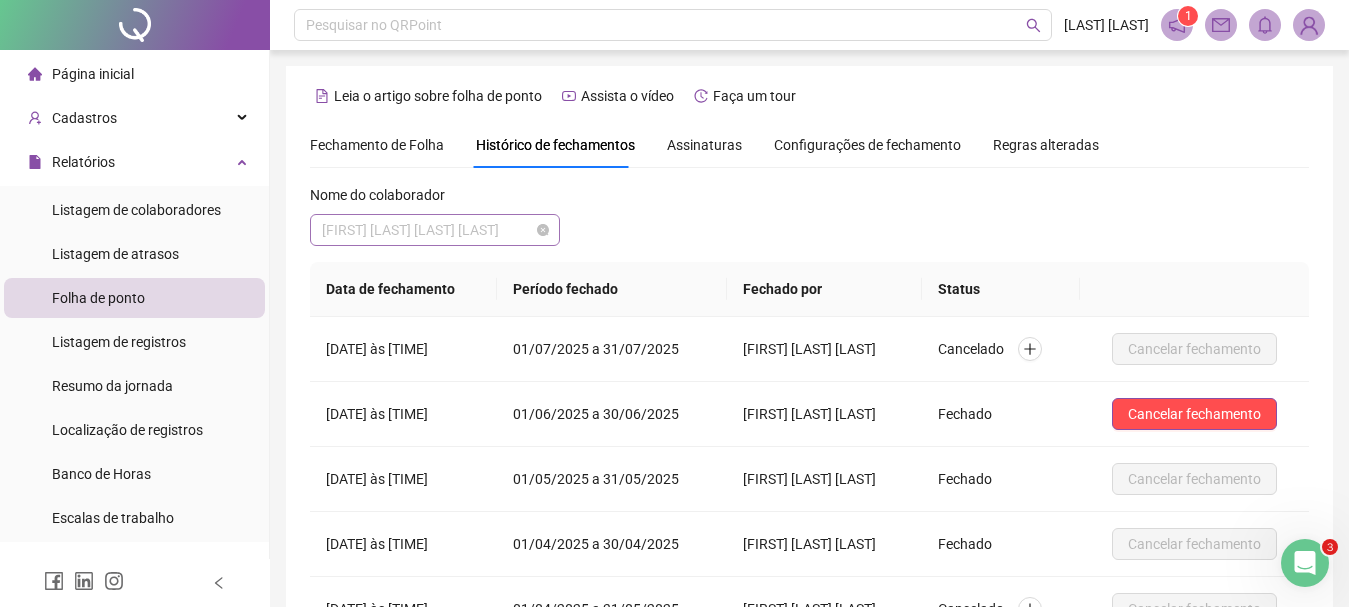 click on "[FIRST] [LAST] [LAST] [LAST]" at bounding box center [435, 230] 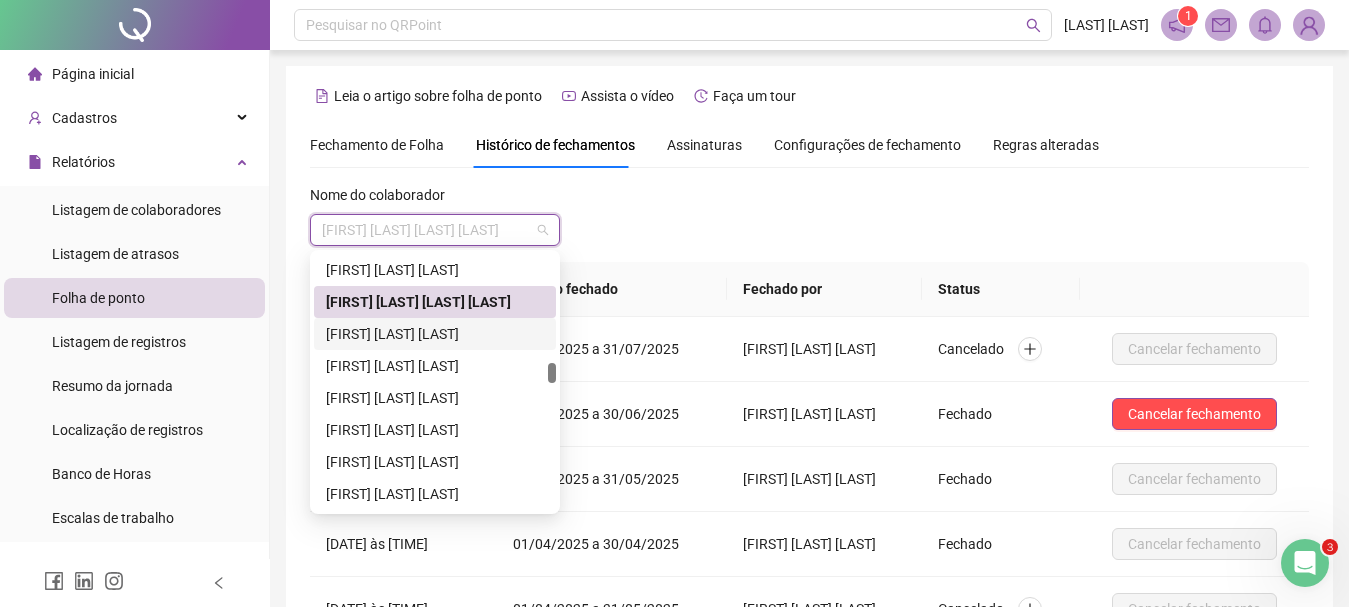click on "[FIRST] [LAST] [LAST]" at bounding box center [435, 334] 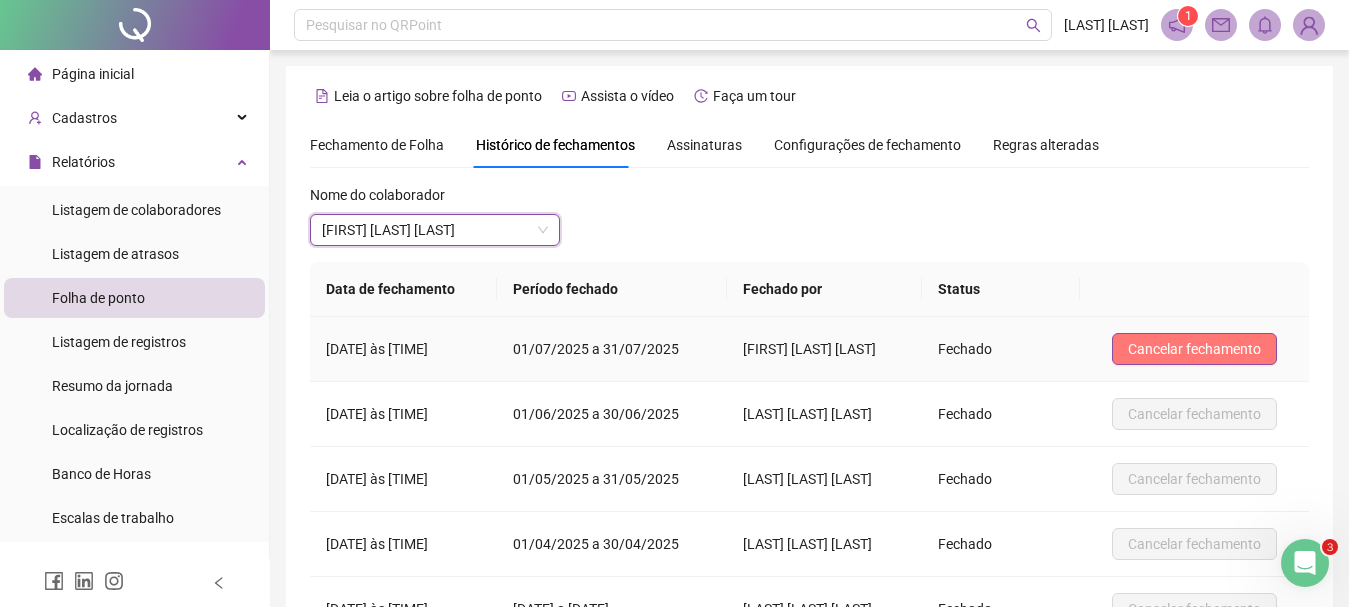 click on "Cancelar fechamento" at bounding box center [1194, 349] 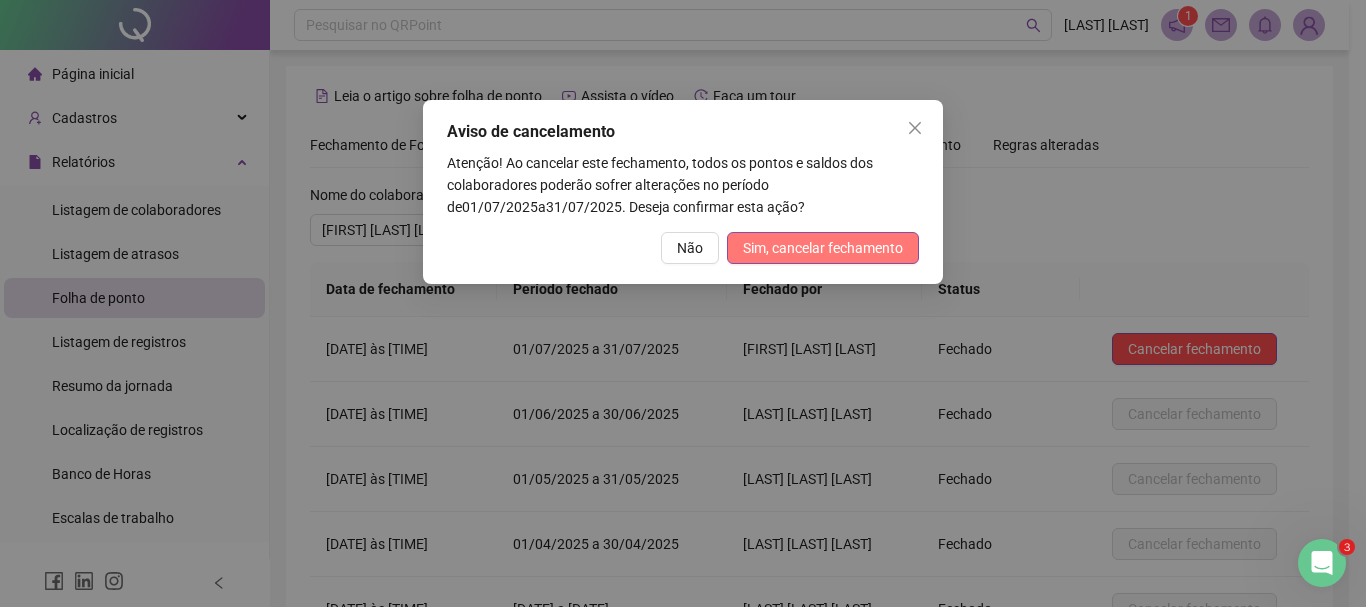 click on "Sim, cancelar fechamento" at bounding box center (823, 248) 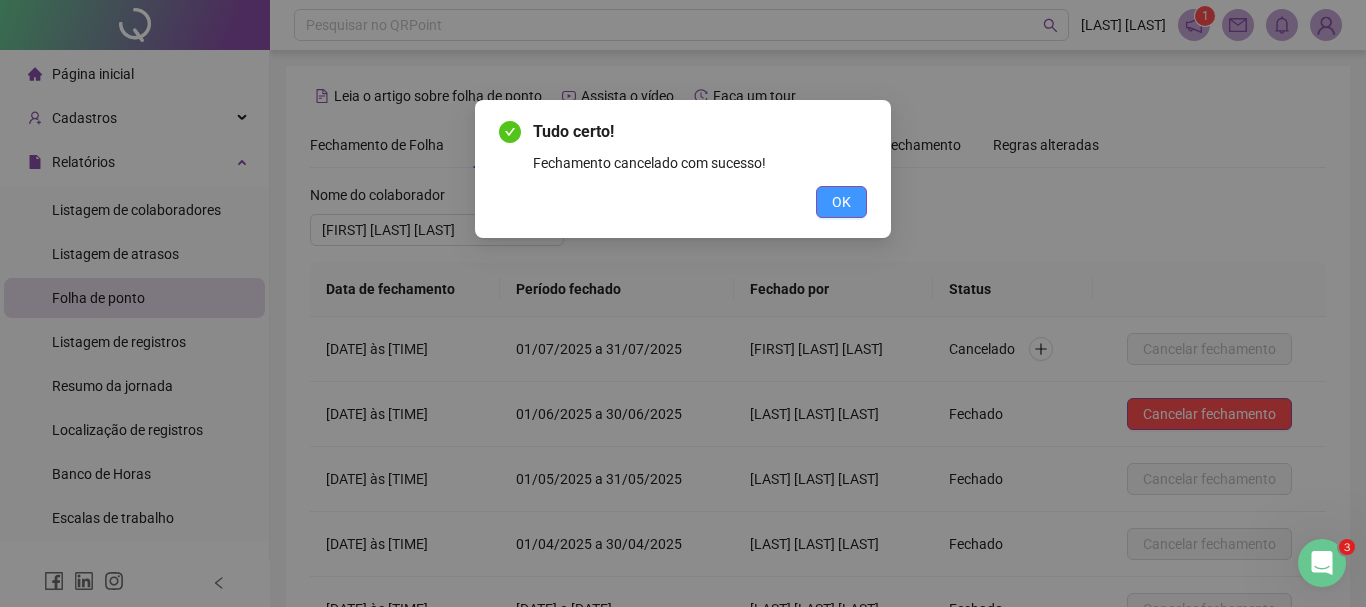 click on "OK" at bounding box center (841, 202) 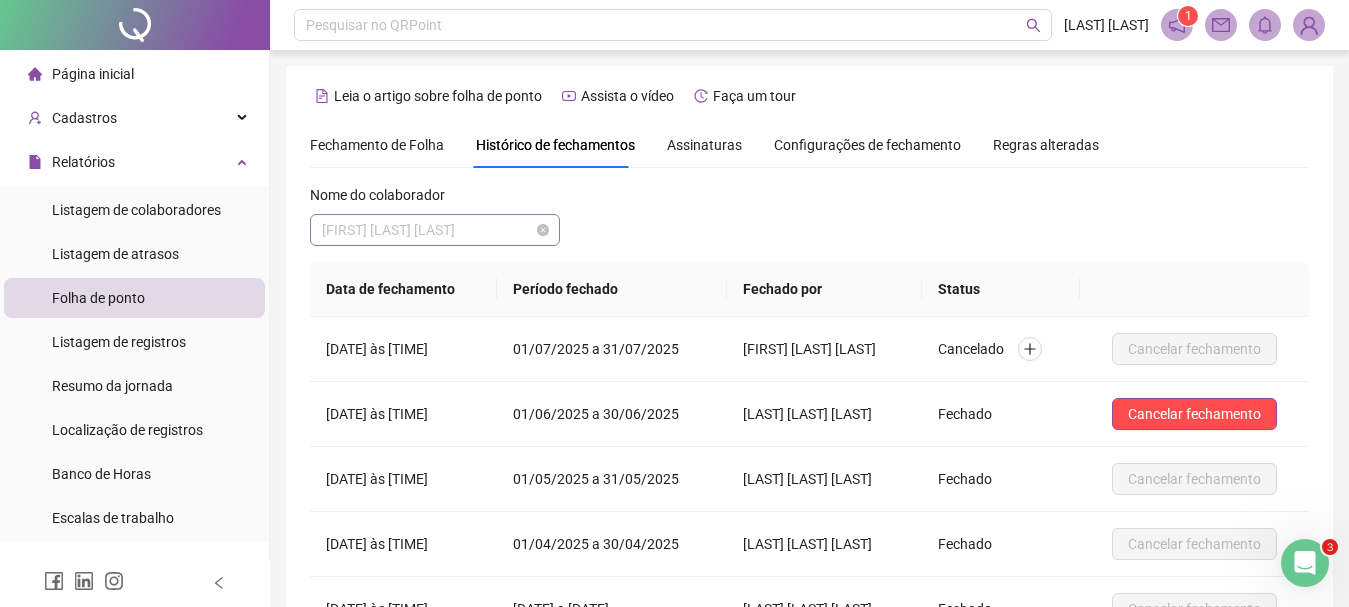 click on "[FIRST] [LAST] [LAST]" at bounding box center [435, 230] 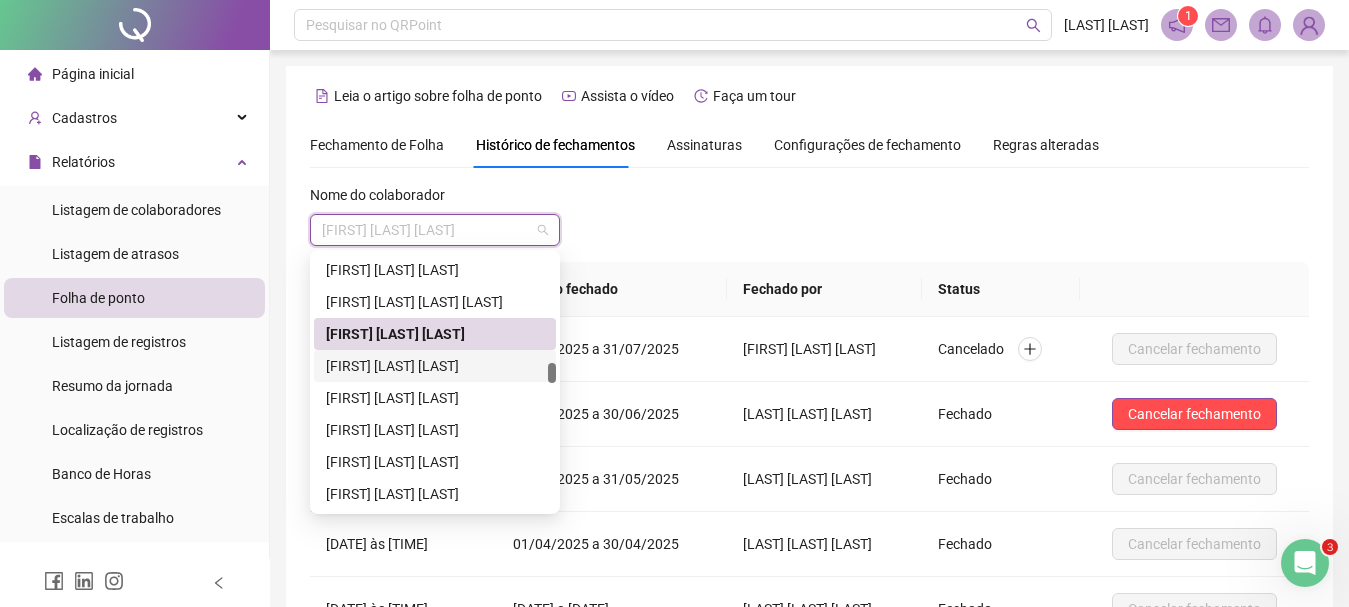 click on "[FIRST] [LAST] [LAST]" at bounding box center (435, 366) 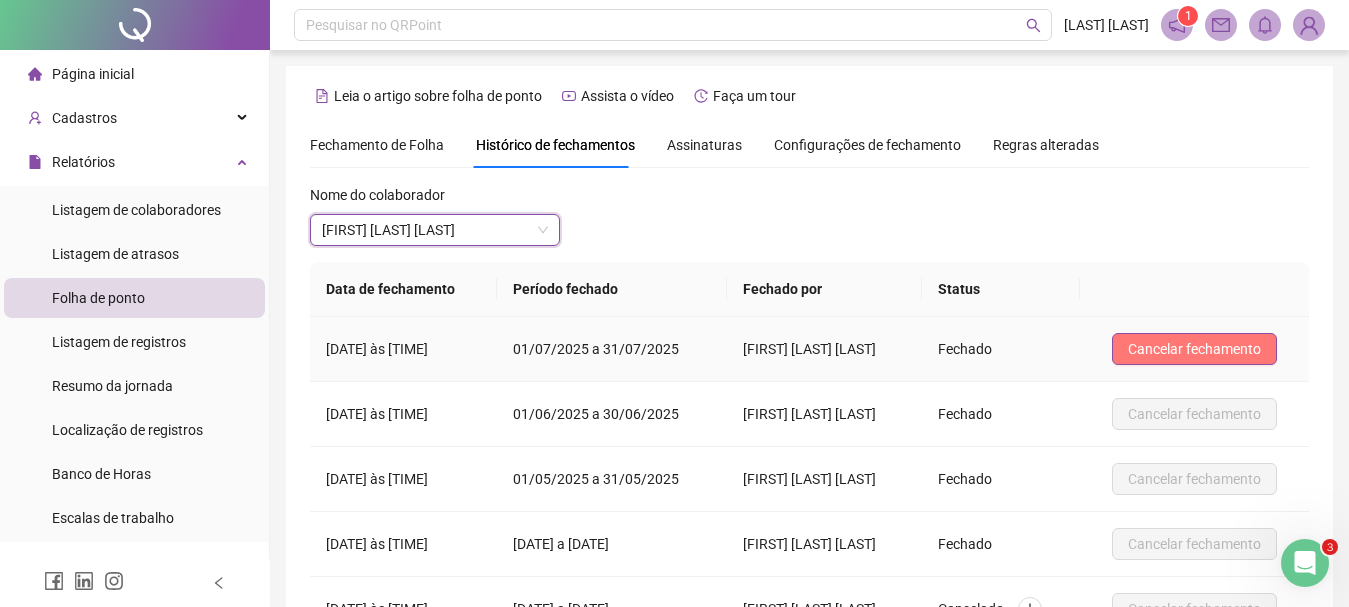 click on "Cancelar fechamento" at bounding box center (1194, 349) 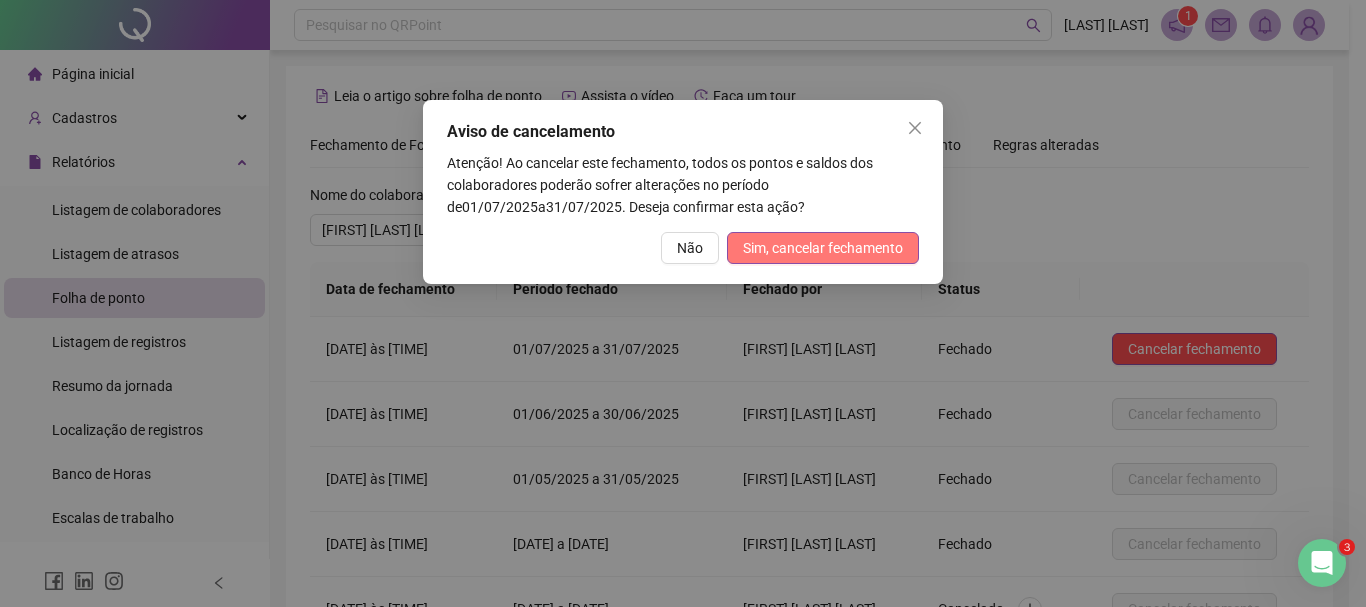click on "Sim, cancelar fechamento" at bounding box center [823, 248] 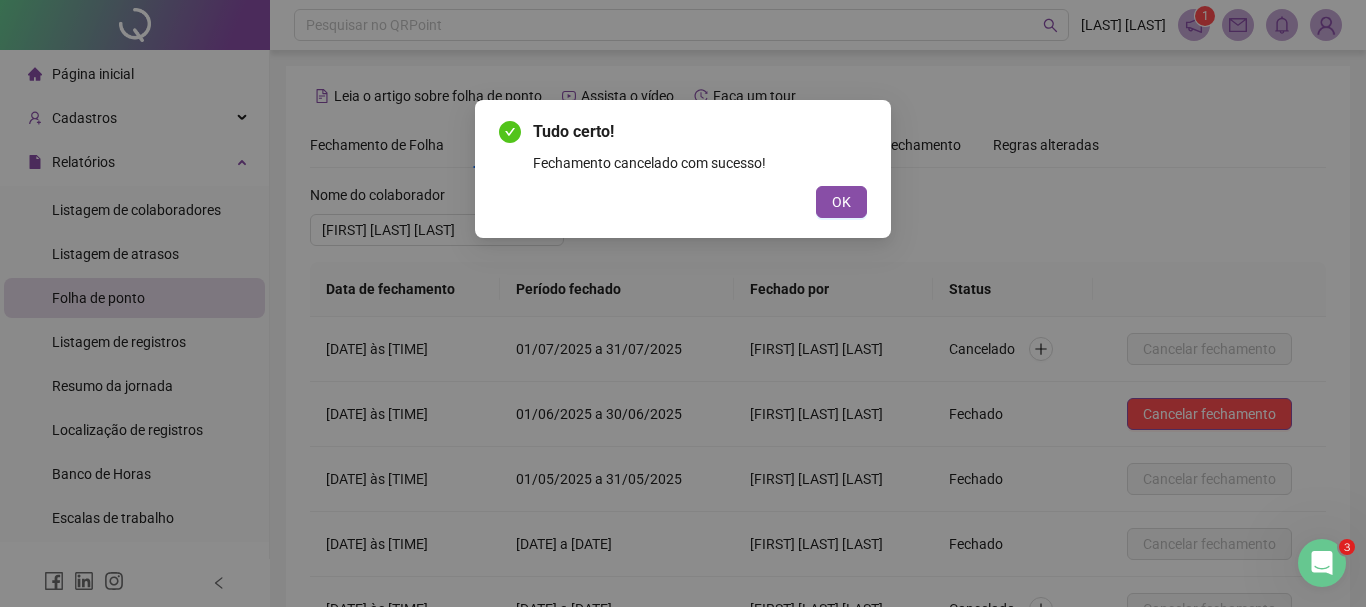 click on "OK" at bounding box center (841, 202) 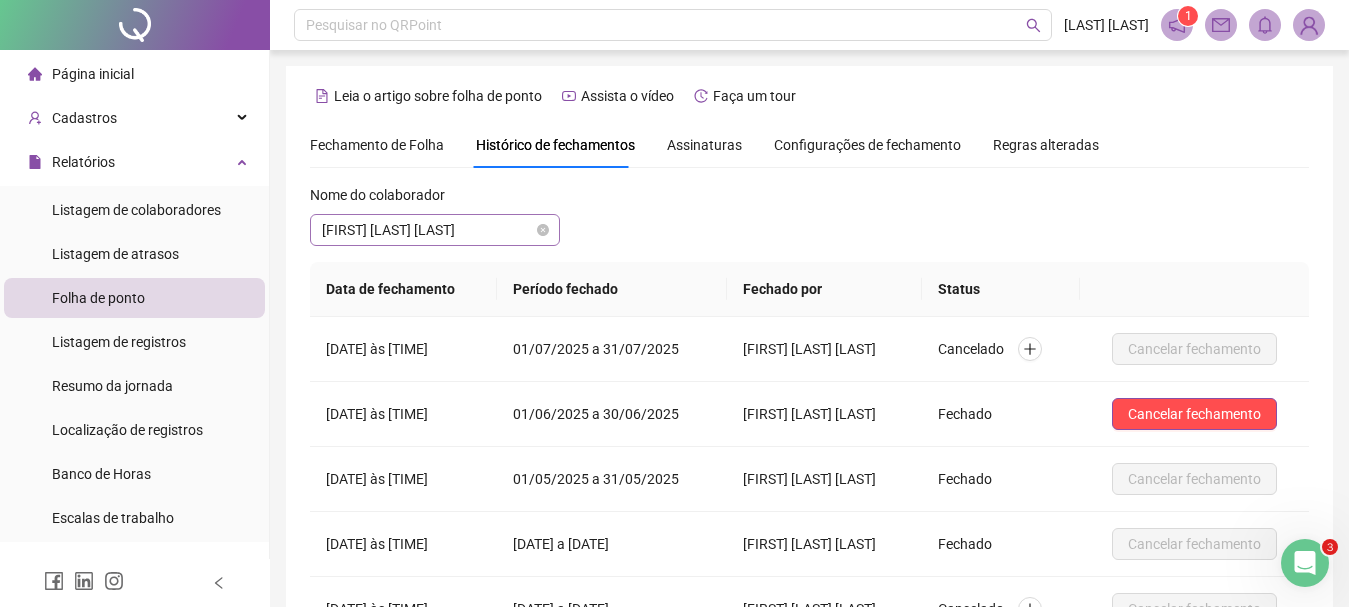 click on "[FIRST] [LAST] [LAST]" at bounding box center [435, 230] 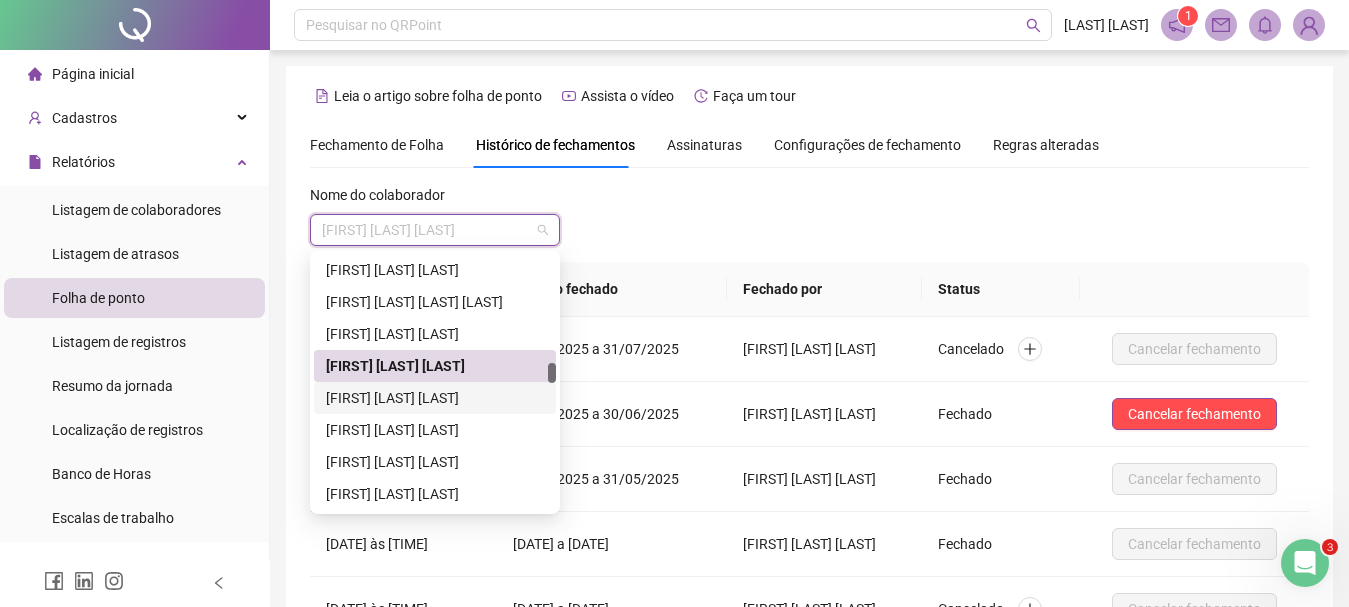 click on "[FIRST] [LAST] [LAST]" at bounding box center [435, 398] 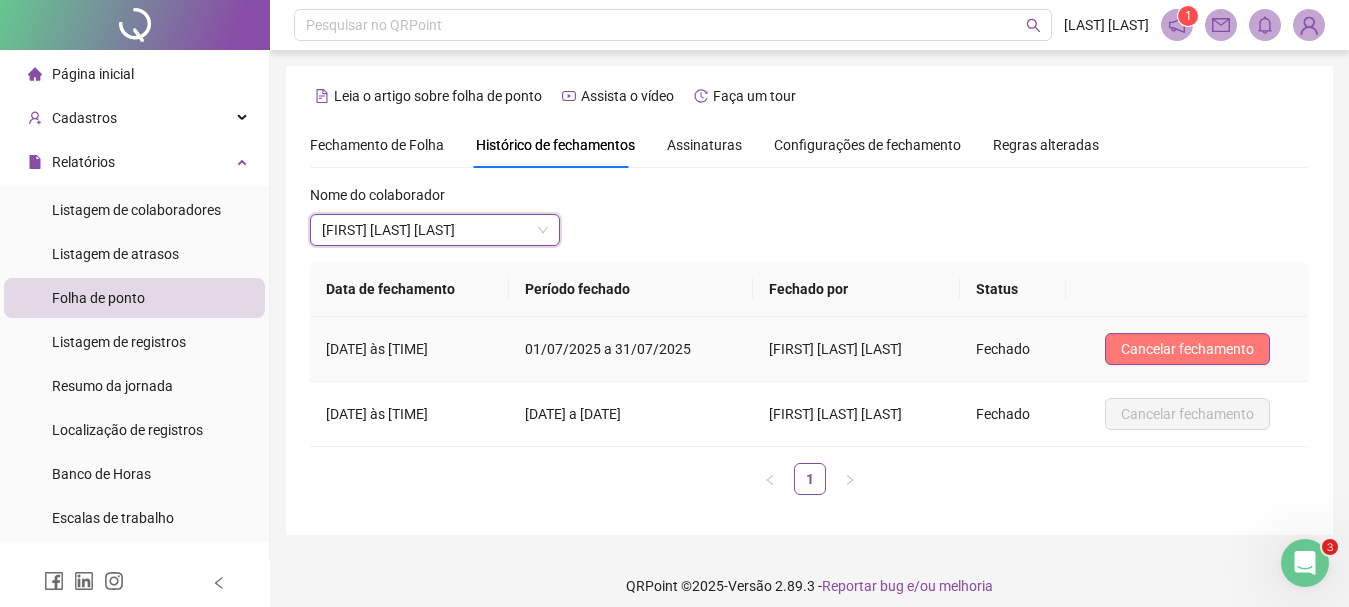 click on "Cancelar fechamento" at bounding box center (1187, 349) 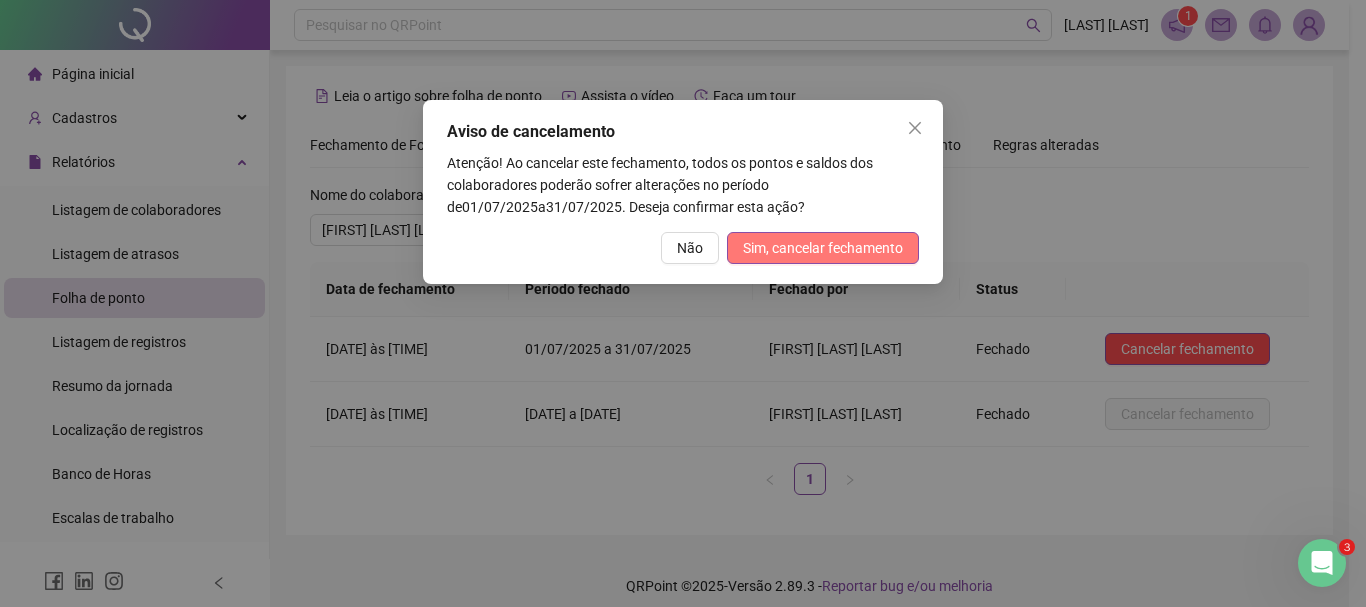 click on "Sim, cancelar fechamento" at bounding box center [823, 248] 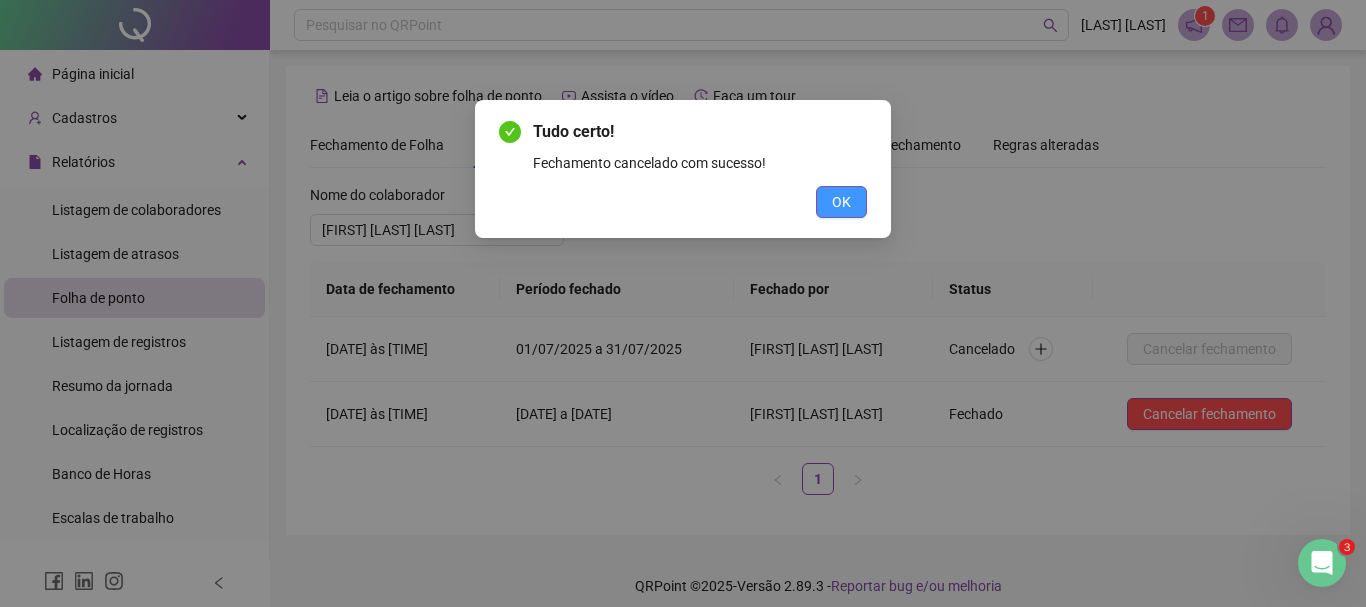 click on "OK" at bounding box center (841, 202) 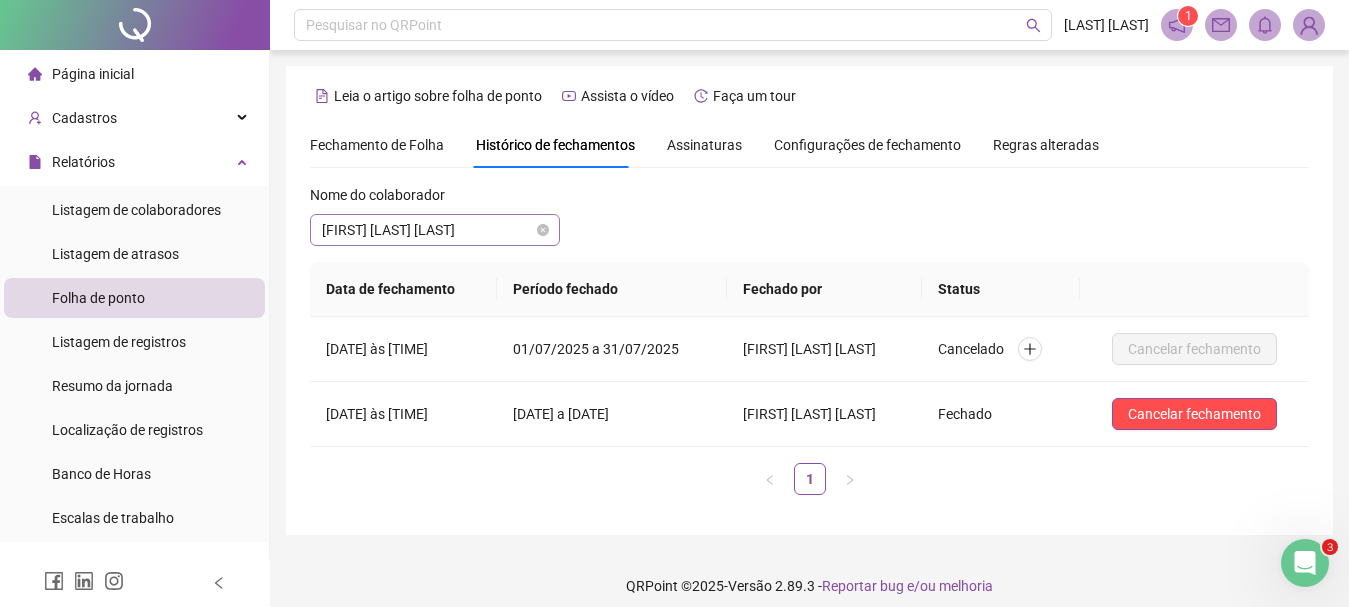 click on "[FIRST] [LAST] [LAST]" at bounding box center (435, 230) 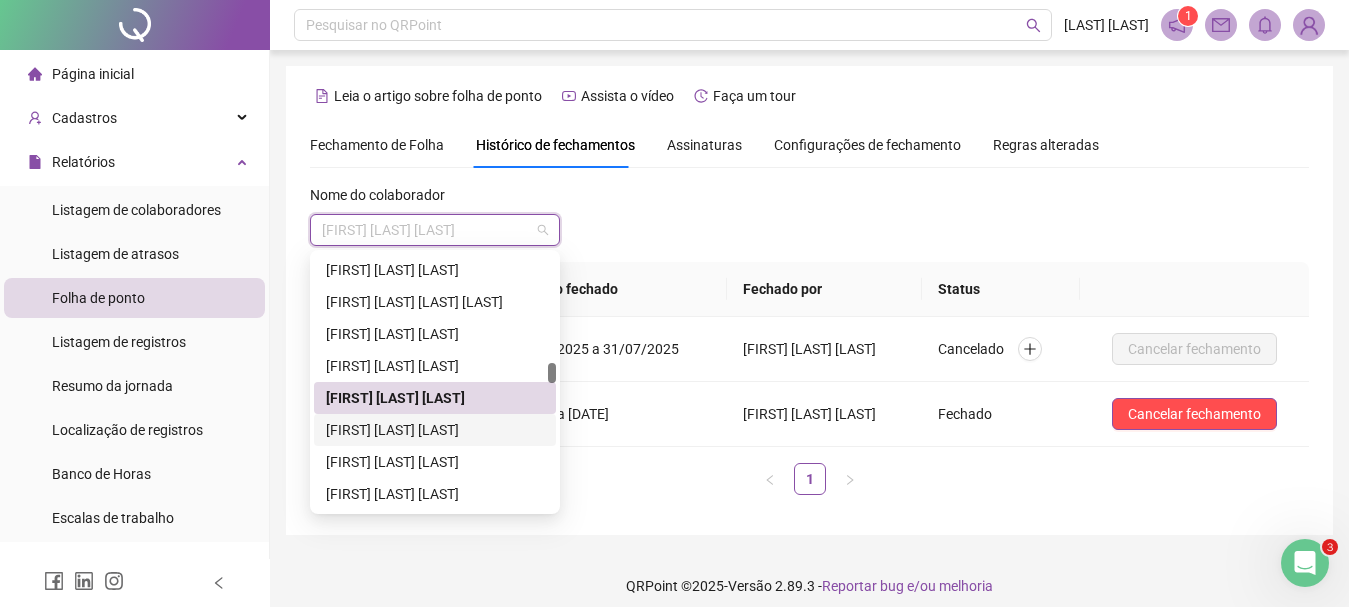 click on "[FIRST] [LAST] [LAST]" at bounding box center (435, 430) 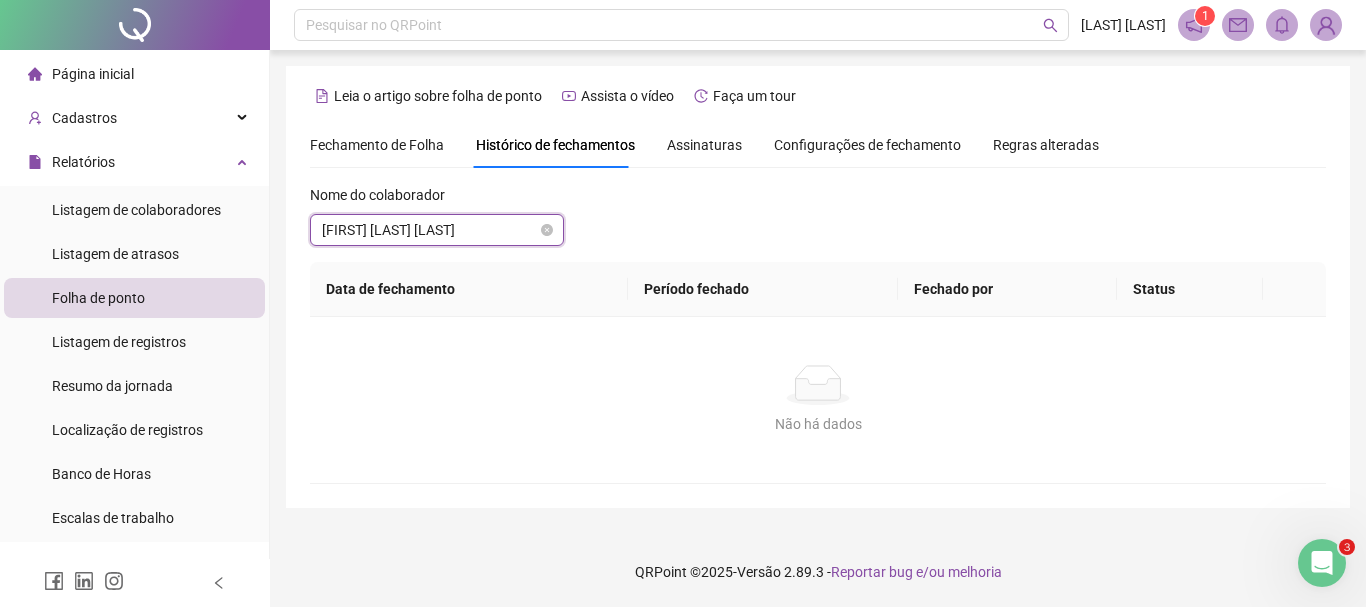 click on "[FIRST] [LAST] [LAST]" at bounding box center [437, 230] 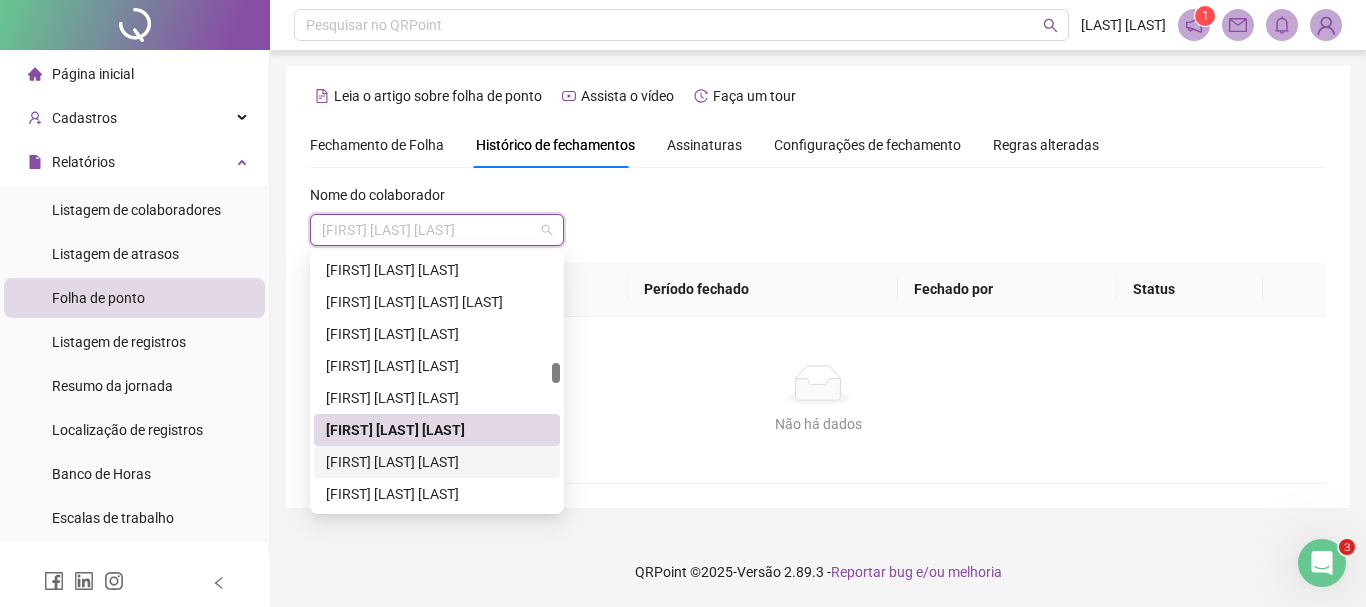 click on "[FIRST] [LAST] [LAST]" at bounding box center [437, 462] 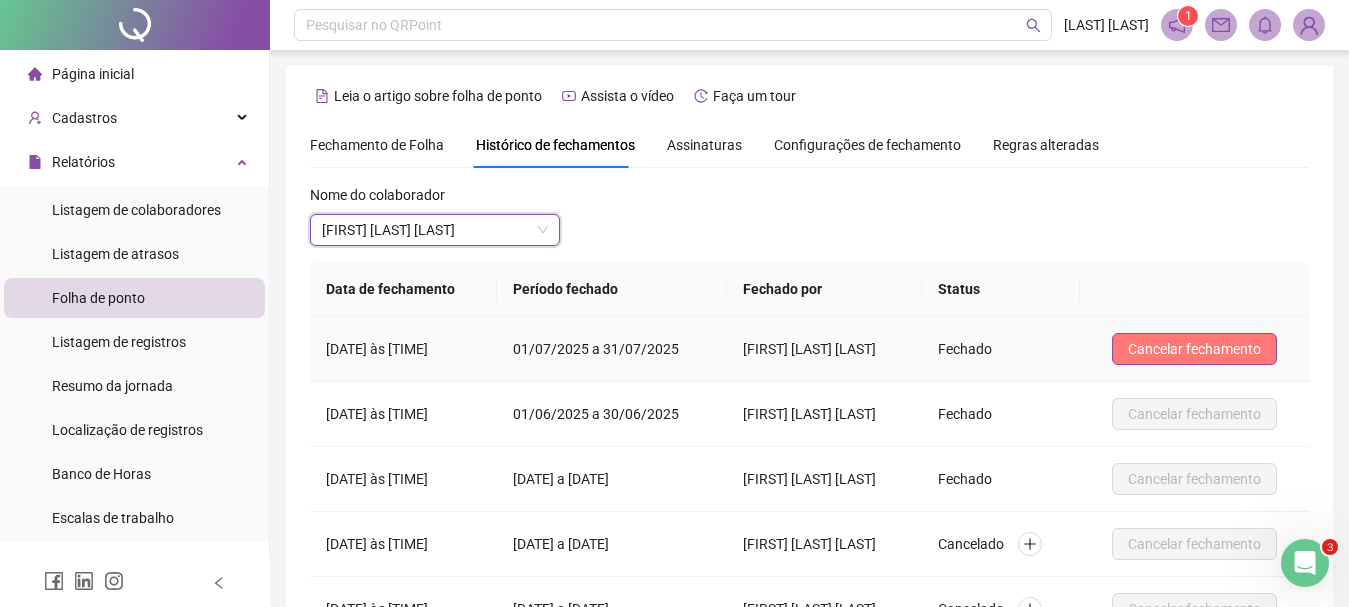click on "Cancelar fechamento" at bounding box center [1194, 349] 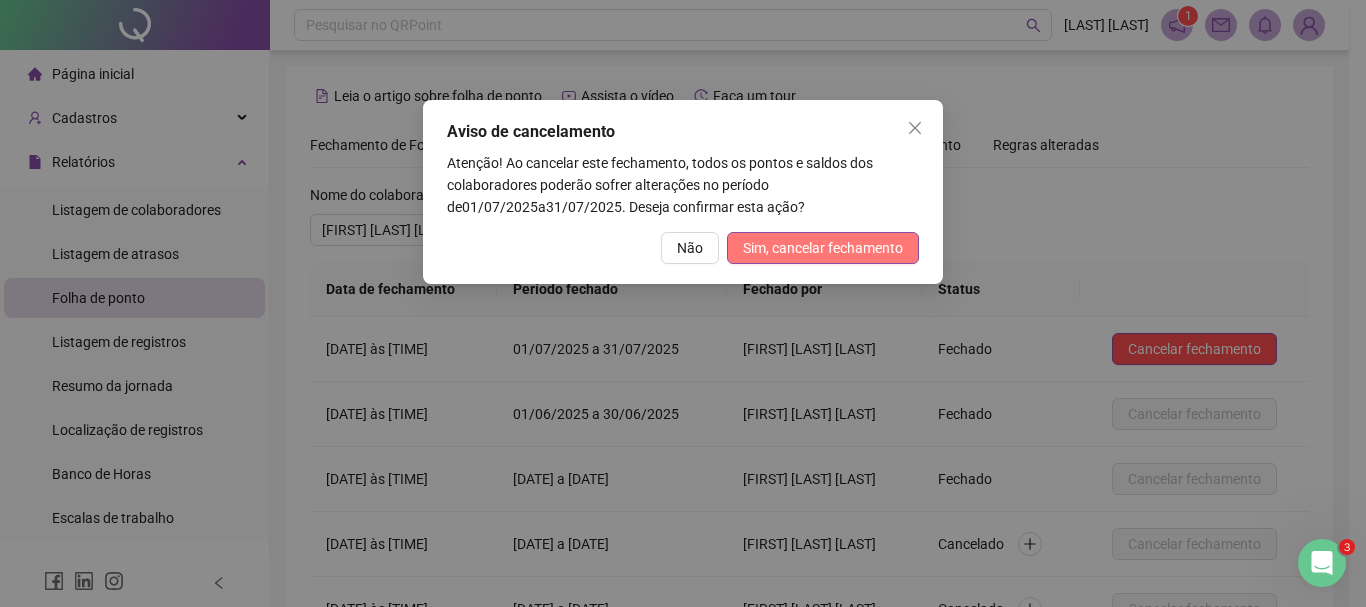 click on "Sim, cancelar fechamento" at bounding box center (823, 248) 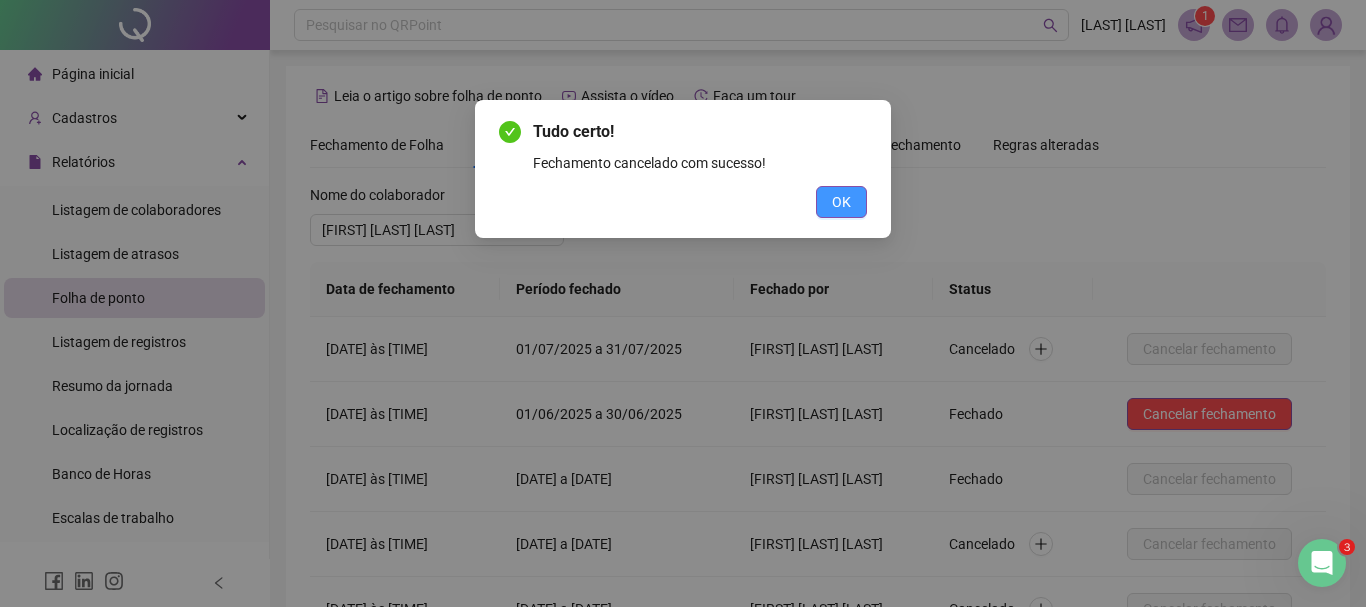click on "OK" at bounding box center (841, 202) 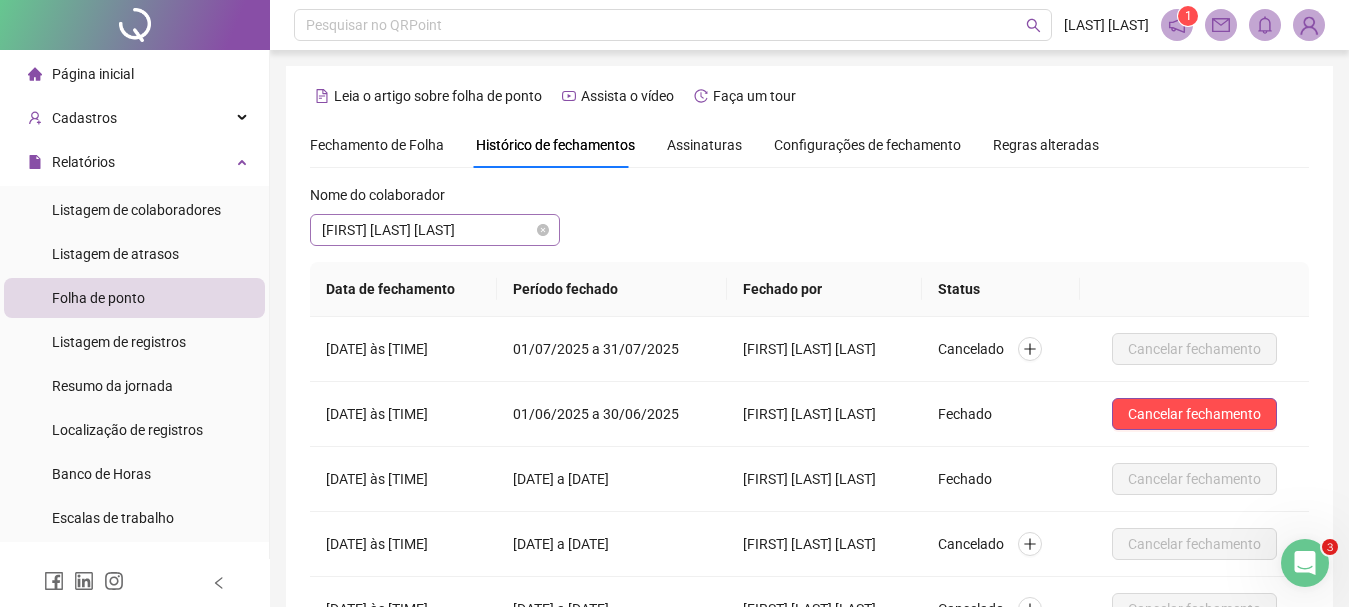 click on "[FIRST] [LAST] [LAST]" at bounding box center (435, 230) 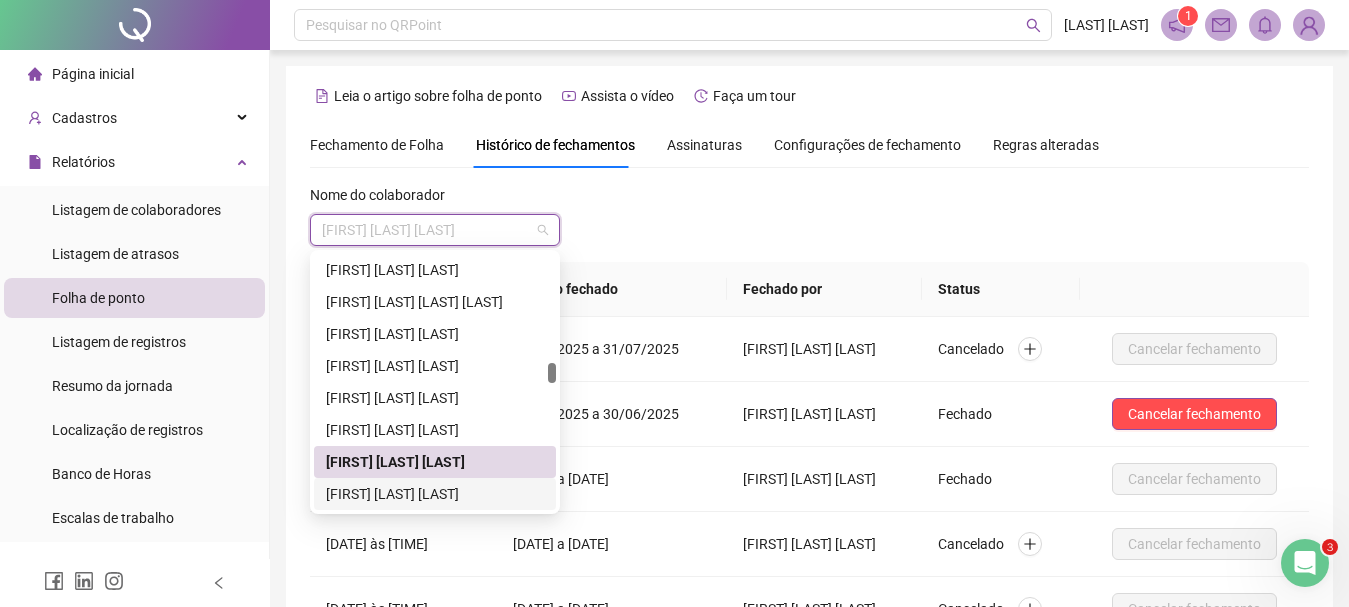 click on "[FIRST] [LAST] [LAST]" at bounding box center [435, 494] 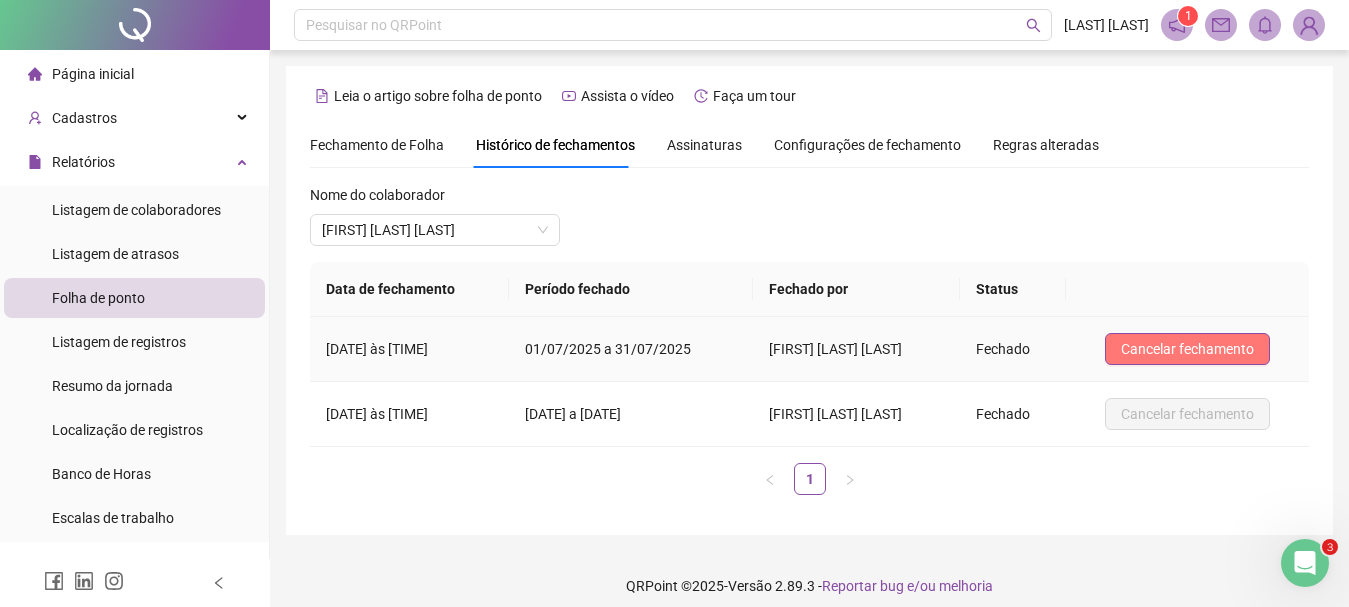 click on "Cancelar fechamento" at bounding box center [1187, 349] 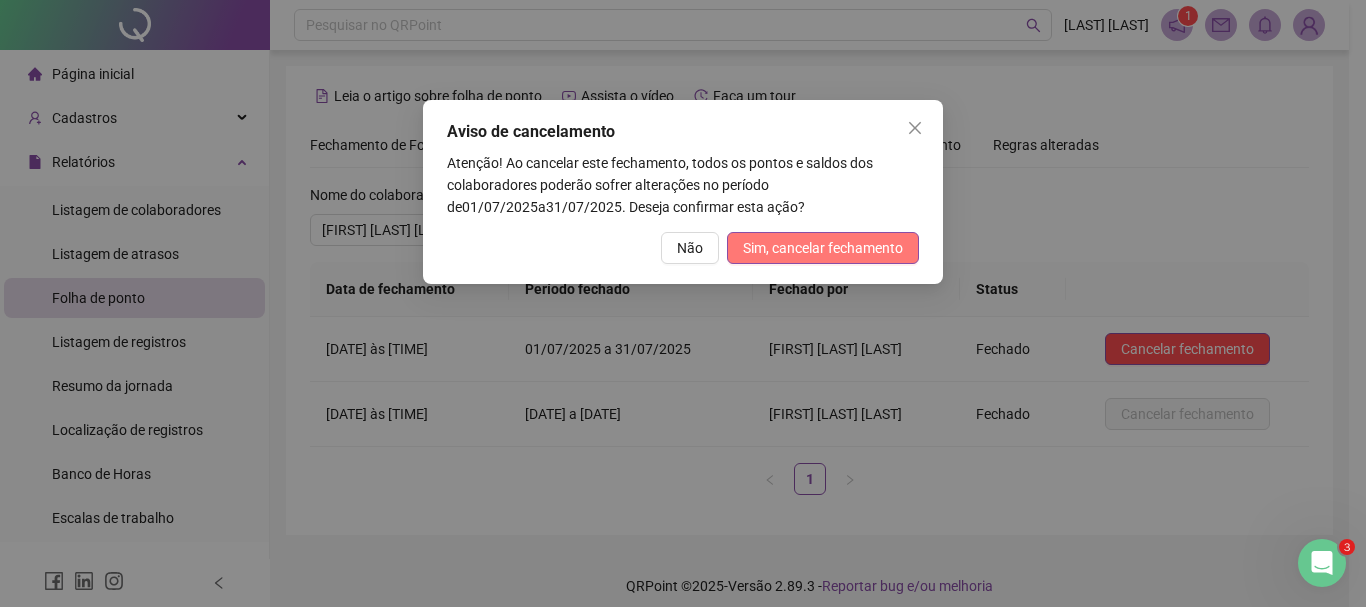click on "Sim, cancelar fechamento" at bounding box center (823, 248) 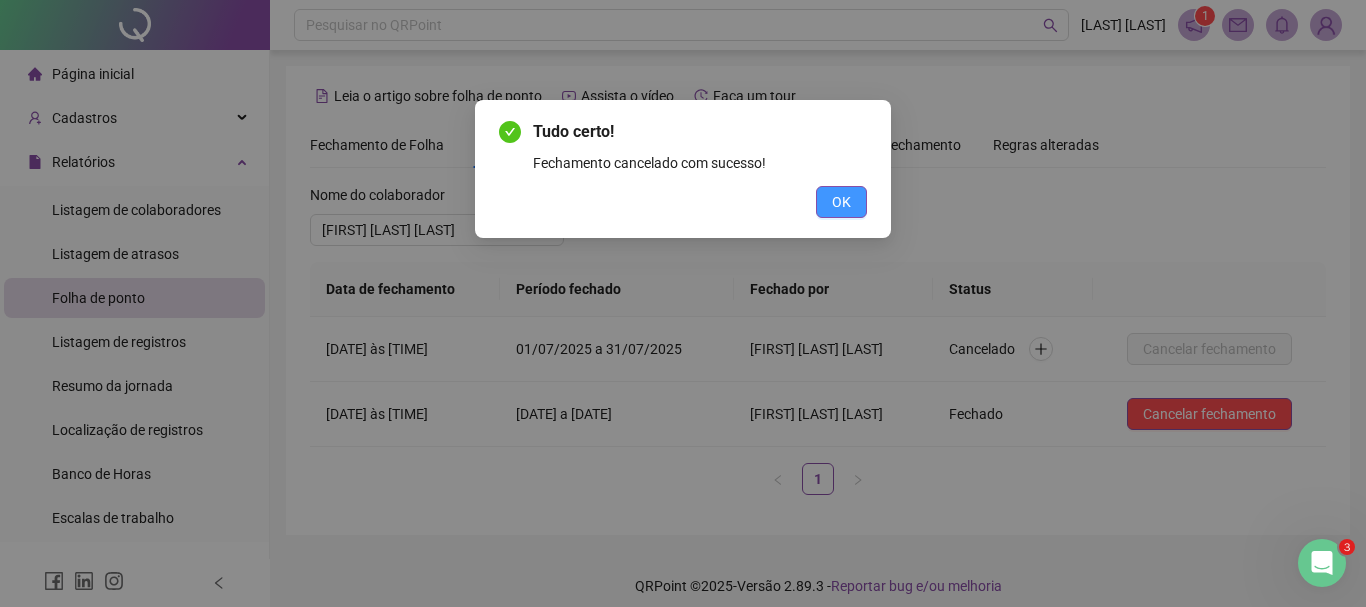 click on "OK" at bounding box center (841, 202) 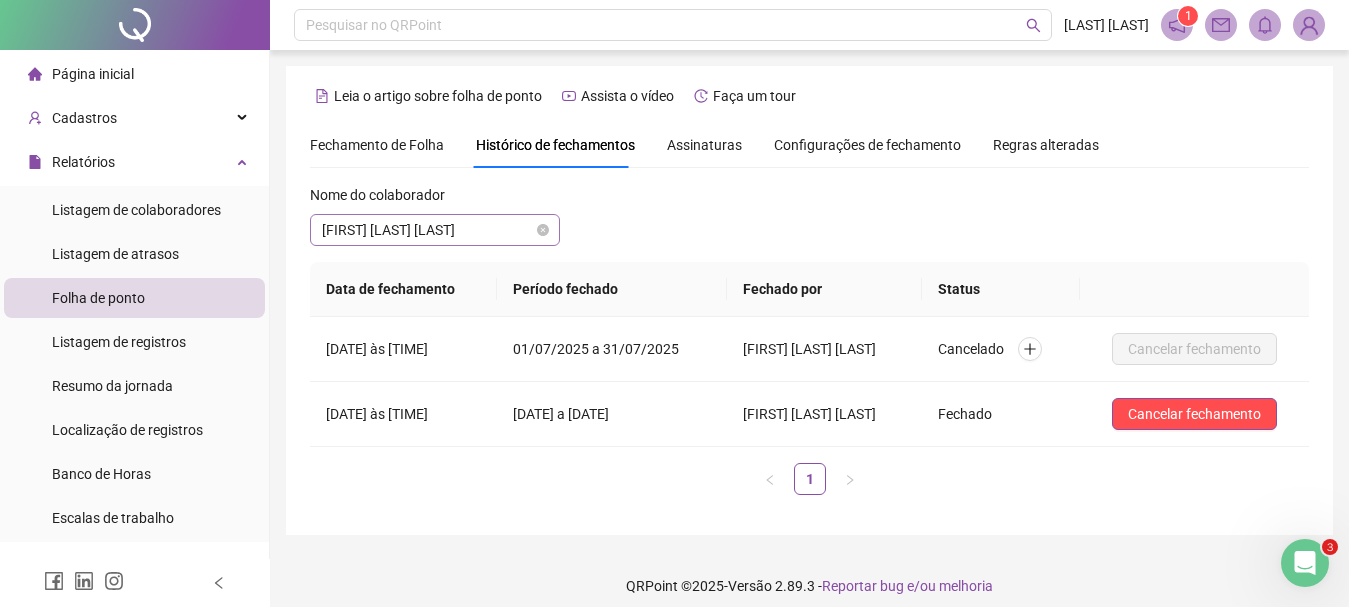 click on "[FIRST] [LAST] [LAST]" at bounding box center [435, 230] 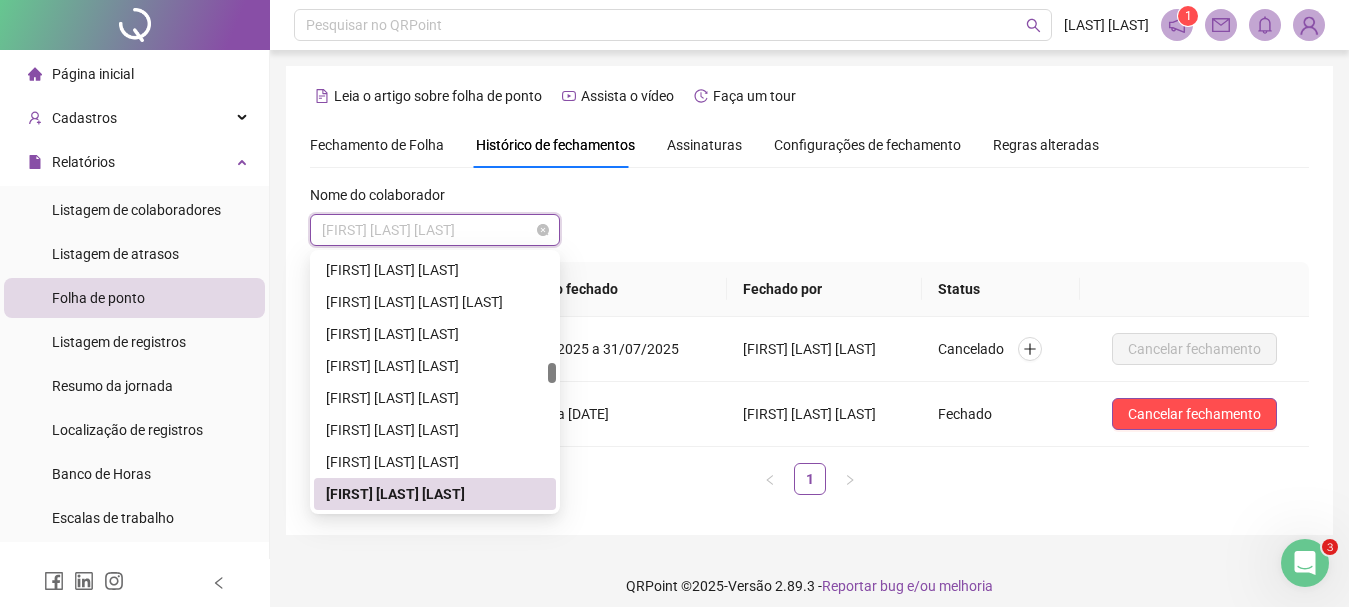 click on "[FIRST] [LAST] [LAST]" at bounding box center [435, 230] 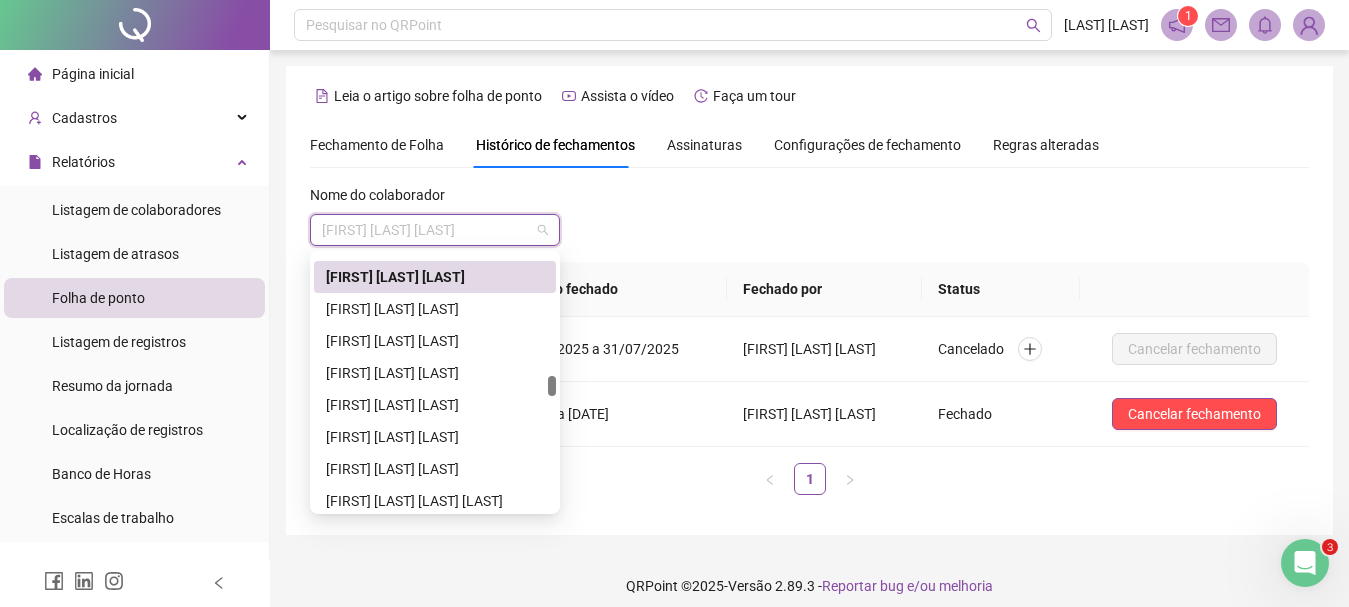 scroll, scrollTop: 1635, scrollLeft: 0, axis: vertical 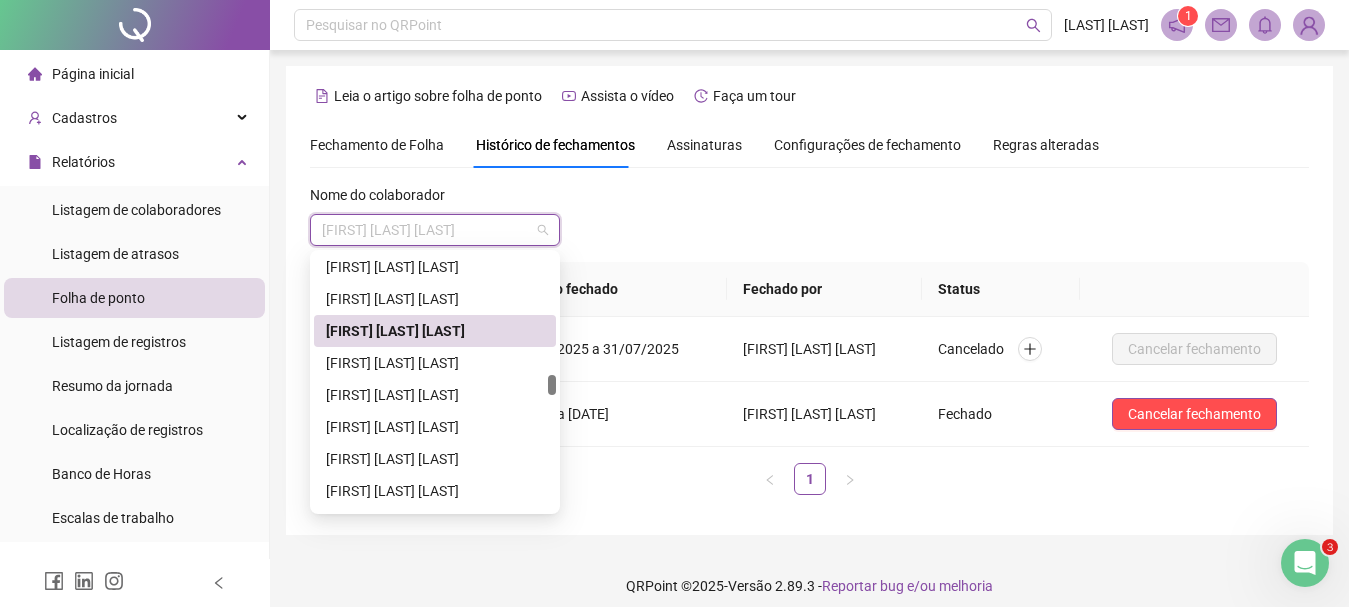 drag, startPoint x: 553, startPoint y: 372, endPoint x: 554, endPoint y: 384, distance: 12.0415945 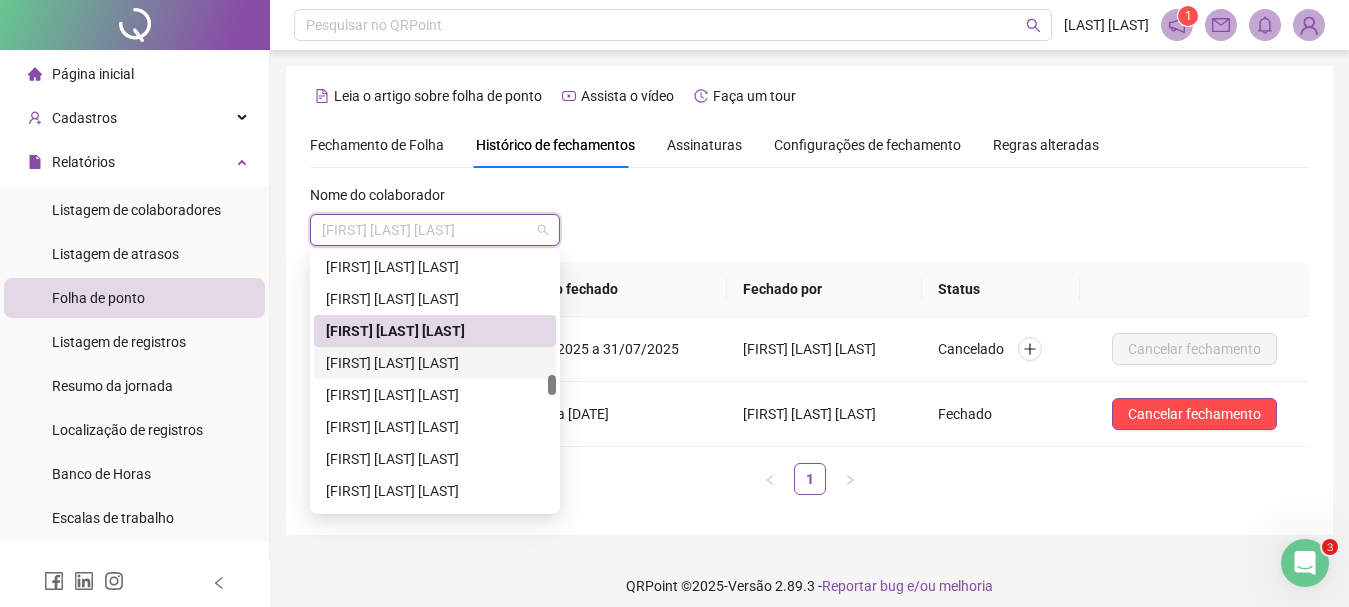click on "[FIRST] [LAST] [LAST]" at bounding box center [435, 363] 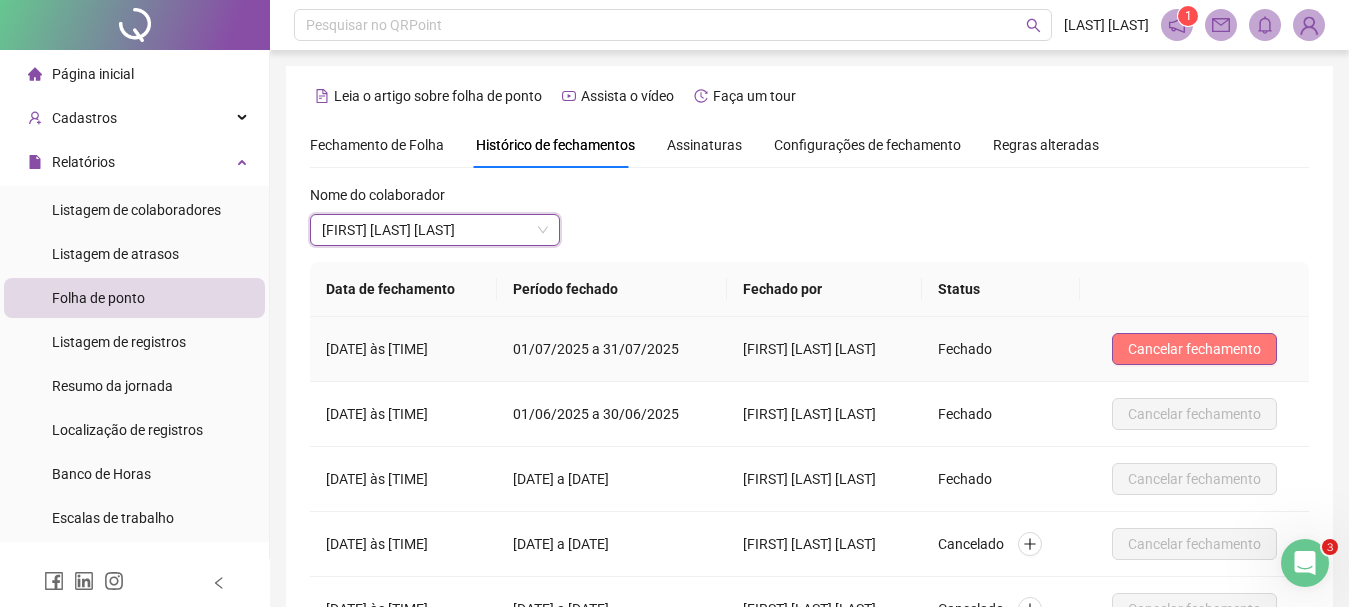 click on "Cancelar fechamento" at bounding box center (1194, 349) 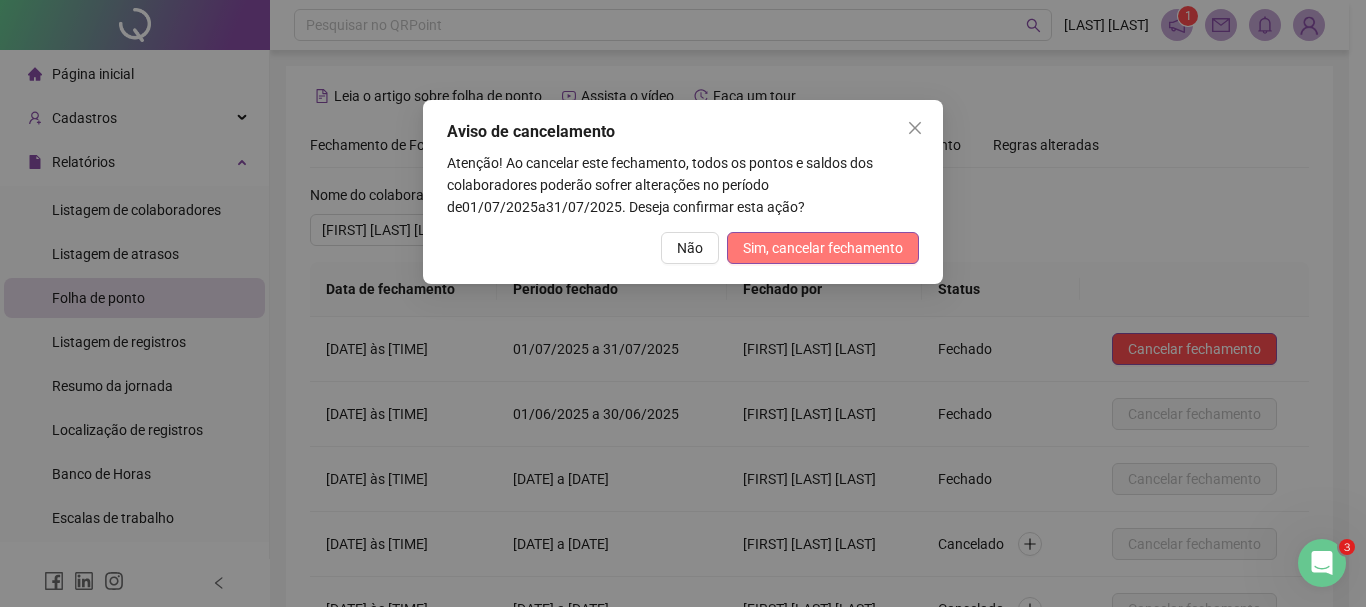 click on "Sim, cancelar fechamento" at bounding box center [823, 248] 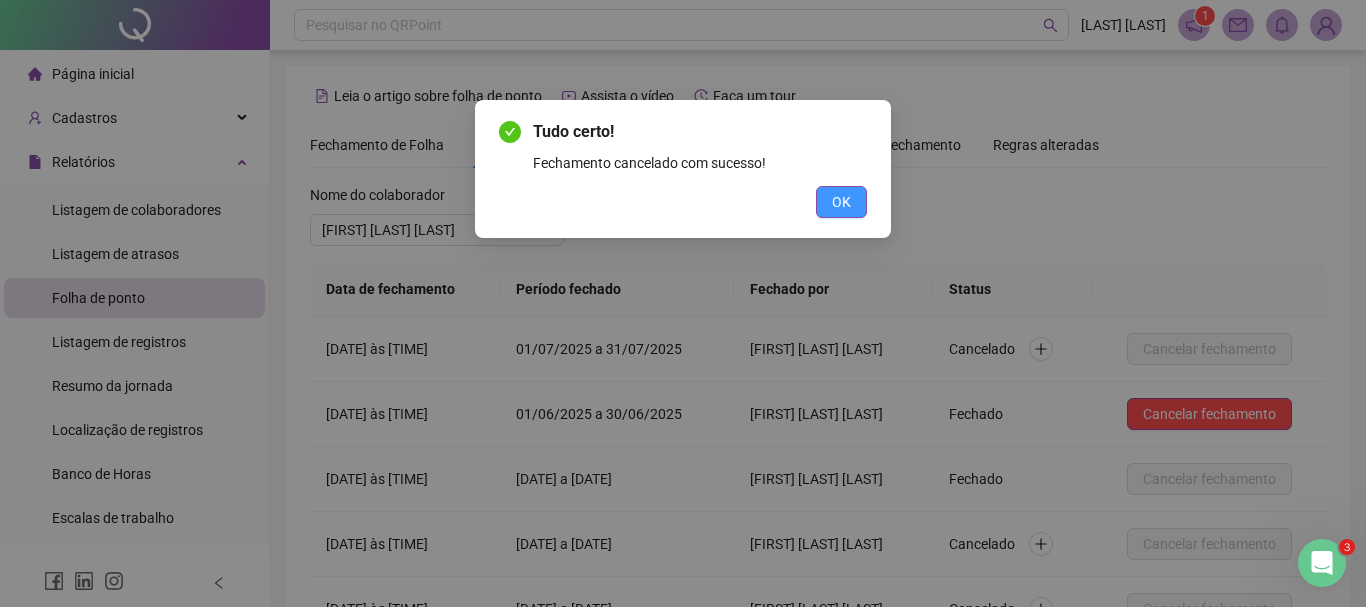 click on "OK" at bounding box center [841, 202] 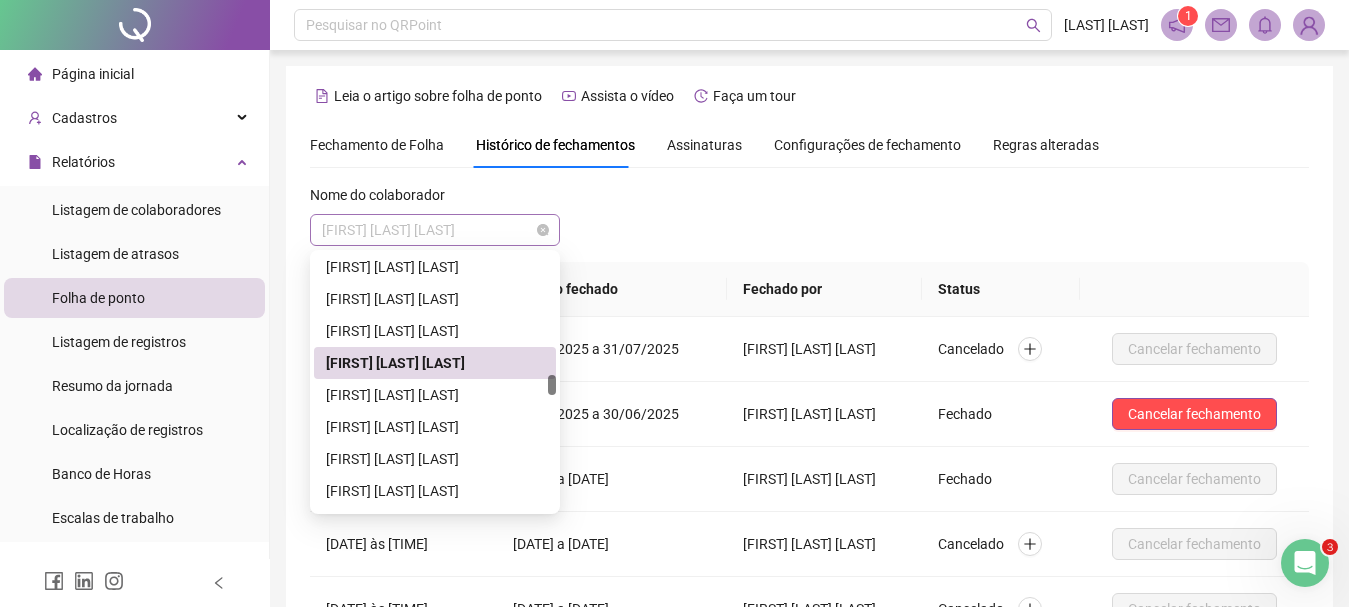 click on "[FIRST] [LAST] [LAST]" at bounding box center (435, 230) 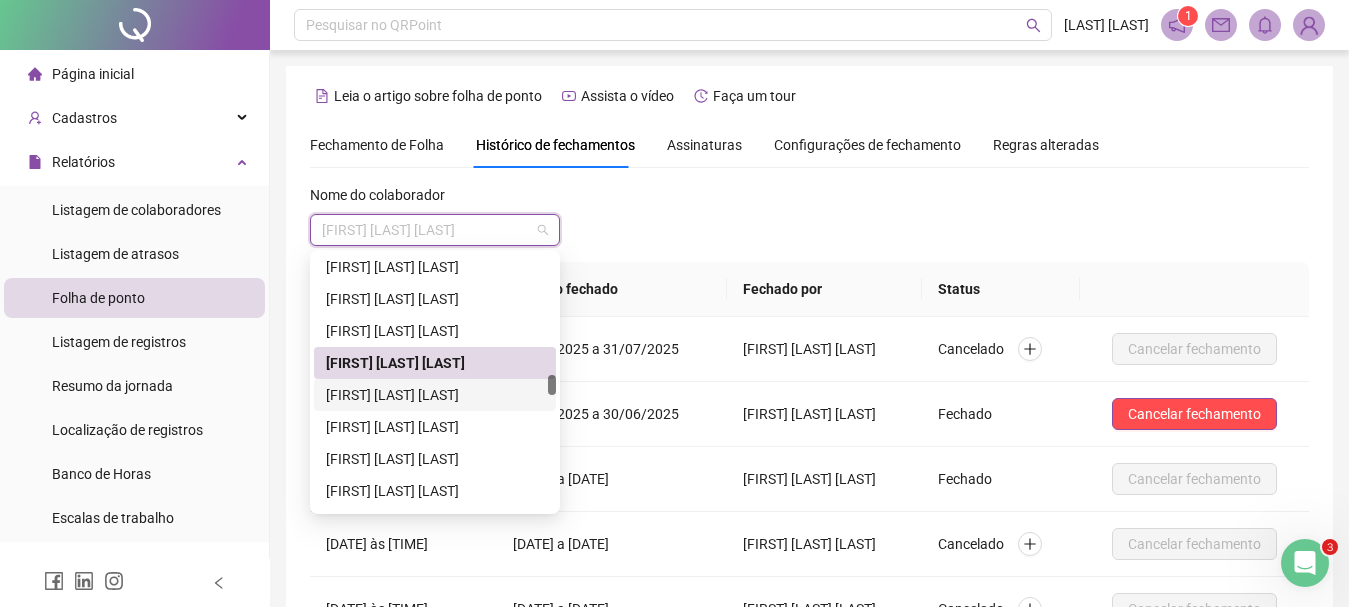 click on "[FIRST] [LAST] [LAST]" at bounding box center (435, 395) 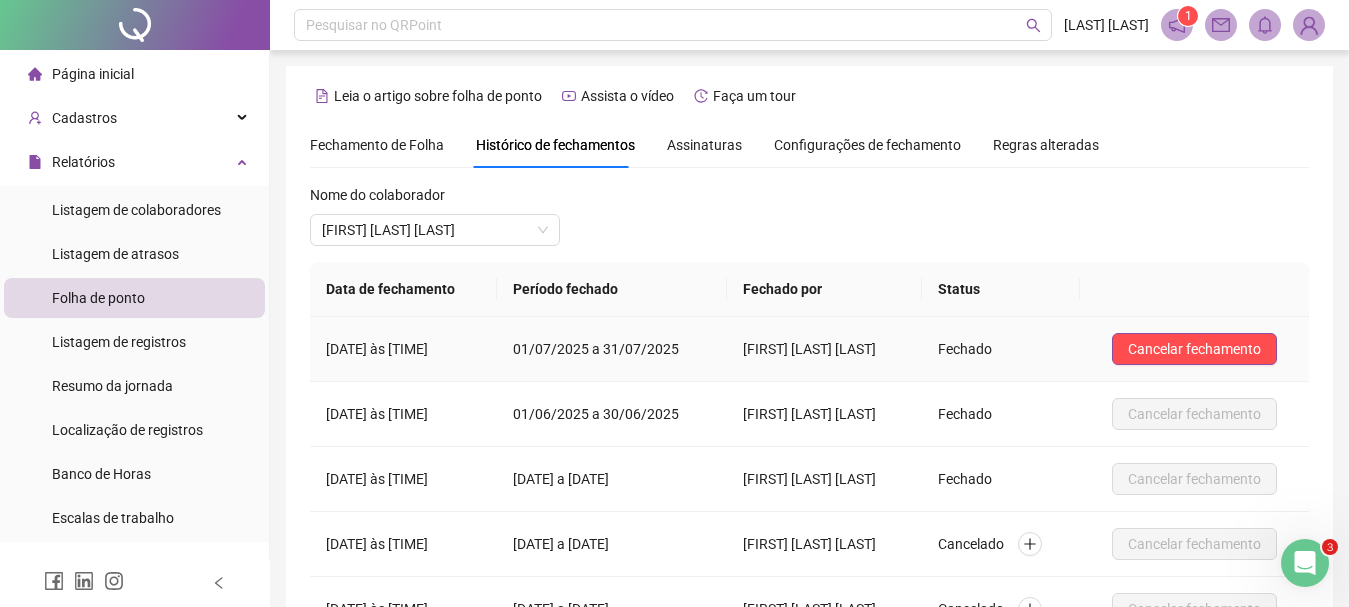 click on "Cancelar fechamento" at bounding box center (1194, 349) 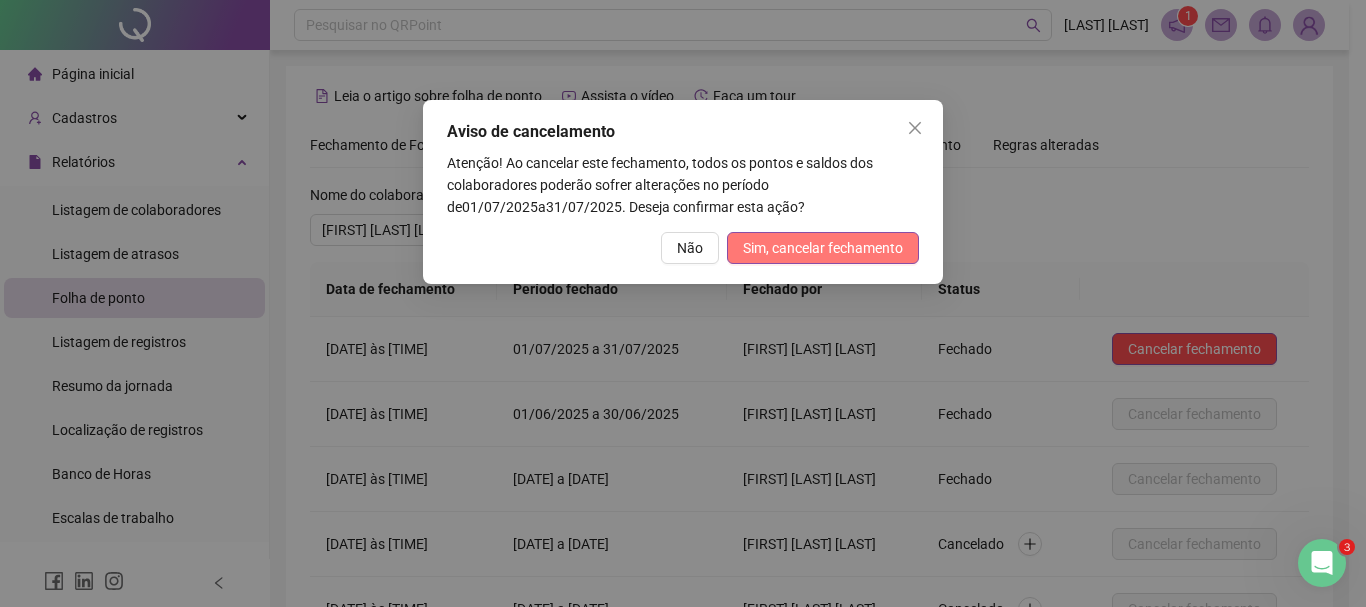 click on "Sim, cancelar fechamento" at bounding box center (823, 248) 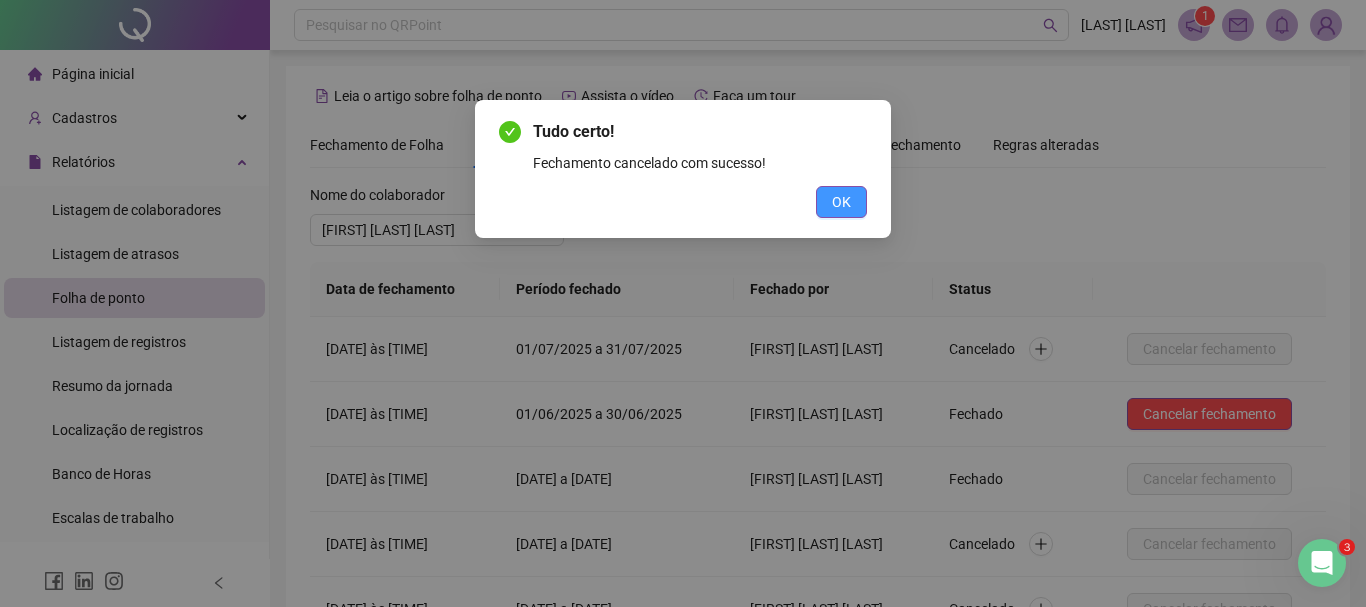 click on "OK" at bounding box center (841, 202) 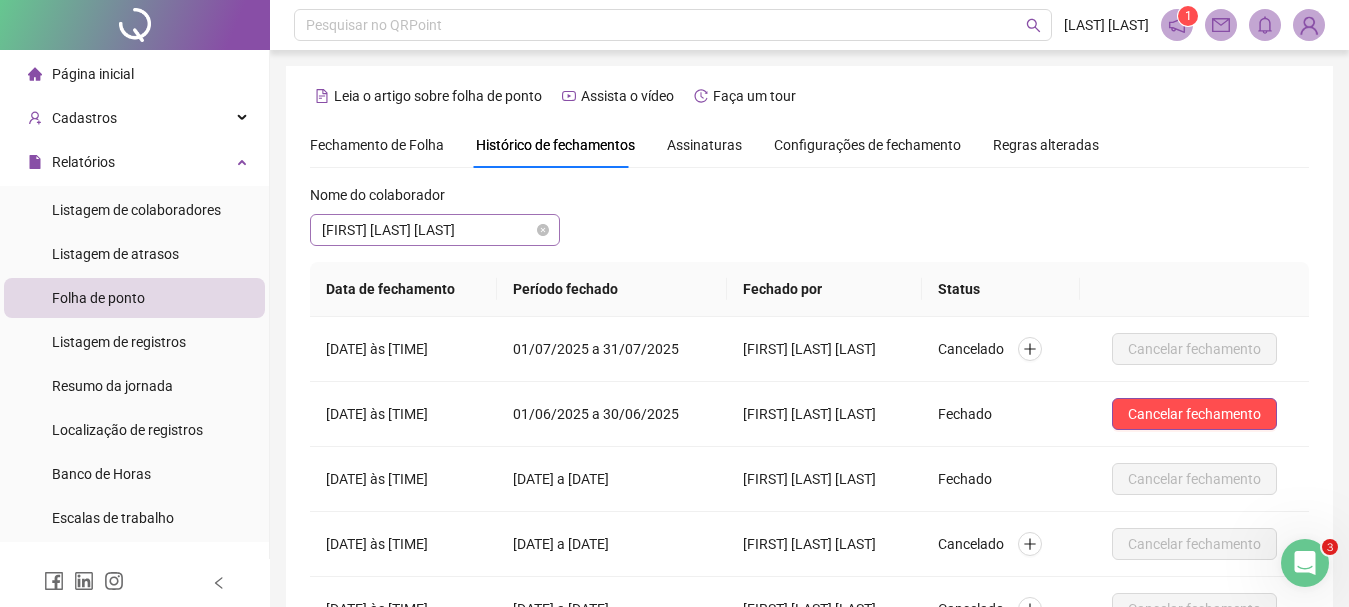click on "[FIRST] [LAST] [LAST]" at bounding box center (435, 230) 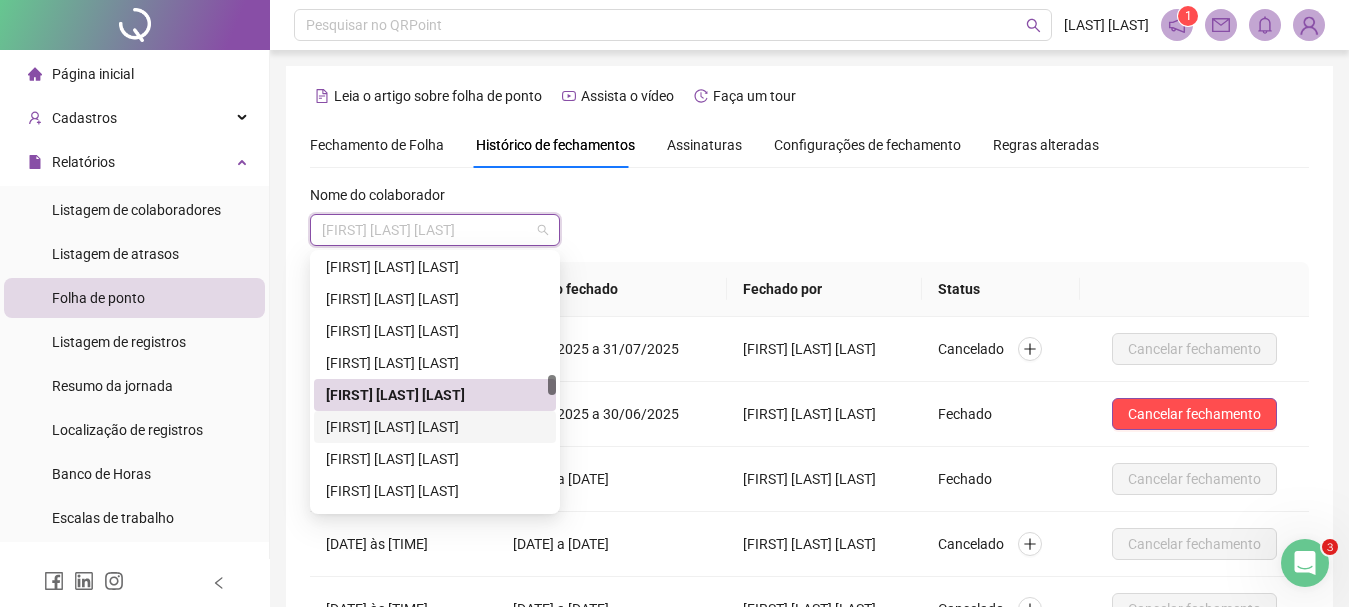 click on "[FIRST] [LAST] [LAST]" at bounding box center [435, 427] 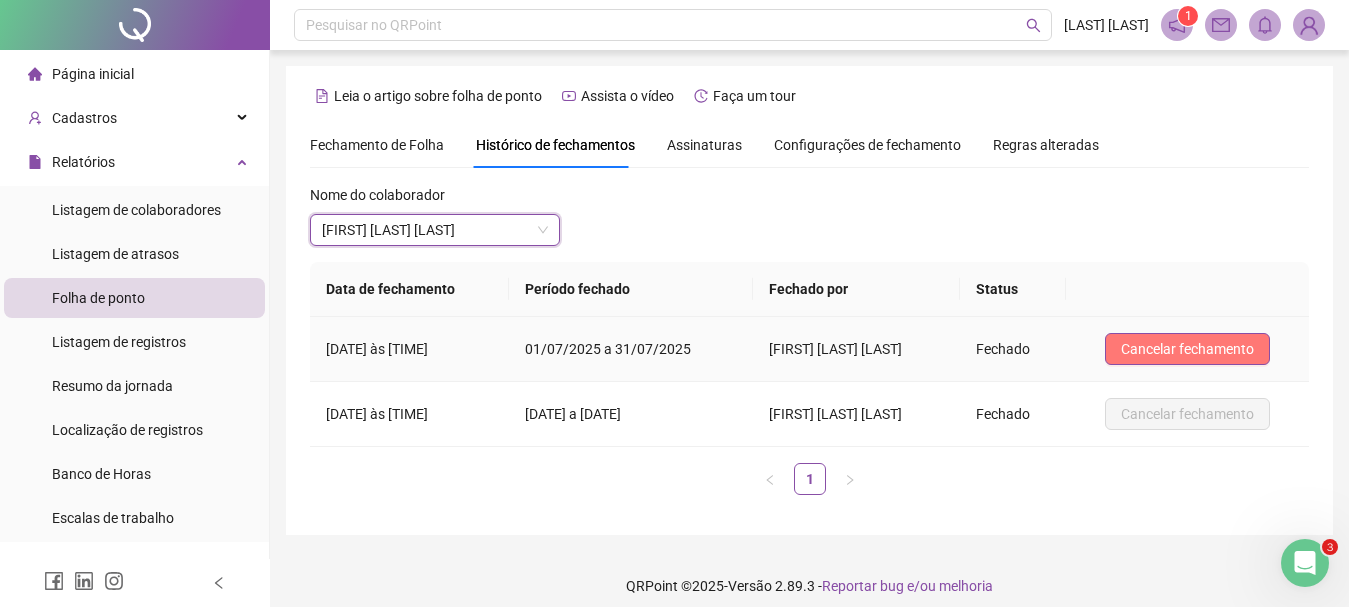 click on "Cancelar fechamento" at bounding box center [1187, 349] 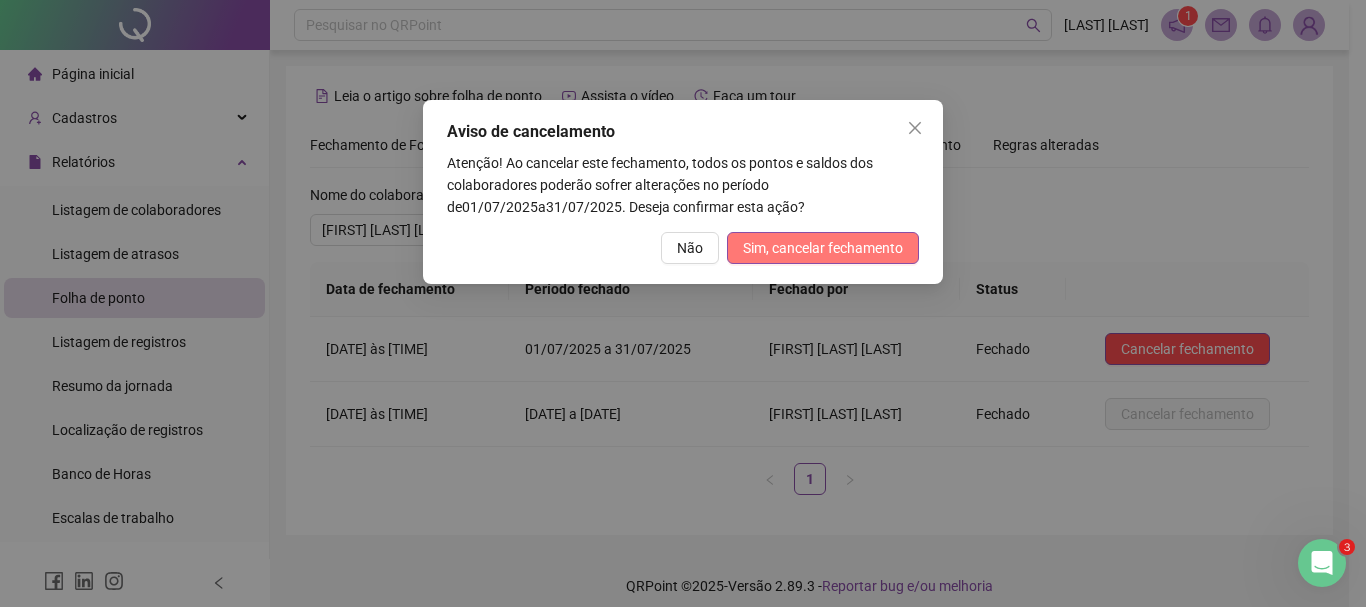 click on "Sim, cancelar fechamento" at bounding box center (823, 248) 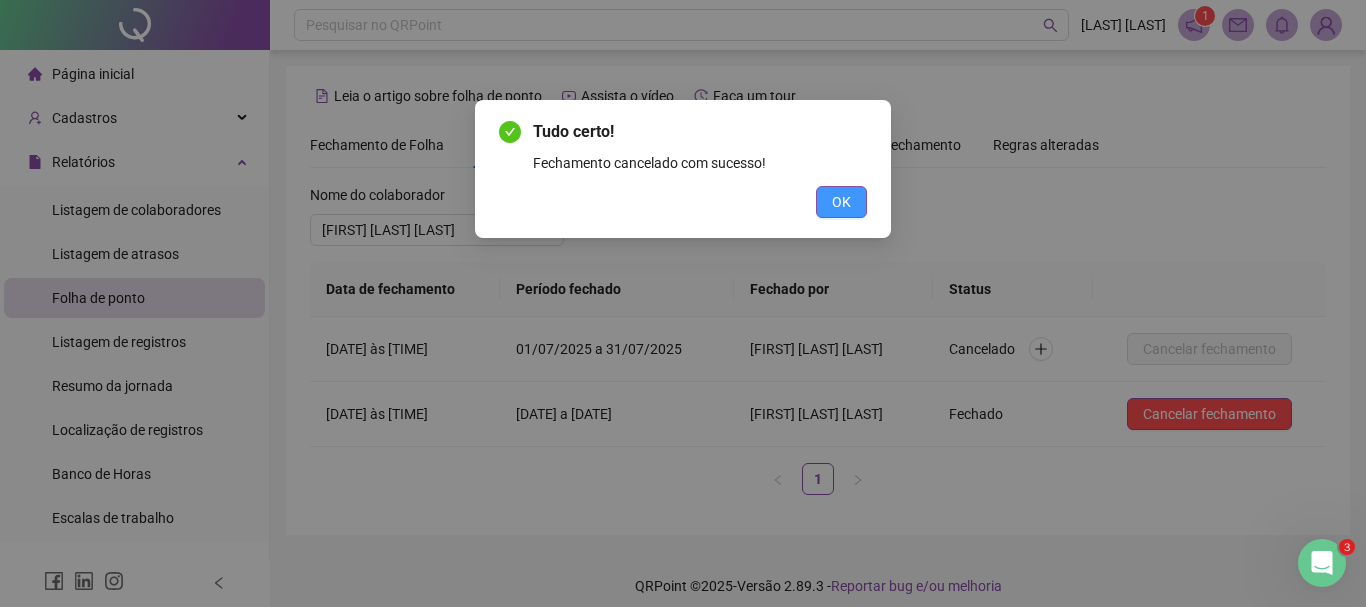 click on "OK" at bounding box center (841, 202) 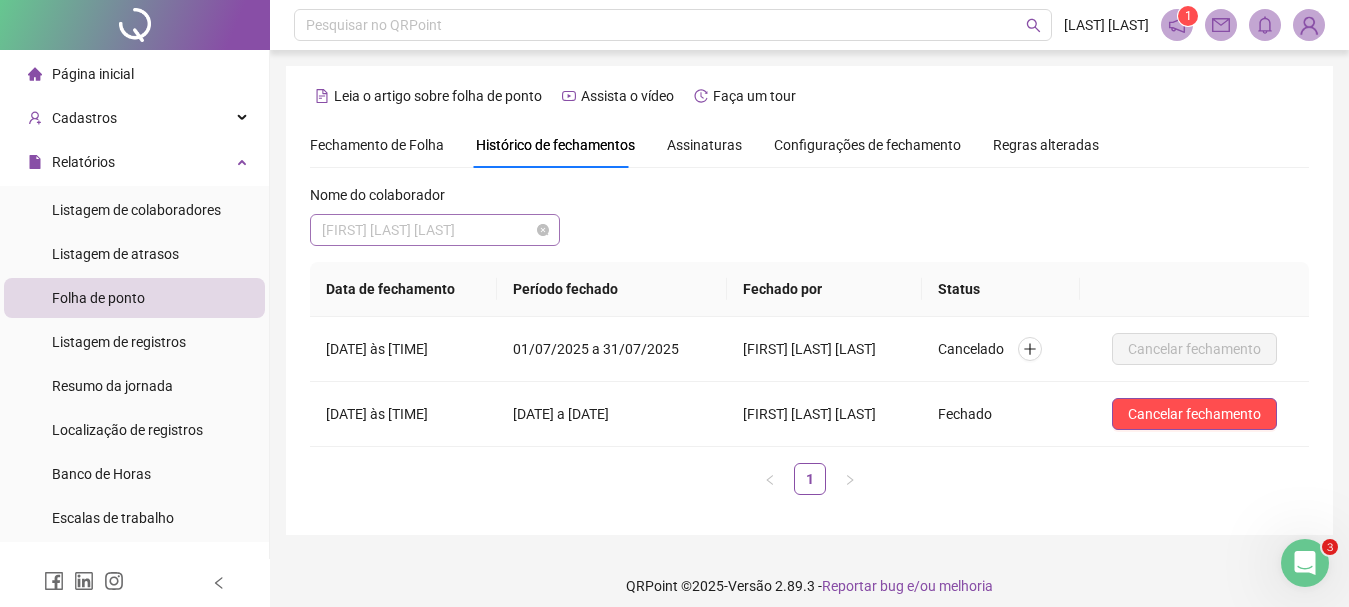 click on "[FIRST] [LAST] [LAST]" at bounding box center [435, 230] 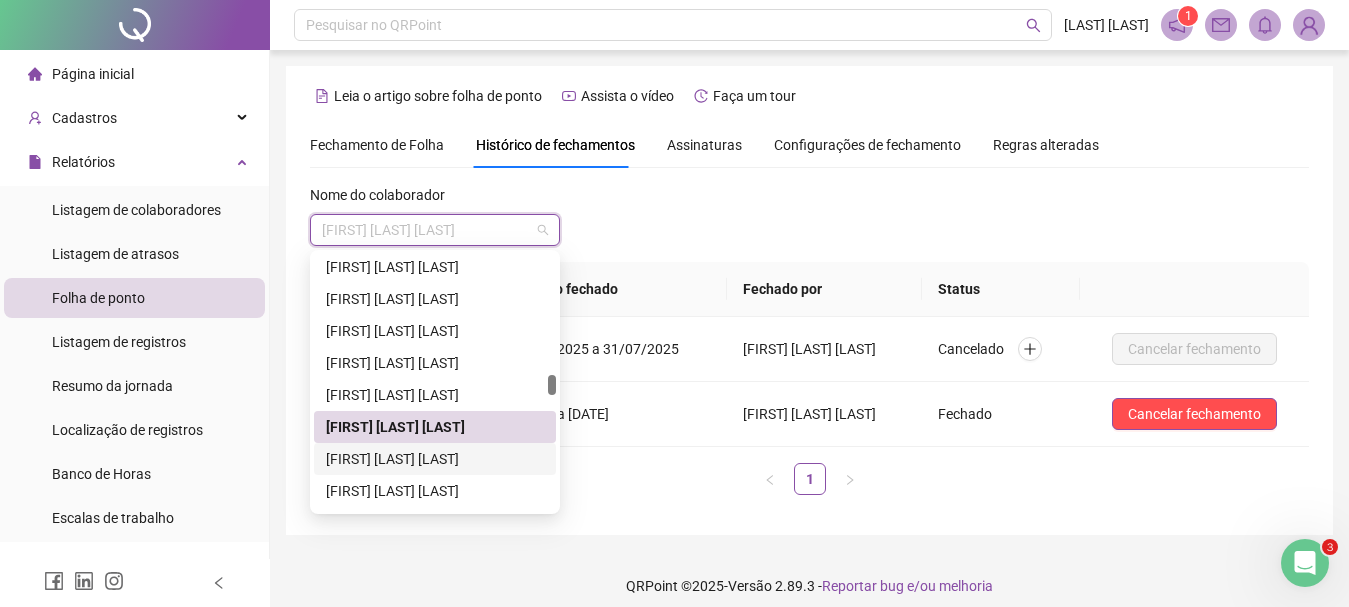click on "[FIRST] [LAST] [LAST]" at bounding box center [435, 459] 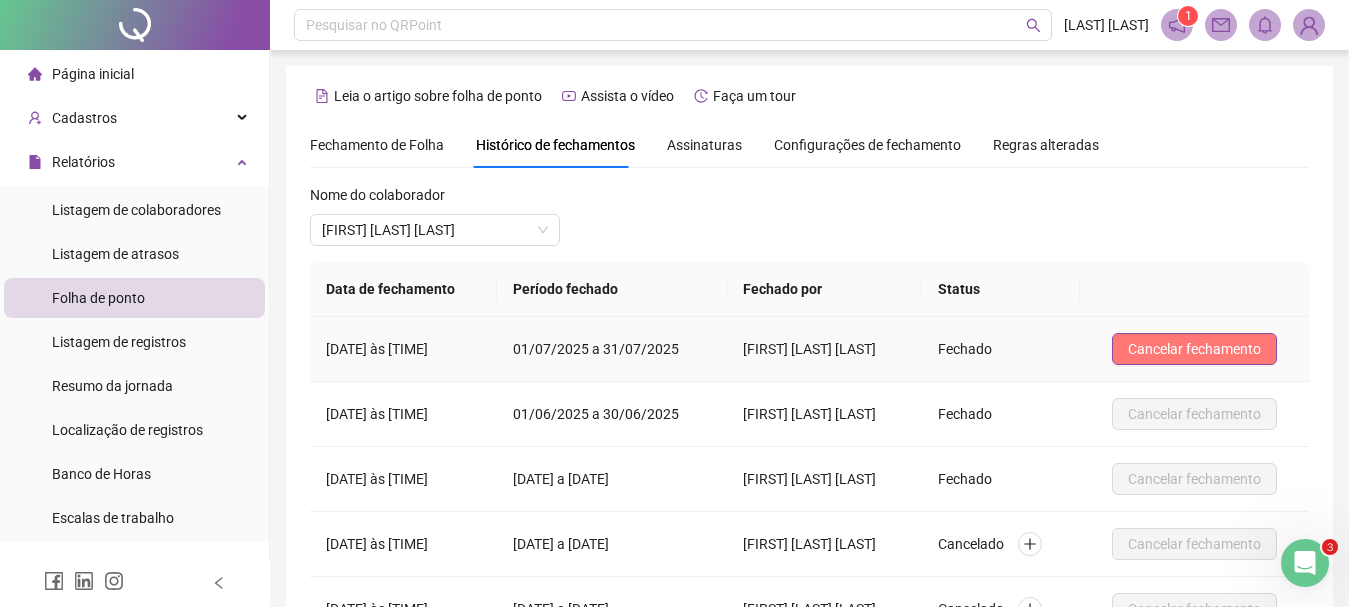 click on "Cancelar fechamento" at bounding box center [1194, 349] 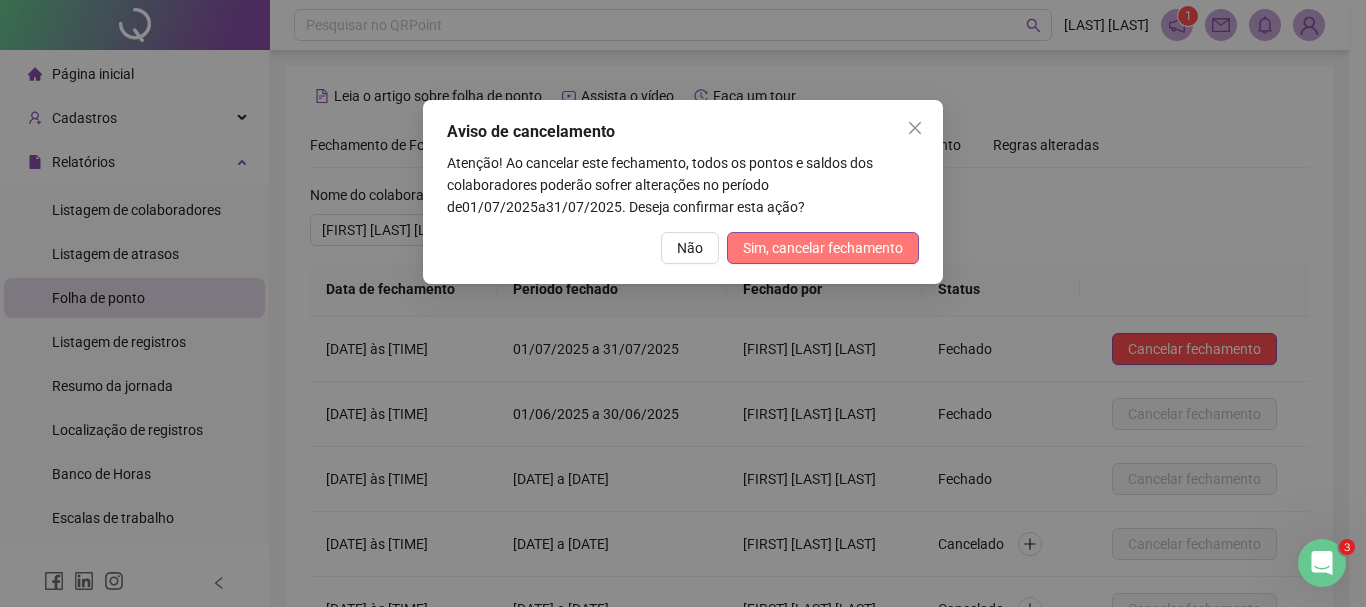 click on "Sim, cancelar fechamento" at bounding box center (823, 248) 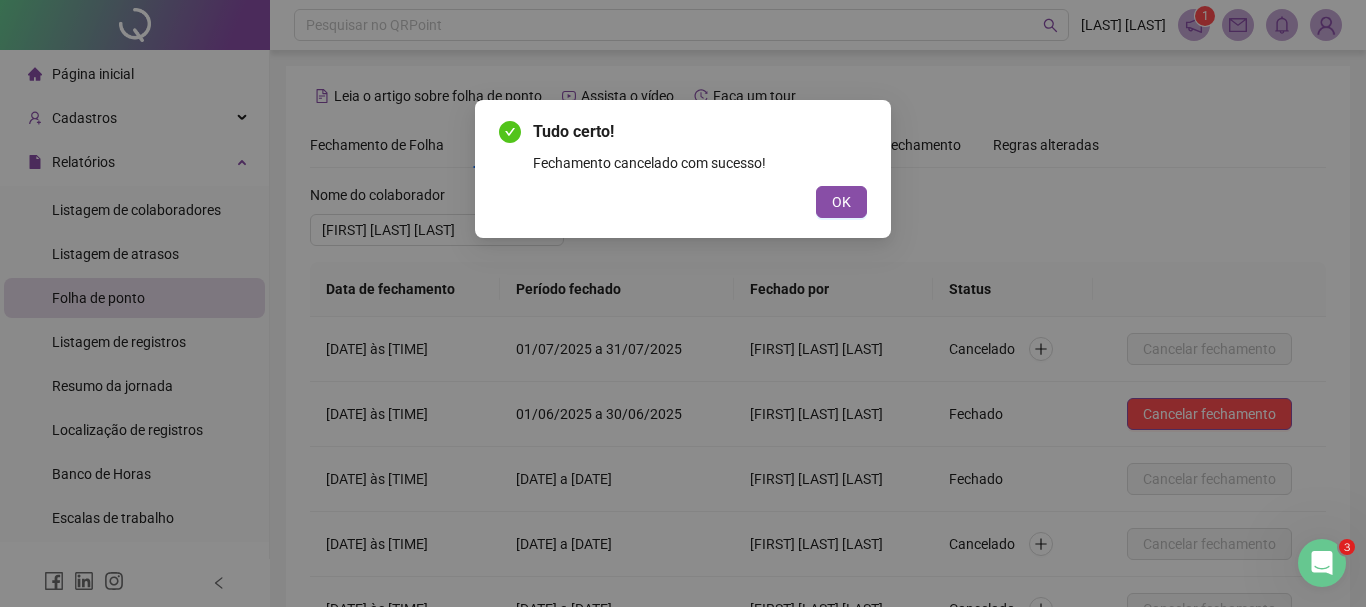 click on "OK" at bounding box center (841, 202) 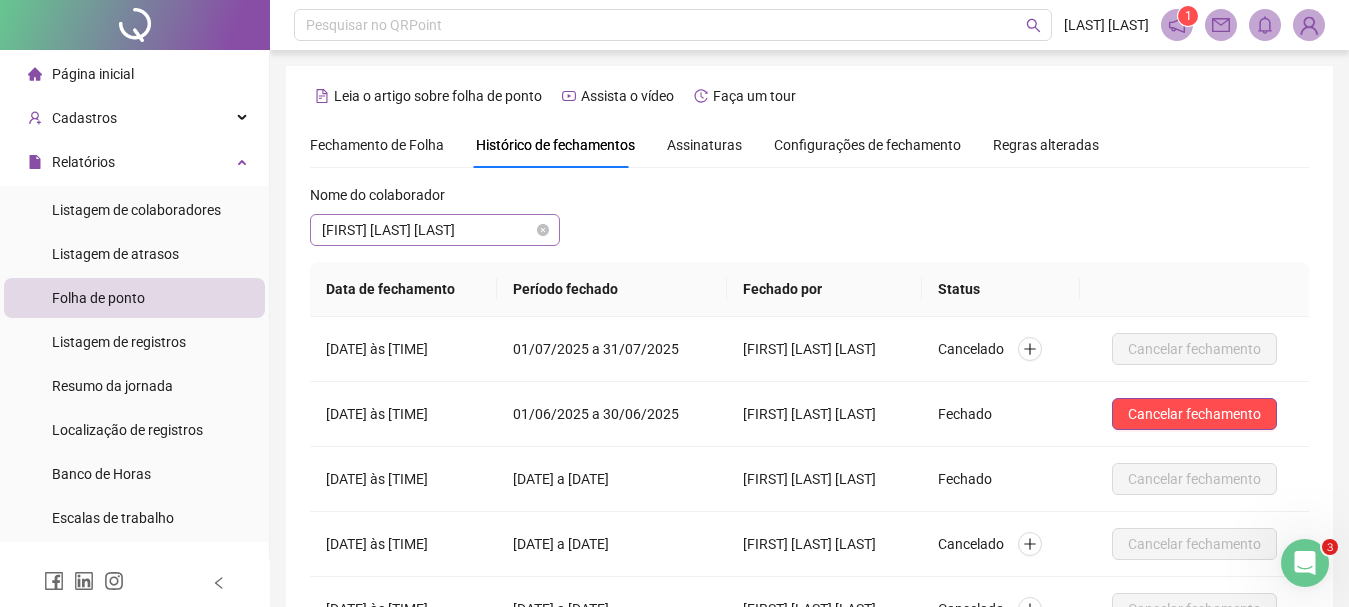 click on "[FIRST] [LAST] [LAST]" at bounding box center (435, 230) 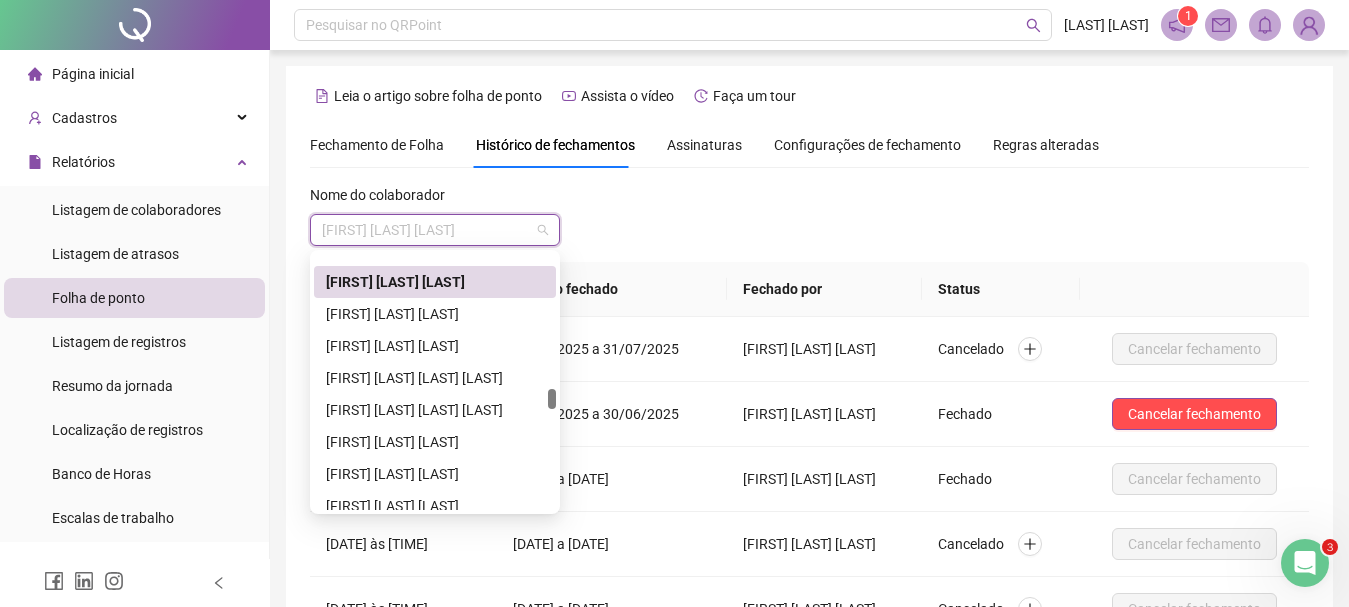 scroll, scrollTop: 1825, scrollLeft: 0, axis: vertical 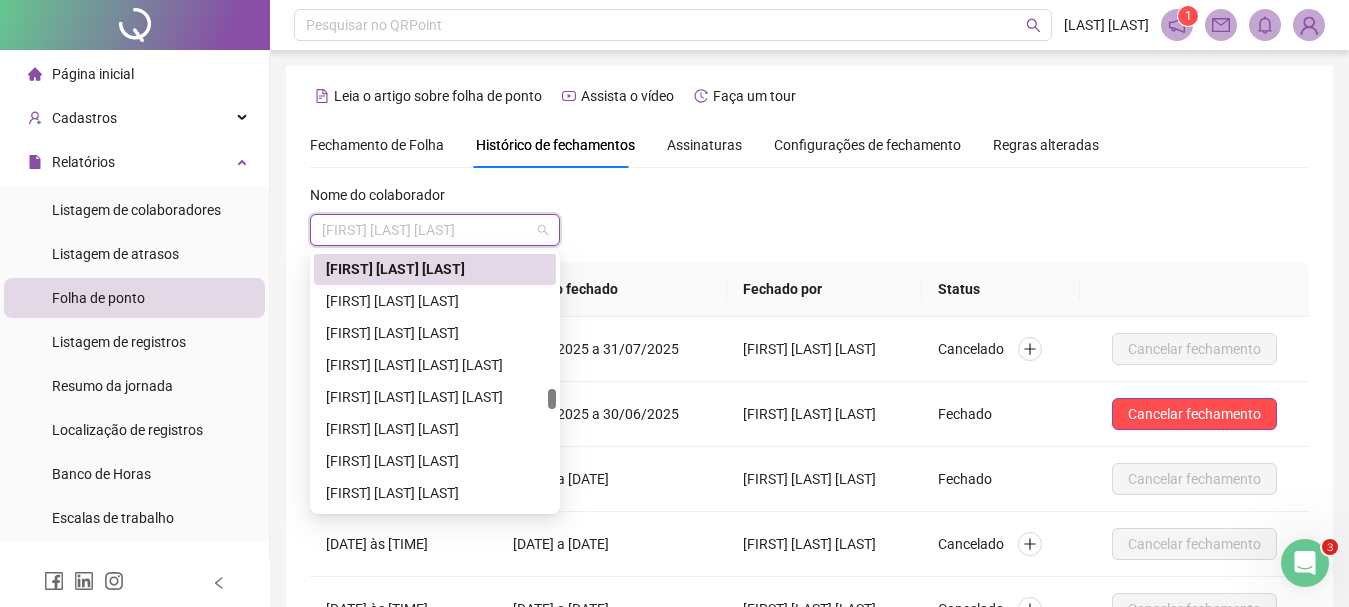 drag, startPoint x: 555, startPoint y: 384, endPoint x: 557, endPoint y: 398, distance: 14.142136 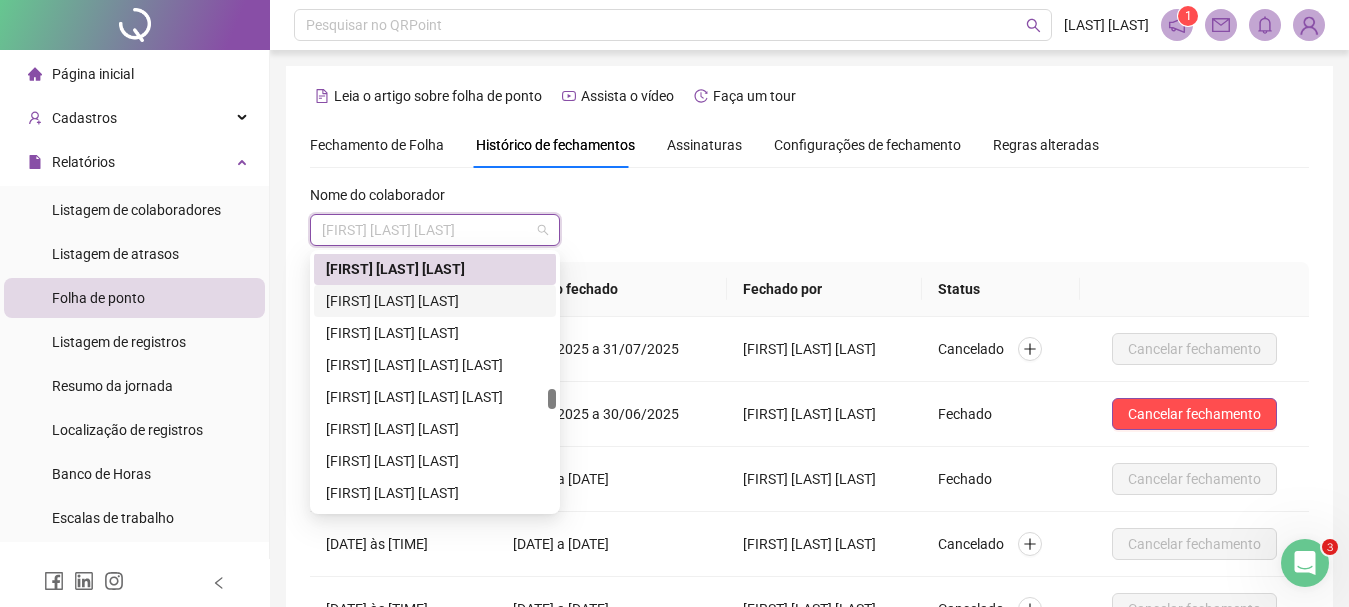 click on "[FIRST] [LAST] [LAST]" at bounding box center (435, 301) 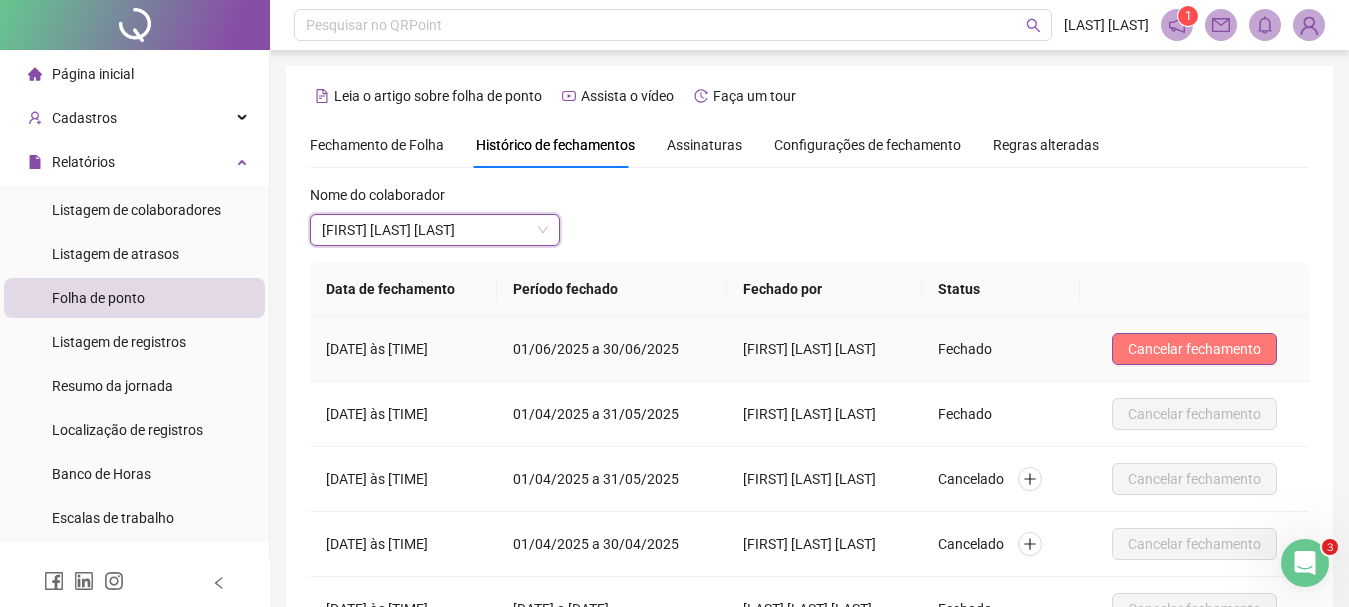 click on "Cancelar fechamento" at bounding box center [1194, 349] 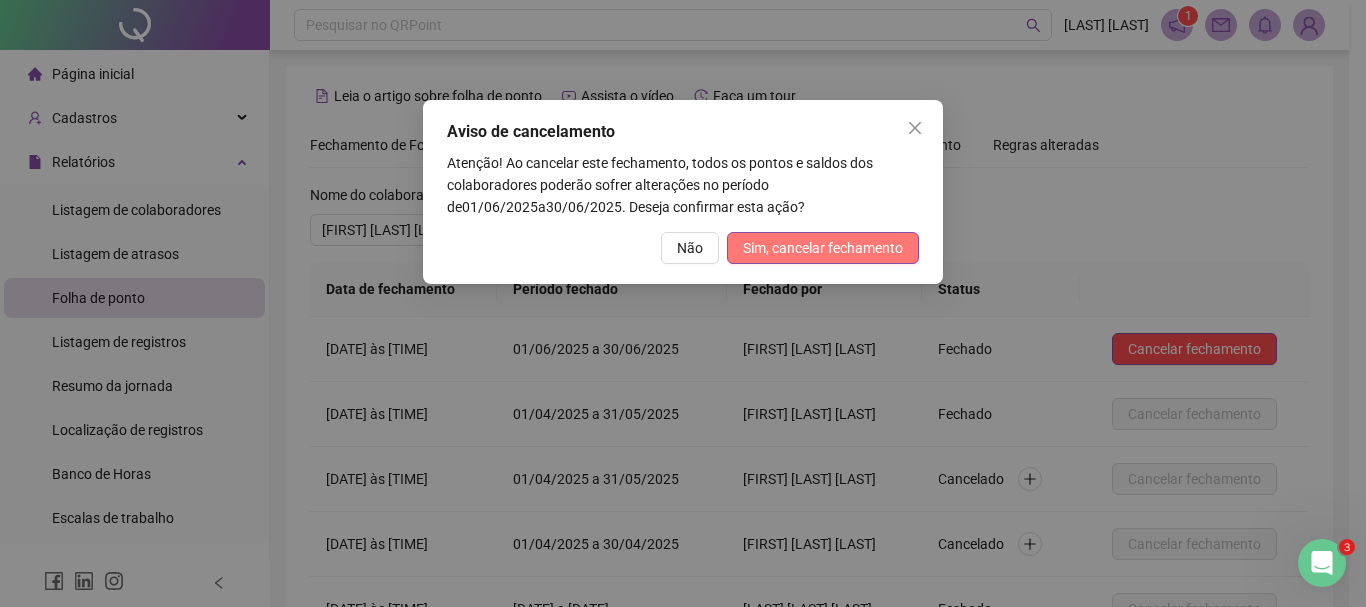 click on "Sim, cancelar fechamento" at bounding box center (823, 248) 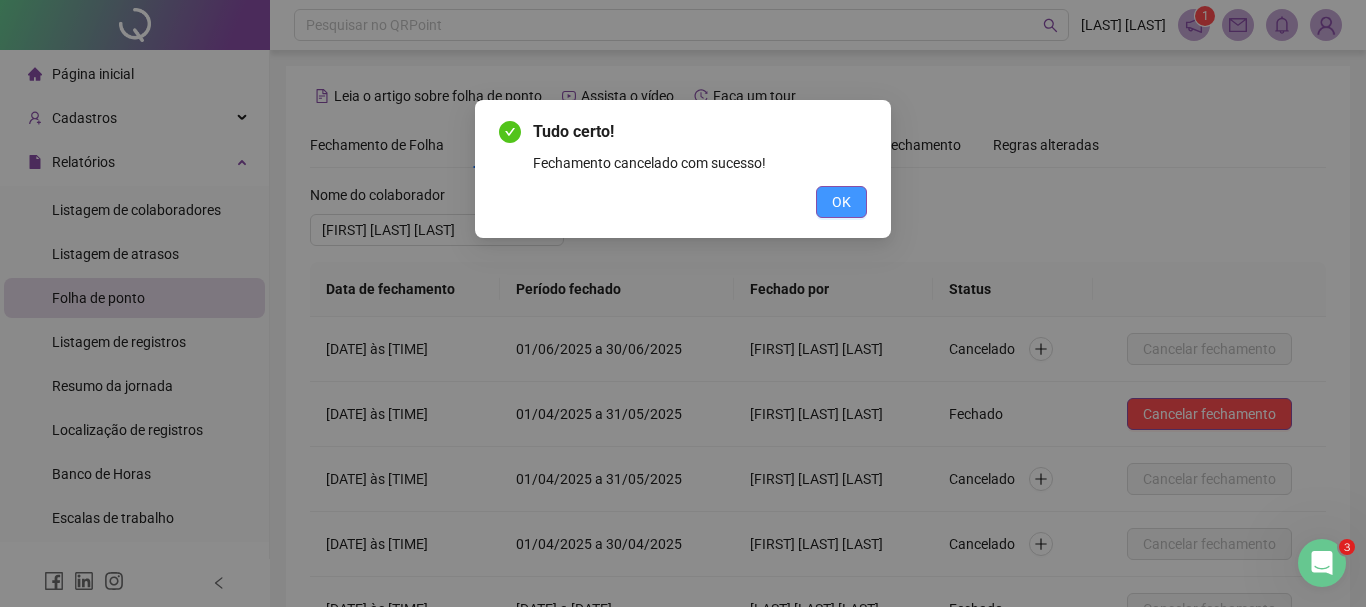 click on "OK" at bounding box center [841, 202] 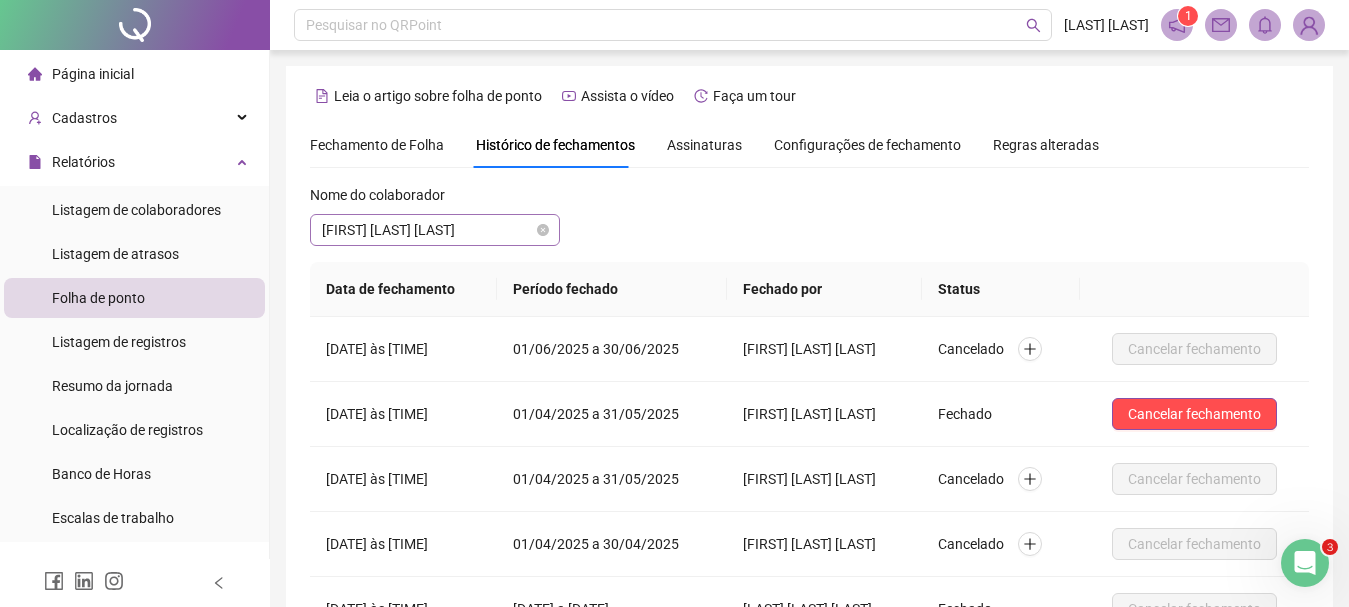 click on "[FIRST] [LAST] [LAST]" at bounding box center (435, 230) 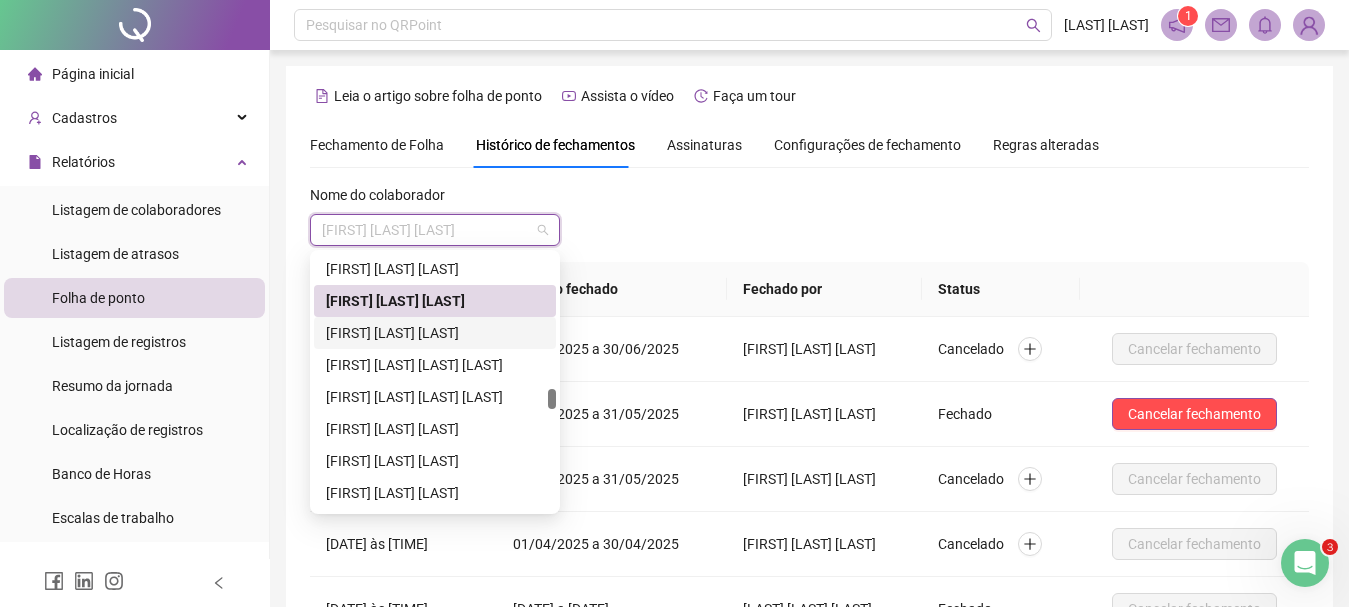 click on "[FIRST] [LAST] [LAST]" at bounding box center (435, 333) 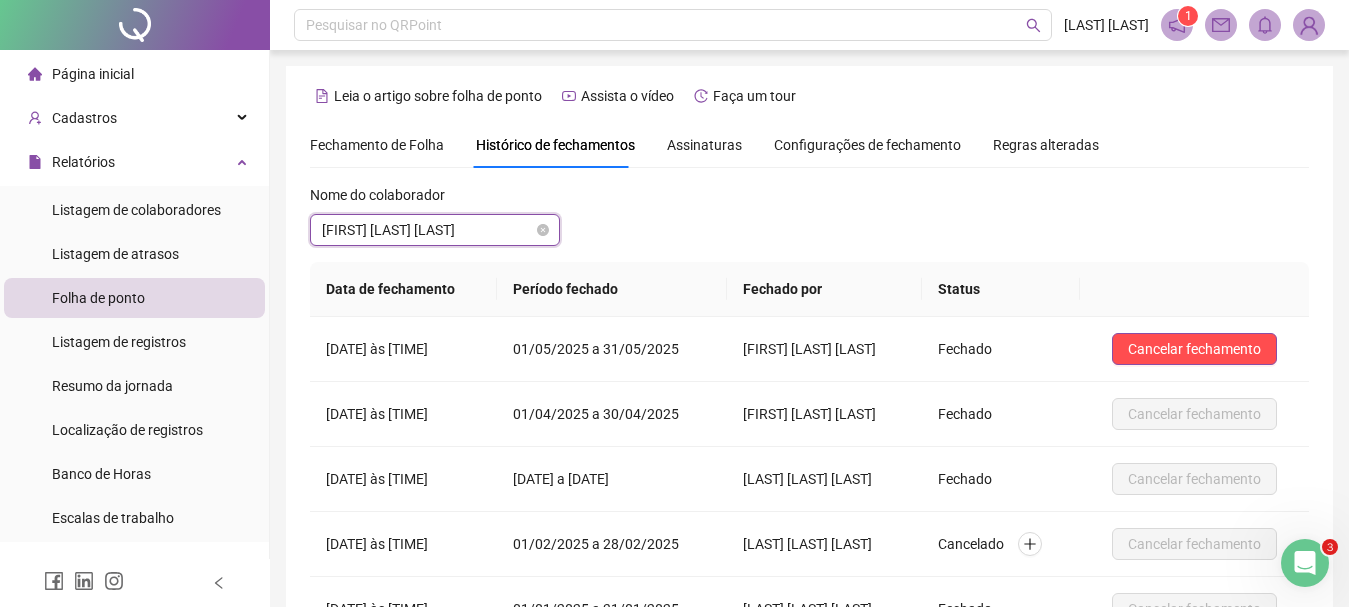 click on "[FIRST] [LAST] [LAST]" at bounding box center (435, 230) 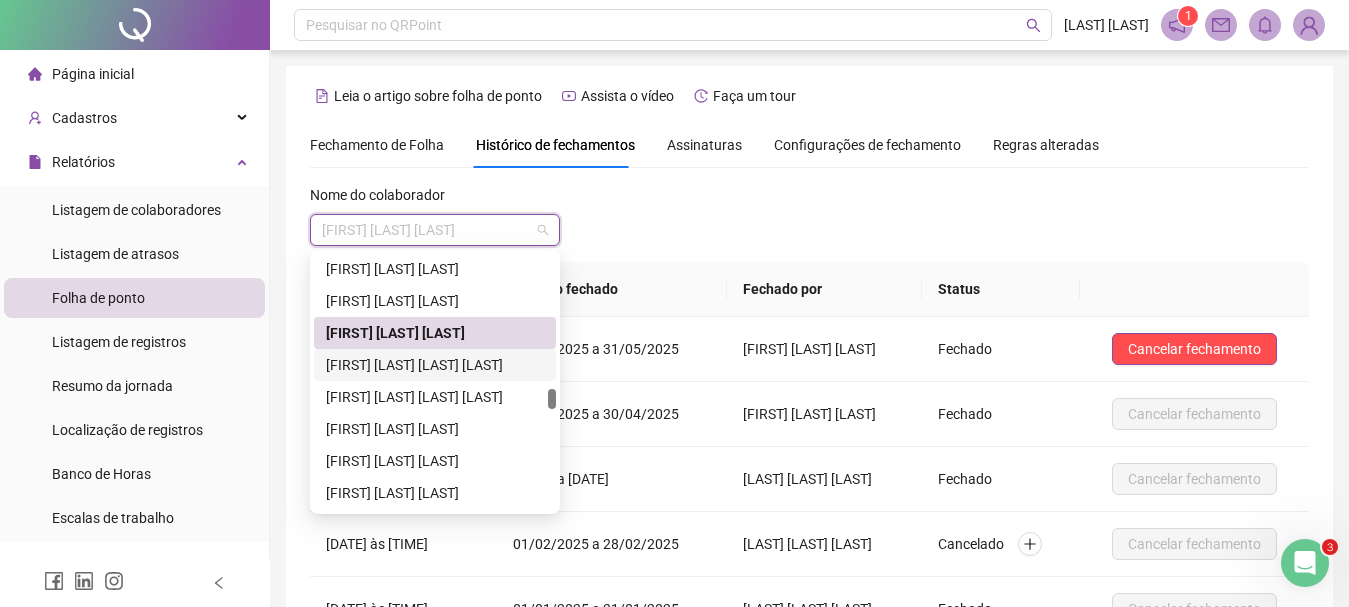 click on "[FIRST] [LAST] [LAST] [LAST]" at bounding box center (435, 365) 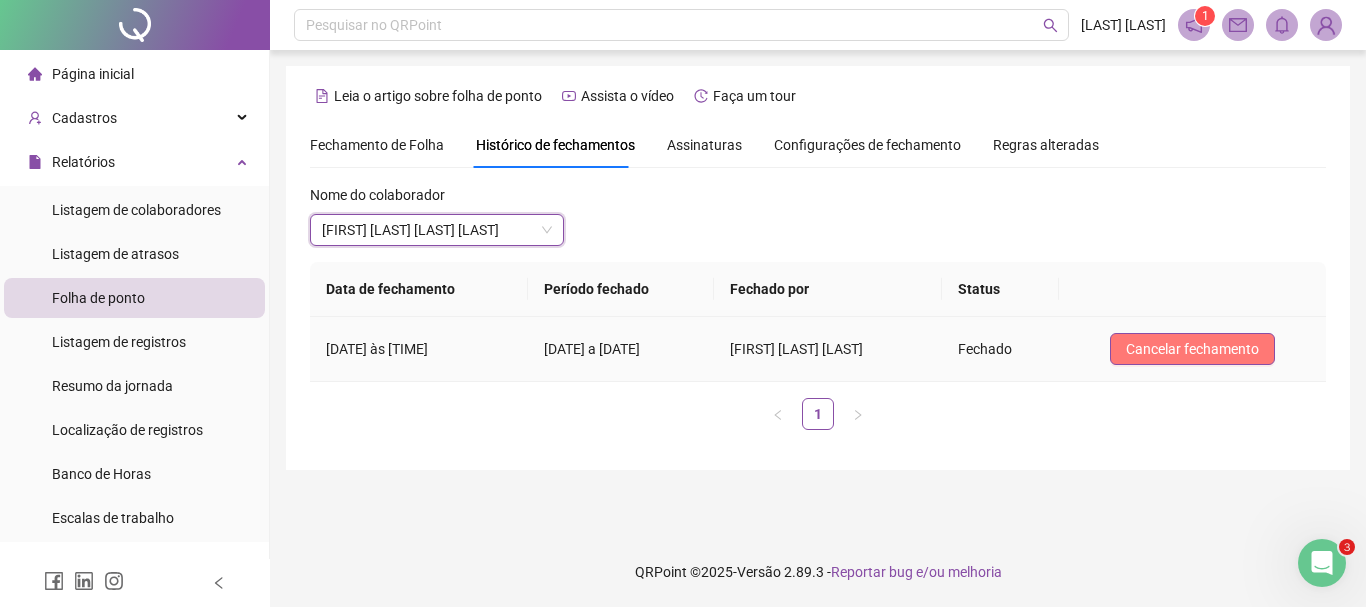click on "Cancelar fechamento" at bounding box center (1192, 349) 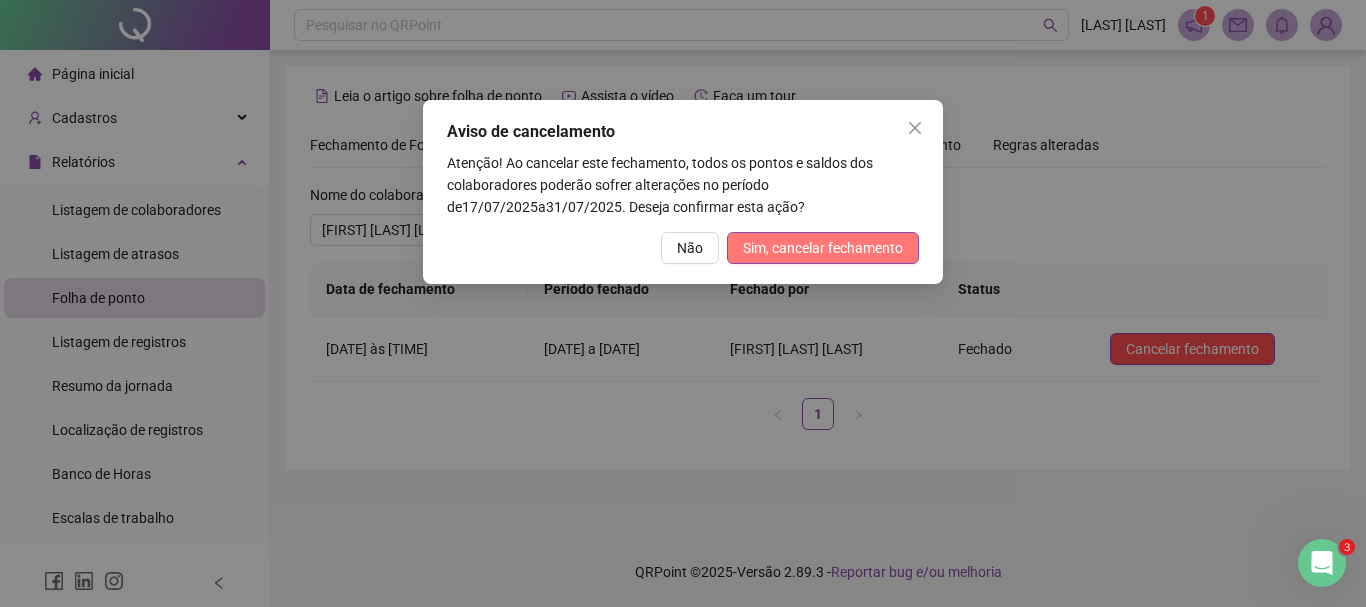 click on "Sim, cancelar fechamento" at bounding box center [823, 248] 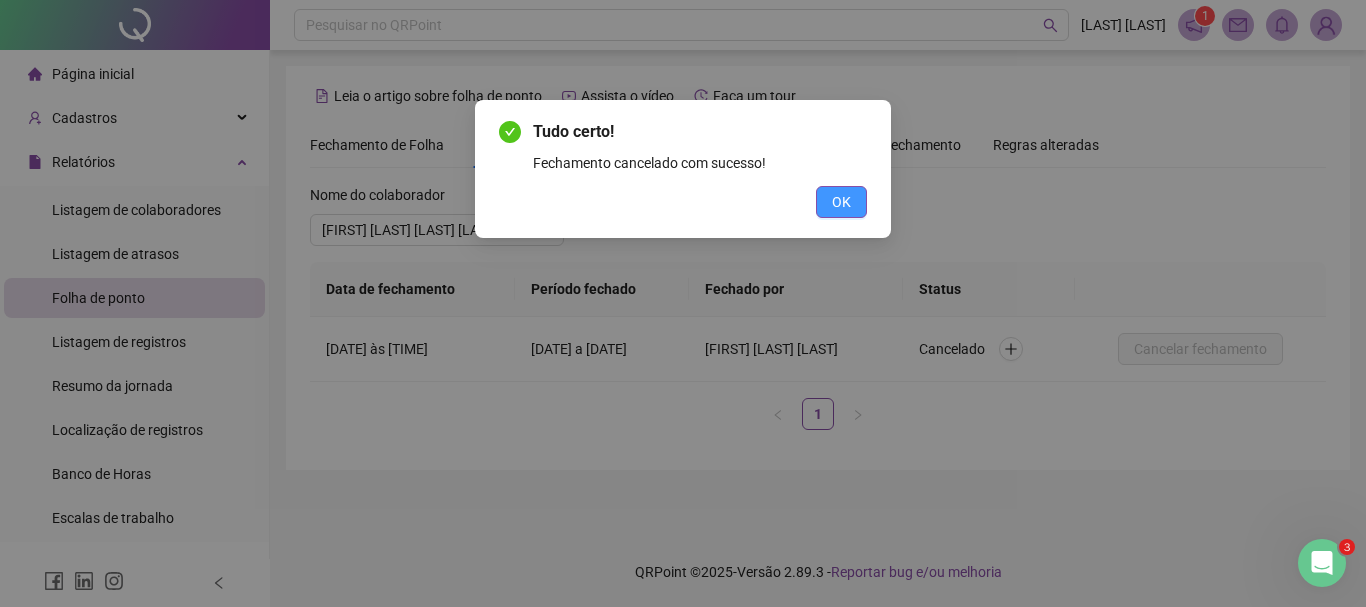 click on "OK" at bounding box center (841, 202) 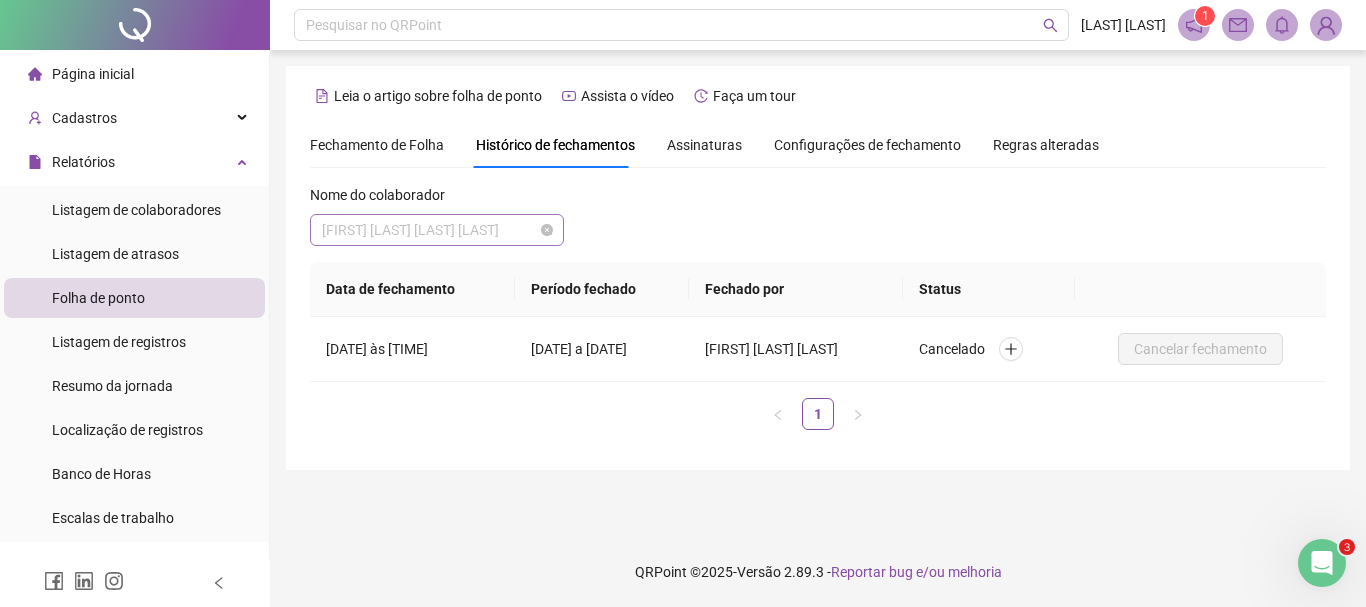 click on "[FIRST] [LAST] [LAST] [LAST]" at bounding box center (437, 230) 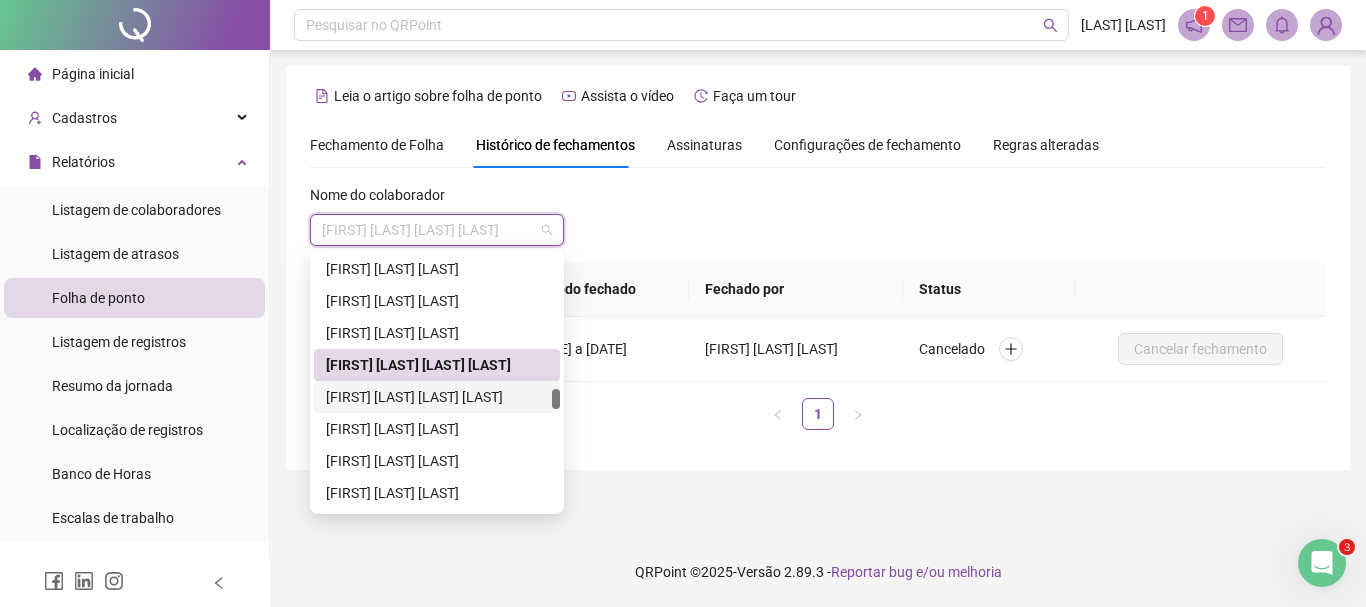 click on "[FIRST] [LAST] [LAST] [LAST]" at bounding box center [437, 397] 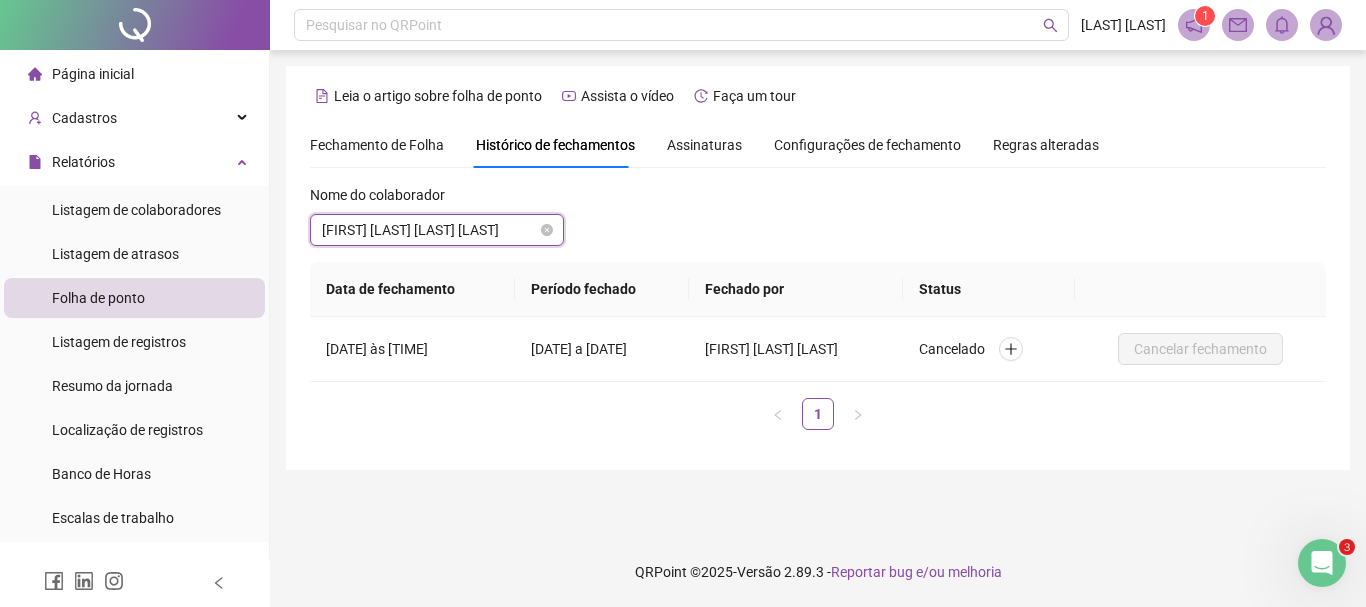 click on "[FIRST] [LAST] [LAST] [LAST]" at bounding box center [437, 230] 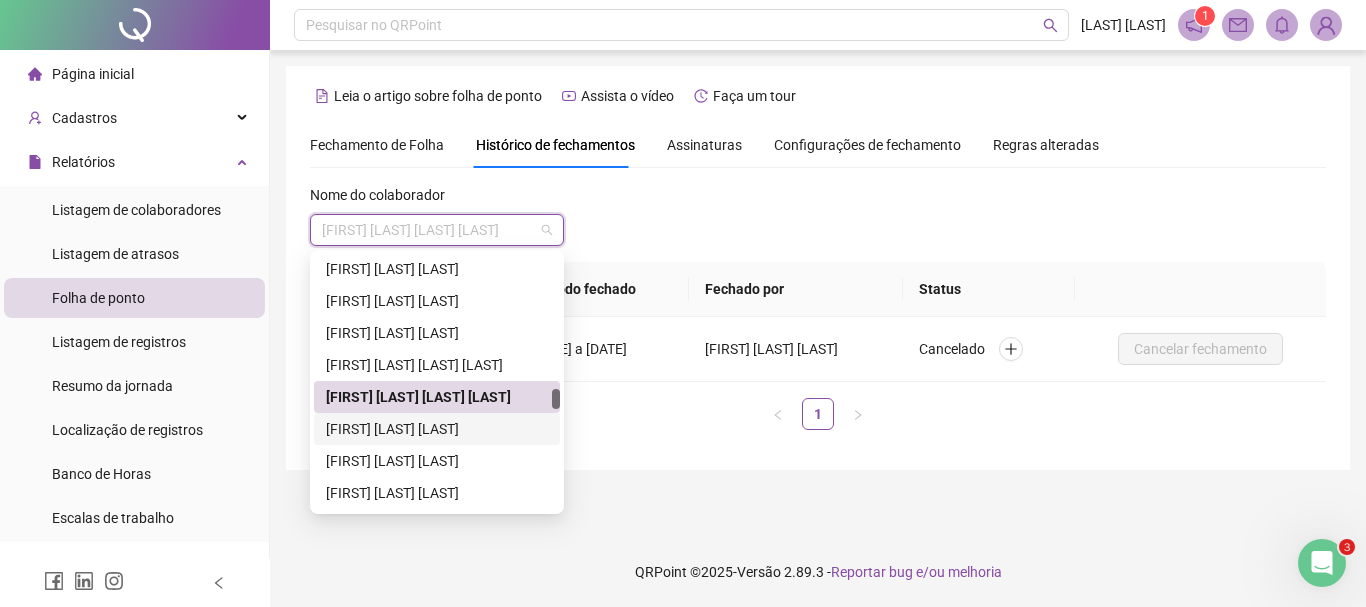click on "[FIRST] [LAST] [LAST]" at bounding box center (437, 429) 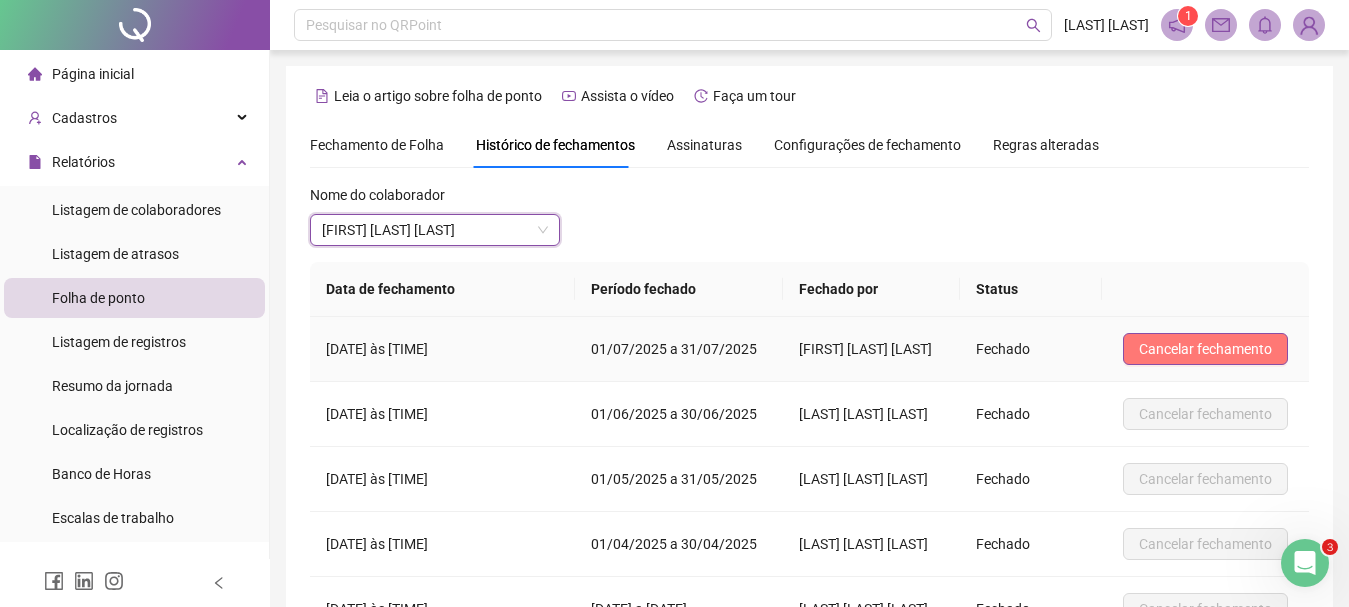 click on "Cancelar fechamento" at bounding box center [1205, 349] 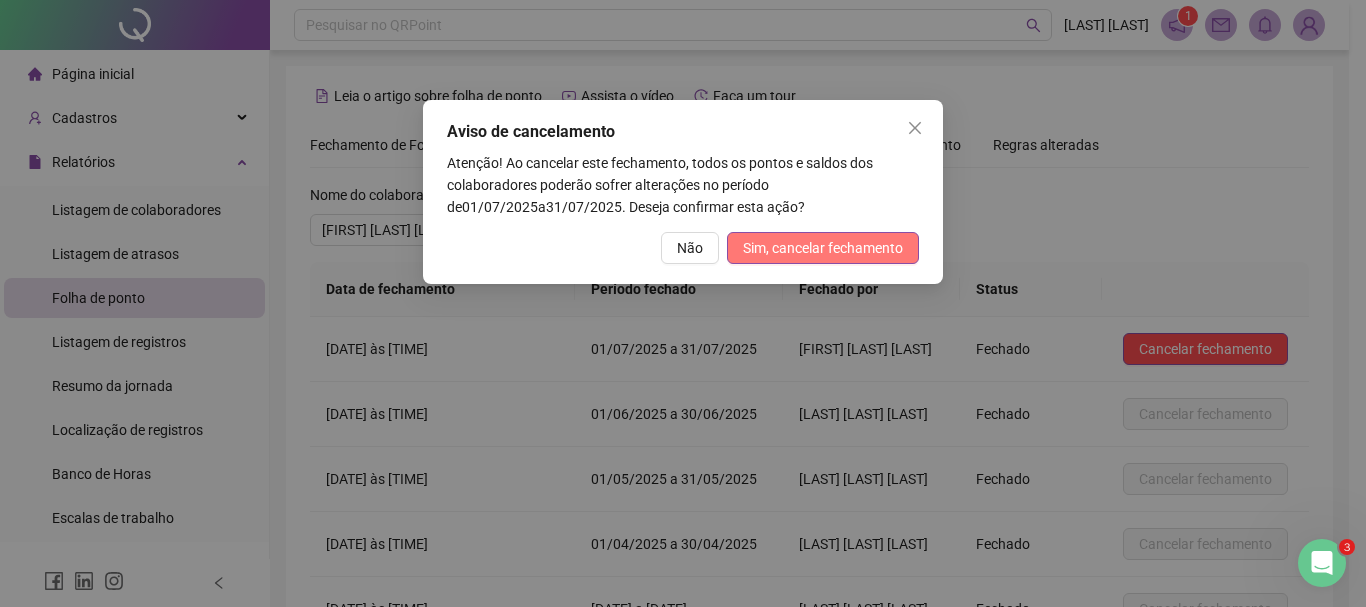 click on "Sim, cancelar fechamento" at bounding box center (823, 248) 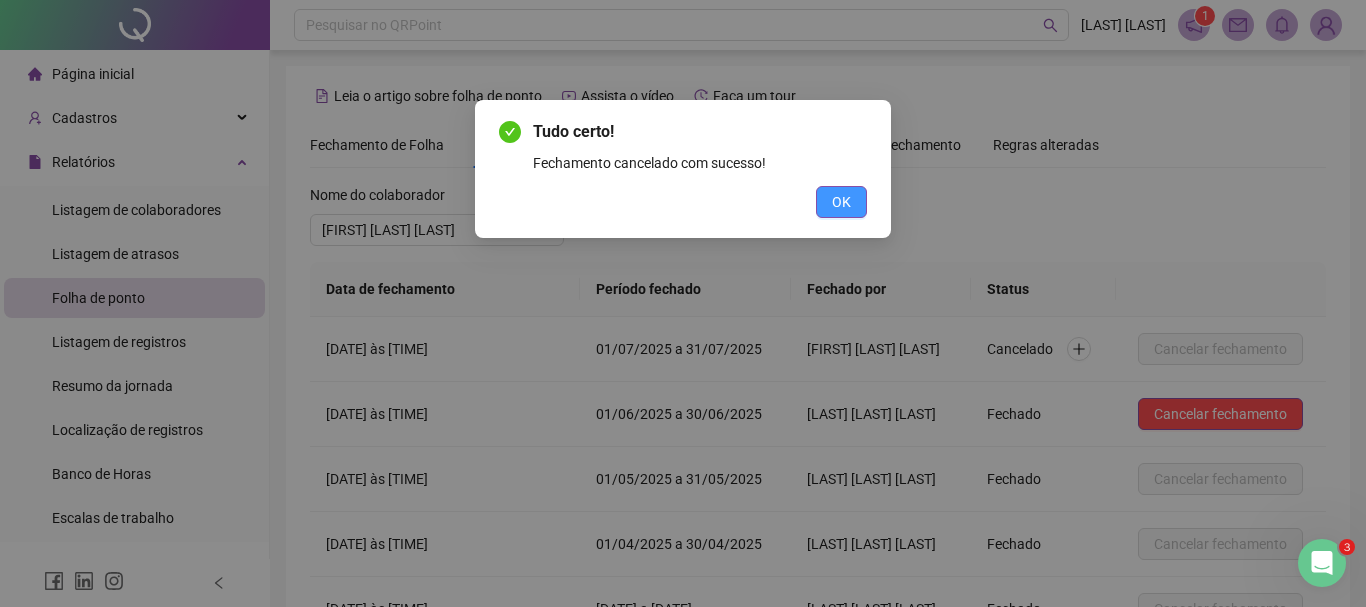 click on "OK" at bounding box center (841, 202) 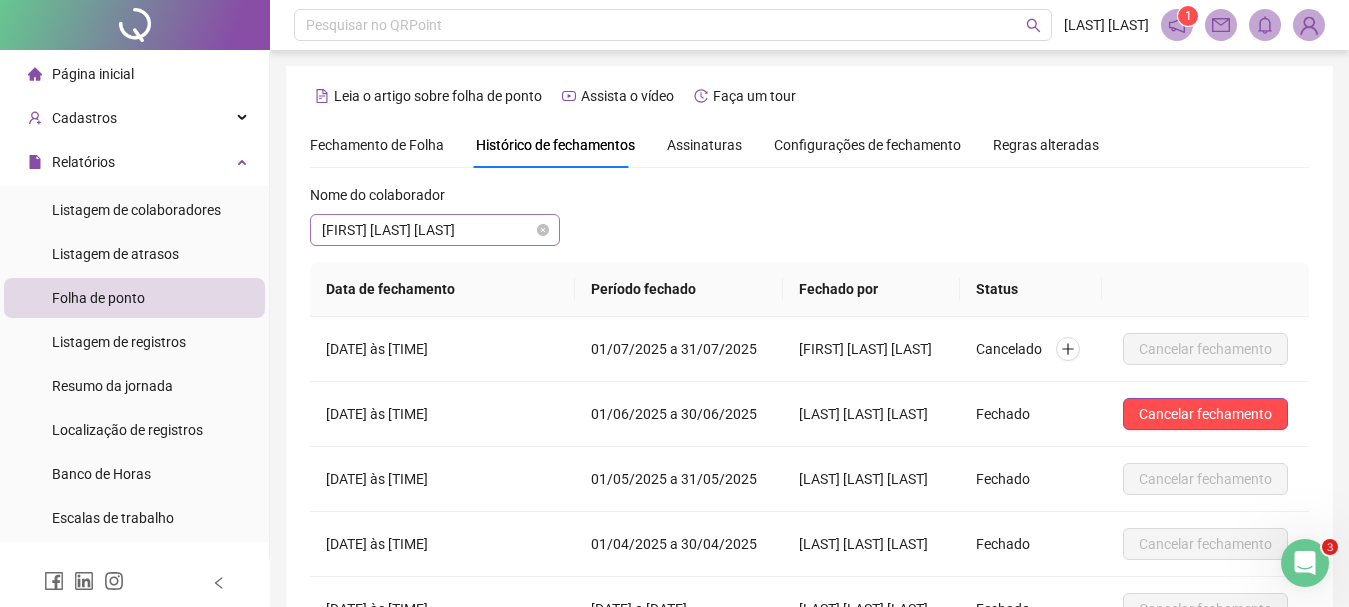 click on "[FIRST] [LAST] [LAST]" at bounding box center (435, 230) 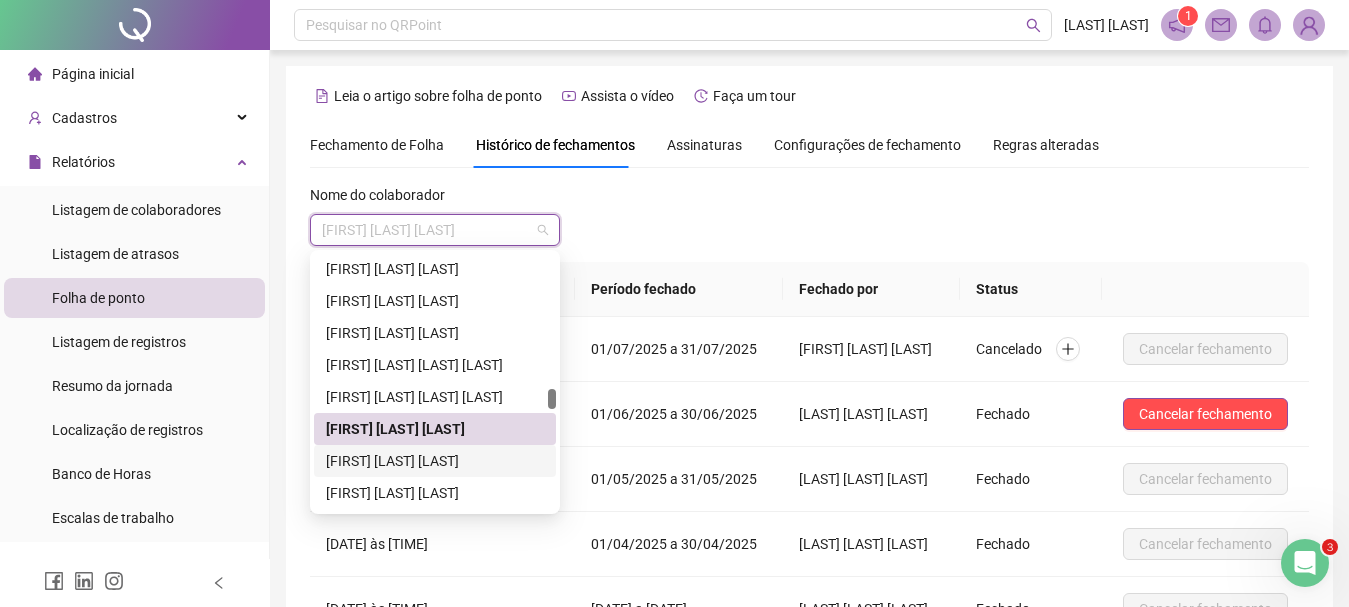 click on "[FIRST] [LAST] [LAST]" at bounding box center [435, 461] 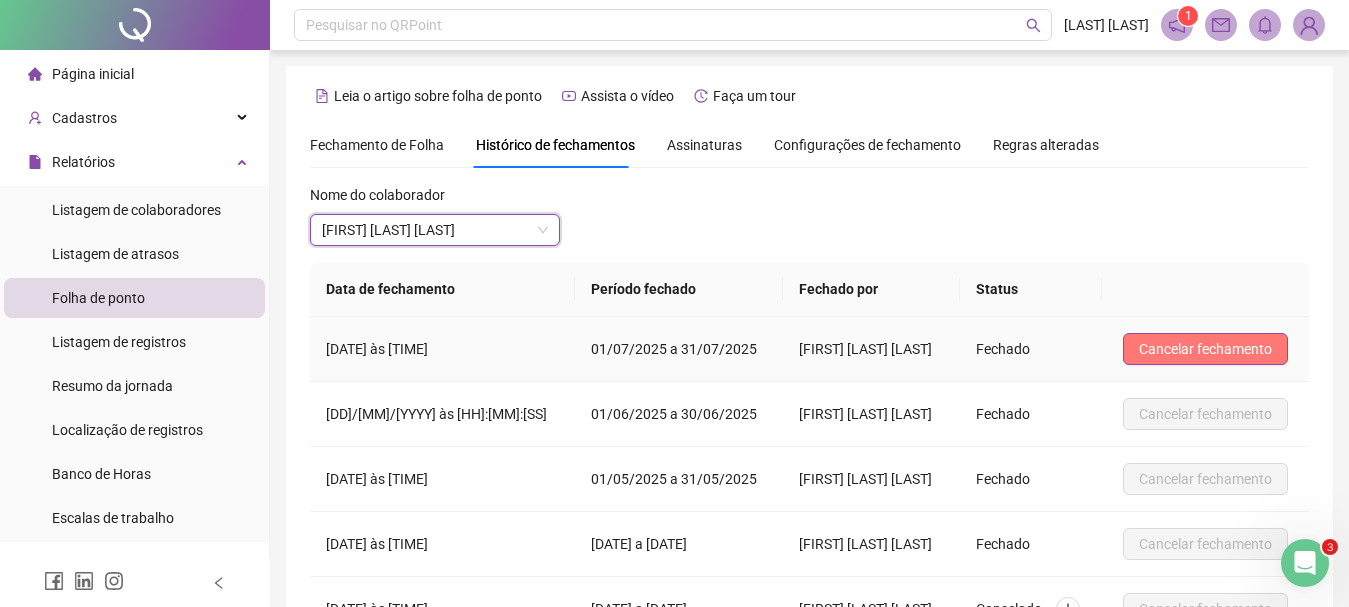 click on "Cancelar fechamento" at bounding box center [1205, 349] 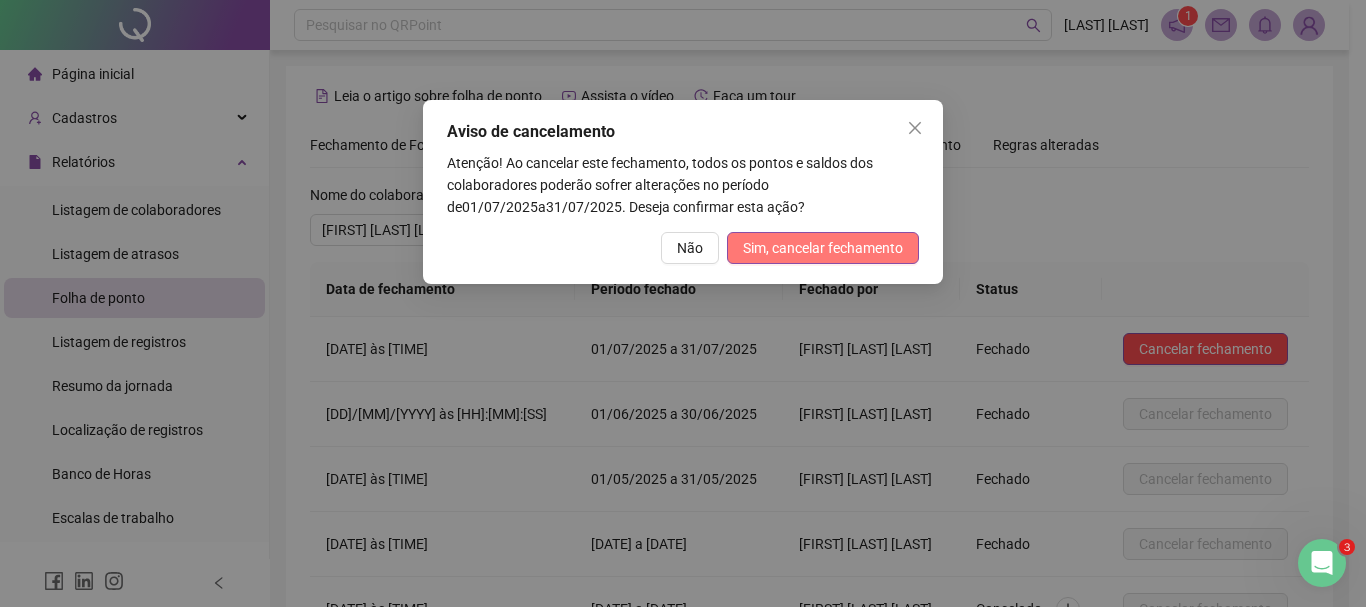 click on "Sim, cancelar fechamento" at bounding box center (823, 248) 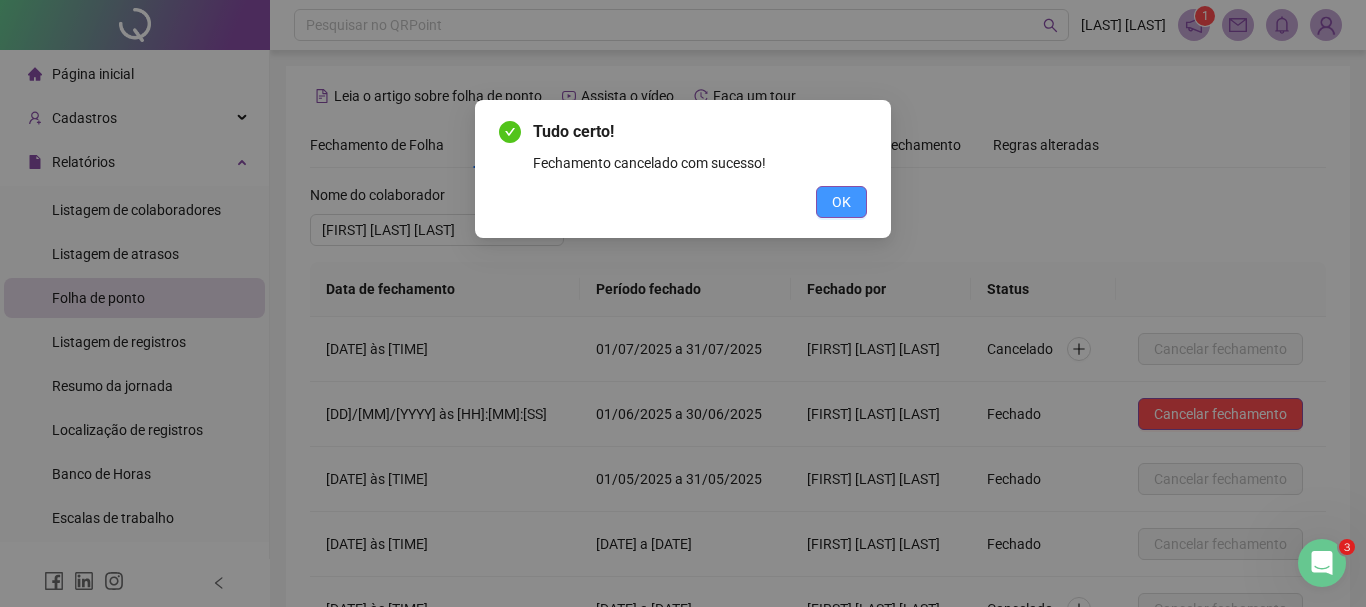 click on "OK" at bounding box center (841, 202) 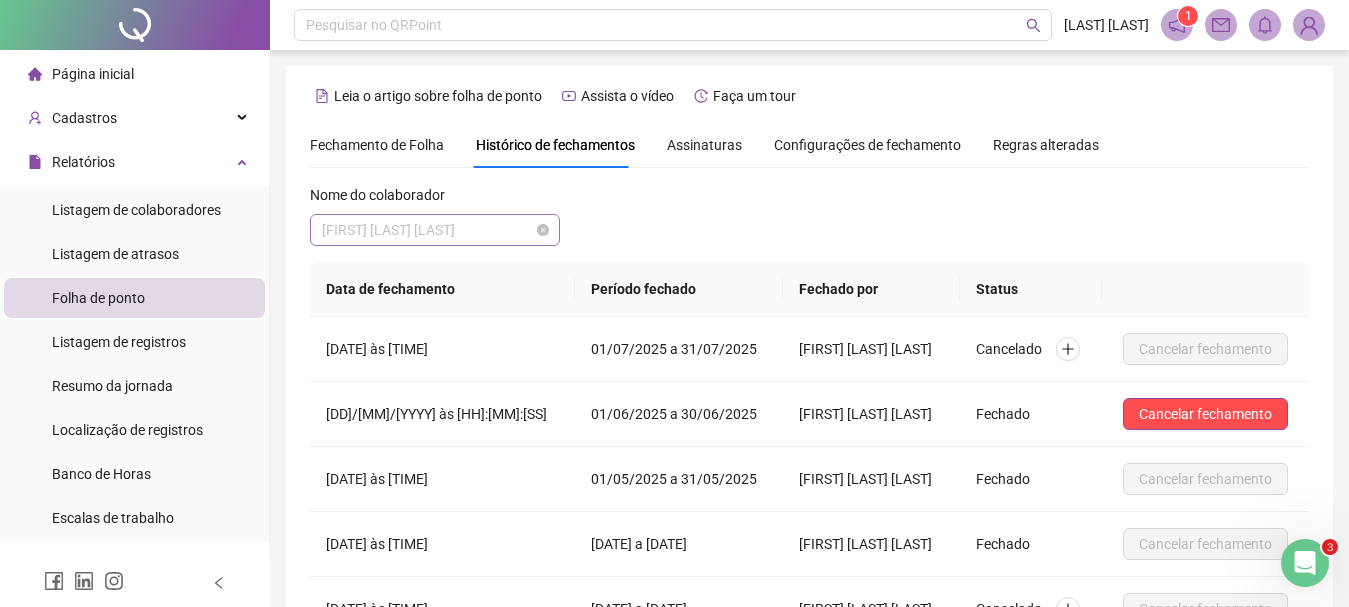 click on "[FIRST] [LAST] [LAST]" at bounding box center [435, 230] 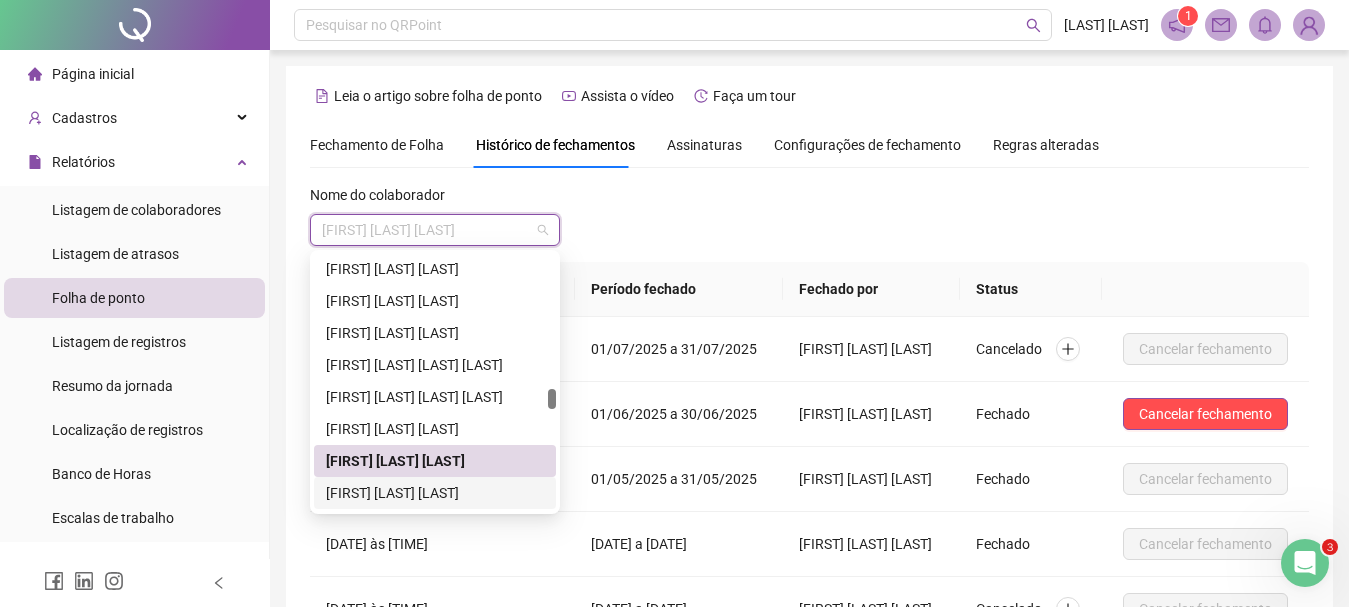 click on "[FIRST] [LAST] [LAST]" at bounding box center (435, 493) 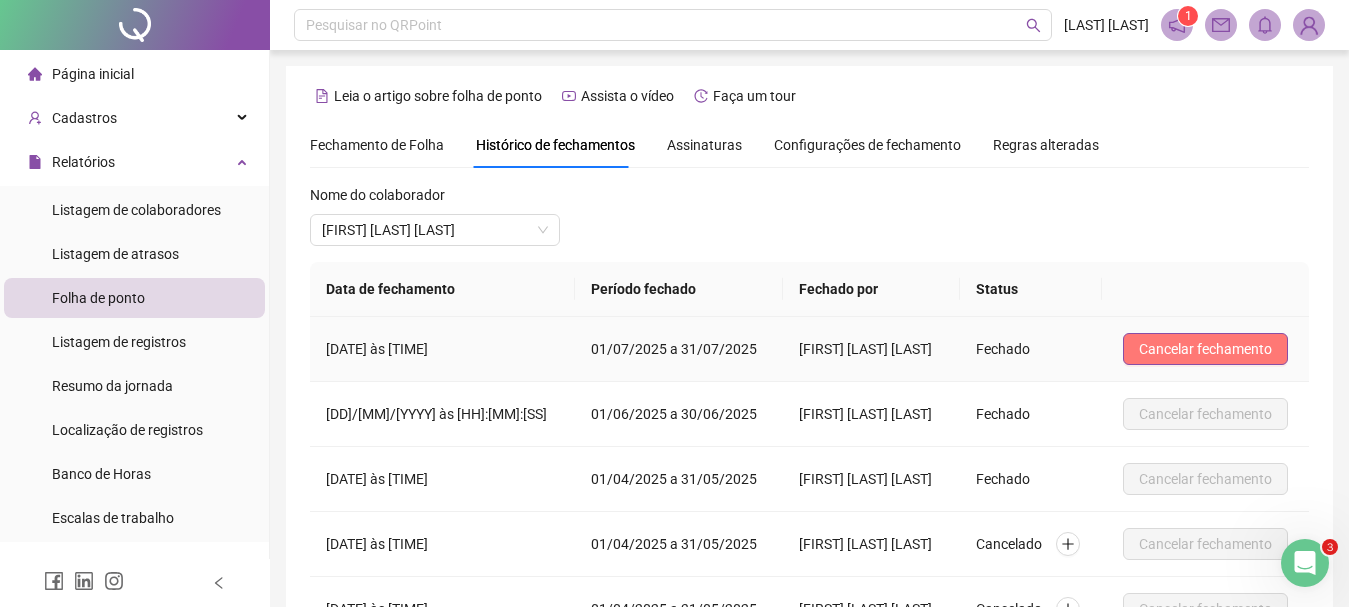 click on "Cancelar fechamento" at bounding box center [1205, 349] 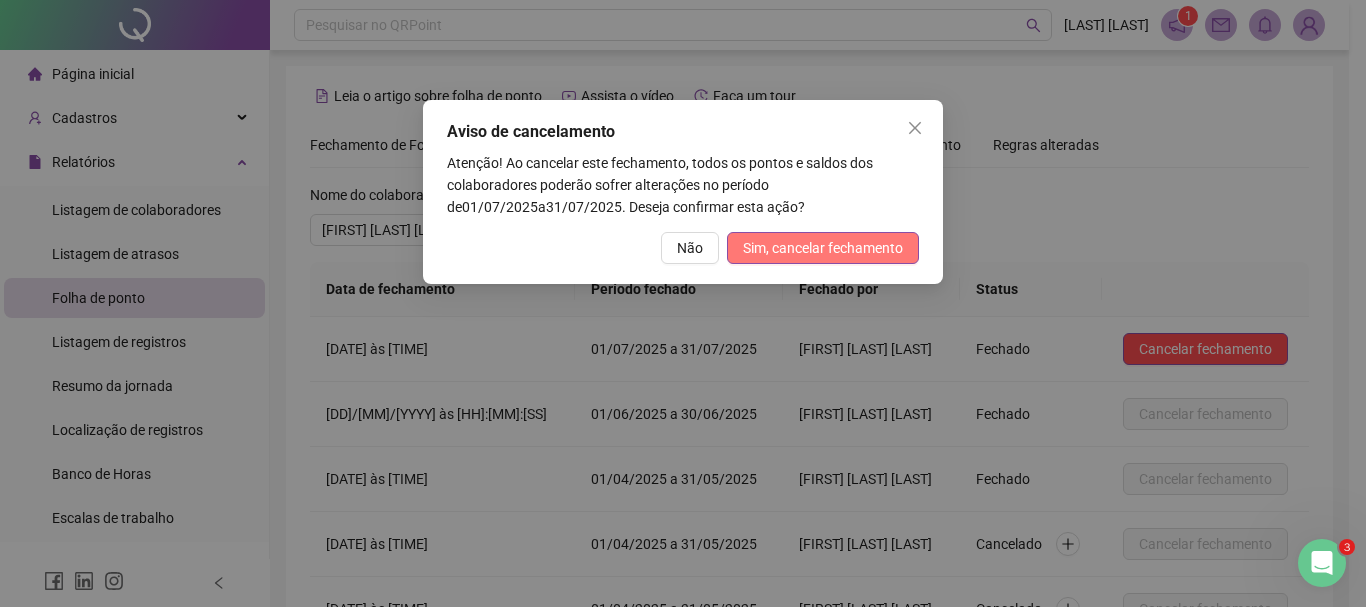 click on "Sim, cancelar fechamento" at bounding box center [823, 248] 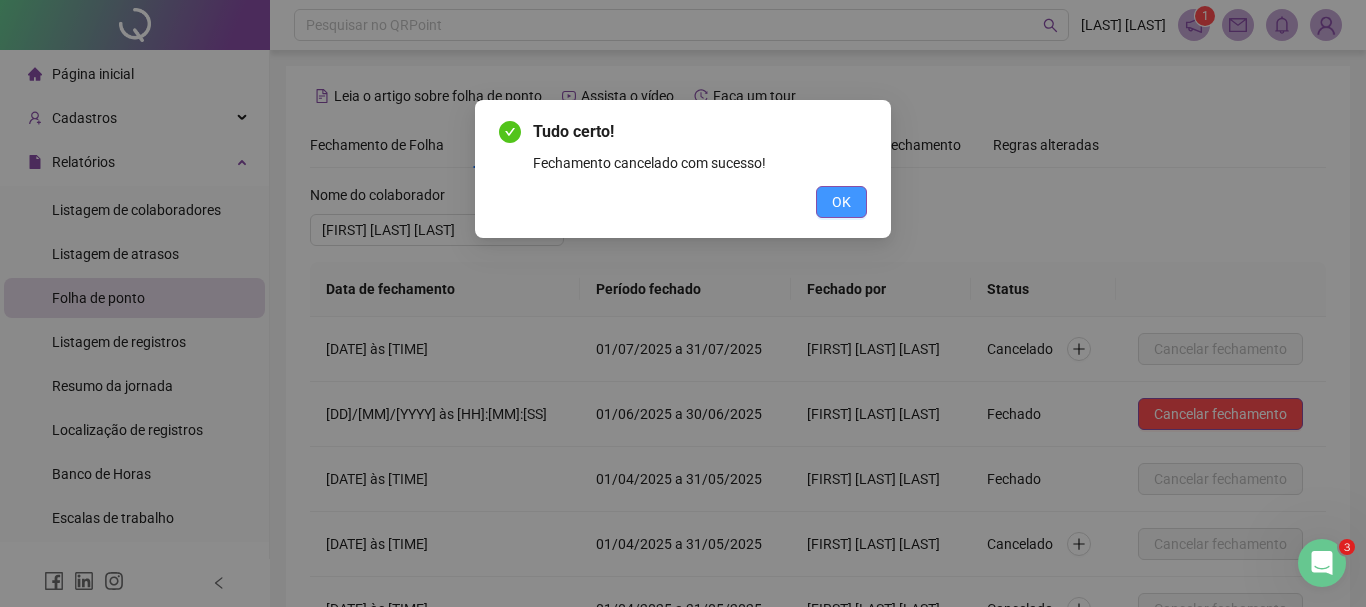 click on "OK" at bounding box center [841, 202] 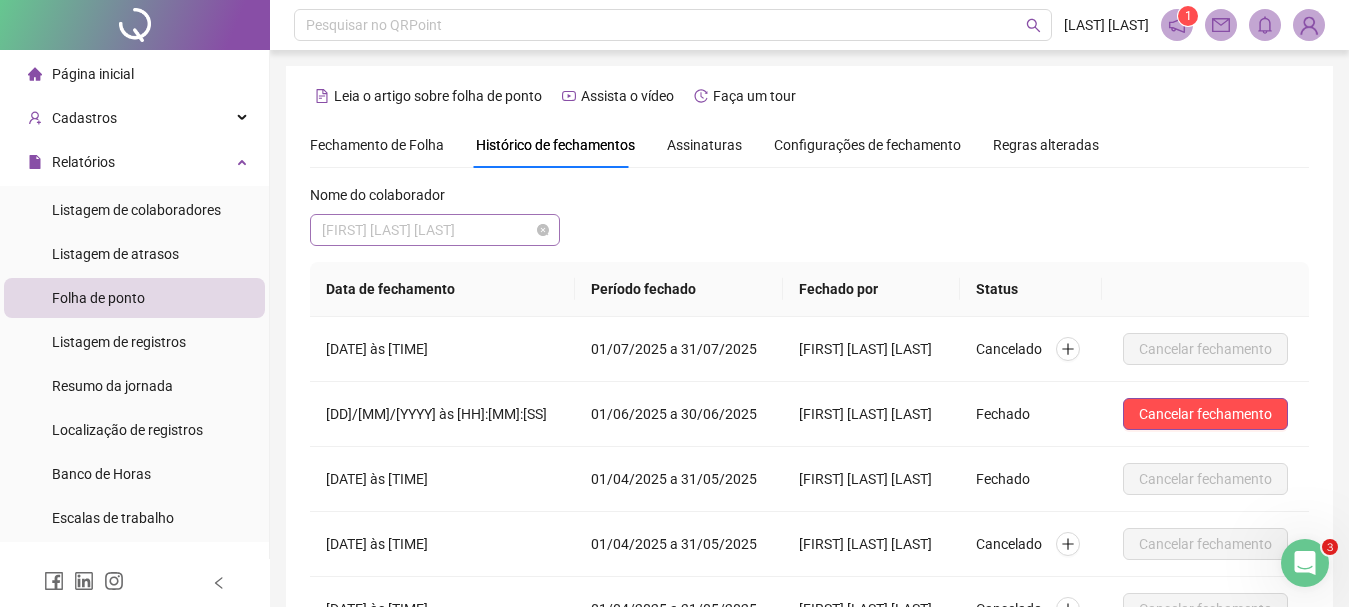 click on "[FIRST] [LAST] [LAST]" at bounding box center [435, 230] 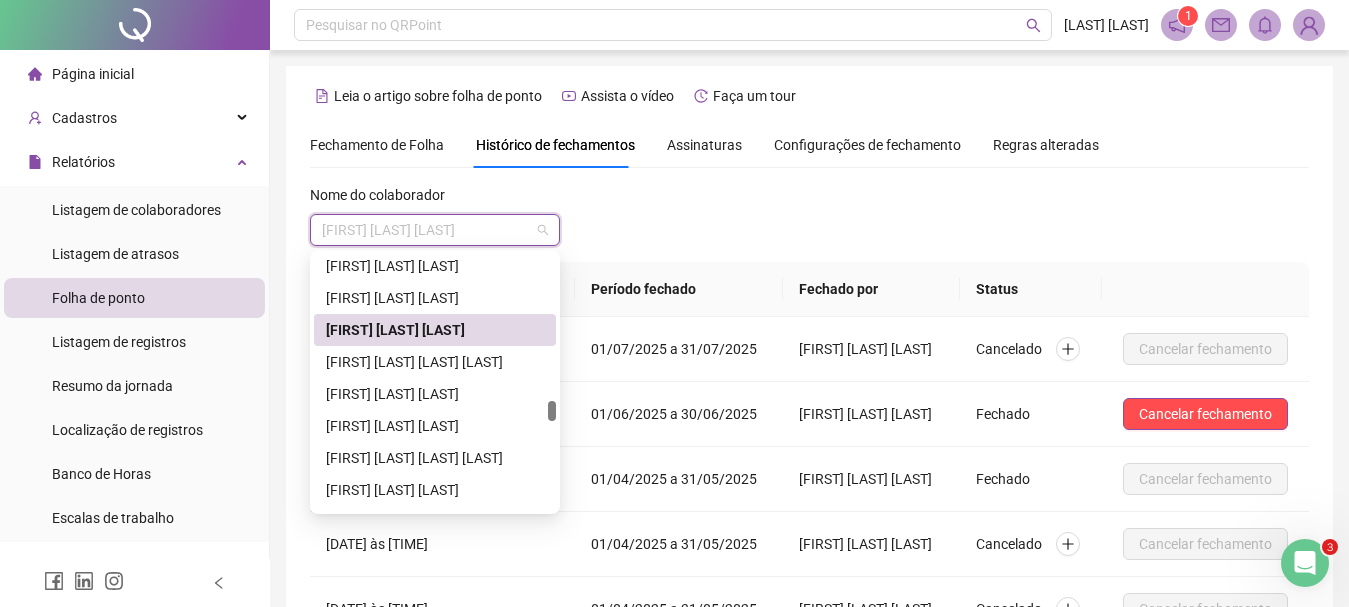 scroll, scrollTop: 2042, scrollLeft: 0, axis: vertical 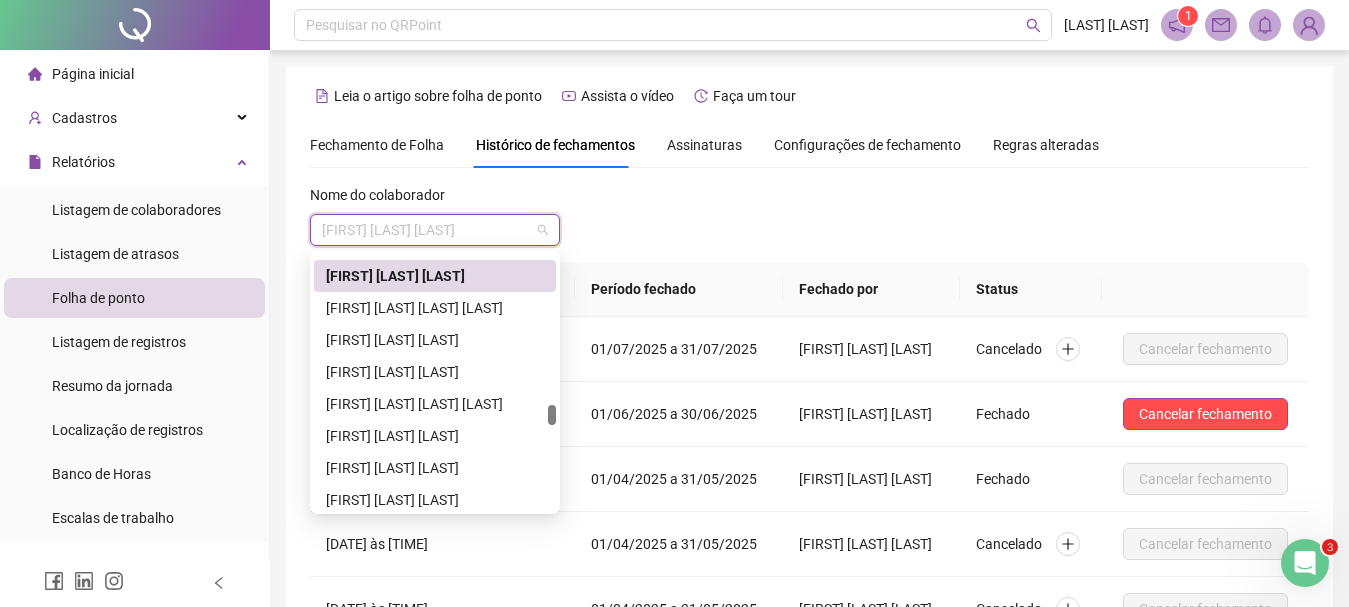 drag, startPoint x: 554, startPoint y: 401, endPoint x: 559, endPoint y: 417, distance: 16.763054 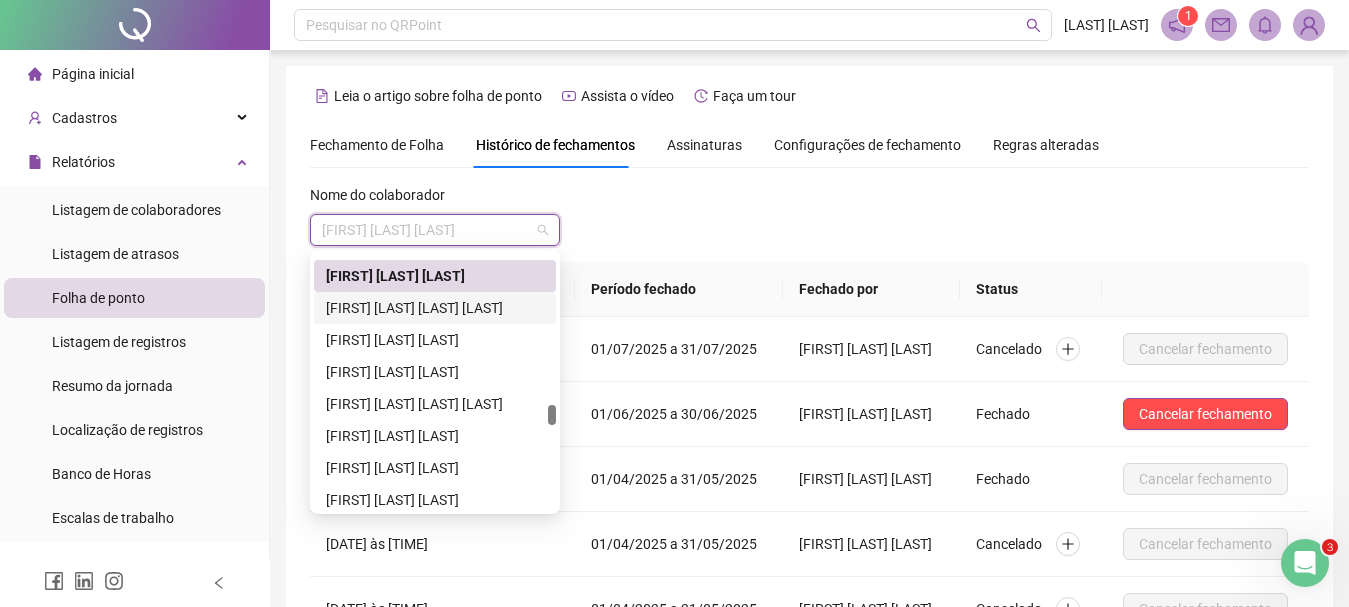 click on "[FIRST] [LAST] [LAST] [LAST]" at bounding box center [435, 308] 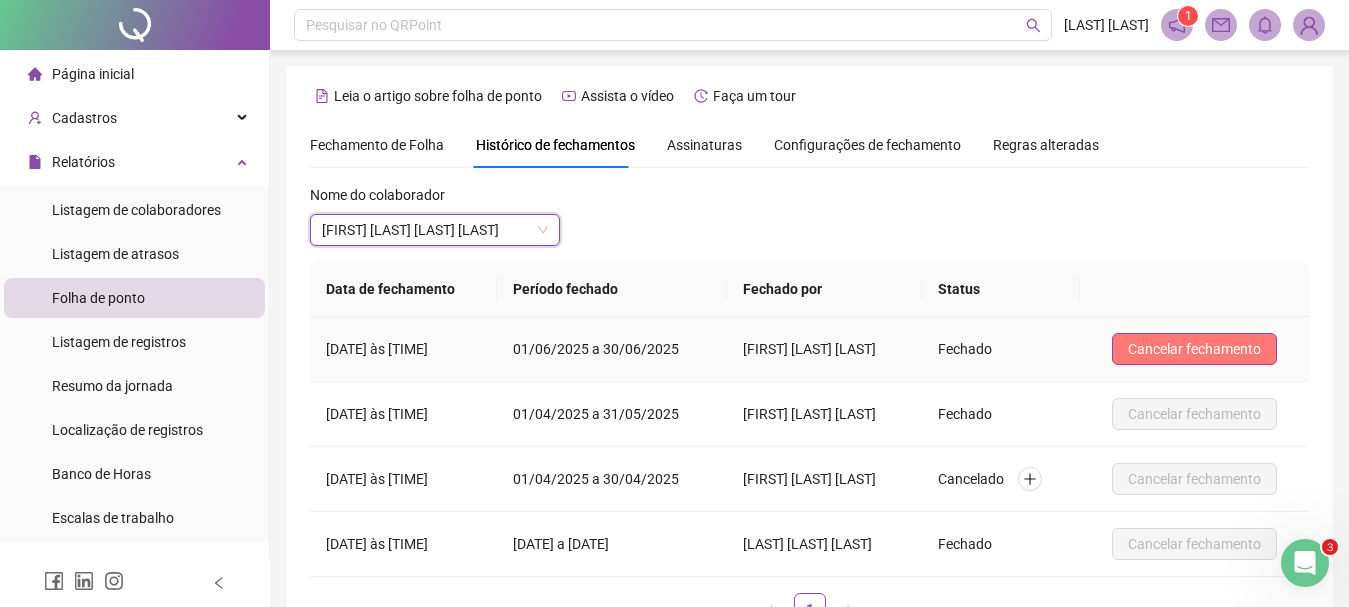 click on "Cancelar fechamento" at bounding box center (1194, 349) 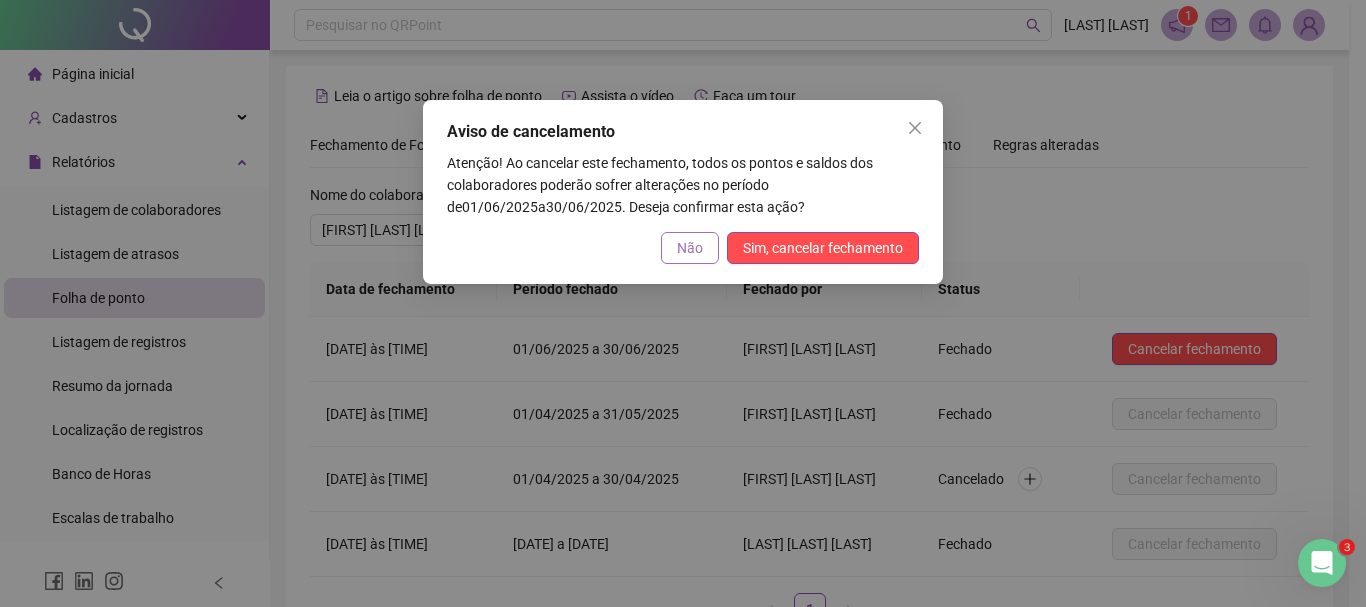 click on "Não" at bounding box center [690, 248] 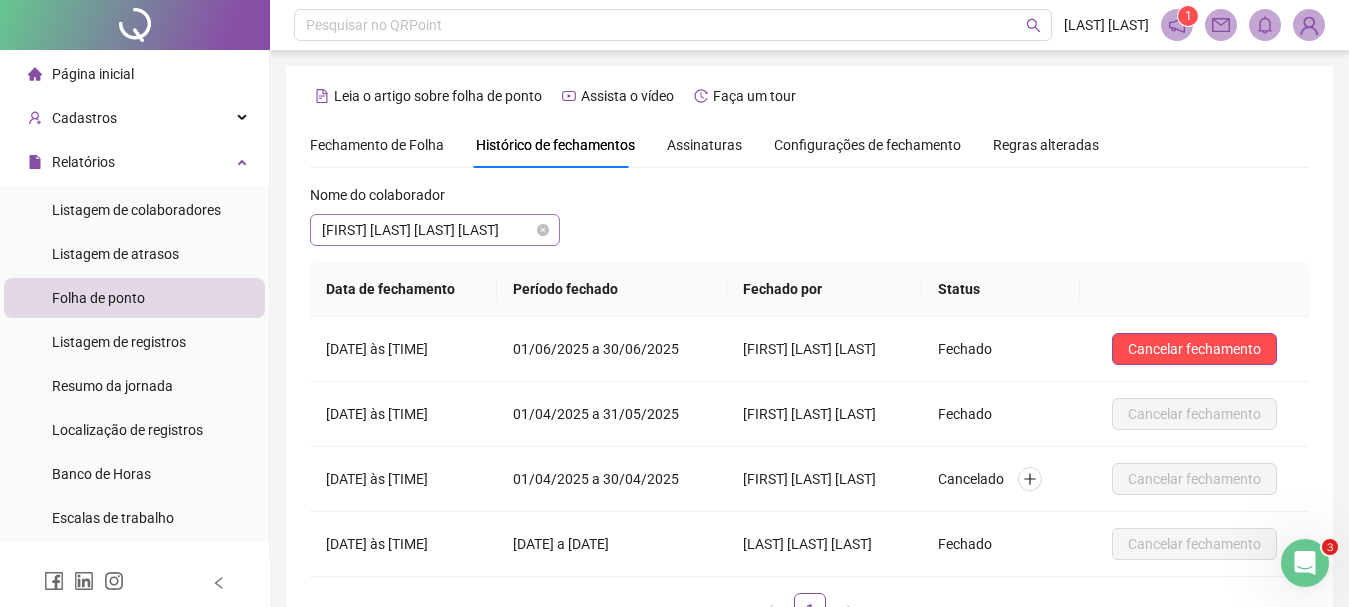 click on "[FIRST] [LAST] [LAST] [LAST]" at bounding box center (435, 230) 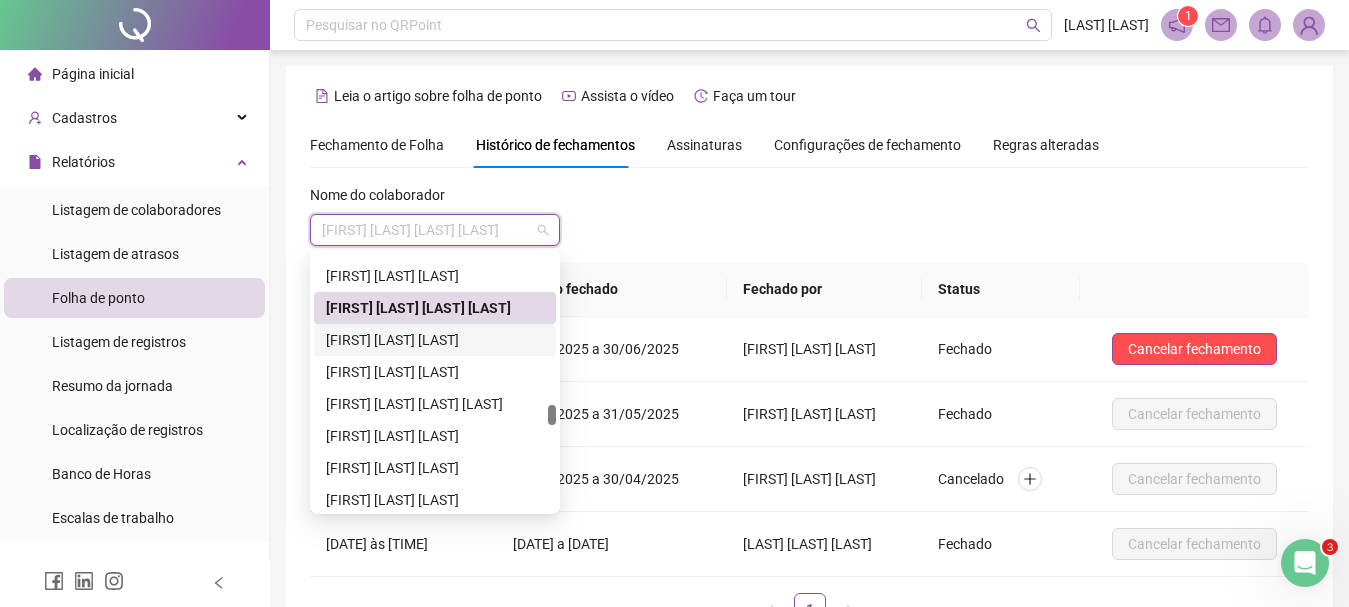 click on "[FIRST] [LAST] [LAST]" at bounding box center [435, 340] 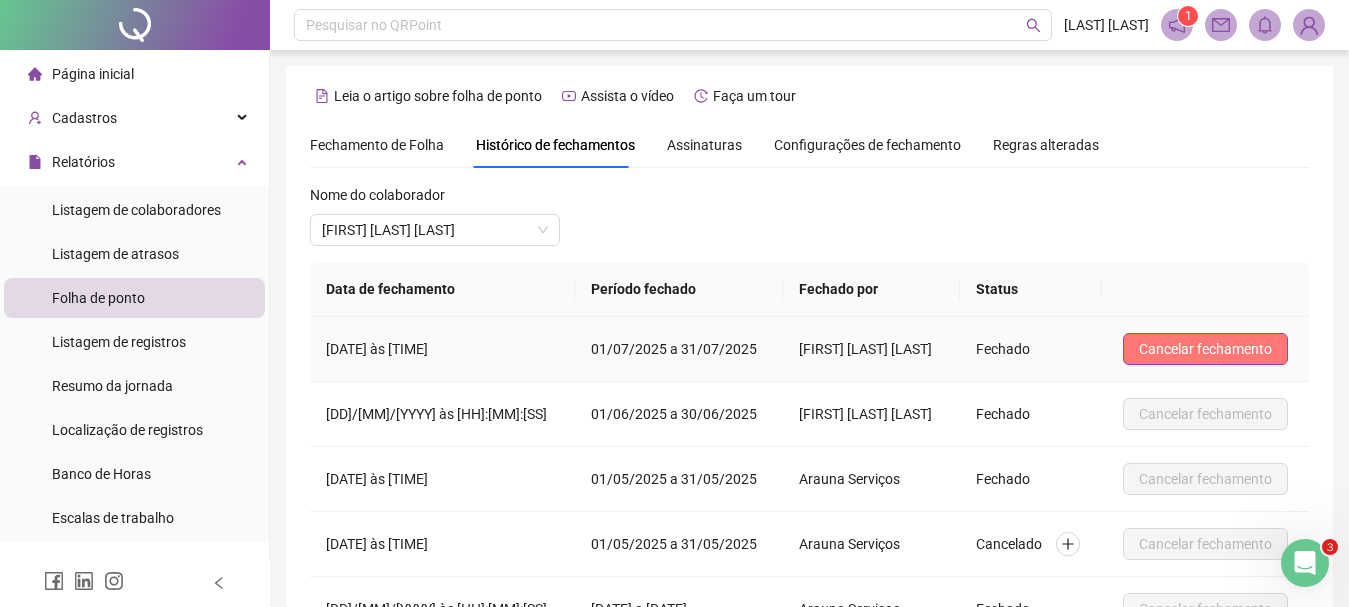 click on "Cancelar fechamento" at bounding box center [1205, 349] 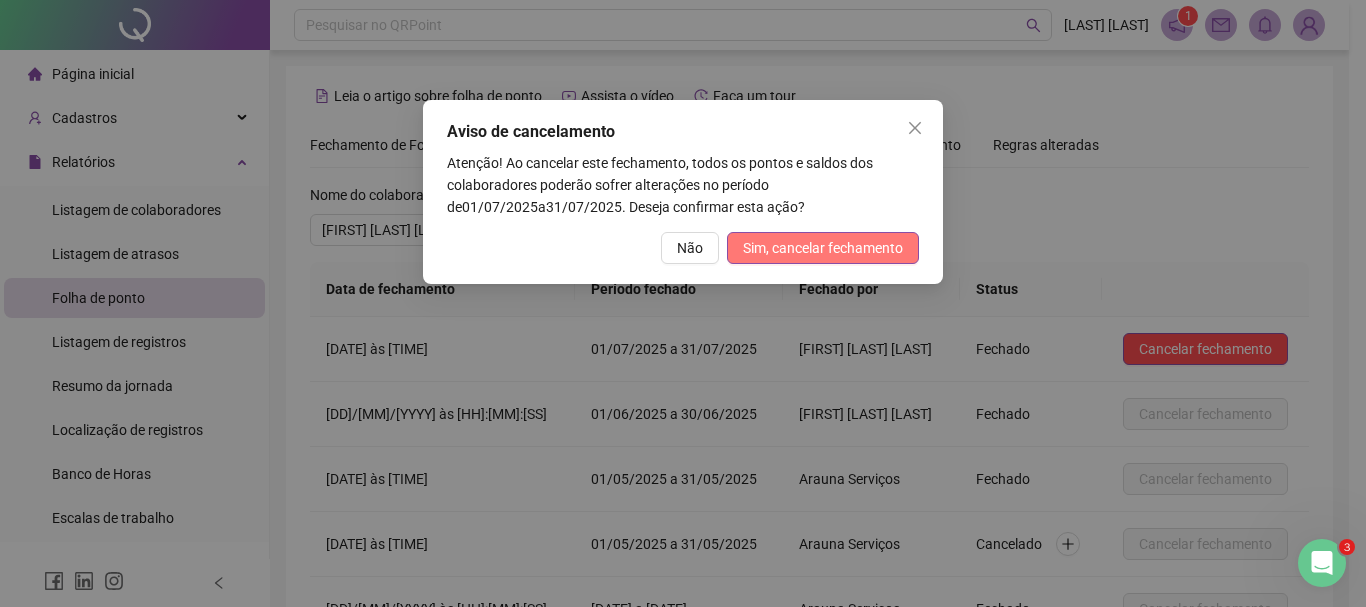 click on "Sim, cancelar fechamento" at bounding box center (823, 248) 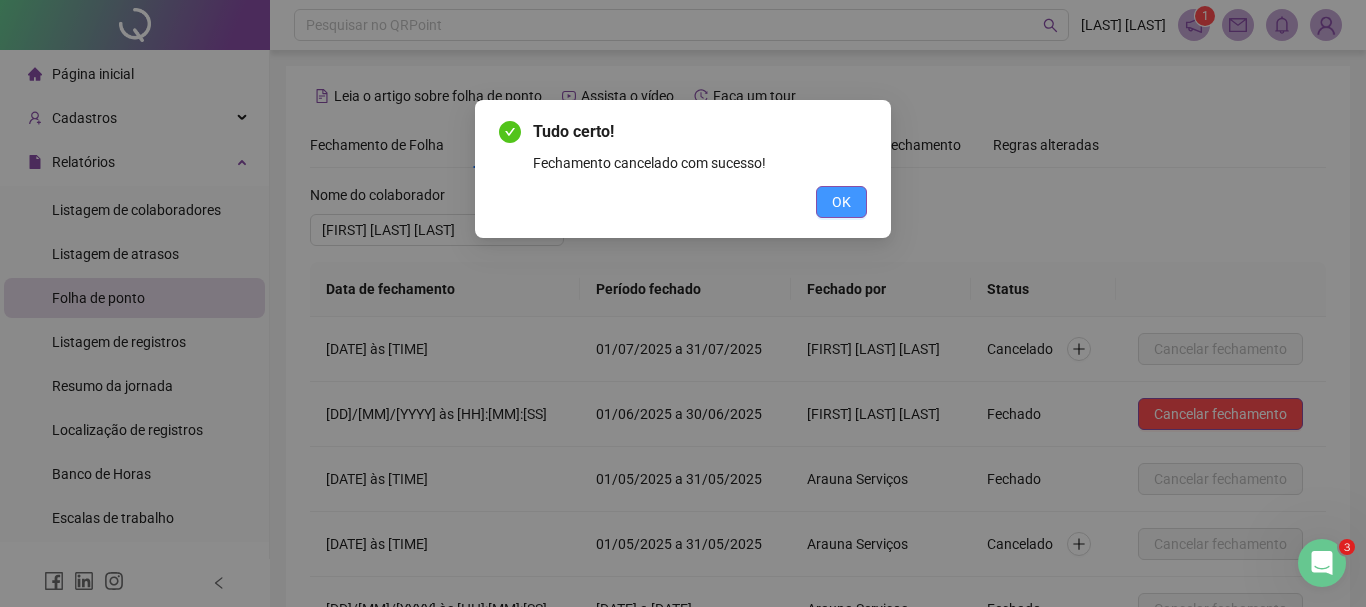 click on "OK" at bounding box center [841, 202] 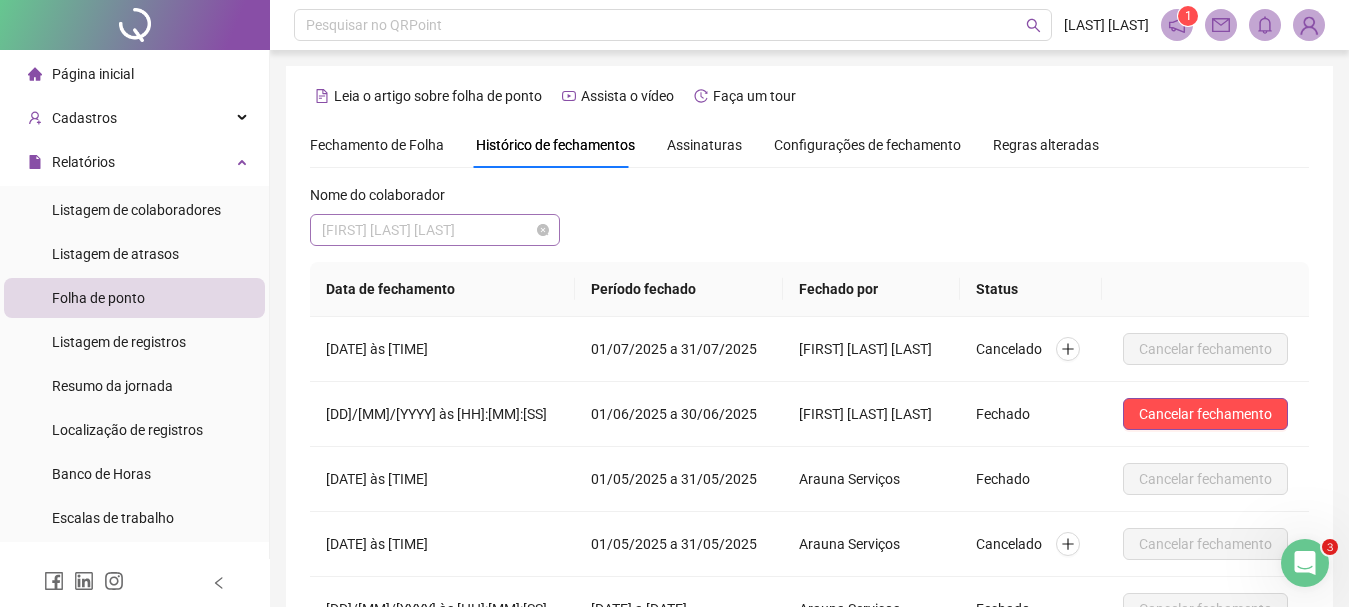 click on "[FIRST] [LAST] [LAST]" at bounding box center (435, 230) 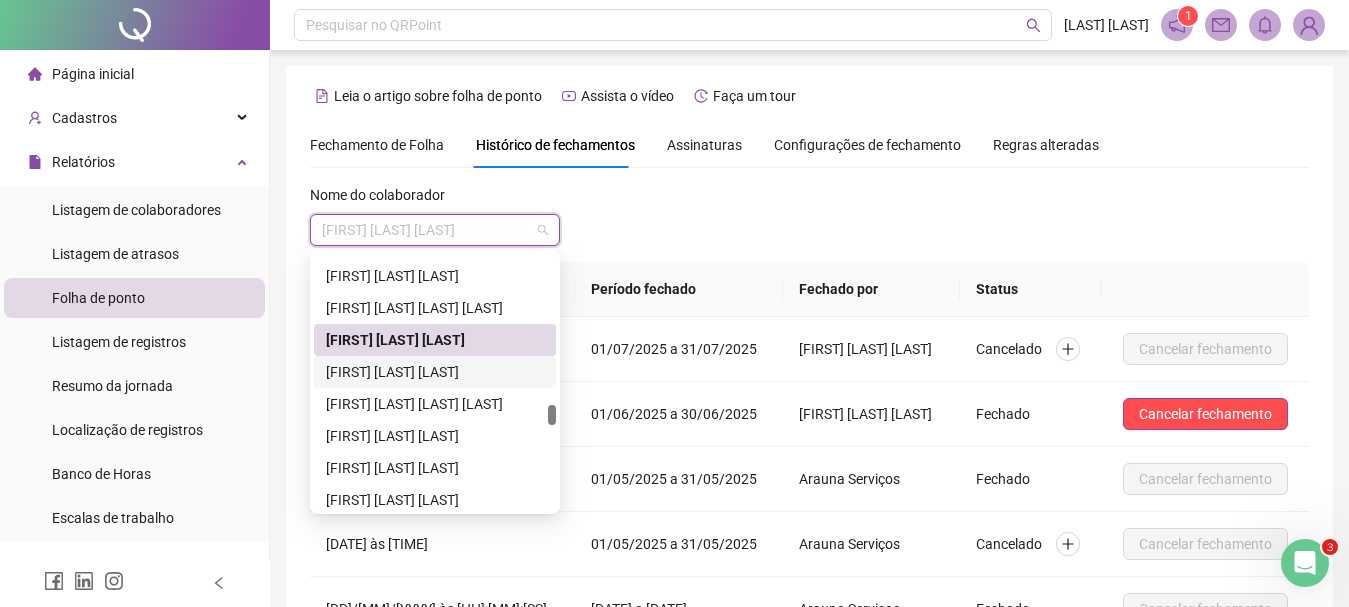 click on "[FIRST] [LAST] [LAST]" at bounding box center [435, 372] 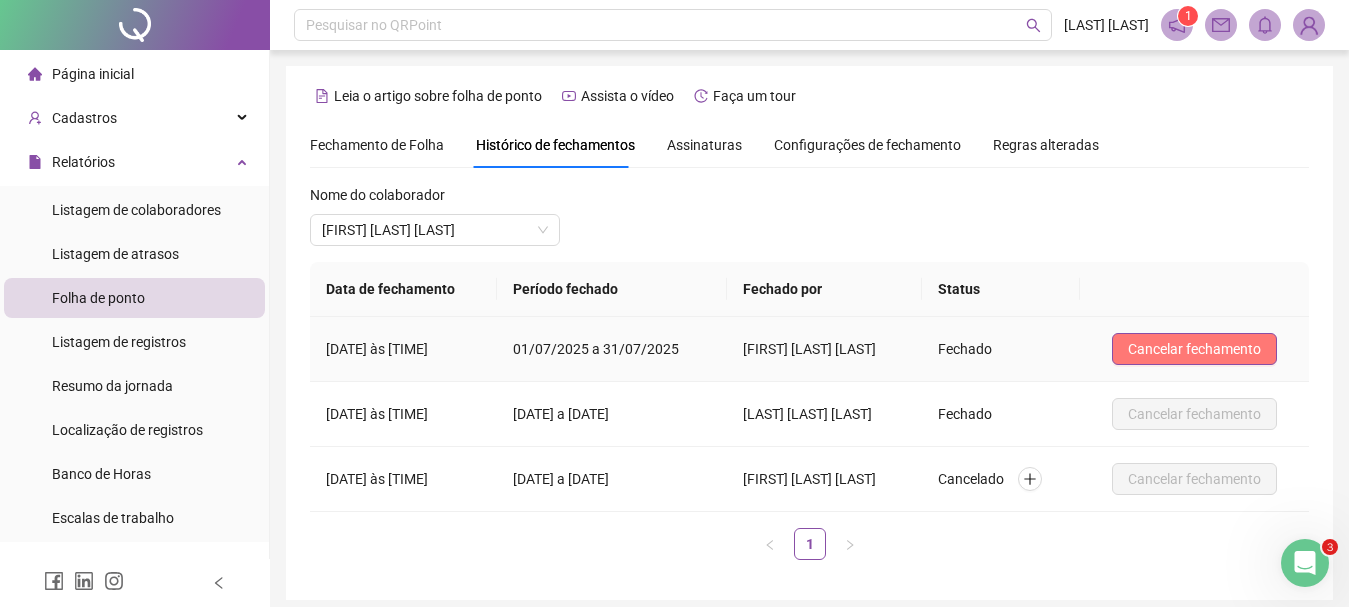 click on "Cancelar fechamento" at bounding box center [1194, 349] 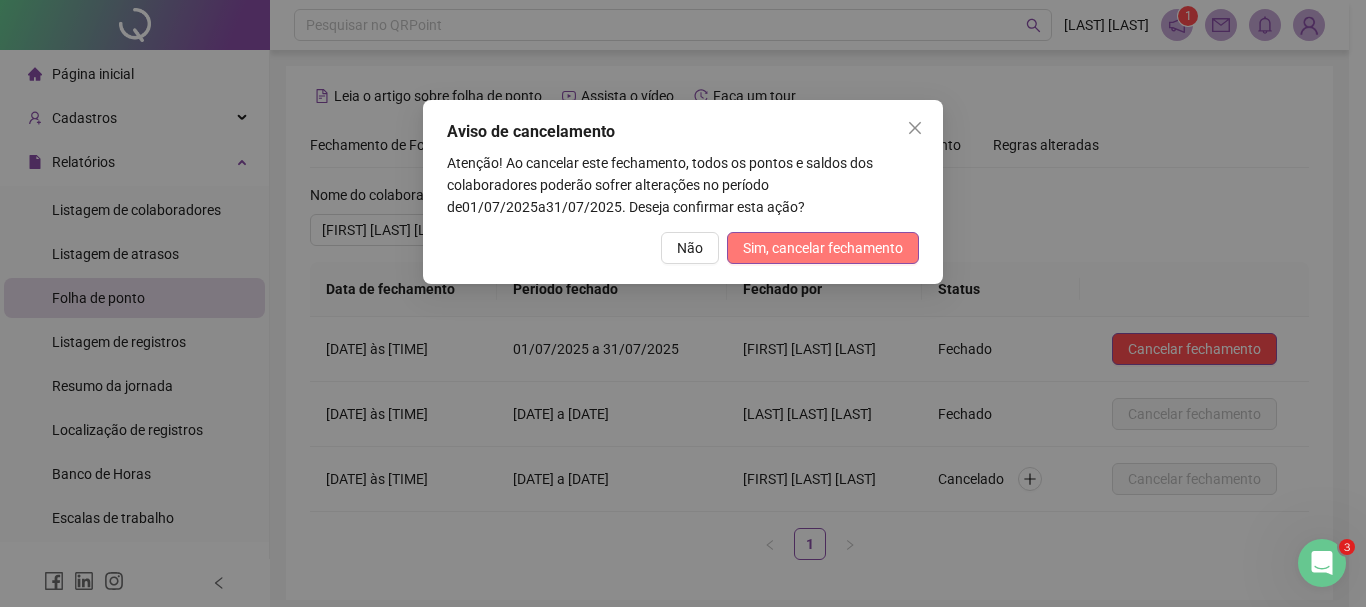 click on "Sim, cancelar fechamento" at bounding box center [823, 248] 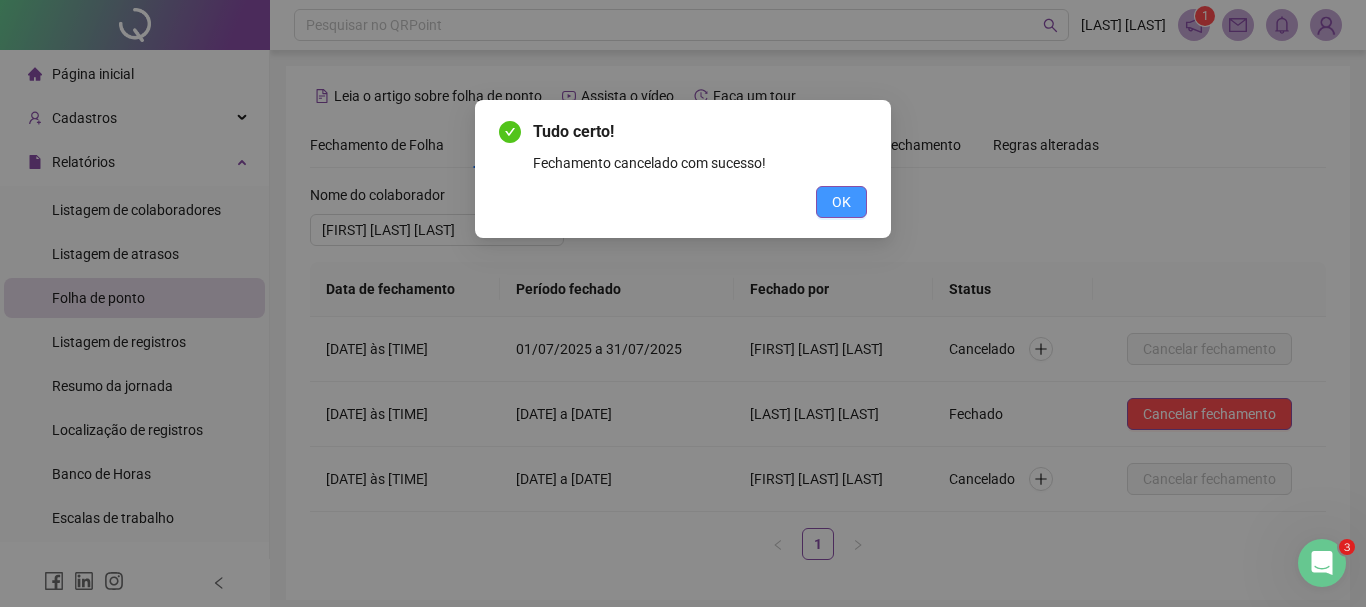 click on "OK" at bounding box center (841, 202) 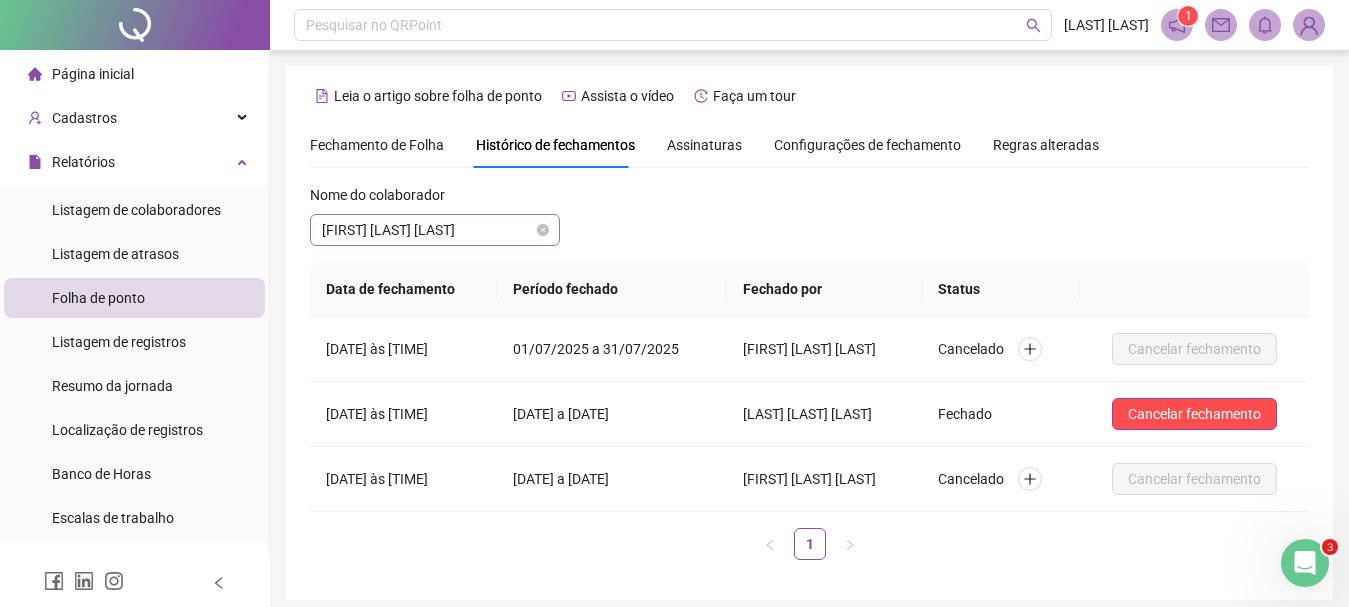 click on "[FIRST] [LAST] [LAST]" at bounding box center [435, 230] 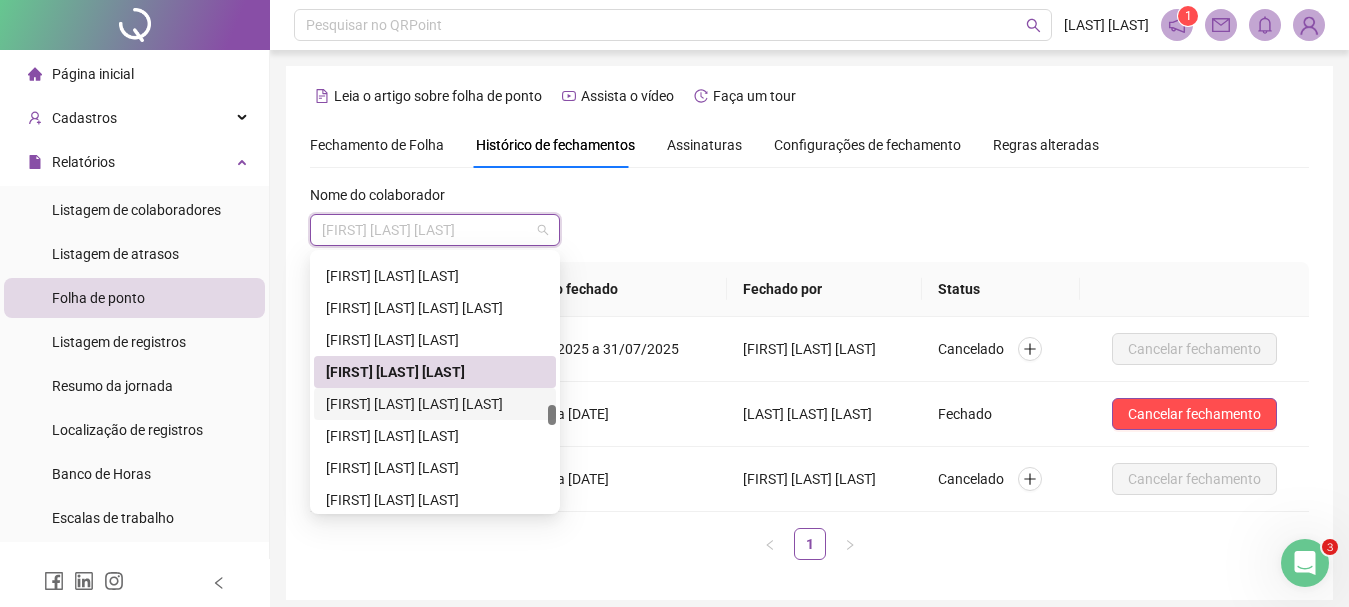 click on "[FIRST] [LAST] [LAST] [LAST]" at bounding box center (435, 404) 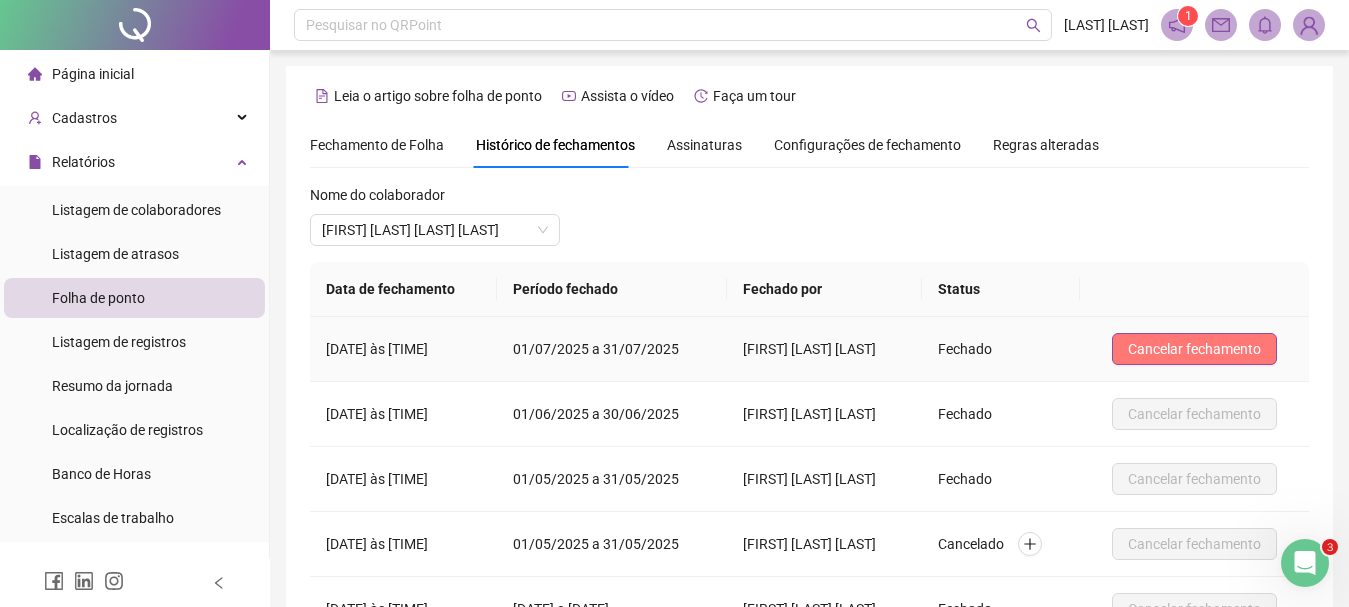 click on "Cancelar fechamento" at bounding box center (1194, 349) 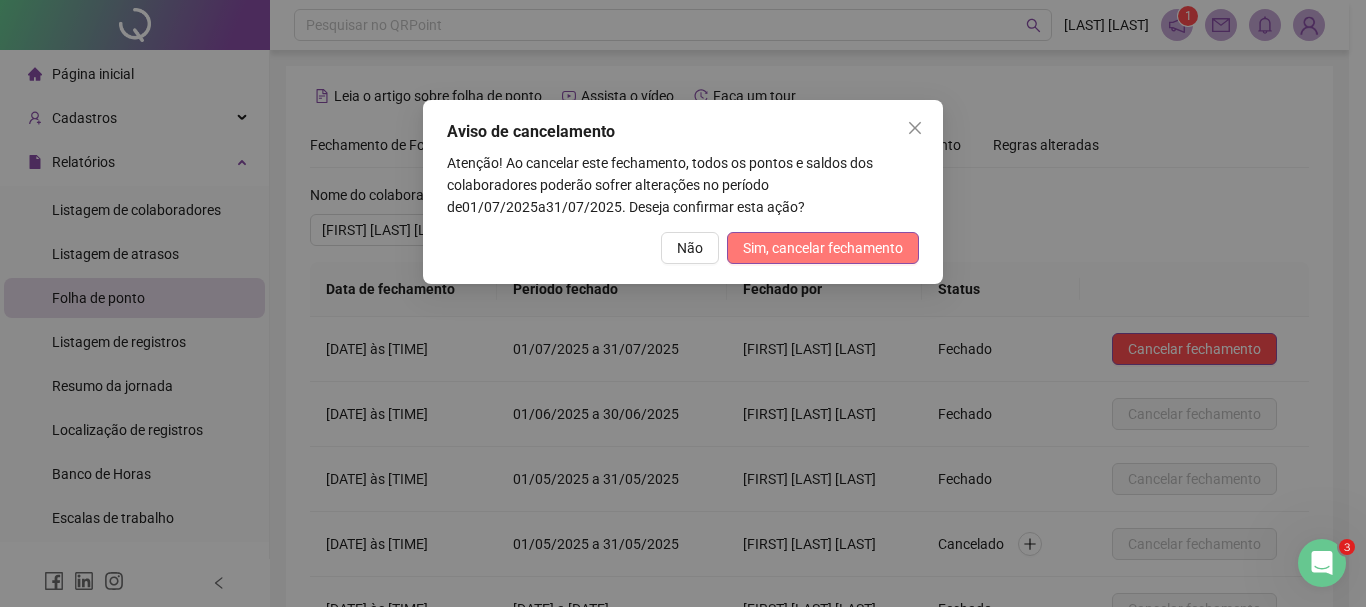 click on "Sim, cancelar fechamento" at bounding box center (823, 248) 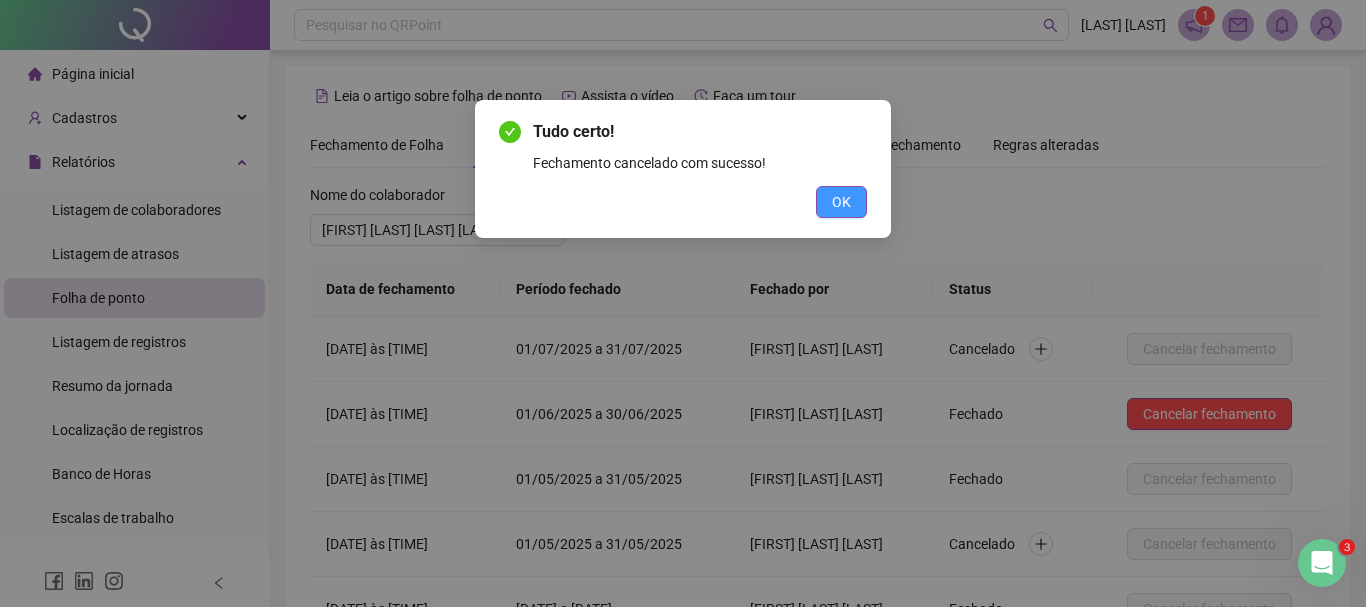 click on "OK" at bounding box center [841, 202] 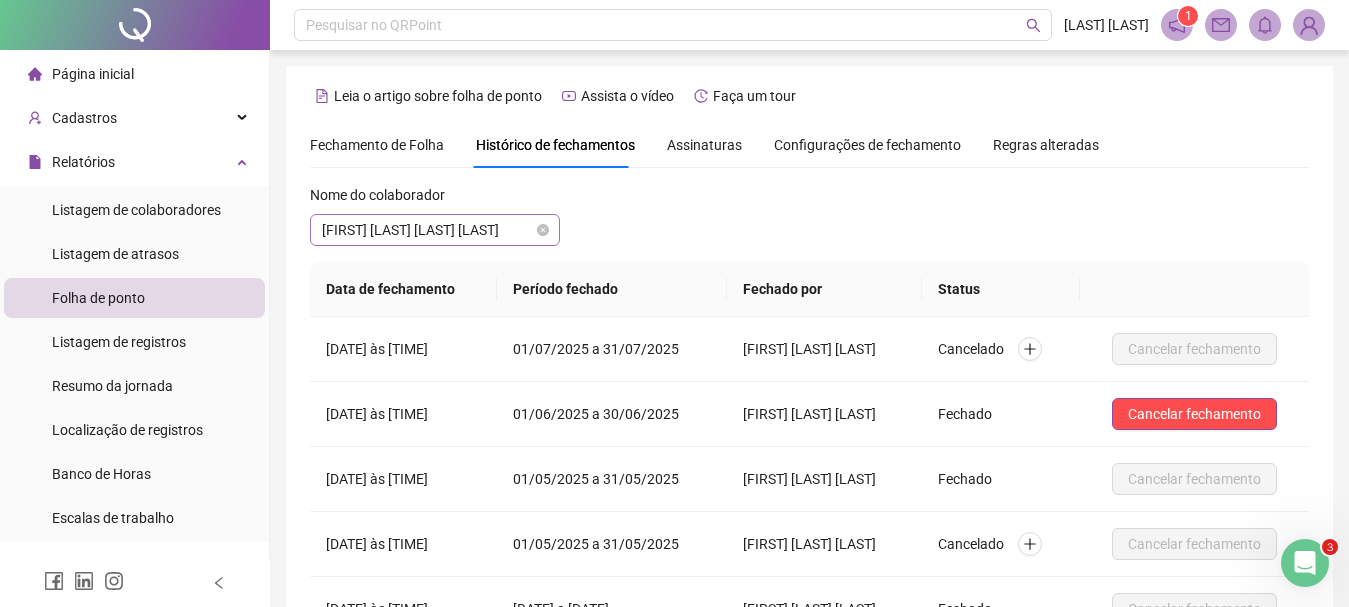 click on "[FIRST] [LAST] [LAST] [LAST]" at bounding box center [435, 230] 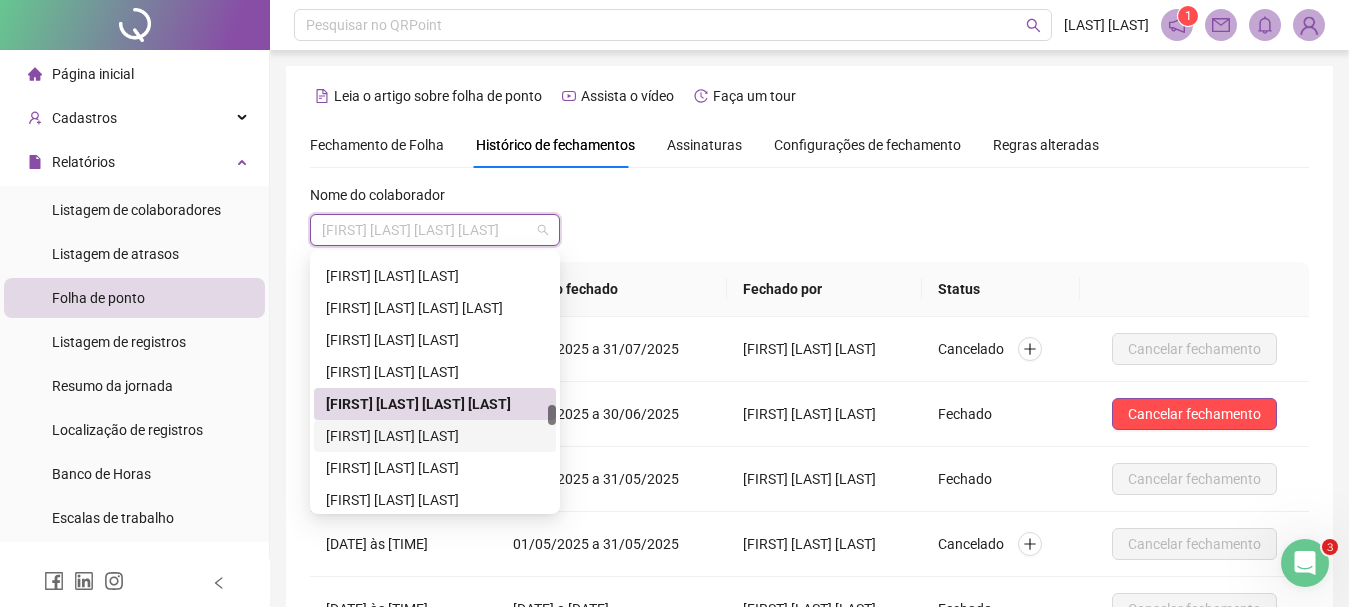click on "[FIRST] [LAST] [LAST]" at bounding box center [435, 436] 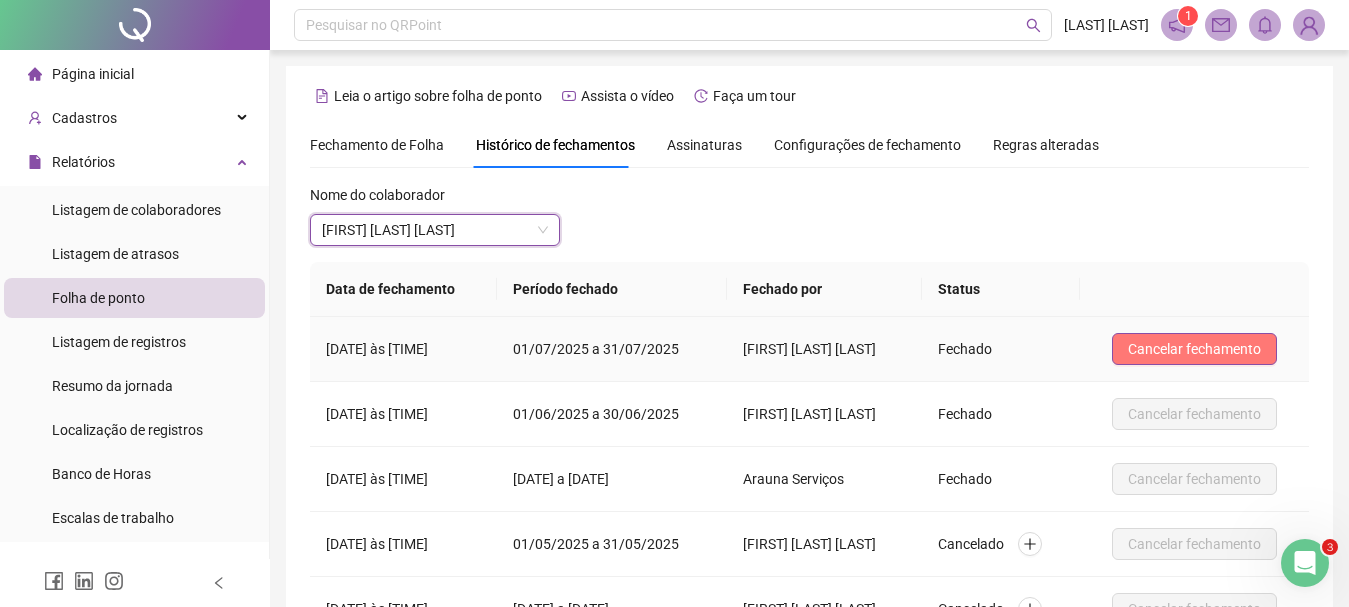 click on "Cancelar fechamento" at bounding box center (1194, 349) 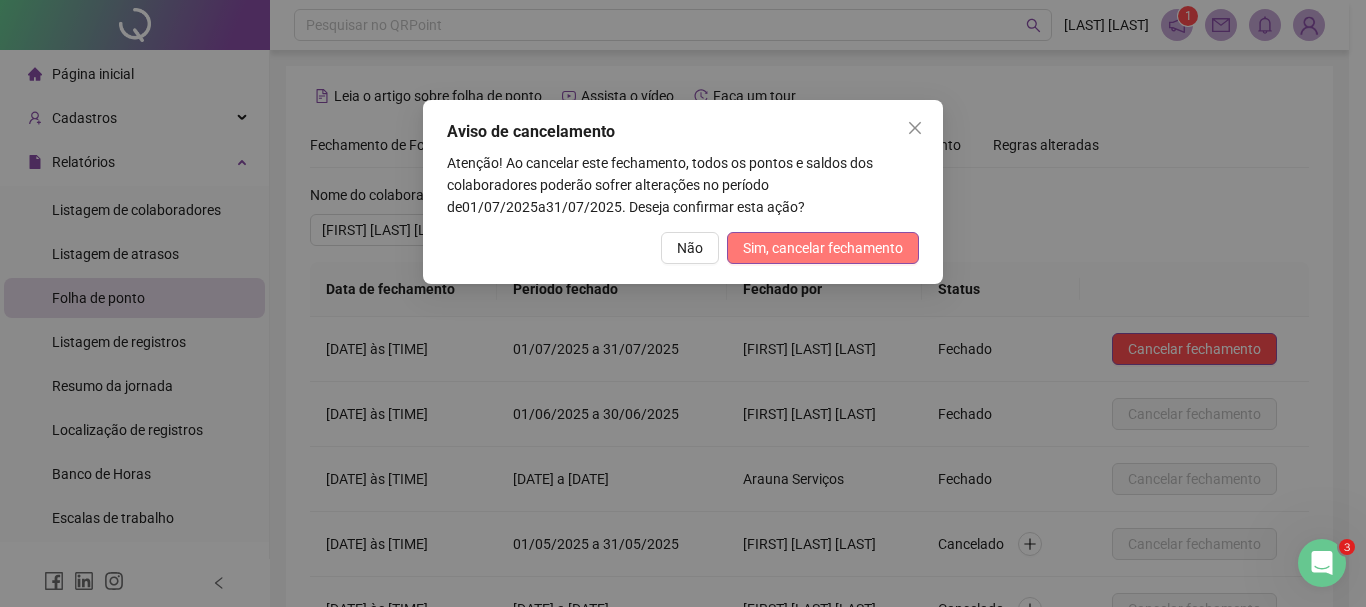 click on "Sim, cancelar fechamento" at bounding box center [823, 248] 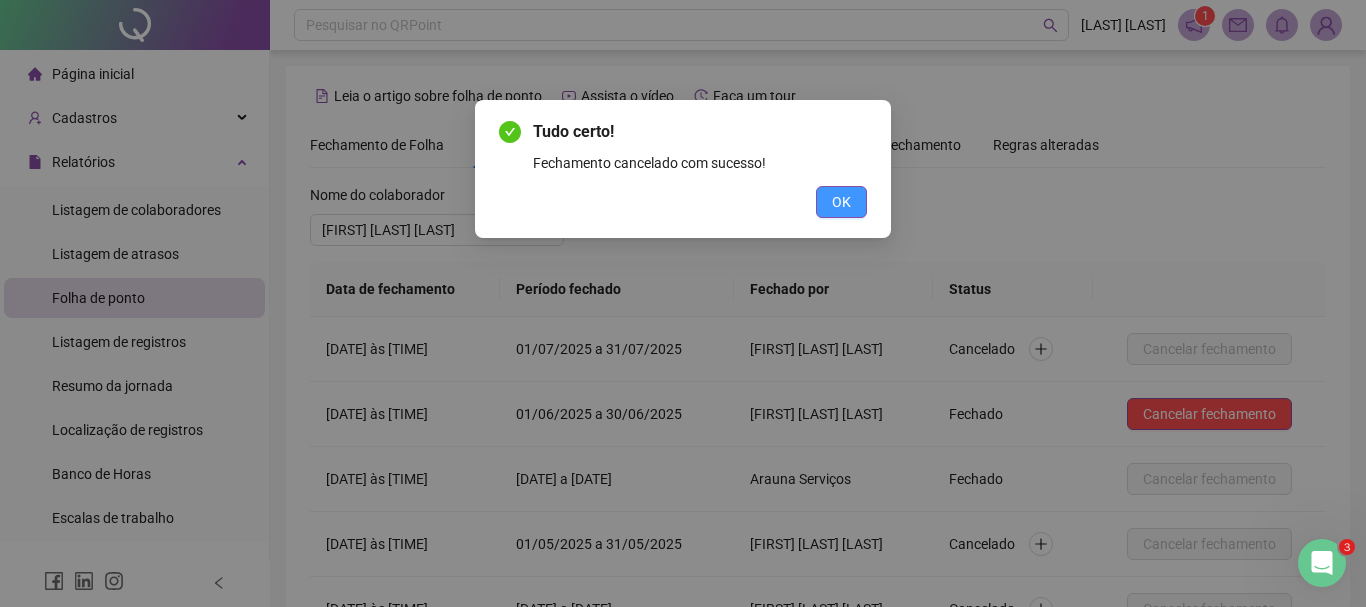 click on "OK" at bounding box center [841, 202] 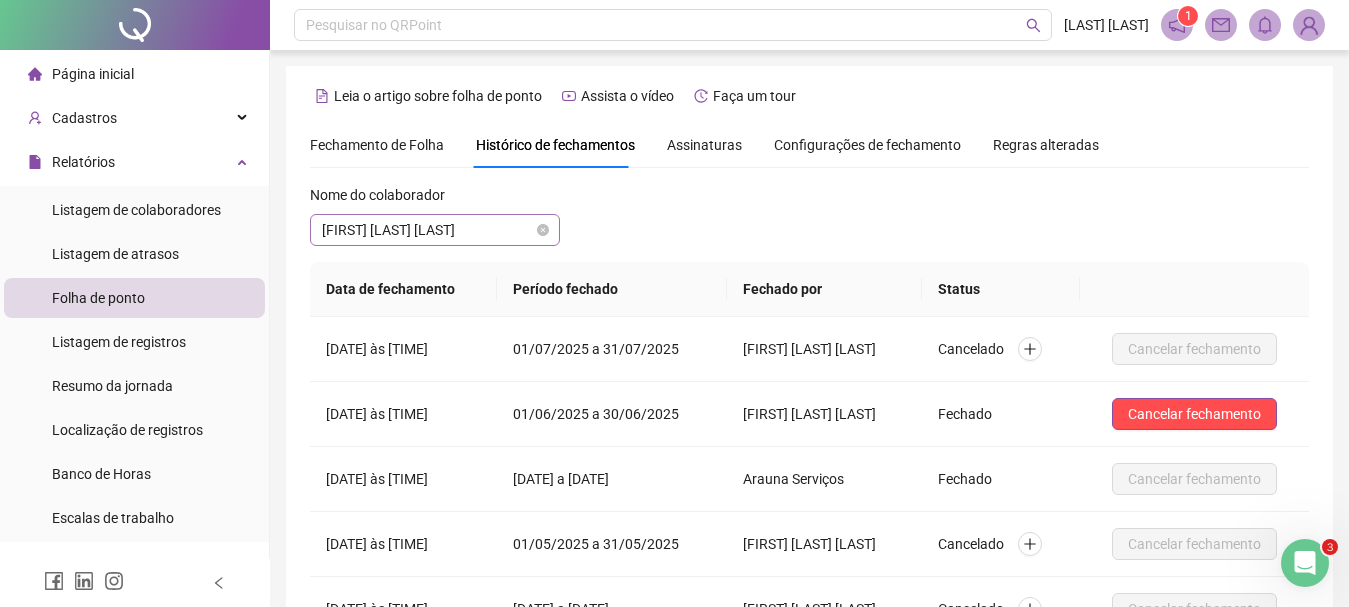 click on "[FIRST] [LAST] [LAST]" at bounding box center [435, 230] 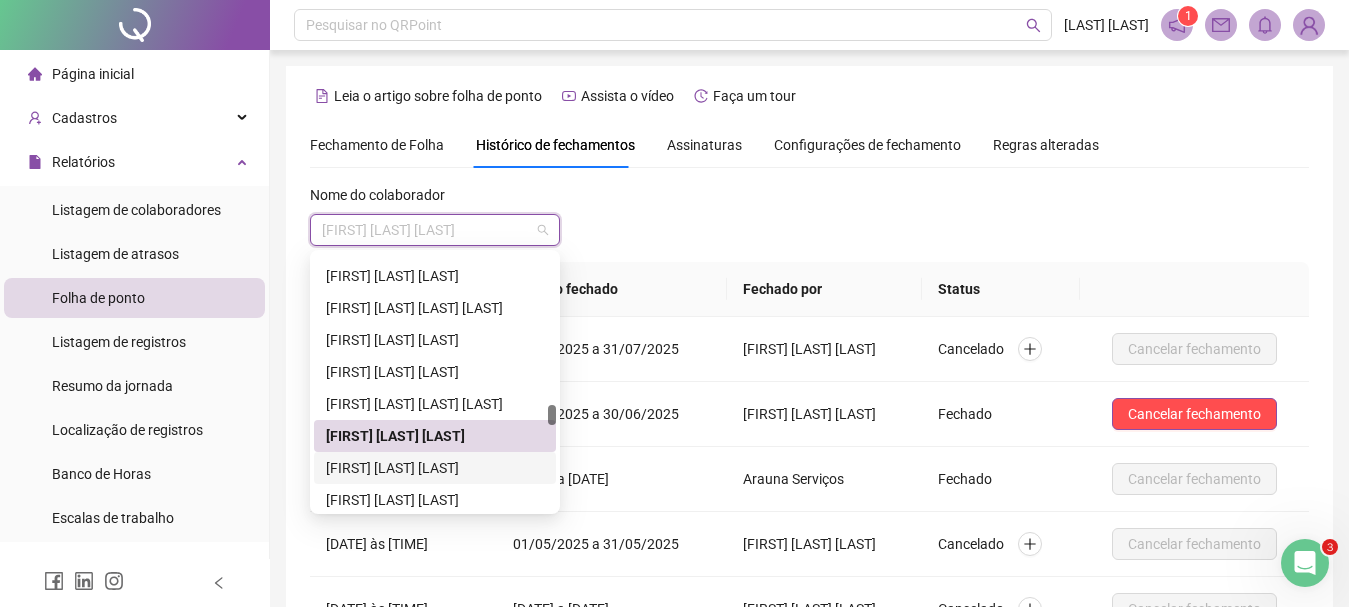 click on "[FIRST] [LAST] [LAST]" at bounding box center (435, 468) 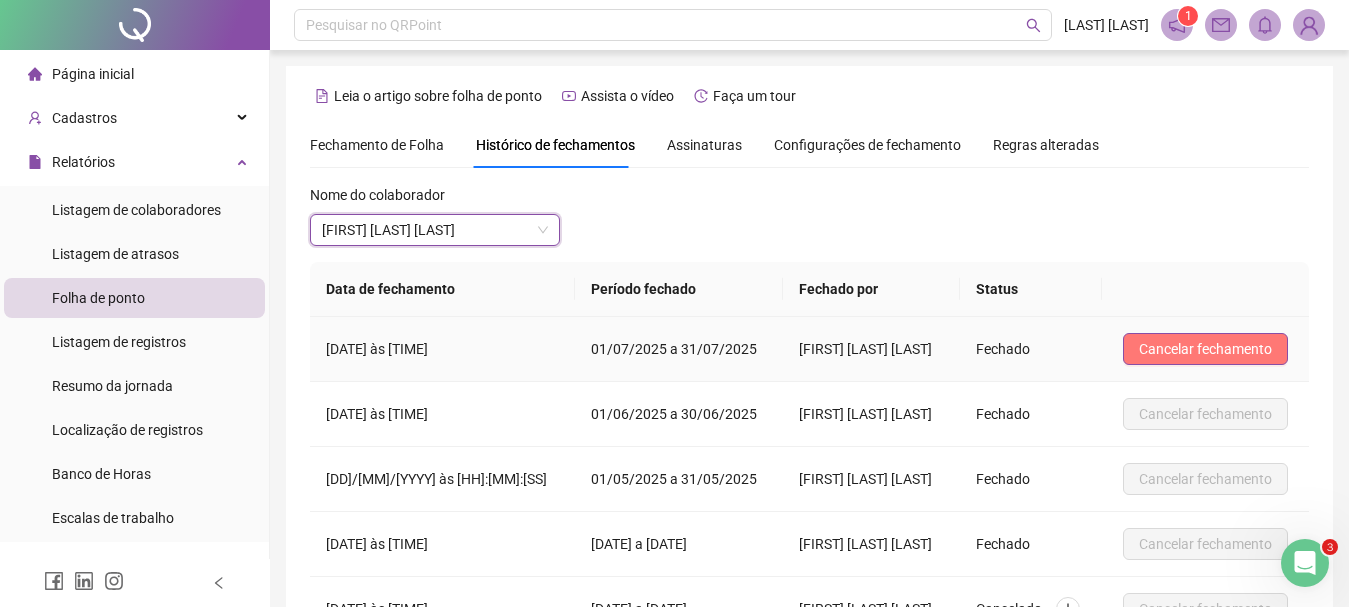 click on "Cancelar fechamento" at bounding box center [1205, 349] 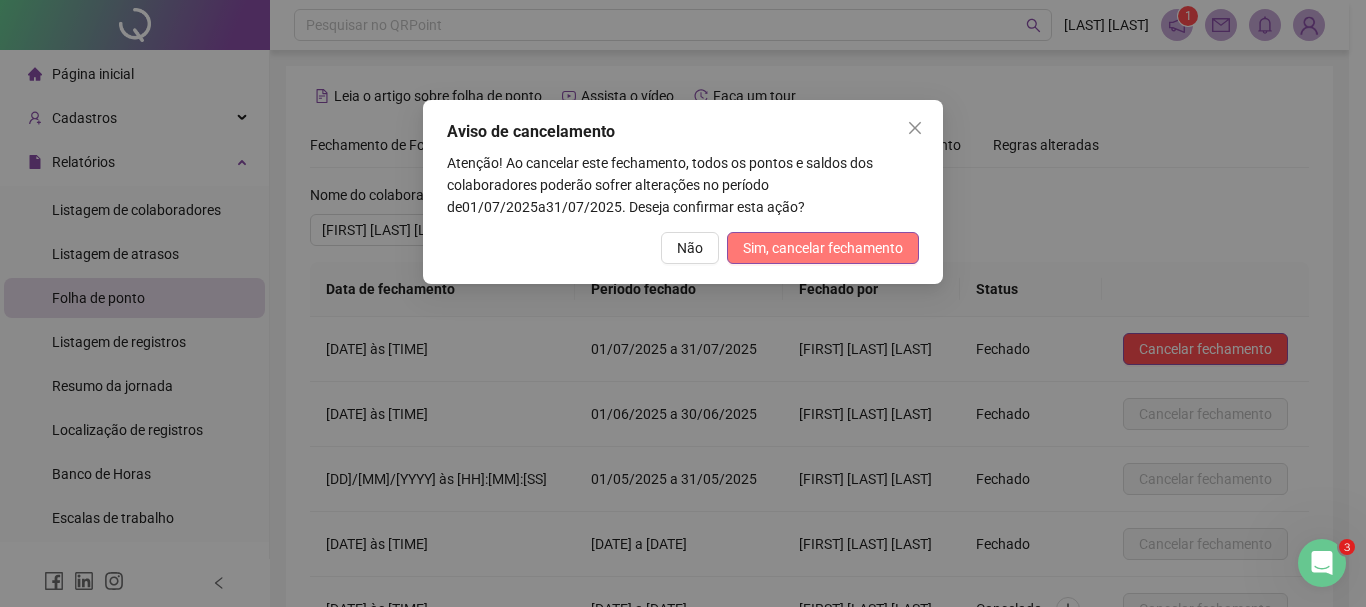 click on "Sim, cancelar fechamento" at bounding box center (823, 248) 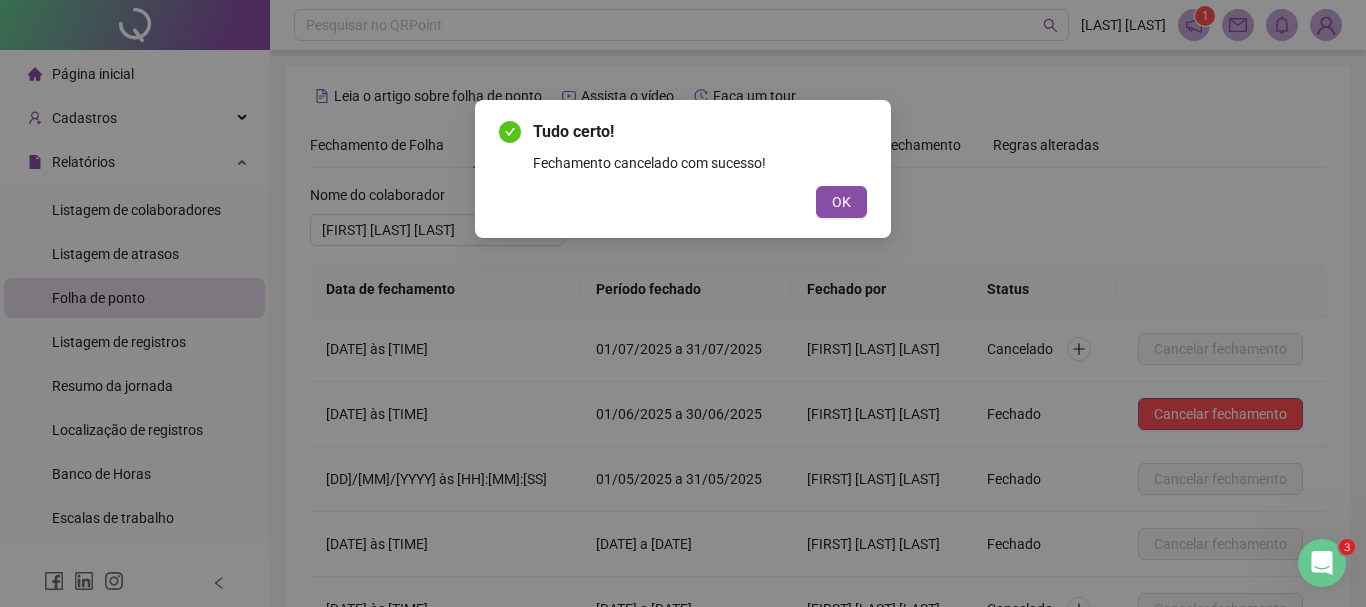 click on "OK" at bounding box center [841, 202] 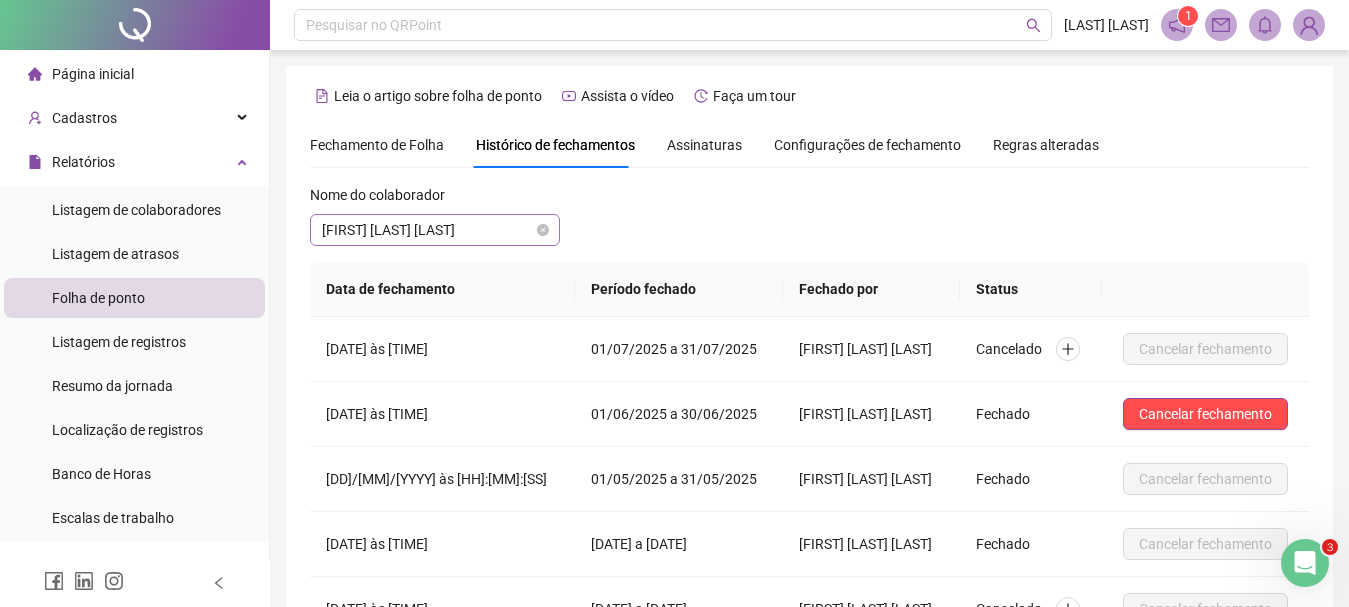click on "[FIRST] [LAST] [LAST]" at bounding box center (435, 230) 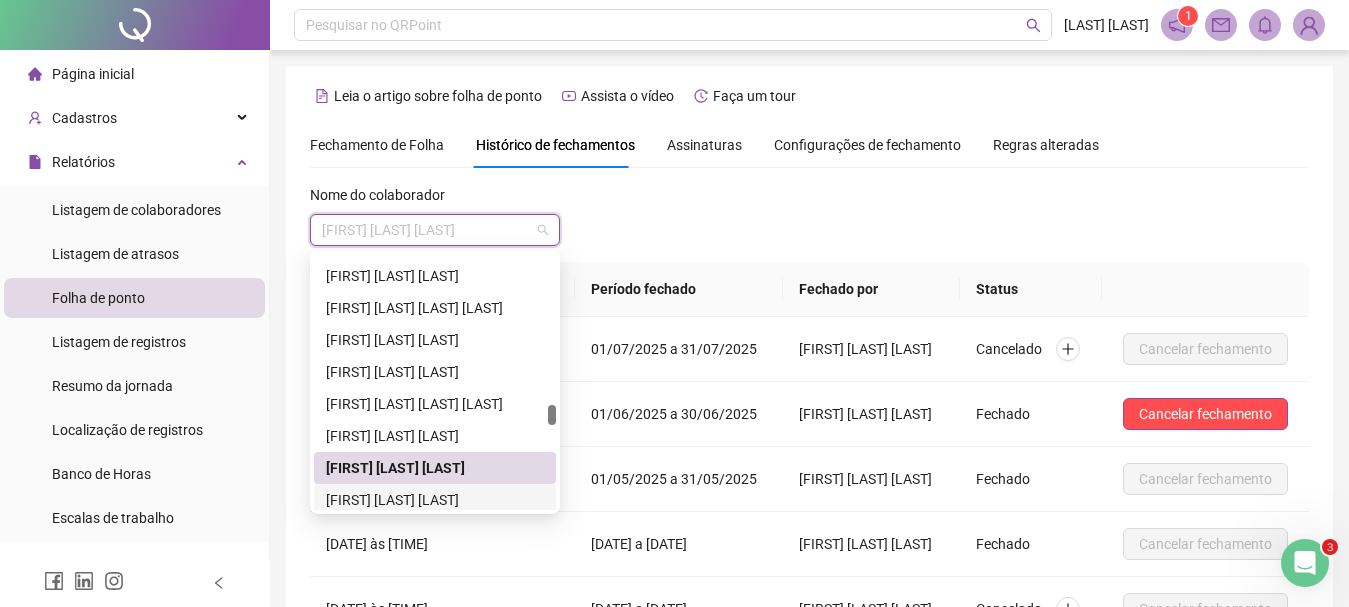 click on "[FIRST] [LAST] [LAST]" at bounding box center (435, 500) 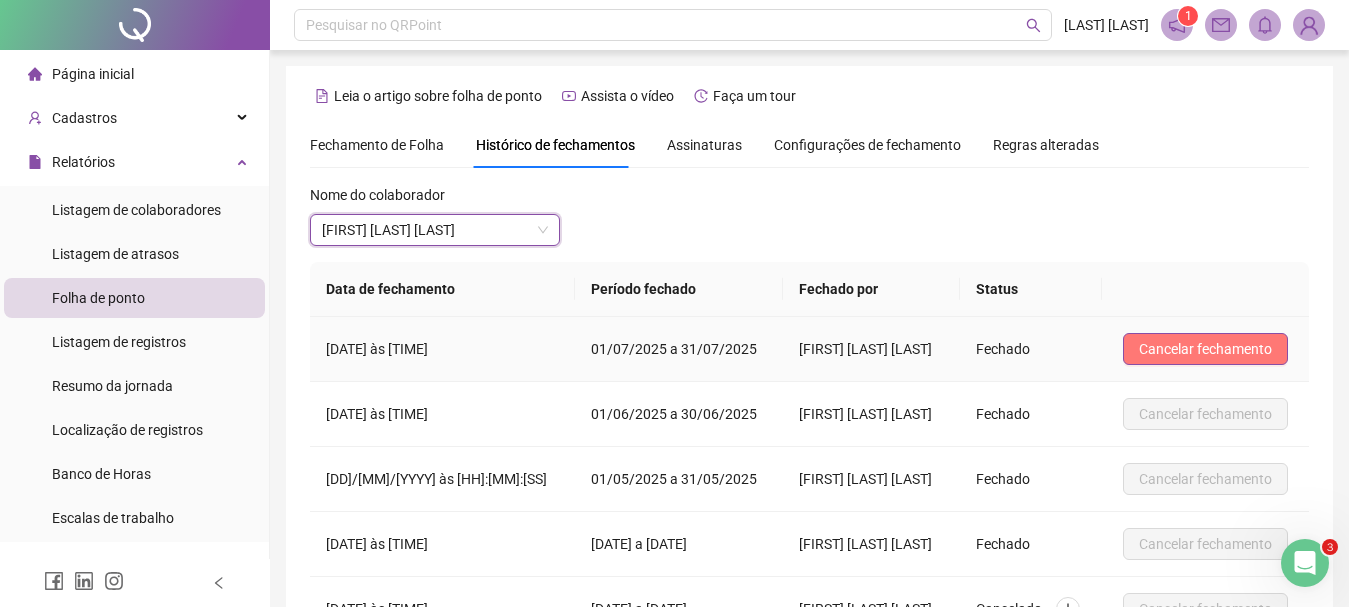 click on "Cancelar fechamento" at bounding box center [1205, 349] 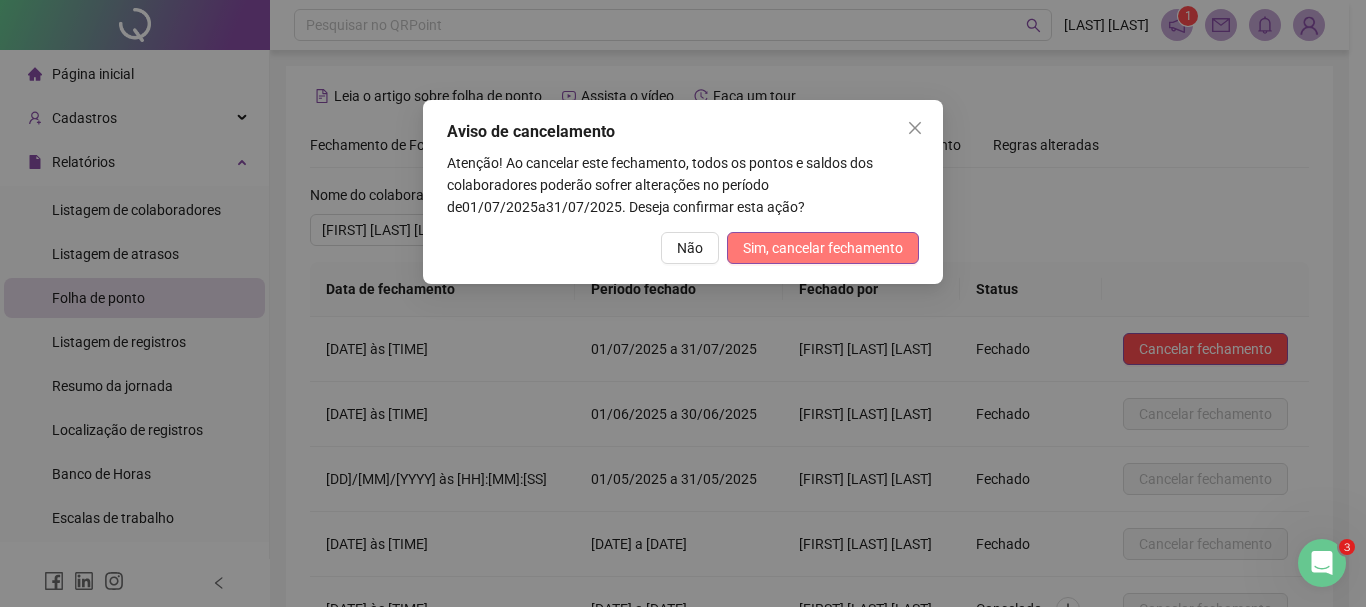 click on "Sim, cancelar fechamento" at bounding box center (823, 248) 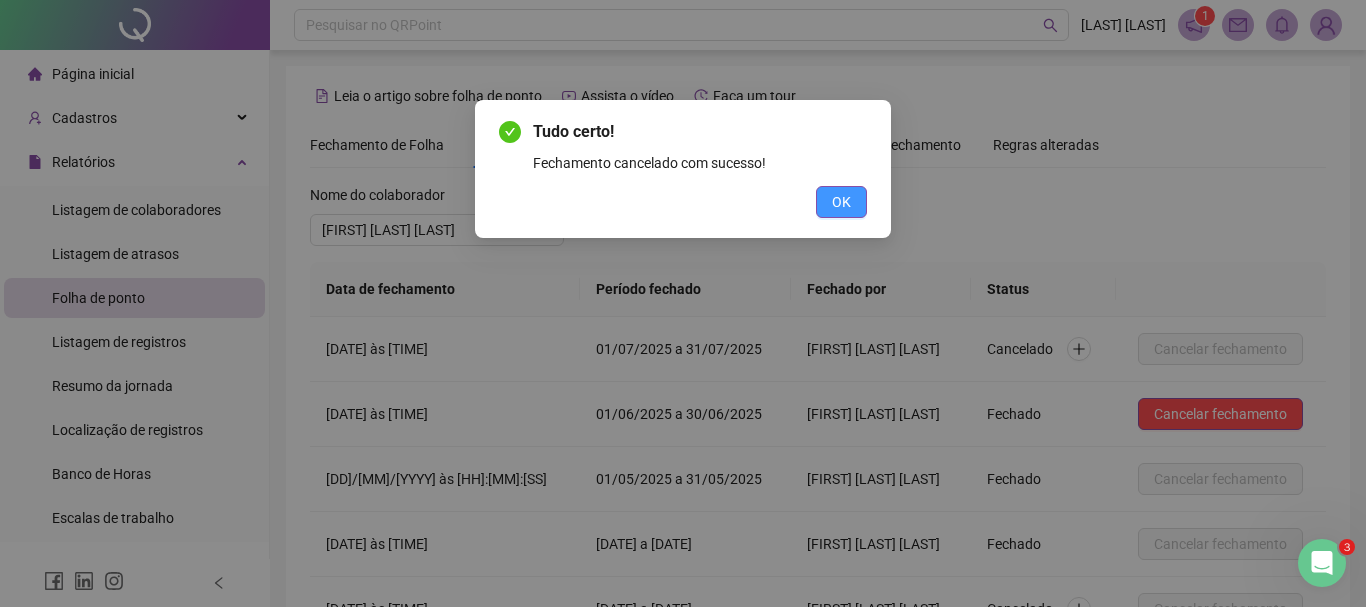 click on "OK" at bounding box center (841, 202) 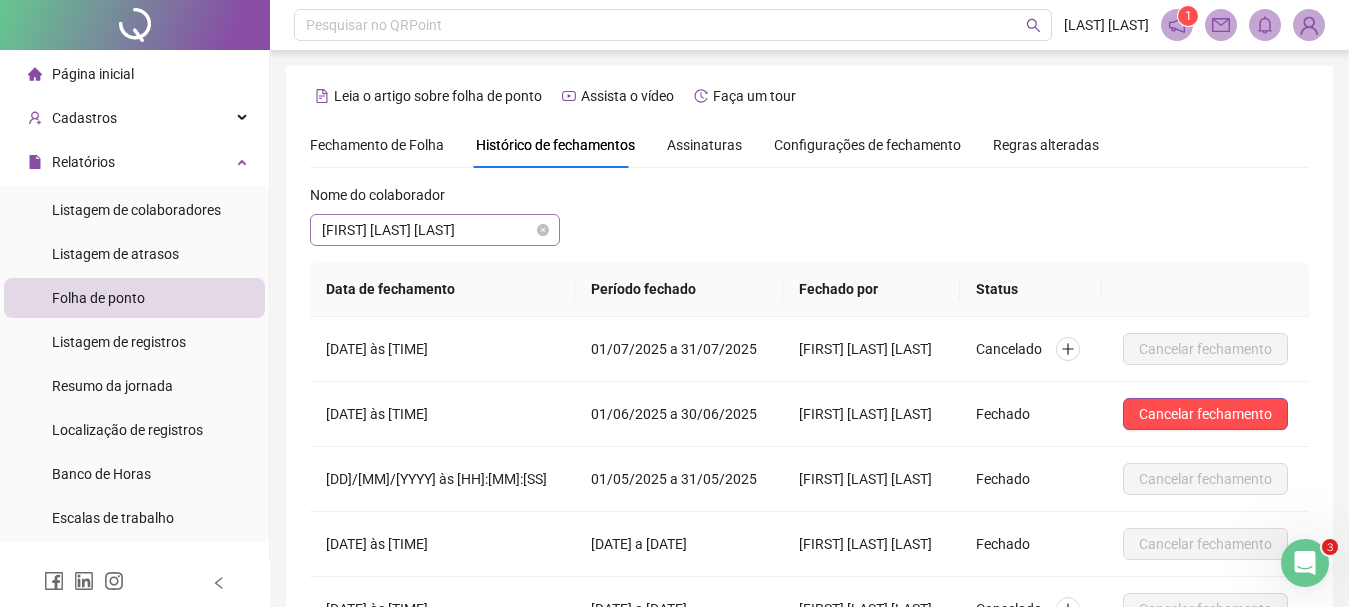 click on "[FIRST] [LAST] [LAST]" at bounding box center (435, 230) 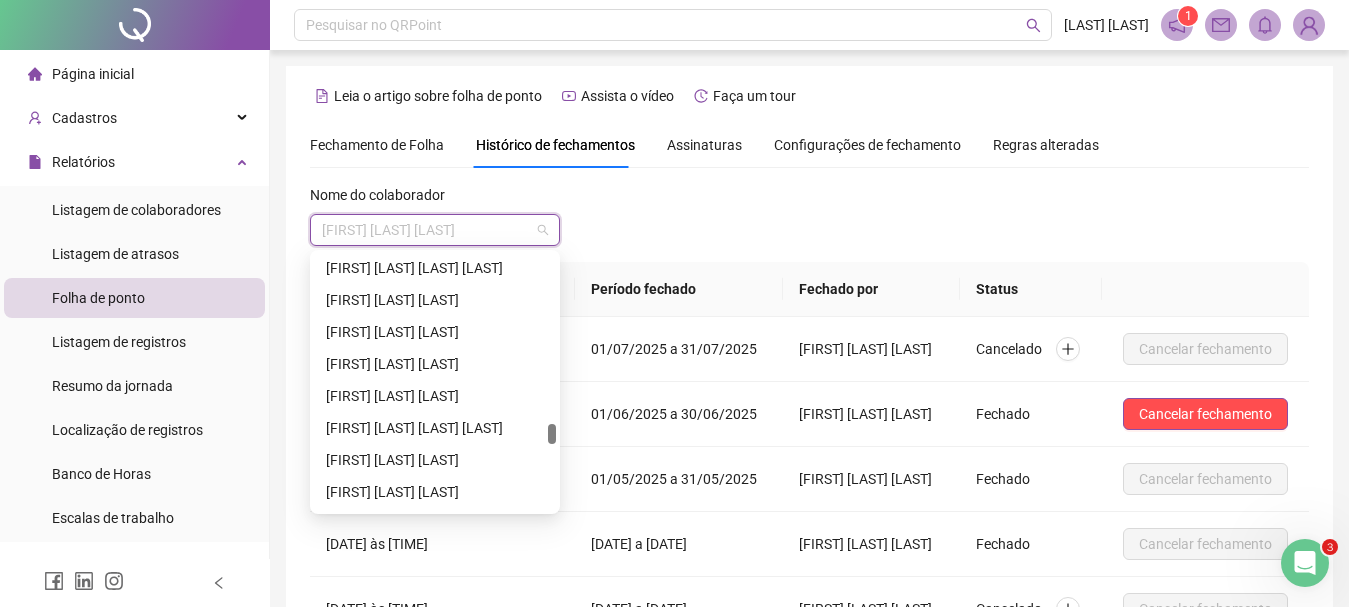 scroll, scrollTop: 2279, scrollLeft: 0, axis: vertical 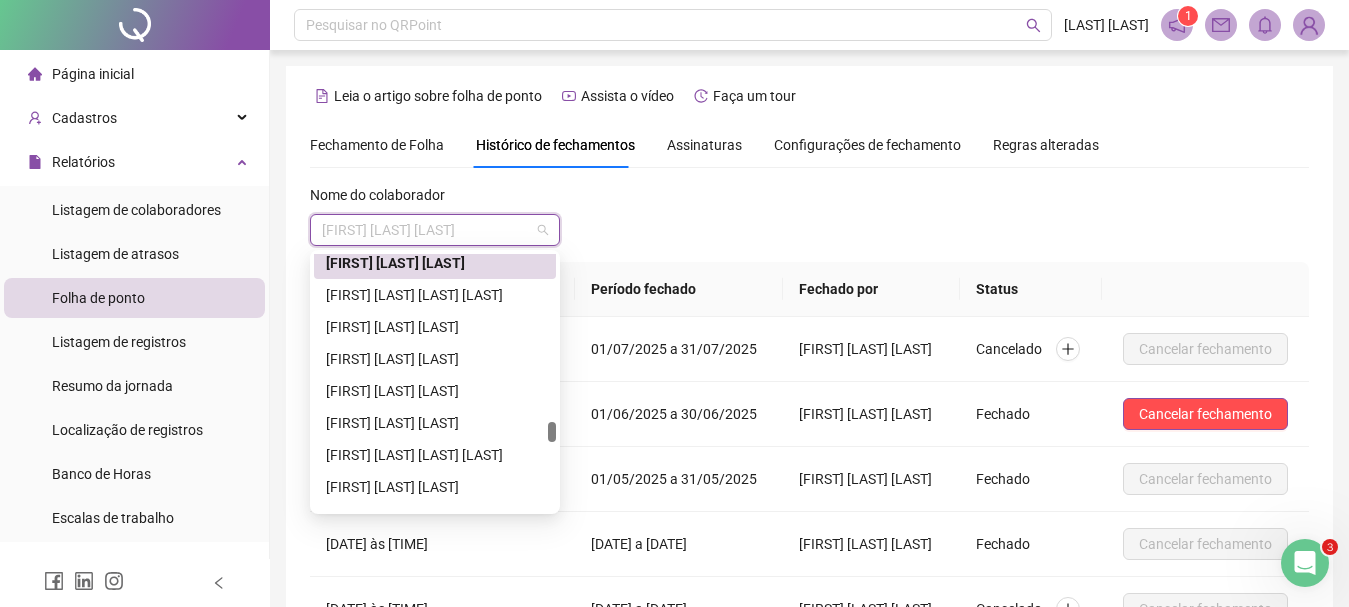 drag, startPoint x: 552, startPoint y: 414, endPoint x: 552, endPoint y: 431, distance: 17 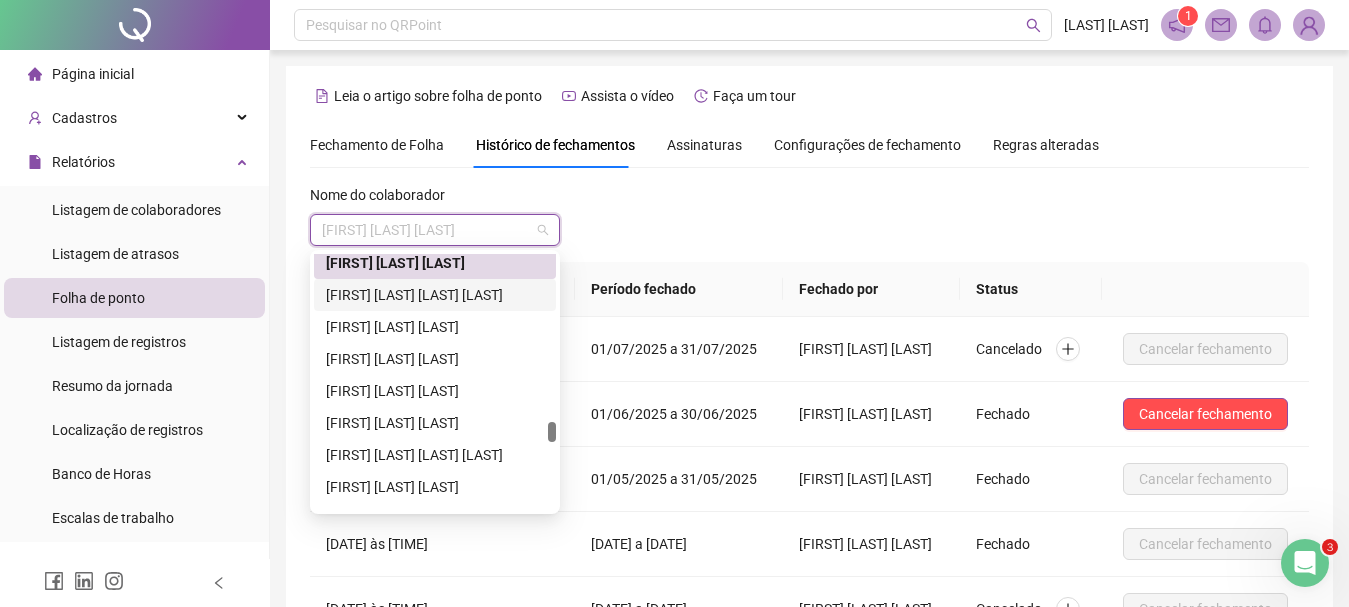 click on "[FIRST] [LAST] [LAST] [LAST]" at bounding box center (435, 295) 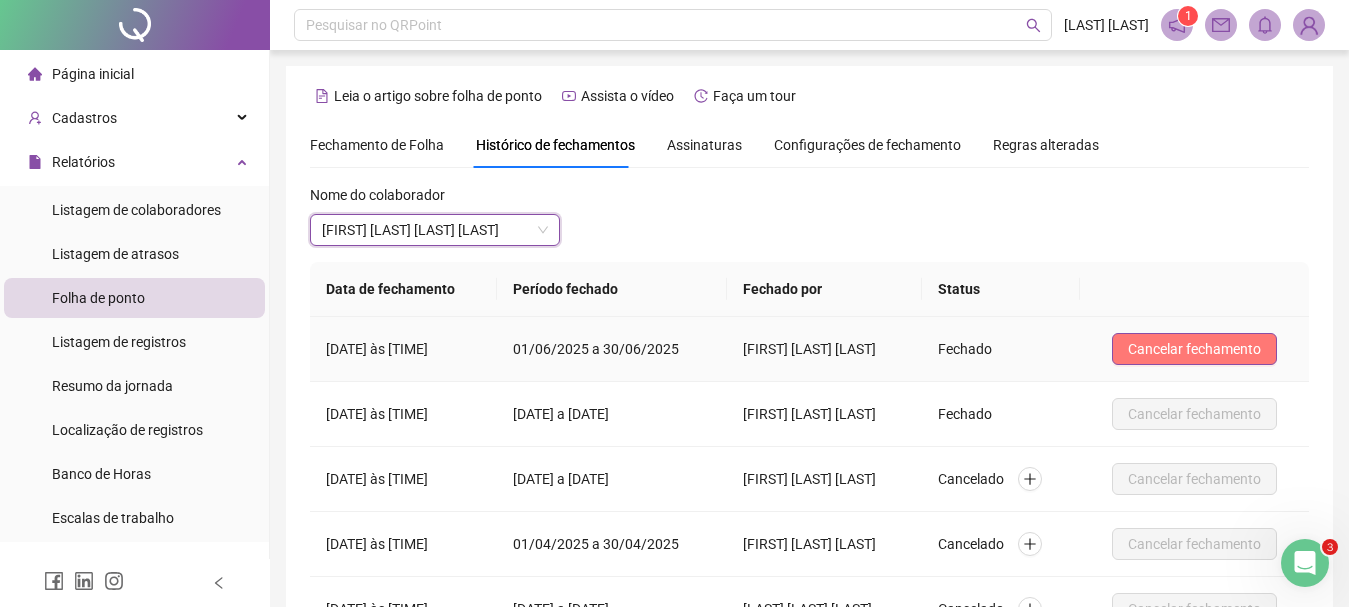 click on "Cancelar fechamento" at bounding box center [1194, 349] 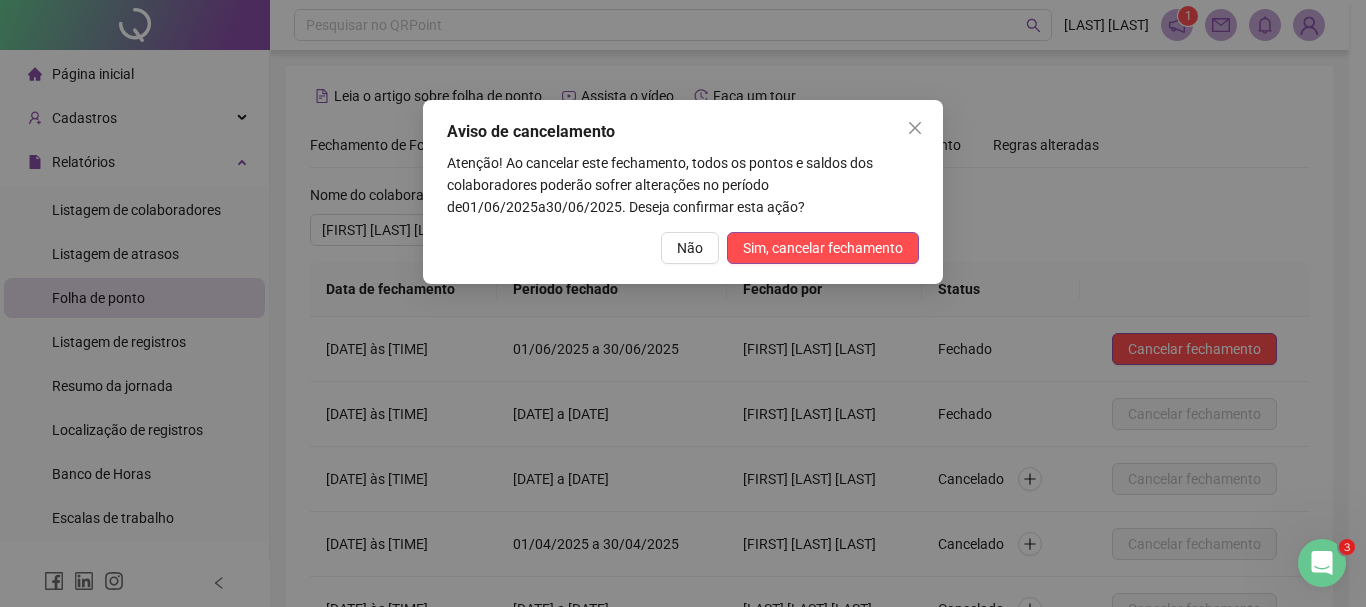 click 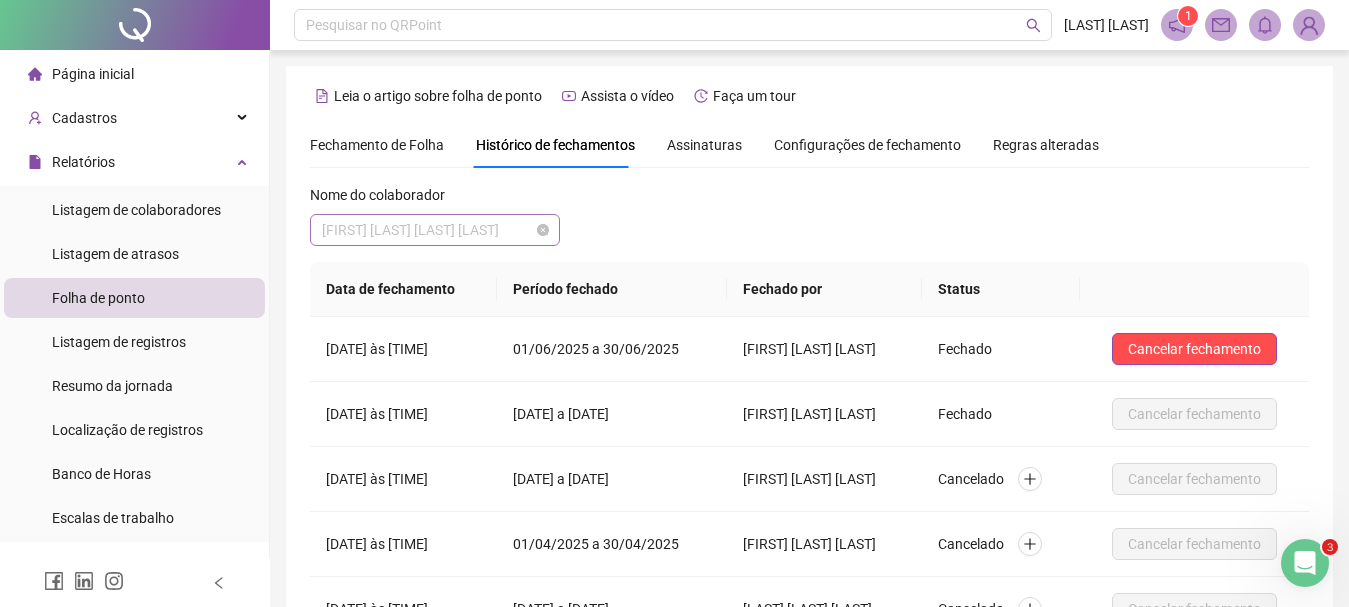 click on "[FIRST] [LAST] [LAST] [LAST]" at bounding box center [435, 230] 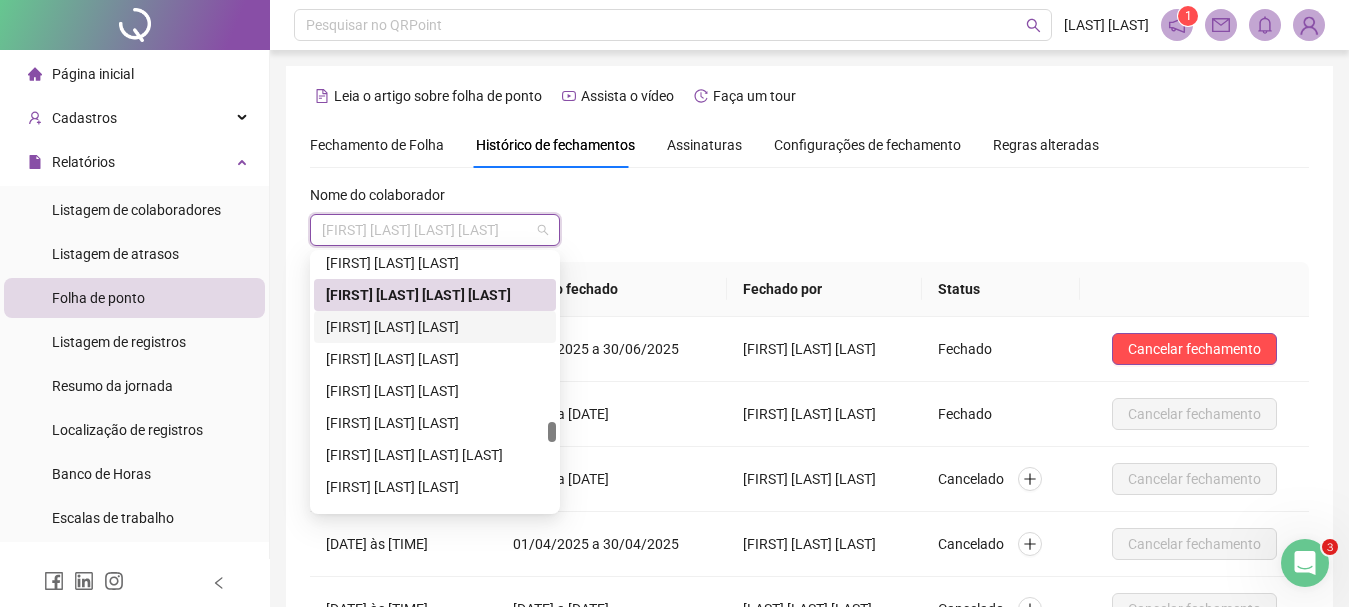 click on "[FIRST] [LAST] [LAST]" at bounding box center (435, 327) 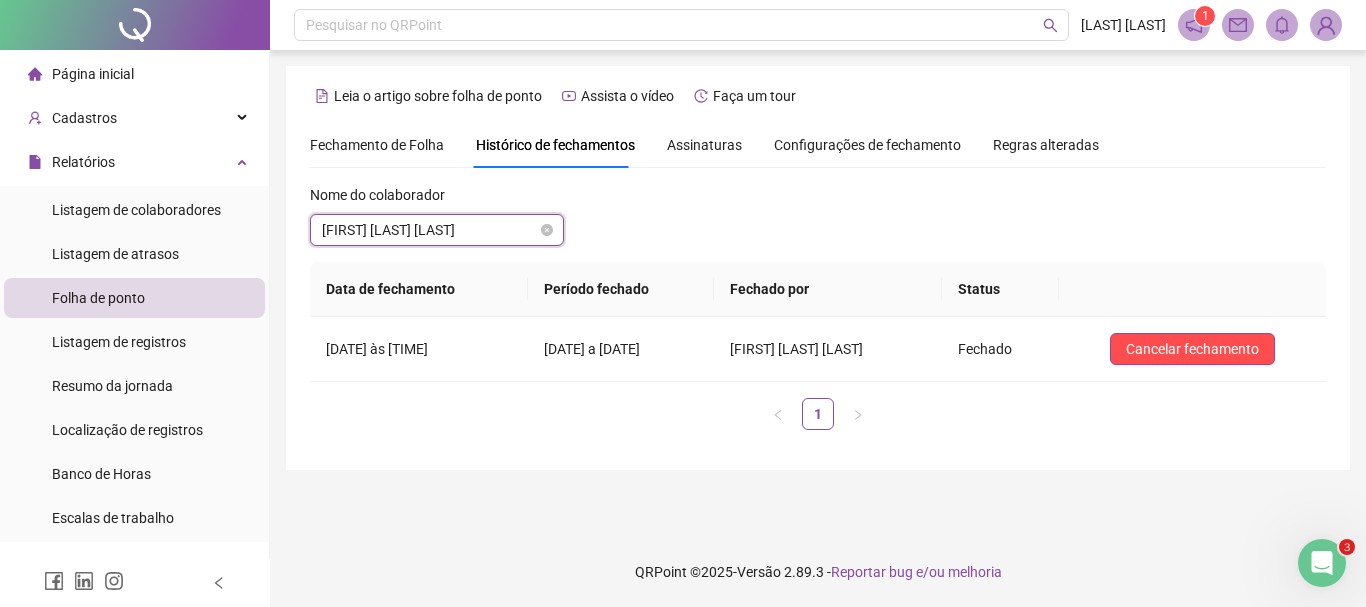 click on "[FIRST] [LAST] [LAST]" at bounding box center [437, 230] 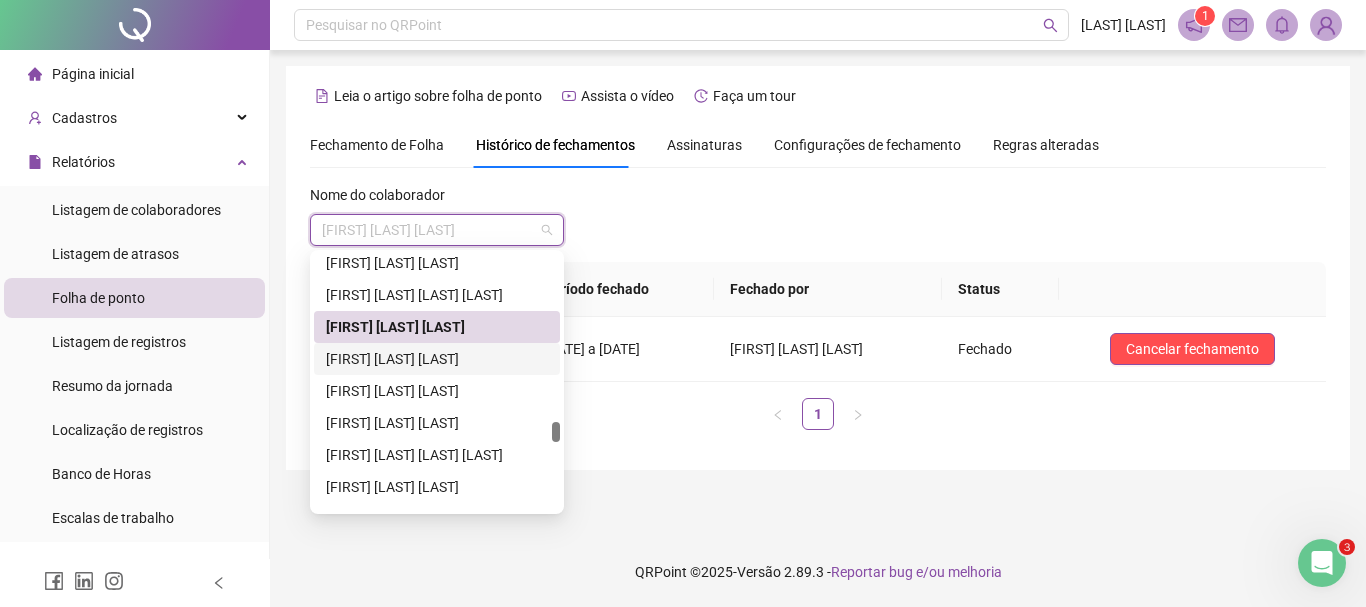click on "[FIRST] [LAST] [LAST]" at bounding box center (437, 359) 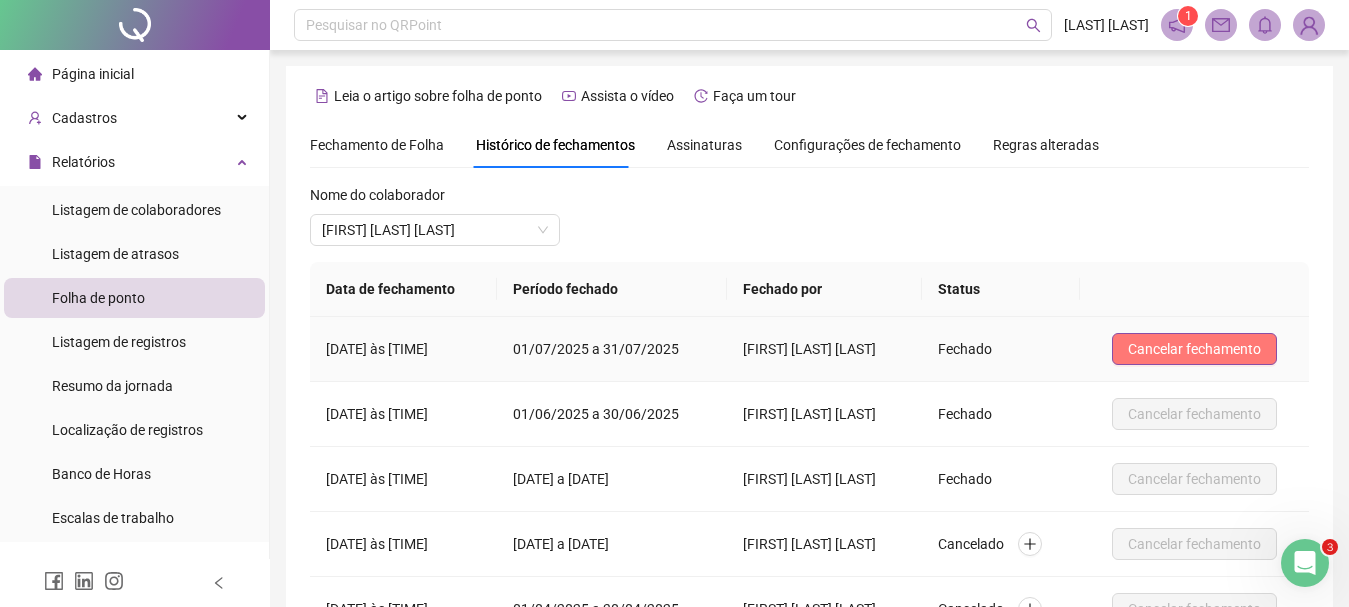 click on "Cancelar fechamento" at bounding box center (1194, 349) 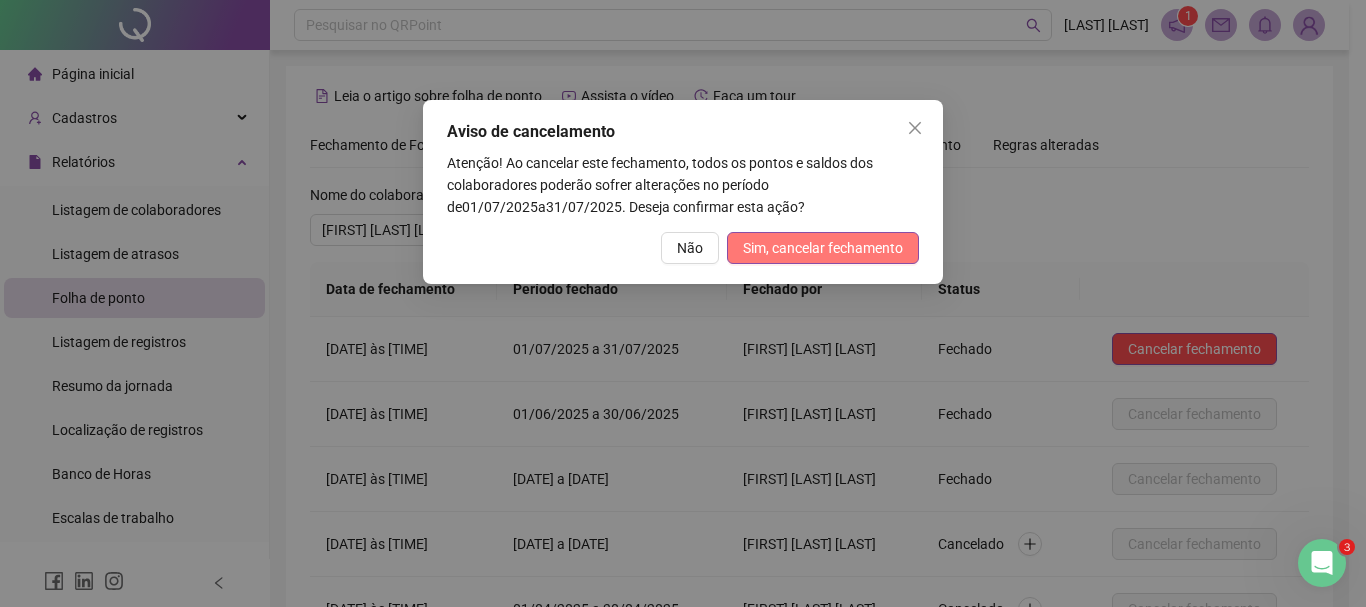 click on "Sim, cancelar fechamento" at bounding box center (823, 248) 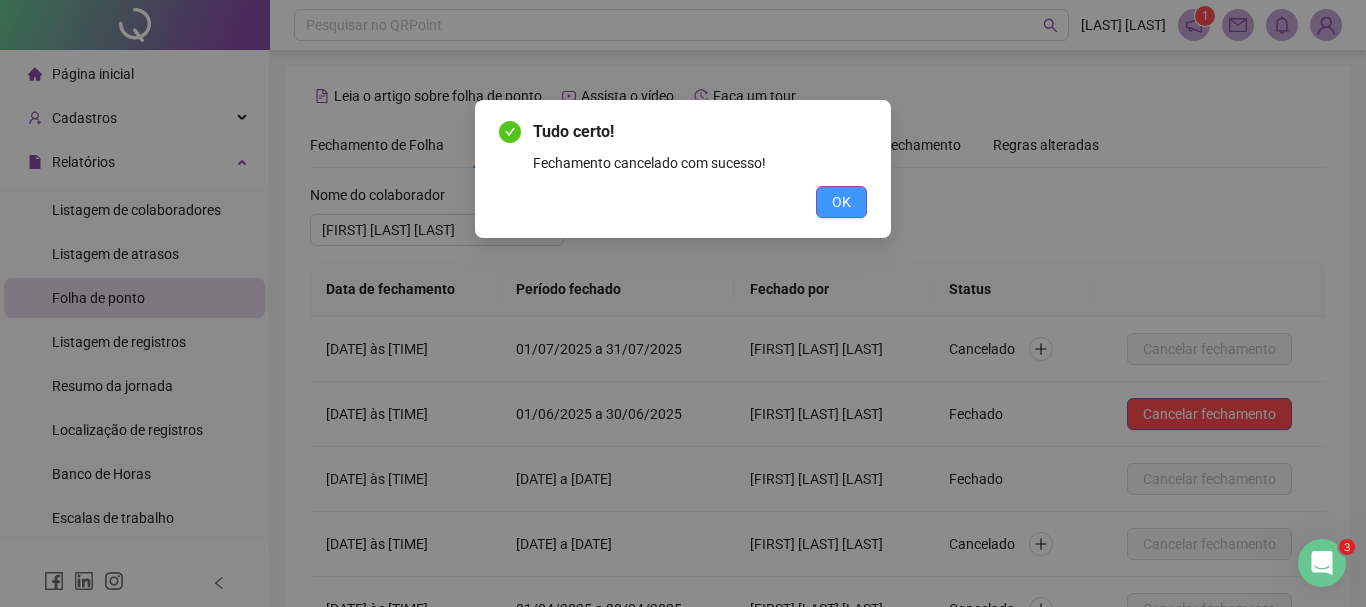 click on "OK" at bounding box center [841, 202] 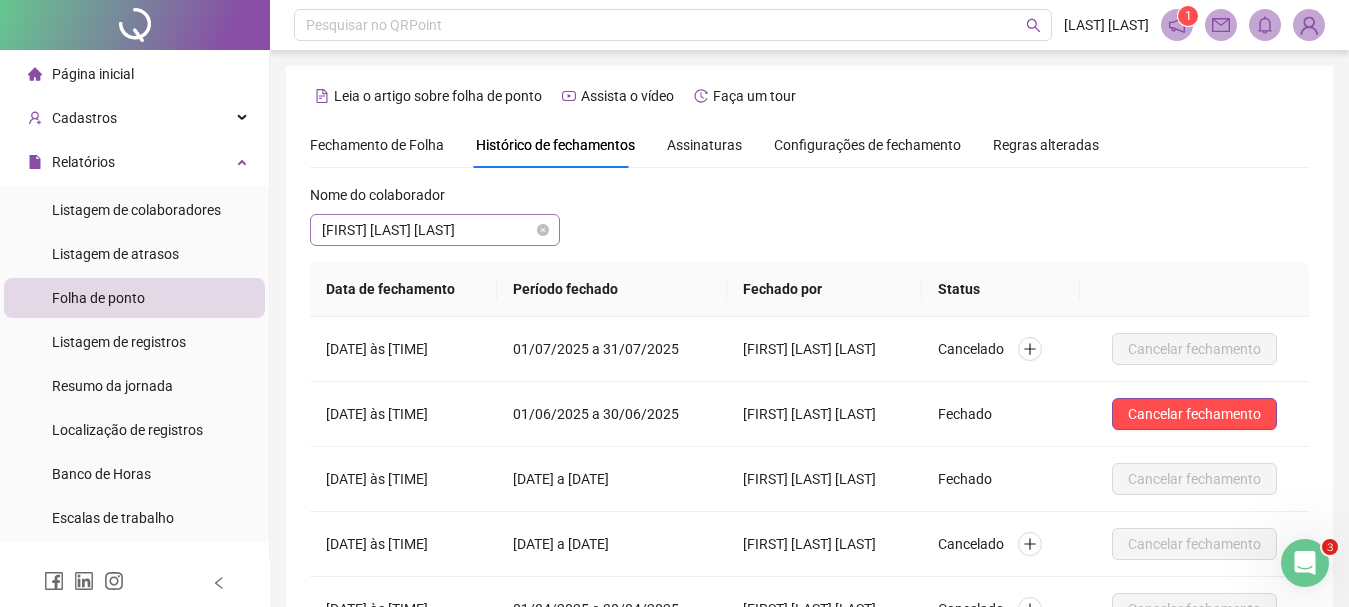 click on "[FIRST] [LAST] [LAST]" at bounding box center [435, 230] 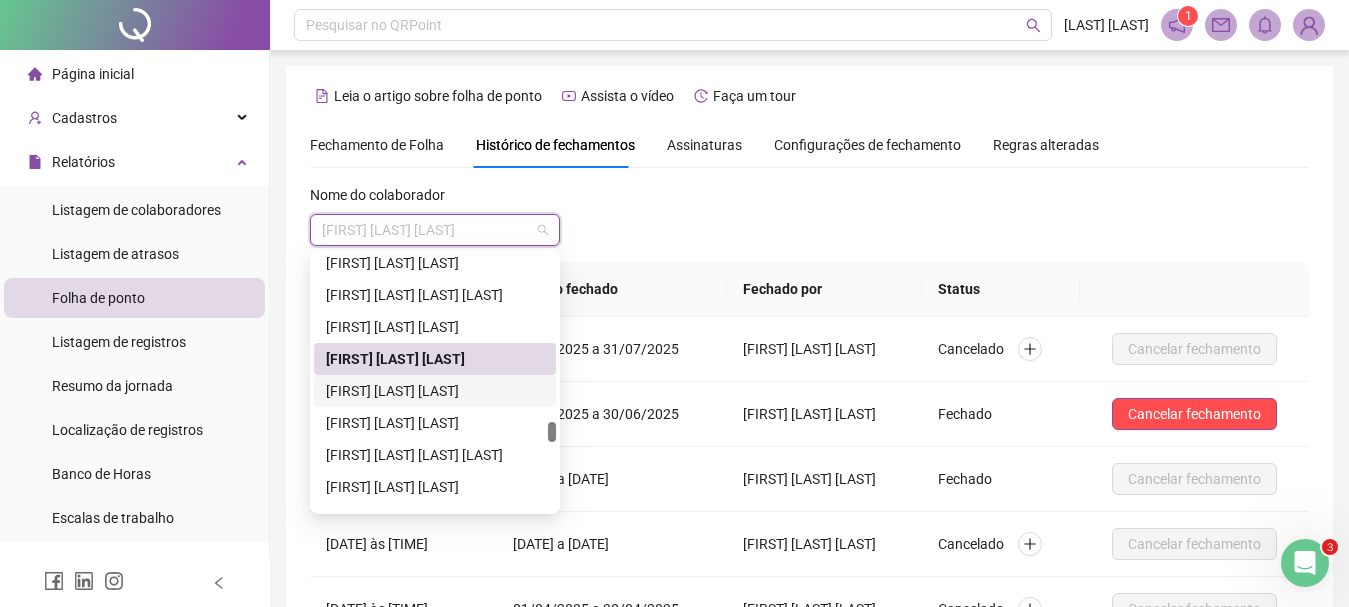 click on "[FIRST] [LAST] [LAST]" at bounding box center (435, 391) 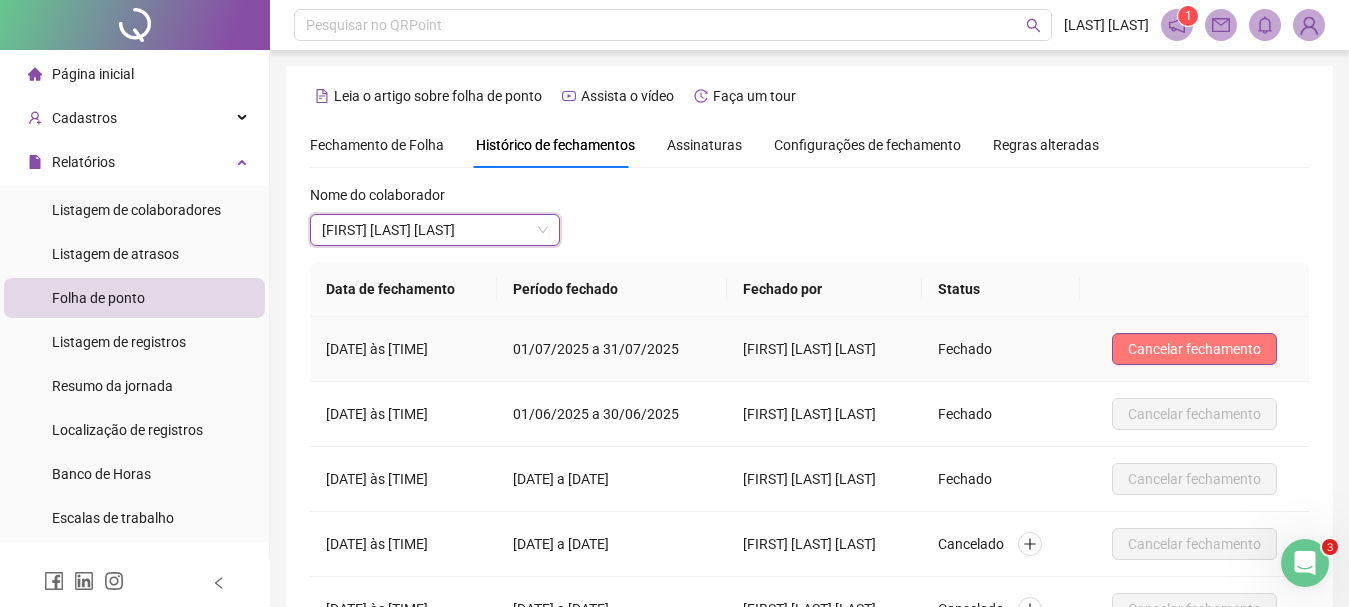 click on "Cancelar fechamento" at bounding box center (1194, 349) 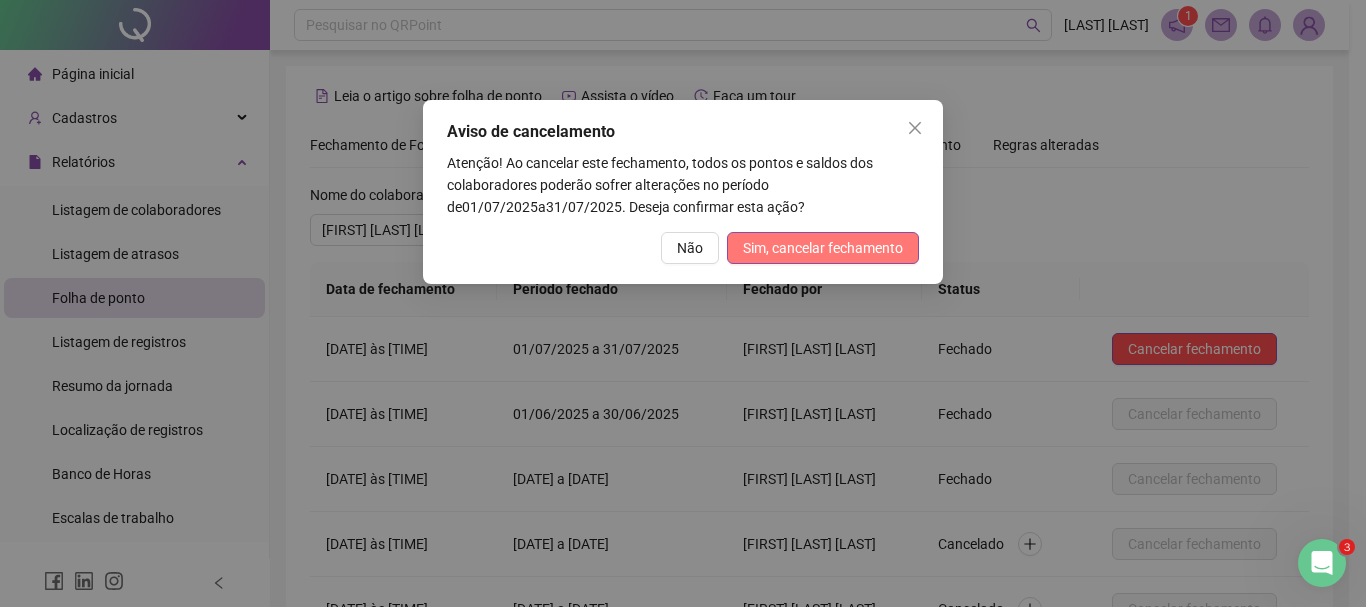 click on "Sim, cancelar fechamento" at bounding box center [823, 248] 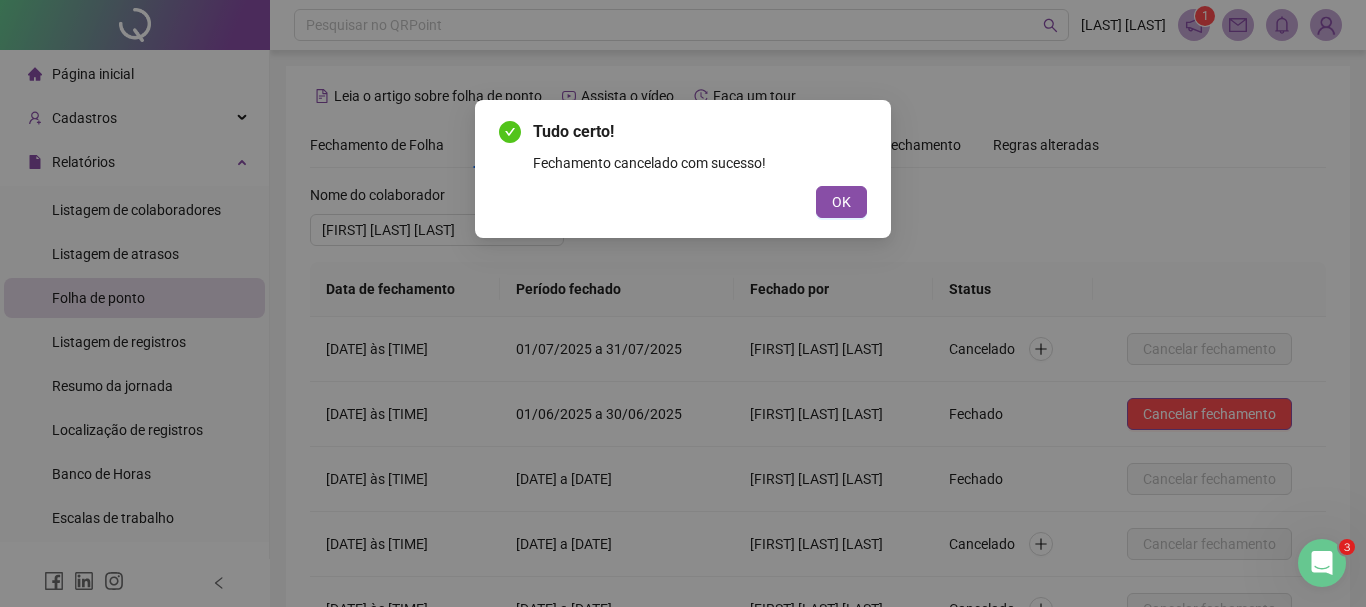 click on "OK" at bounding box center [841, 202] 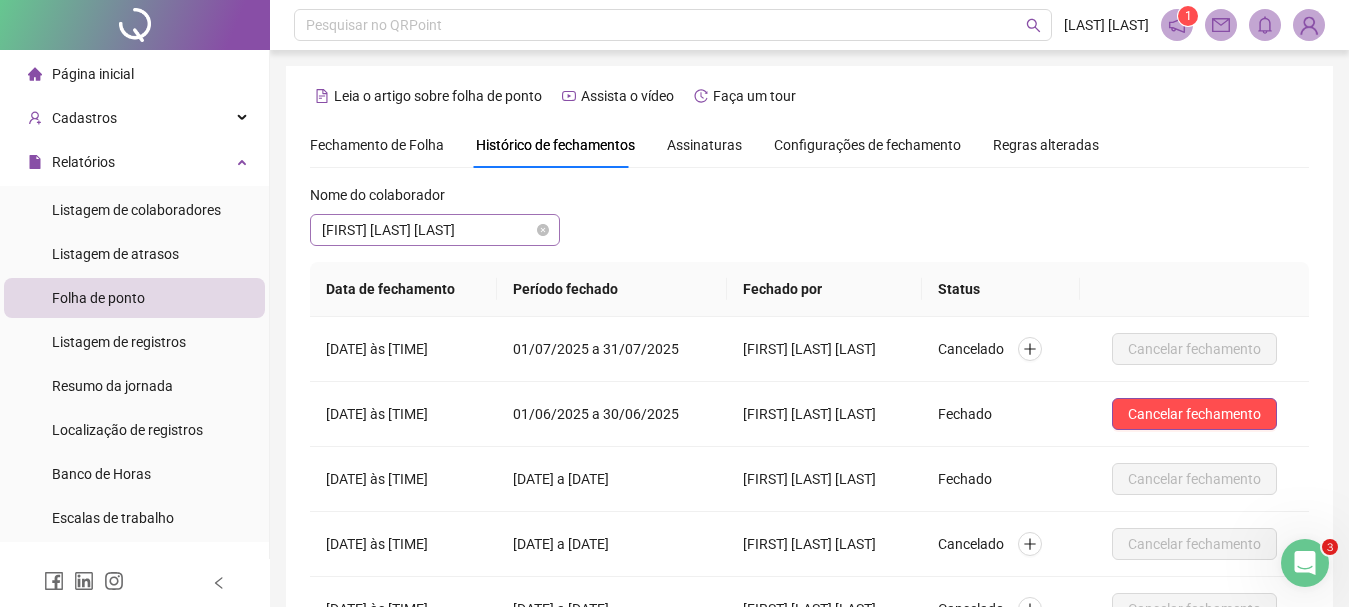click on "[FIRST] [LAST] [LAST]" at bounding box center [435, 230] 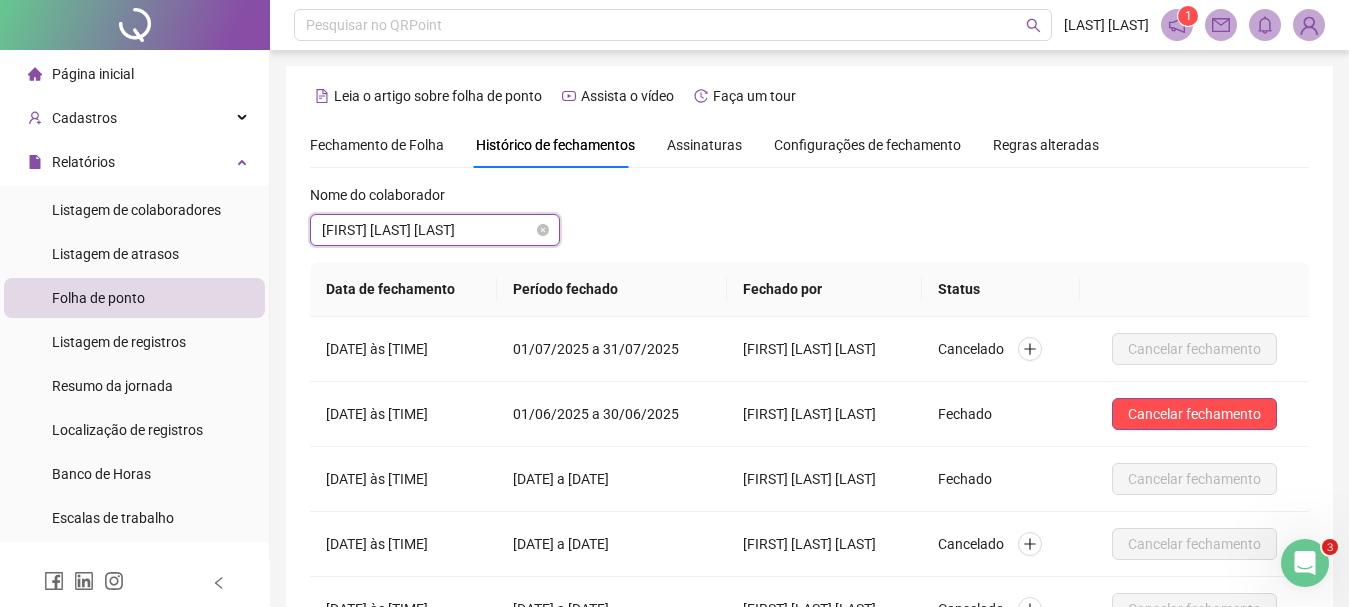 click on "[FIRST] [LAST] [LAST]" at bounding box center [435, 230] 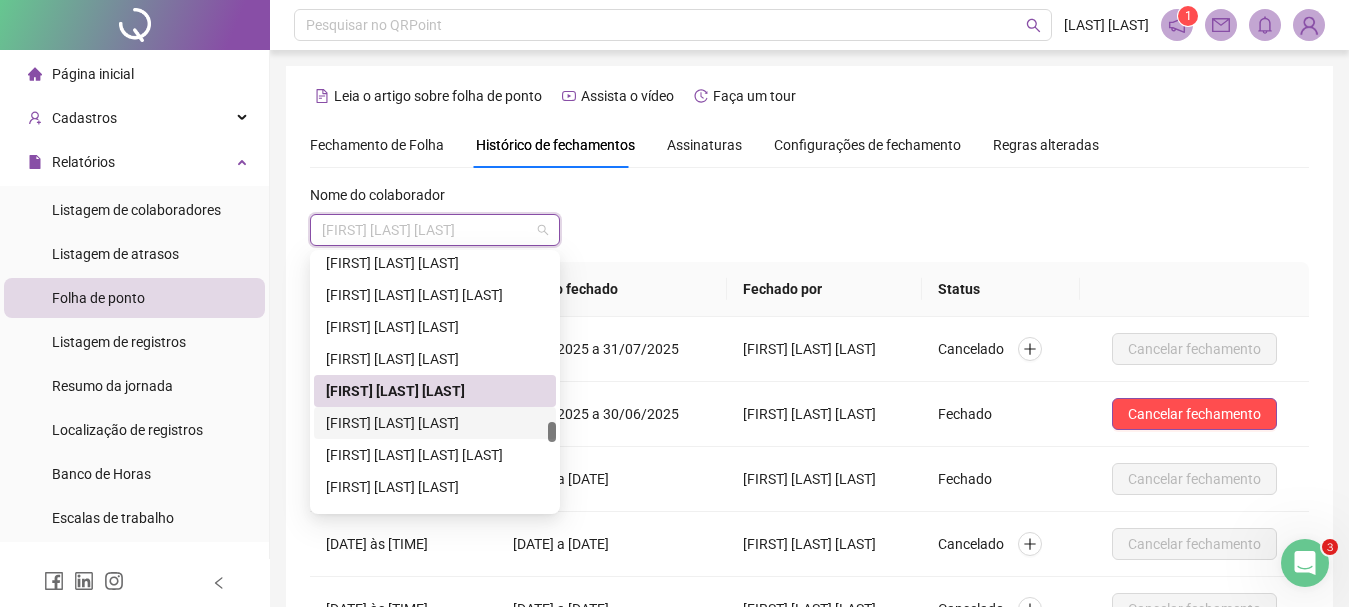 click on "[FIRST] [LAST] [LAST]" at bounding box center (435, 423) 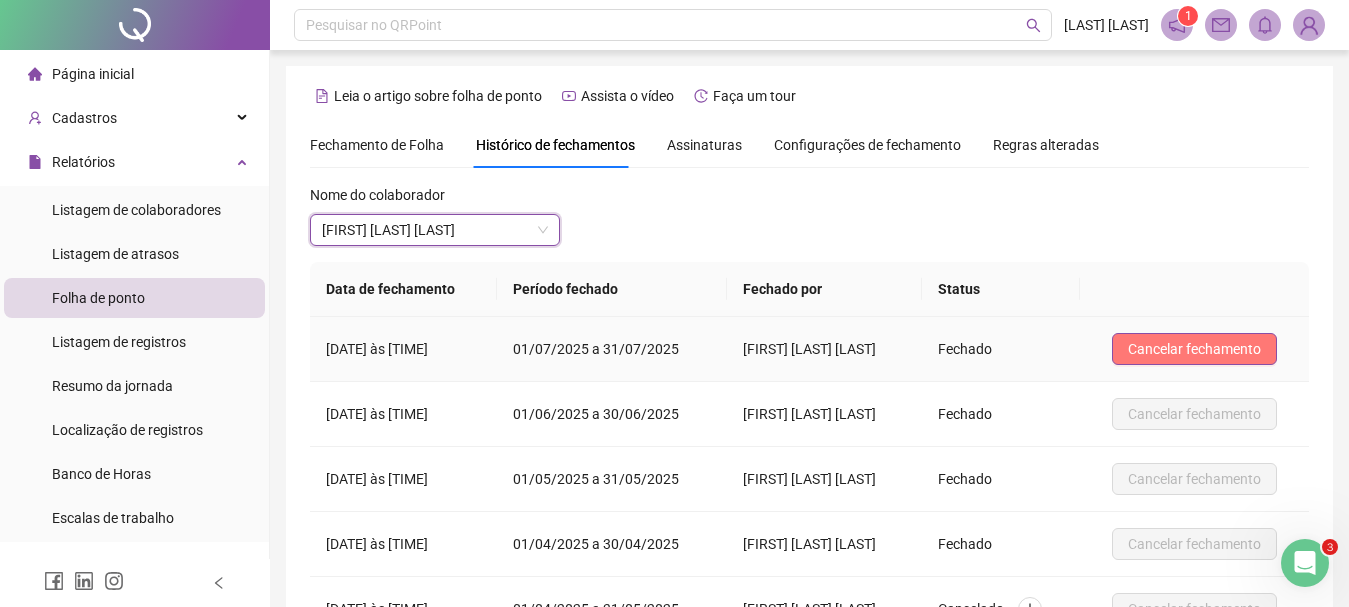 click on "Cancelar fechamento" at bounding box center [1194, 349] 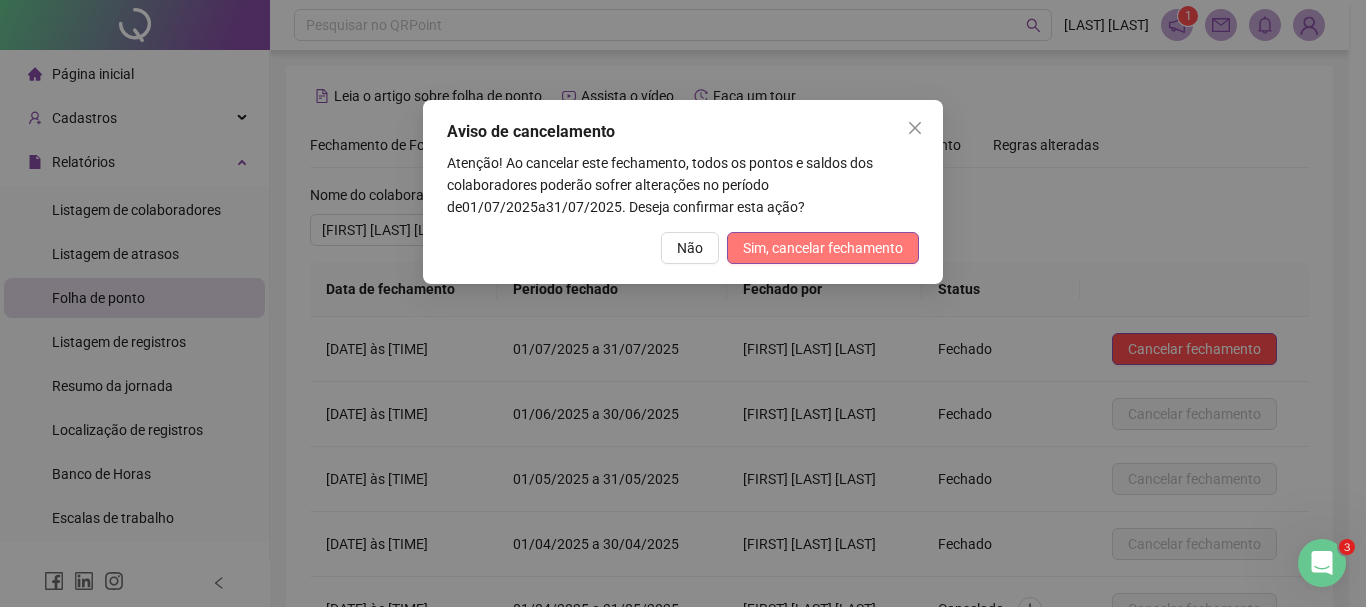 click on "Sim, cancelar fechamento" at bounding box center (823, 248) 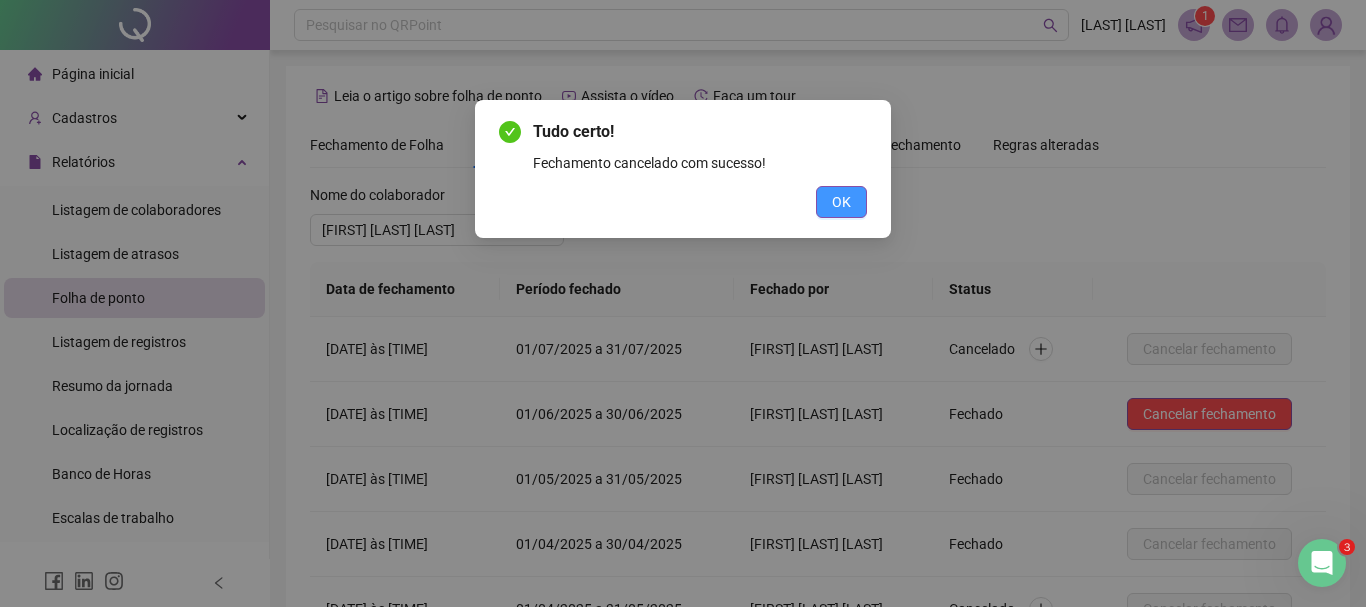 click on "OK" at bounding box center [841, 202] 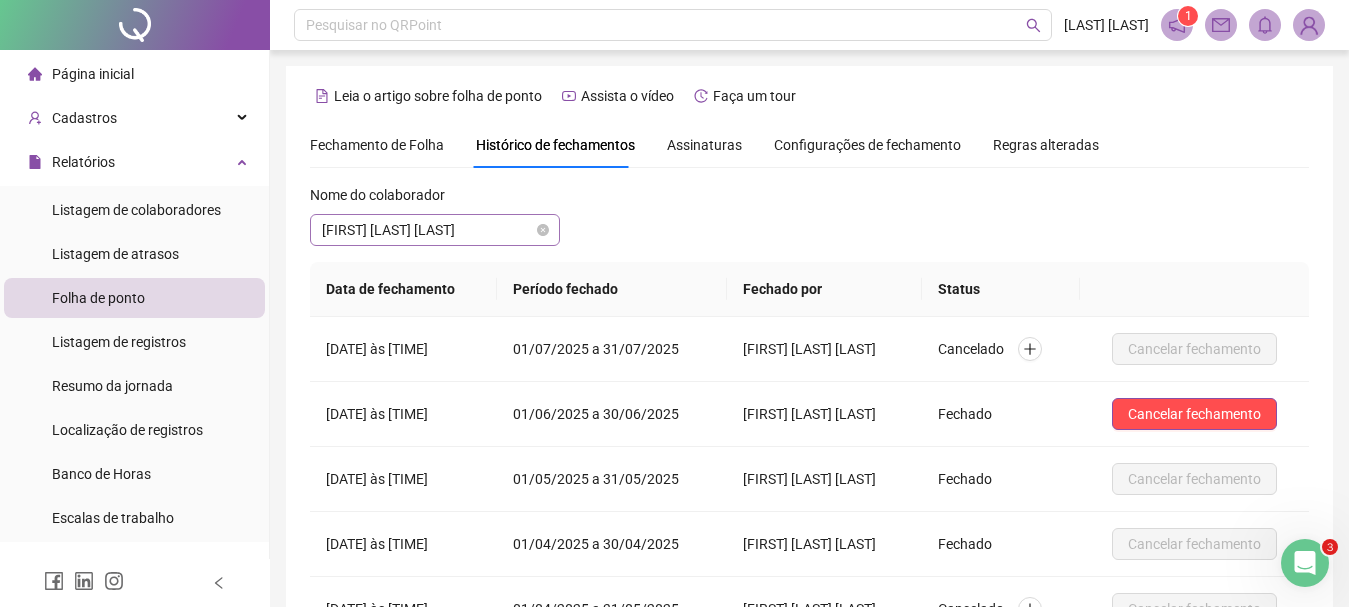 click on "[FIRST] [LAST] [LAST]" at bounding box center (435, 230) 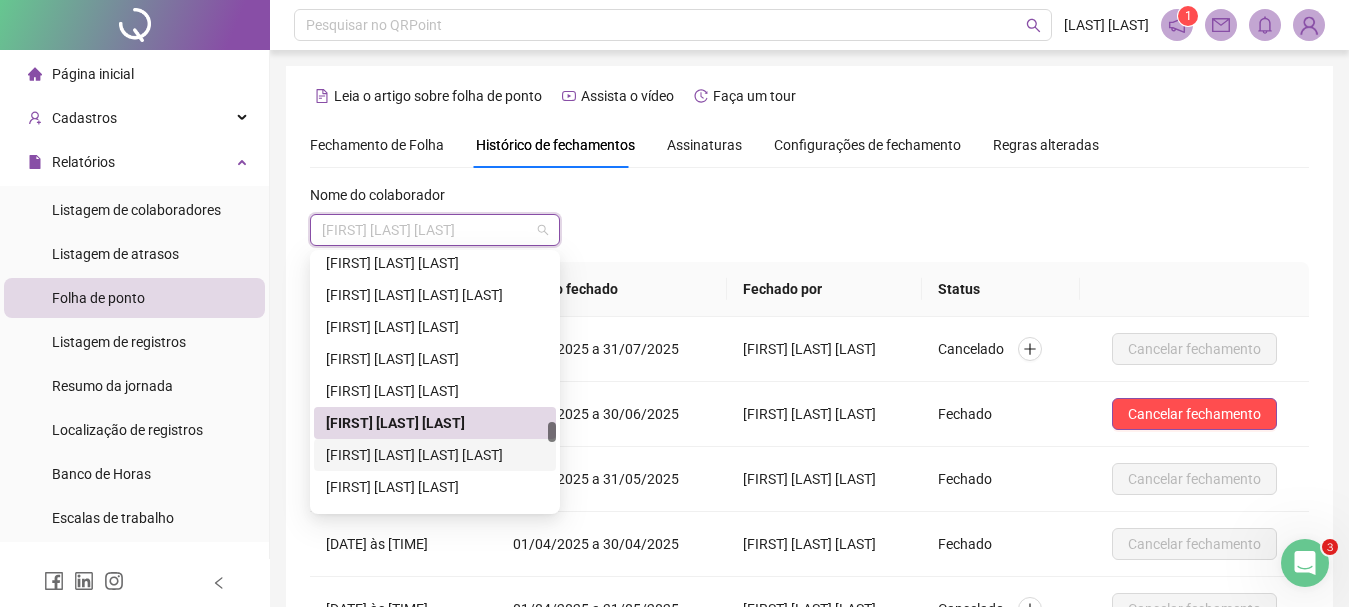 click on "[FIRST] [LAST] [LAST] [LAST]" at bounding box center (435, 455) 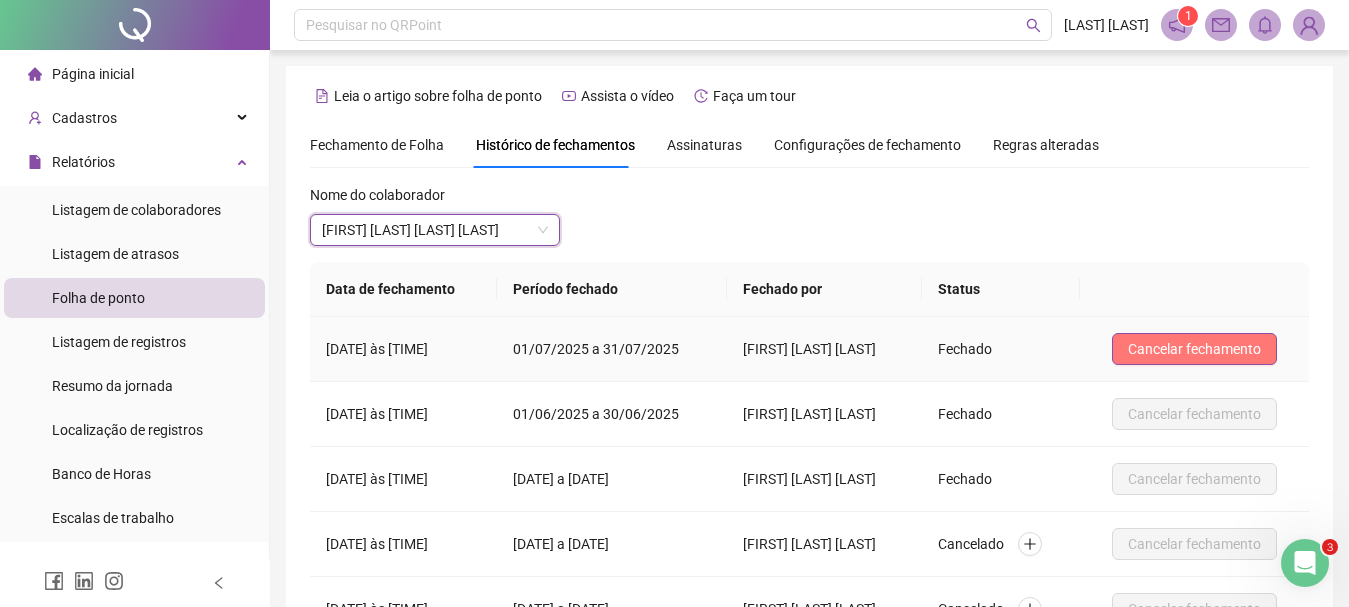 click on "Cancelar fechamento" at bounding box center [1194, 349] 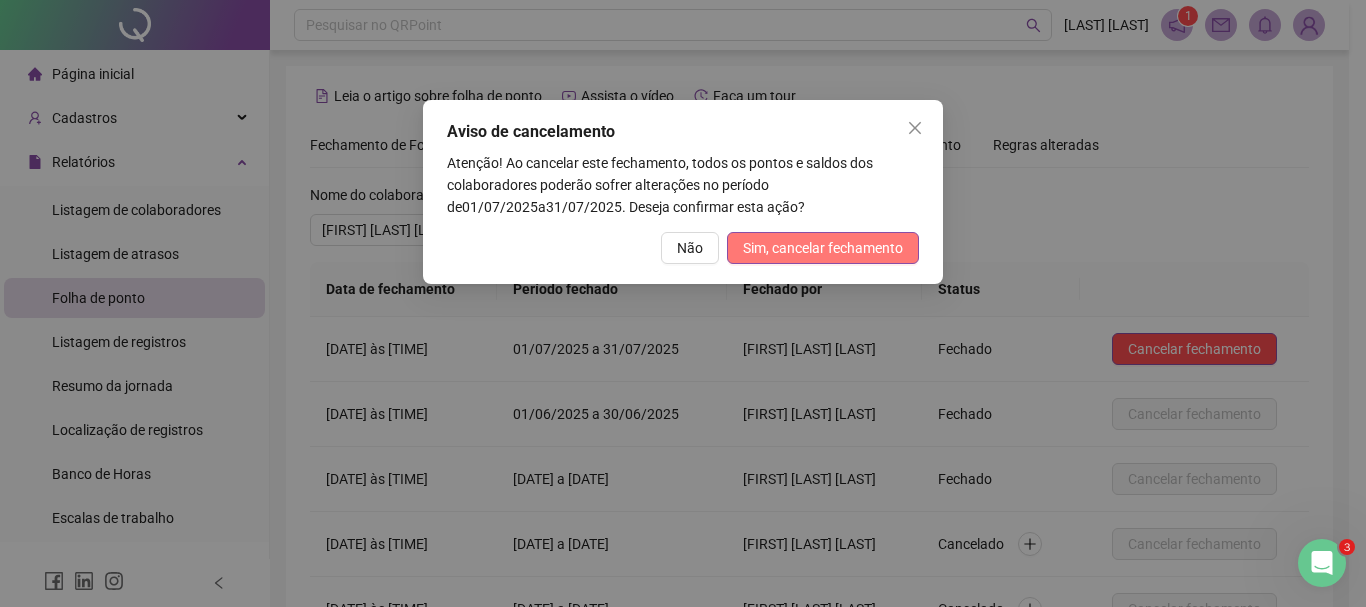 click on "Sim, cancelar fechamento" at bounding box center (823, 248) 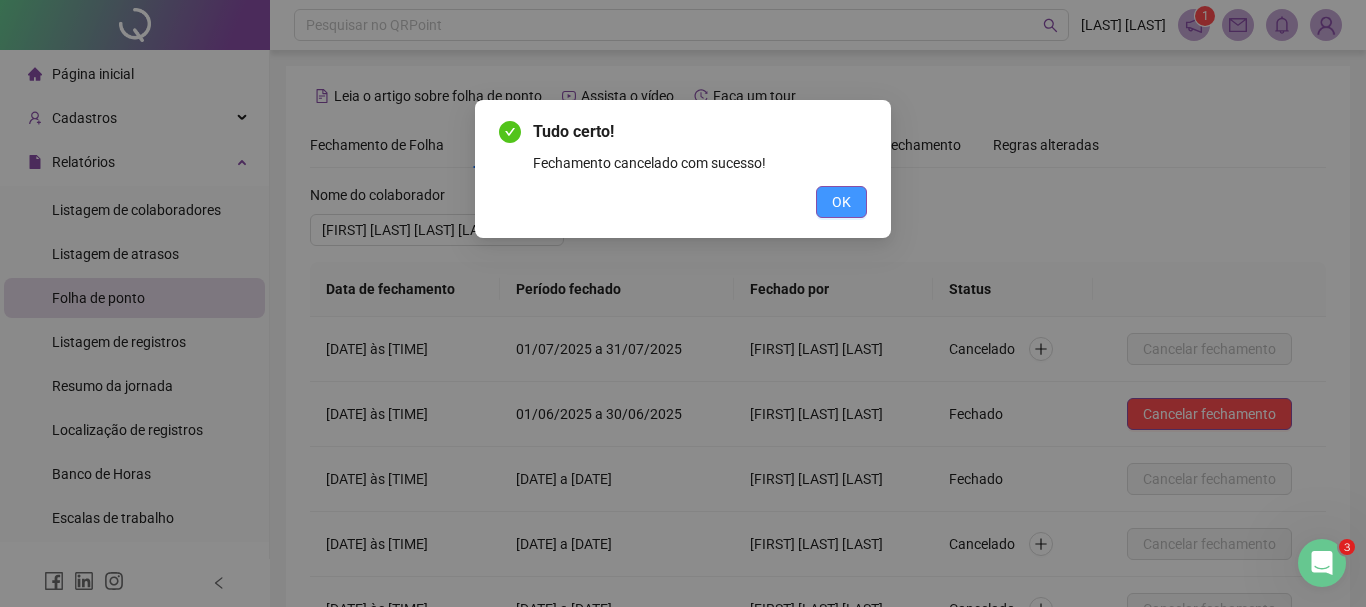 click on "OK" at bounding box center (841, 202) 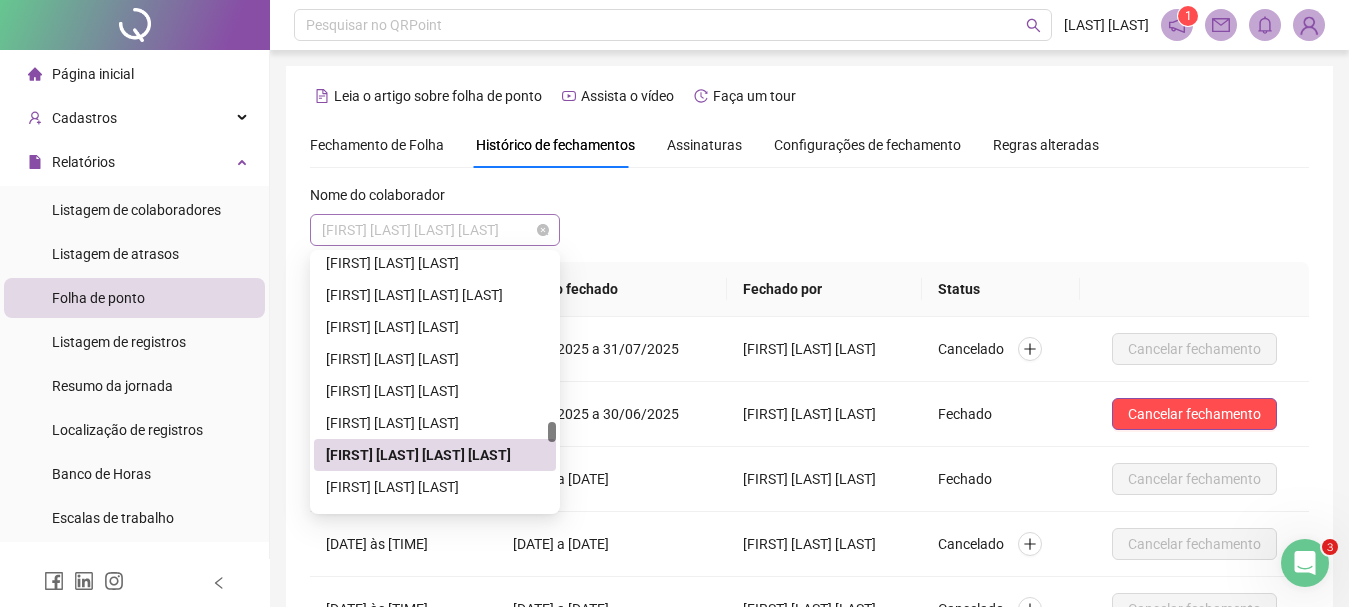 click on "[FIRST] [LAST] [LAST] [LAST]" at bounding box center [435, 230] 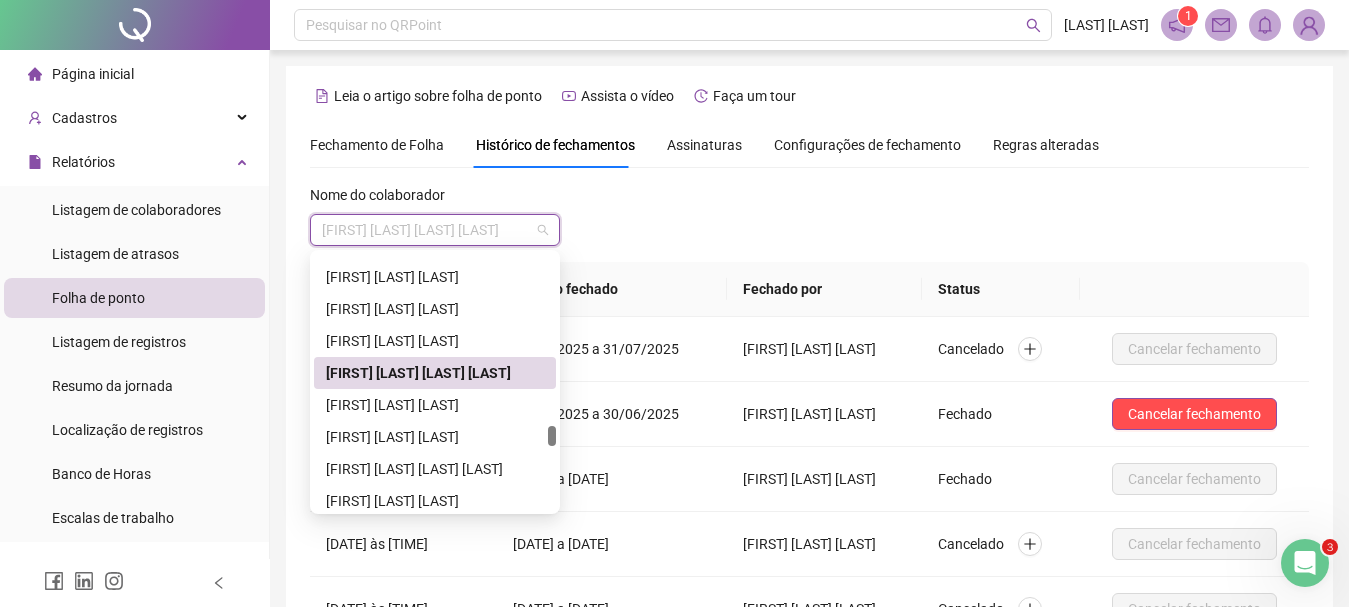 scroll, scrollTop: 2374, scrollLeft: 0, axis: vertical 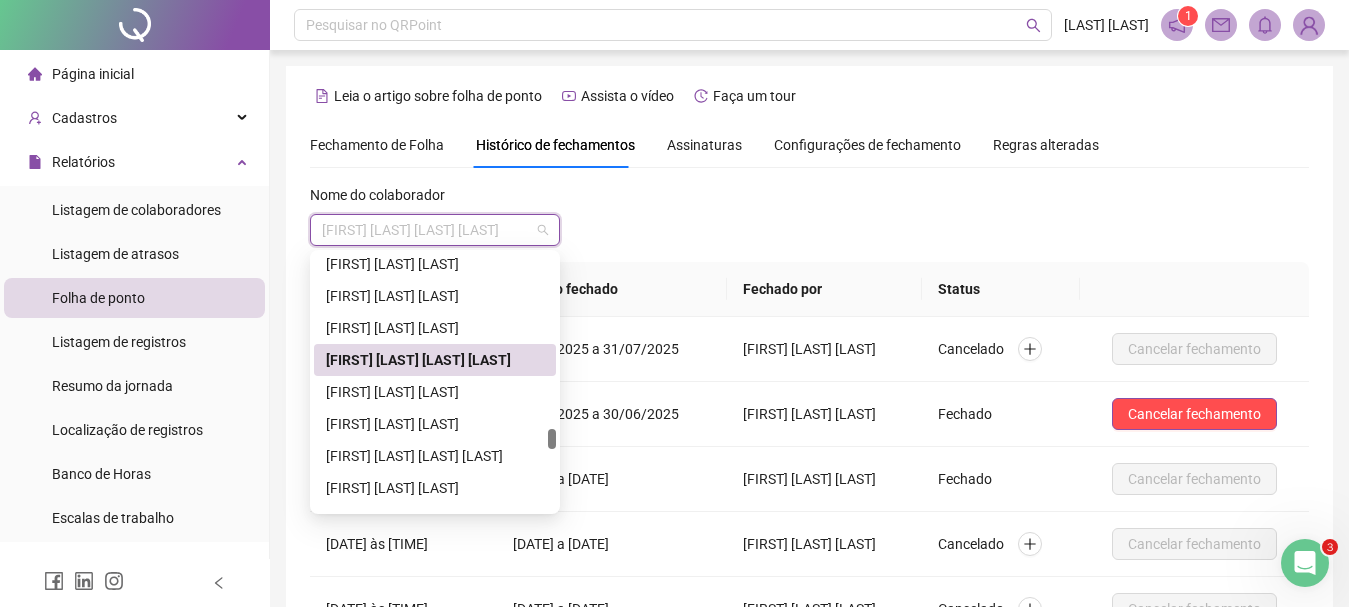 click at bounding box center [552, 439] 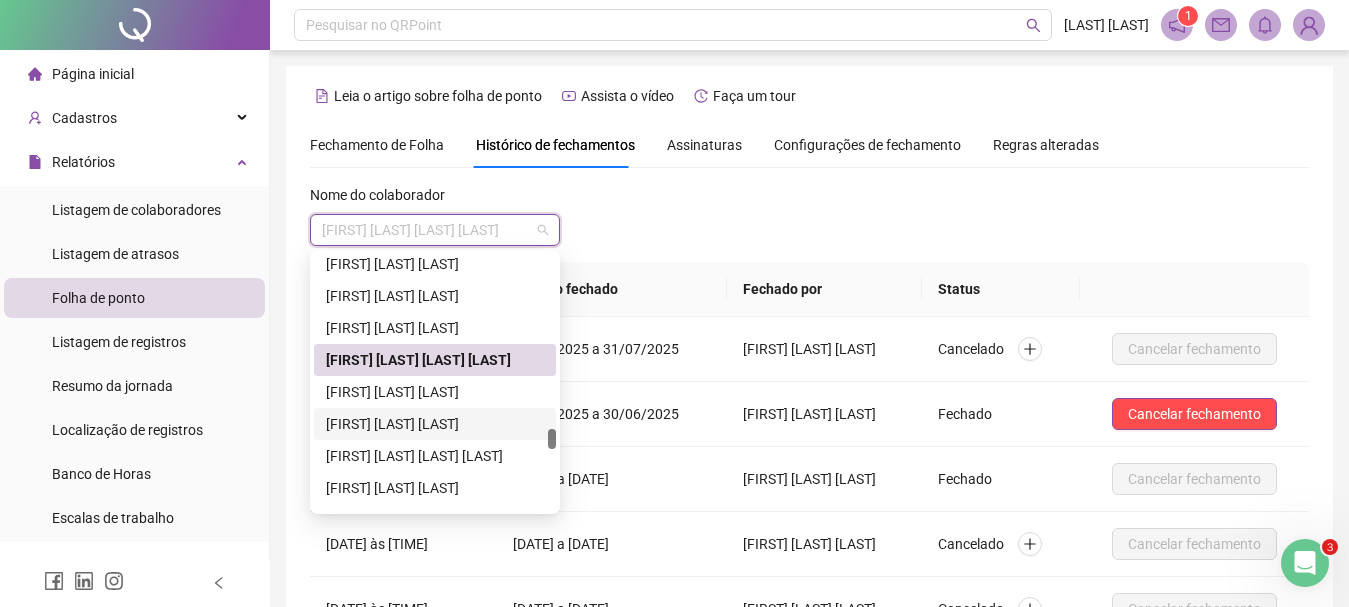 click on "[FIRST] [LAST] [LAST]" at bounding box center (435, 424) 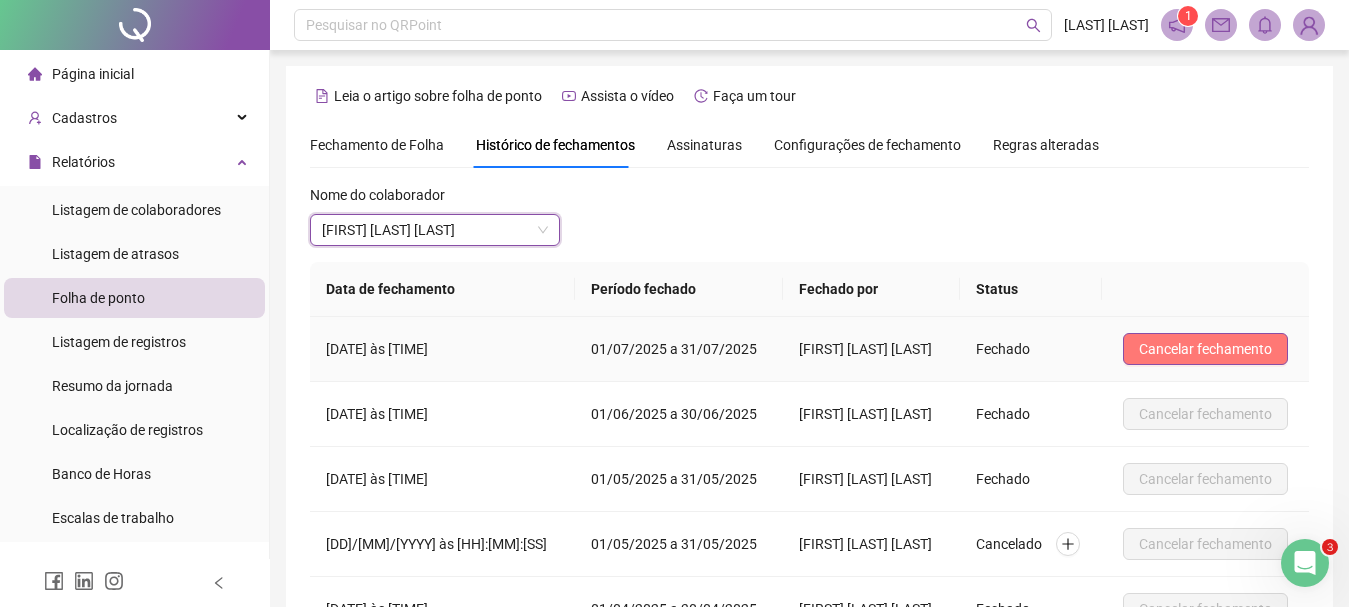 click on "Cancelar fechamento" at bounding box center (1205, 349) 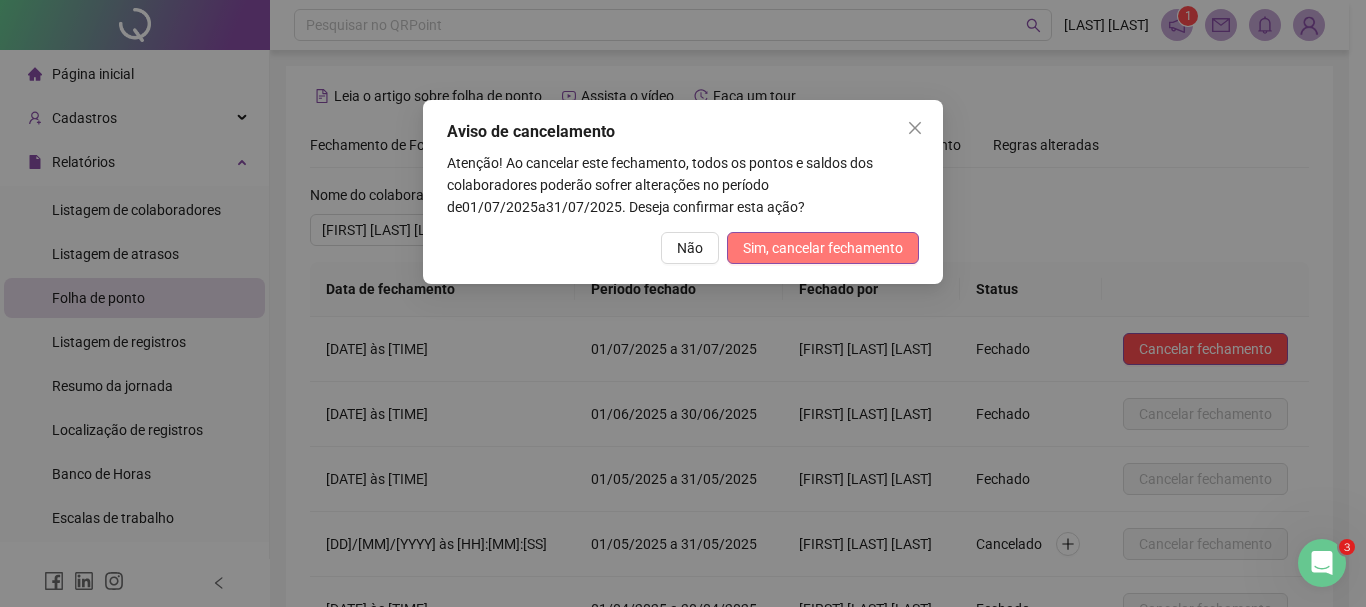 click on "Sim, cancelar fechamento" at bounding box center [823, 248] 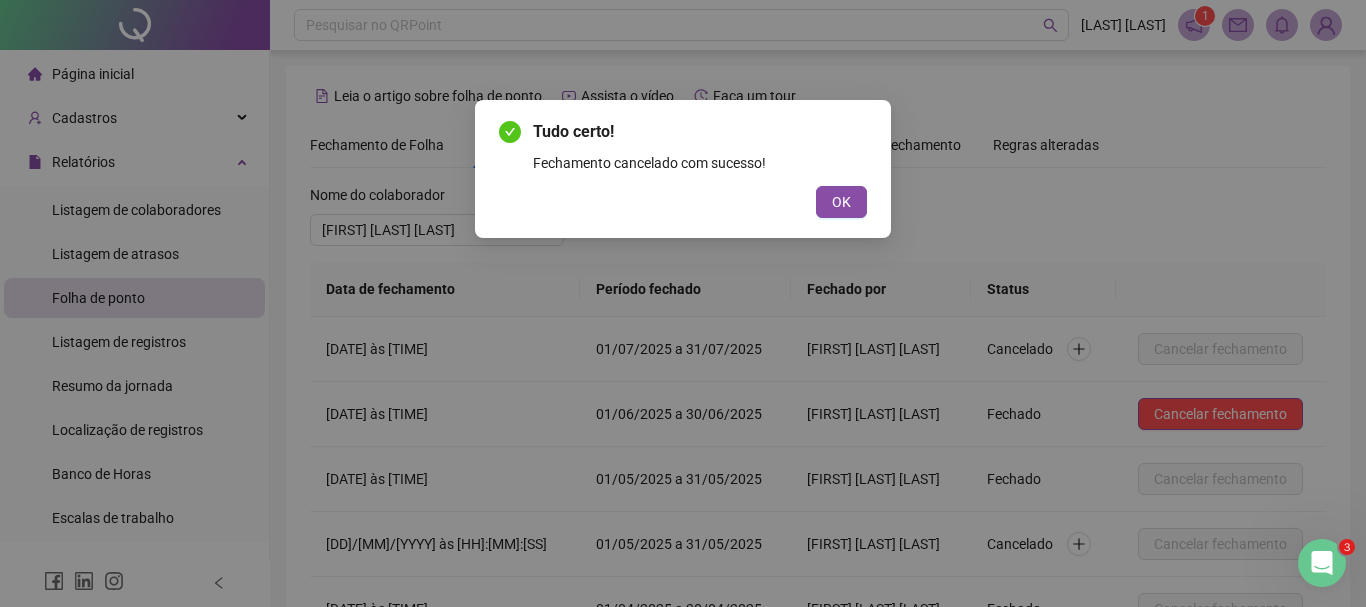 drag, startPoint x: 870, startPoint y: 248, endPoint x: 846, endPoint y: 207, distance: 47.507893 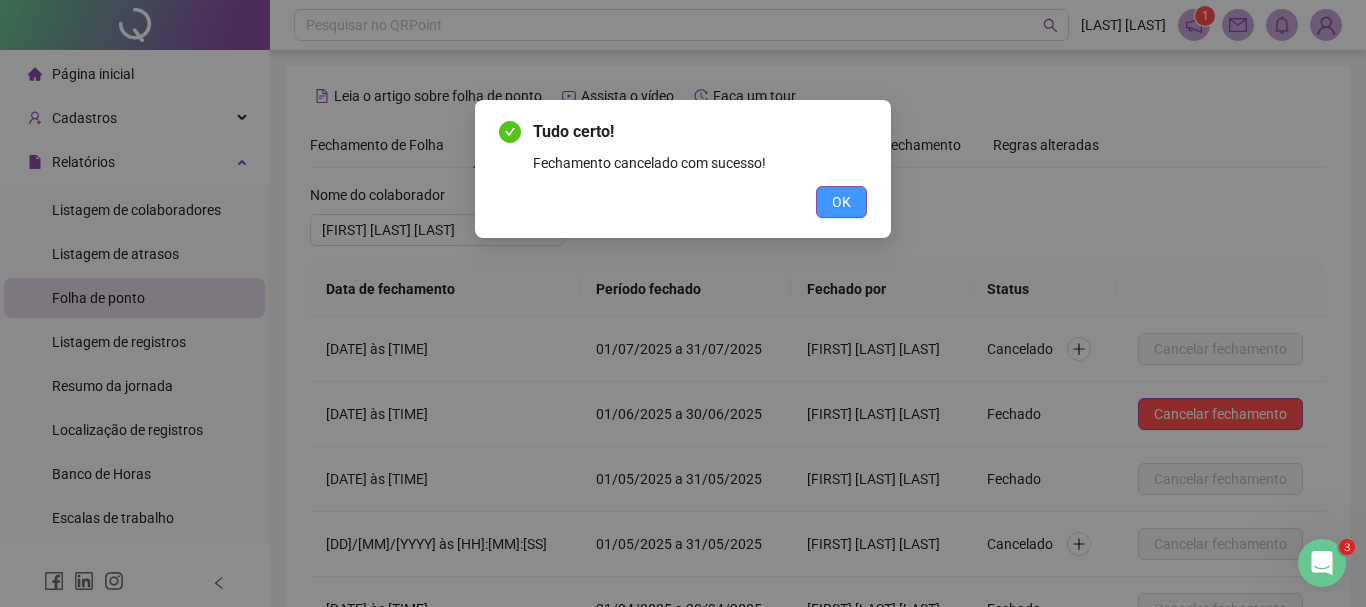 click on "OK" at bounding box center [841, 202] 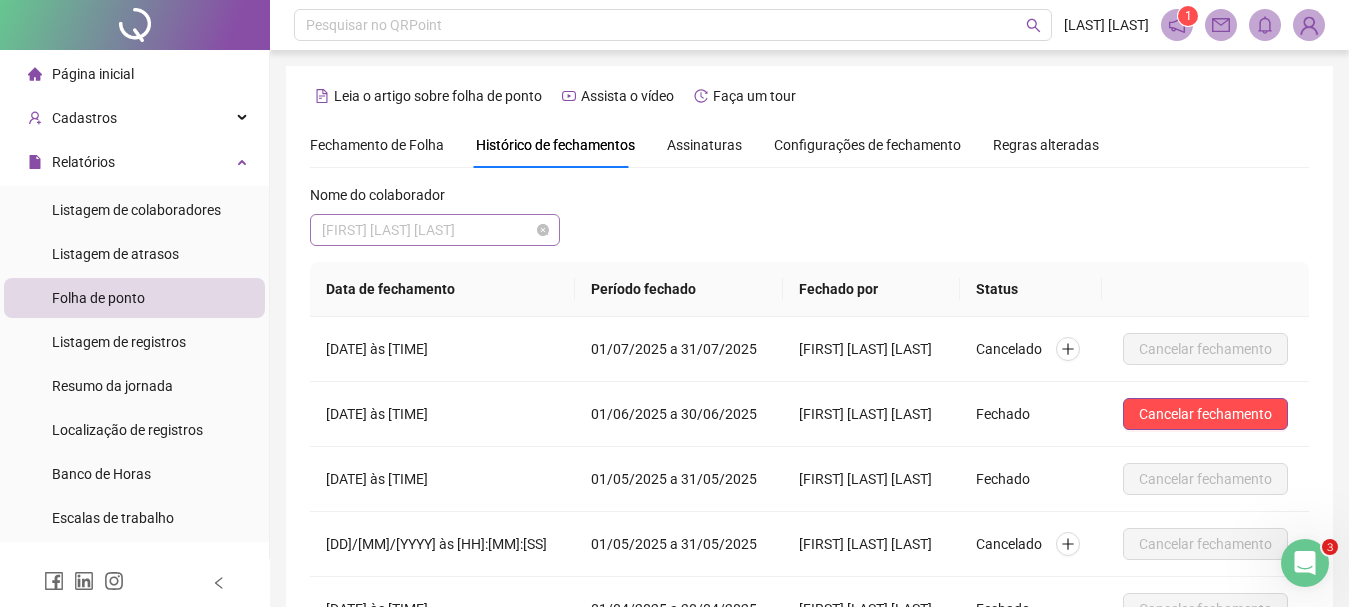 click on "[FIRST] [LAST] [LAST]" at bounding box center [435, 230] 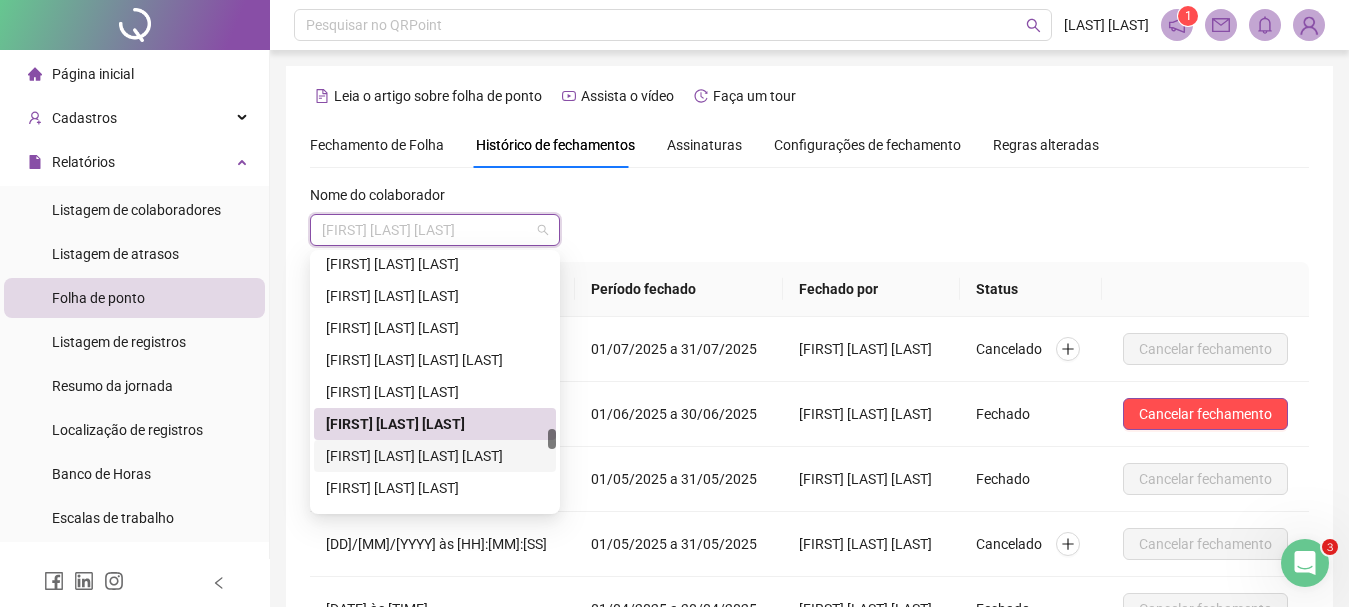 click on "[FIRST] [LAST] [LAST] [LAST]" at bounding box center (435, 456) 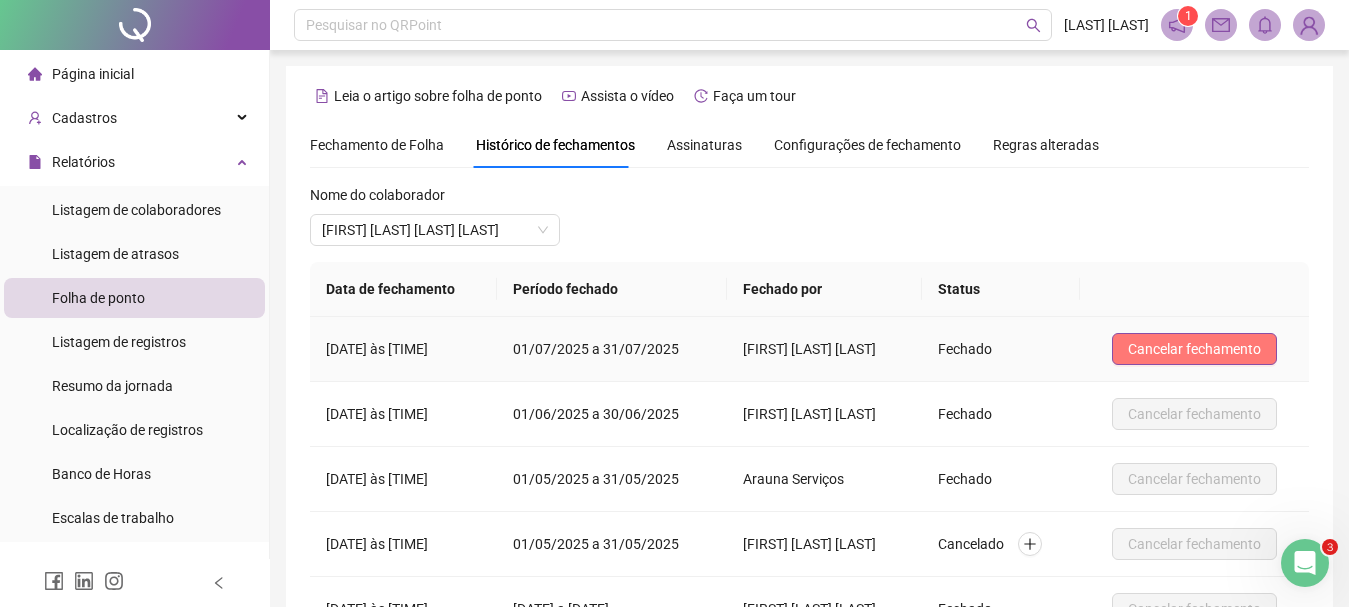 click on "Cancelar fechamento" at bounding box center (1194, 349) 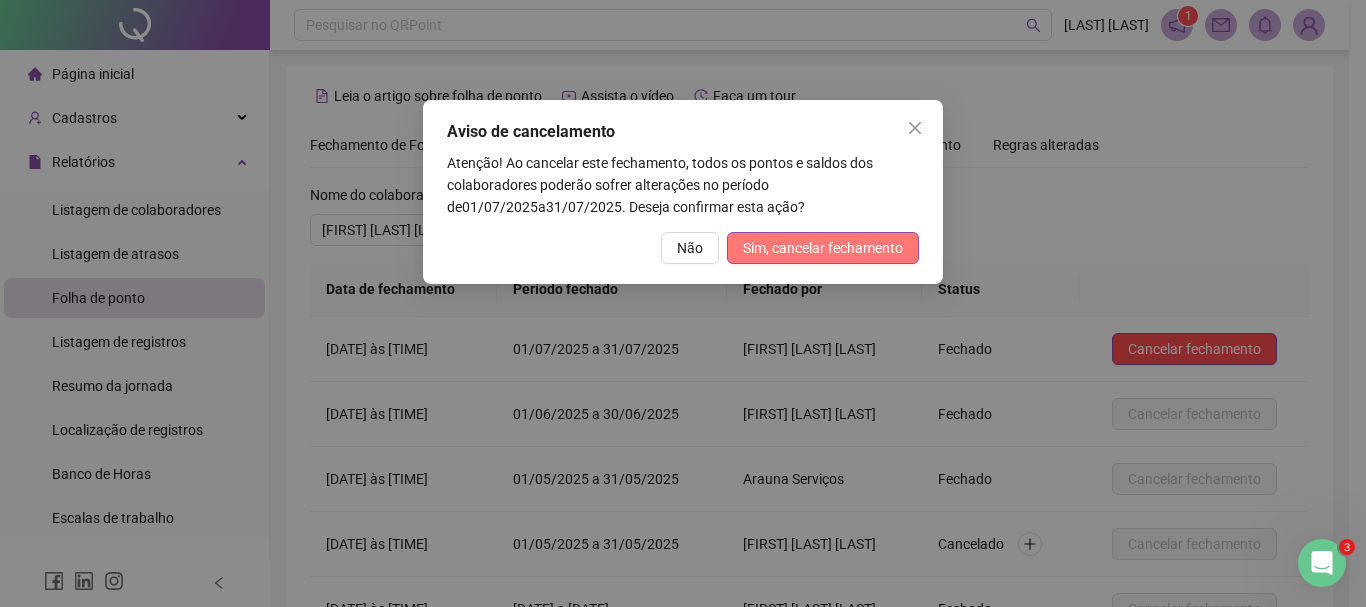 click on "Sim, cancelar fechamento" at bounding box center [823, 248] 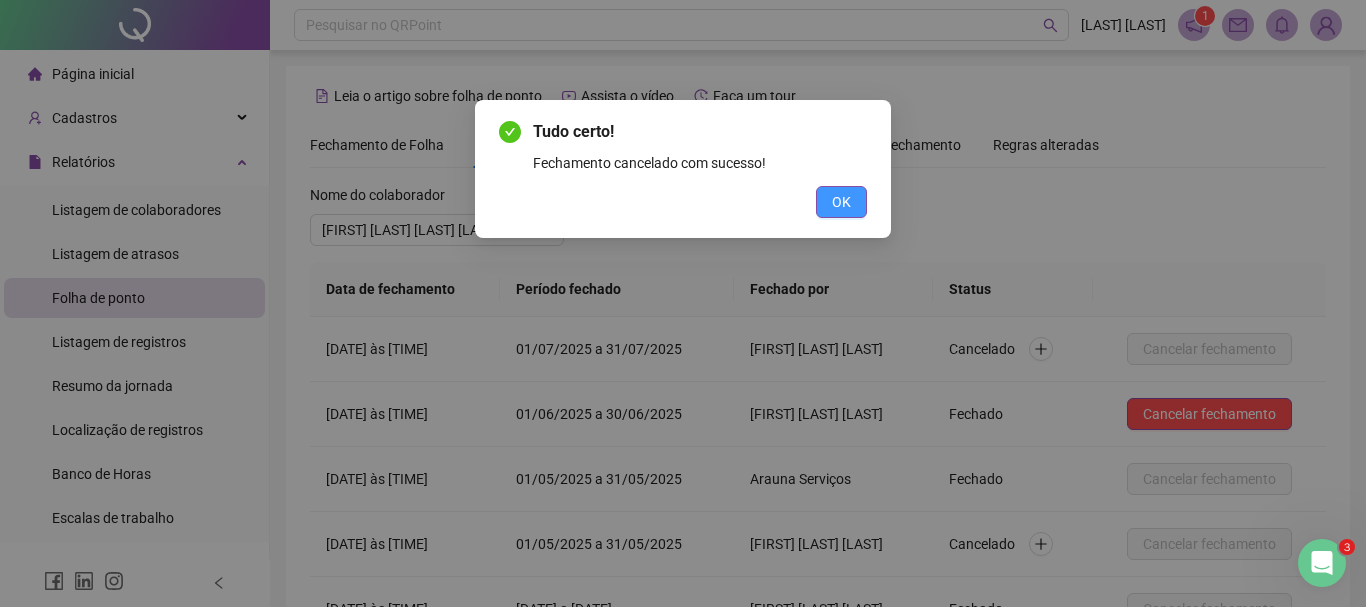 click on "OK" at bounding box center (841, 202) 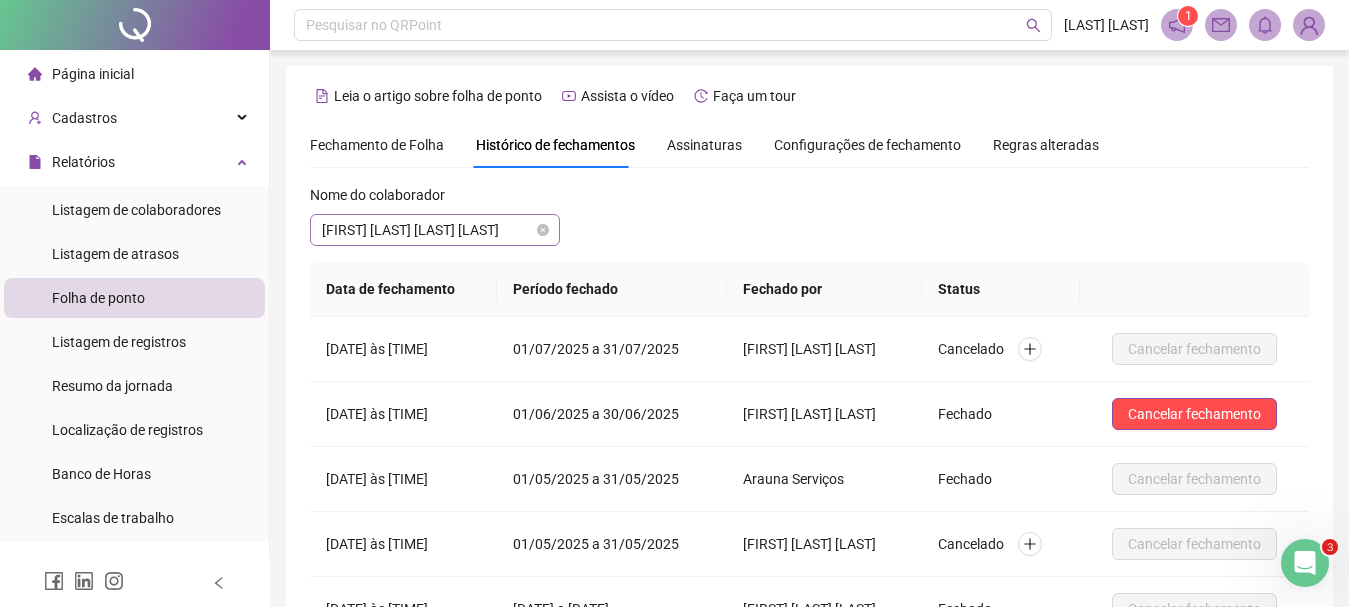 click on "[FIRST] [LAST] [LAST] [LAST]" at bounding box center (435, 230) 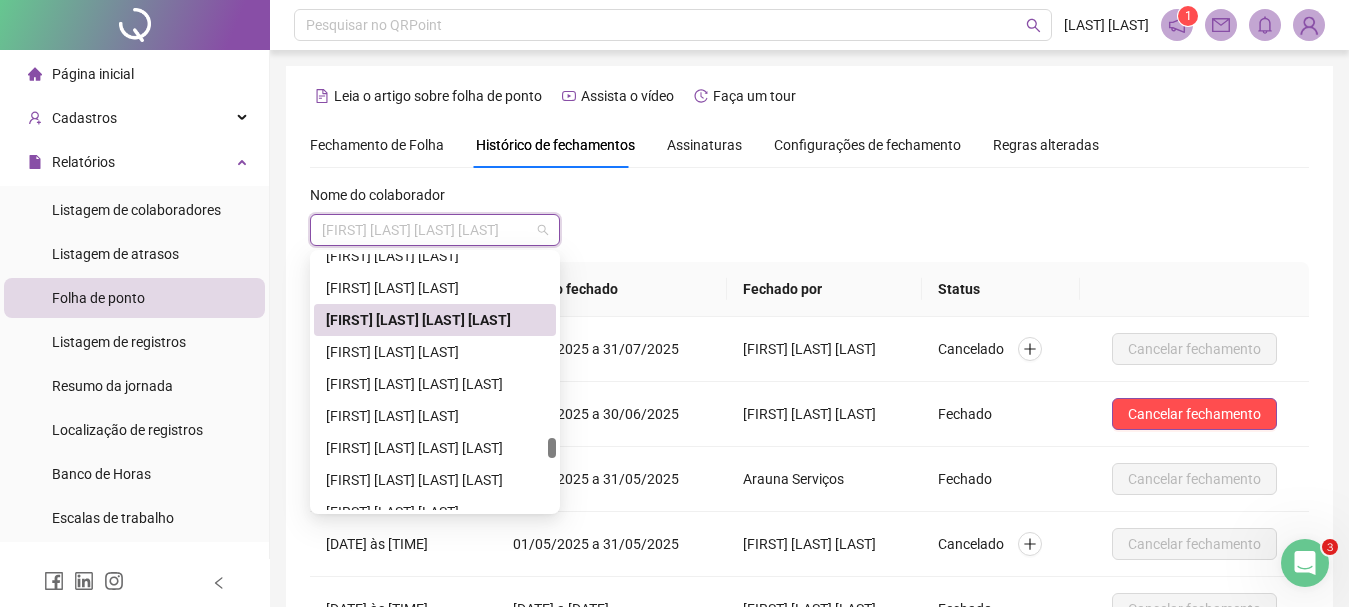 scroll, scrollTop: 2564, scrollLeft: 0, axis: vertical 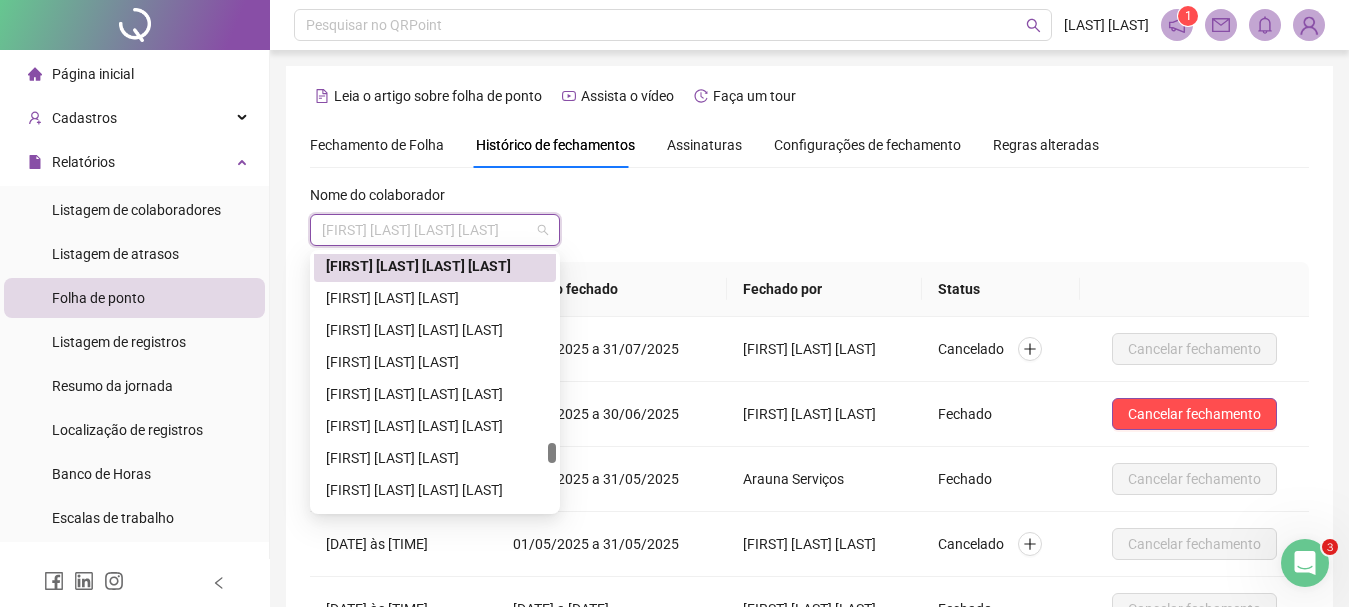drag, startPoint x: 552, startPoint y: 439, endPoint x: 555, endPoint y: 453, distance: 14.3178215 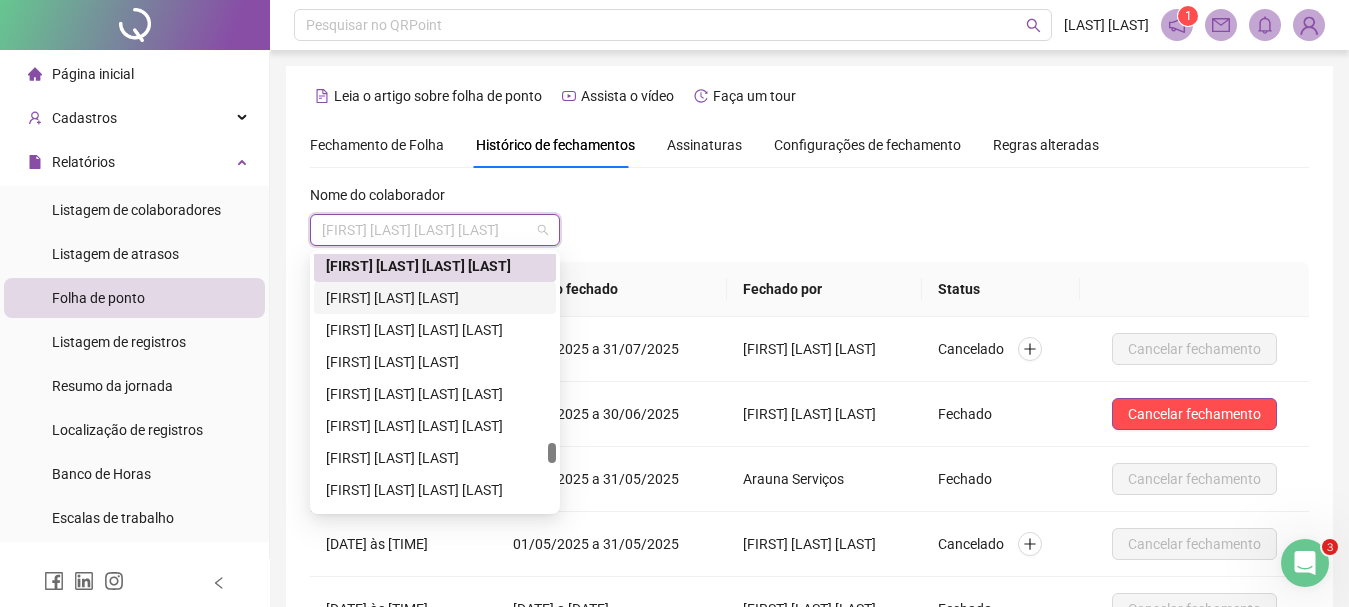 click on "[FIRST] [LAST] [LAST]" at bounding box center (435, 298) 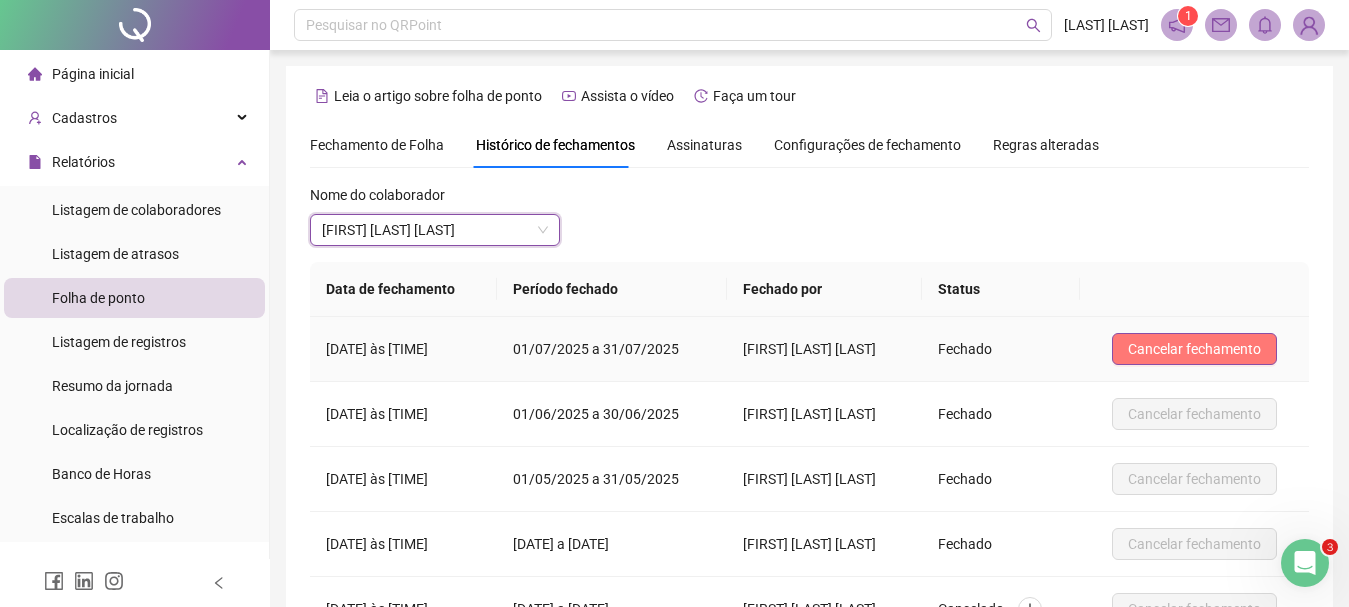 click on "Cancelar fechamento" at bounding box center (1194, 349) 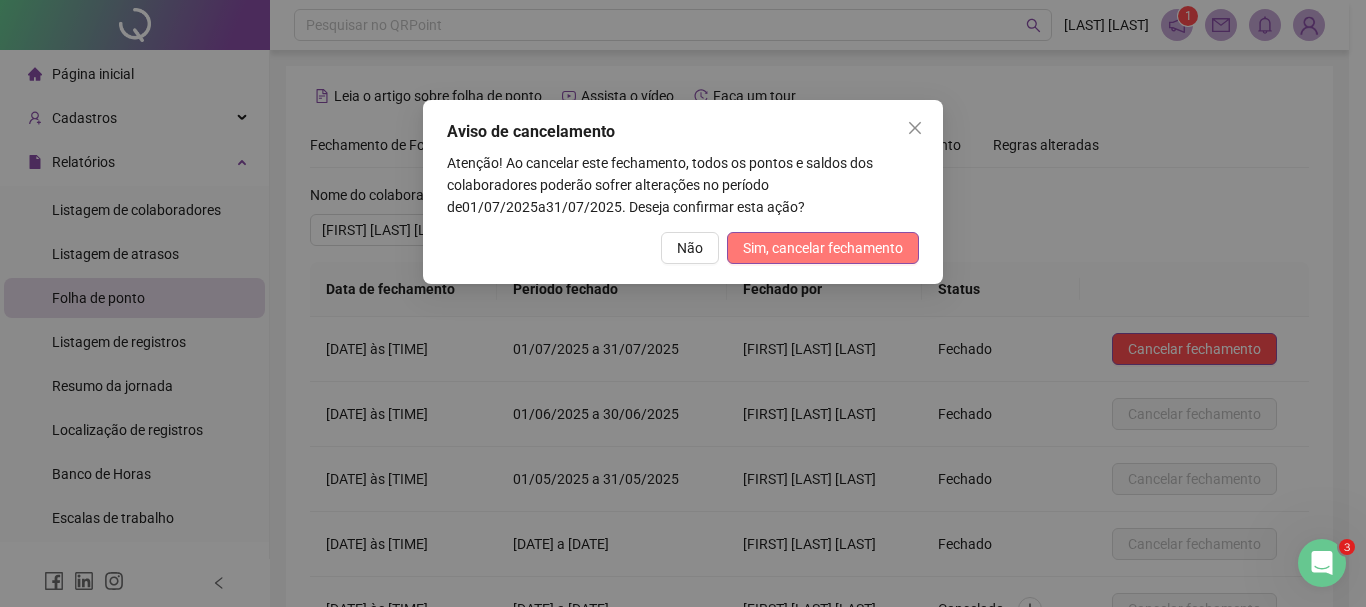 click on "Sim, cancelar fechamento" at bounding box center (823, 248) 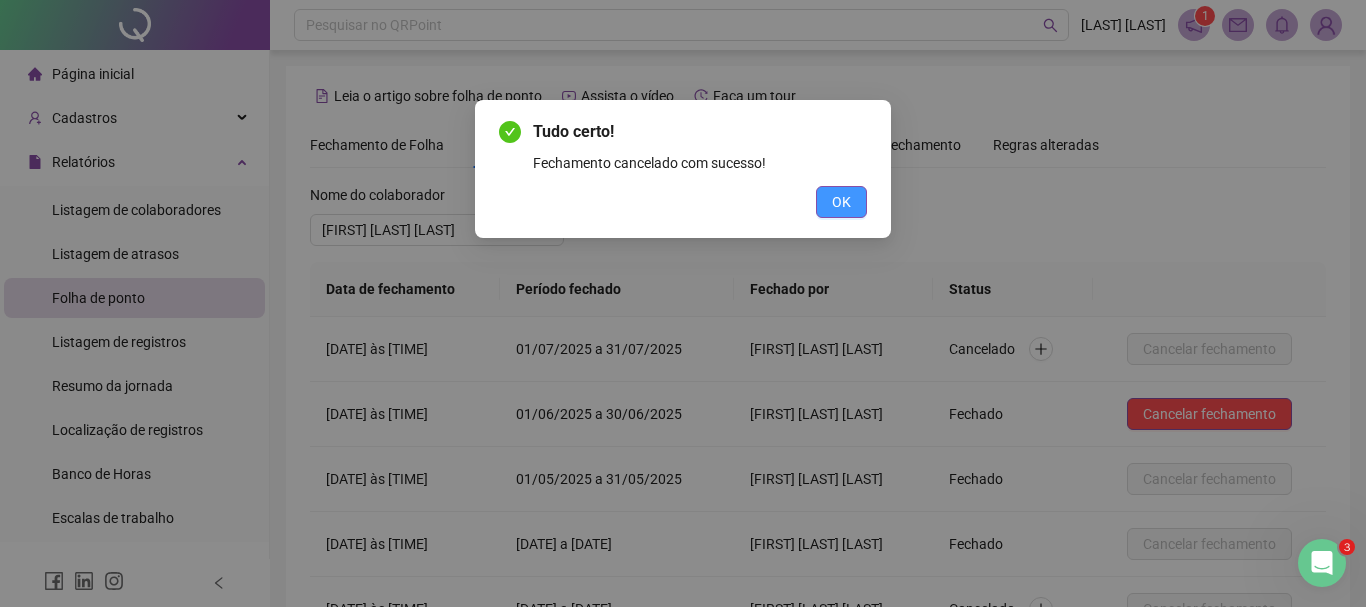 click on "OK" at bounding box center [841, 202] 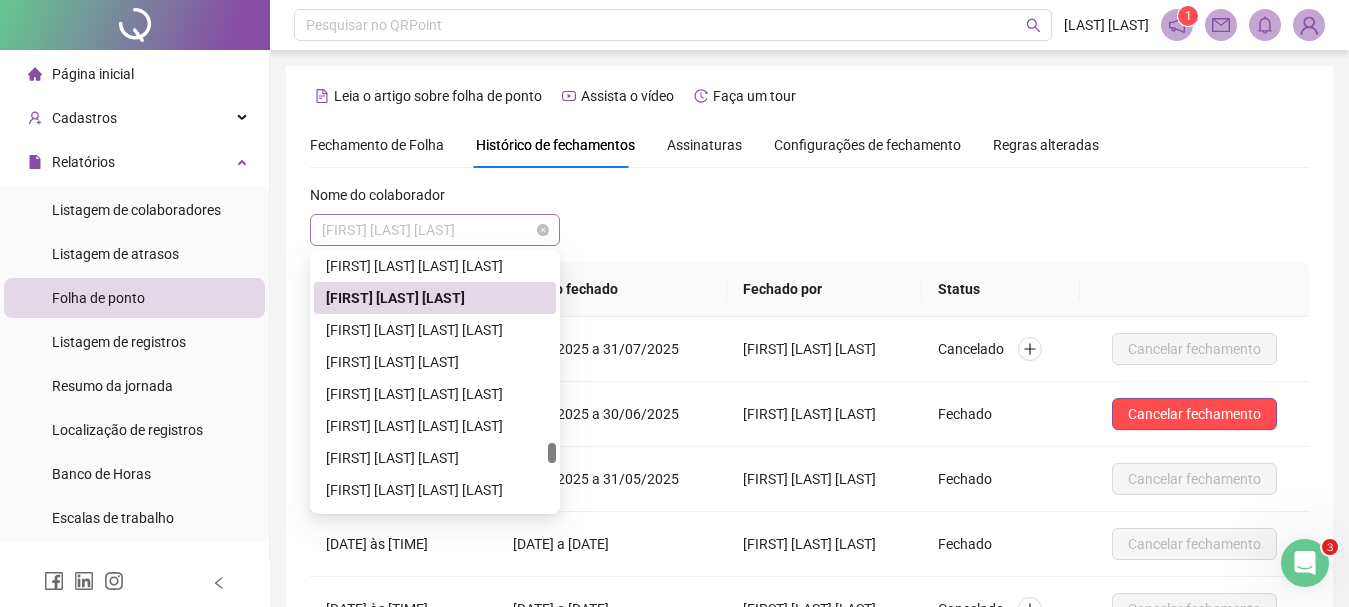click on "[FIRST] [LAST] [LAST]" at bounding box center [435, 230] 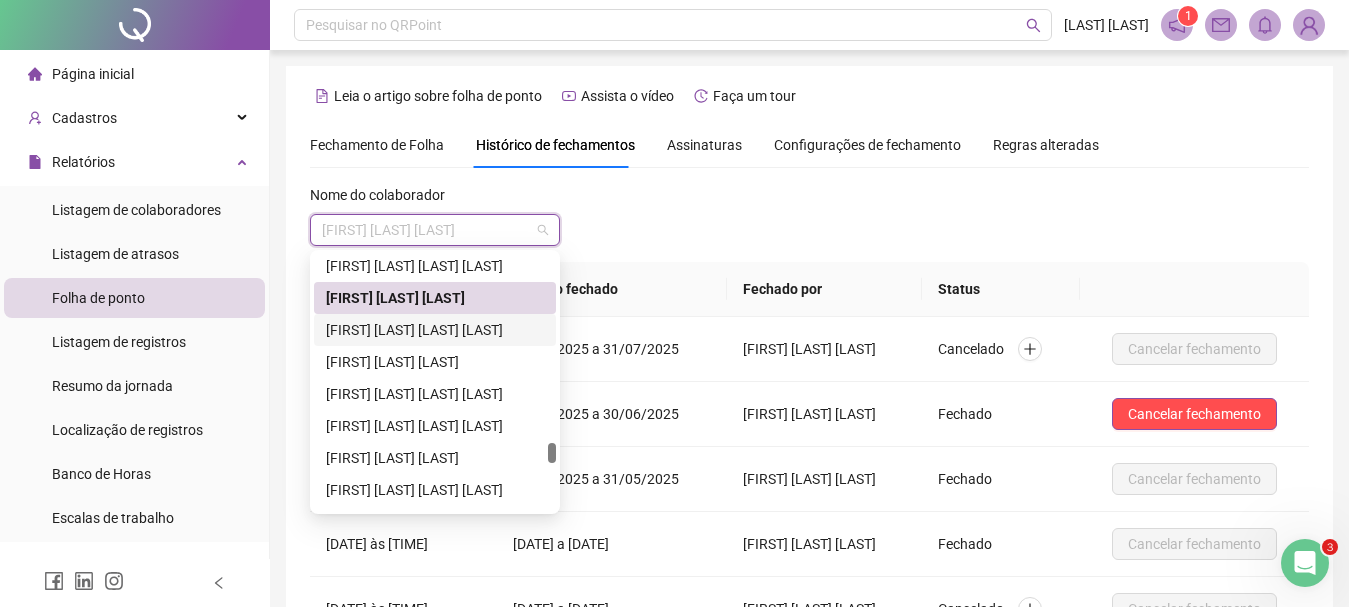 click on "[FIRST] [LAST] [LAST] [LAST]" at bounding box center (435, 330) 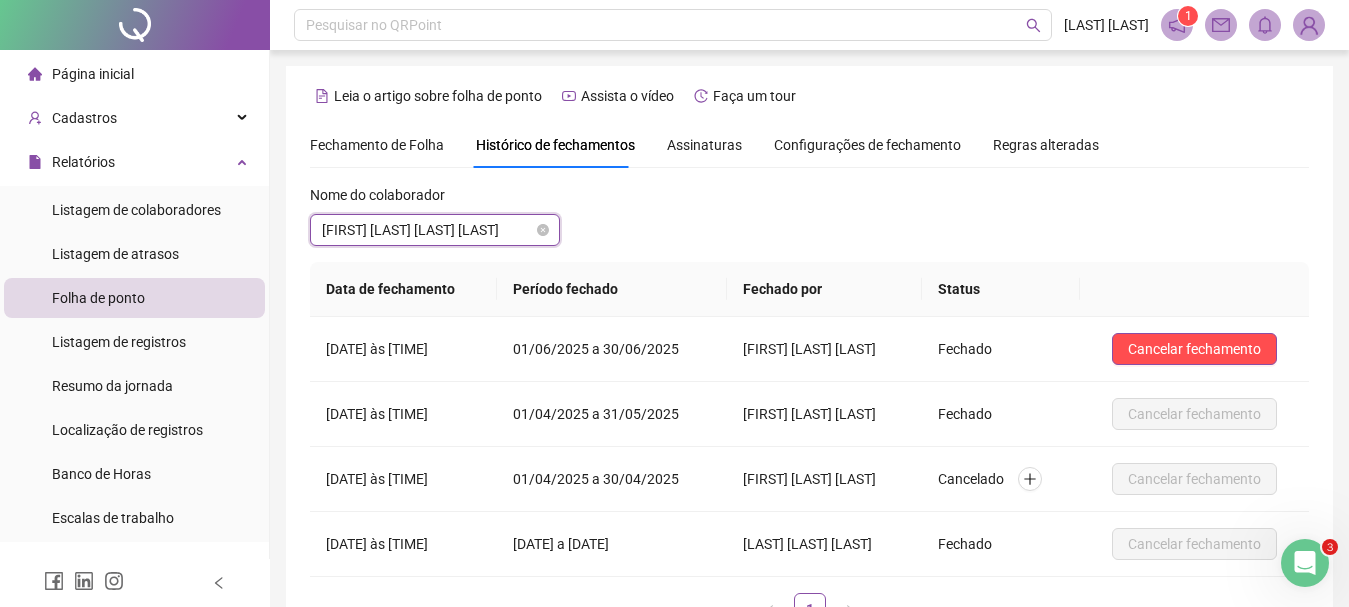 click on "[FIRST] [LAST] [LAST] [LAST]" at bounding box center [435, 230] 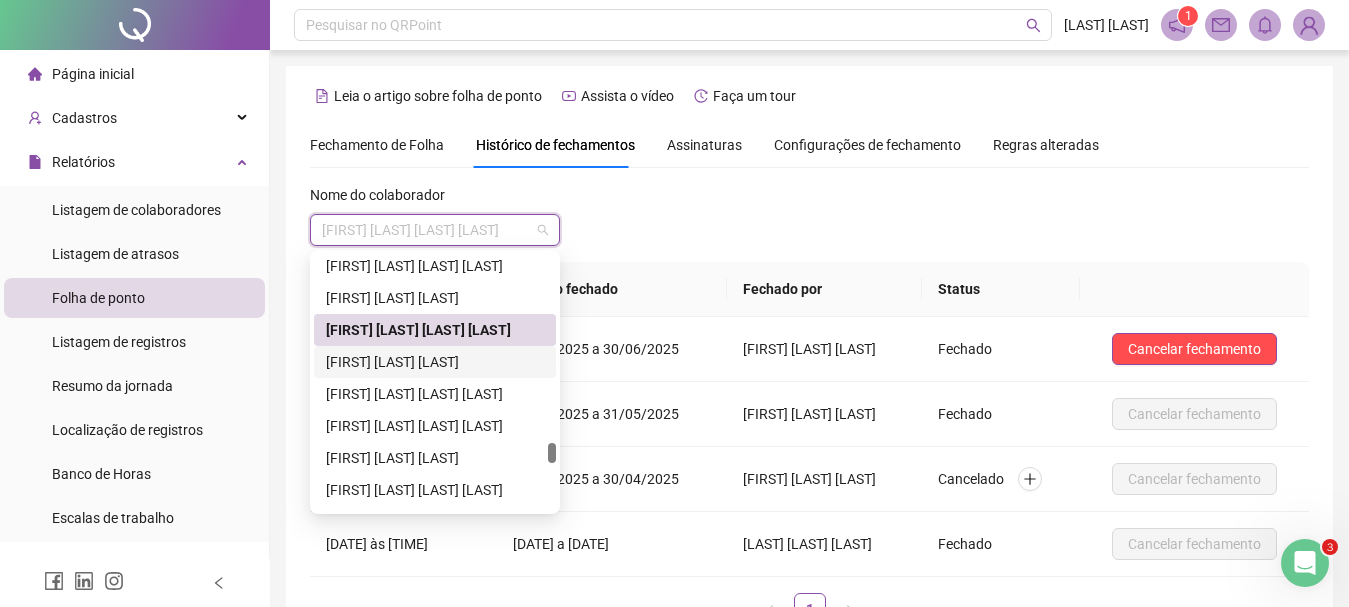 click on "[FIRST] [LAST] [LAST]" at bounding box center [435, 362] 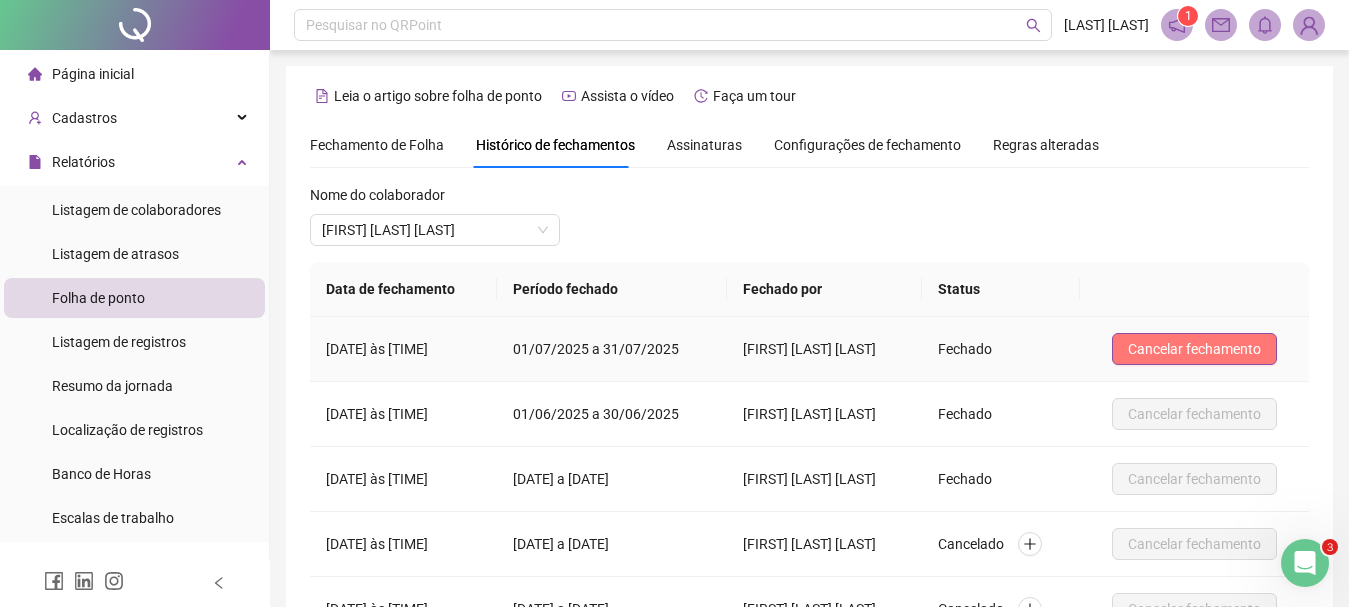 click on "Cancelar fechamento" at bounding box center [1194, 349] 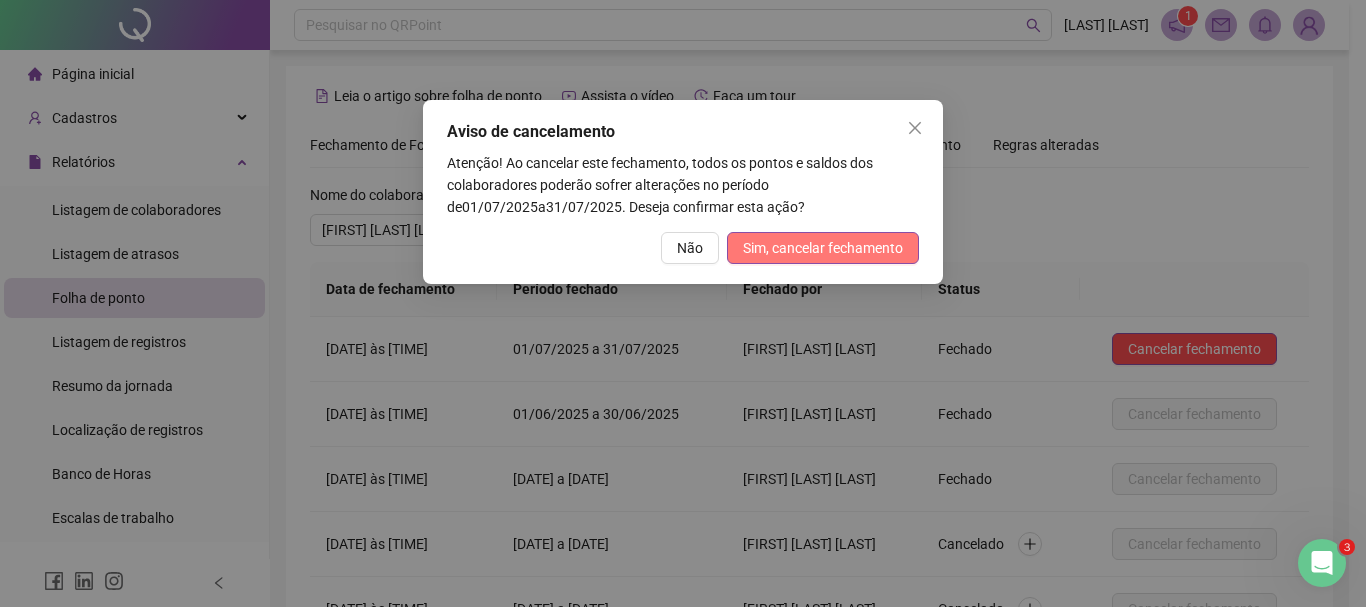 click on "Sim, cancelar fechamento" at bounding box center [823, 248] 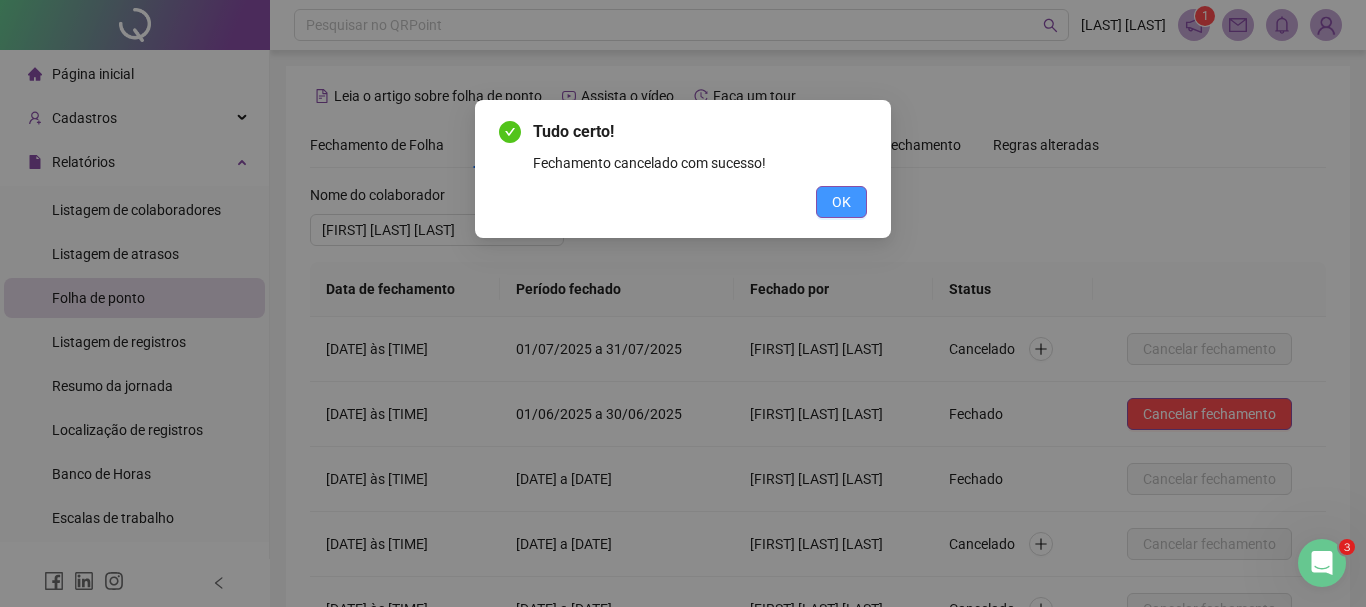 click on "OK" at bounding box center (841, 202) 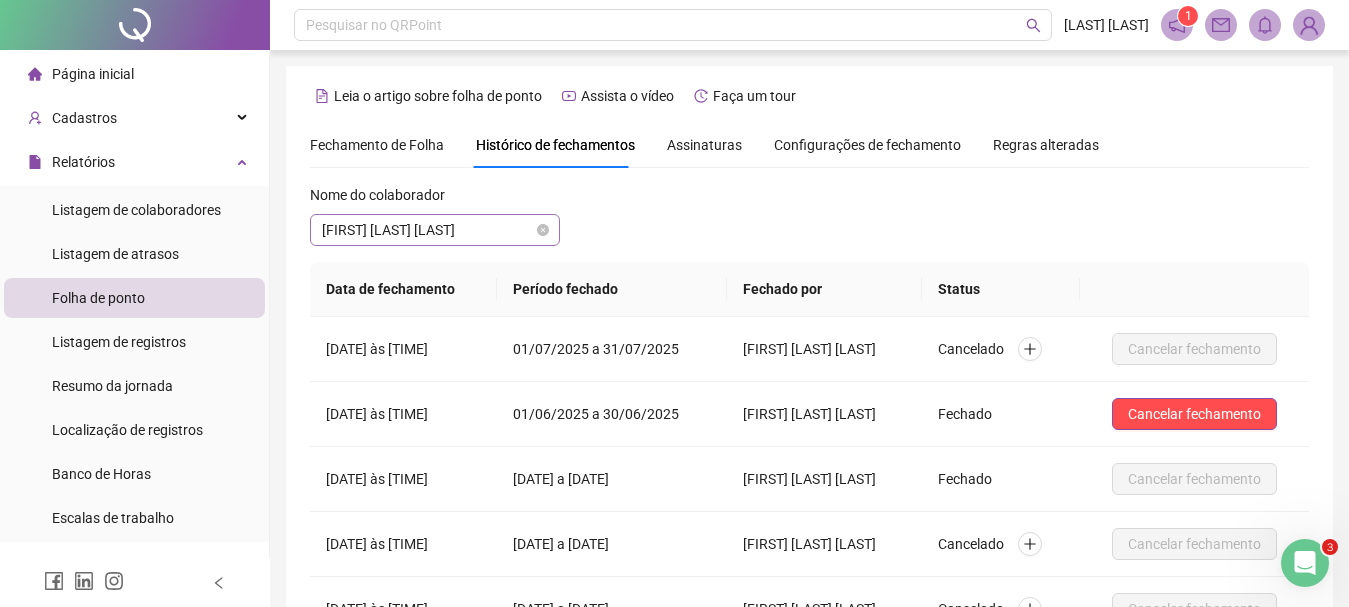 click on "[FIRST] [LAST] [LAST]" at bounding box center [435, 230] 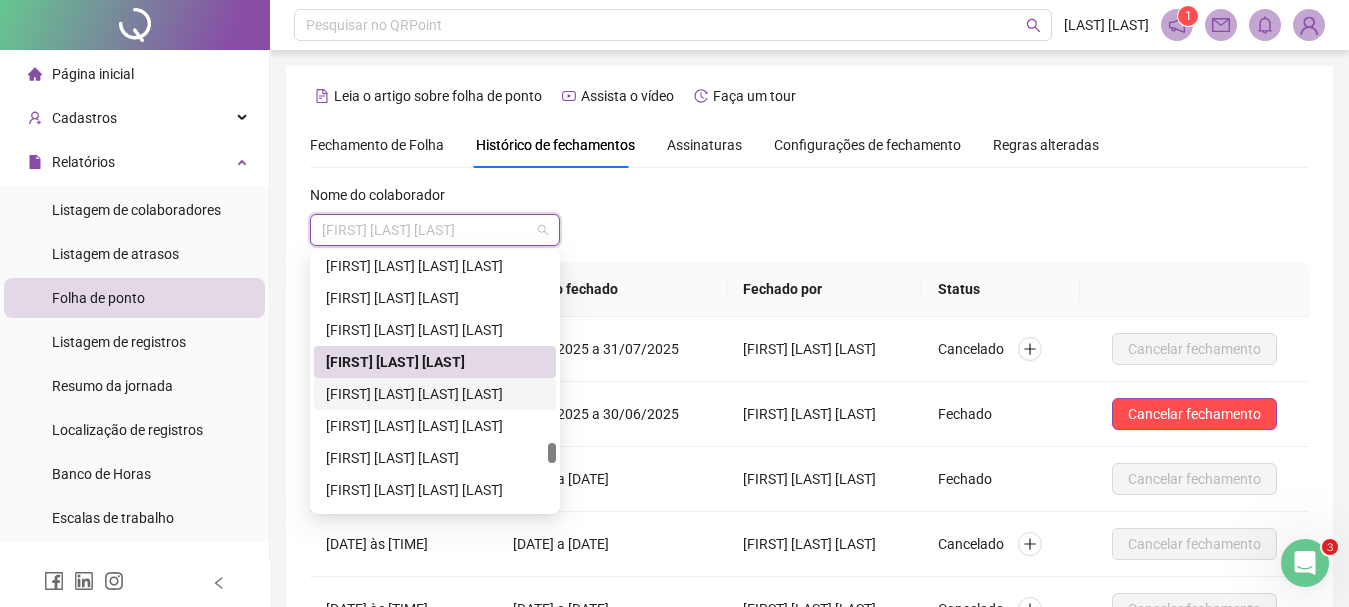 click on "[FIRST] [LAST] [LAST] [LAST]" at bounding box center [435, 394] 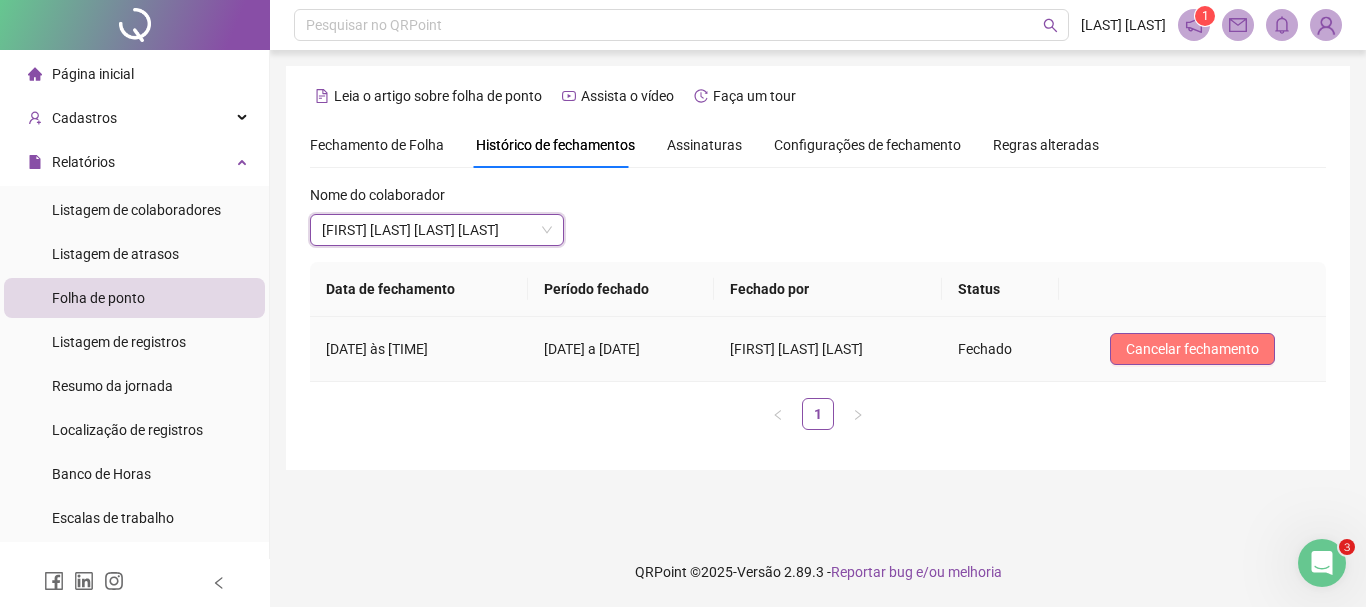 click on "Cancelar fechamento" at bounding box center (1192, 349) 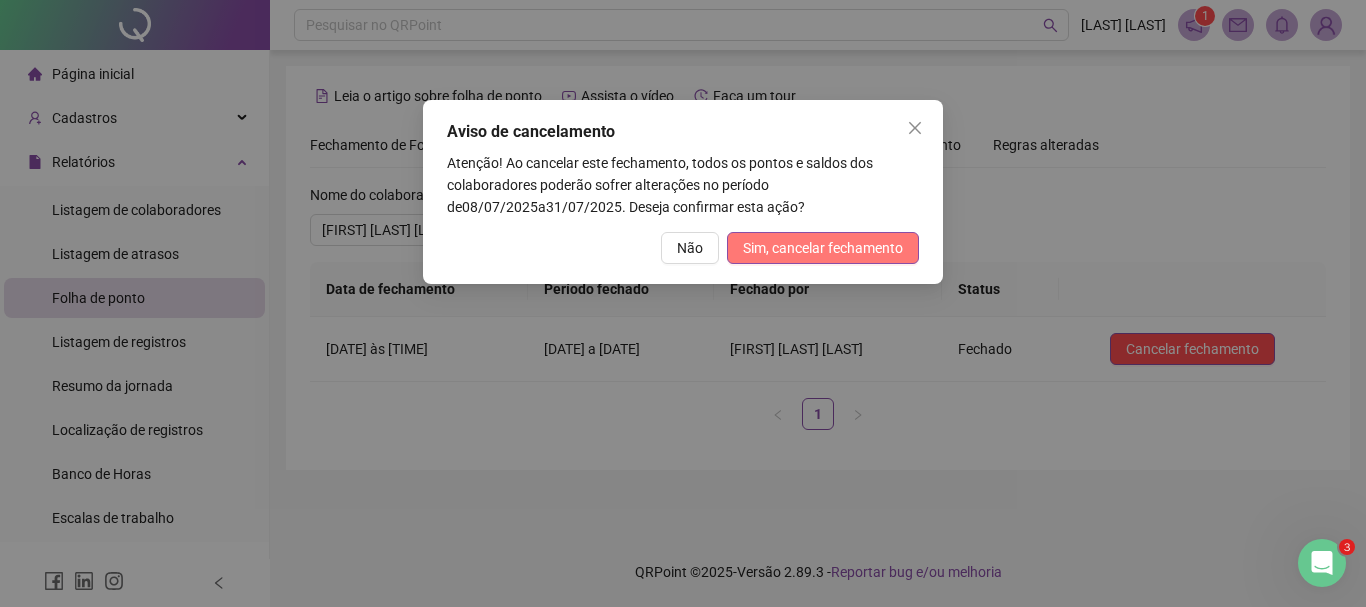 click on "Sim, cancelar fechamento" at bounding box center [823, 248] 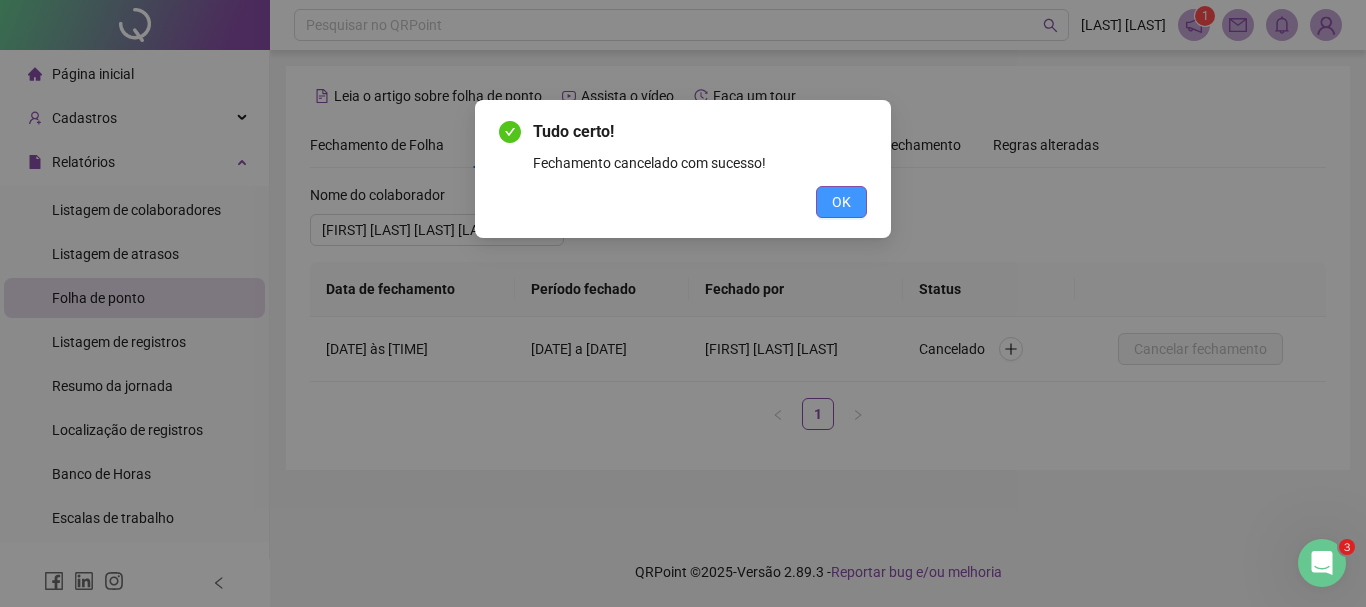 click on "OK" at bounding box center [841, 202] 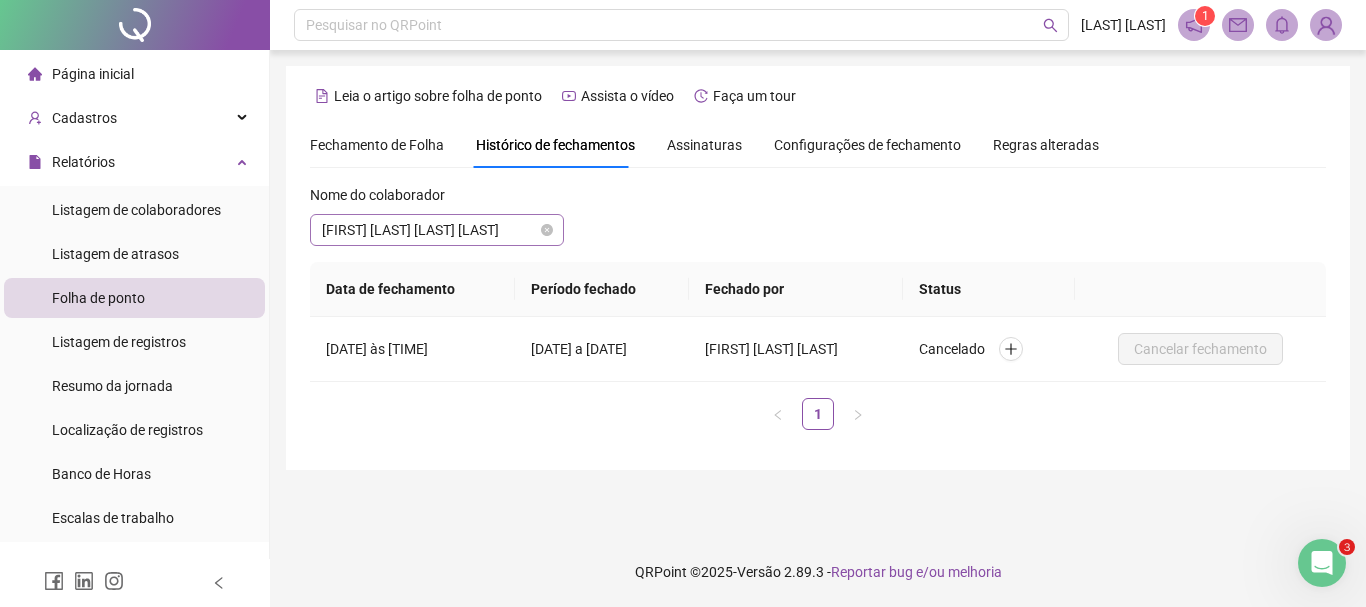 click on "[FIRST] [LAST] [LAST] [LAST]" at bounding box center [437, 230] 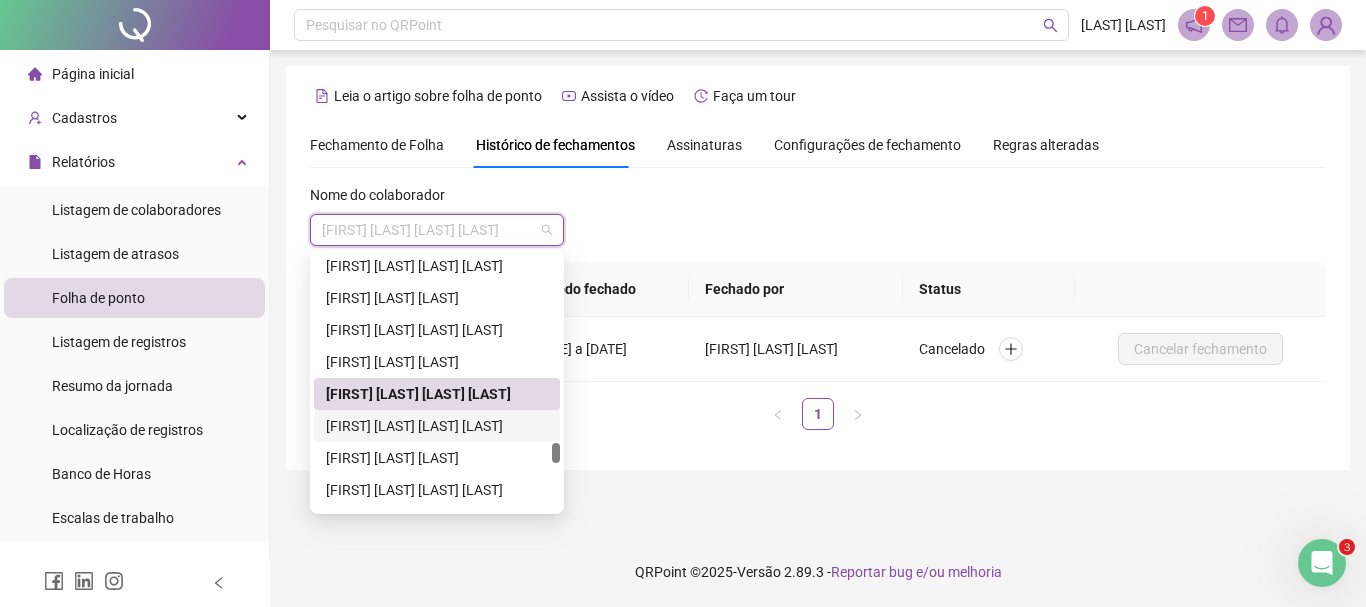 click on "[FIRST] [LAST] [LAST] [LAST]" at bounding box center [437, 426] 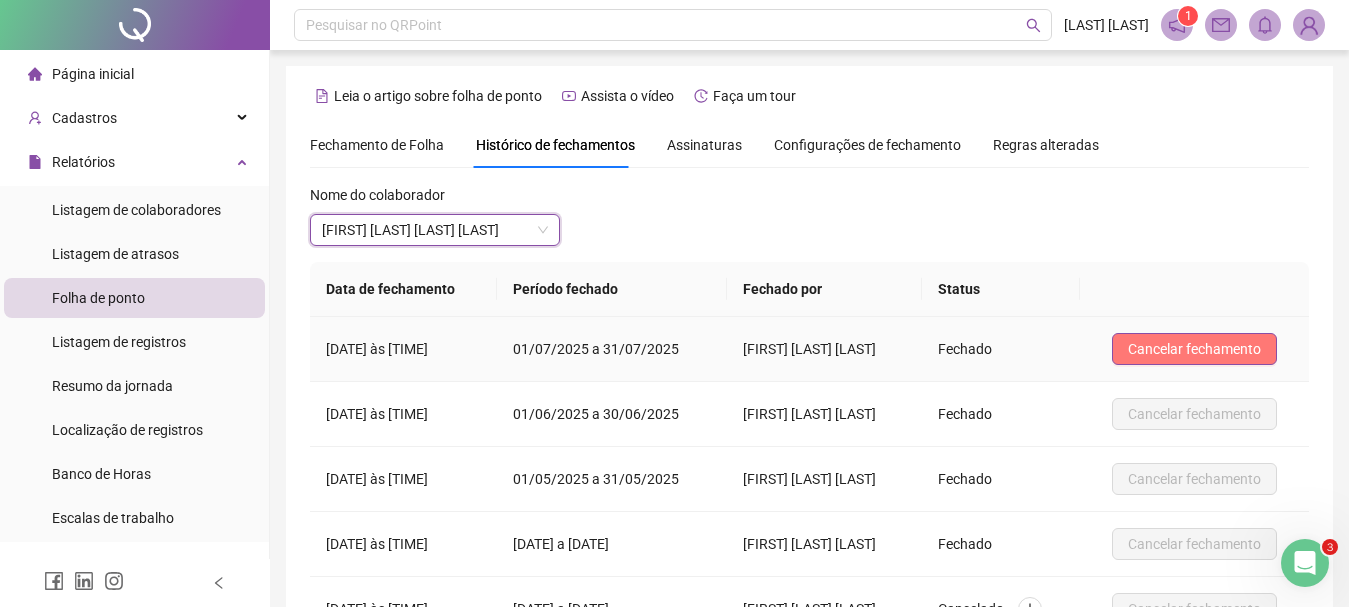 click on "Cancelar fechamento" at bounding box center (1194, 349) 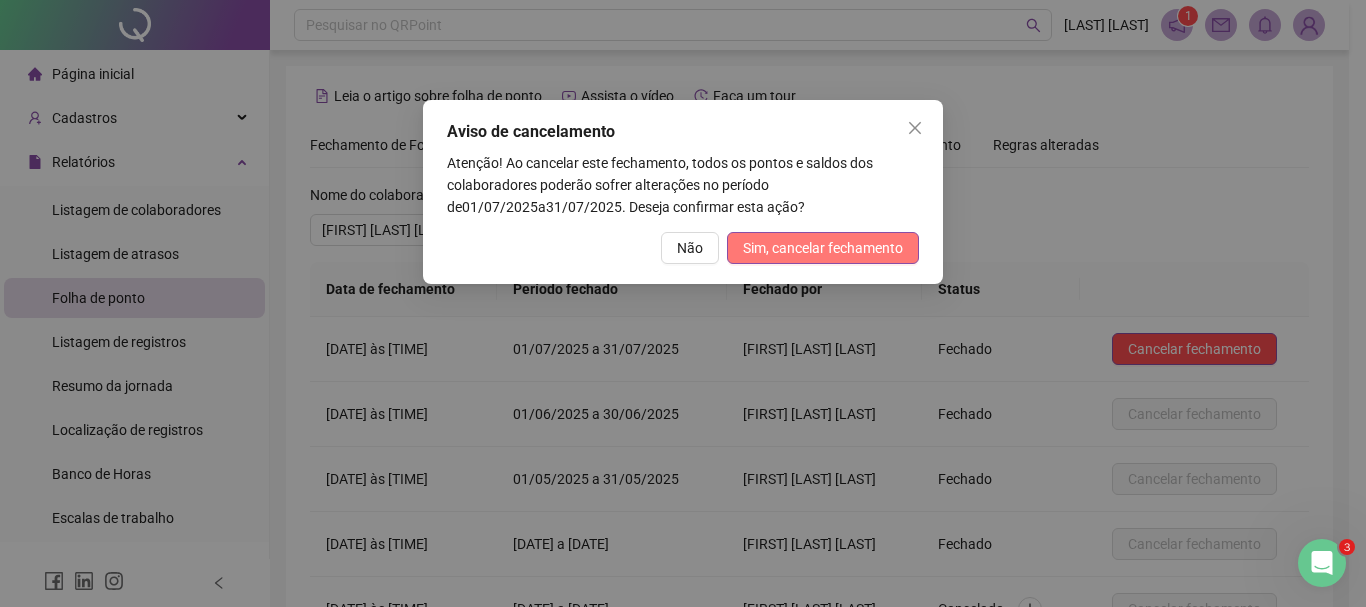 click on "Sim, cancelar fechamento" at bounding box center [823, 248] 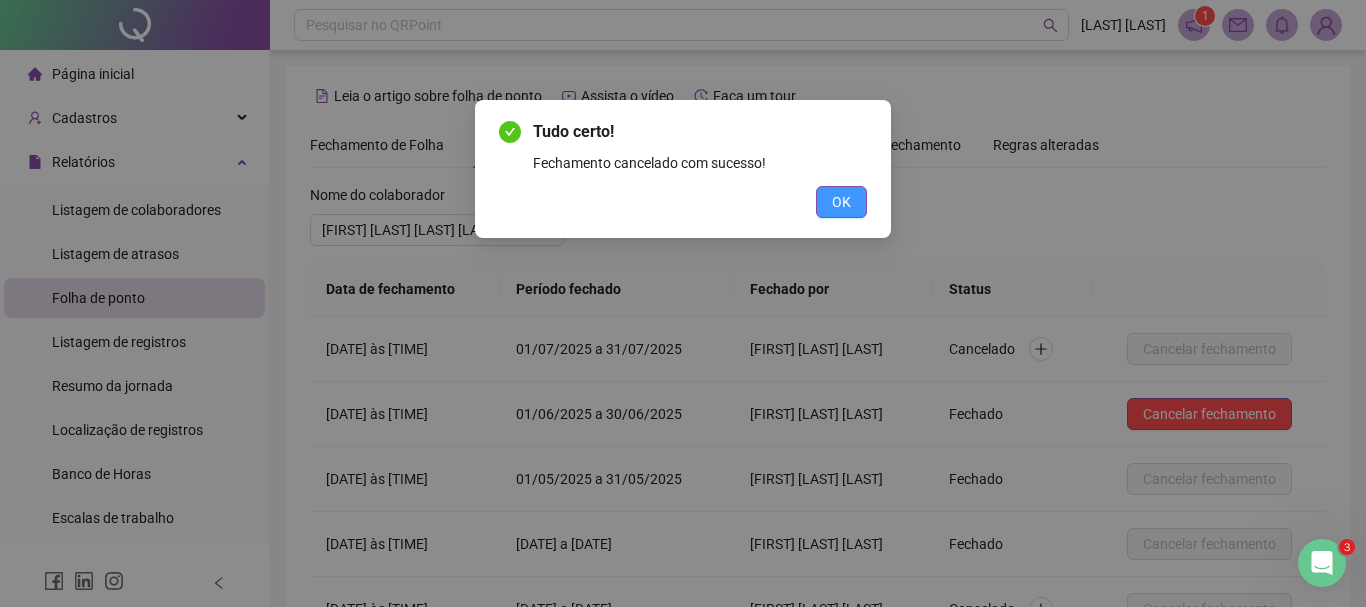 click on "OK" at bounding box center [841, 202] 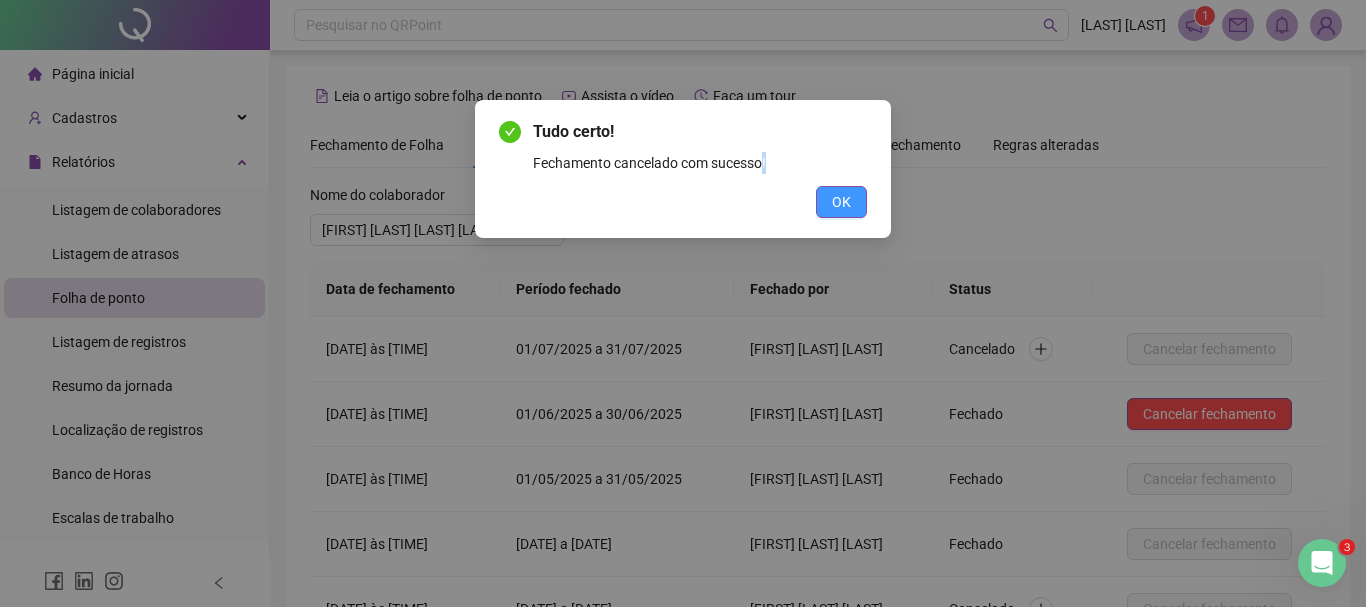 click on "Tudo certo! Fechamento cancelado com sucesso! OK" at bounding box center [683, 303] 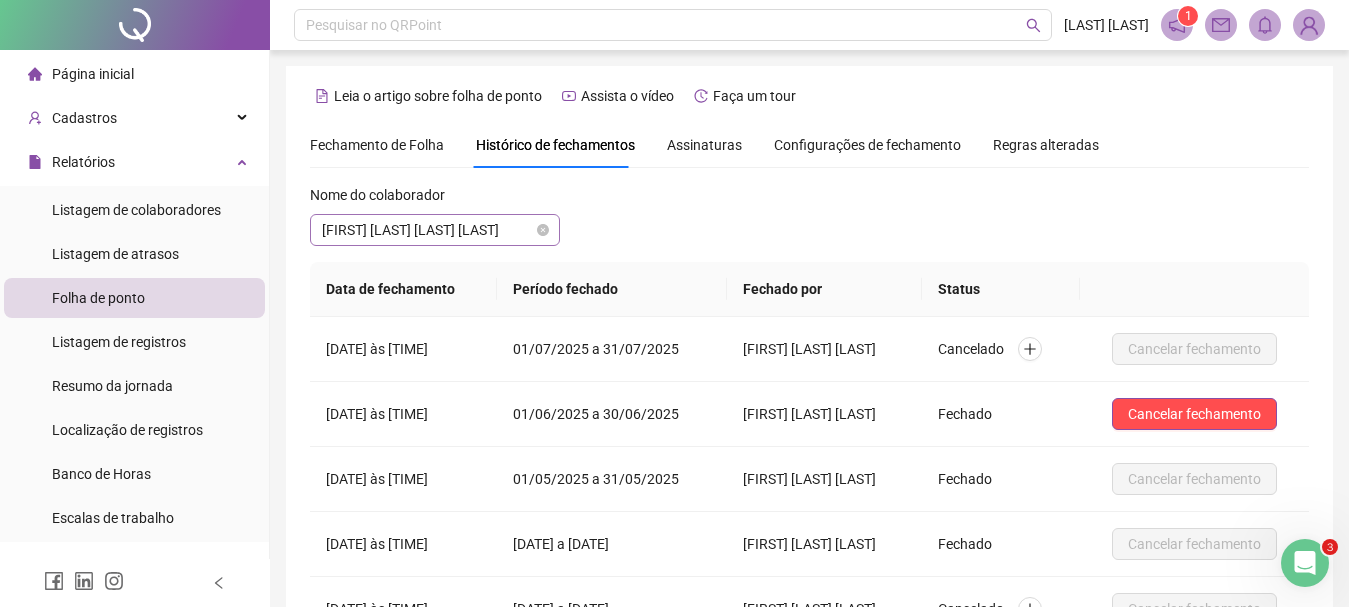 click on "[FIRST] [LAST] [LAST] [LAST]" at bounding box center [435, 230] 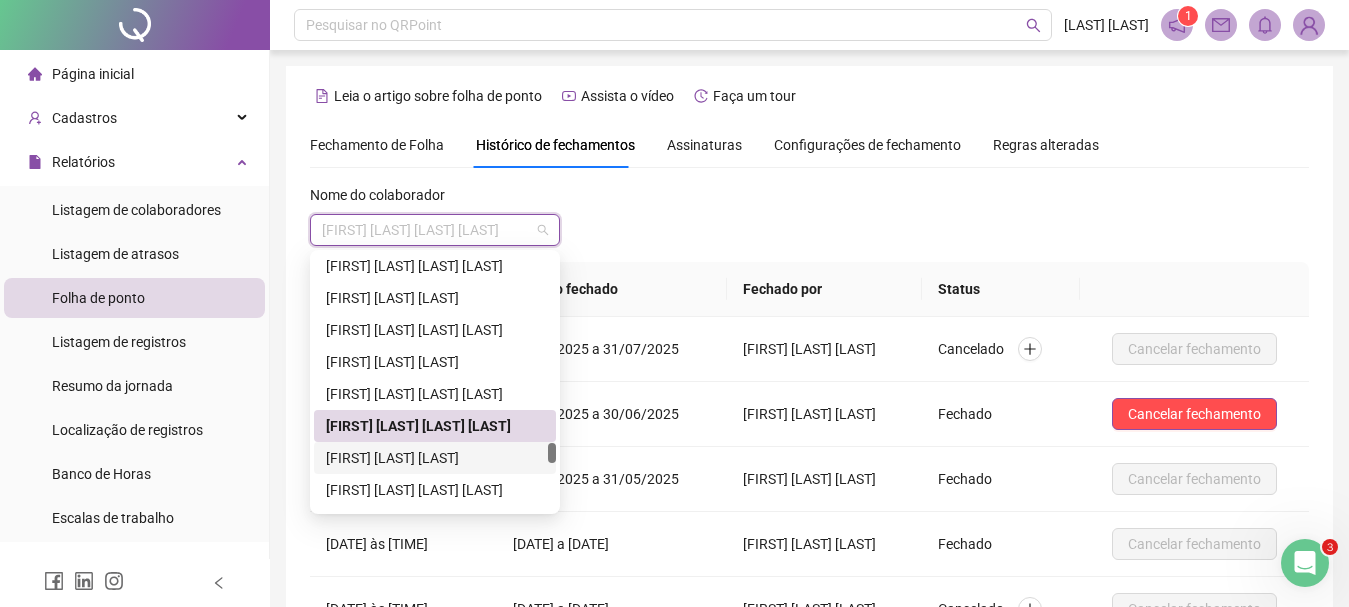 click on "[FIRST] [LAST] [LAST]" at bounding box center [435, 458] 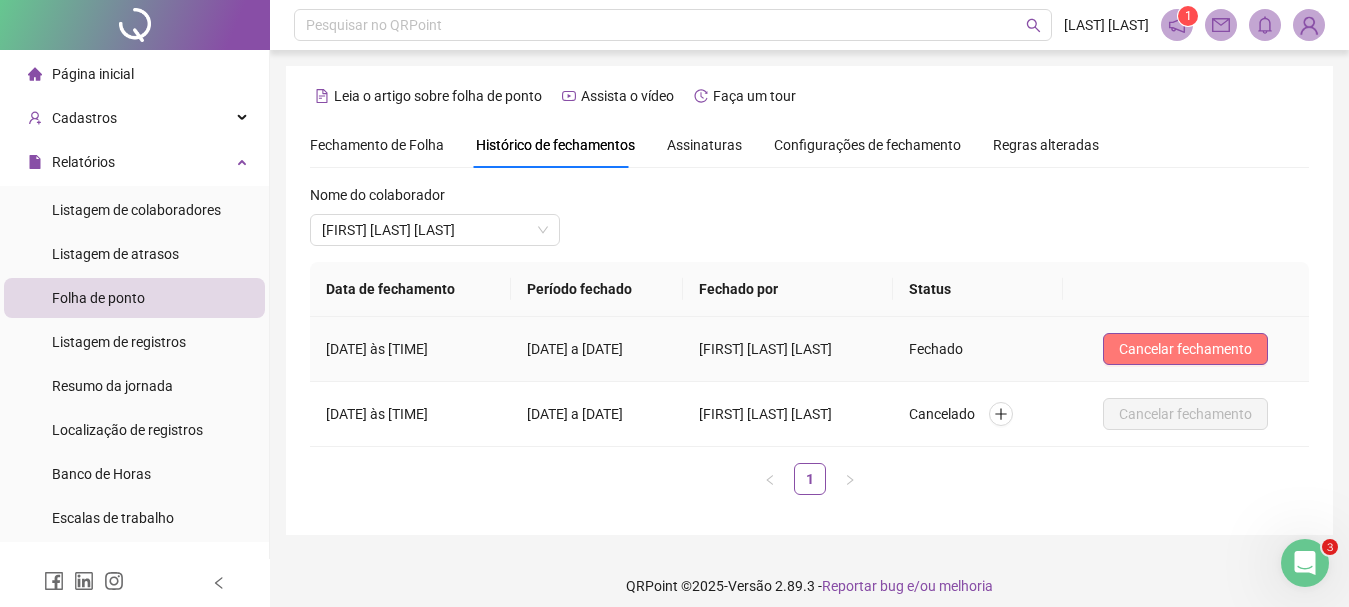 click on "Cancelar fechamento" at bounding box center [1185, 349] 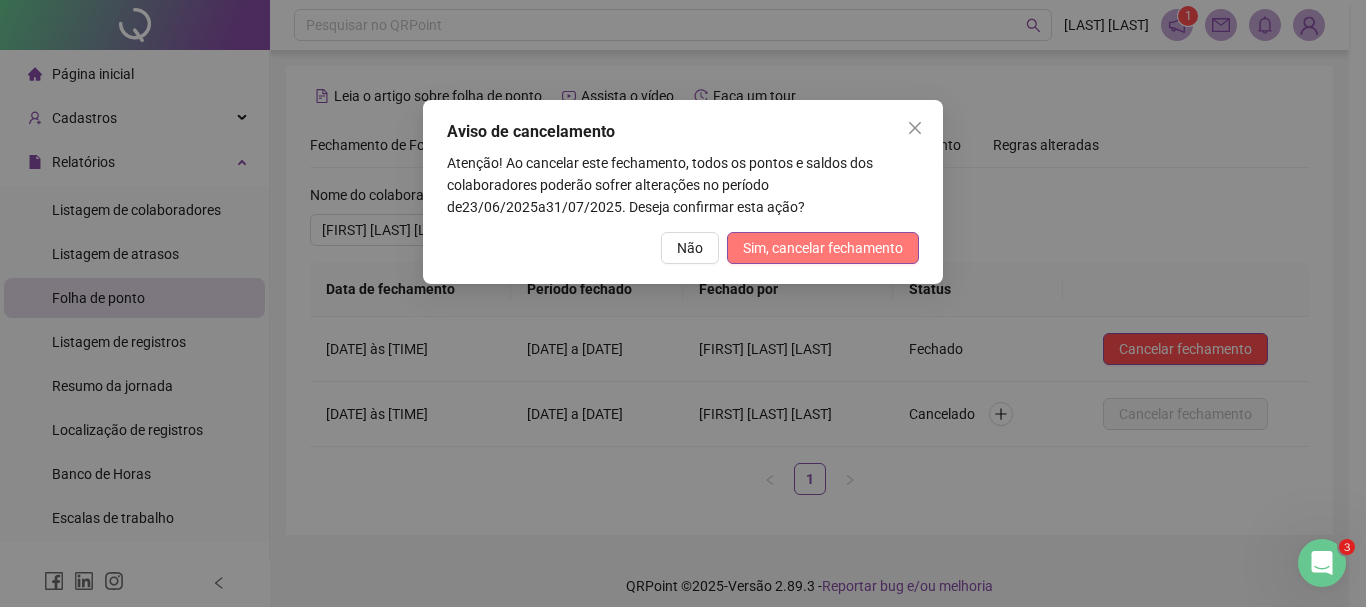 click on "Sim, cancelar fechamento" at bounding box center (823, 248) 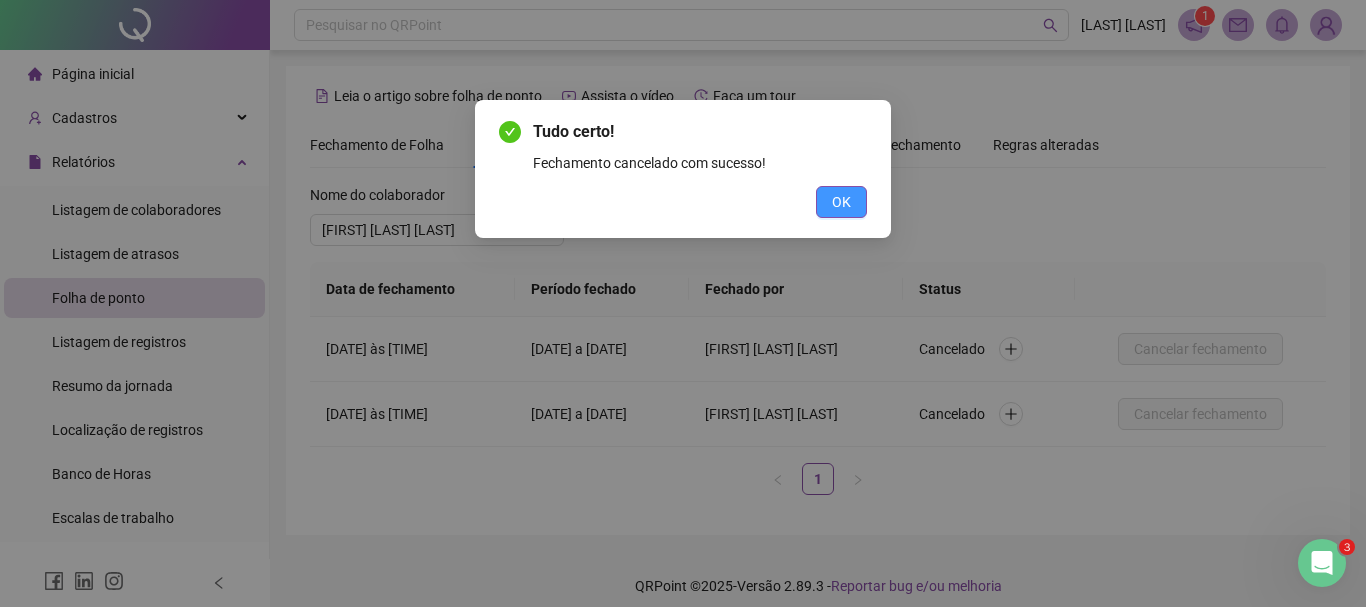 click on "OK" at bounding box center (841, 202) 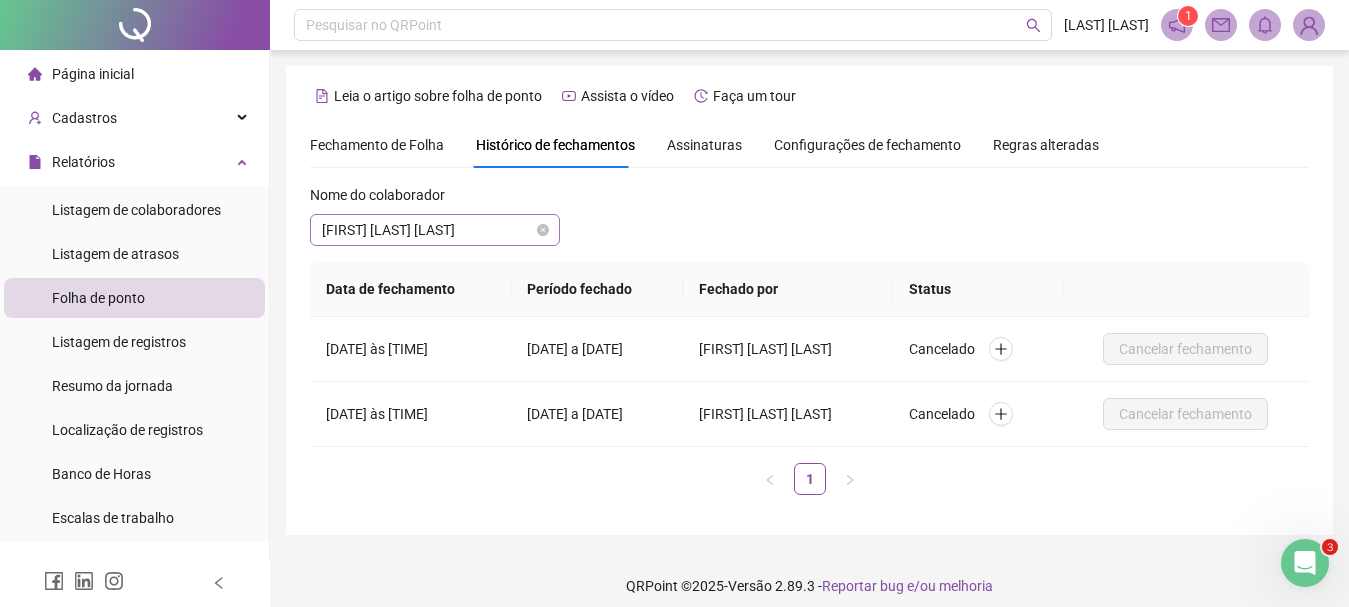 click on "[FIRST] [LAST] [LAST]" at bounding box center (435, 230) 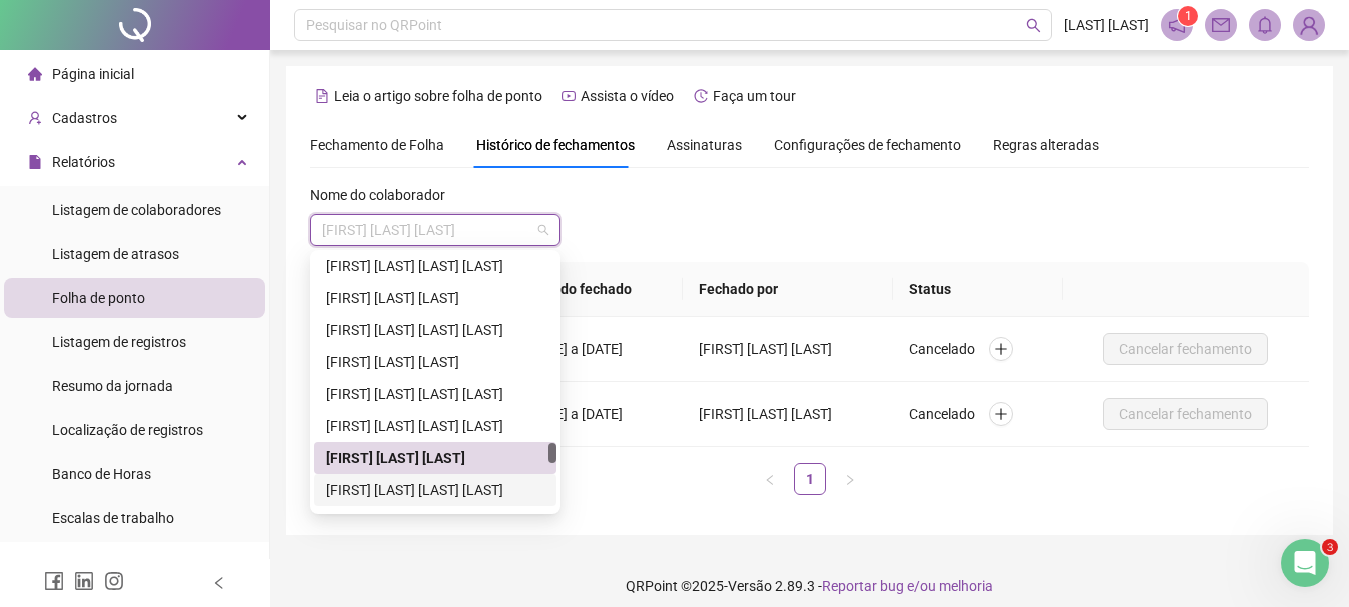 click on "[FIRST] [LAST] [LAST] [LAST]" at bounding box center [435, 490] 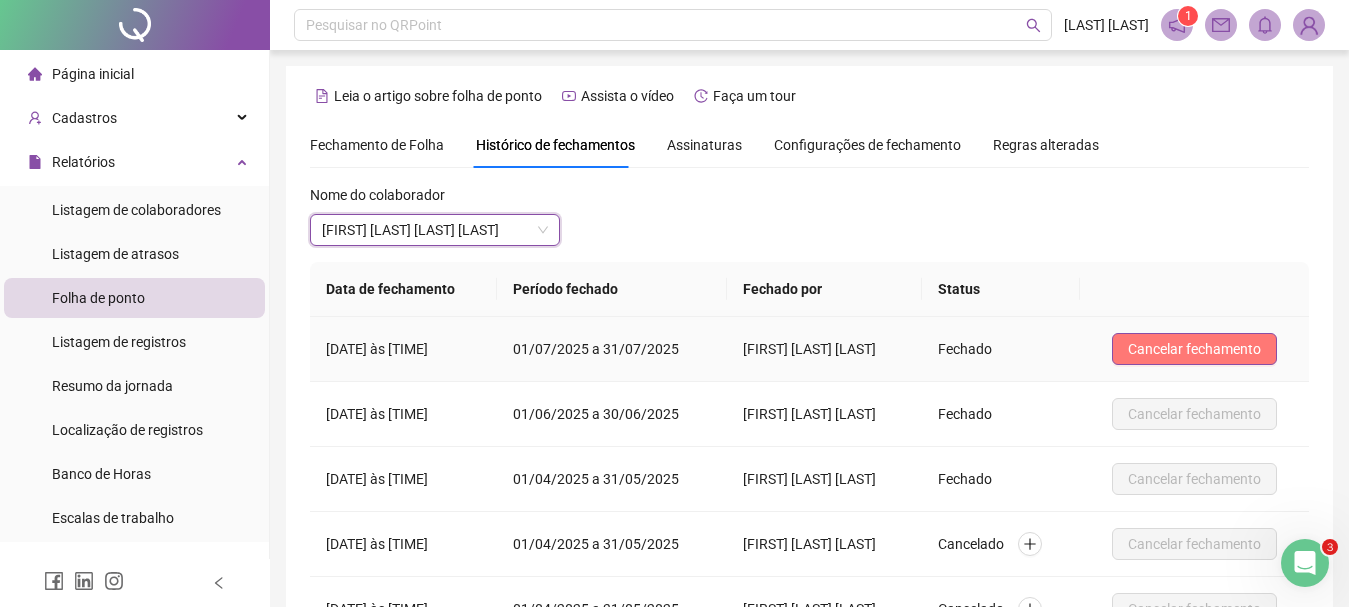 click on "Cancelar fechamento" at bounding box center [1194, 349] 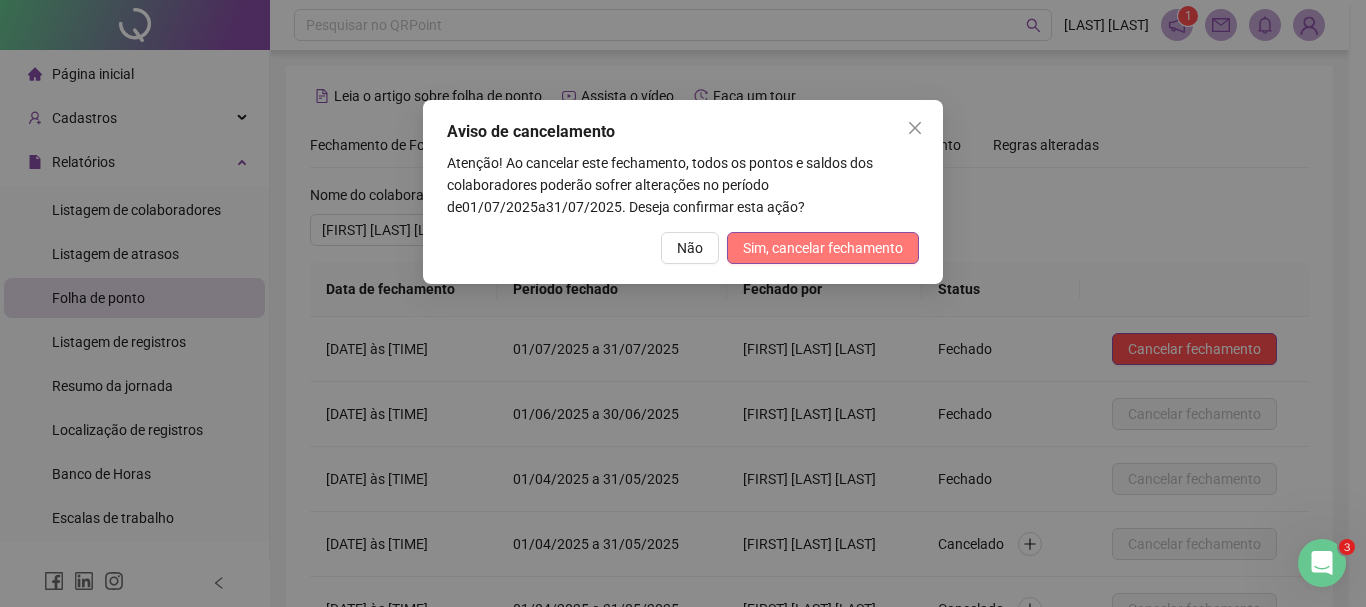 click on "Sim, cancelar fechamento" at bounding box center (823, 248) 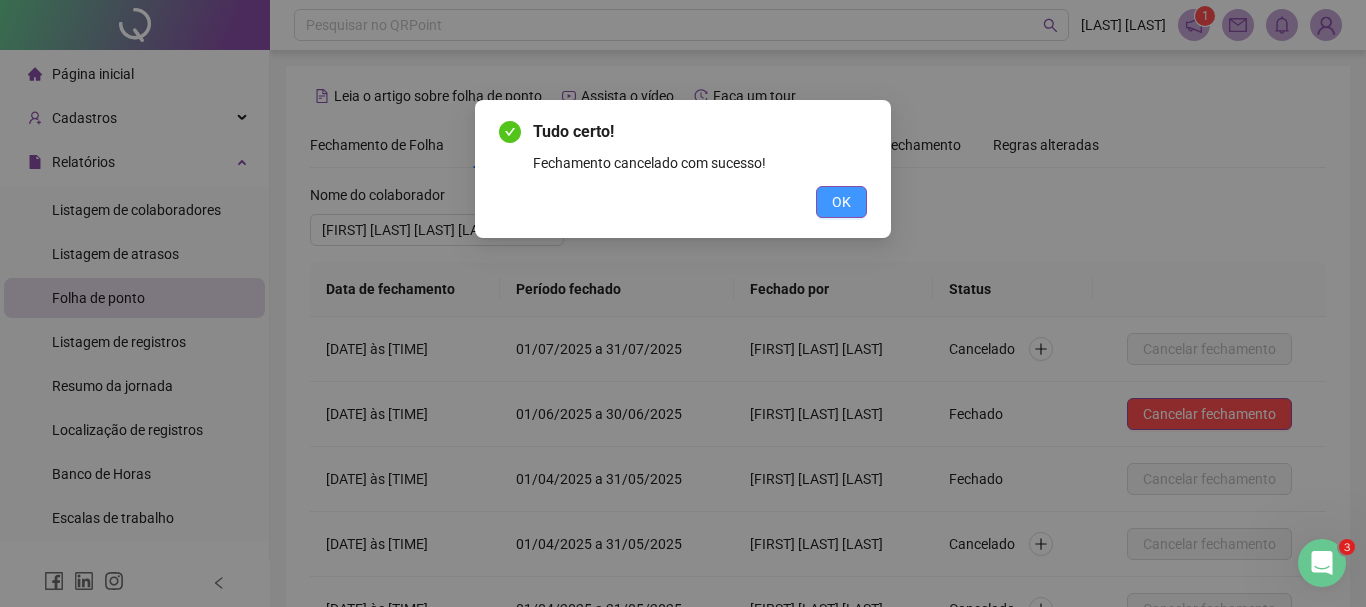 click on "OK" at bounding box center (841, 202) 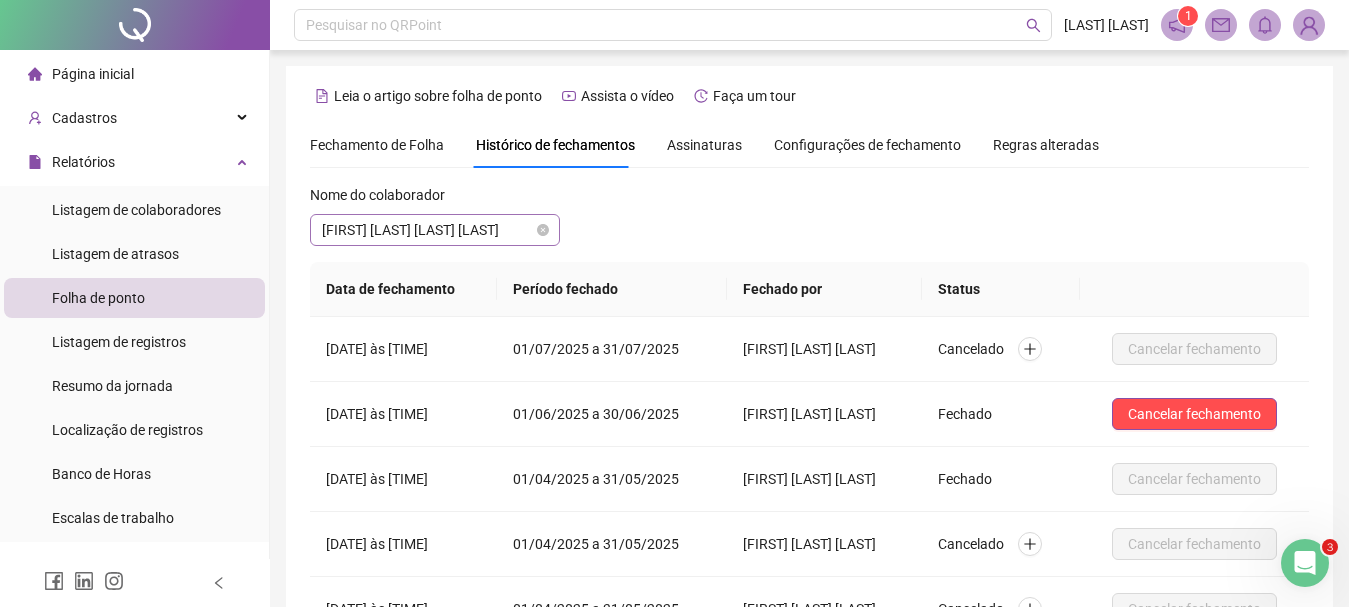 click on "[FIRST] [LAST] [LAST] [LAST]" at bounding box center [435, 230] 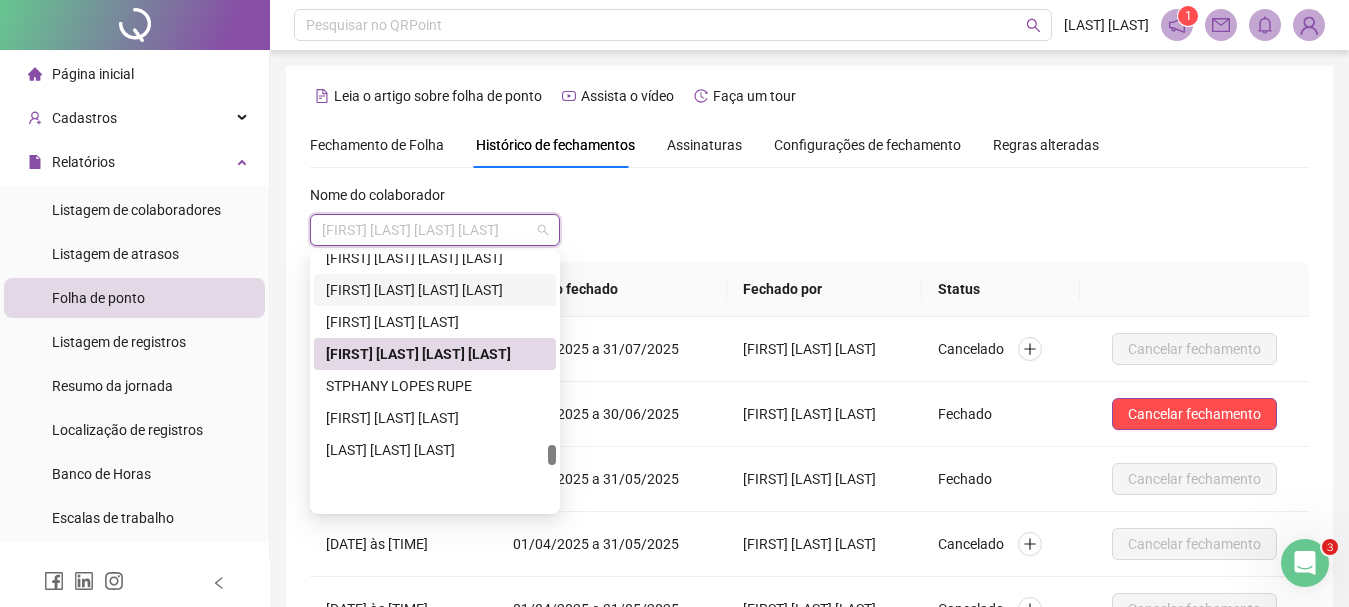 scroll, scrollTop: 2781, scrollLeft: 0, axis: vertical 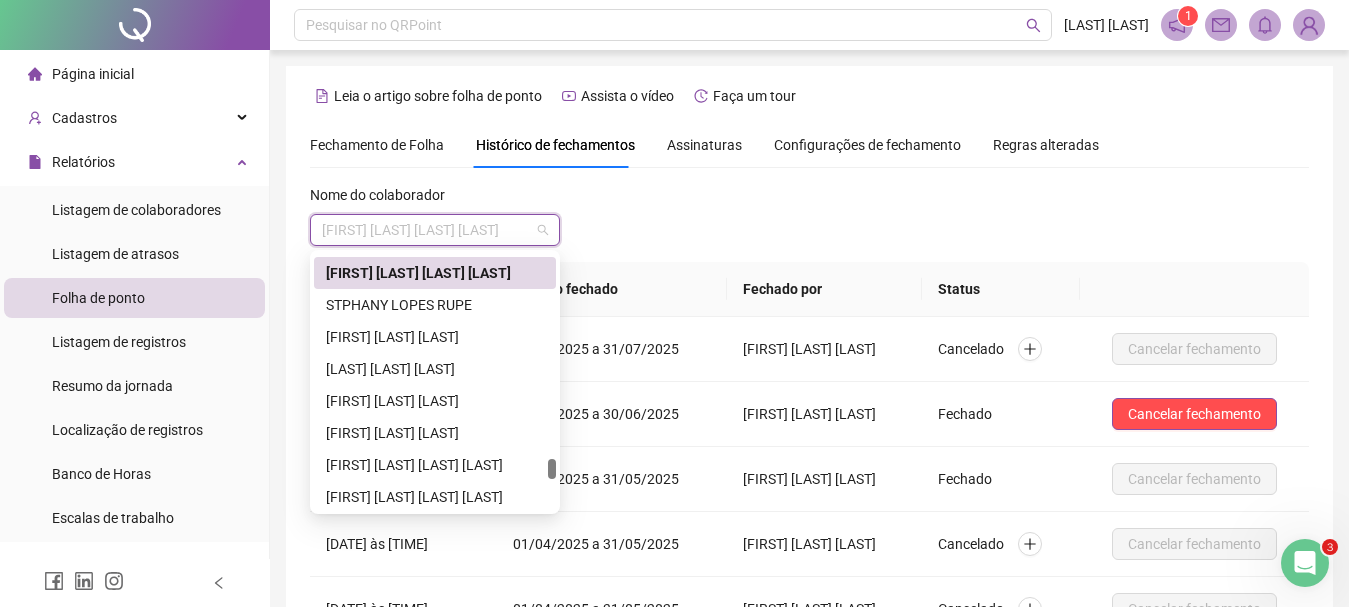 drag, startPoint x: 553, startPoint y: 456, endPoint x: 553, endPoint y: 472, distance: 16 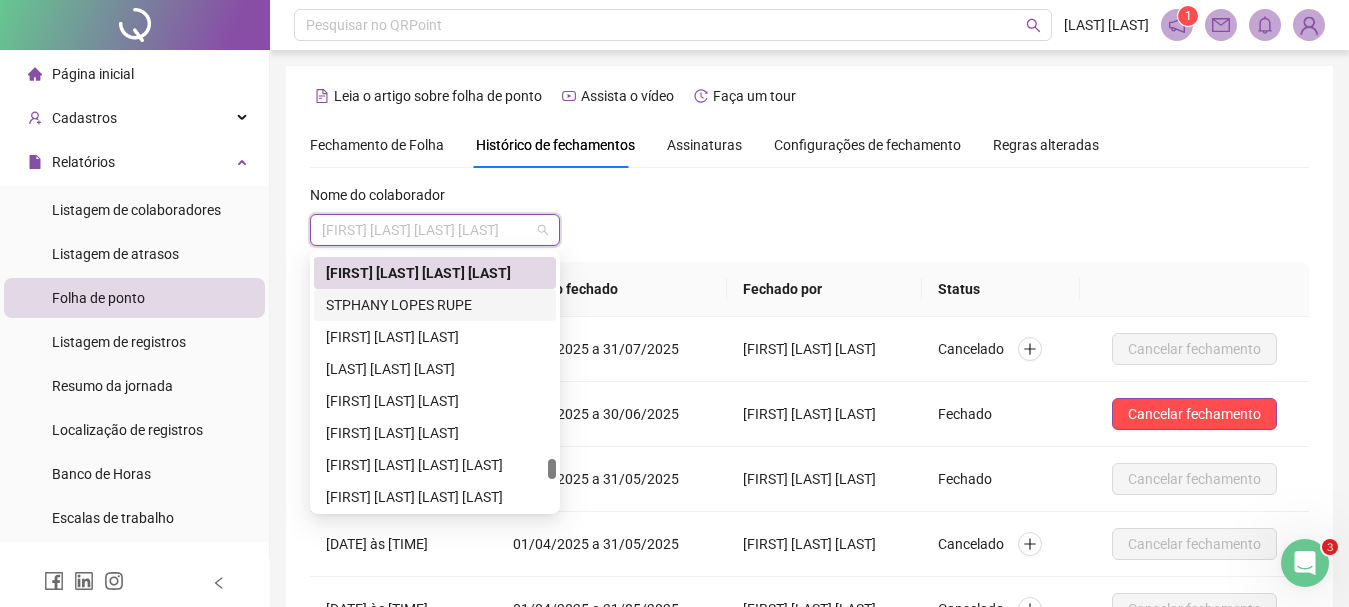 click on "STPHANY LOPES RUPE" at bounding box center [435, 305] 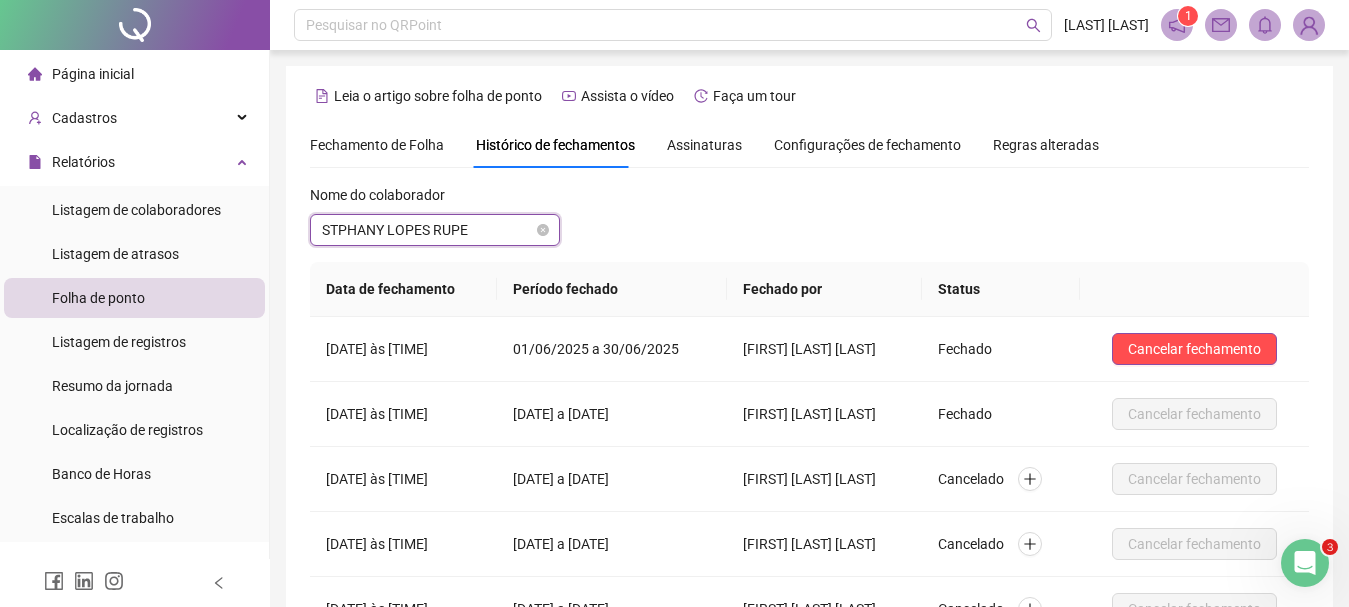 click on "STPHANY LOPES RUPE" at bounding box center [435, 230] 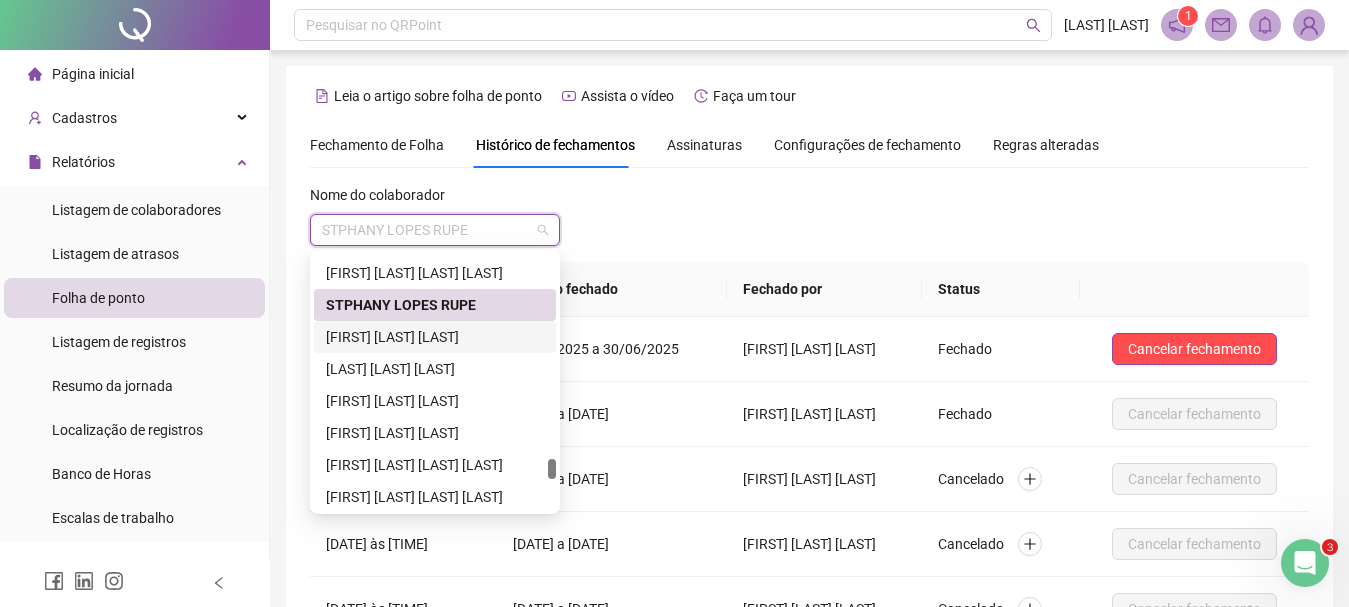 click on "[FIRST] [LAST] [LAST]" at bounding box center [435, 337] 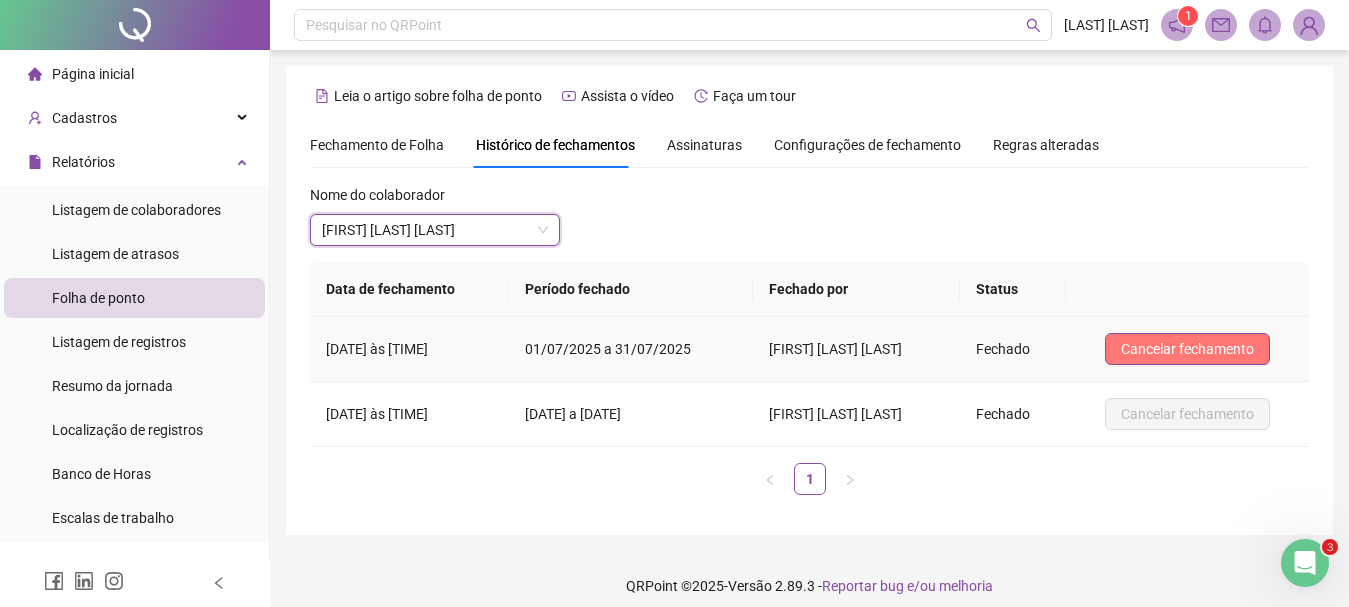 click on "Cancelar fechamento" at bounding box center (1187, 349) 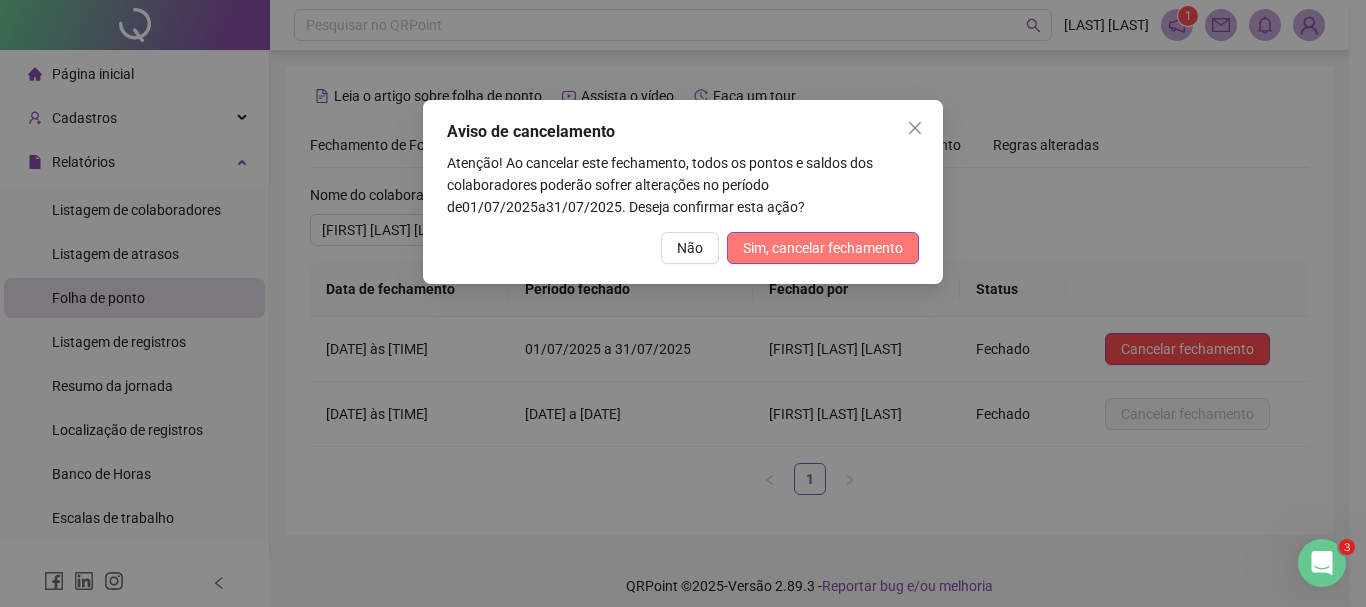 click on "Sim, cancelar fechamento" at bounding box center (823, 248) 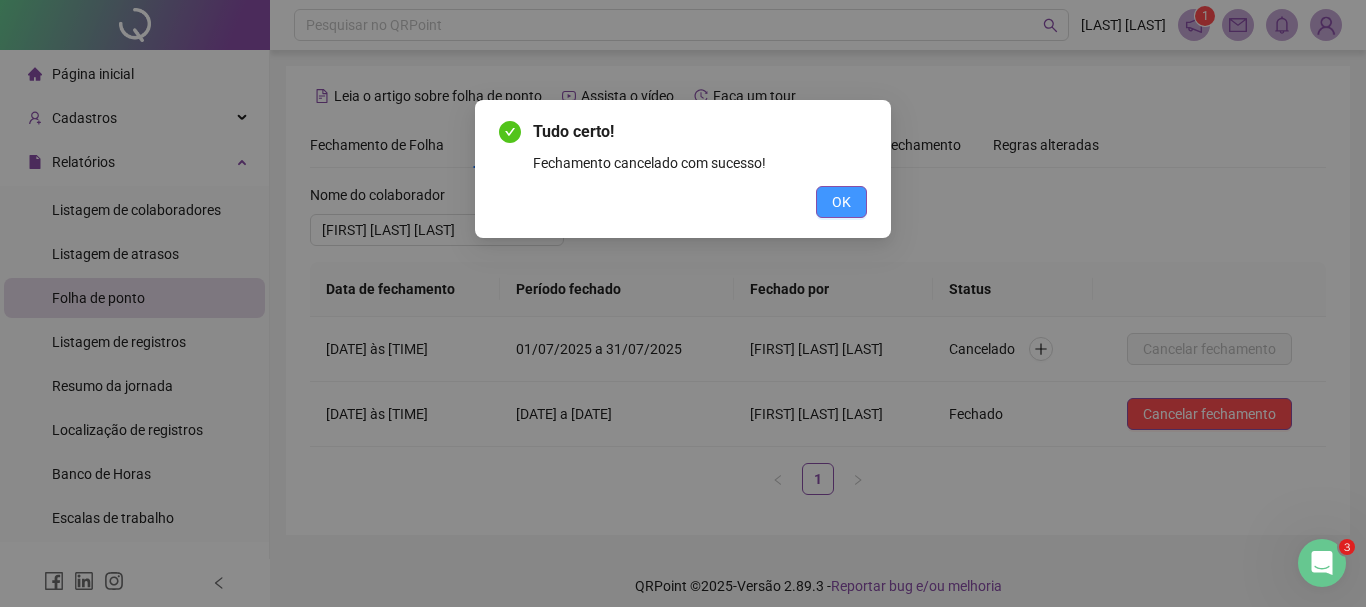 click on "OK" at bounding box center (841, 202) 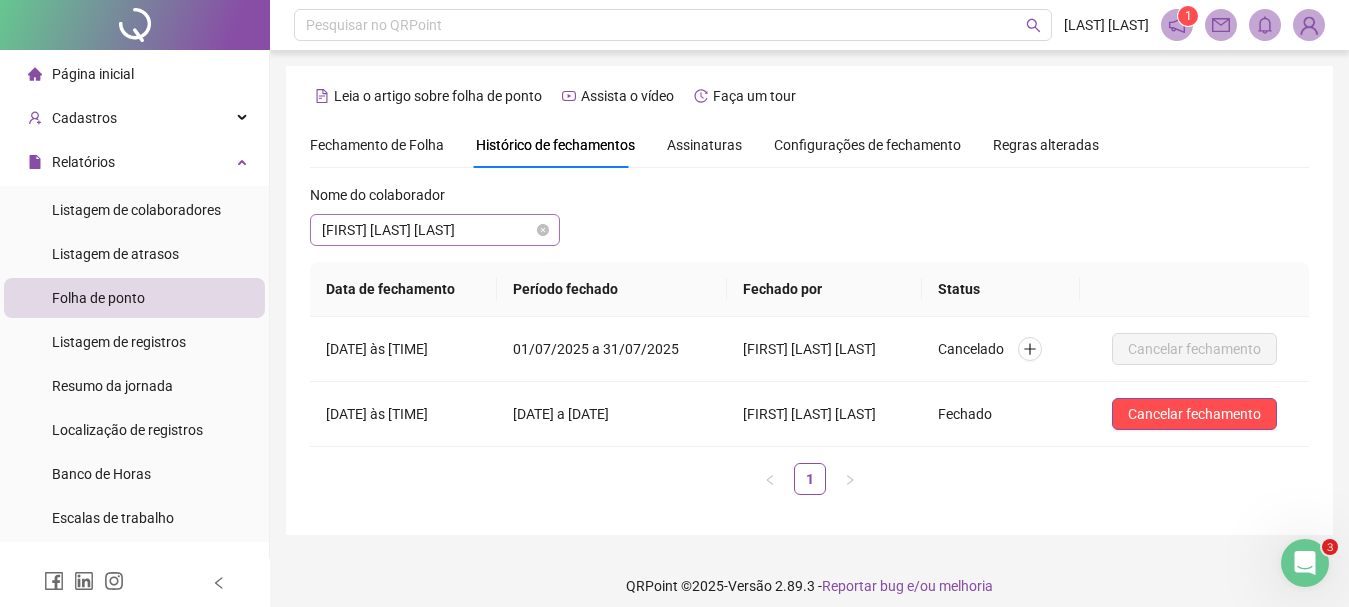 click on "[FIRST] [LAST] [LAST]" at bounding box center (435, 230) 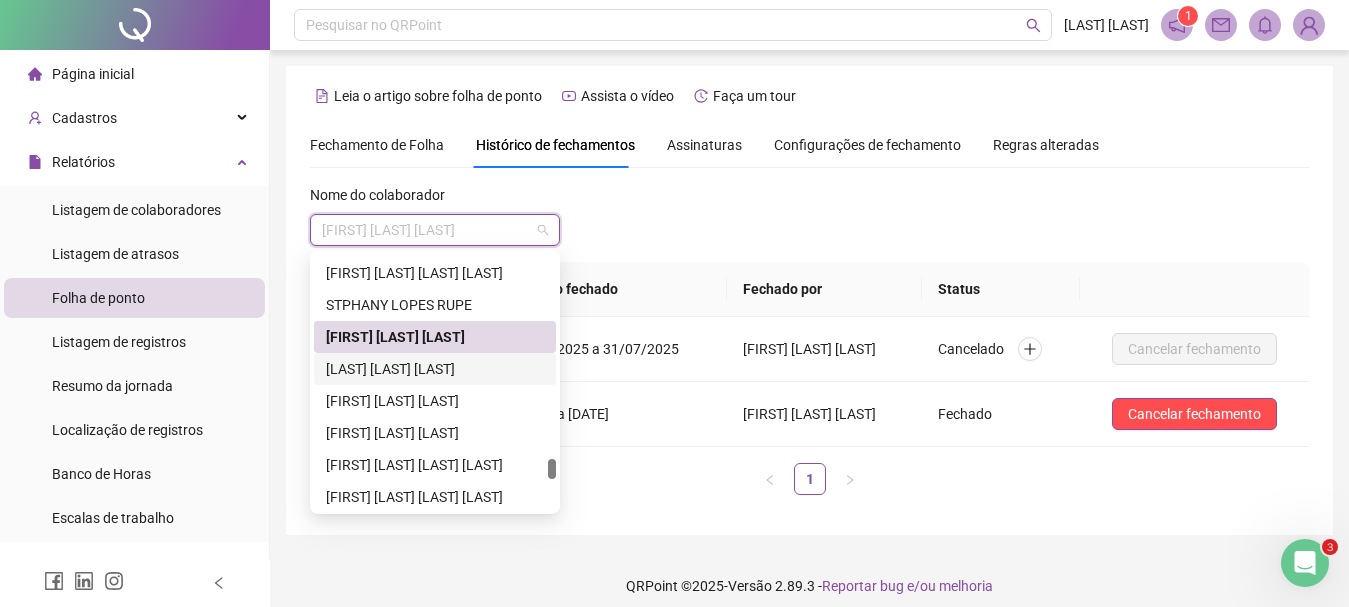 click on "[LAST] [LAST] [LAST]" at bounding box center (435, 369) 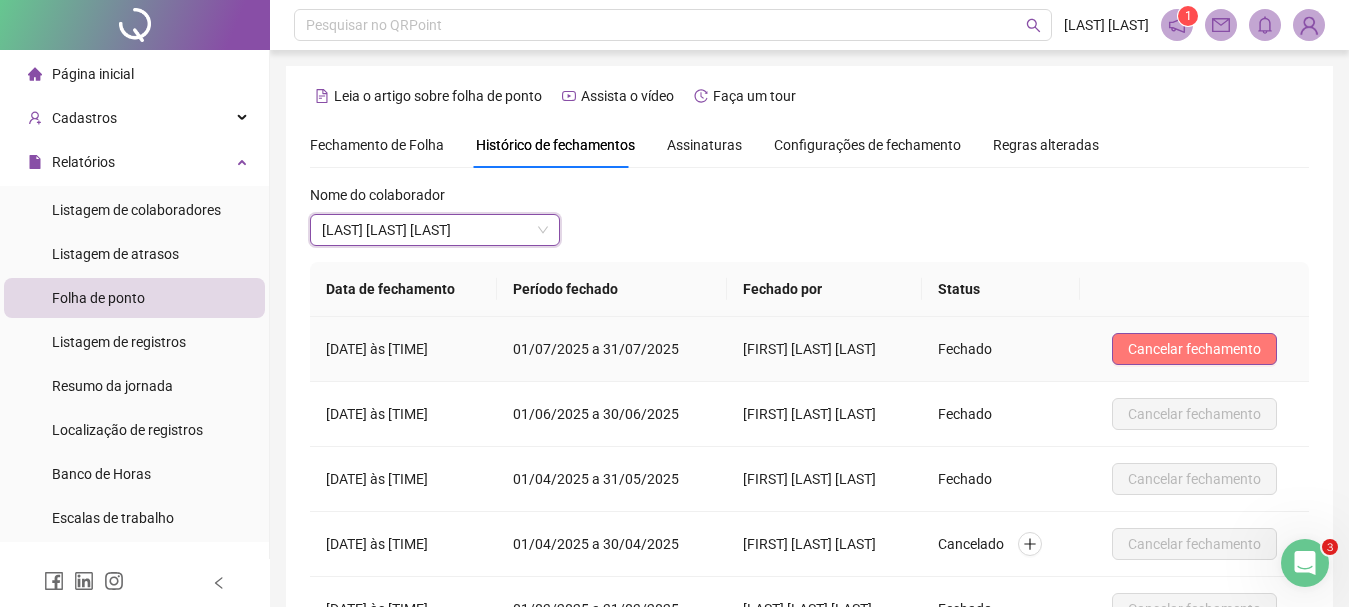 click on "Cancelar fechamento" at bounding box center (1194, 349) 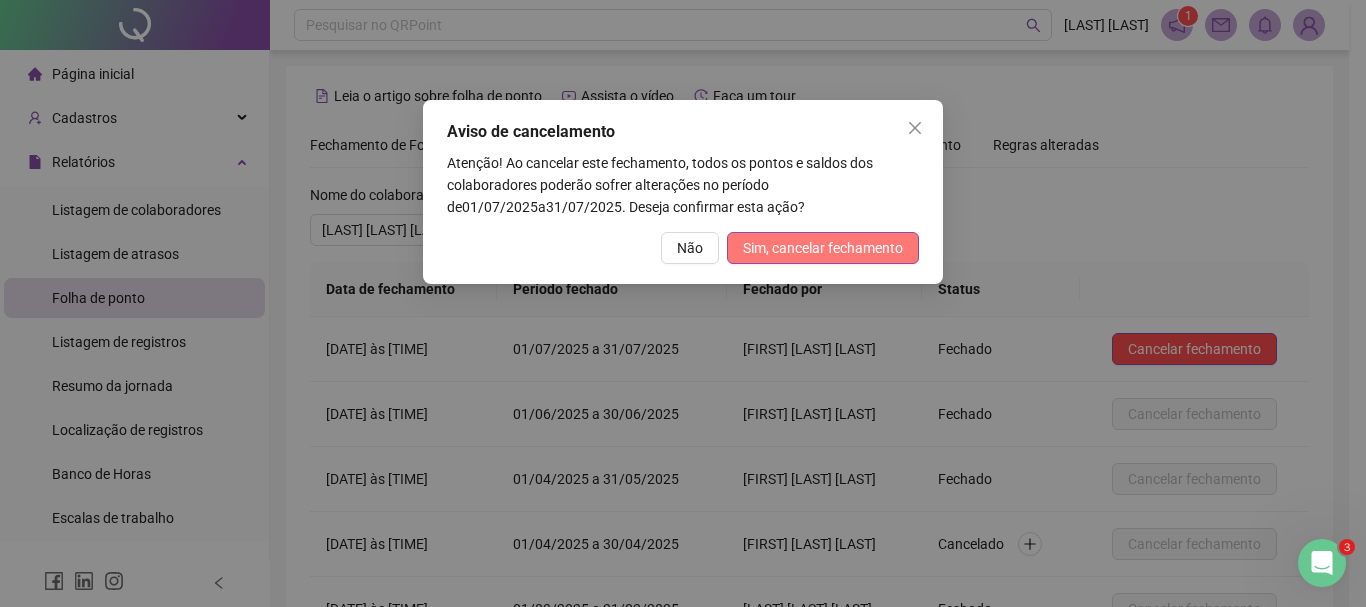 click on "Sim, cancelar fechamento" at bounding box center [823, 248] 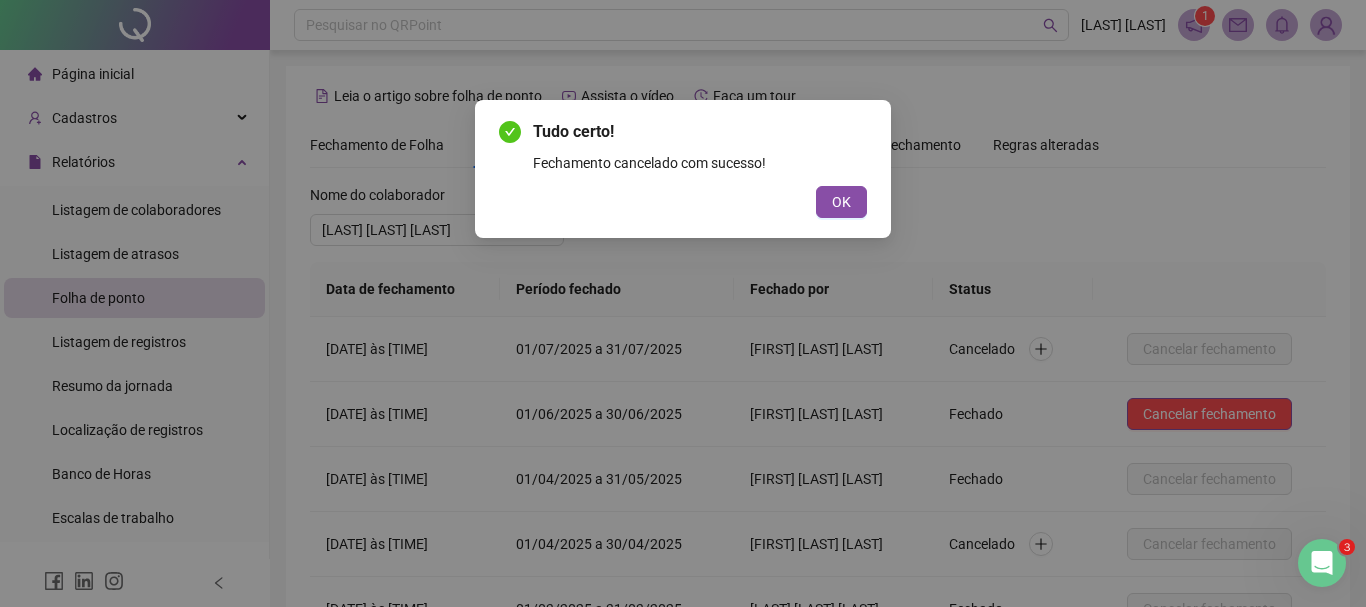 click on "OK" at bounding box center (841, 202) 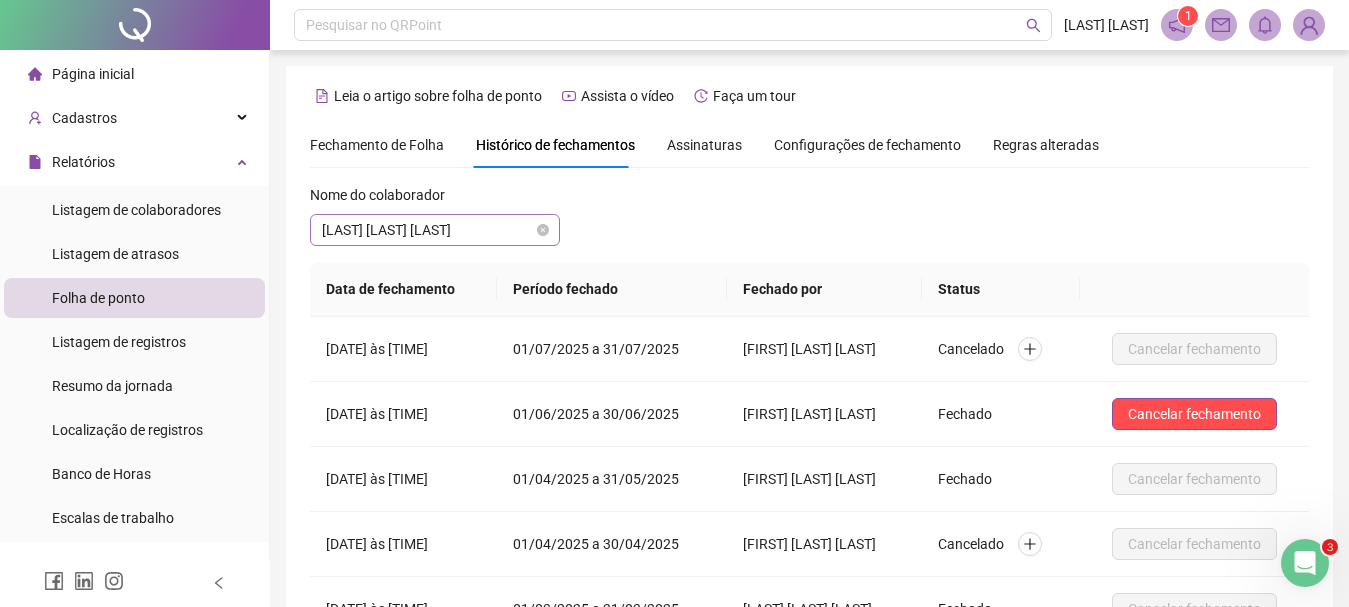 click on "[LAST] [LAST] [LAST]" at bounding box center (435, 230) 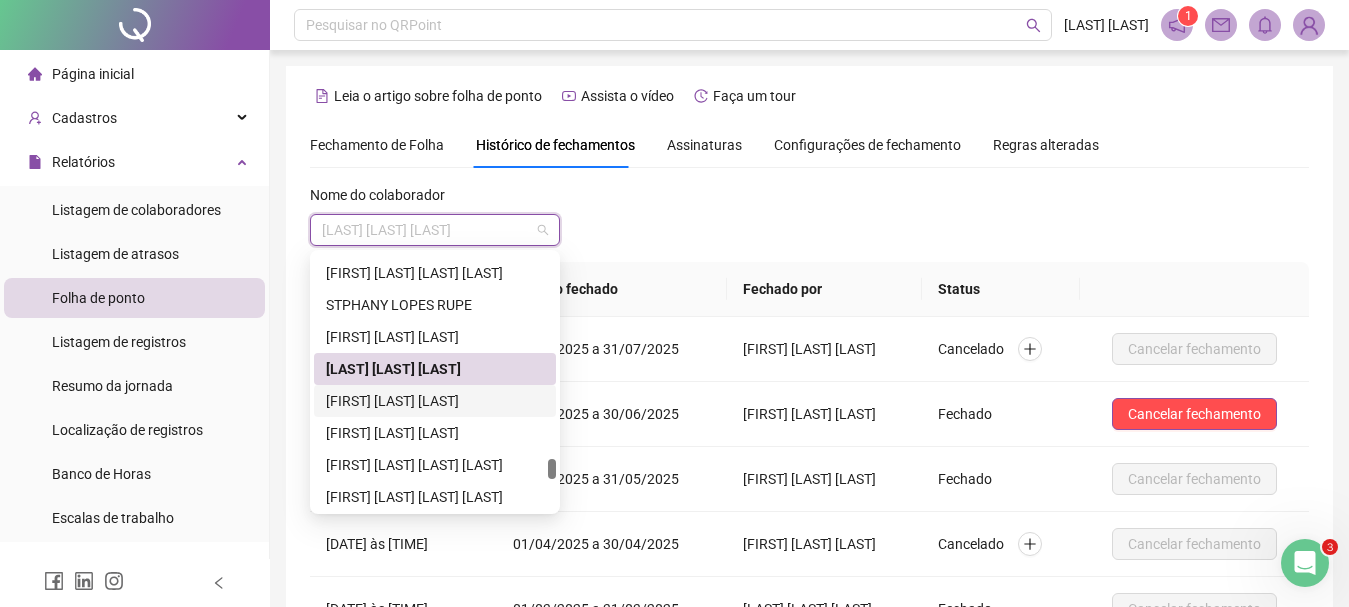 click on "[FIRST] [LAST] [LAST]" at bounding box center [435, 401] 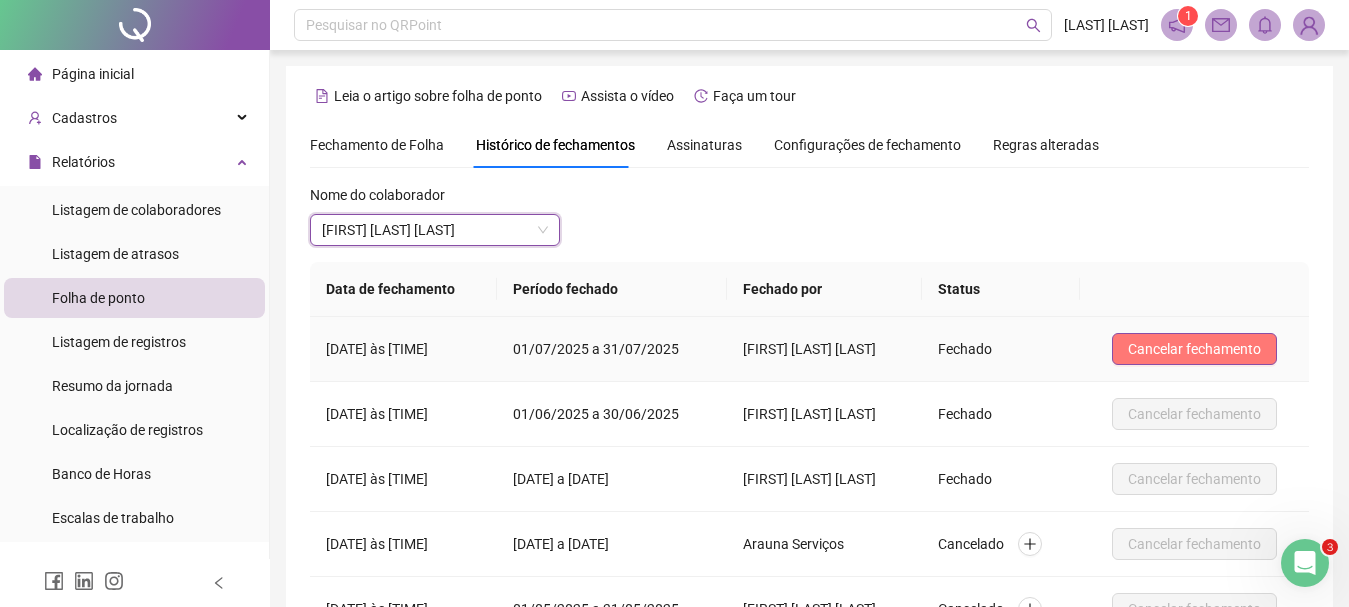 click on "Cancelar fechamento" at bounding box center (1194, 349) 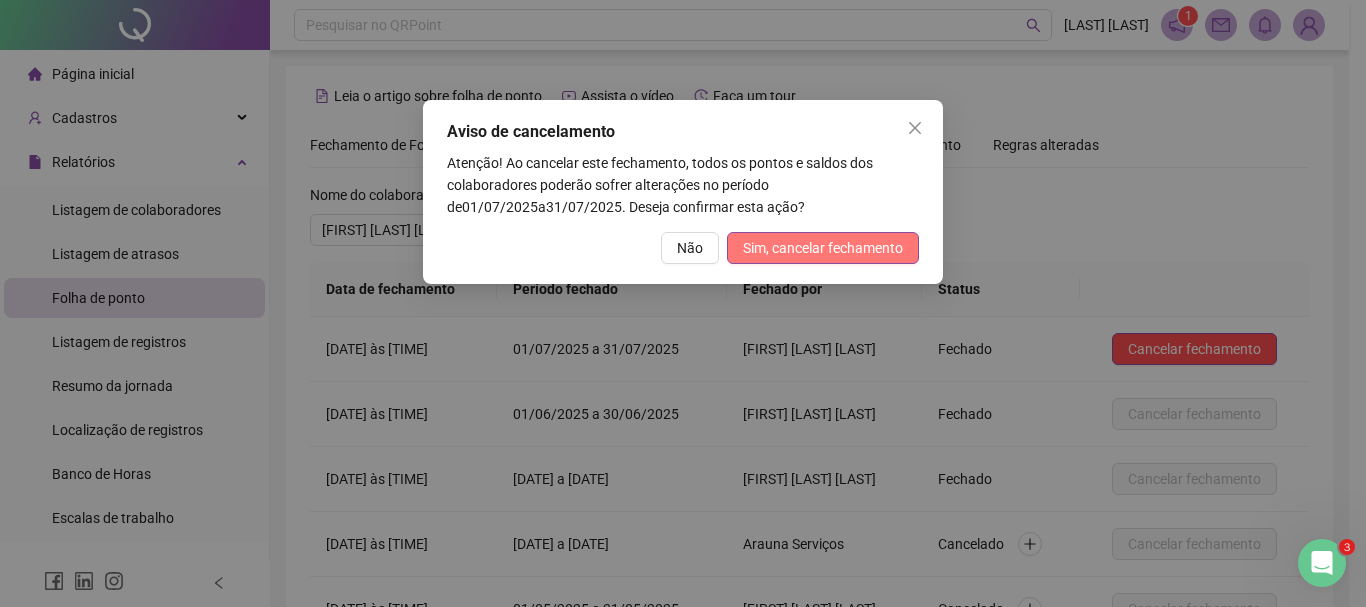 click on "Sim, cancelar fechamento" at bounding box center [823, 248] 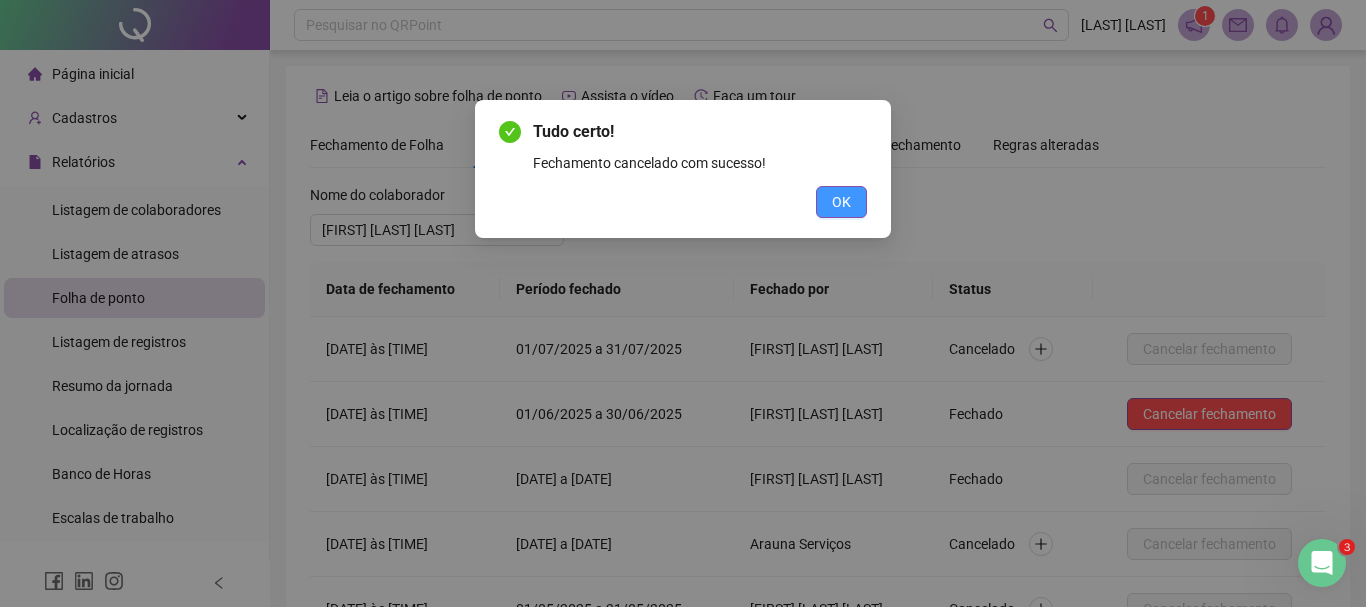 click on "OK" at bounding box center [841, 202] 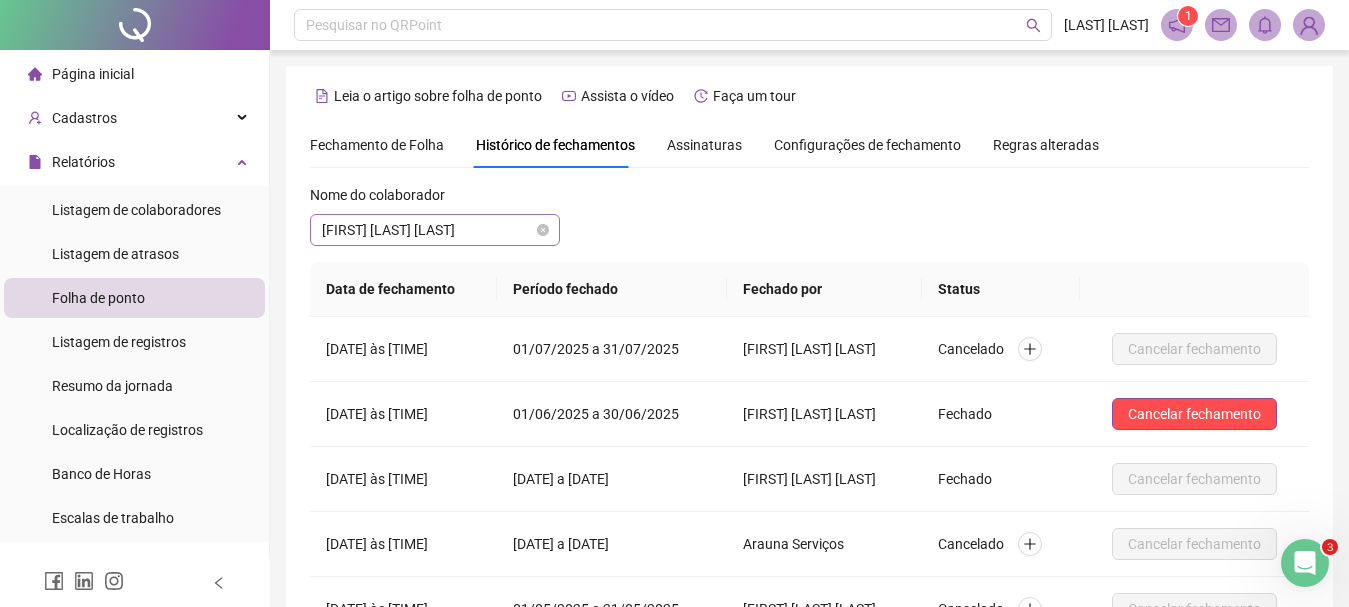 click on "[FIRST] [LAST] [LAST]" at bounding box center [435, 230] 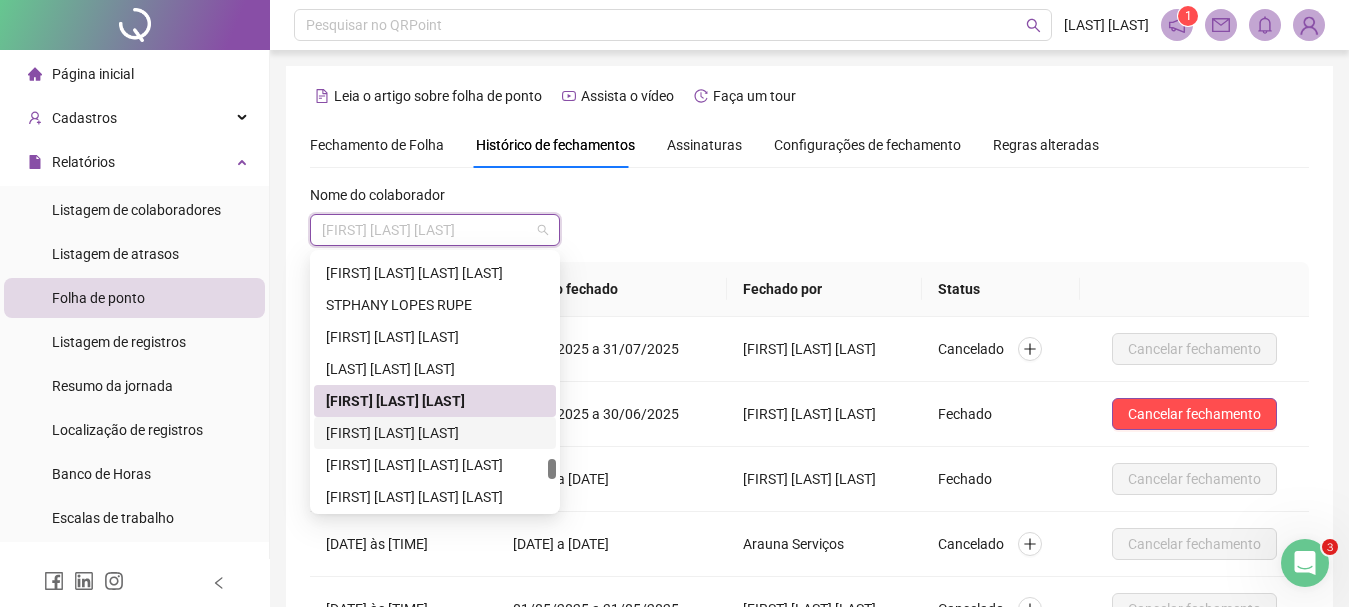 click on "[FIRST] [LAST] [LAST]" at bounding box center [435, 433] 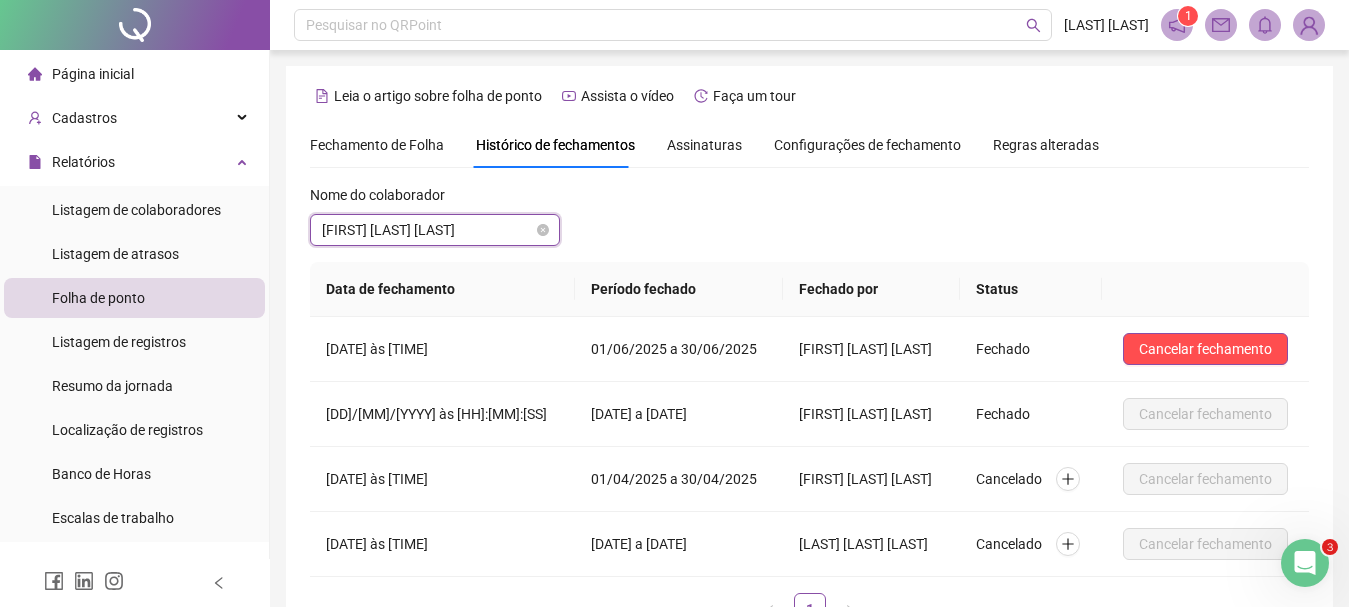 click on "[FIRST] [LAST] [LAST]" at bounding box center (435, 230) 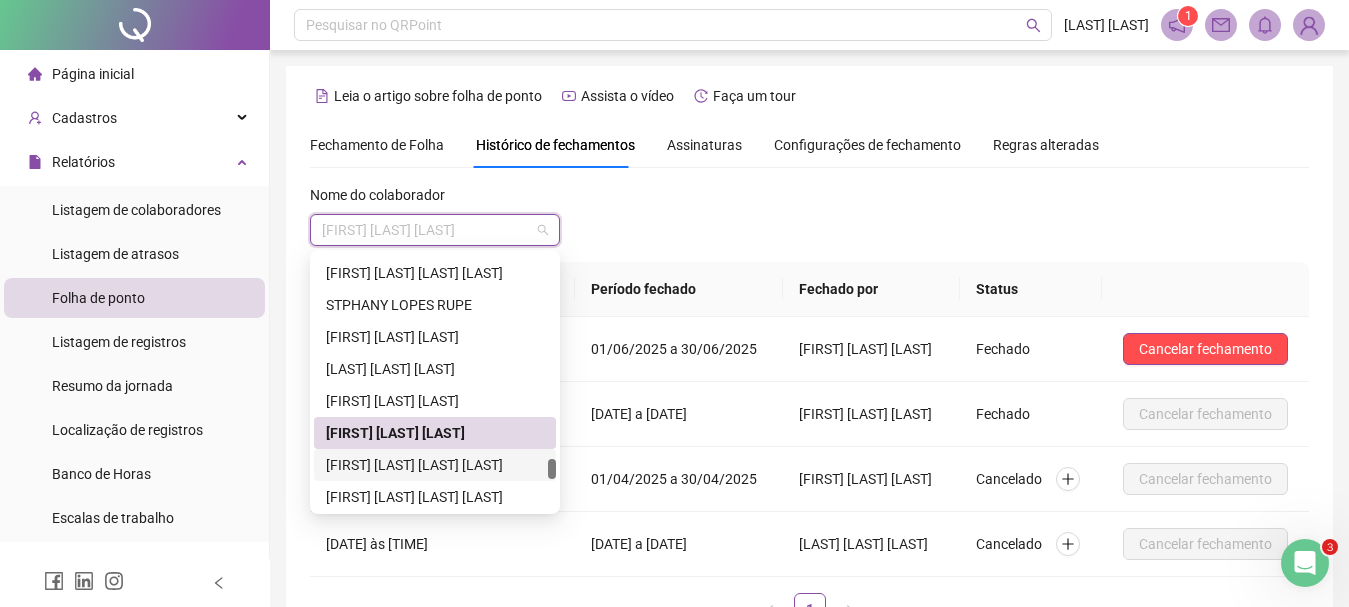 click on "[FIRST] [LAST] [LAST] [LAST]" at bounding box center (435, 465) 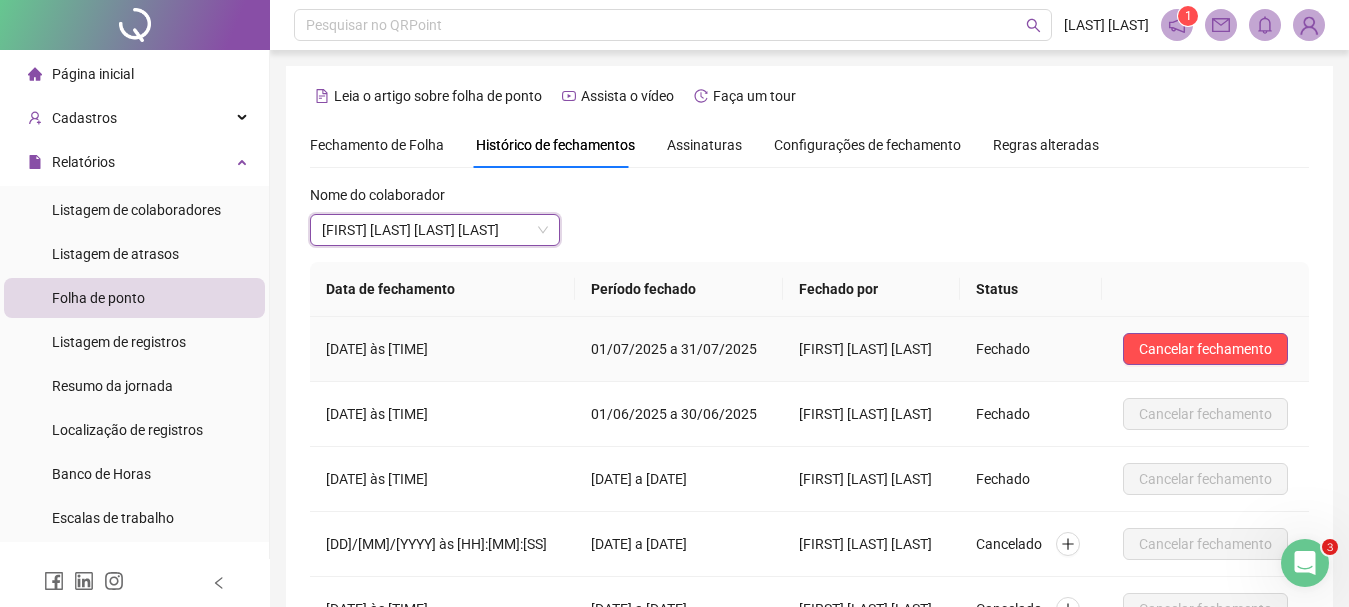 click on "Cancelar fechamento" at bounding box center (1205, 349) 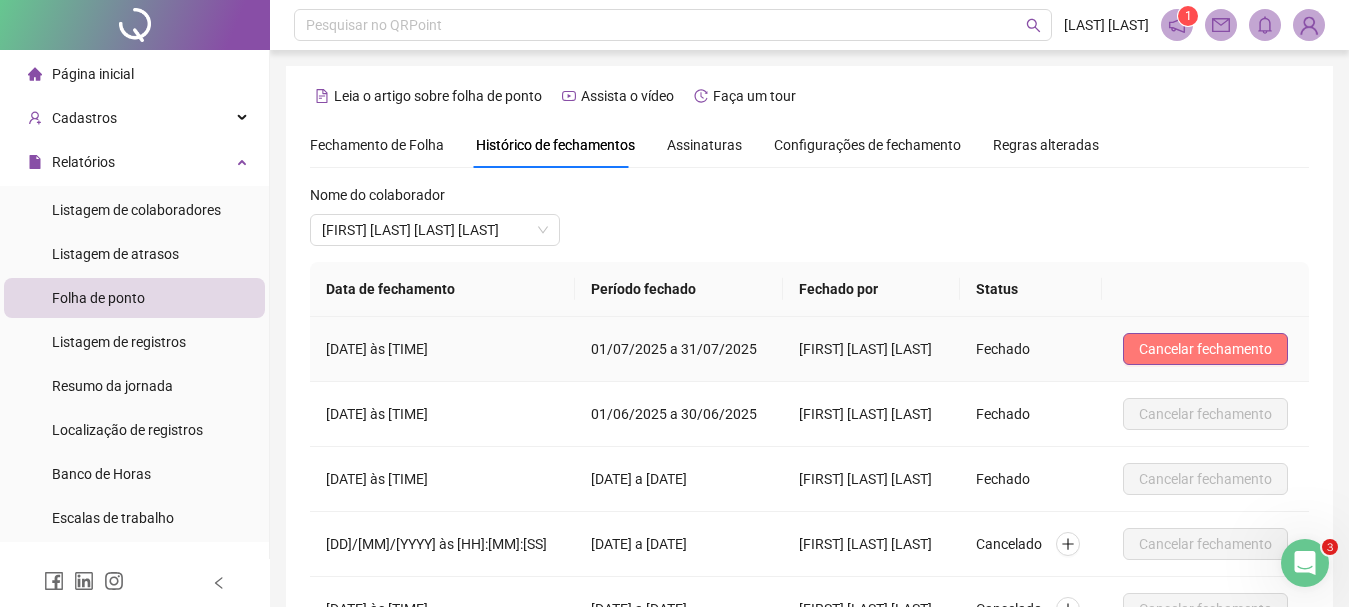 click on "Cancelar fechamento" at bounding box center [1205, 349] 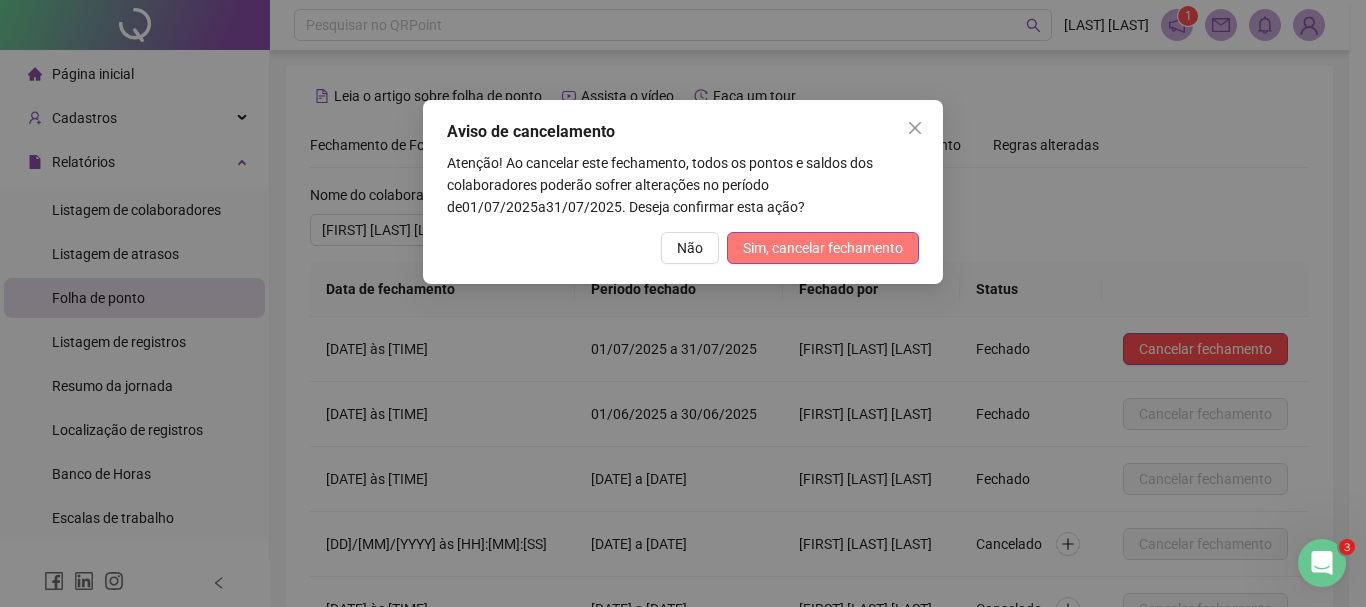 click on "Sim, cancelar fechamento" at bounding box center [823, 248] 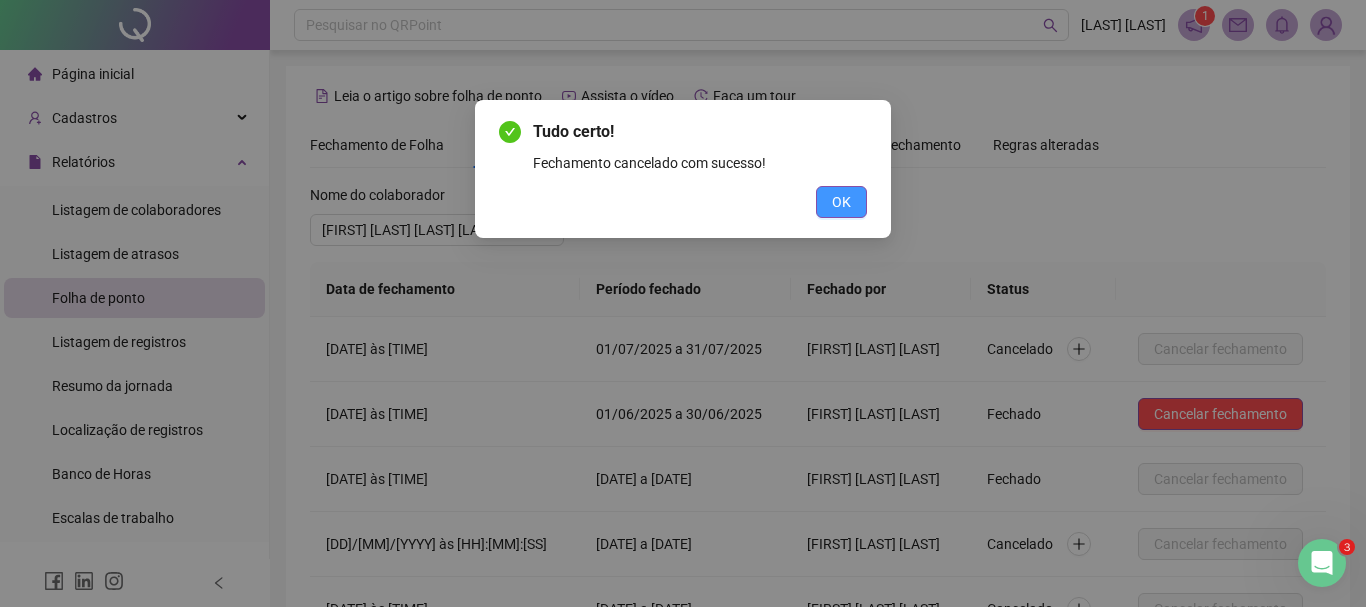 click on "OK" at bounding box center (841, 202) 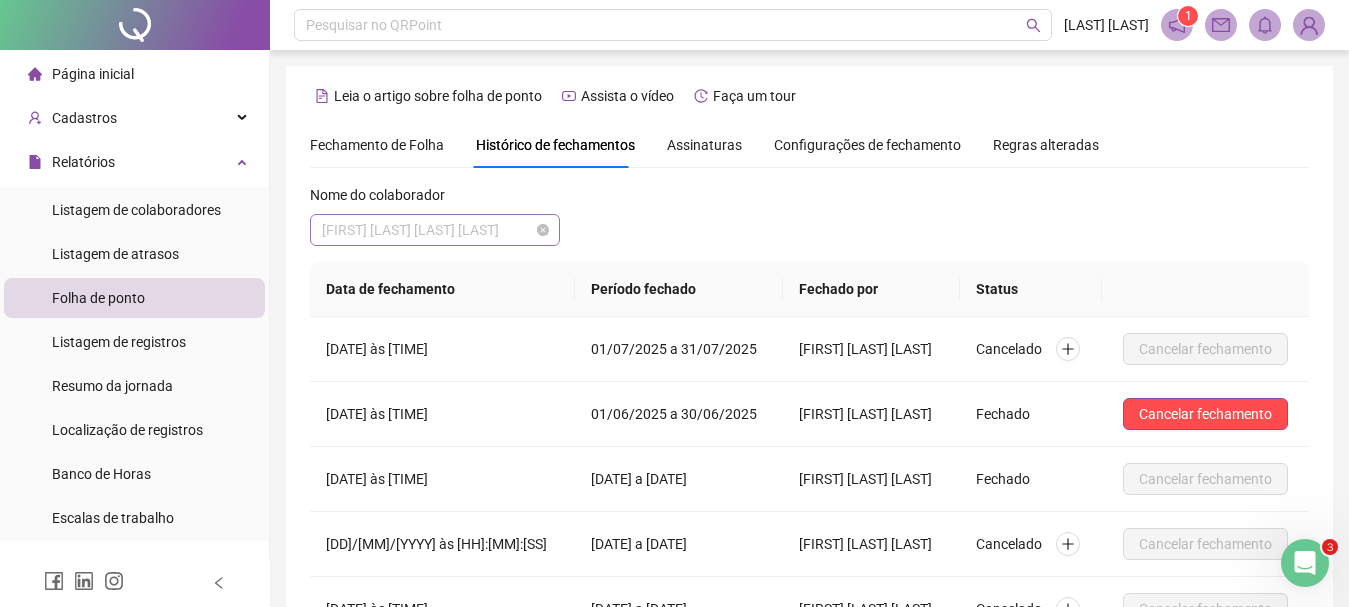 click on "[FIRST] [LAST] [LAST] [LAST]" at bounding box center [435, 230] 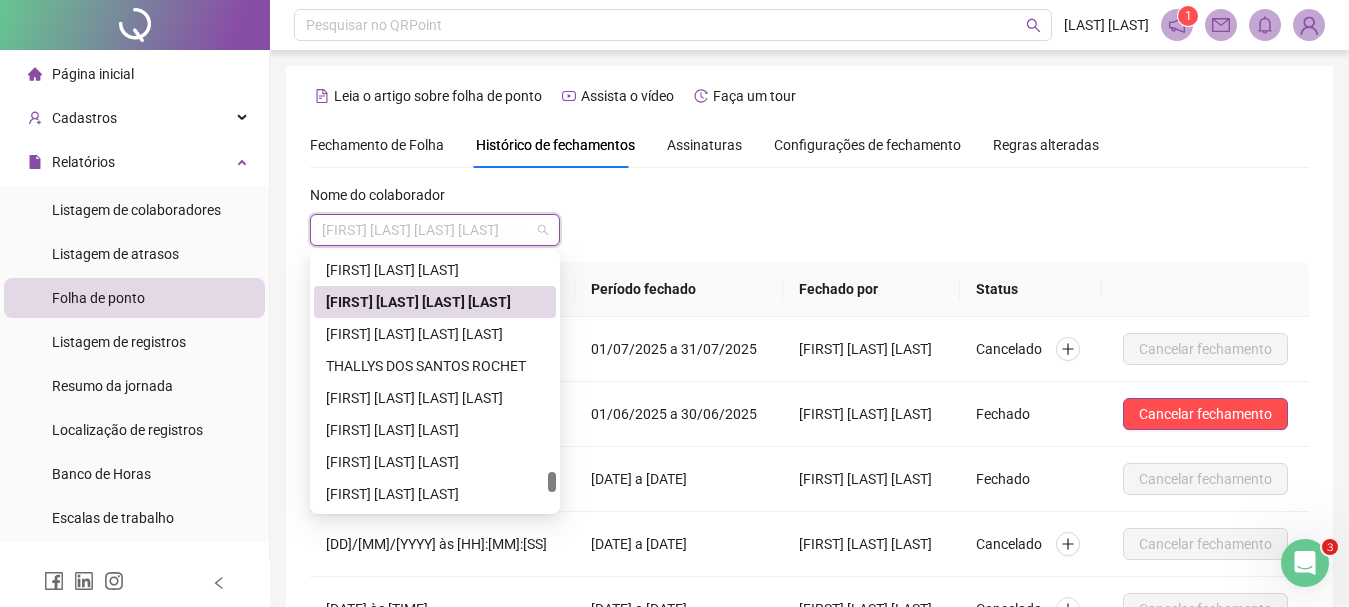 scroll, scrollTop: 2931, scrollLeft: 0, axis: vertical 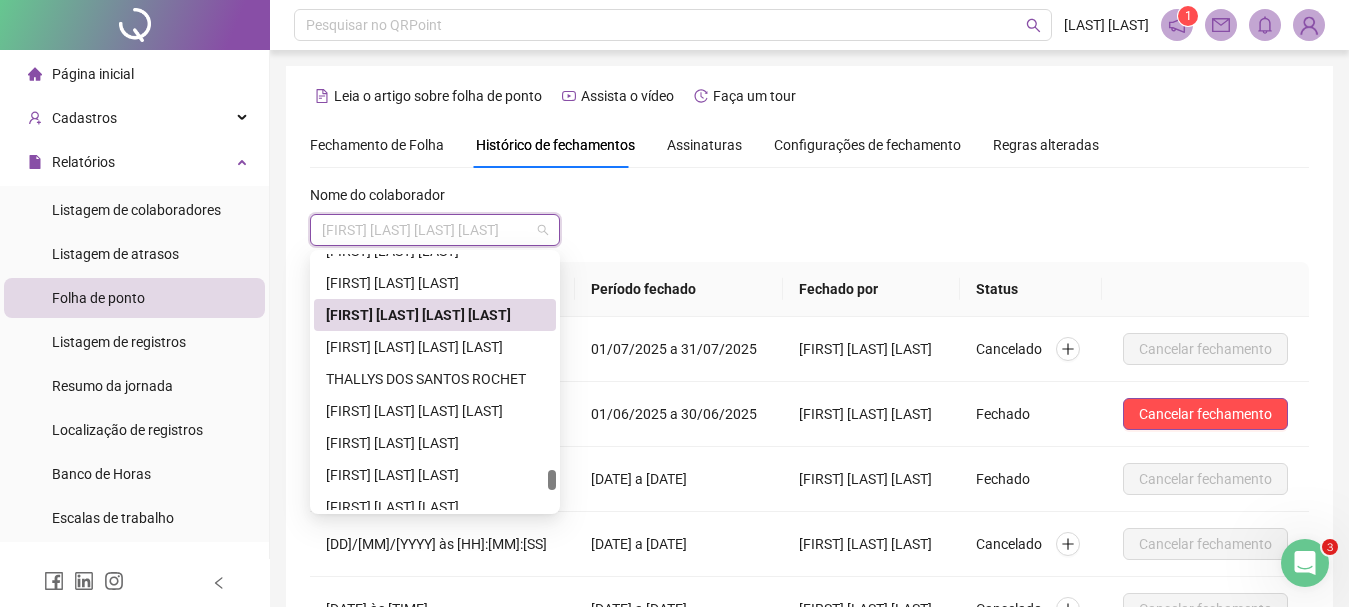 drag, startPoint x: 553, startPoint y: 463, endPoint x: 553, endPoint y: 474, distance: 11 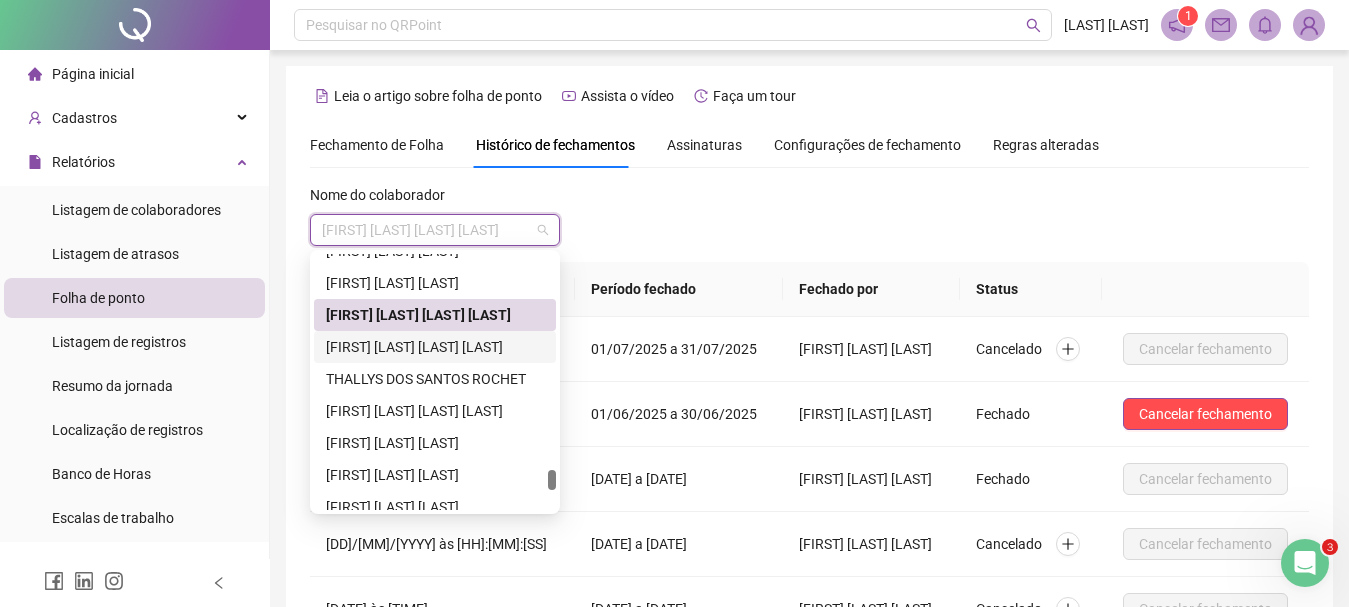 click on "[FIRST] [LAST] [LAST] [LAST]" at bounding box center [435, 347] 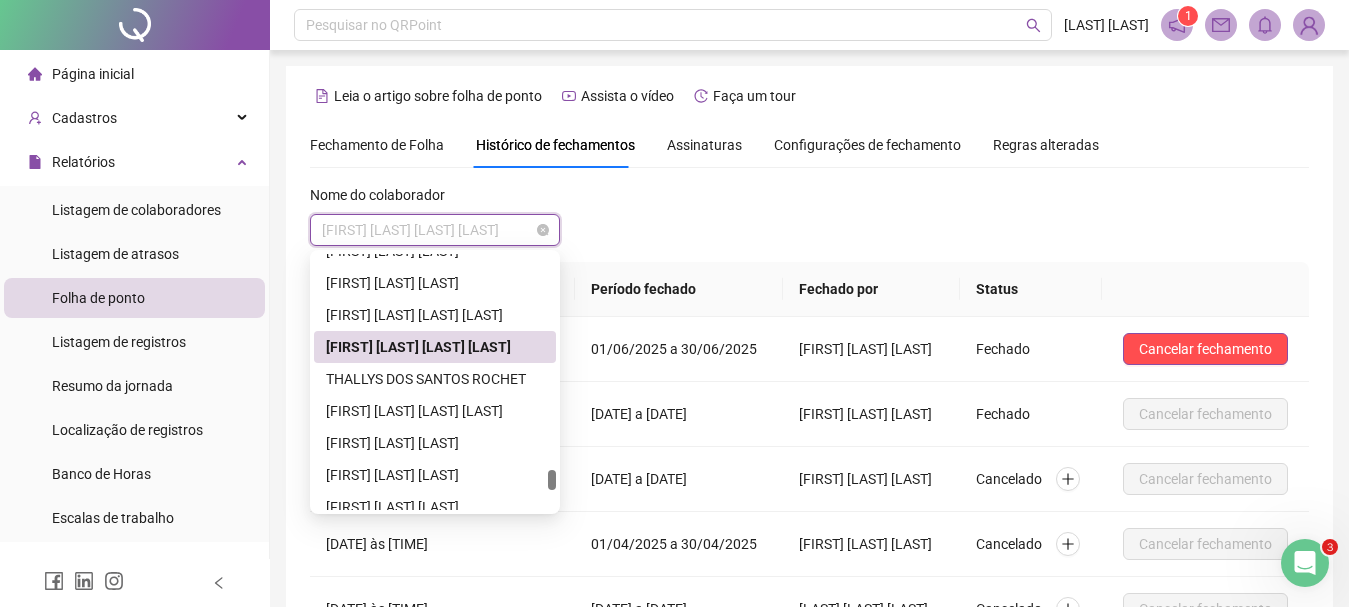 click on "[FIRST] [LAST] [LAST] [LAST]" at bounding box center (435, 230) 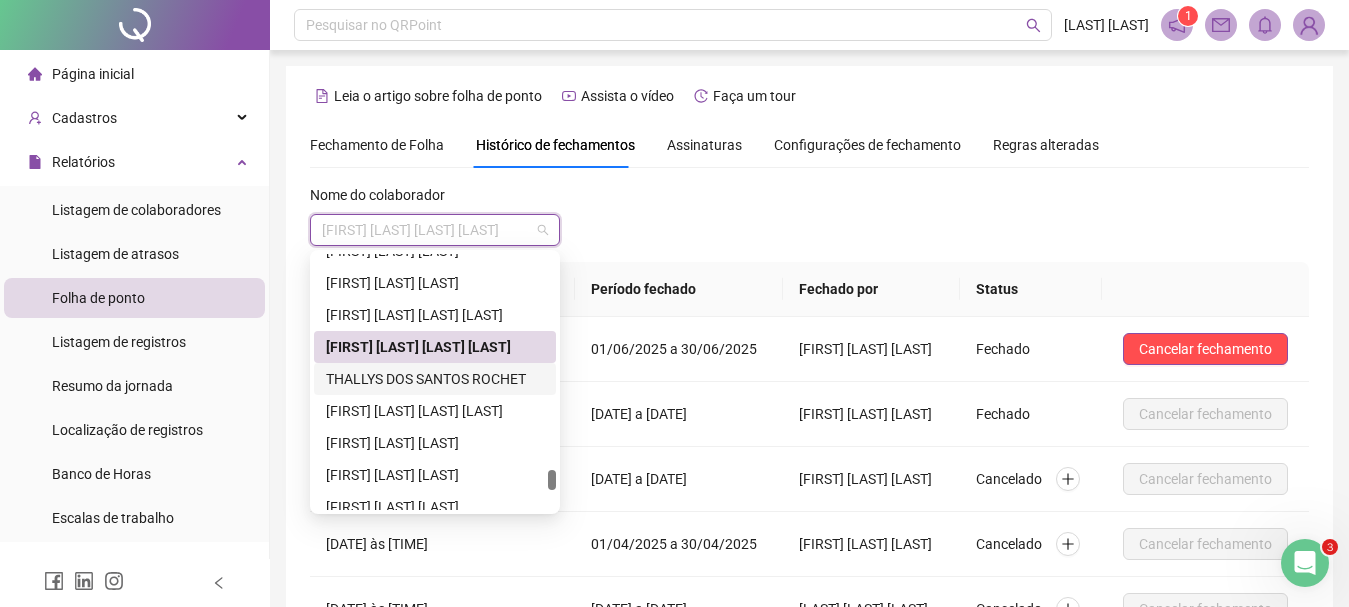 click on "THALLYS DOS SANTOS ROCHET" at bounding box center (435, 379) 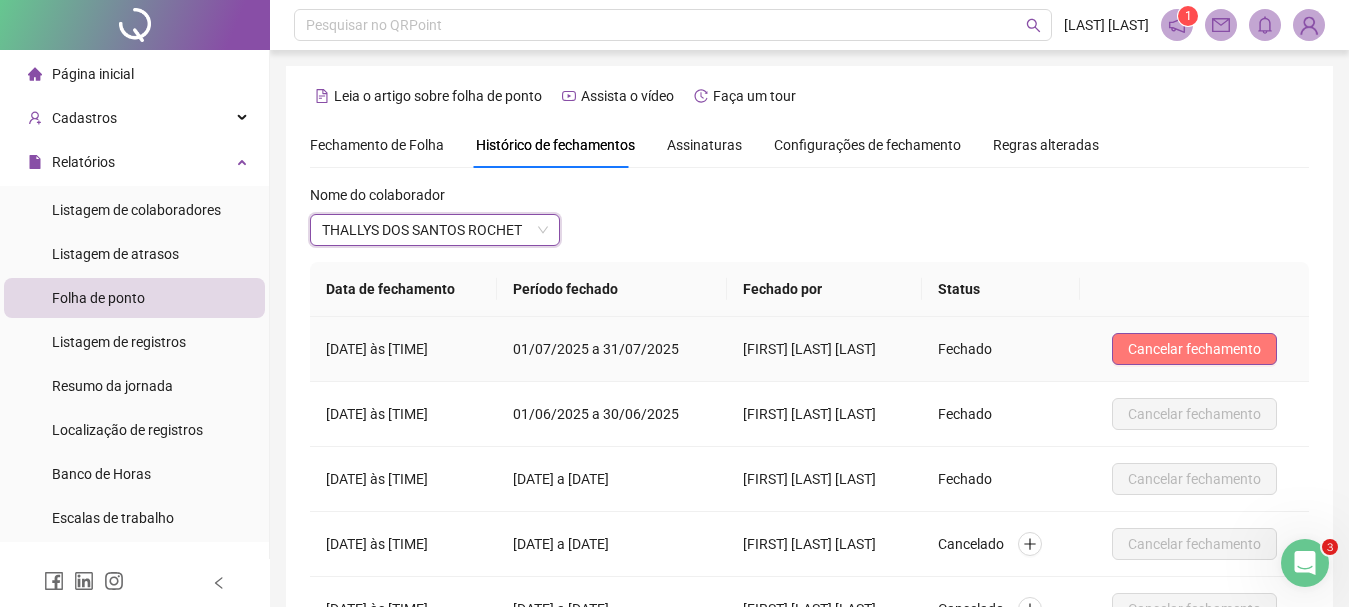 click on "Cancelar fechamento" at bounding box center (1194, 349) 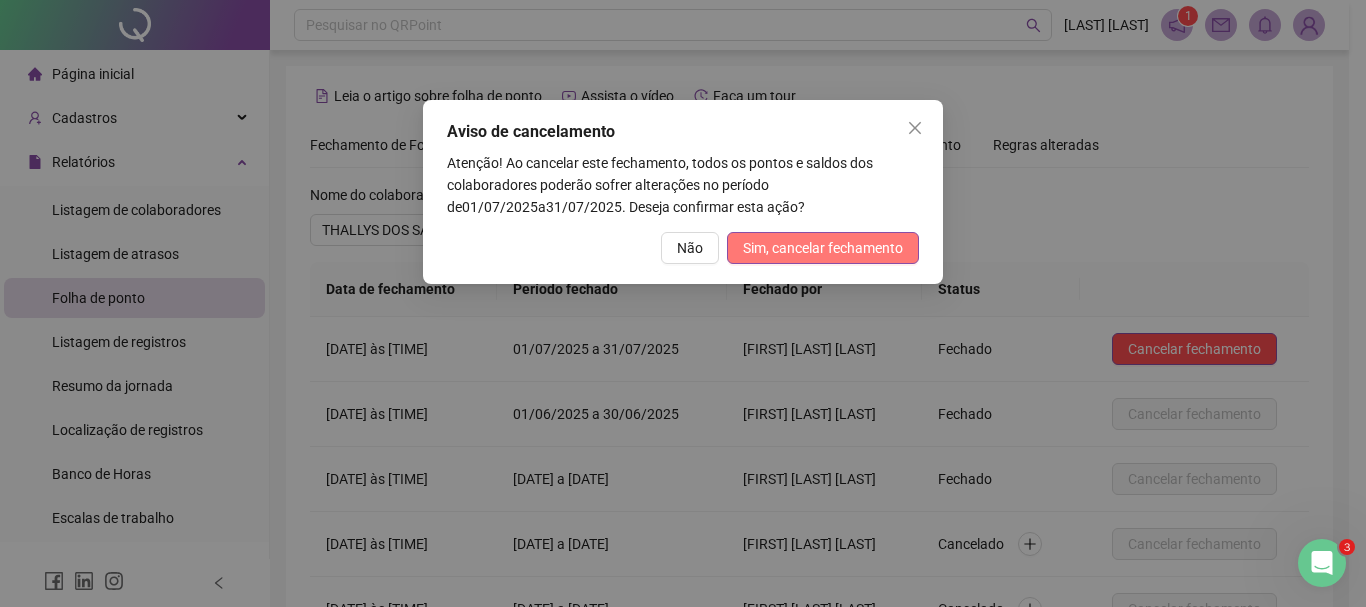 click on "Sim, cancelar fechamento" at bounding box center [823, 248] 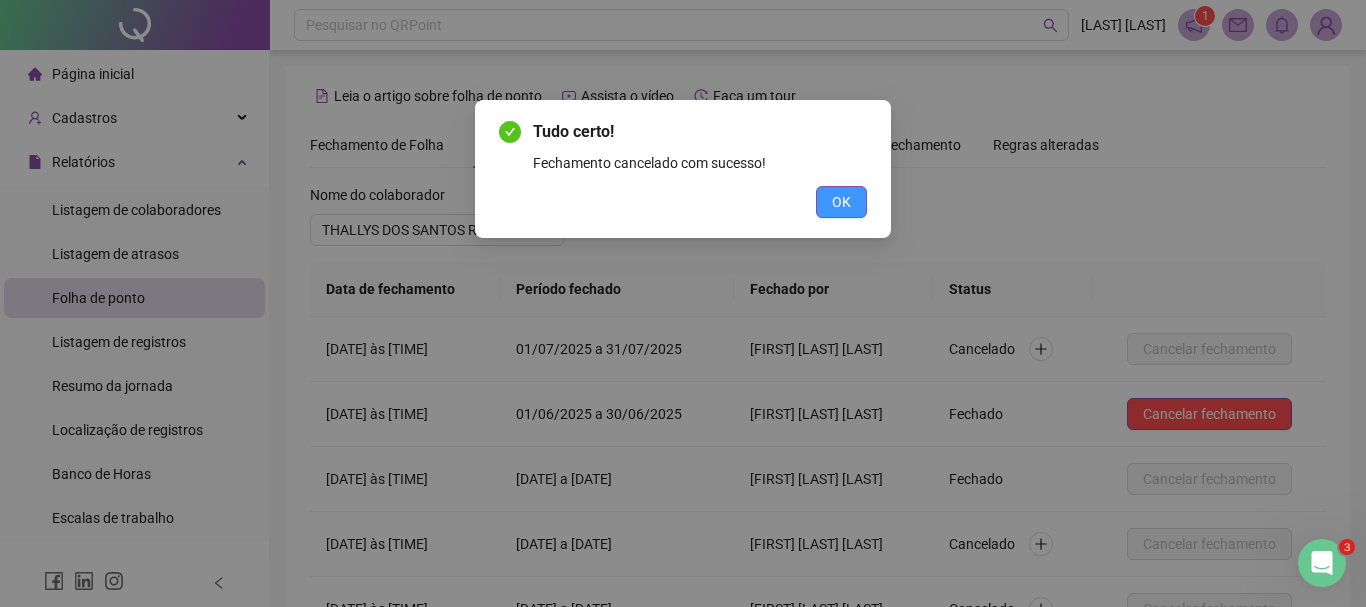 click on "OK" at bounding box center [841, 202] 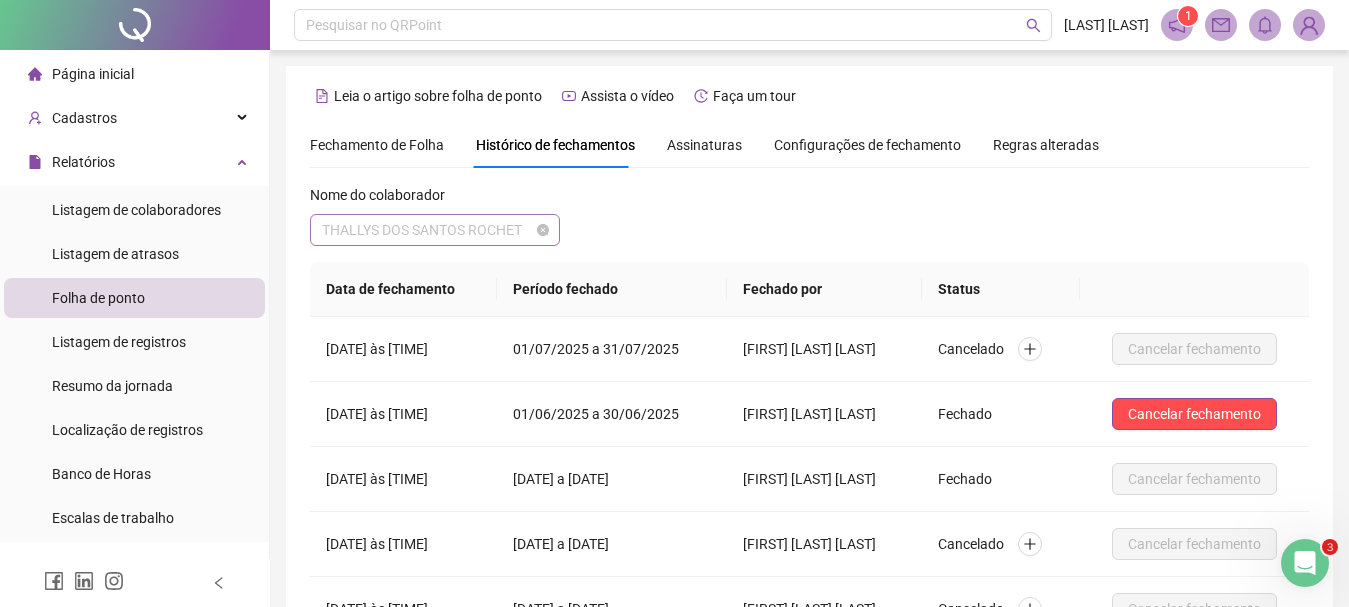 click on "THALLYS DOS SANTOS ROCHET" at bounding box center [435, 230] 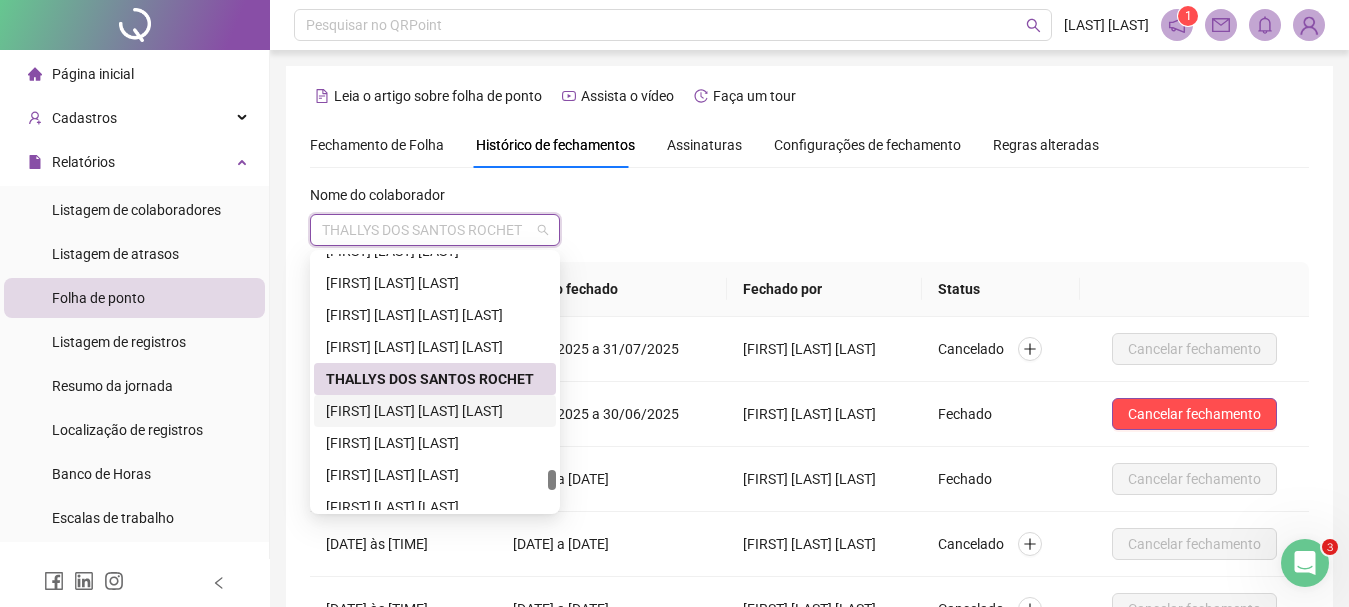 click on "[FIRST] [LAST] [LAST] [LAST]" at bounding box center [435, 411] 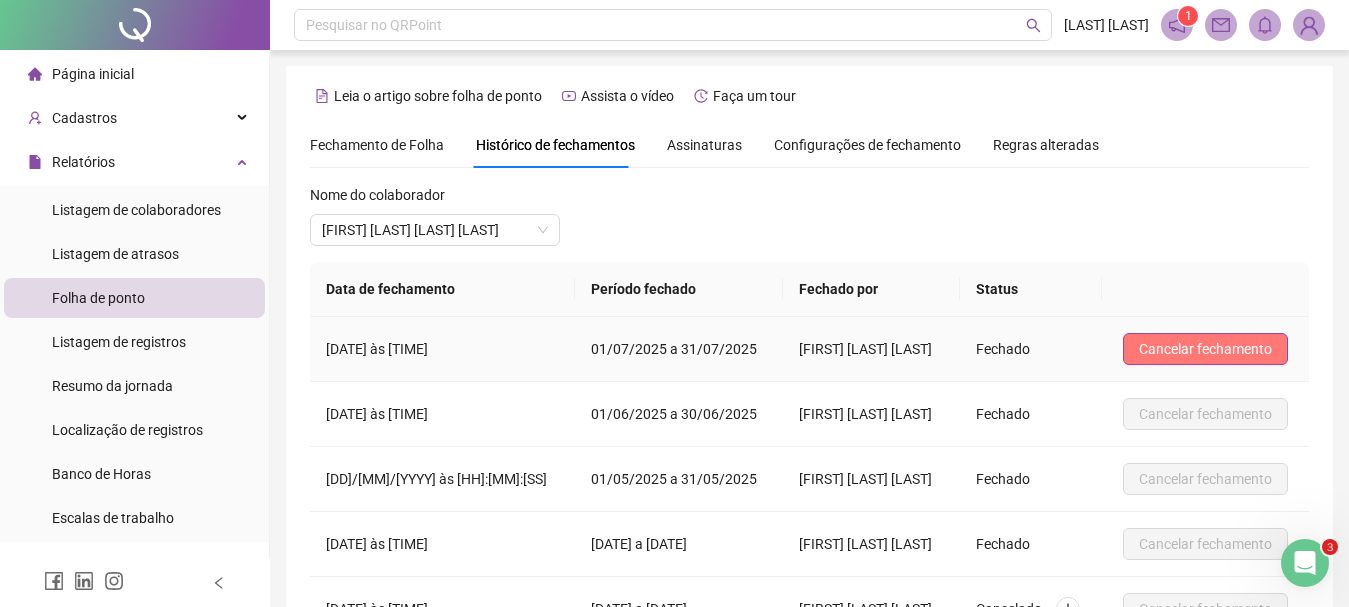click on "Cancelar fechamento" at bounding box center (1205, 349) 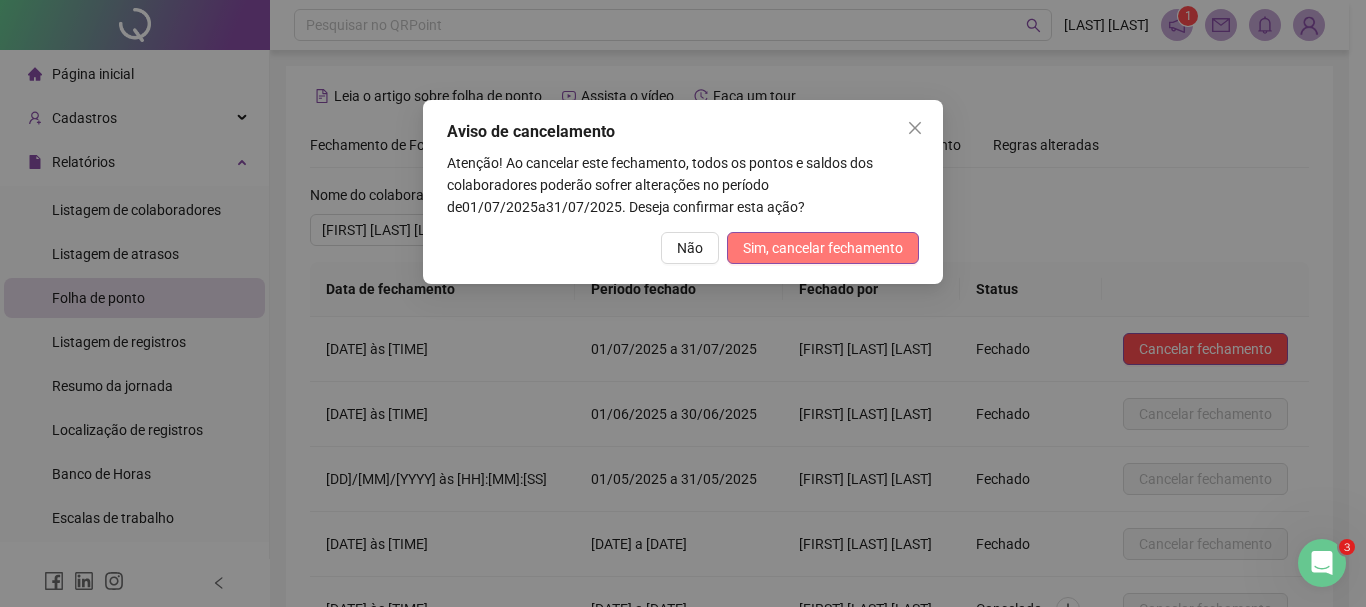 click on "Sim, cancelar fechamento" at bounding box center [823, 248] 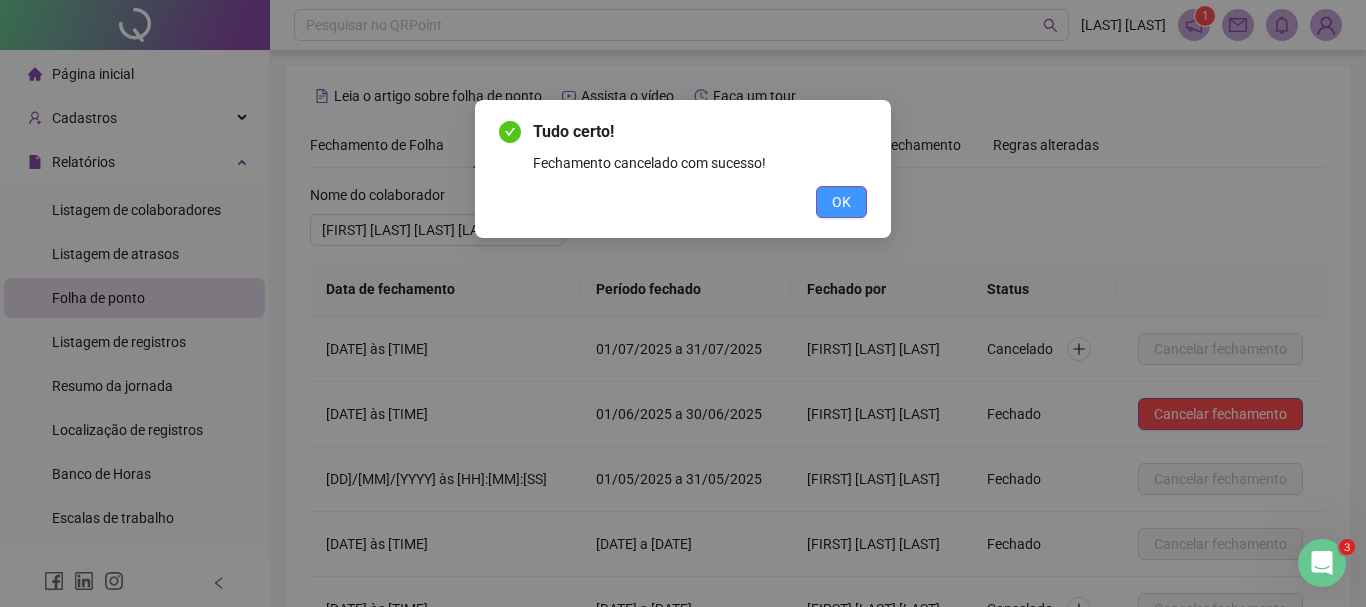 click on "OK" at bounding box center [841, 202] 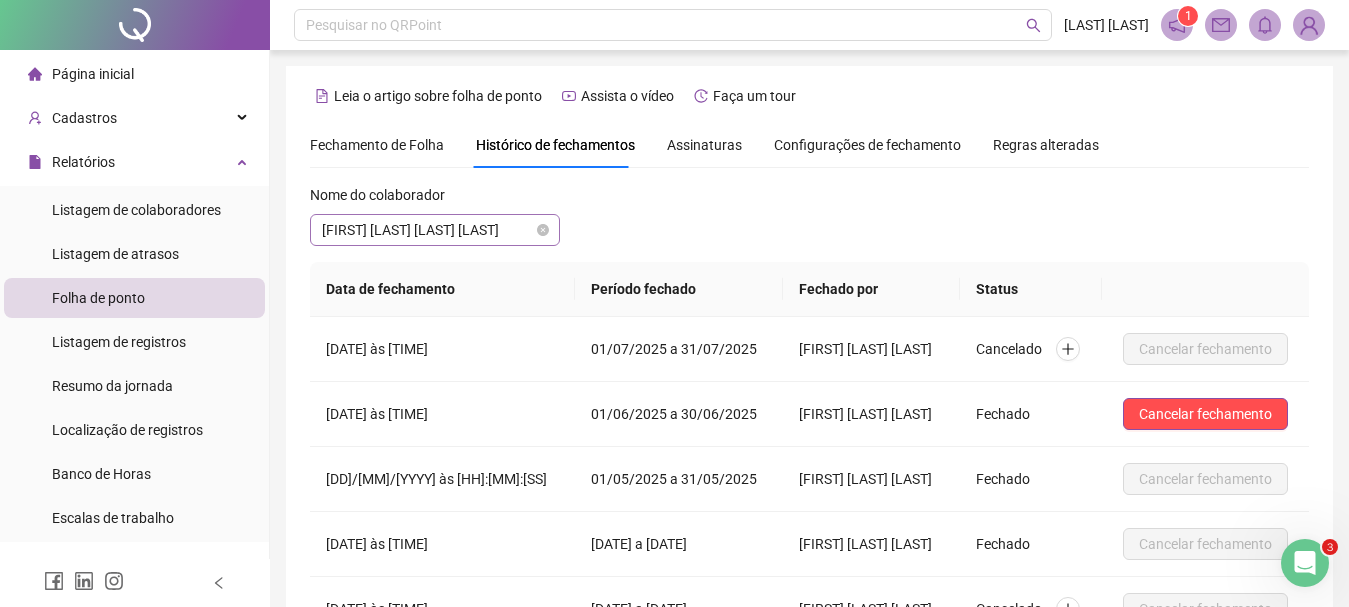 click on "[FIRST] [LAST] [LAST] [LAST]" at bounding box center [435, 230] 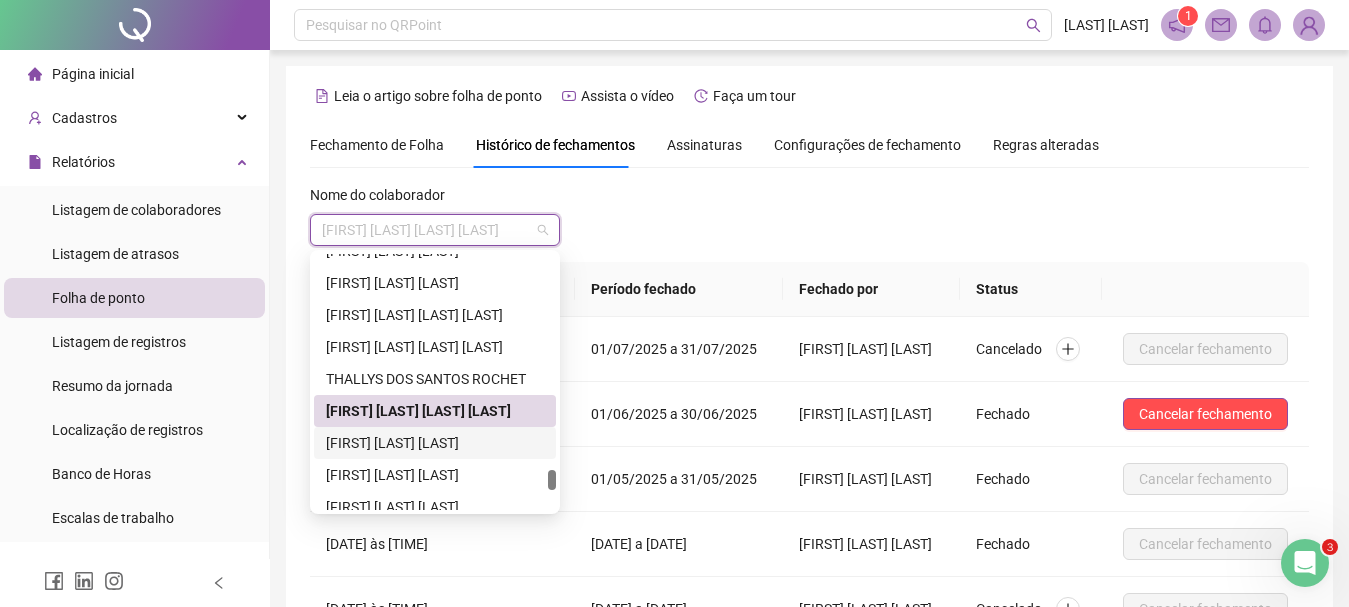 click on "[FIRST] [LAST] [LAST]" at bounding box center (435, 443) 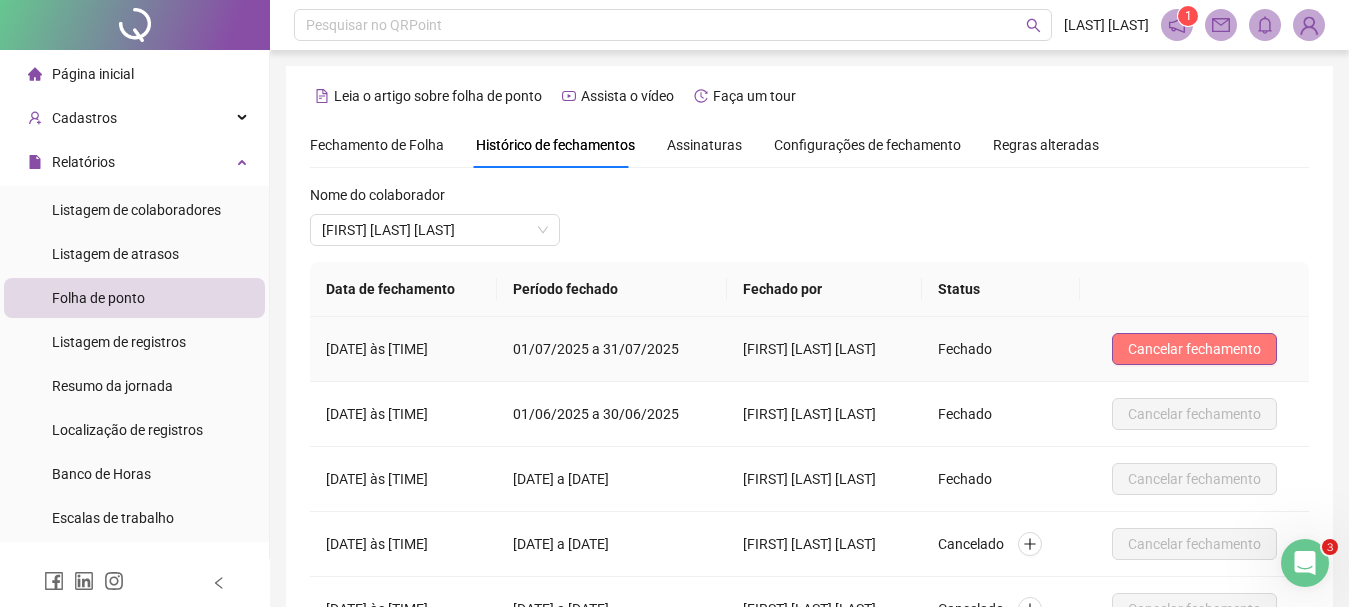 click on "Cancelar fechamento" at bounding box center (1194, 349) 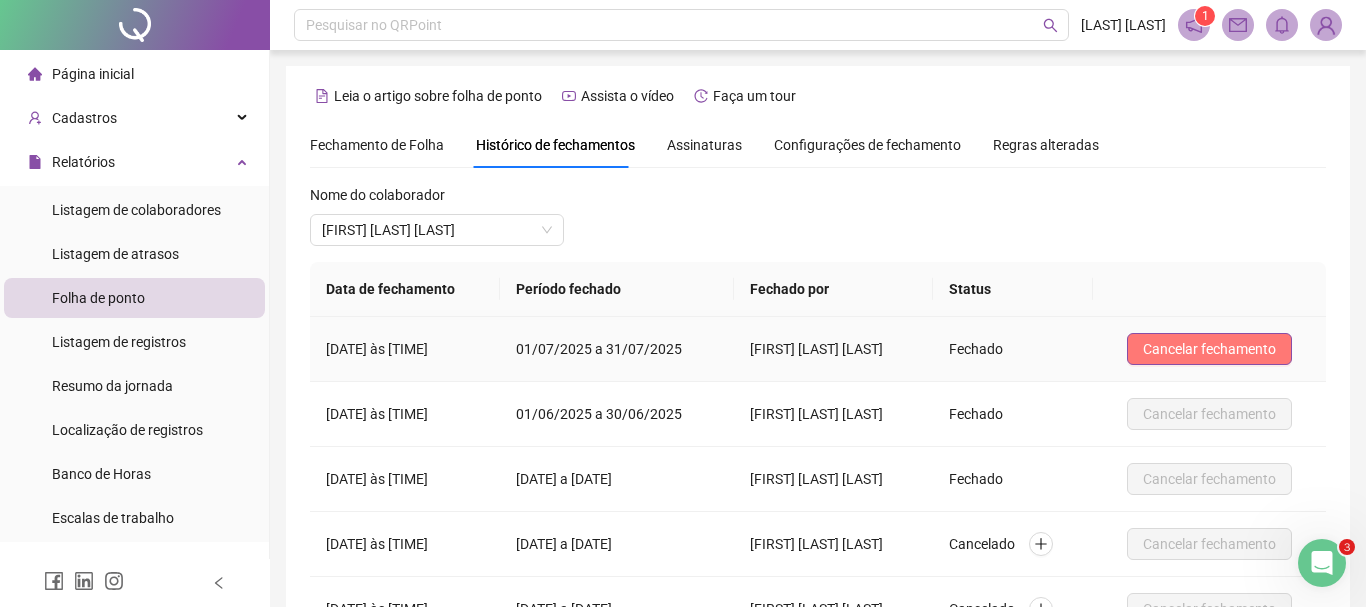 click on "Aviso de cancelamento Atenção!
Ao cancelar este fechamento, todos os pontos e saldos dos
colaboradores poderão sofrer alterações no período de  01/07/2025  a  31/07/2025 . Deseja confirmar esta ação? Não Sim, cancelar fechamento" at bounding box center [0, 0] 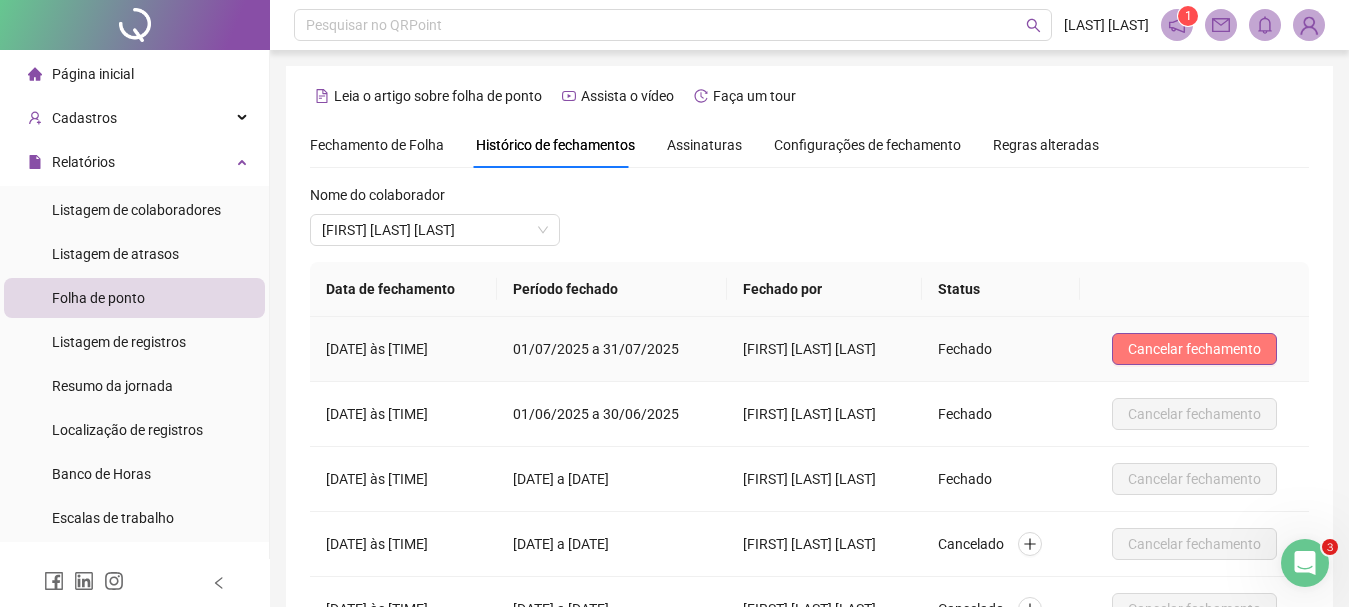 click on "Cancelar fechamento" at bounding box center (1194, 349) 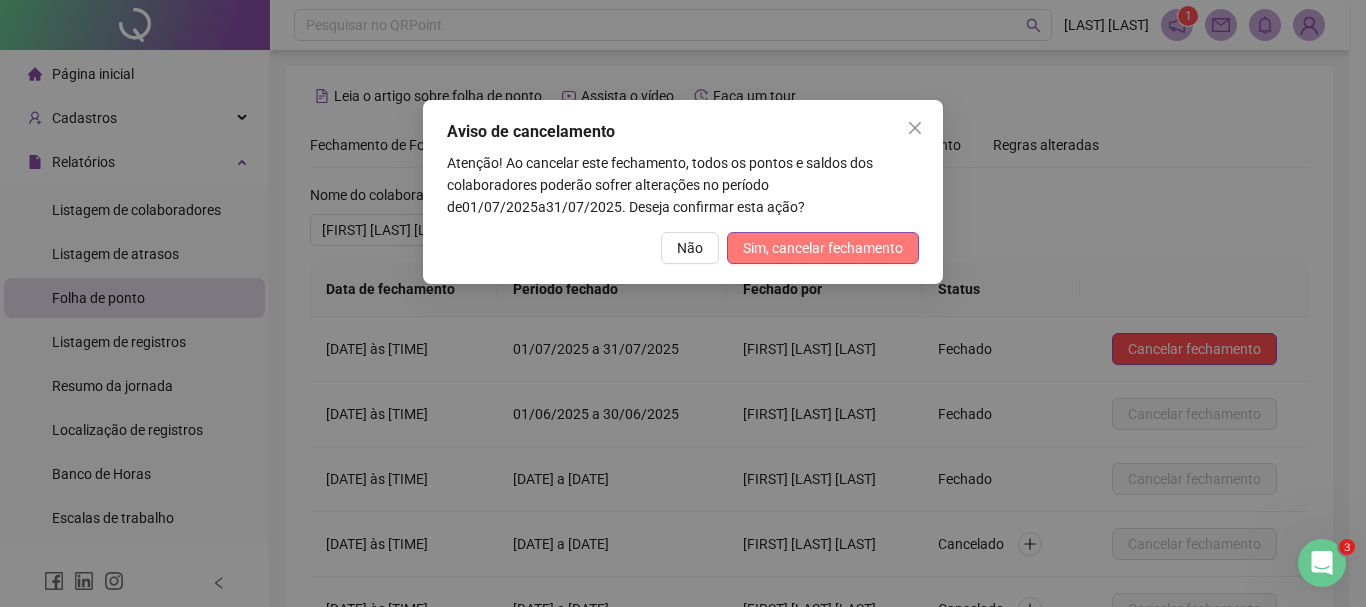 click on "Sim, cancelar fechamento" at bounding box center [823, 248] 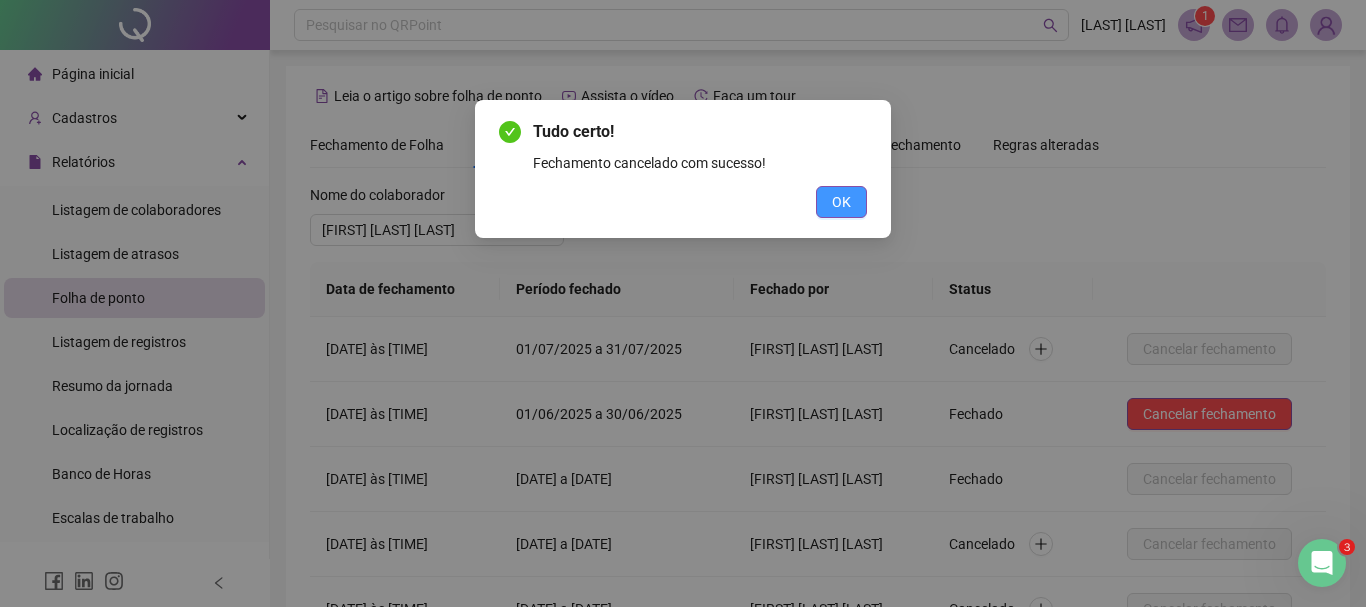 click on "OK" at bounding box center [841, 202] 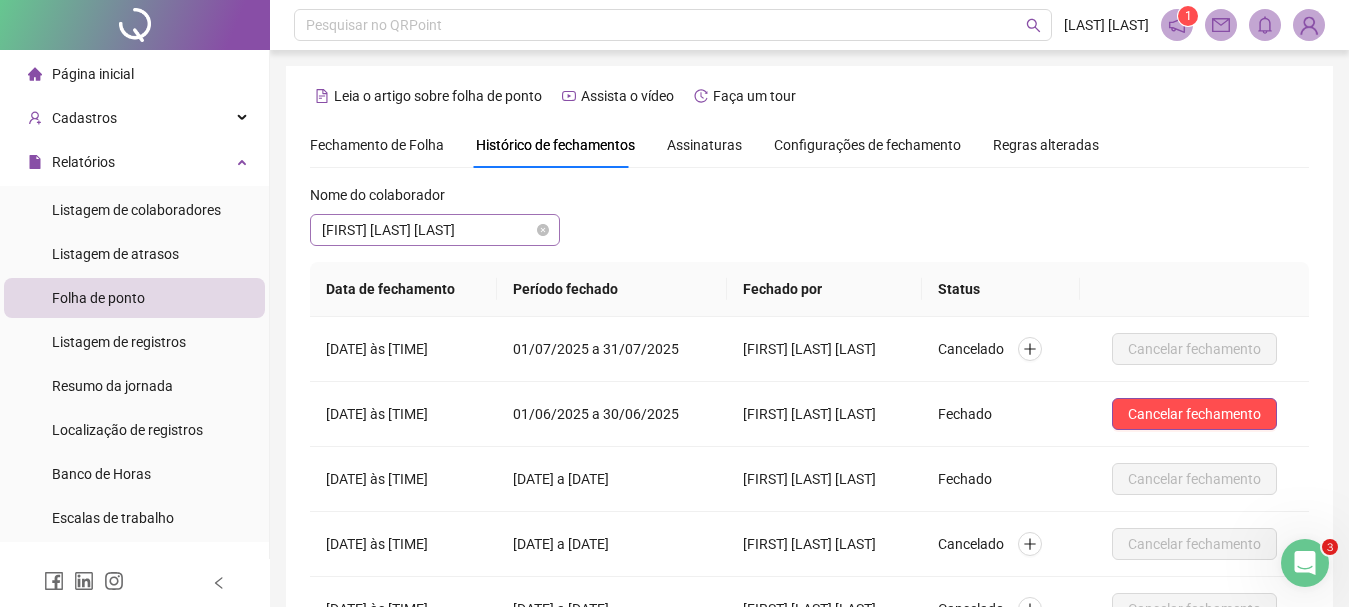 click on "[FIRST] [LAST] [LAST]" at bounding box center (435, 230) 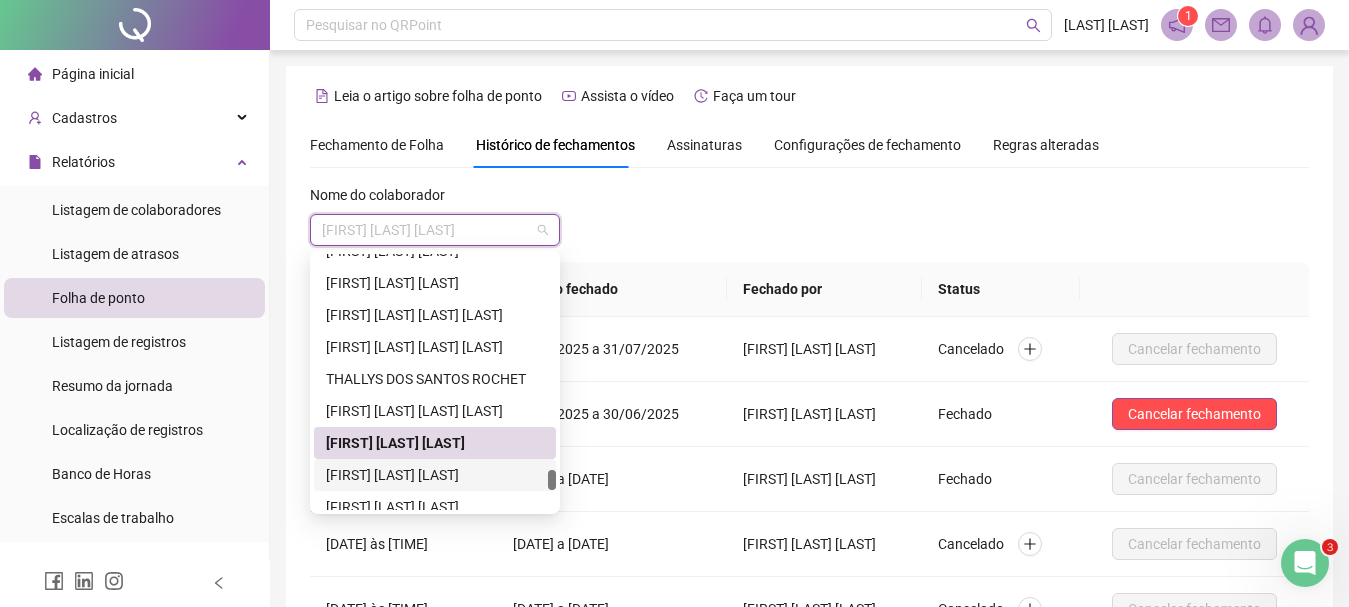 click on "[FIRST] [LAST] [LAST]" at bounding box center [435, 475] 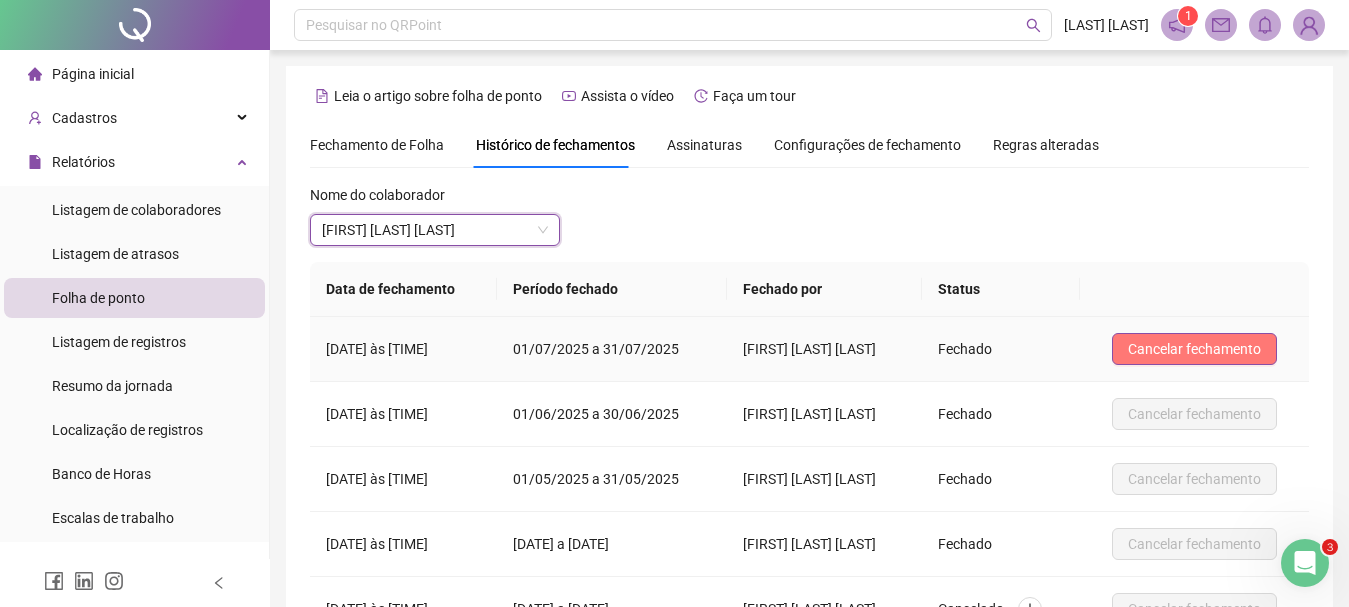 click on "Cancelar fechamento" at bounding box center (1194, 349) 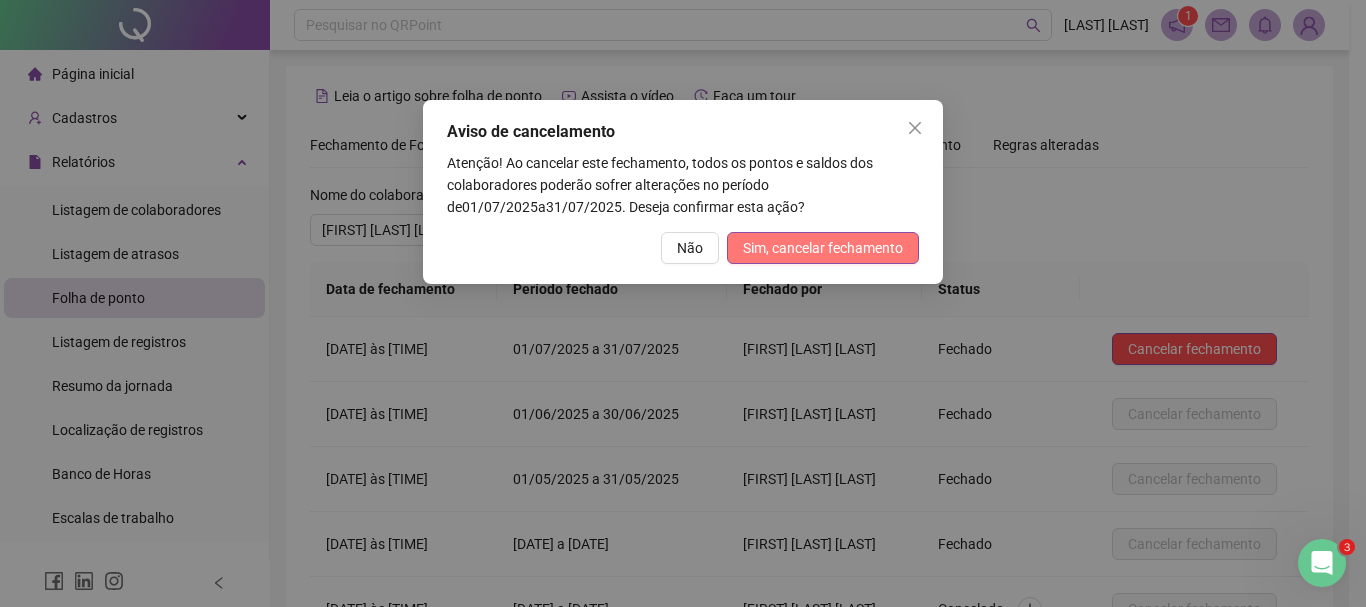 click on "Sim, cancelar fechamento" at bounding box center (823, 248) 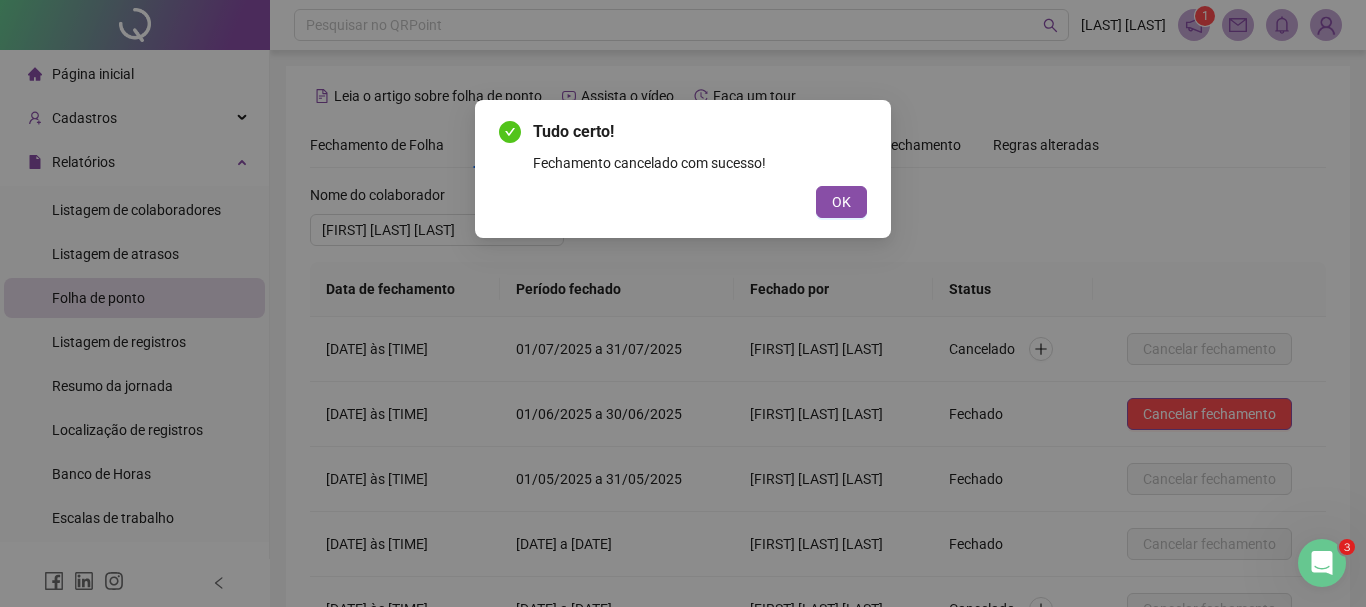 click on "OK" at bounding box center [841, 202] 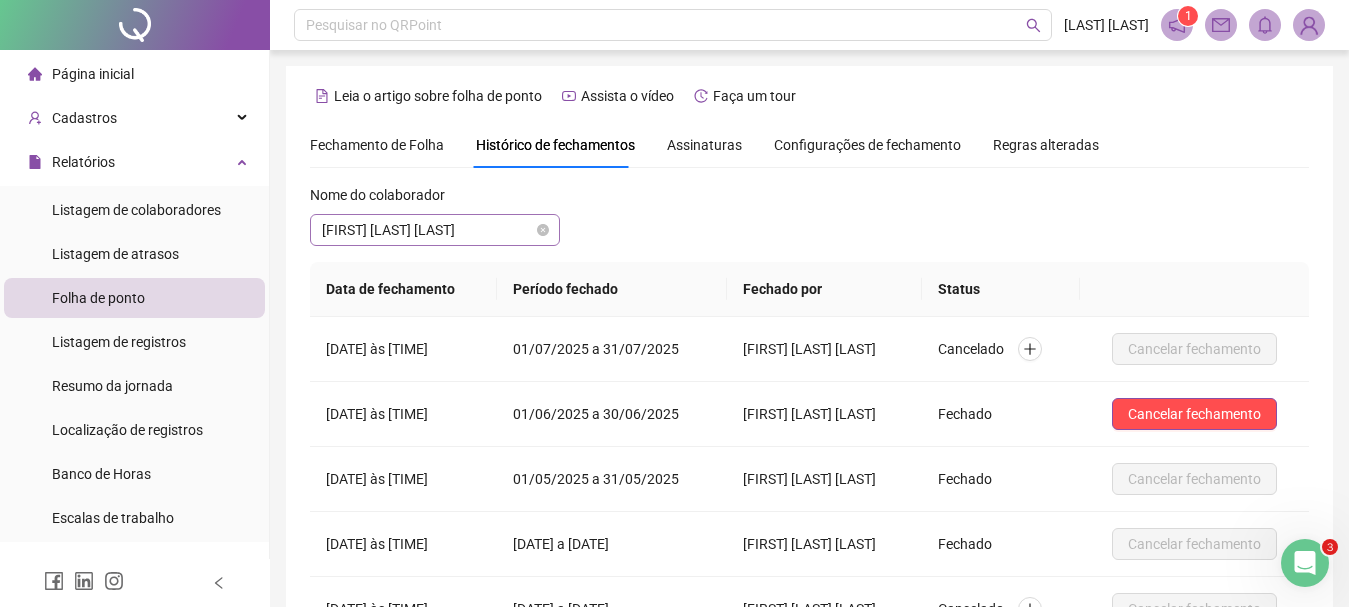 click on "[FIRST] [LAST] [LAST]" at bounding box center (435, 230) 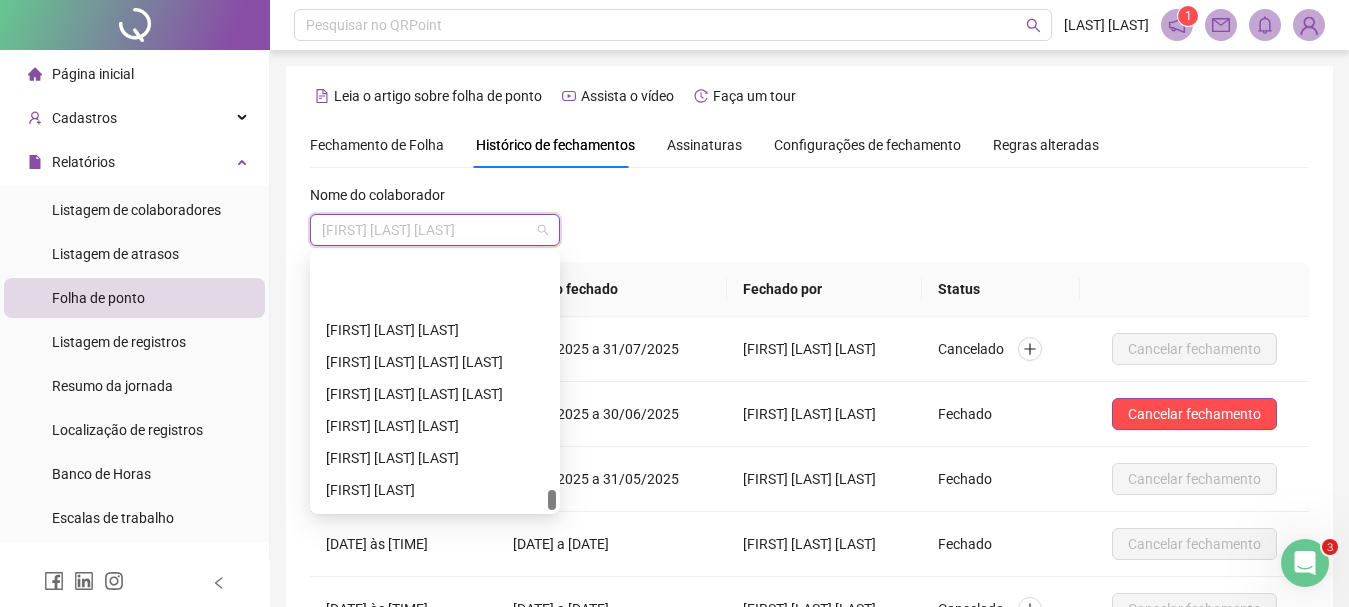 scroll, scrollTop: 3200, scrollLeft: 0, axis: vertical 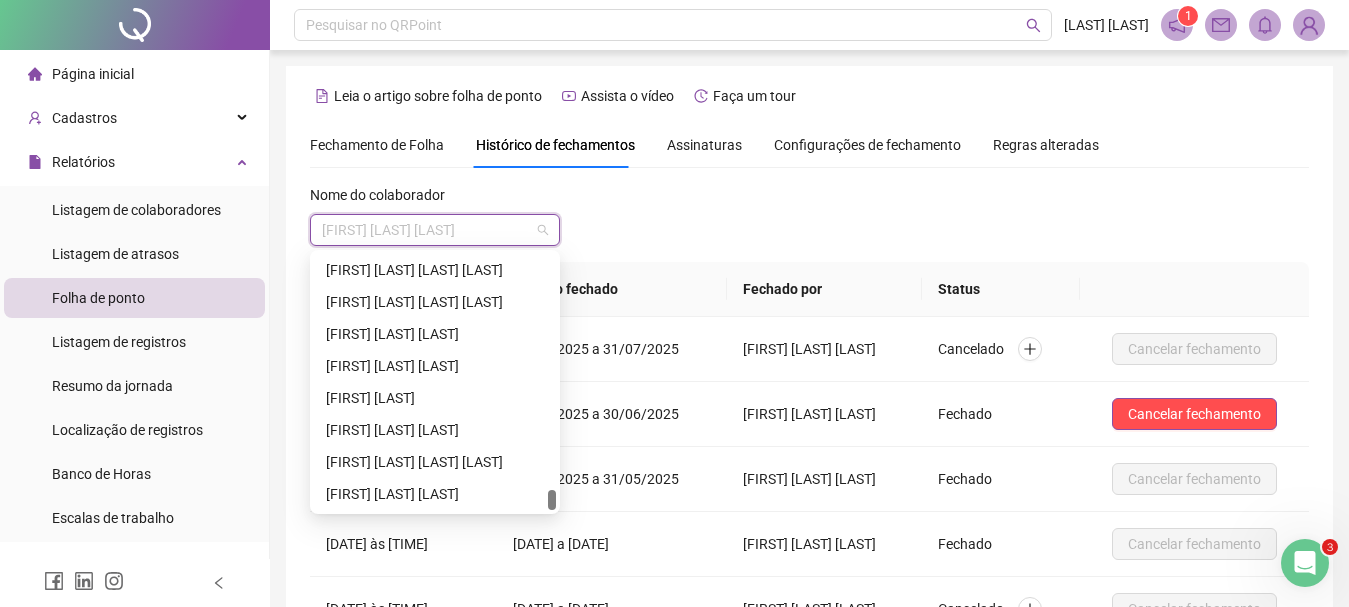 drag, startPoint x: 550, startPoint y: 492, endPoint x: 550, endPoint y: 508, distance: 16 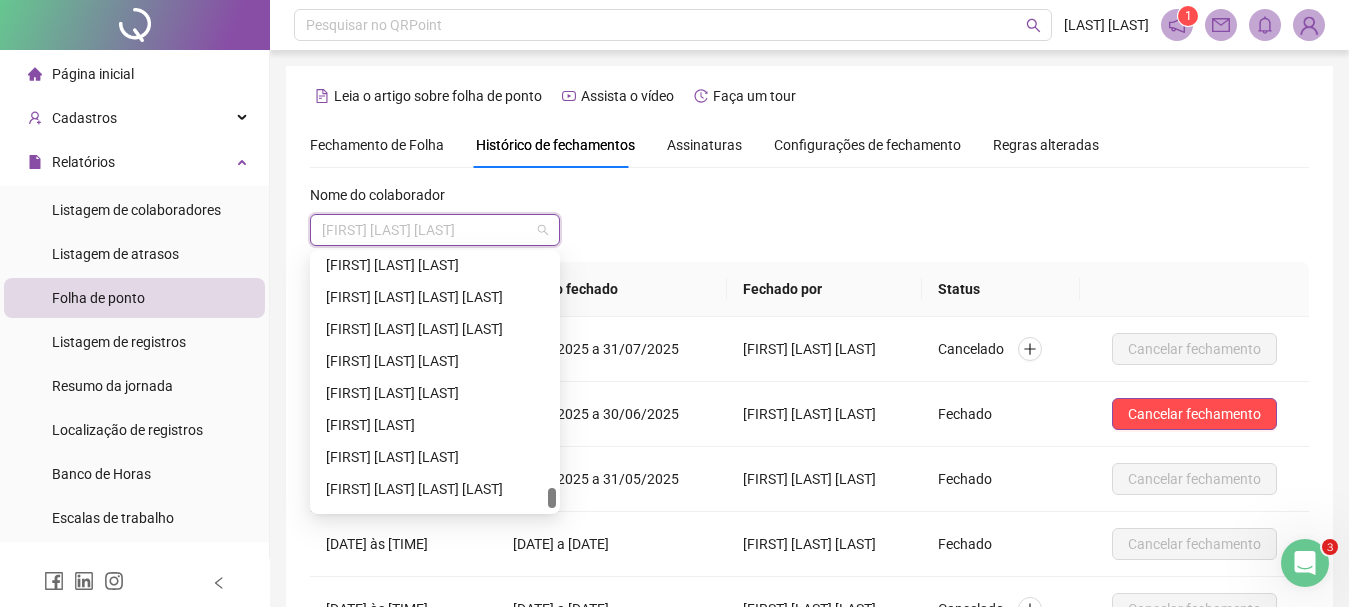 click at bounding box center [552, 498] 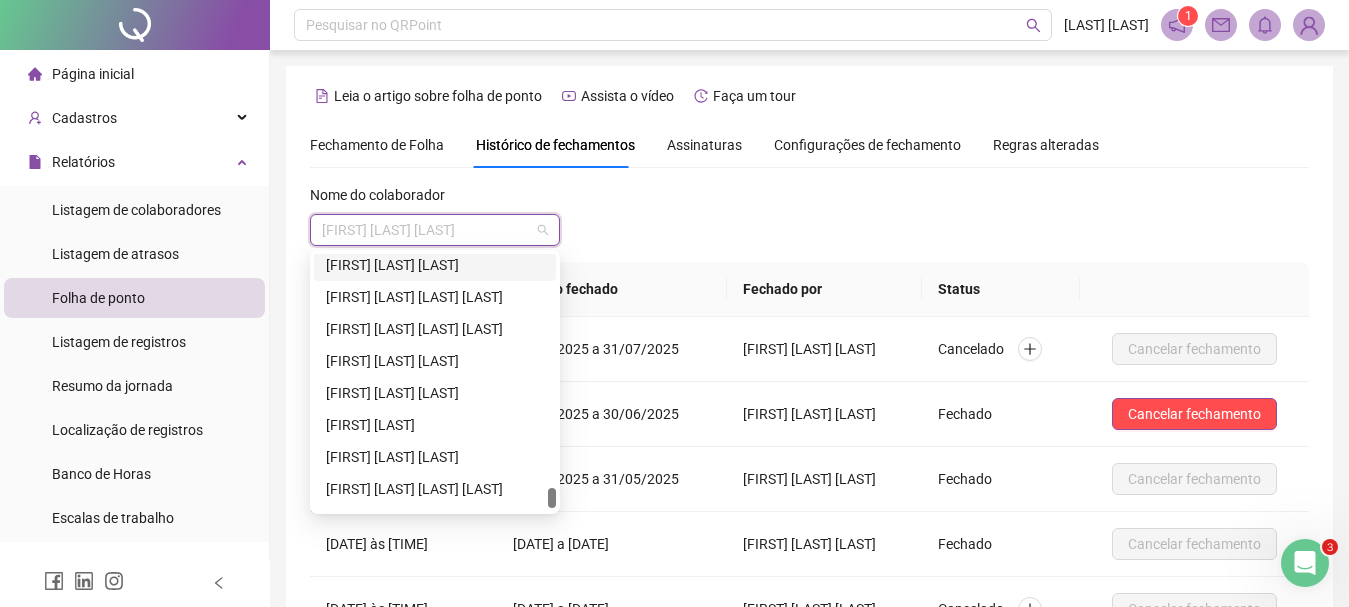 click on "[FIRST] [LAST] [LAST]" at bounding box center (435, 265) 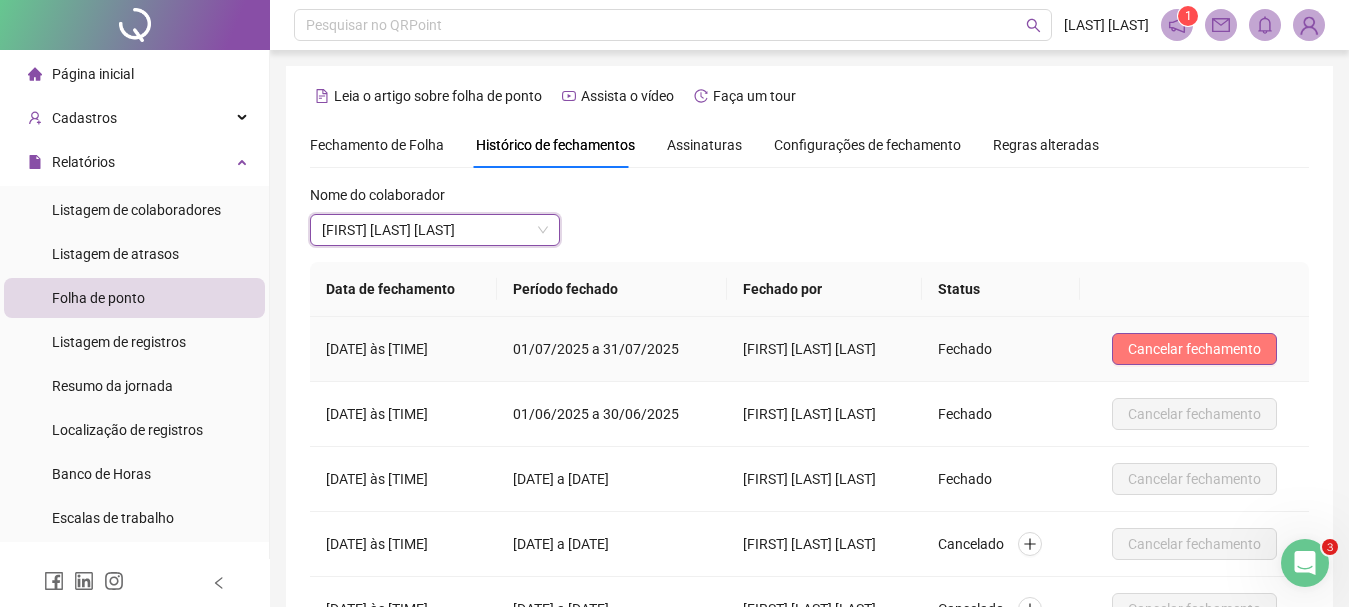click on "Cancelar fechamento" at bounding box center [1194, 349] 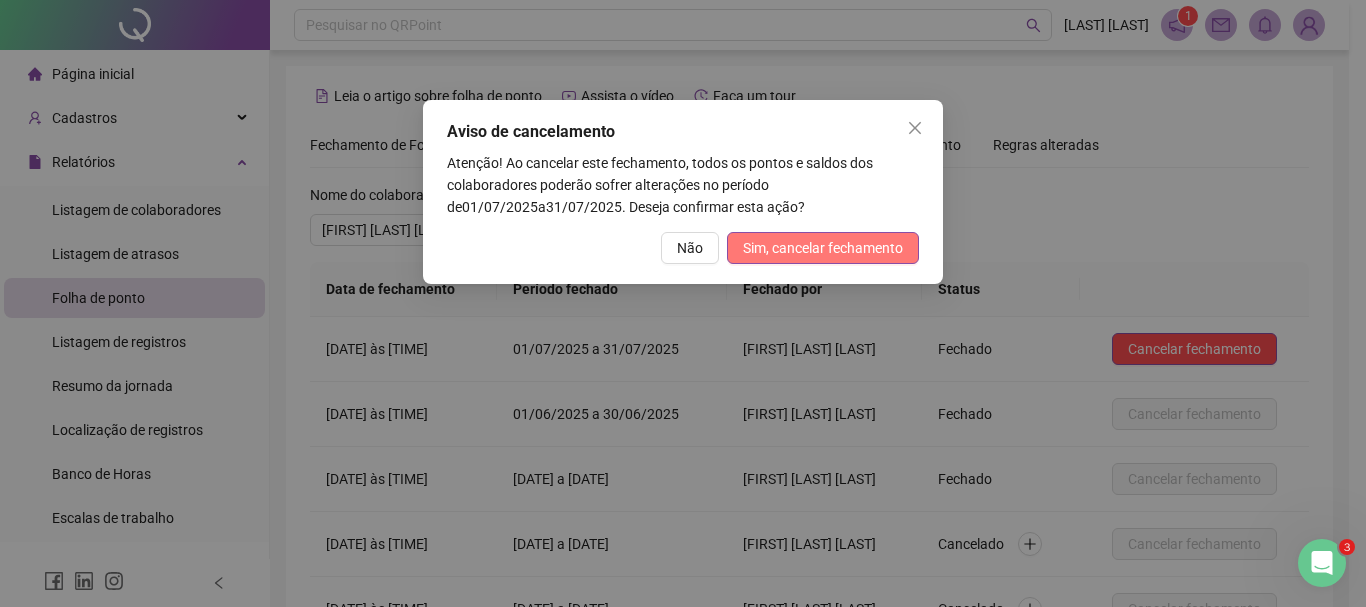 click on "Sim, cancelar fechamento" at bounding box center (823, 248) 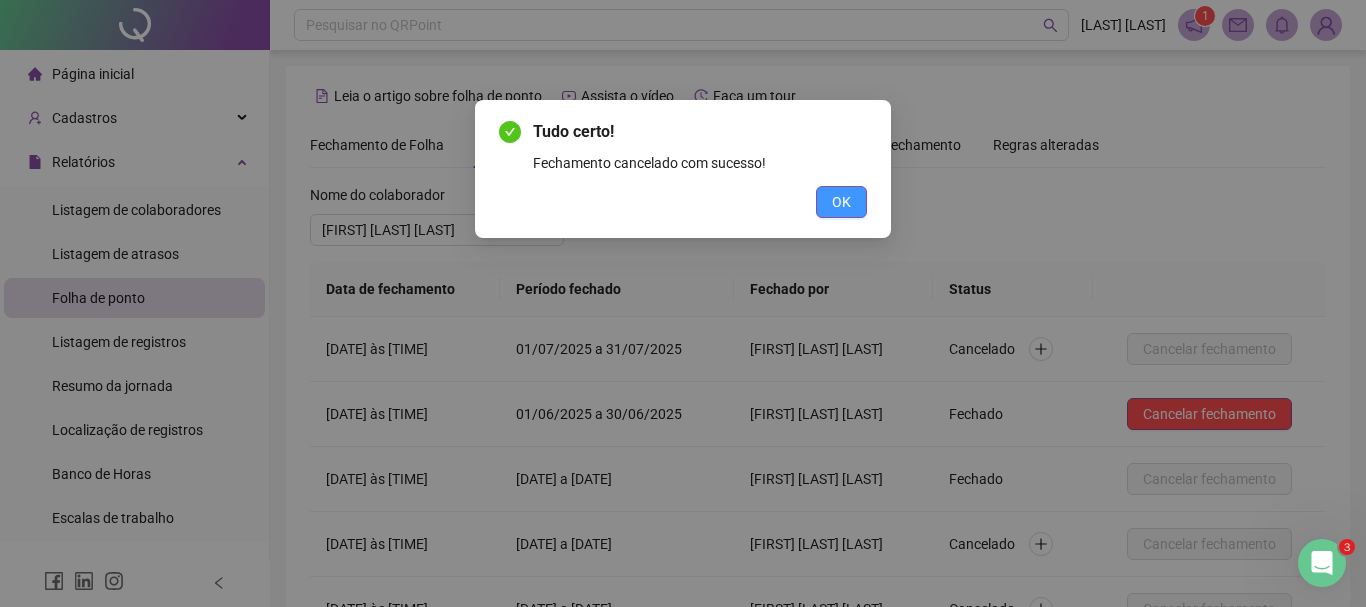 click on "OK" at bounding box center [841, 202] 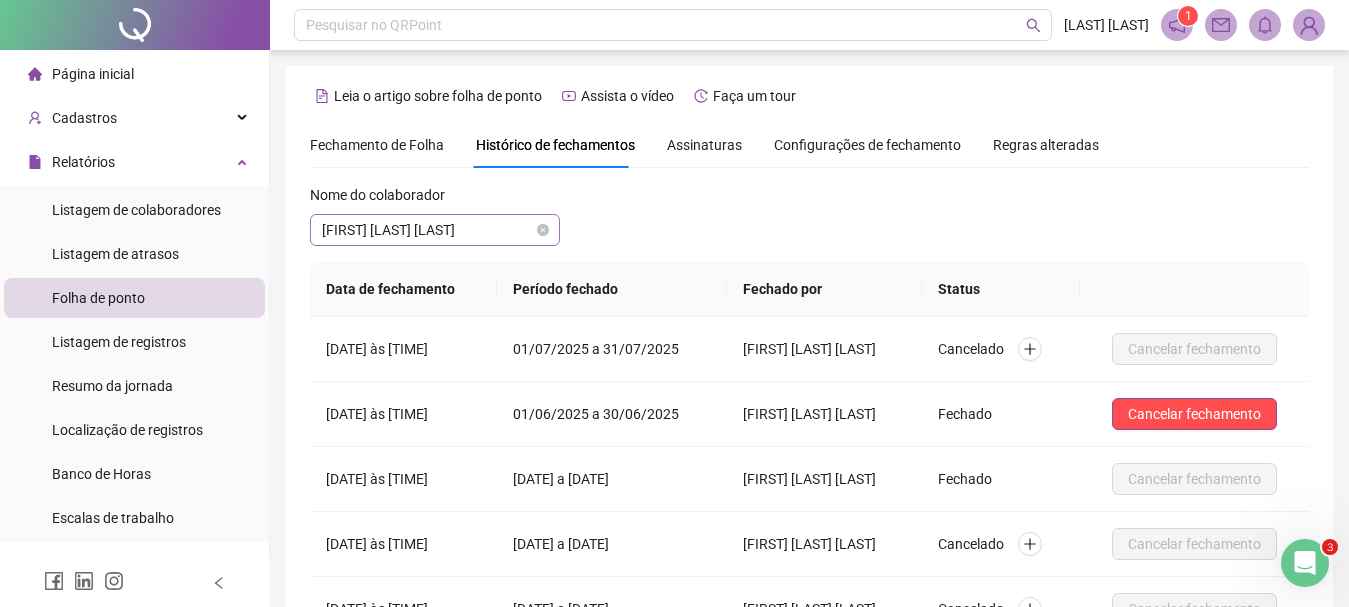 click on "[FIRST] [LAST] [LAST]" at bounding box center (435, 230) 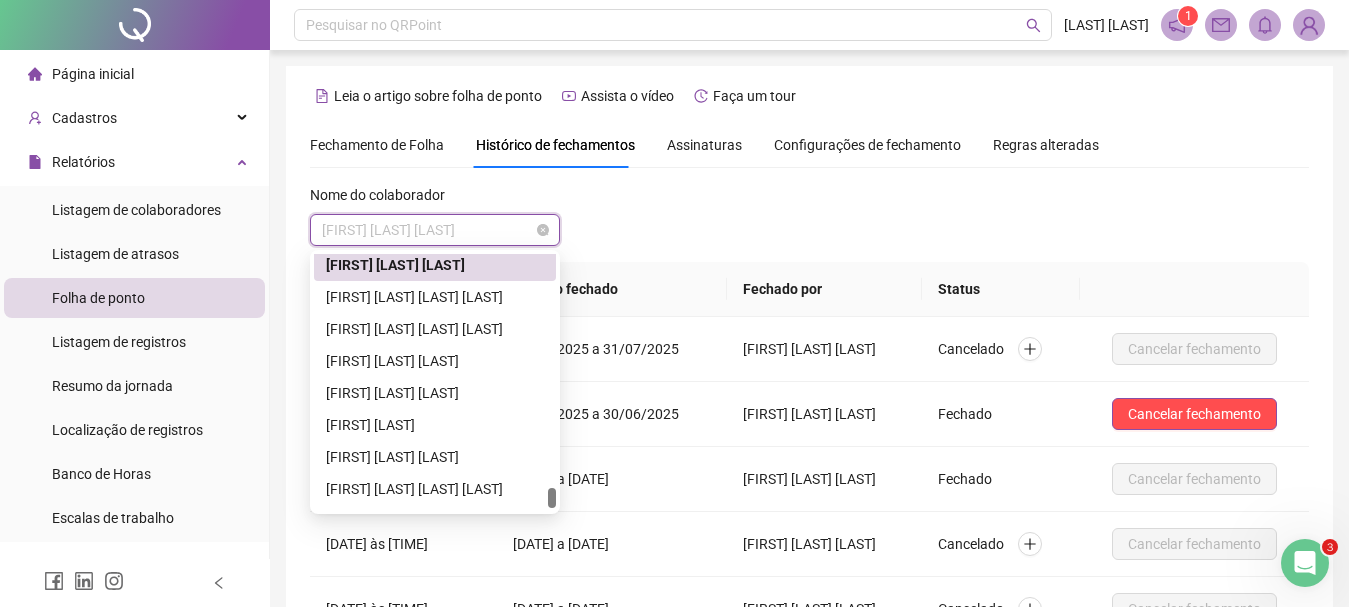 scroll, scrollTop: 3168, scrollLeft: 0, axis: vertical 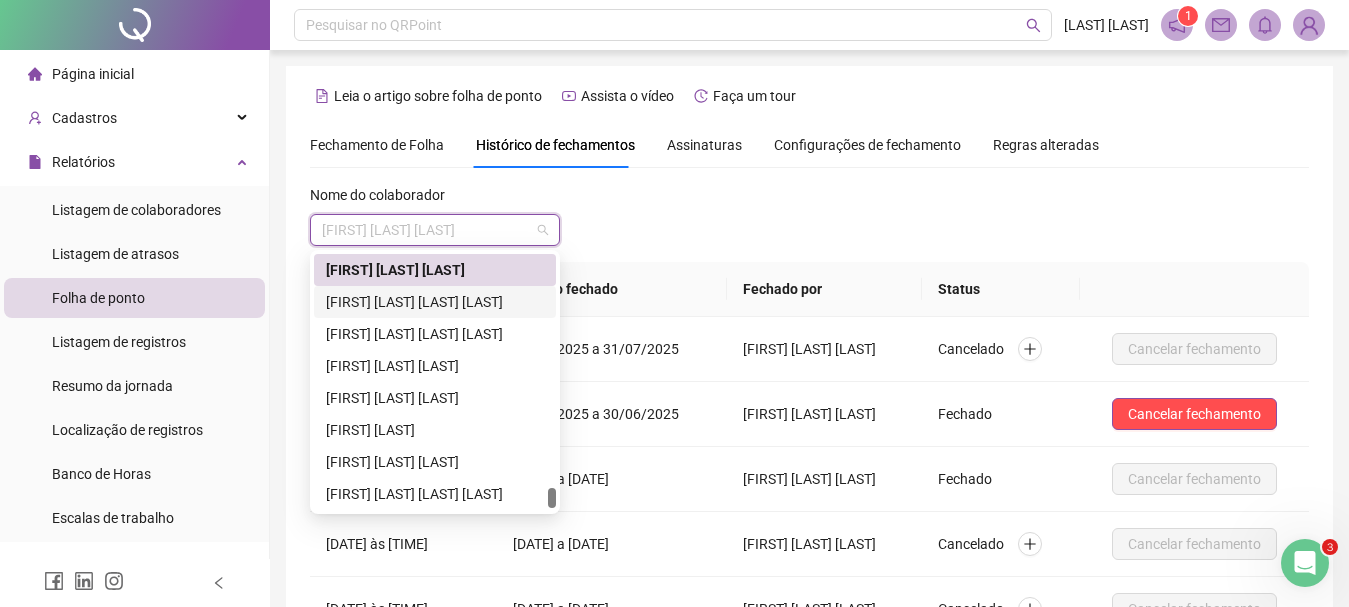 click on "[FIRST] [LAST] [LAST] [LAST]" at bounding box center (435, 302) 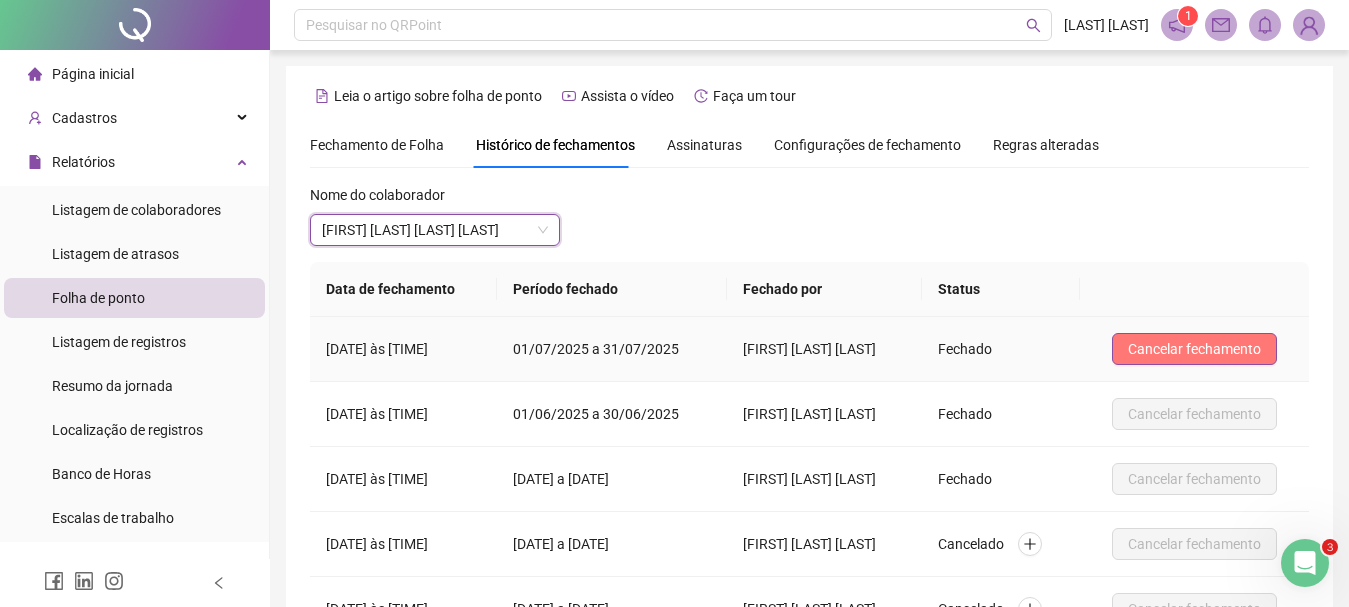 click on "Cancelar fechamento" at bounding box center (1194, 349) 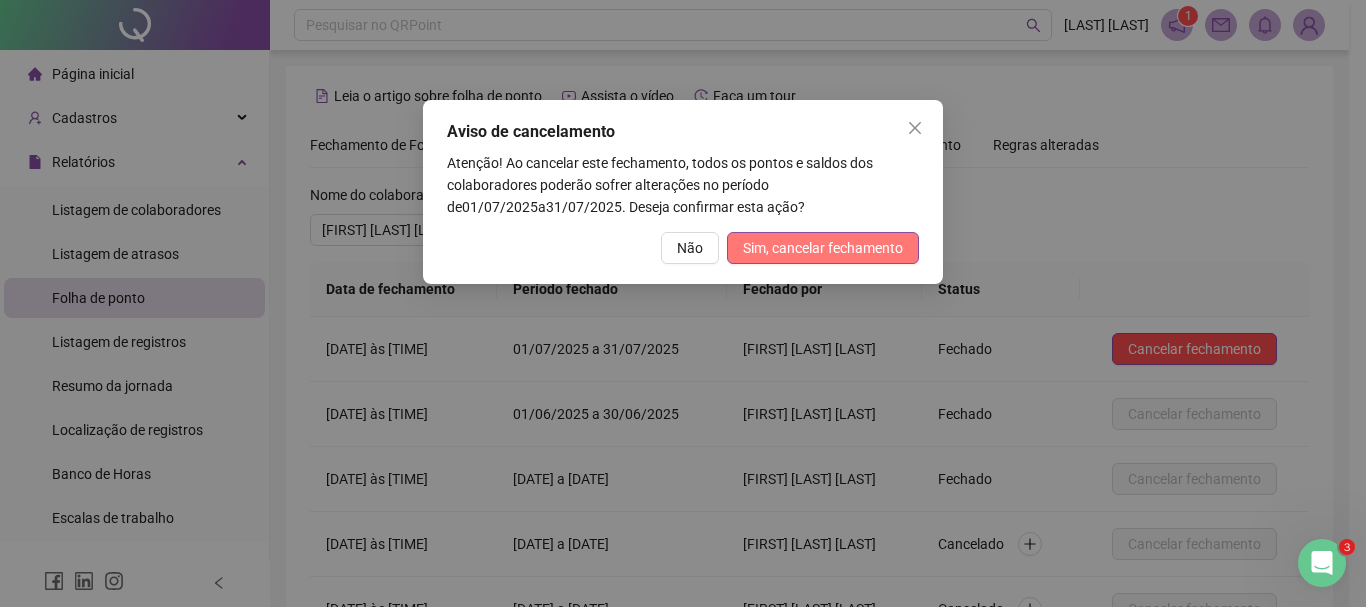 click on "Sim, cancelar fechamento" at bounding box center (823, 248) 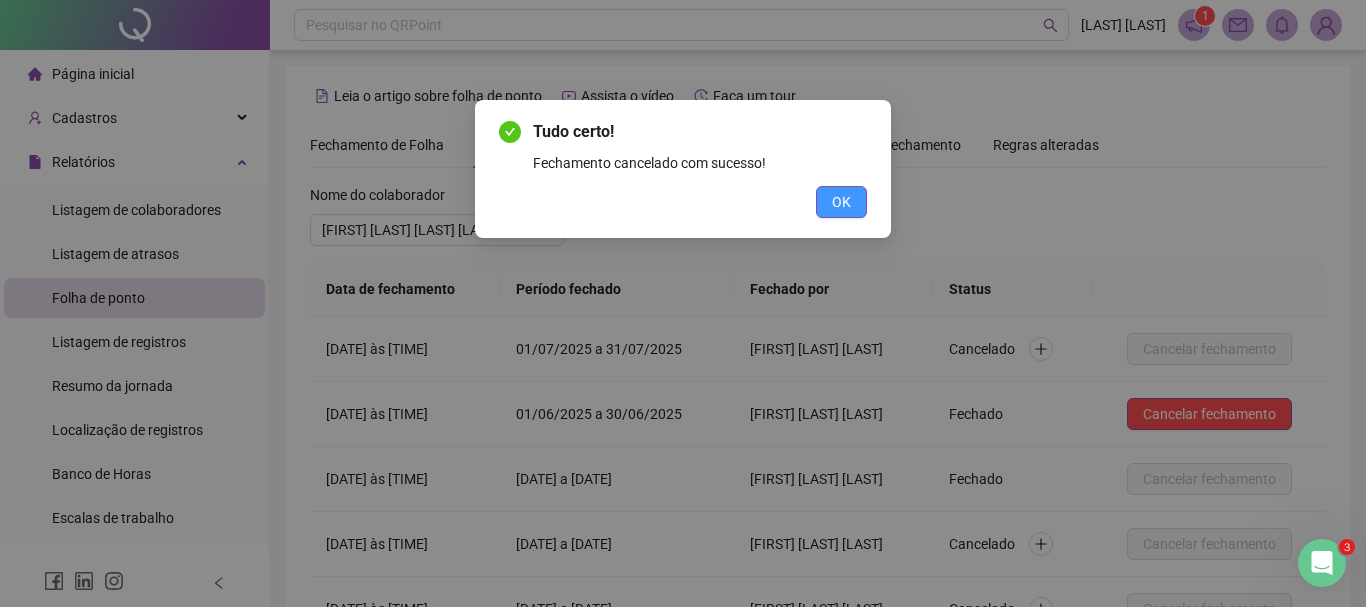 click on "OK" at bounding box center [841, 202] 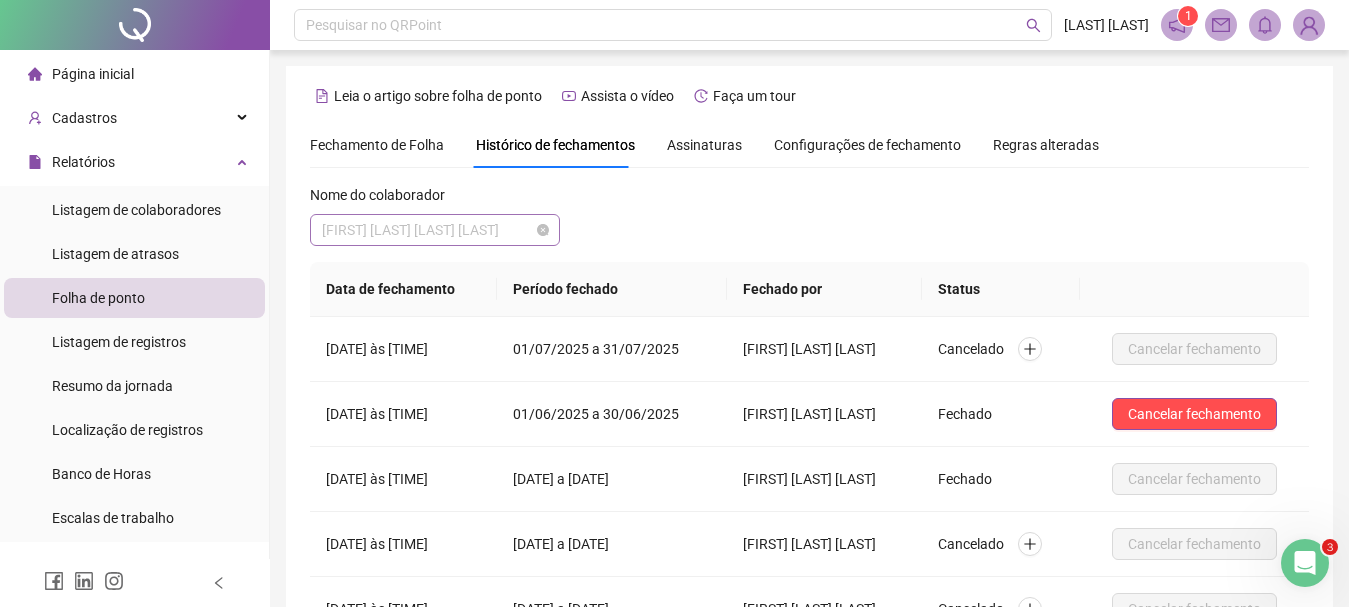 click on "[FIRST] [LAST] [LAST] [LAST]" at bounding box center (435, 230) 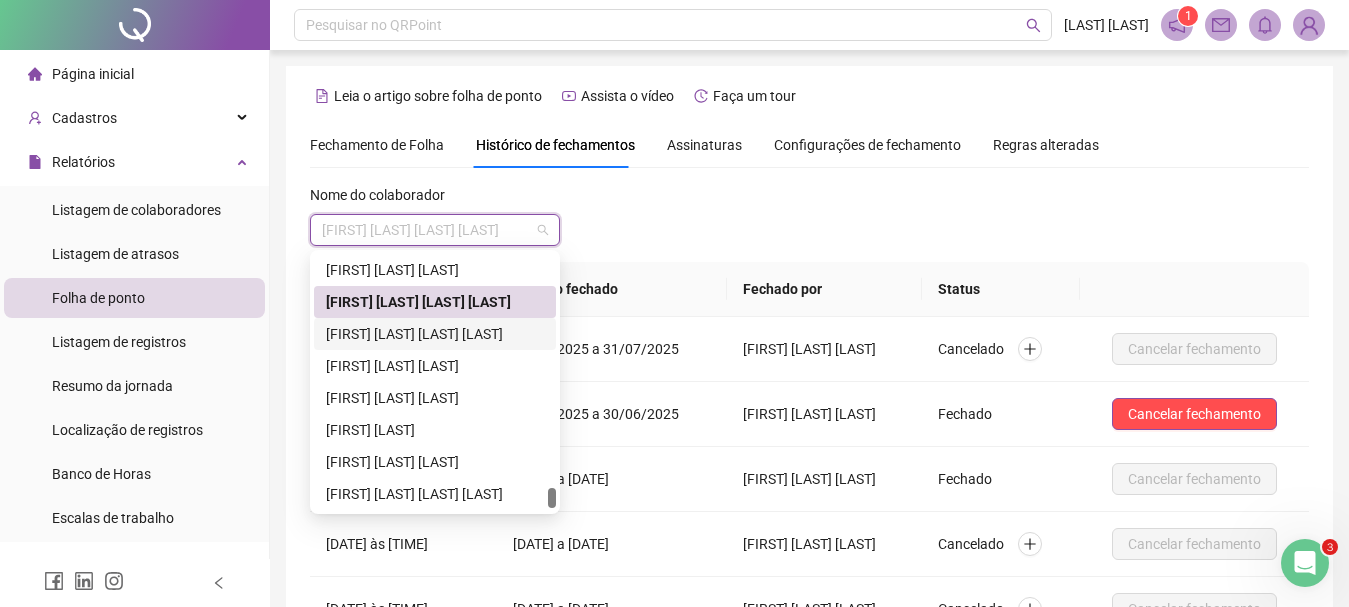 click on "[FIRST] [LAST] [LAST] [LAST]" at bounding box center (435, 334) 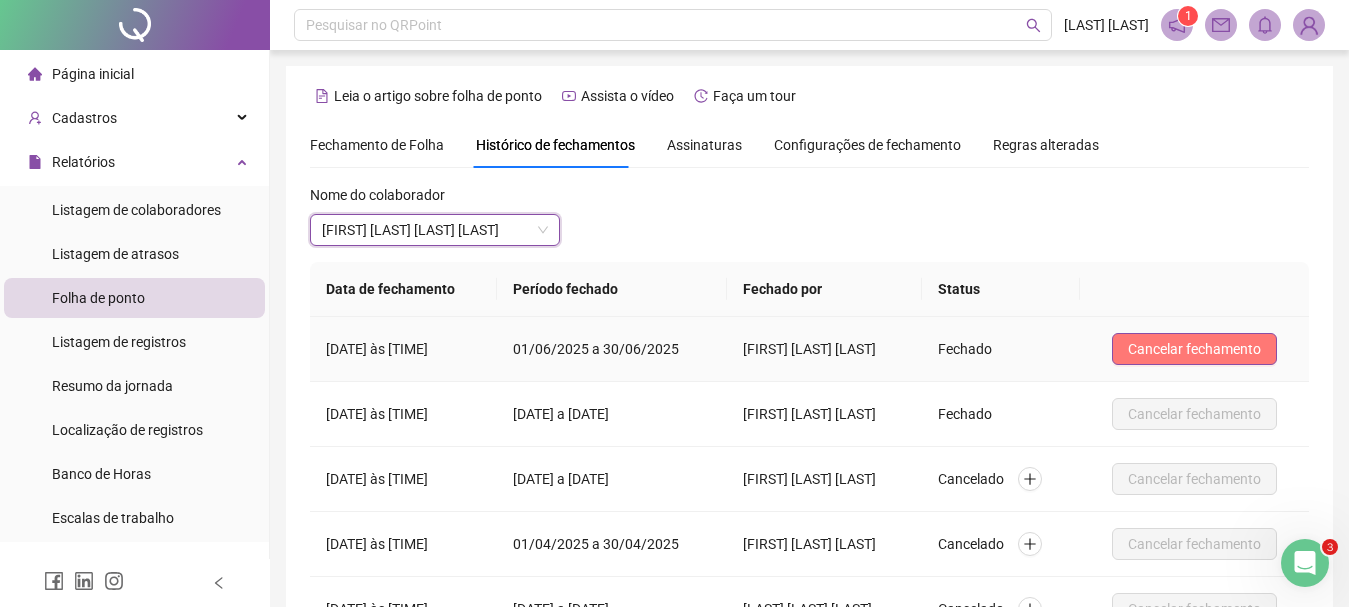 click on "Cancelar fechamento" at bounding box center (1194, 349) 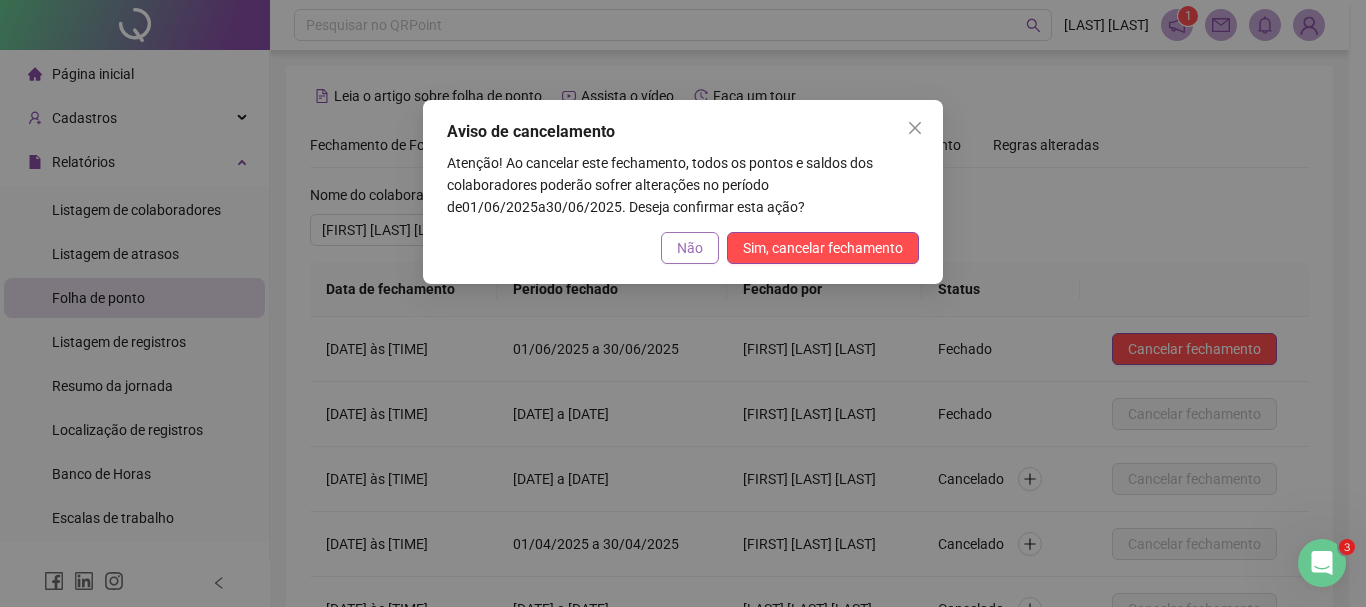 click on "Não" at bounding box center (690, 248) 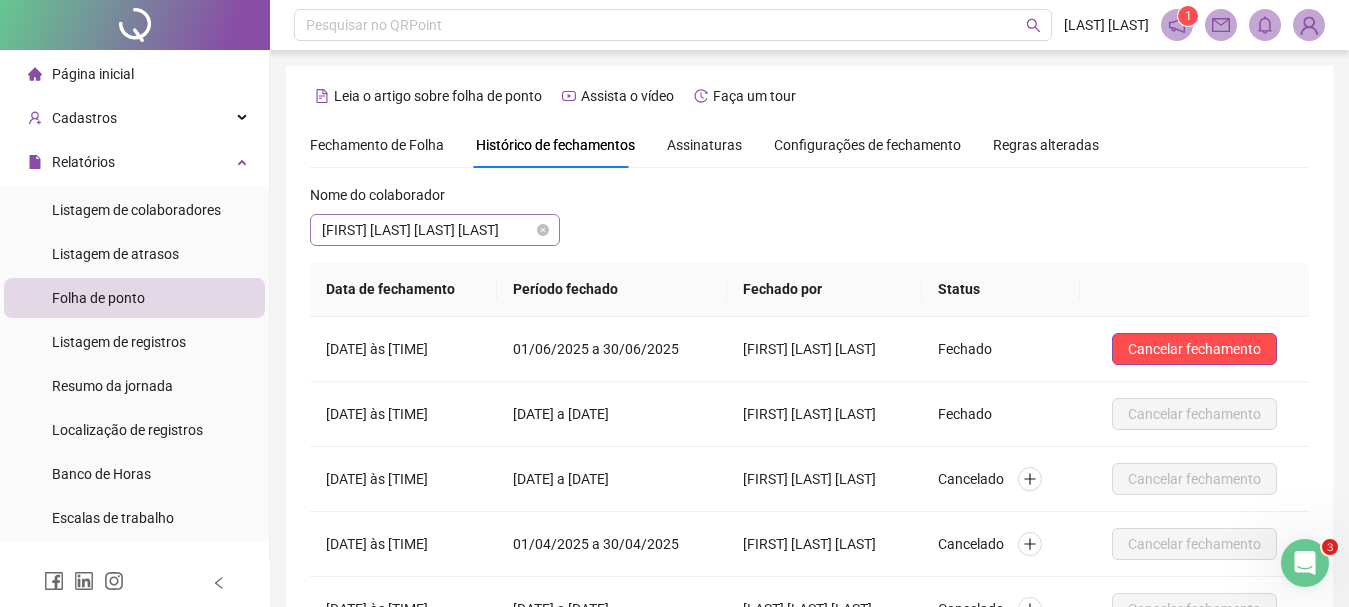 click on "[FIRST] [LAST] [LAST] [LAST]" at bounding box center [435, 230] 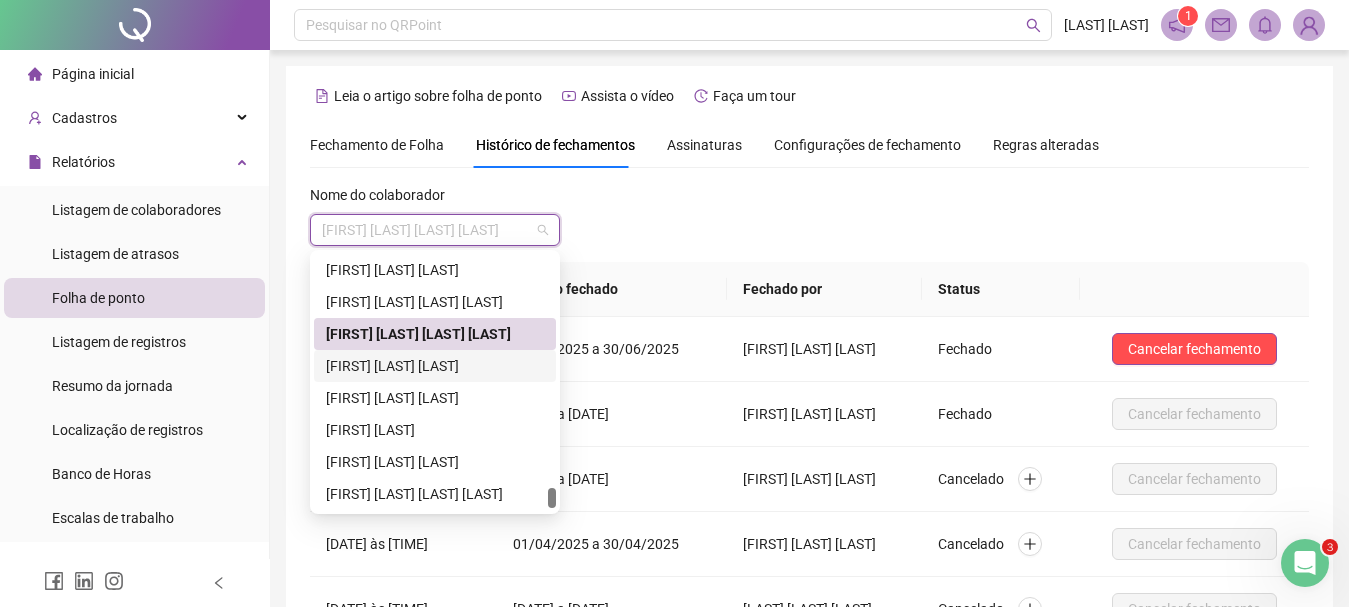 click on "[FIRST] [LAST] [LAST]" at bounding box center (435, 366) 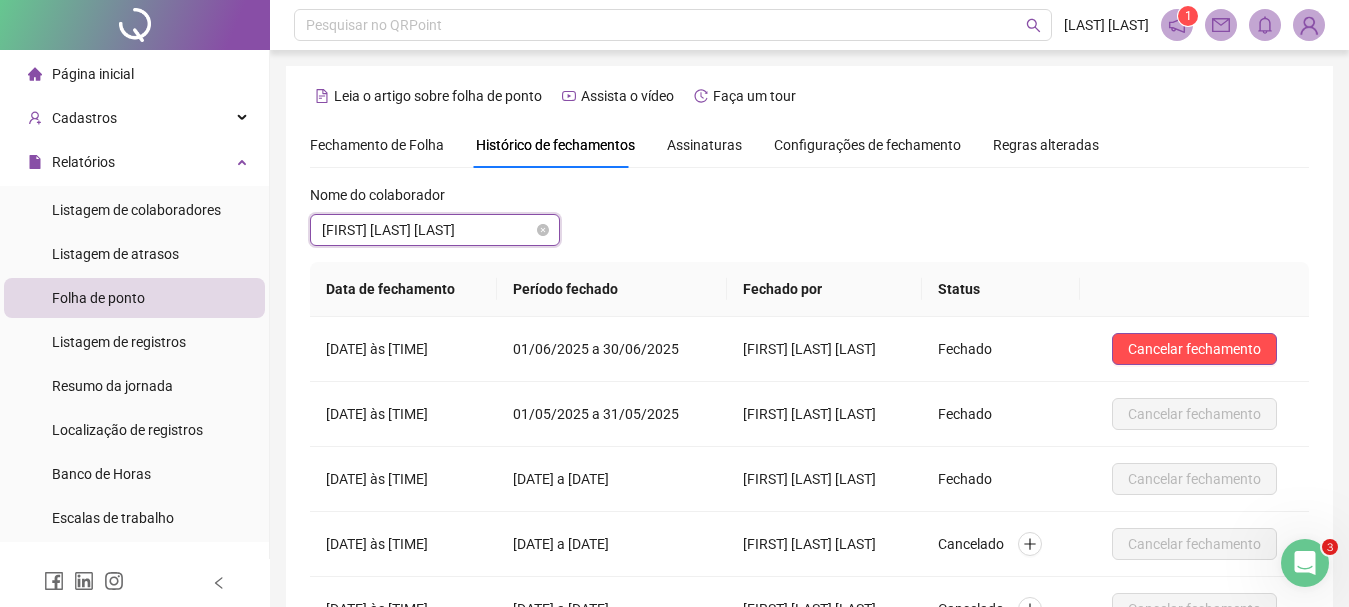 click on "[FIRST] [LAST] [LAST]" at bounding box center [435, 230] 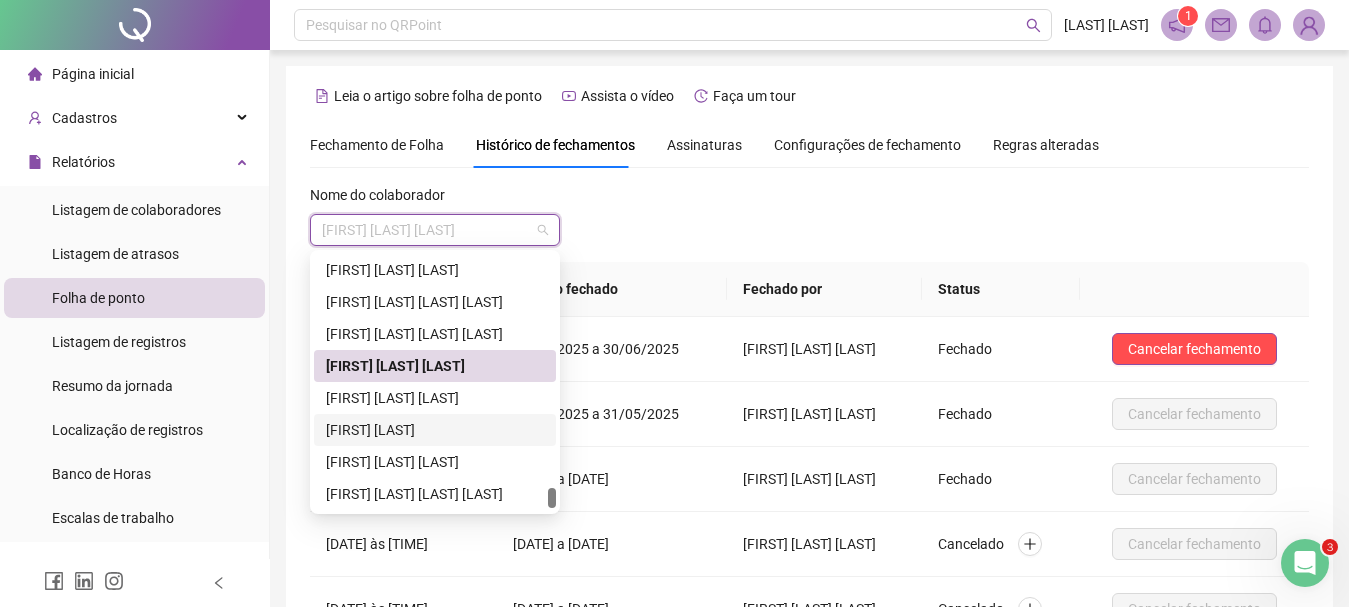 click on "[FIRST] [LAST]" at bounding box center (435, 430) 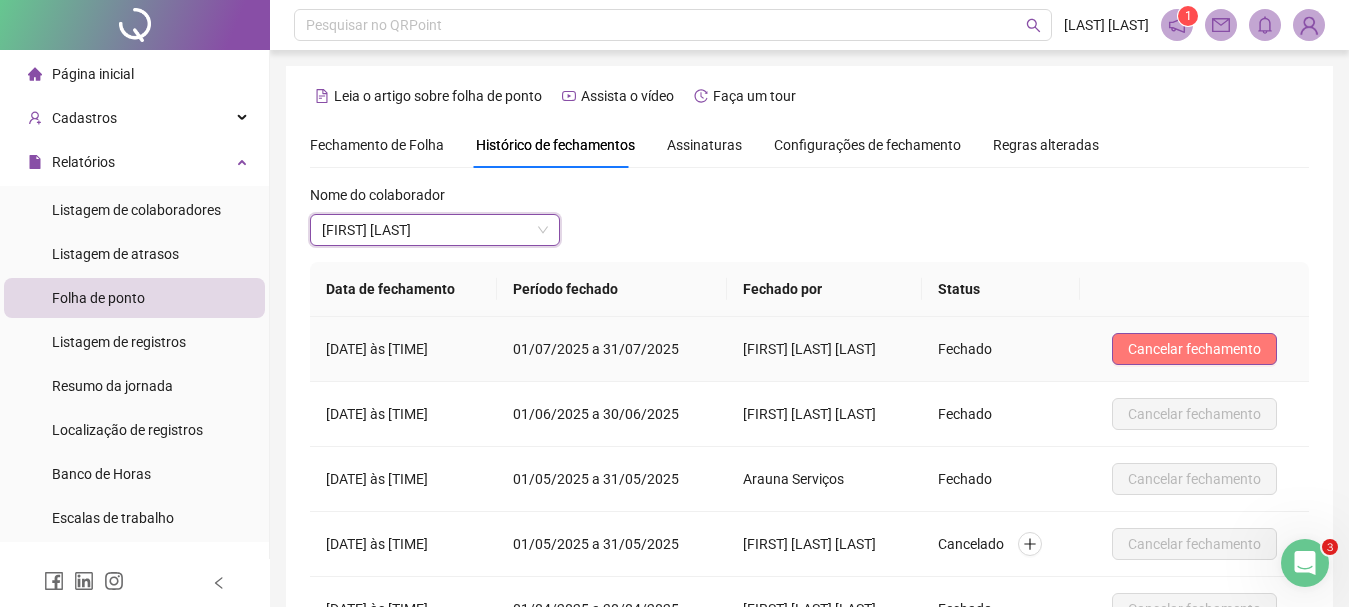 click on "Cancelar fechamento" at bounding box center [1194, 349] 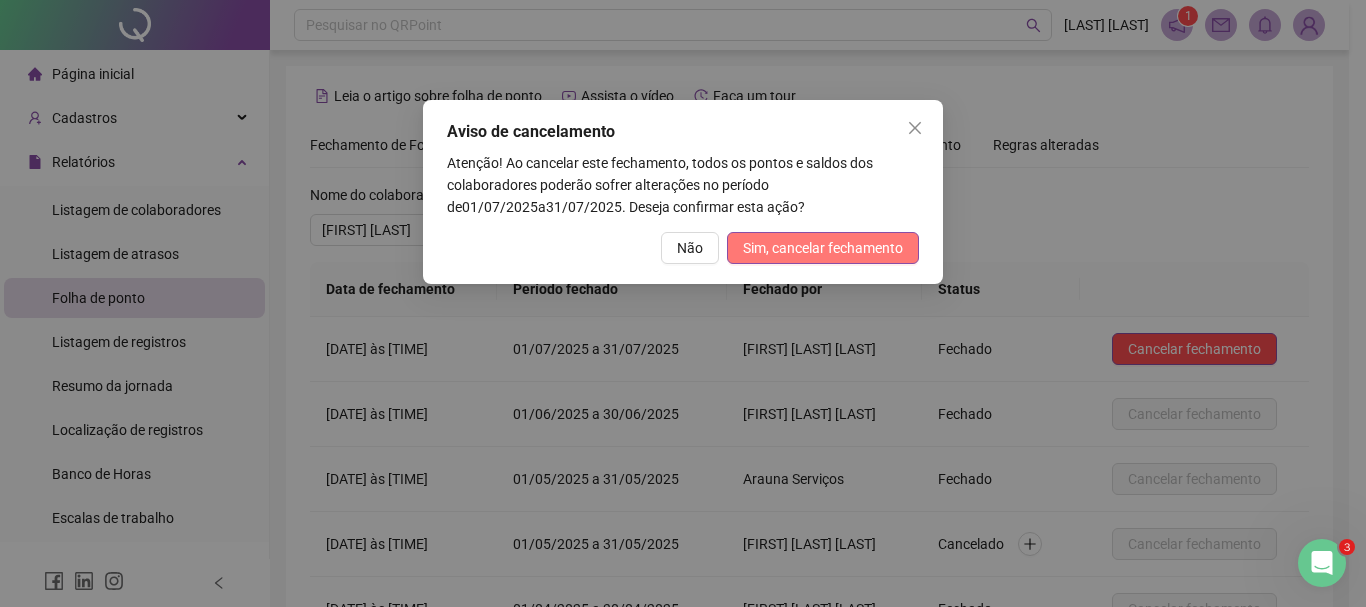 click on "Sim, cancelar fechamento" at bounding box center [823, 248] 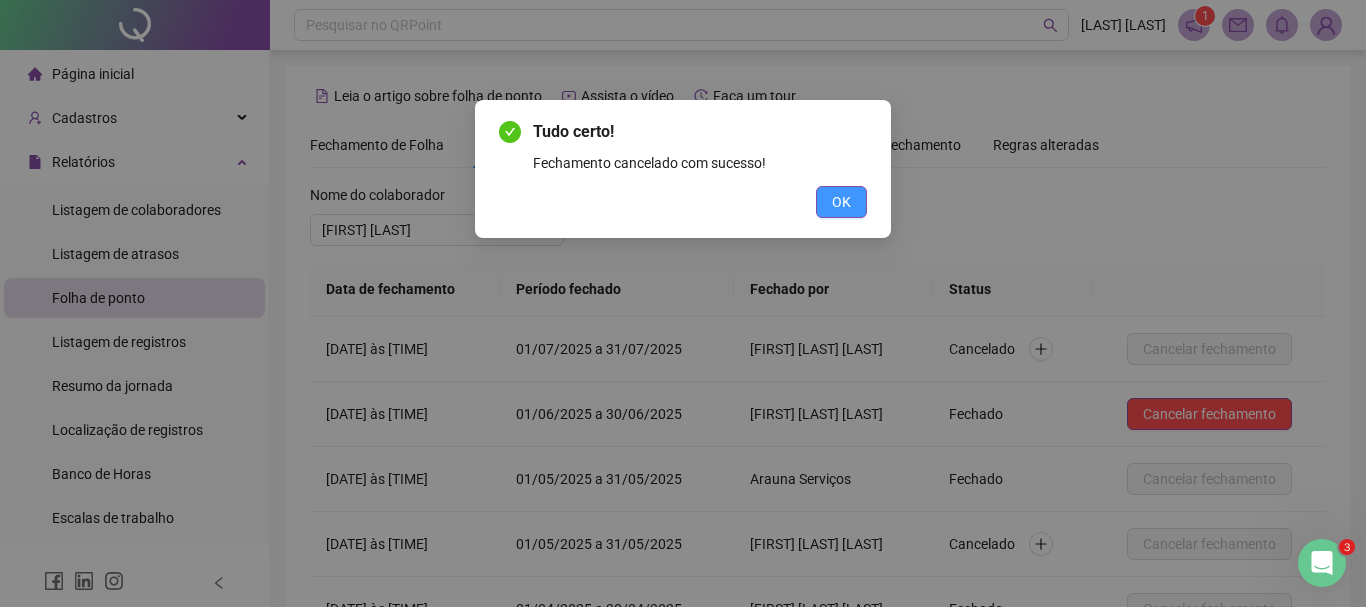 click on "OK" at bounding box center (841, 202) 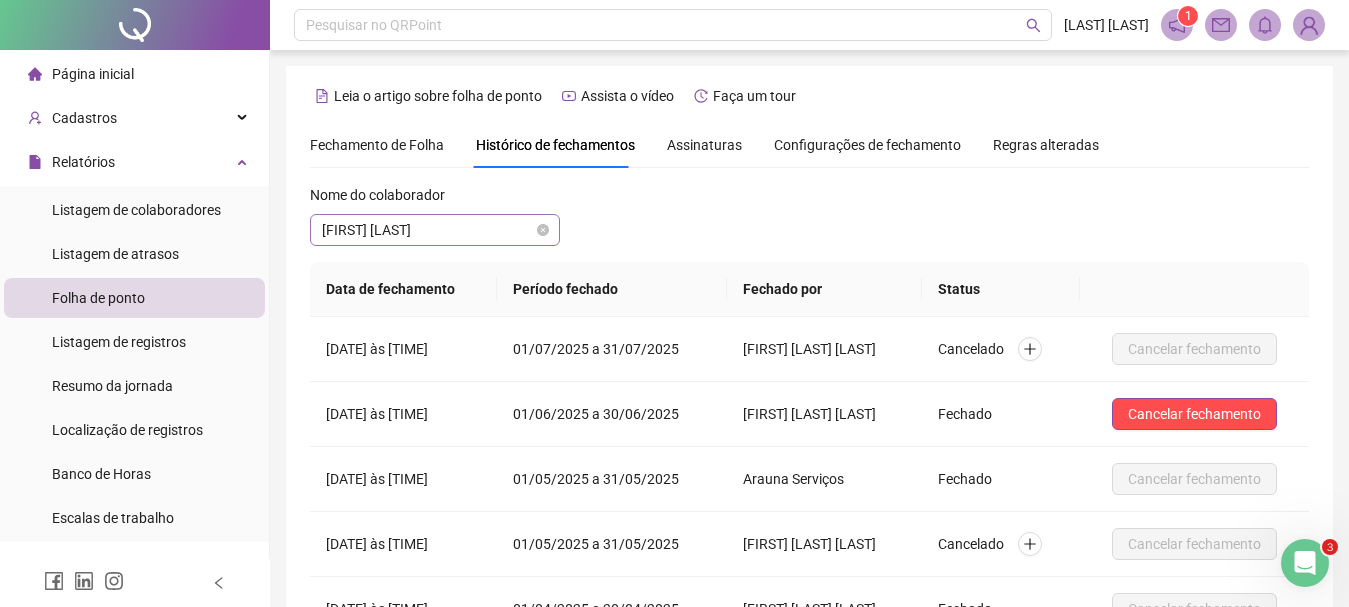 click on "[FIRST] [LAST]" at bounding box center [435, 230] 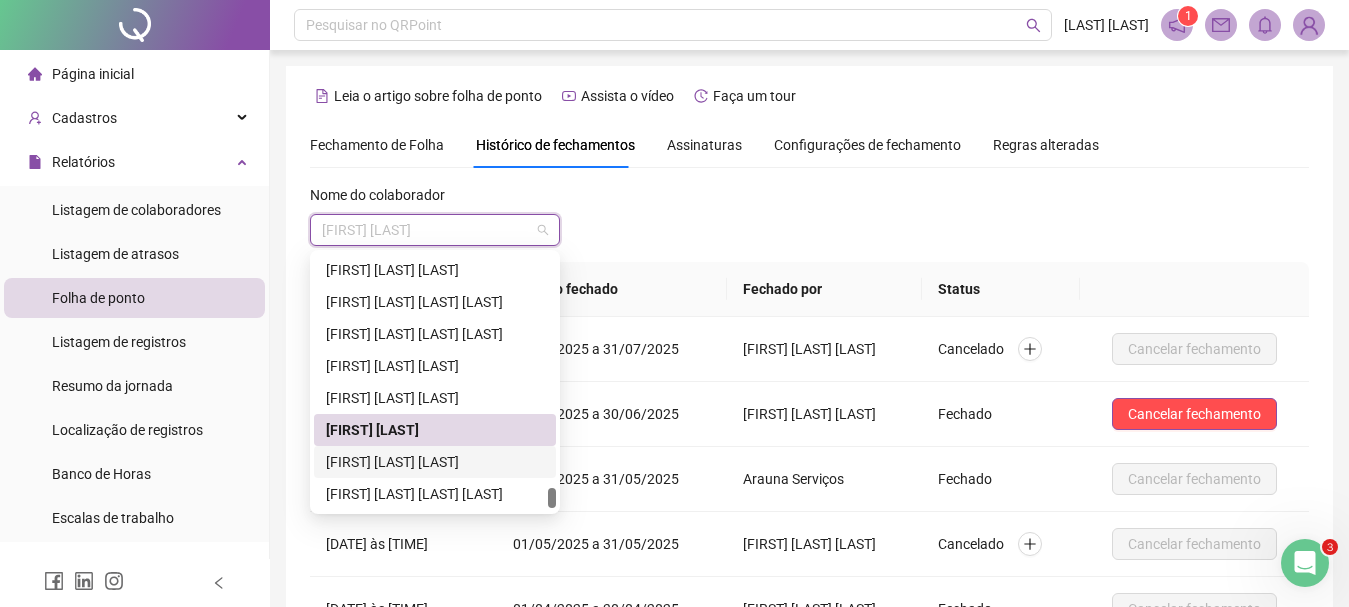 click on "[FIRST] [LAST] [LAST]" at bounding box center [435, 462] 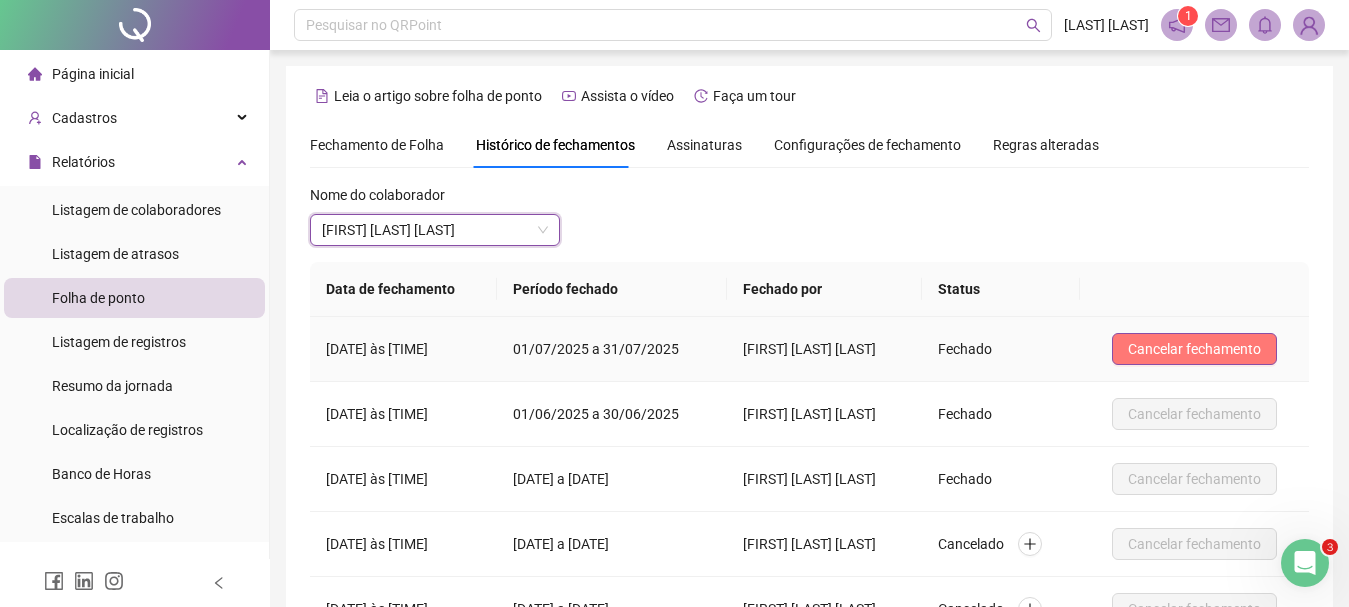 click on "Cancelar fechamento" at bounding box center (1194, 349) 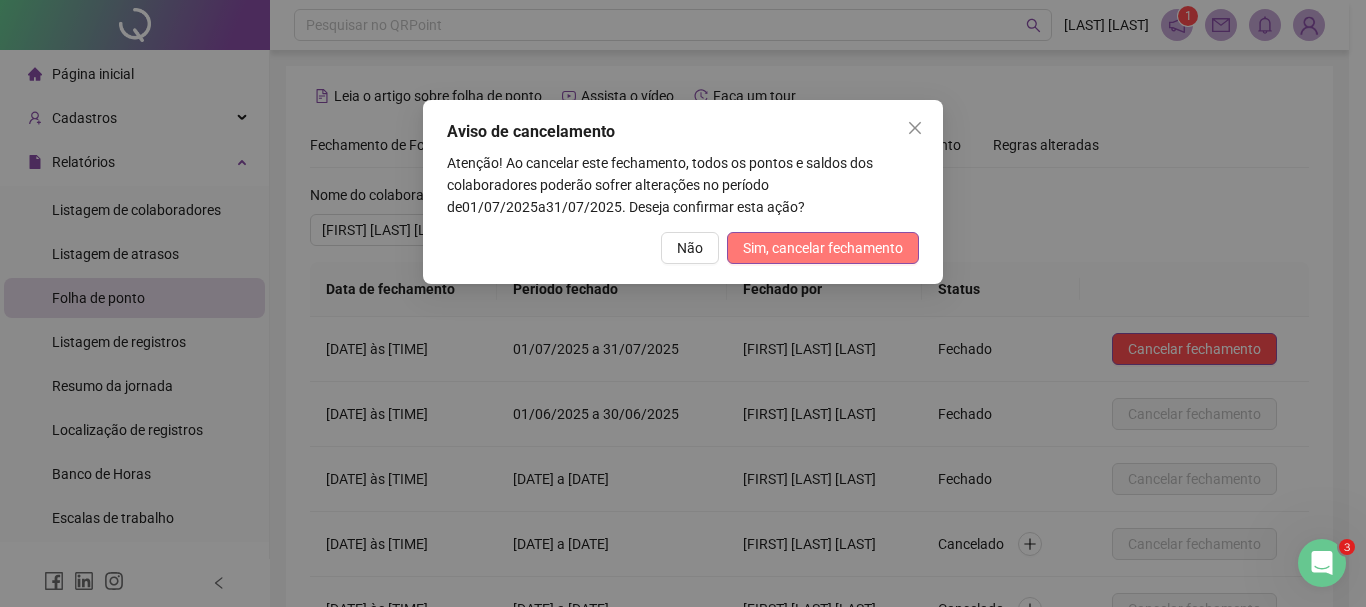 click on "Sim, cancelar fechamento" at bounding box center (823, 248) 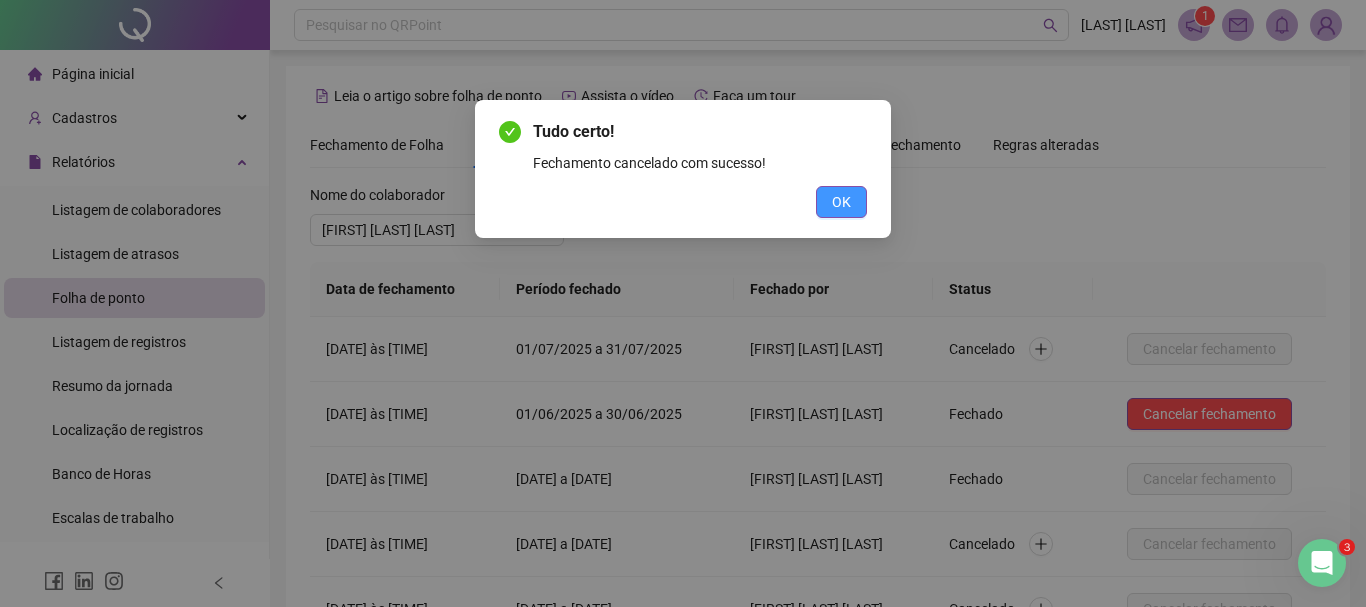 click on "OK" at bounding box center [841, 202] 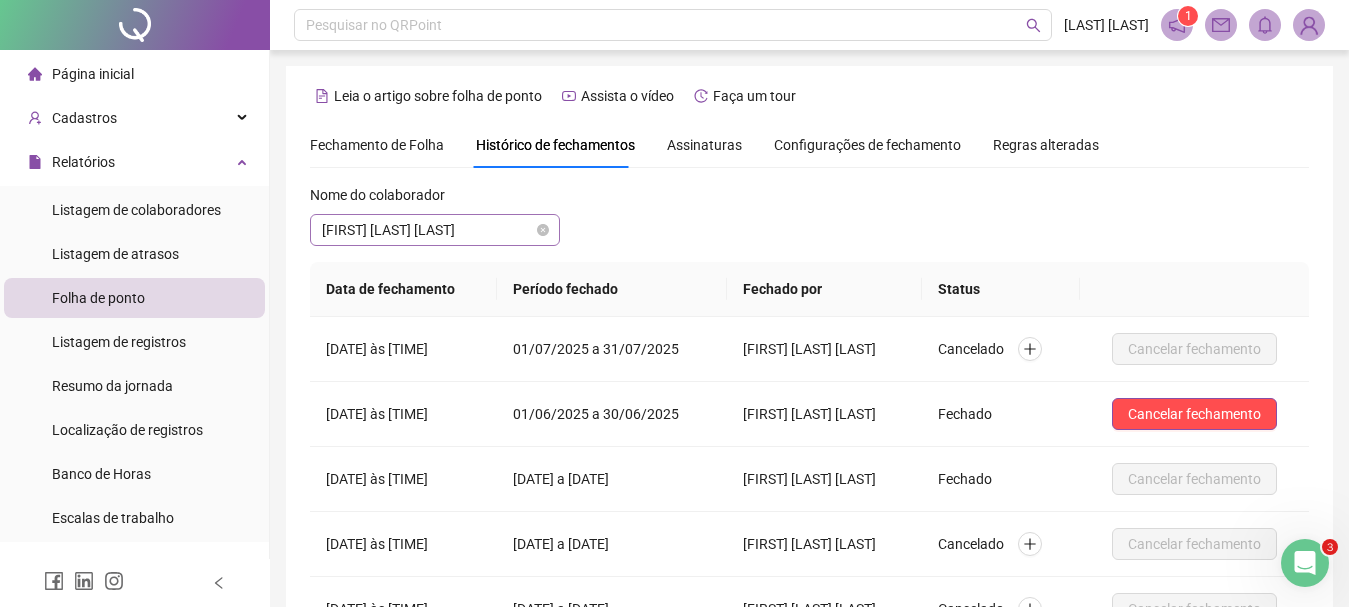 click on "[FIRST] [LAST] [LAST]" at bounding box center [435, 230] 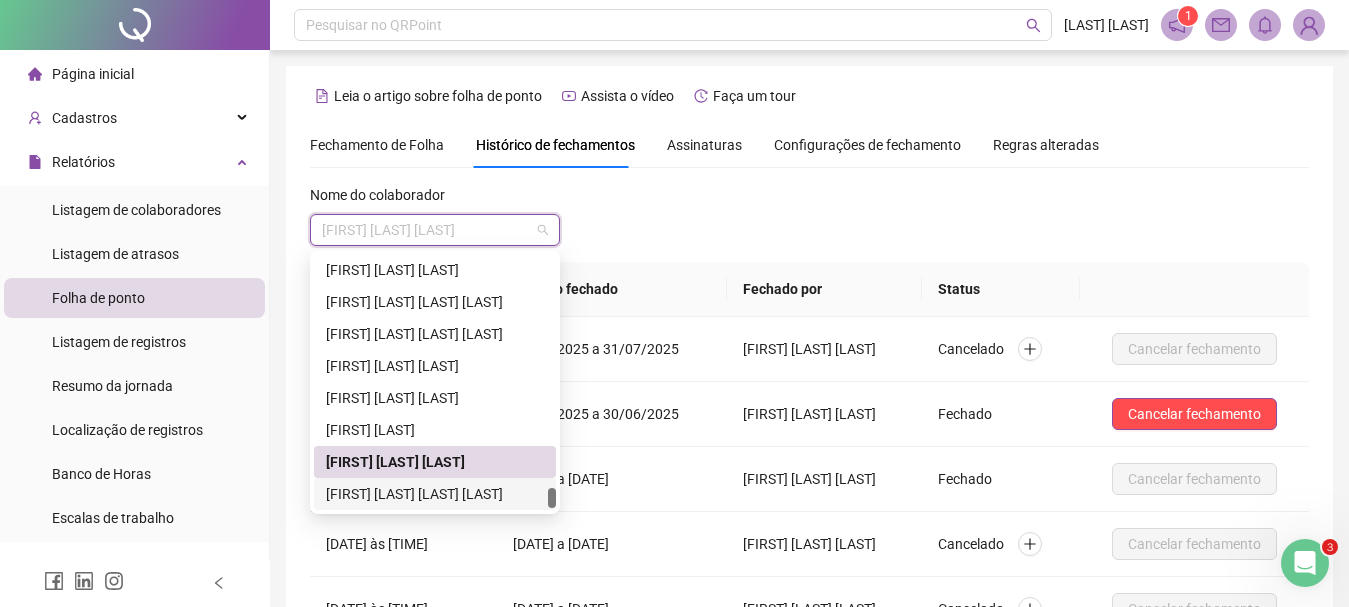 click on "[FIRST] [LAST] [LAST] [LAST]" at bounding box center (435, 494) 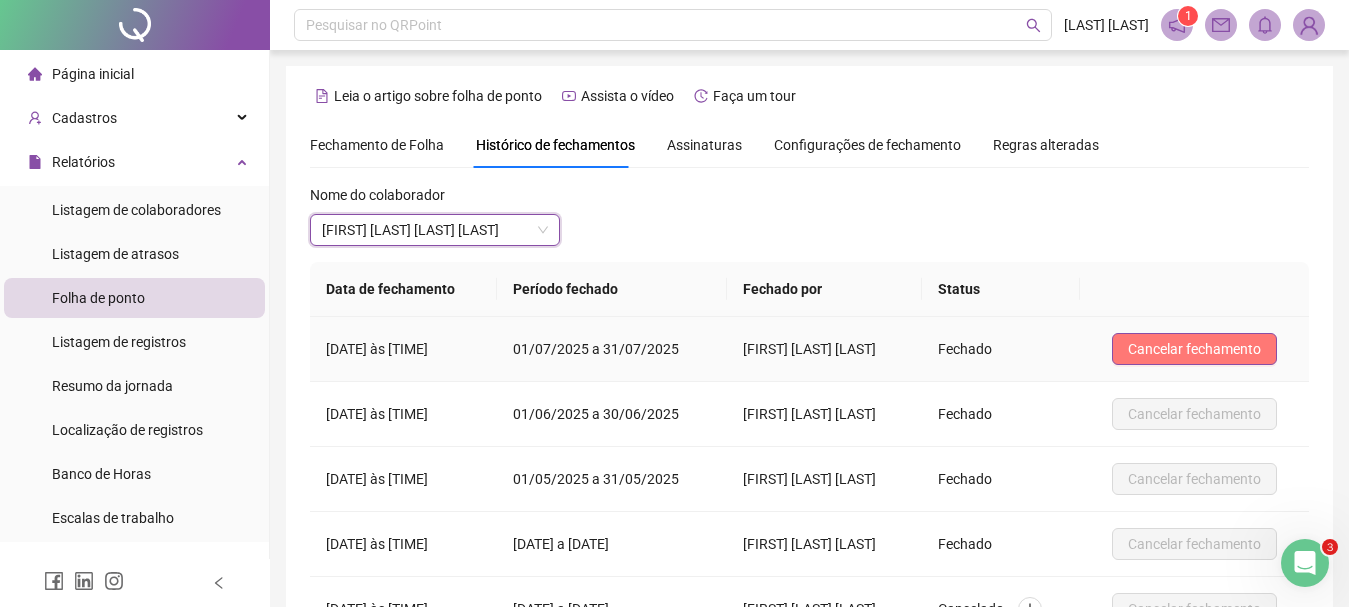 click on "Cancelar fechamento" at bounding box center [1194, 349] 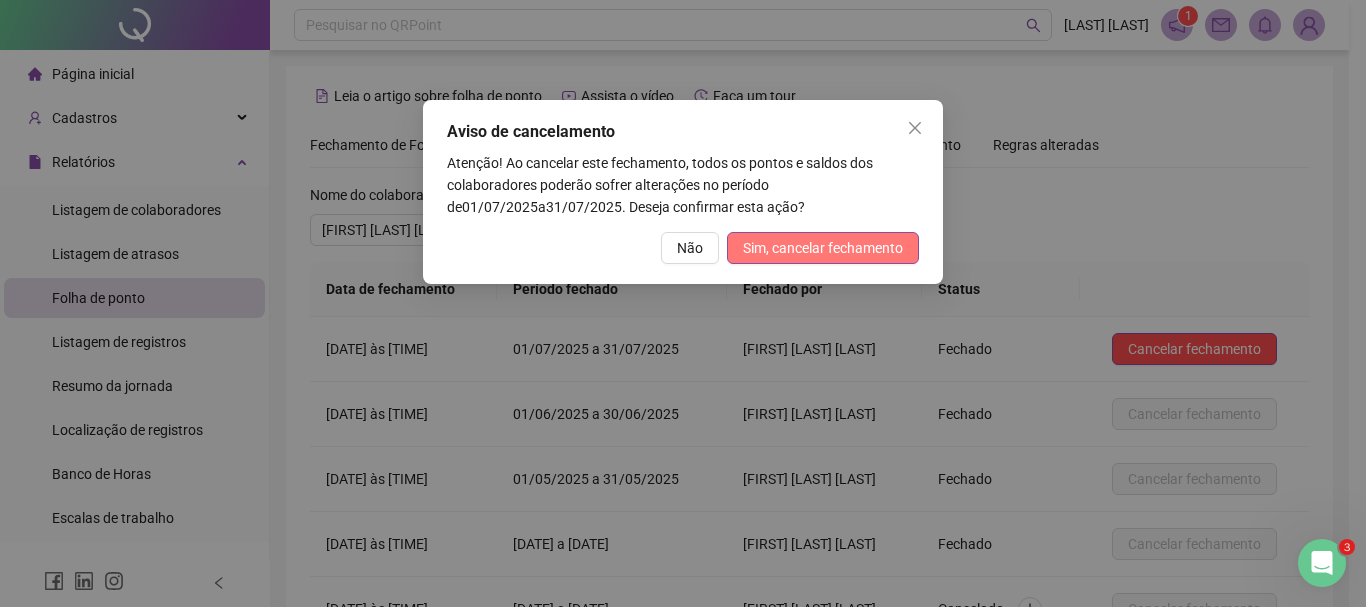 click on "Sim, cancelar fechamento" at bounding box center (823, 248) 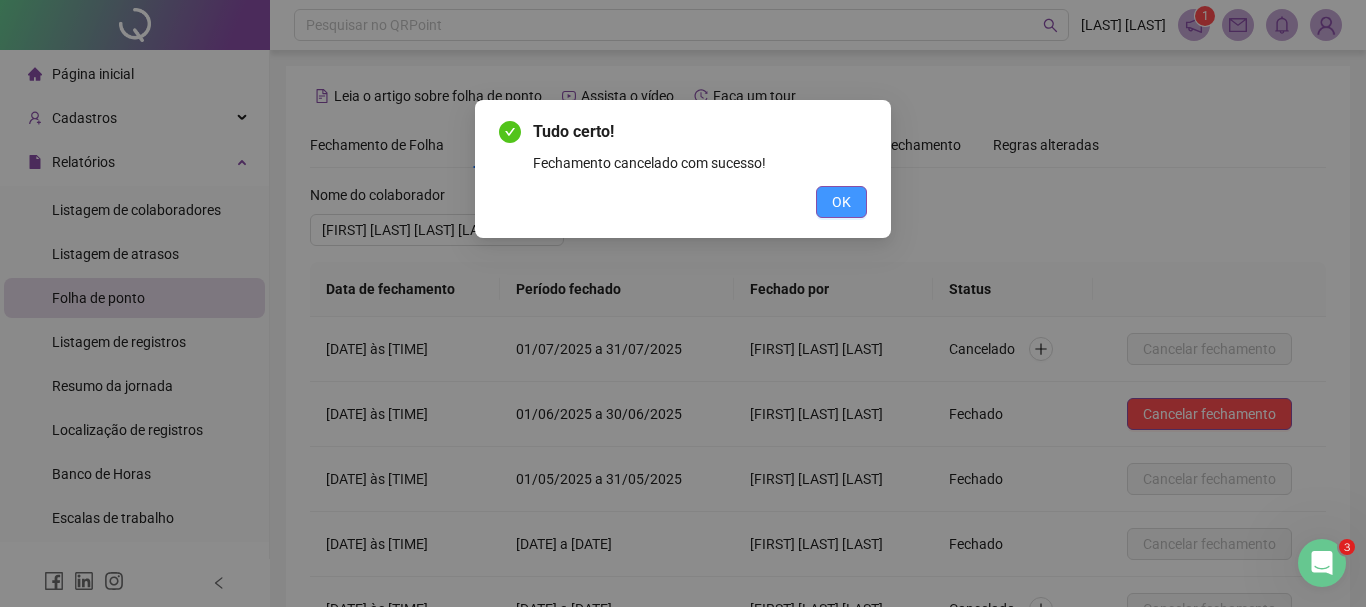 click on "OK" at bounding box center [841, 202] 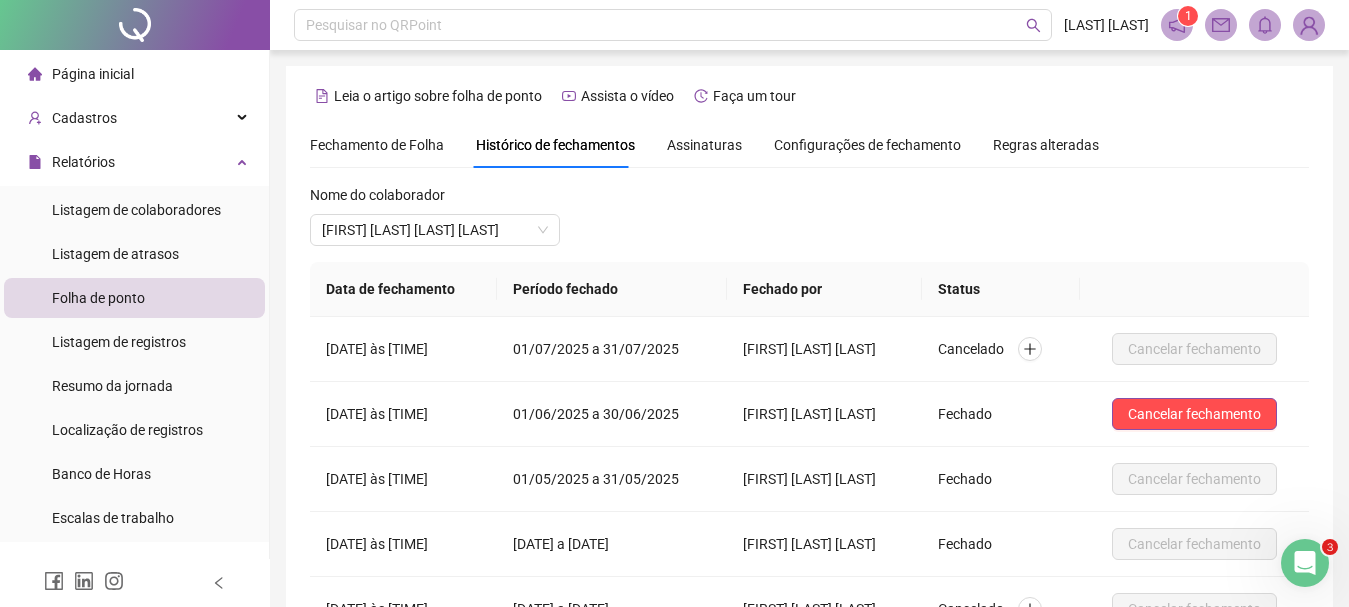 click on "Página inicial" at bounding box center [134, 74] 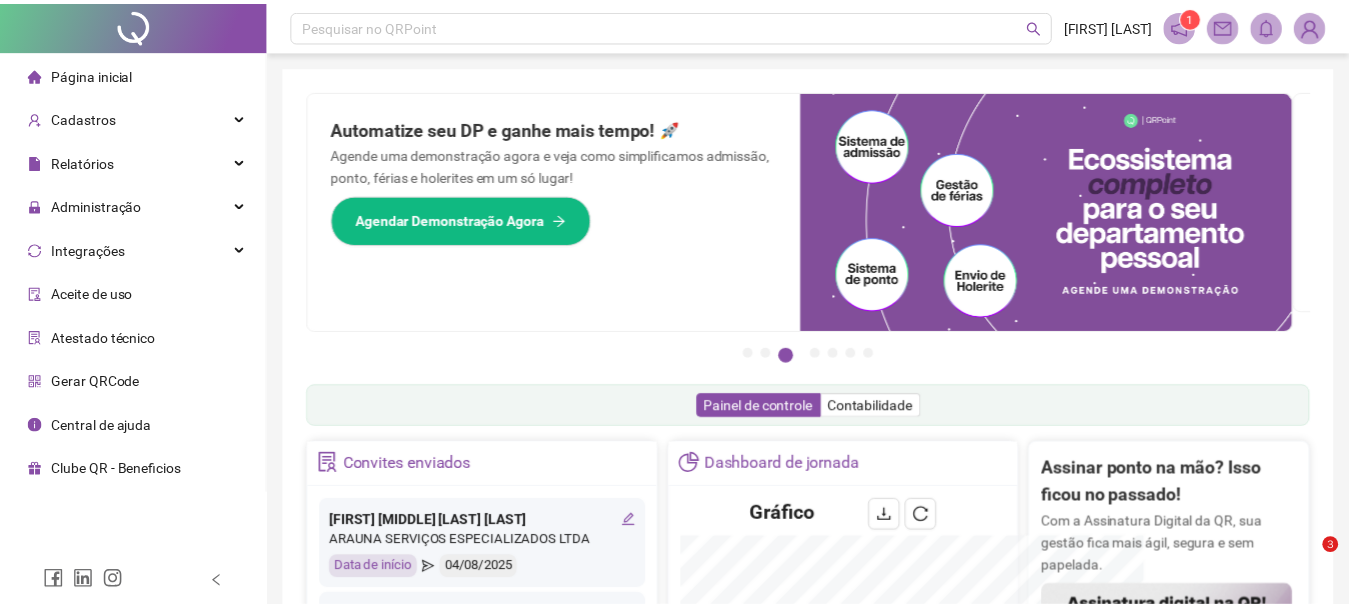 scroll, scrollTop: 0, scrollLeft: 0, axis: both 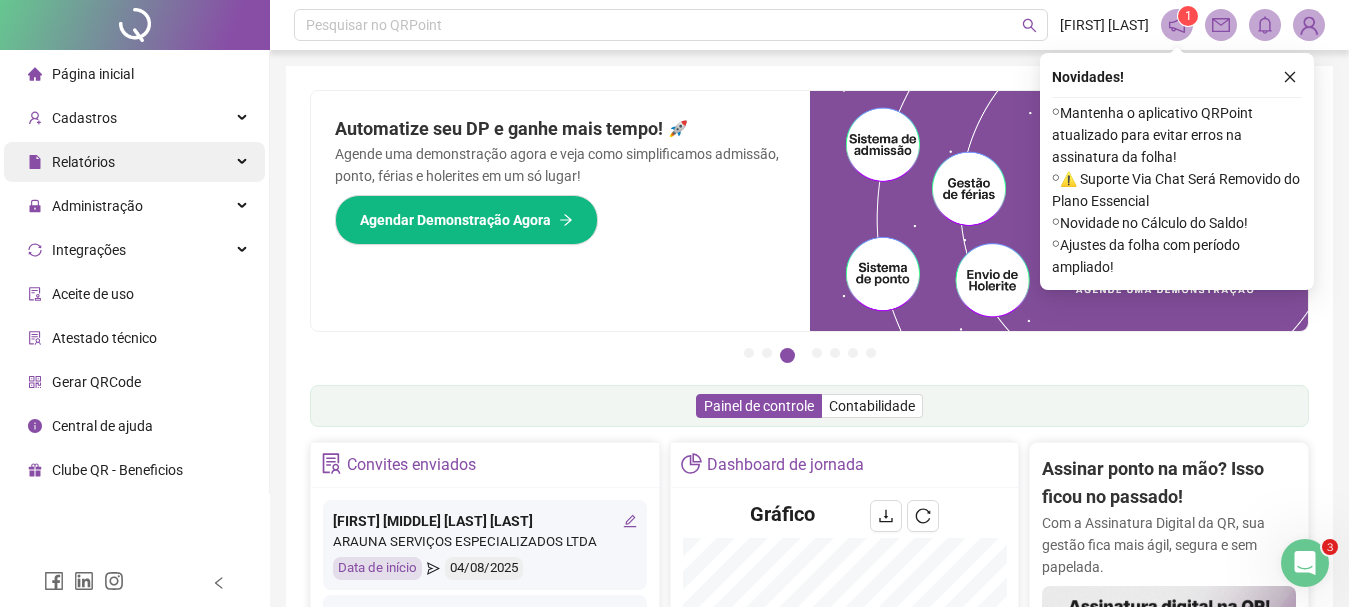 click on "Relatórios" at bounding box center (134, 162) 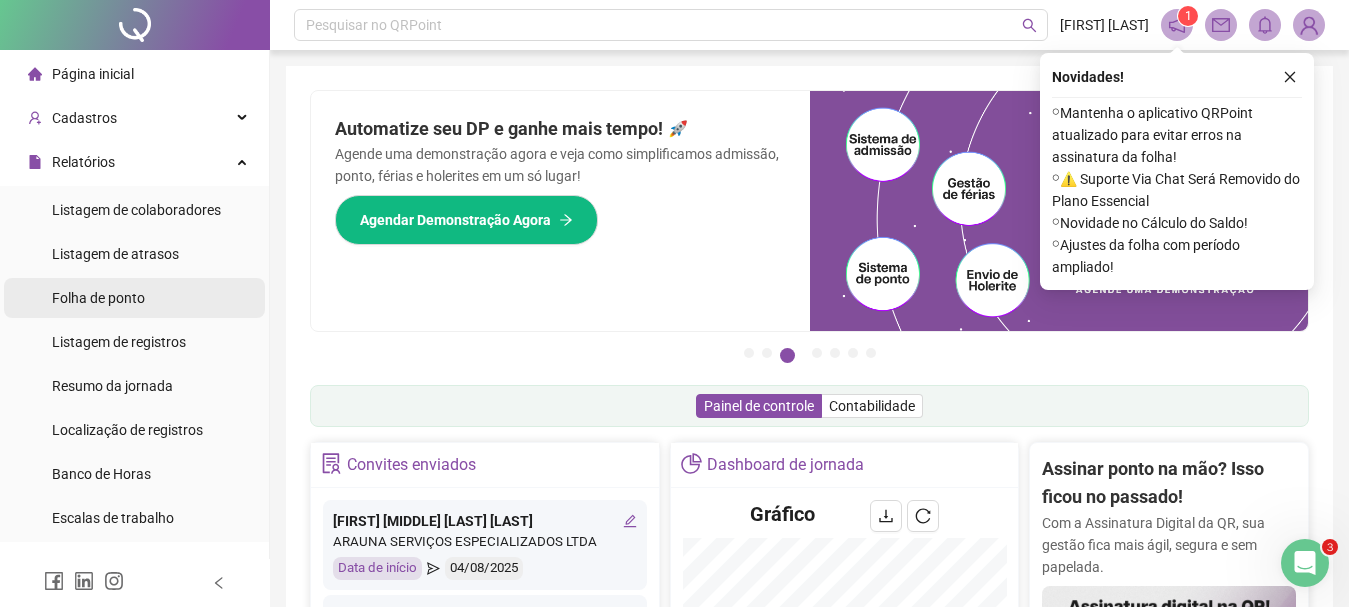 click on "Folha de ponto" at bounding box center (98, 298) 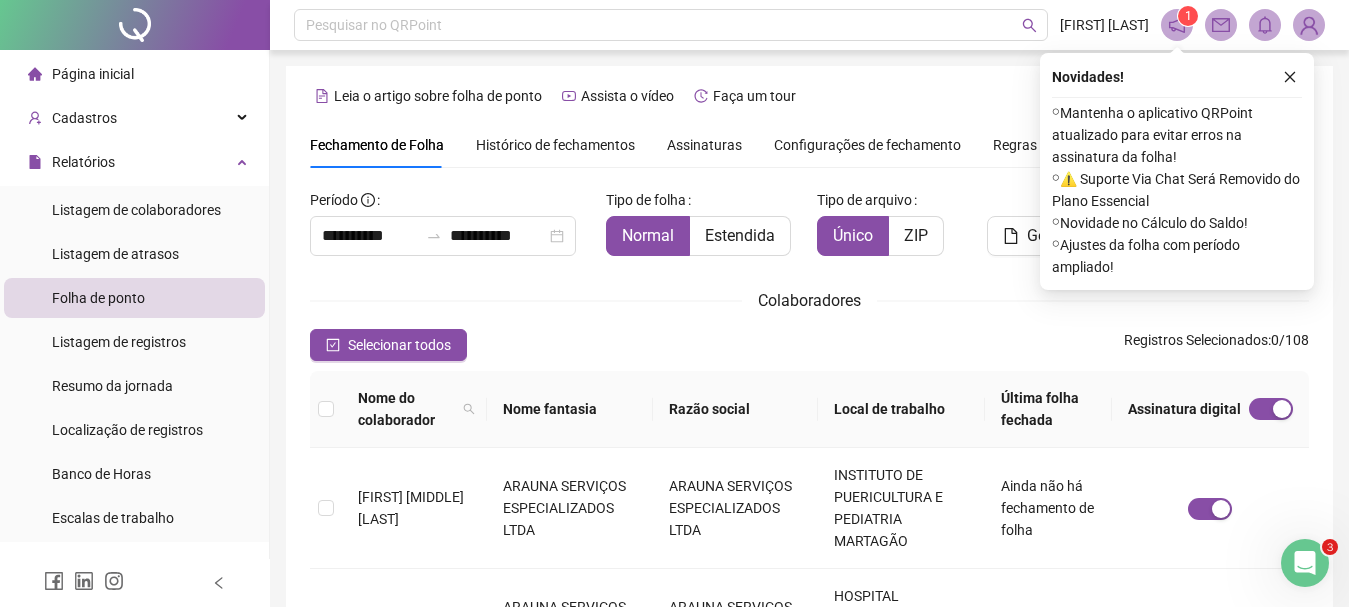 scroll, scrollTop: 106, scrollLeft: 0, axis: vertical 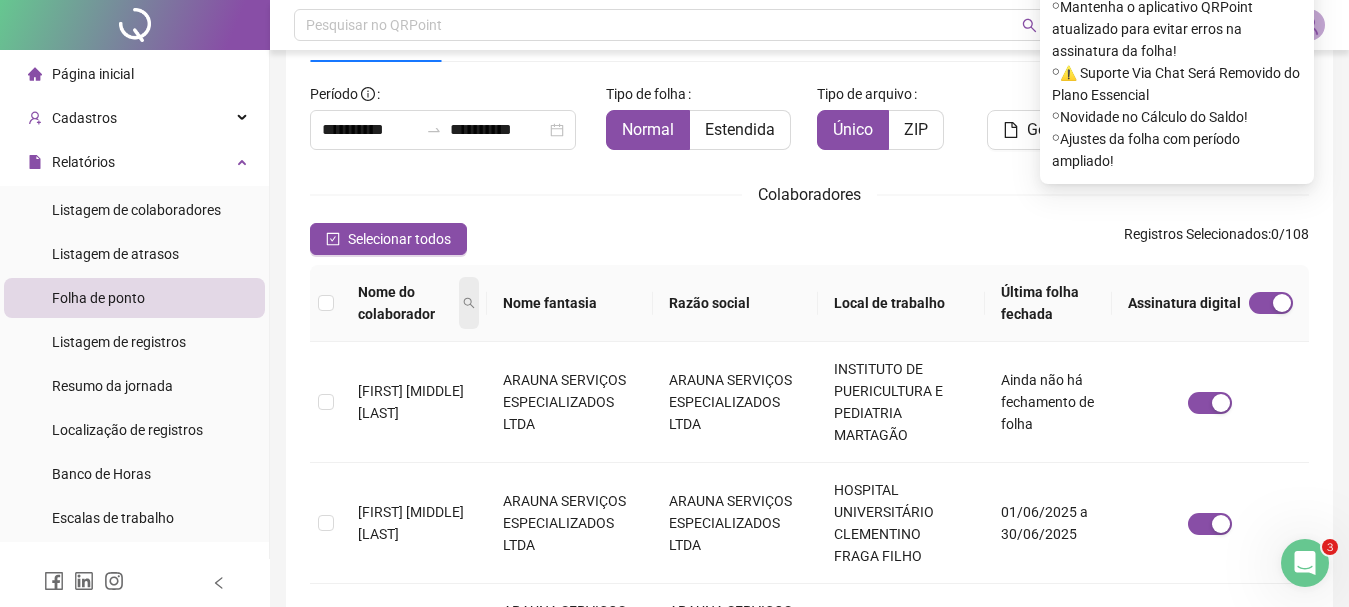 click 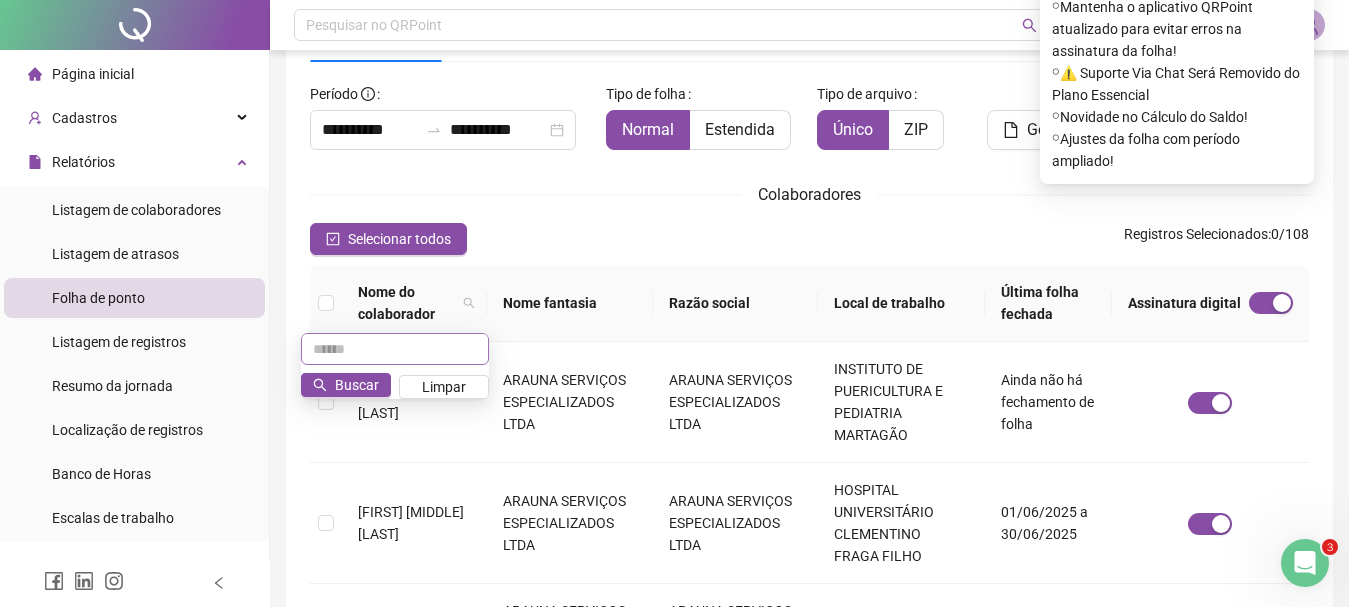 click at bounding box center [395, 349] 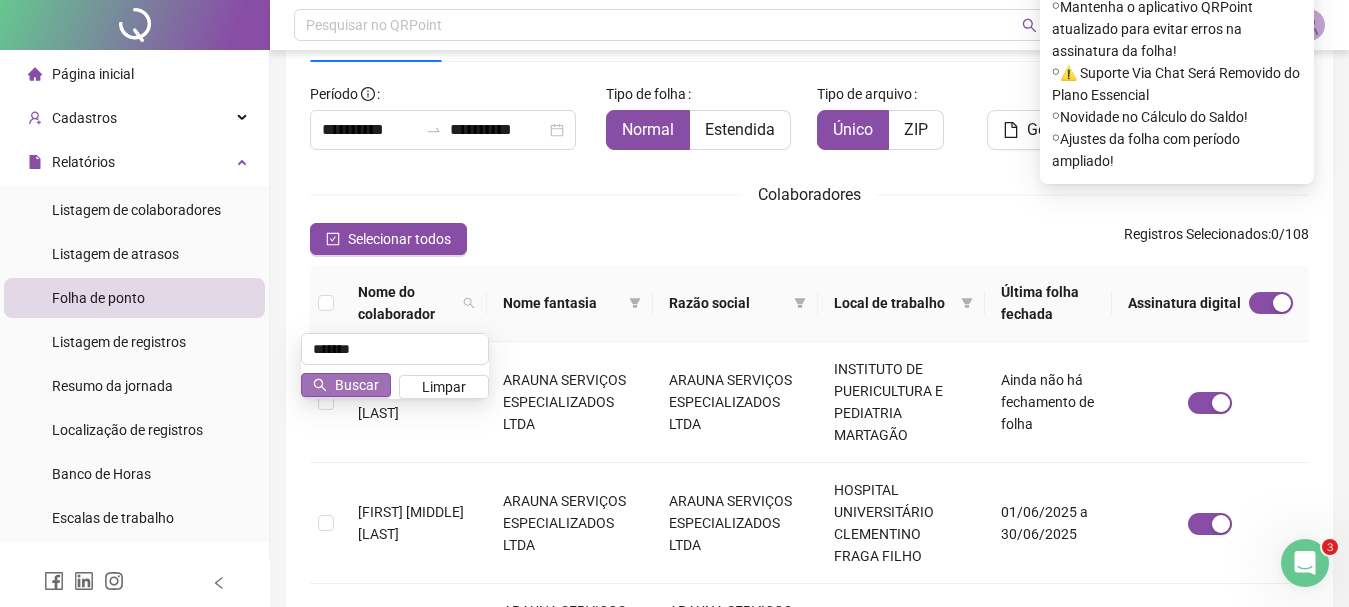 type on "*******" 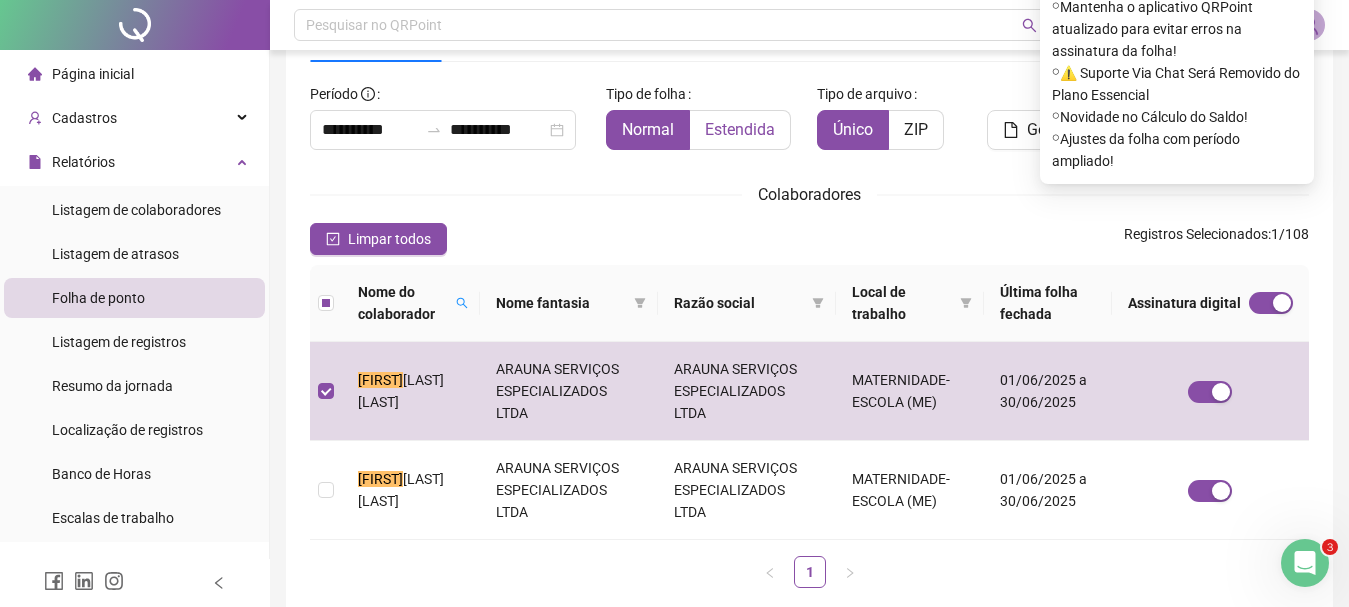 click on "Estendida" at bounding box center (740, 129) 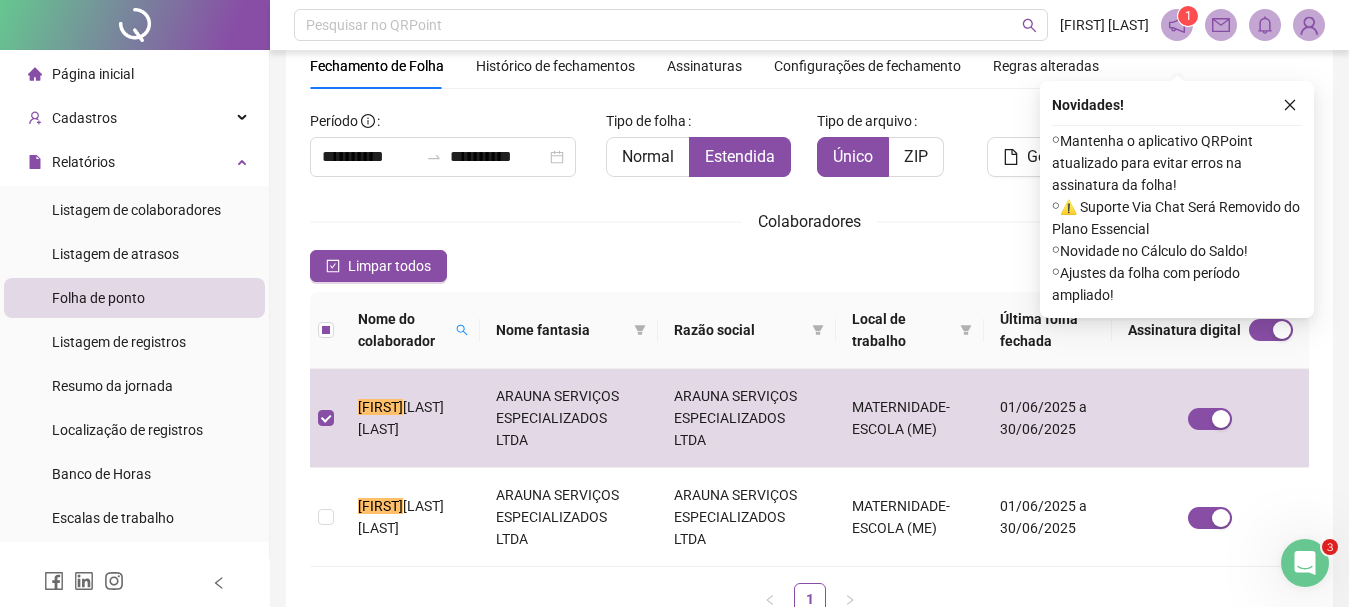scroll, scrollTop: 3, scrollLeft: 0, axis: vertical 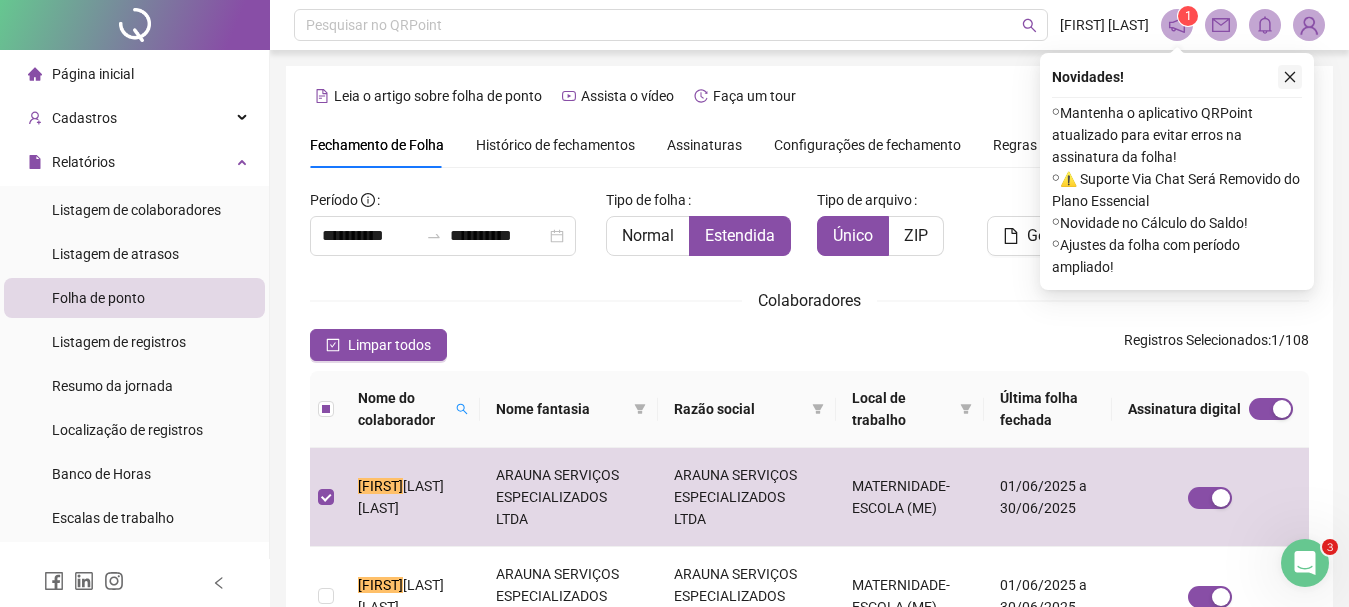 click on "Novidades ! ⚬  Mantenha o aplicativo QRPoint atualizado para evitar erros na assinatura da folha! ⚬  ⚠️ Suporte Via Chat Será Removido do Plano Essencial ⚬  Novidade no Cálculo do Saldo! ⚬  Ajustes da folha com período ampliado!" at bounding box center [1177, 171] 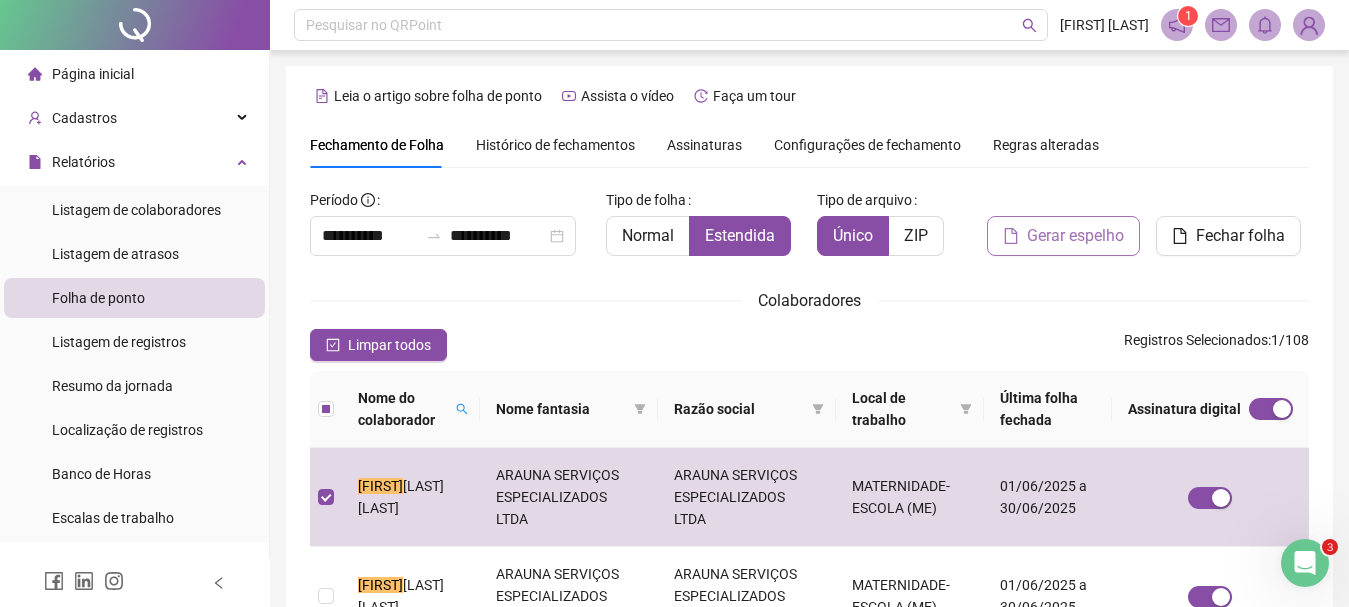 click on "Gerar espelho" at bounding box center (1075, 236) 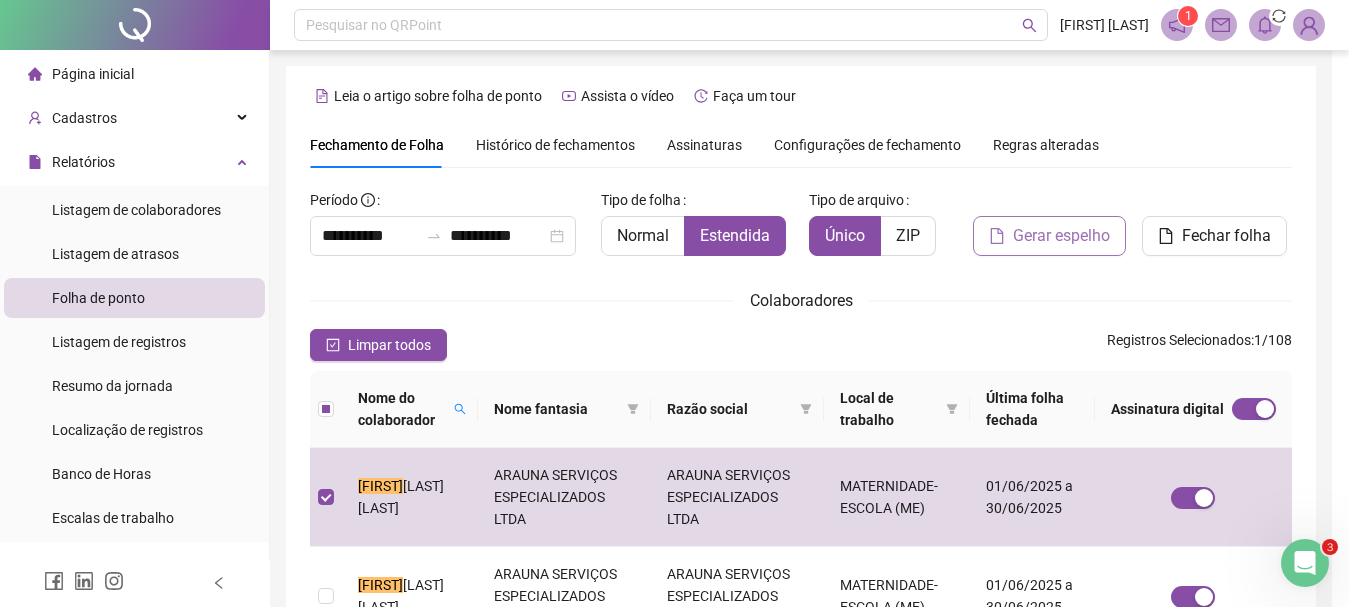 scroll, scrollTop: 106, scrollLeft: 0, axis: vertical 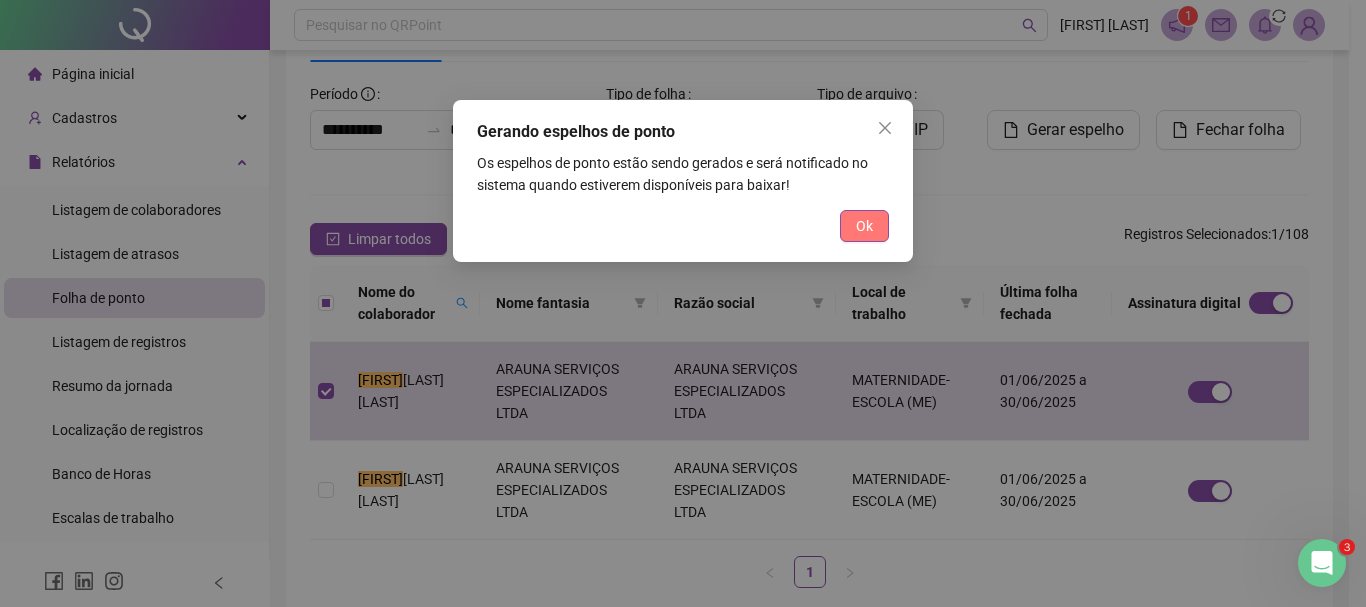 click on "Ok" at bounding box center [864, 226] 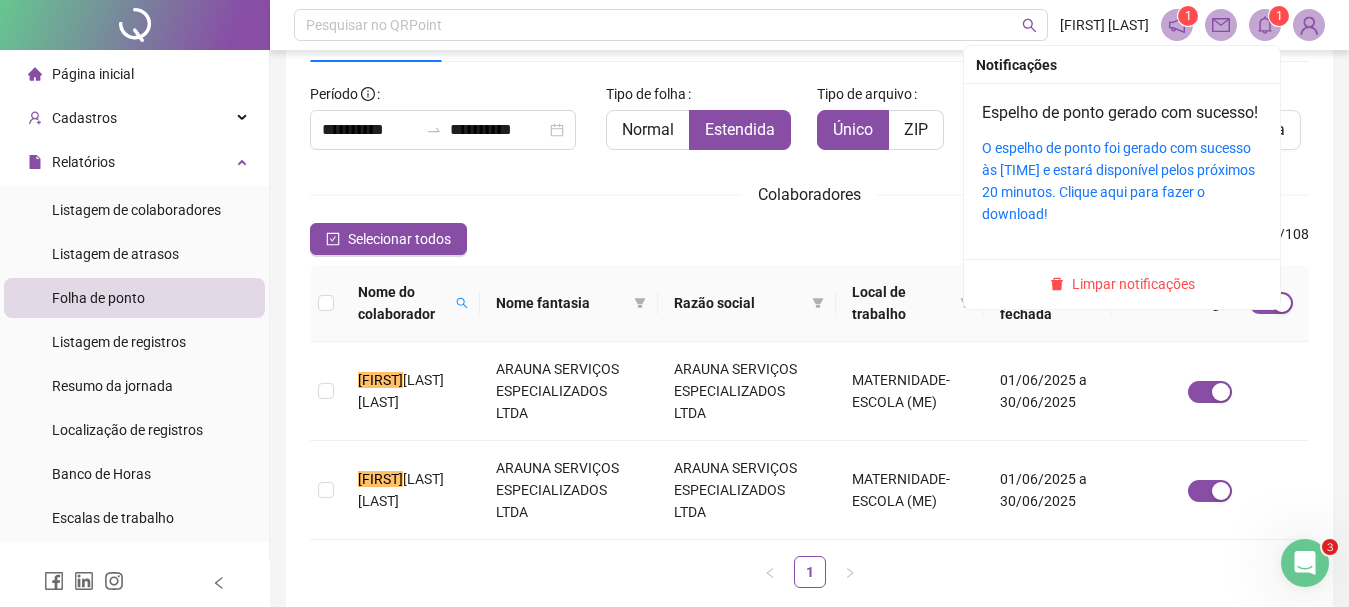 click on "1" at bounding box center (1279, 16) 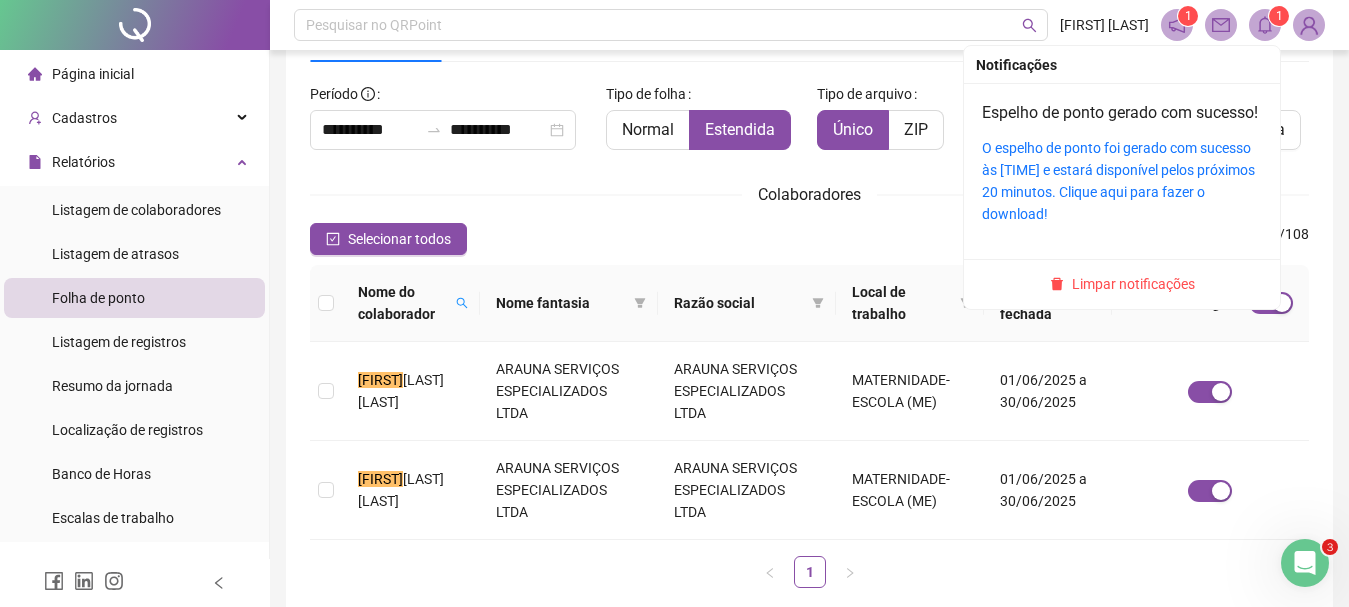 click on "O espelho de ponto foi gerado com sucesso às [TIME] e estará disponível pelos próximos 20 minutos.
Clique aqui para fazer o download!" at bounding box center [1122, 181] 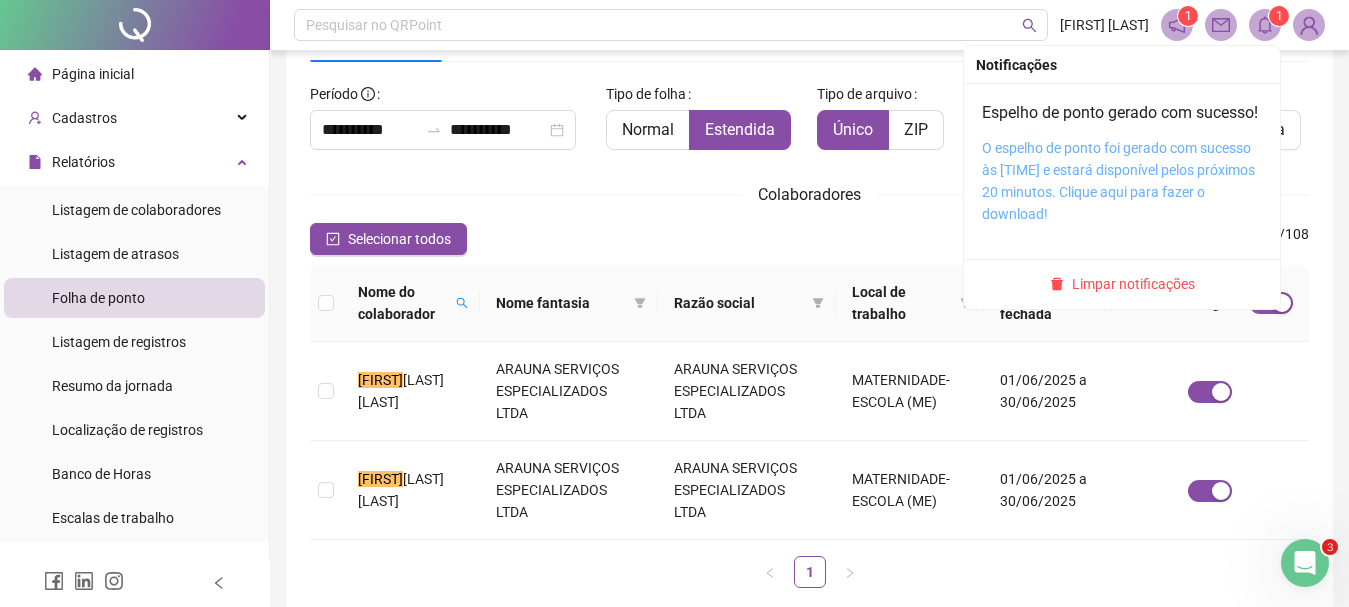 click on "O espelho de ponto foi gerado com sucesso às [TIME] e estará disponível pelos próximos 20 minutos.
Clique aqui para fazer o download!" at bounding box center (1118, 181) 